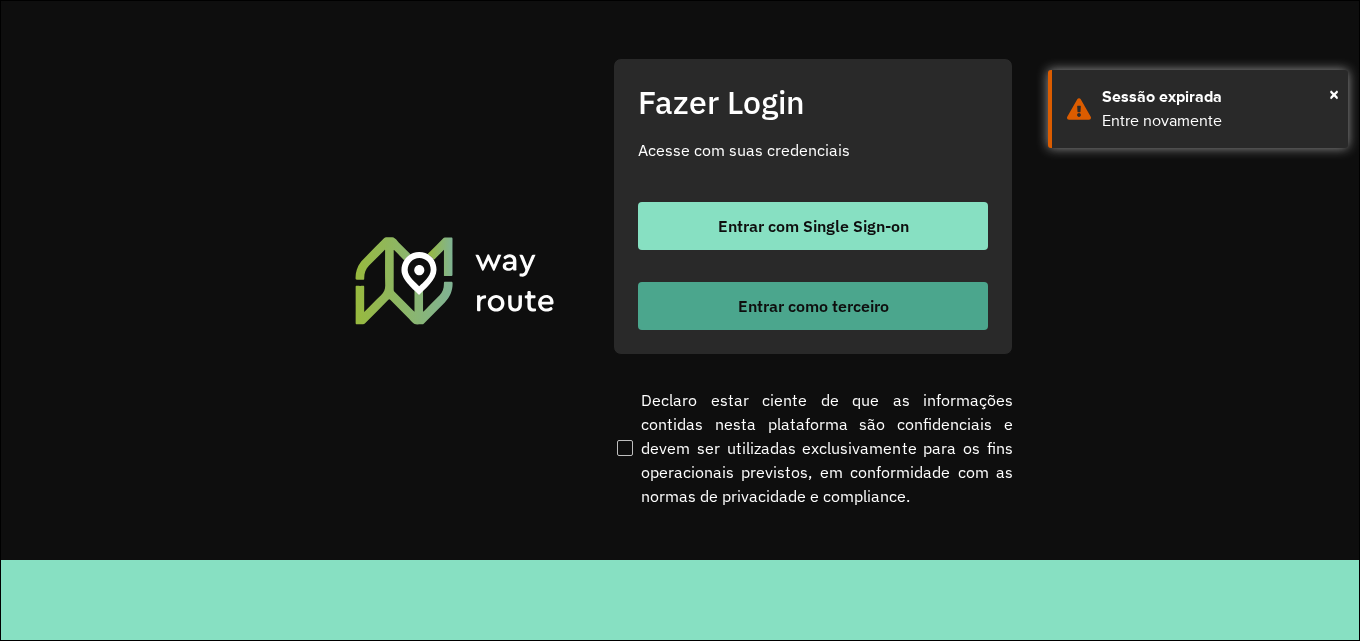 scroll, scrollTop: 0, scrollLeft: 0, axis: both 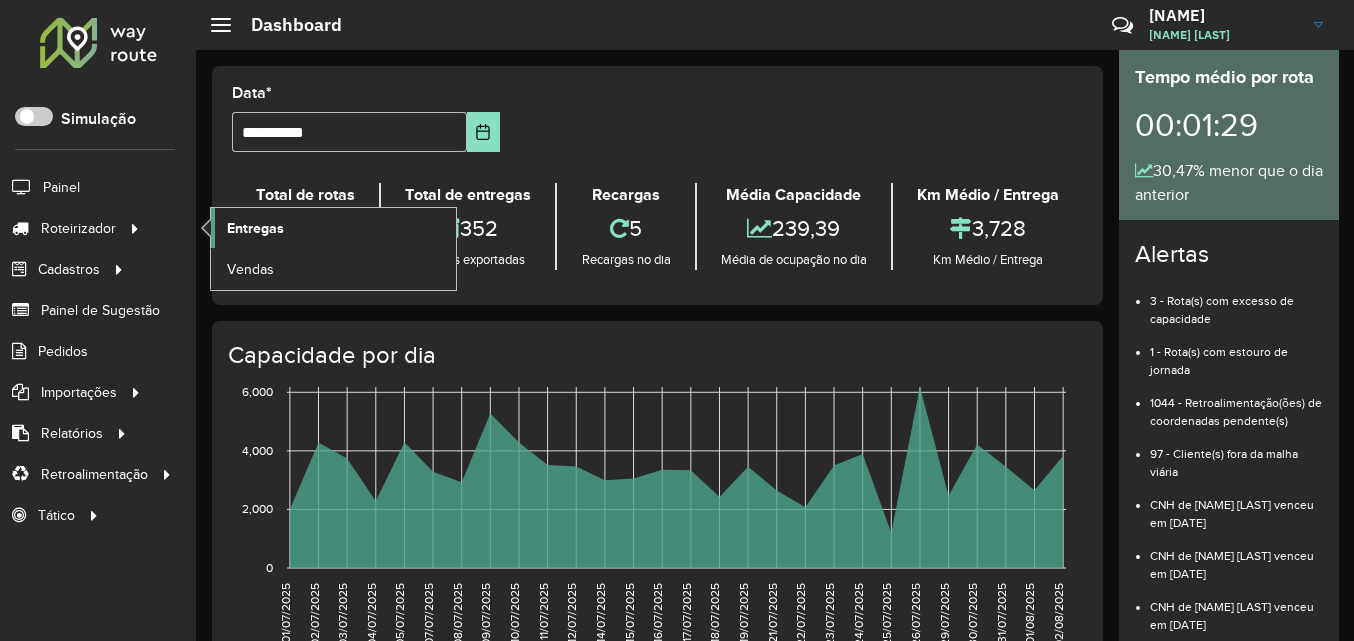 click on "Entregas" 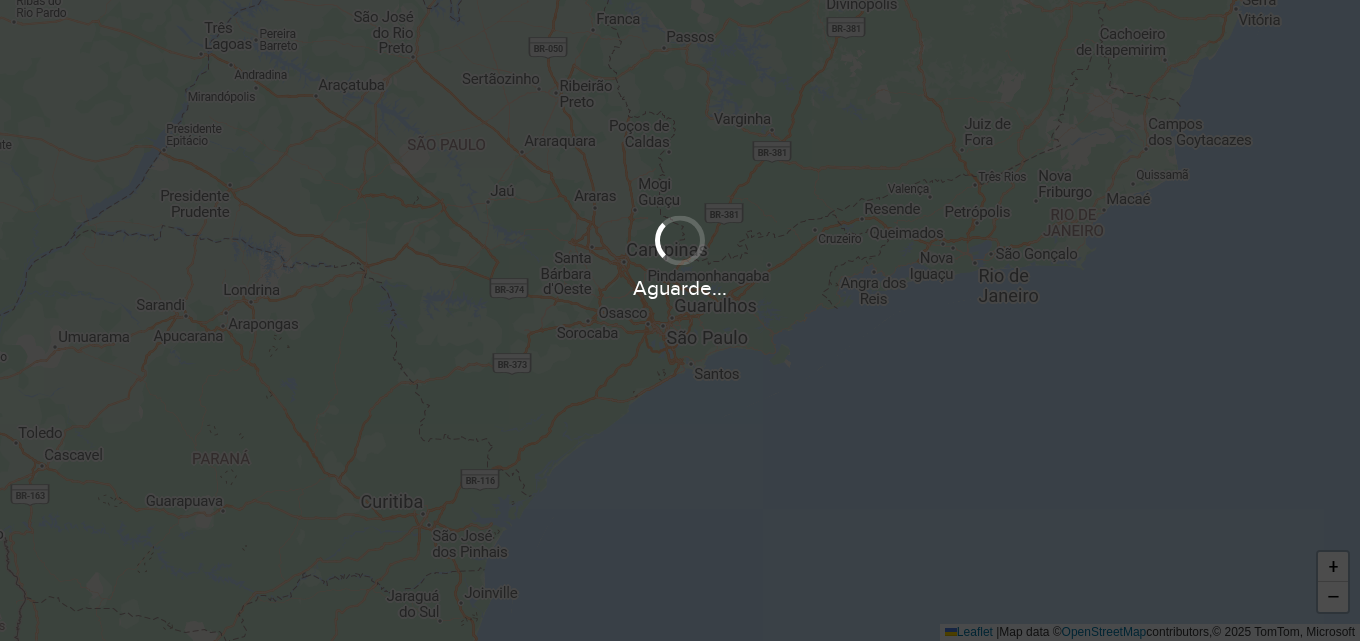 scroll, scrollTop: 0, scrollLeft: 0, axis: both 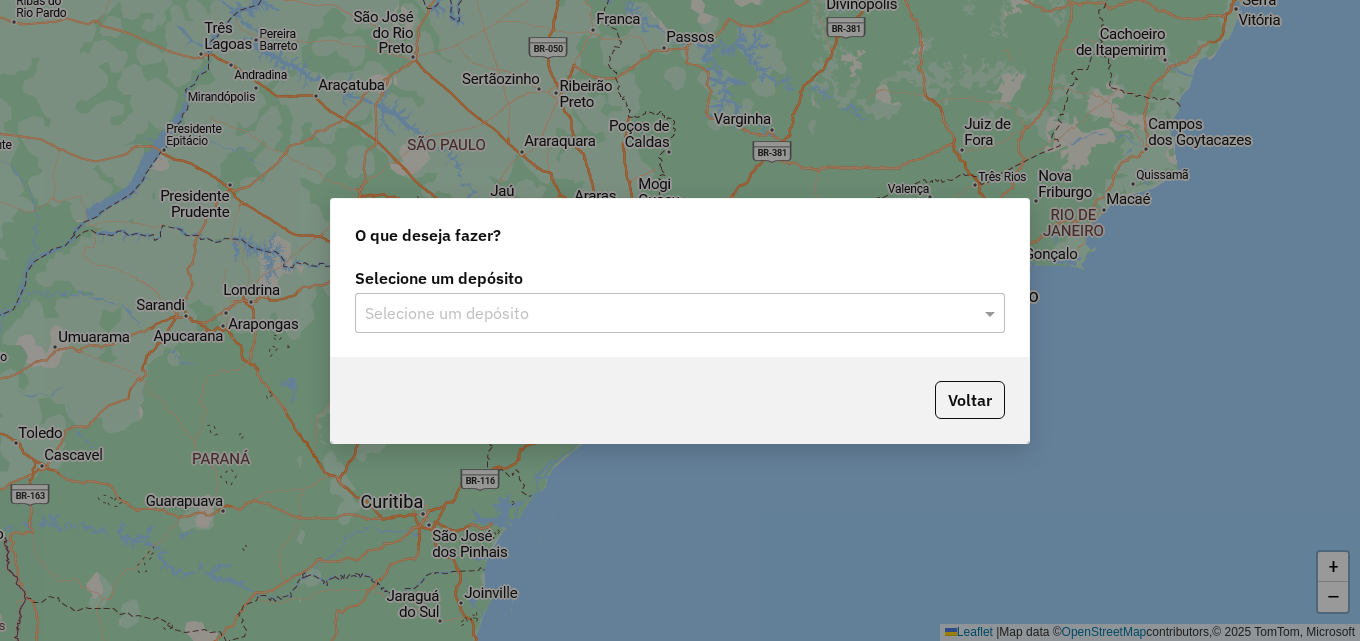 click 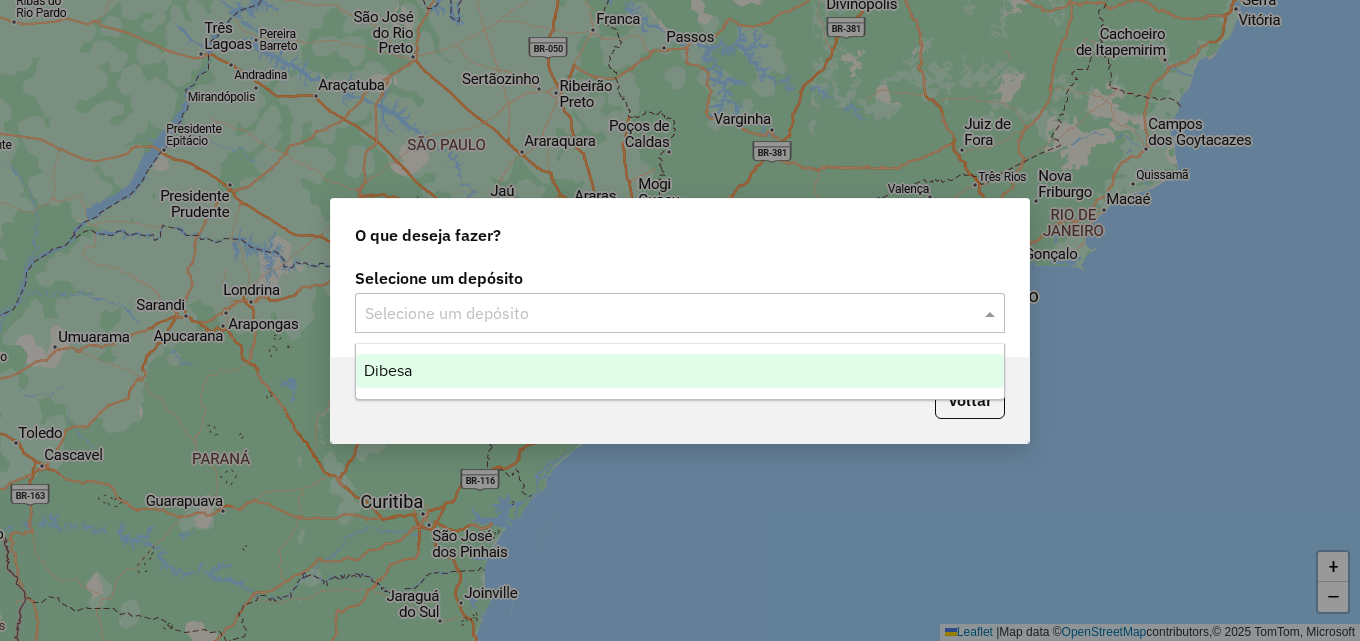 click on "Dibesa" at bounding box center (680, 371) 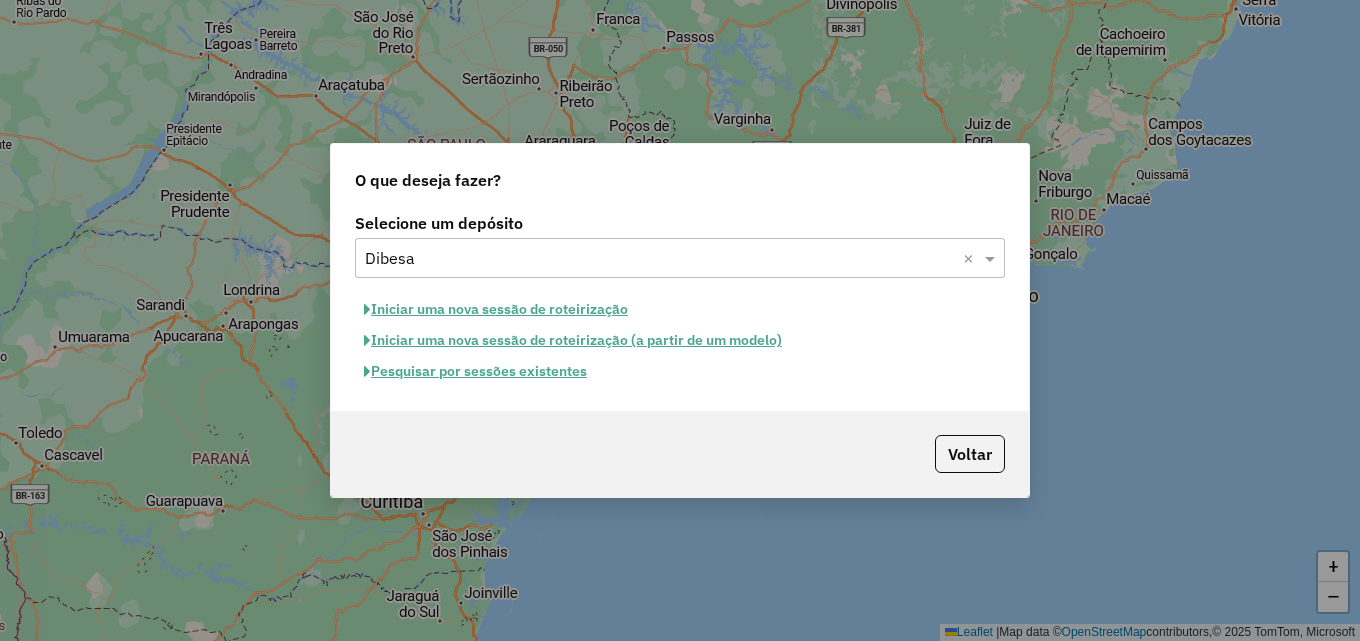 click on "Iniciar uma nova sessão de roteirização" 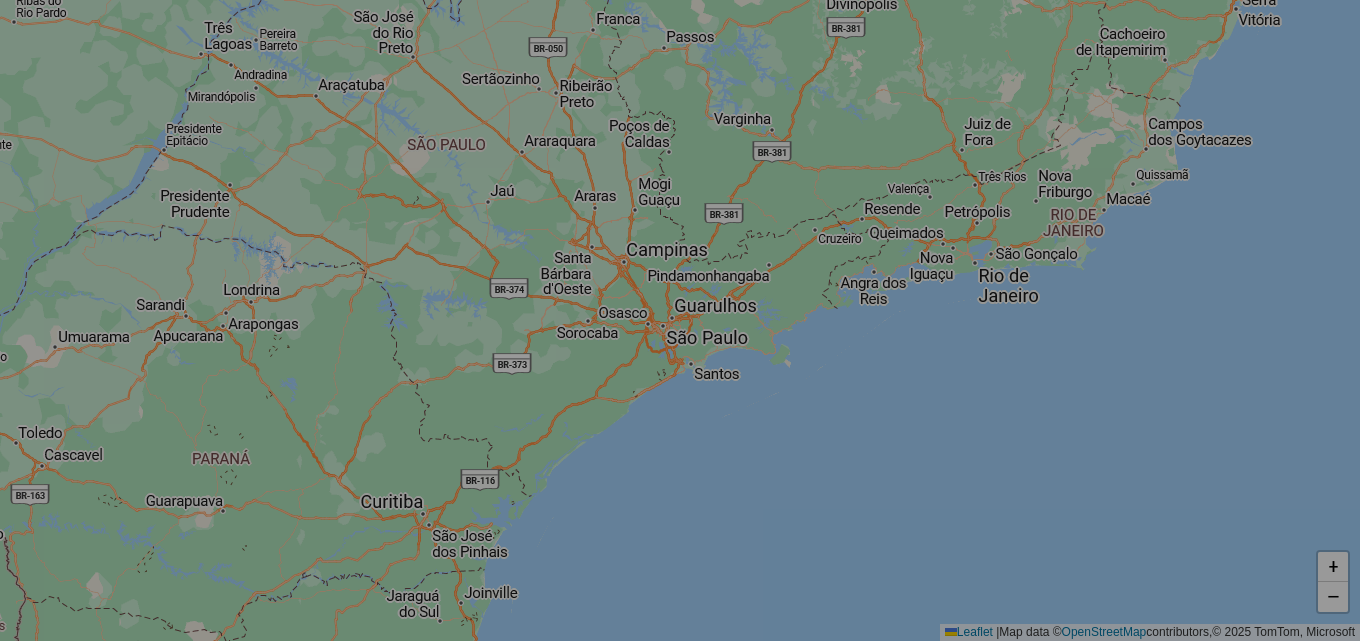 select on "*" 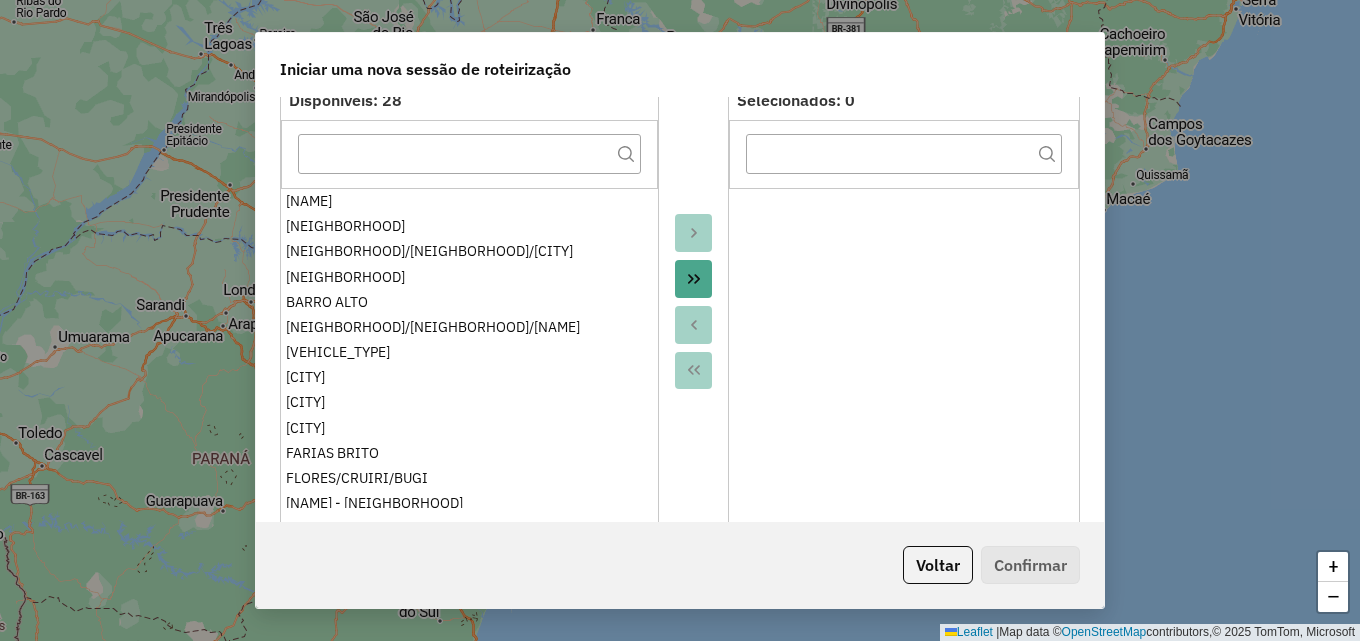 scroll, scrollTop: 200, scrollLeft: 0, axis: vertical 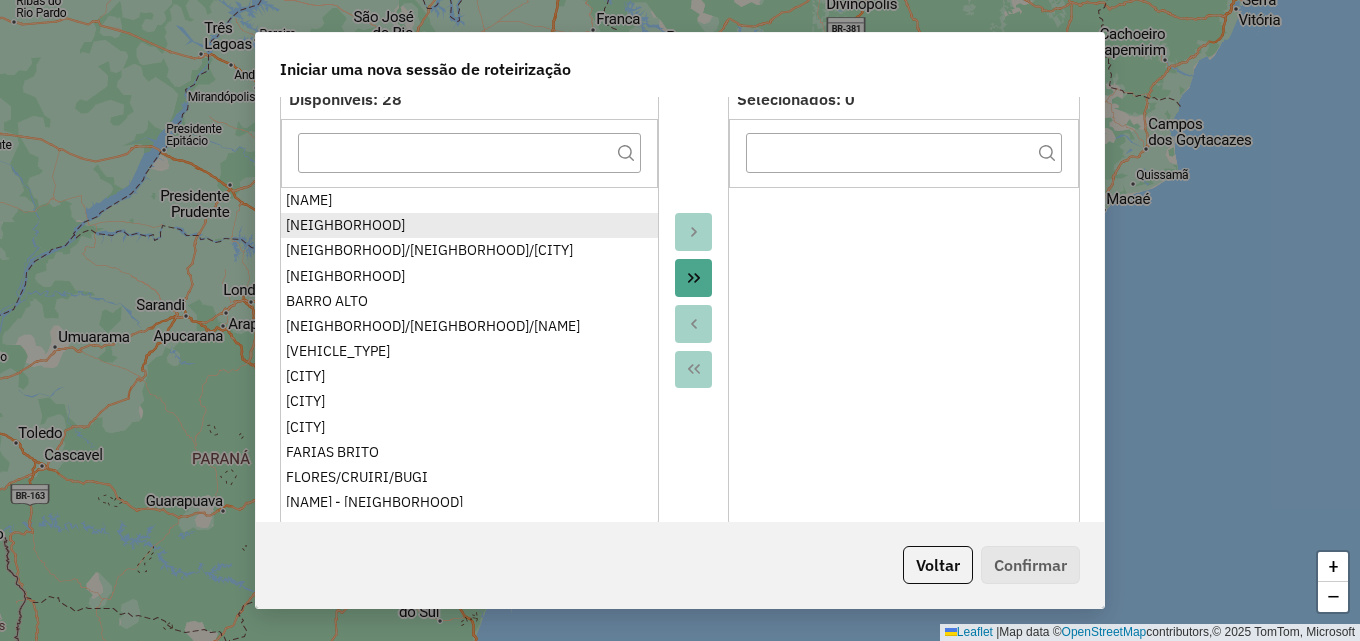 click on "[NEIGHBORHOOD]" at bounding box center [469, 225] 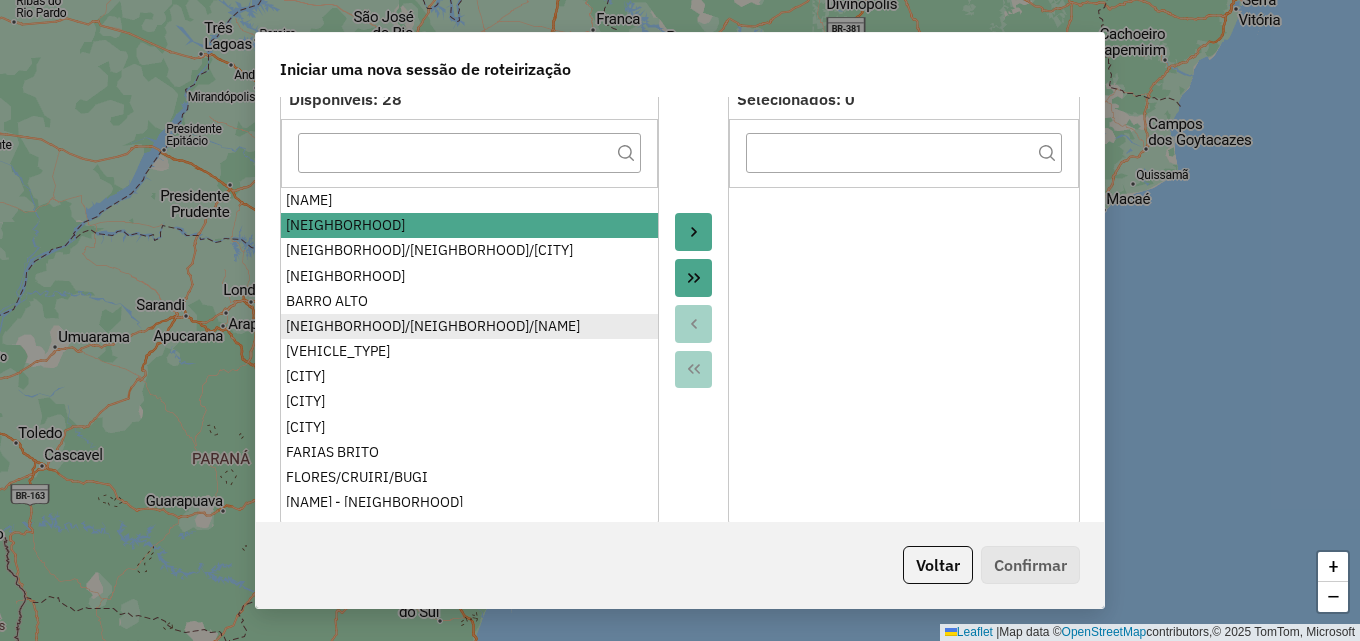 click on "[NEIGHBORHOOD]/[NEIGHBORHOOD]/[NAME]" at bounding box center (469, 326) 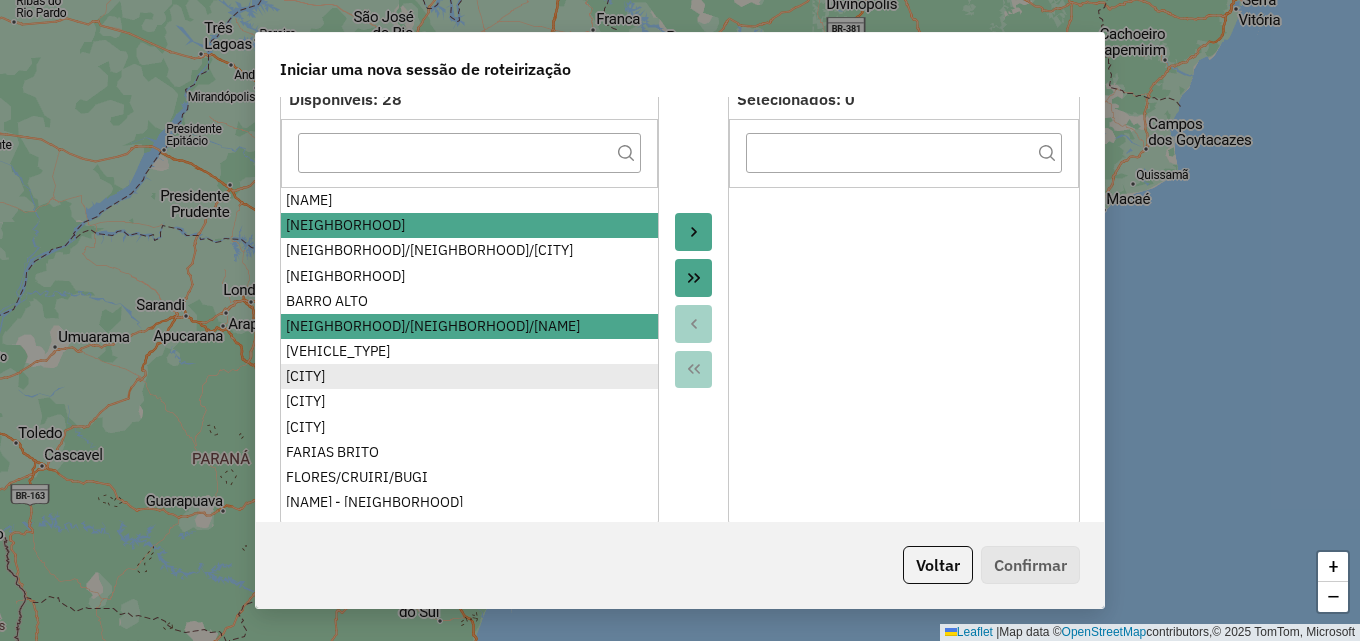 scroll, scrollTop: 100, scrollLeft: 0, axis: vertical 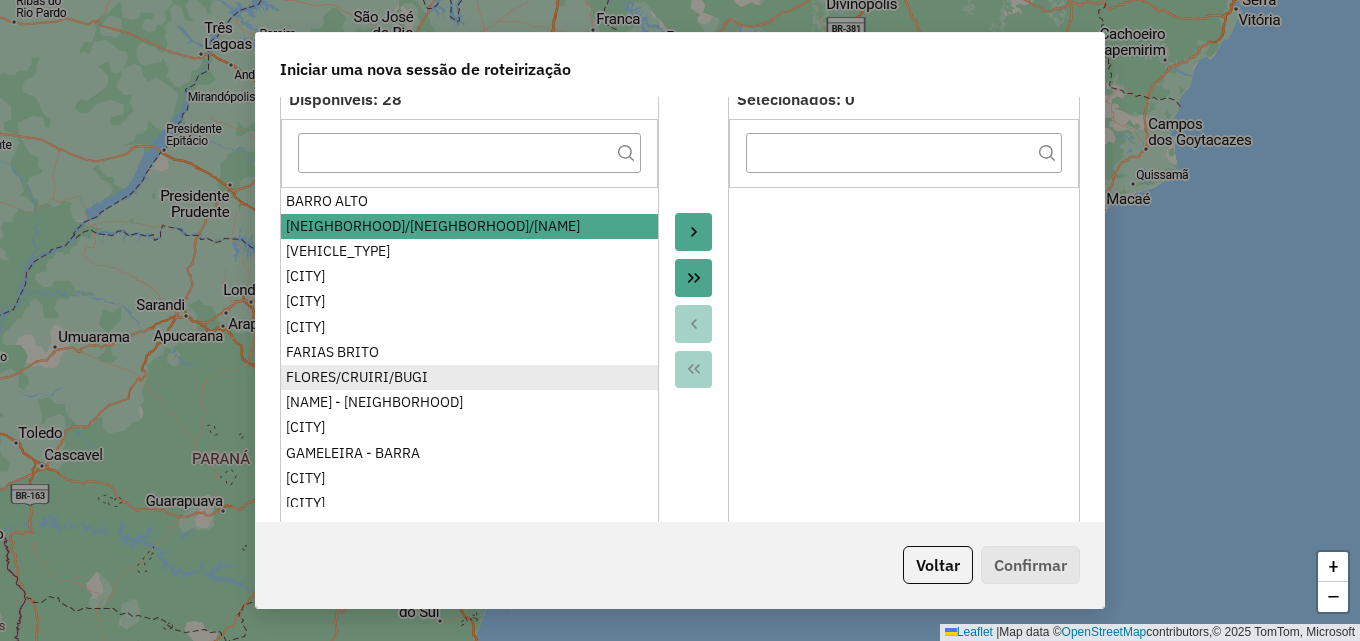 click on "FLORES/CRUIRI/BUGI" at bounding box center (469, 377) 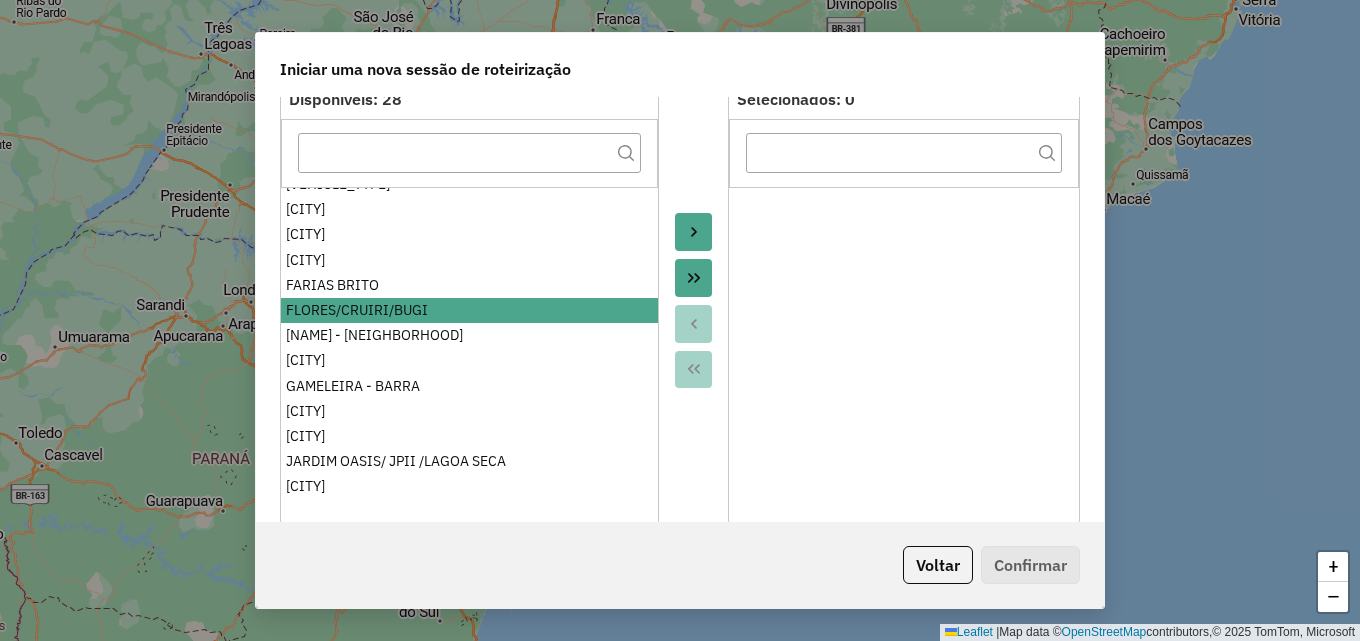 scroll, scrollTop: 200, scrollLeft: 0, axis: vertical 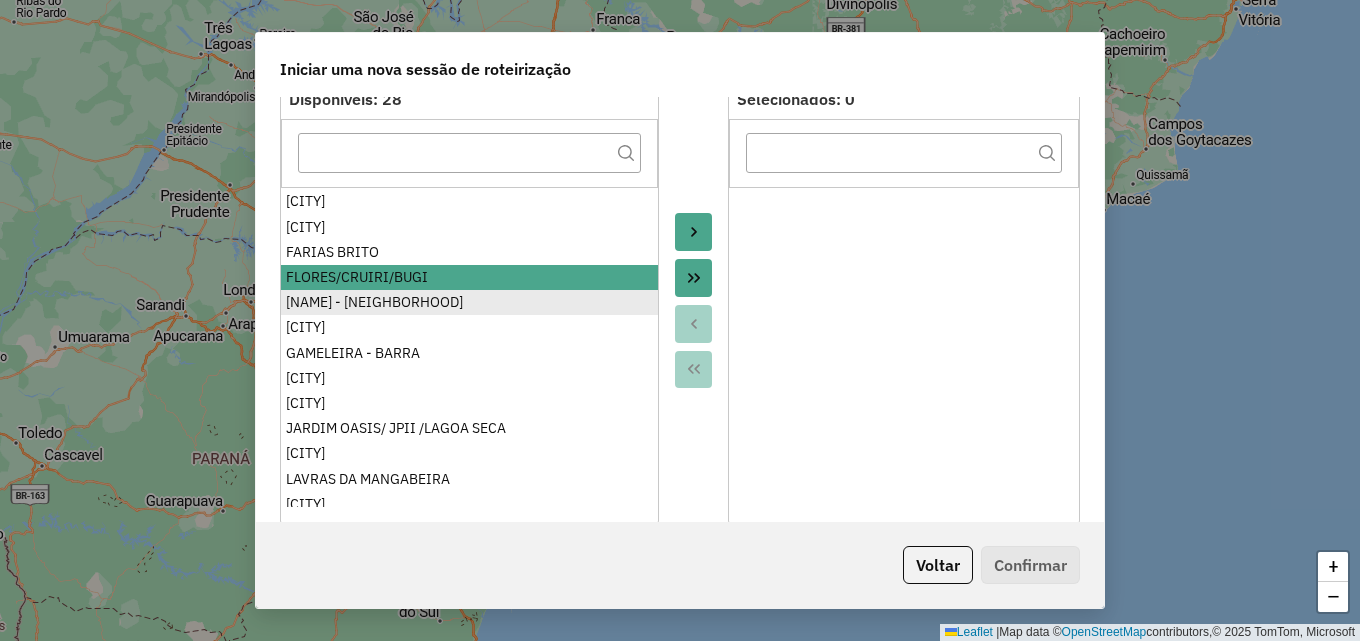 click on "[NAME] - [NEIGHBORHOOD]" at bounding box center (469, 302) 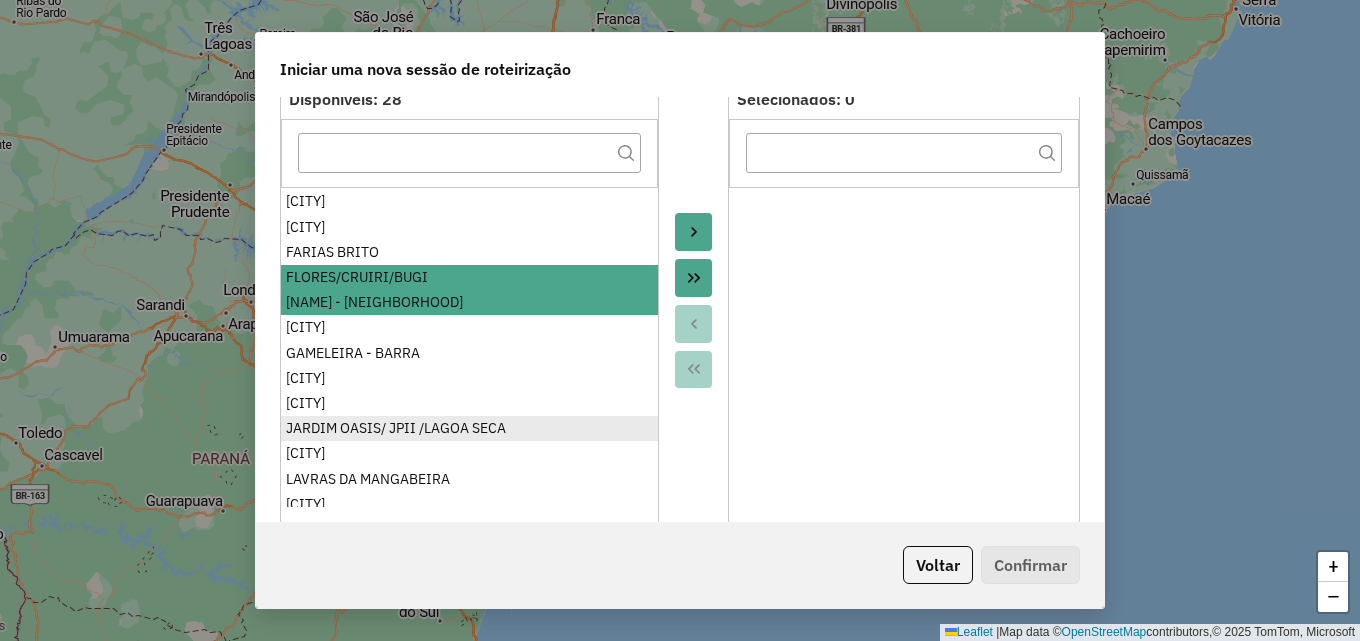 click on "JARDIM OASIS/ JPII /LAGOA SECA" at bounding box center (469, 428) 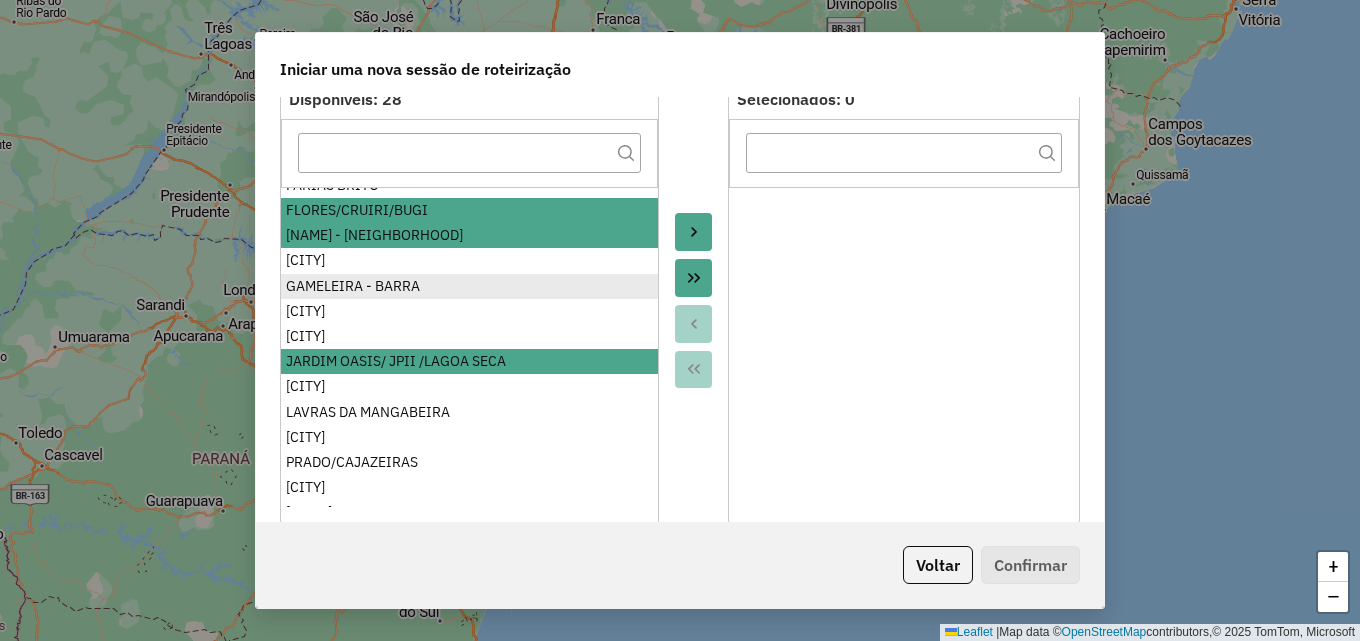 scroll, scrollTop: 300, scrollLeft: 0, axis: vertical 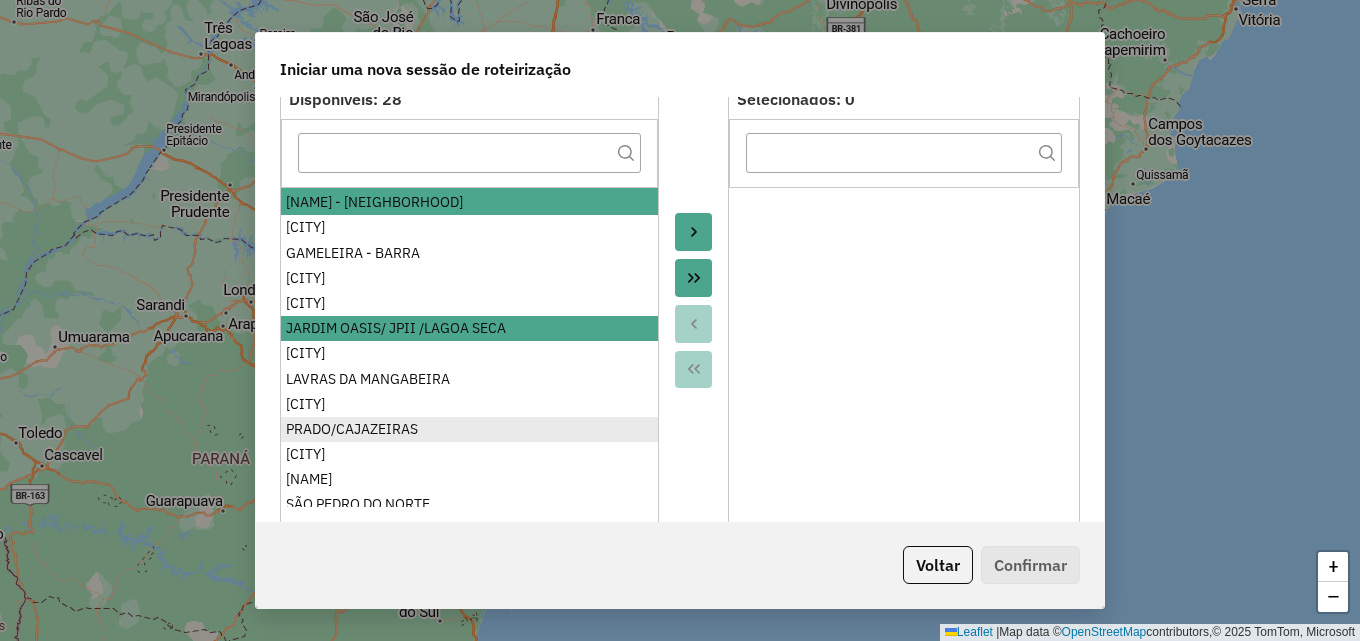 click on "PRADO/CAJAZEIRAS" at bounding box center [469, 429] 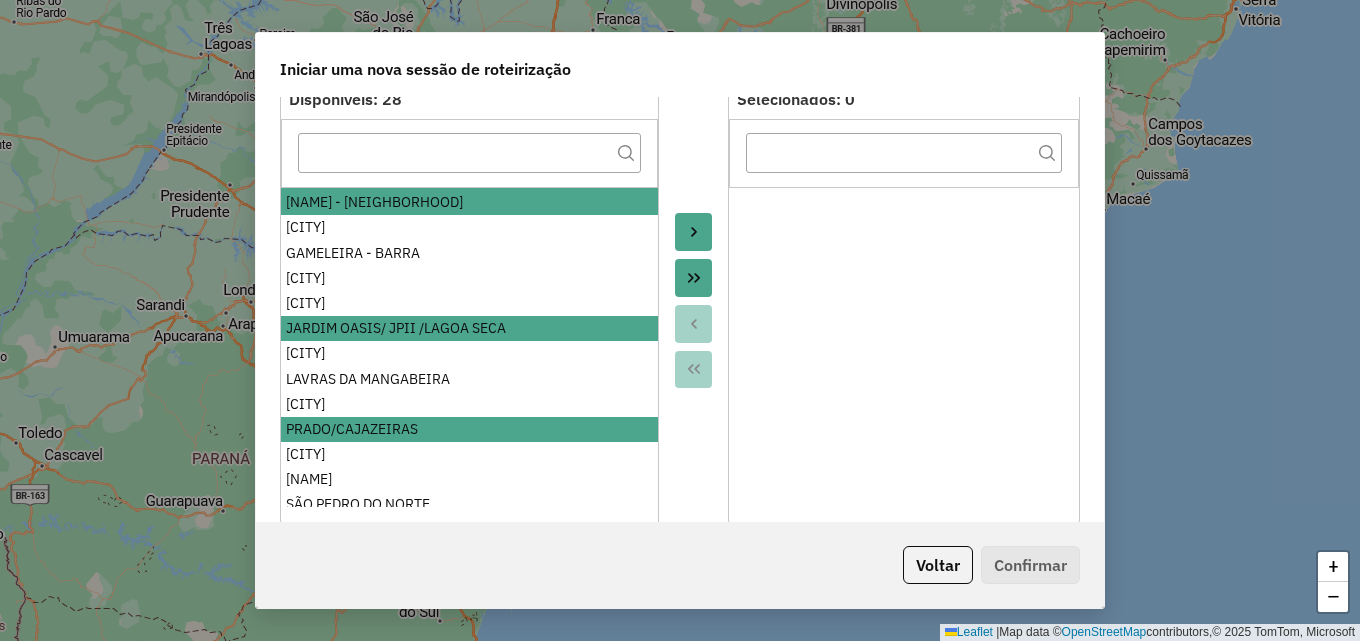 scroll, scrollTop: 386, scrollLeft: 0, axis: vertical 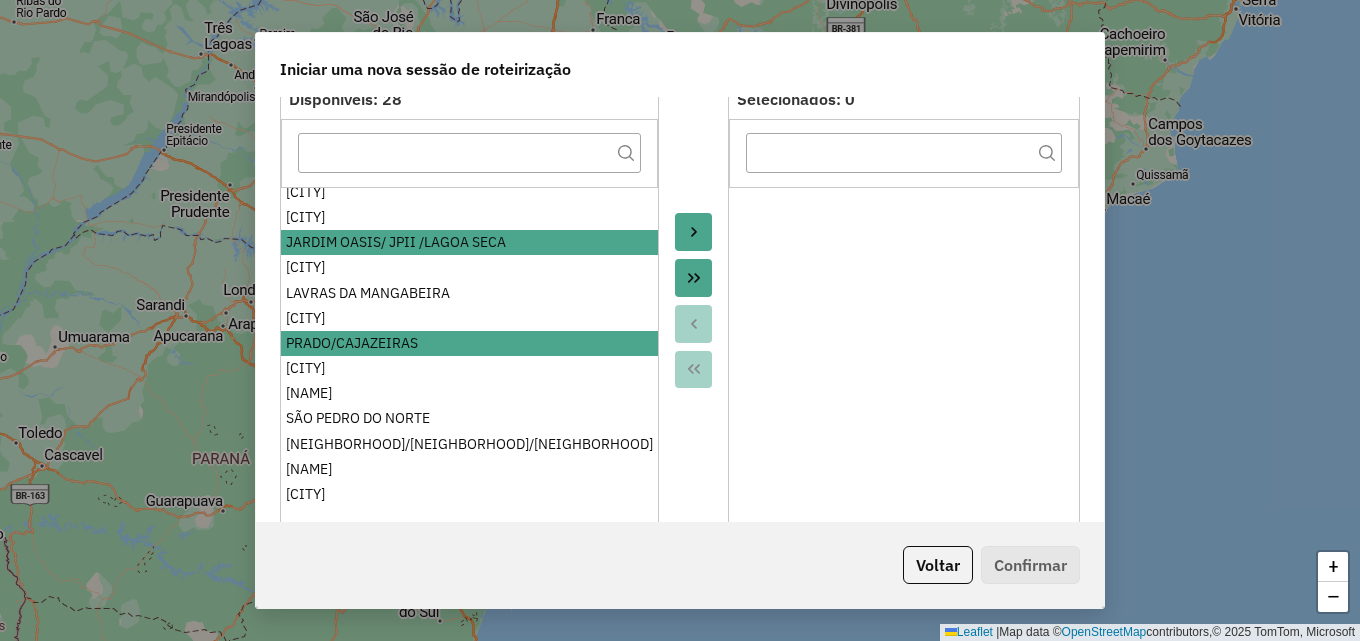 click 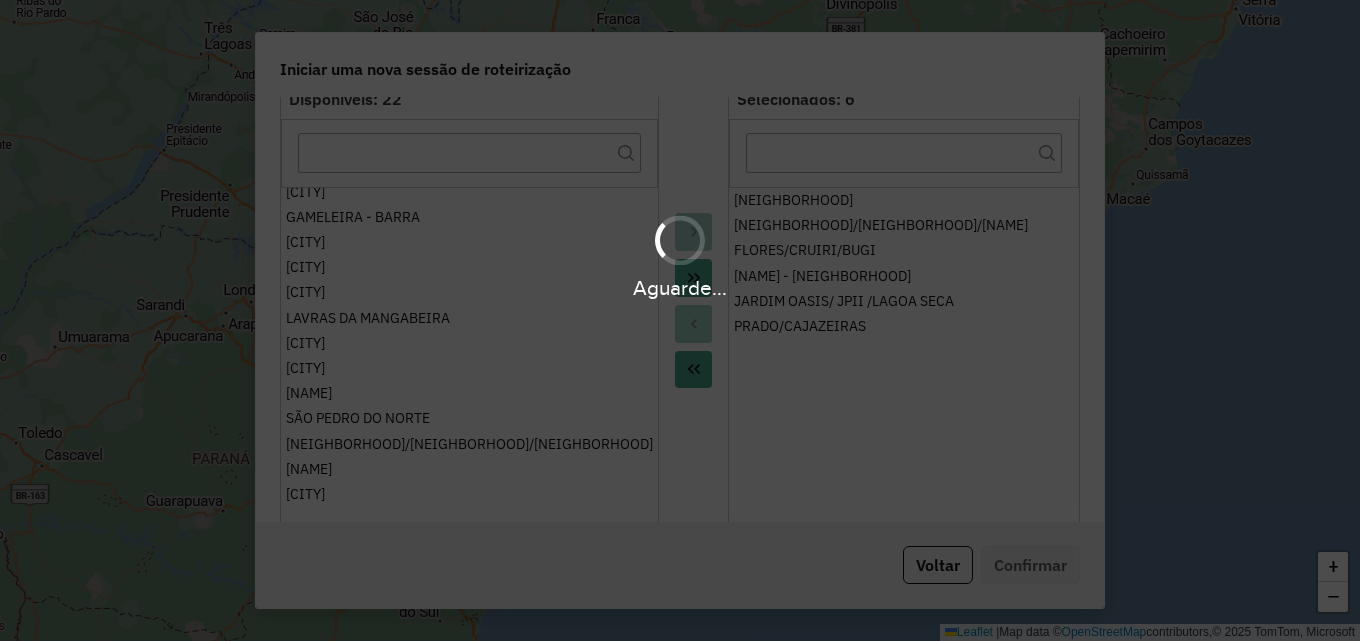 scroll, scrollTop: 235, scrollLeft: 0, axis: vertical 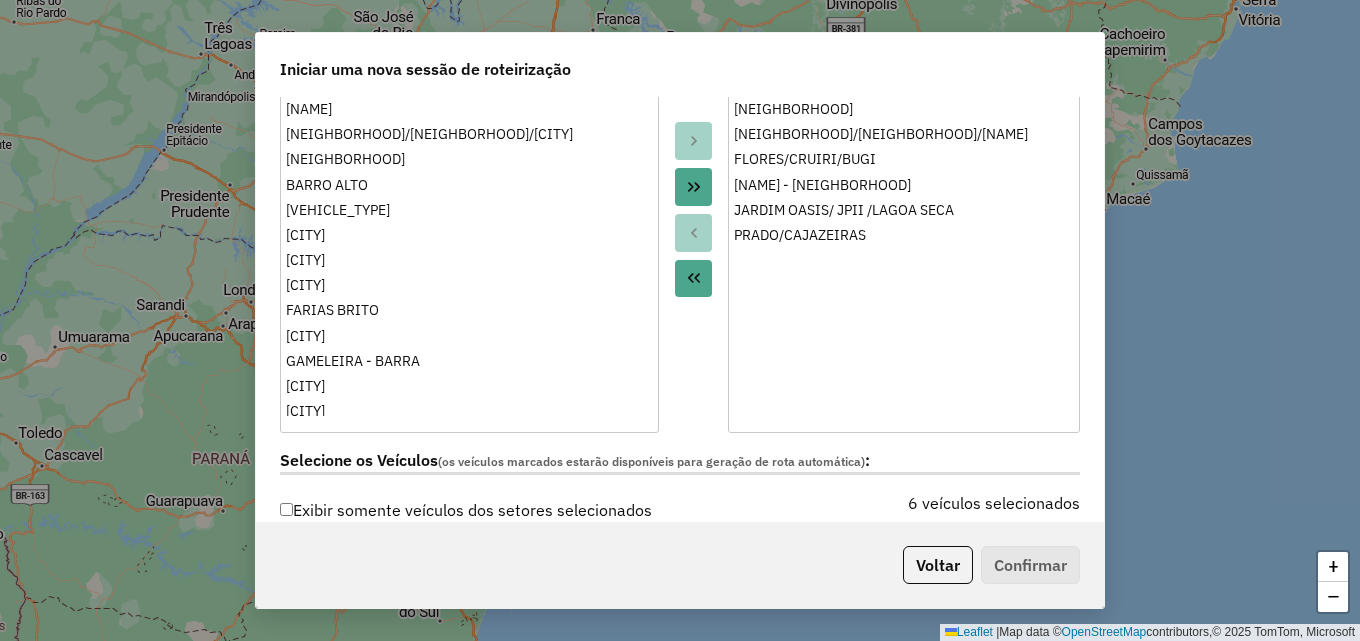 click on "ALENCAR BAIXIO/UMARI/IPAUMIRIM BARREIRAS BARRO ALTO BAU CAIPU CARIÚS CEDRO FARIAS BRITO GADELHA GAMELEIRA - BARRA GRANJEIRO ICÓ JUCÁS LAVRAS DA MANGABEIRA ORÓS QUIXELÕ SANTA ROSA SÃO PEDRO DO NORTE SUASSURANA/BARREIRAS/VARJOTA TARRAFAS VARZEA ALEGRE" at bounding box center [469, 256] 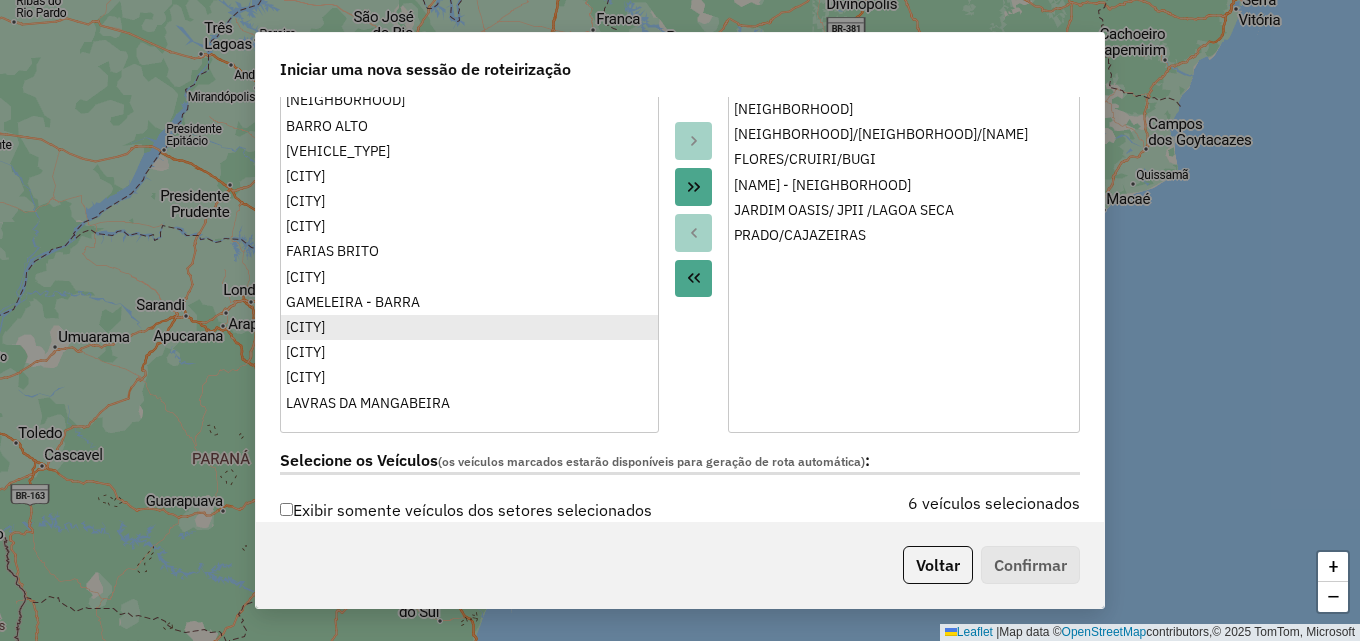 scroll, scrollTop: 100, scrollLeft: 0, axis: vertical 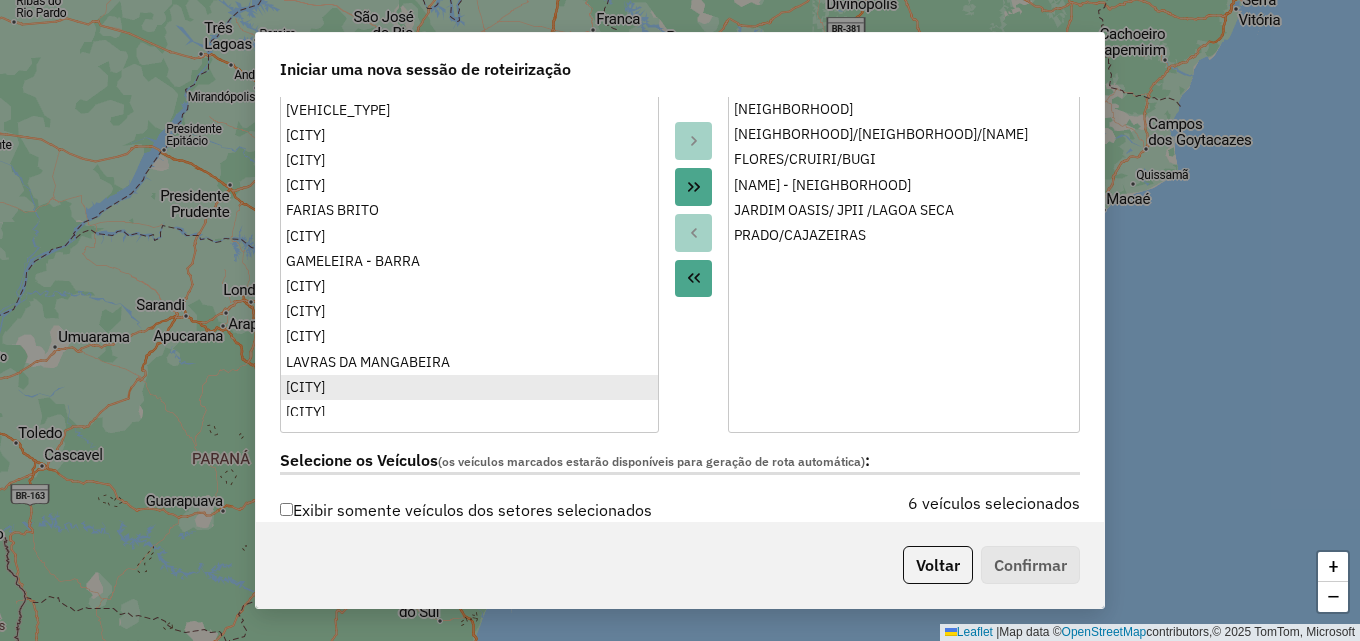 click on "[CITY]" at bounding box center [469, 387] 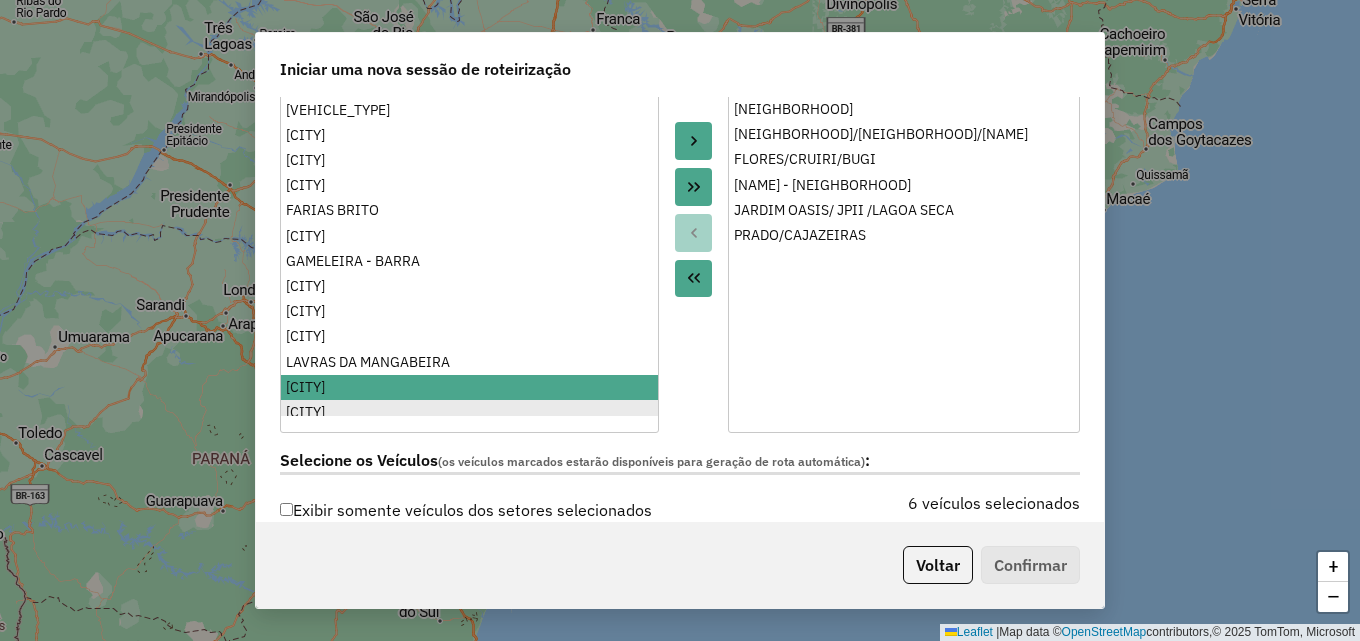 click on "[CITY]" at bounding box center [469, 412] 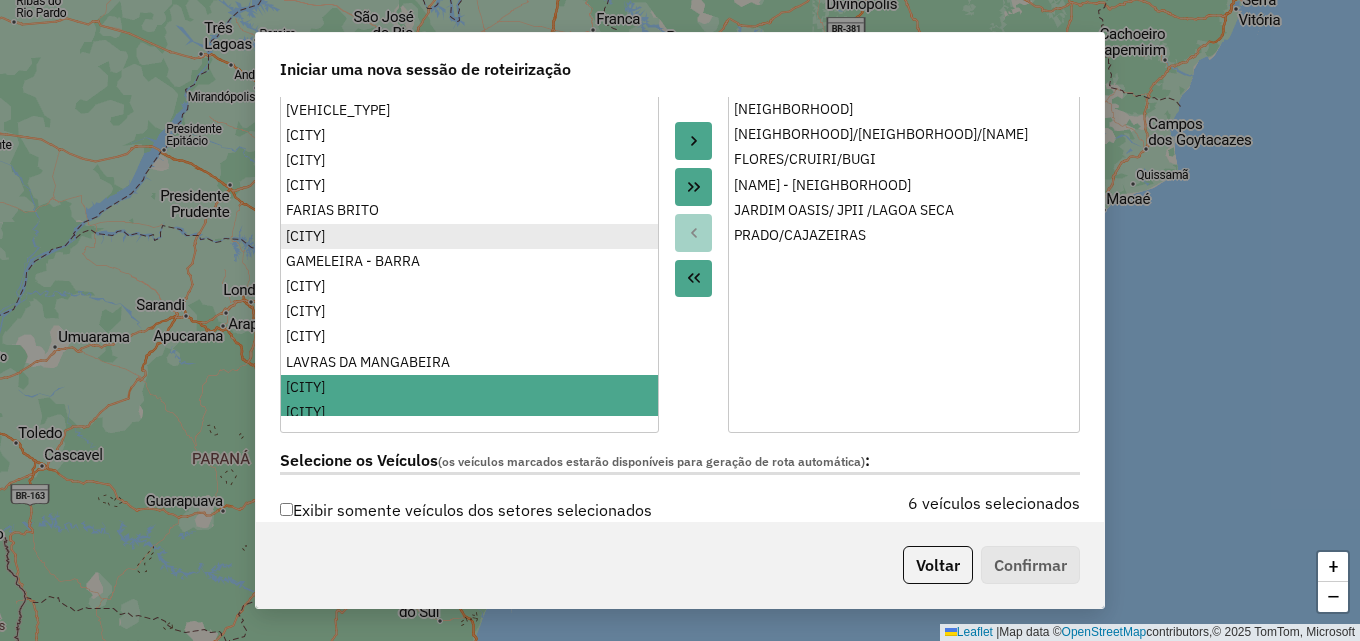 drag, startPoint x: 321, startPoint y: 238, endPoint x: 433, endPoint y: 237, distance: 112.00446 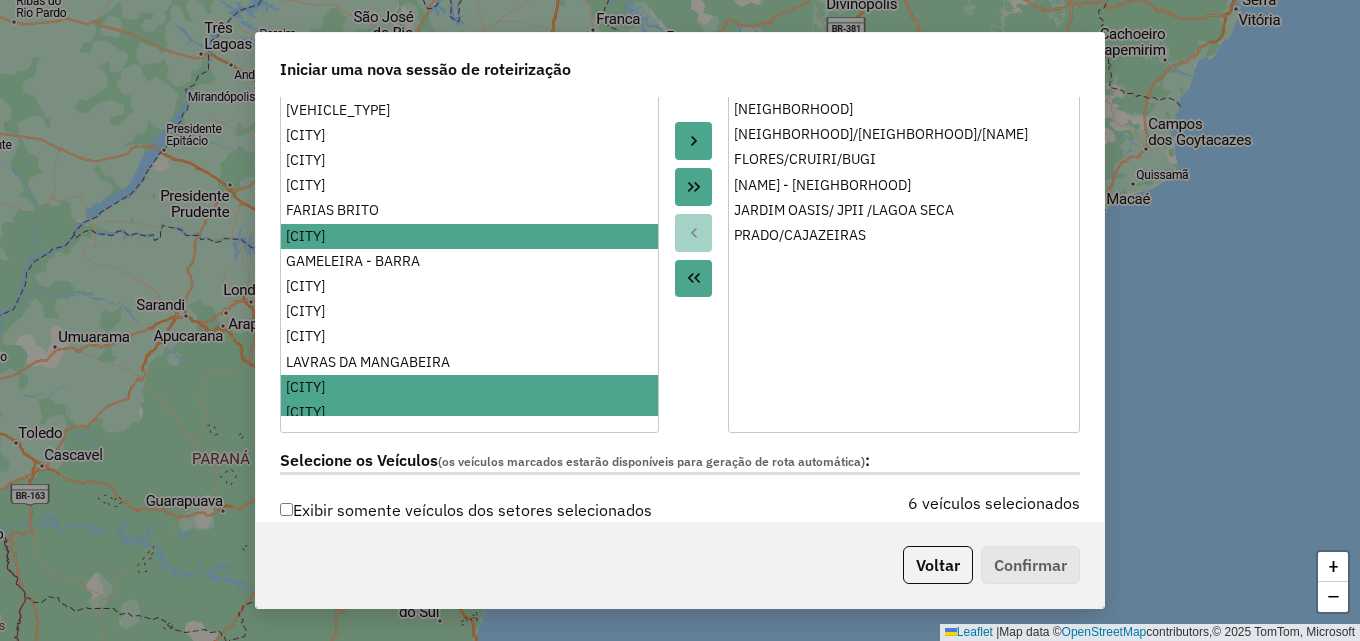 click 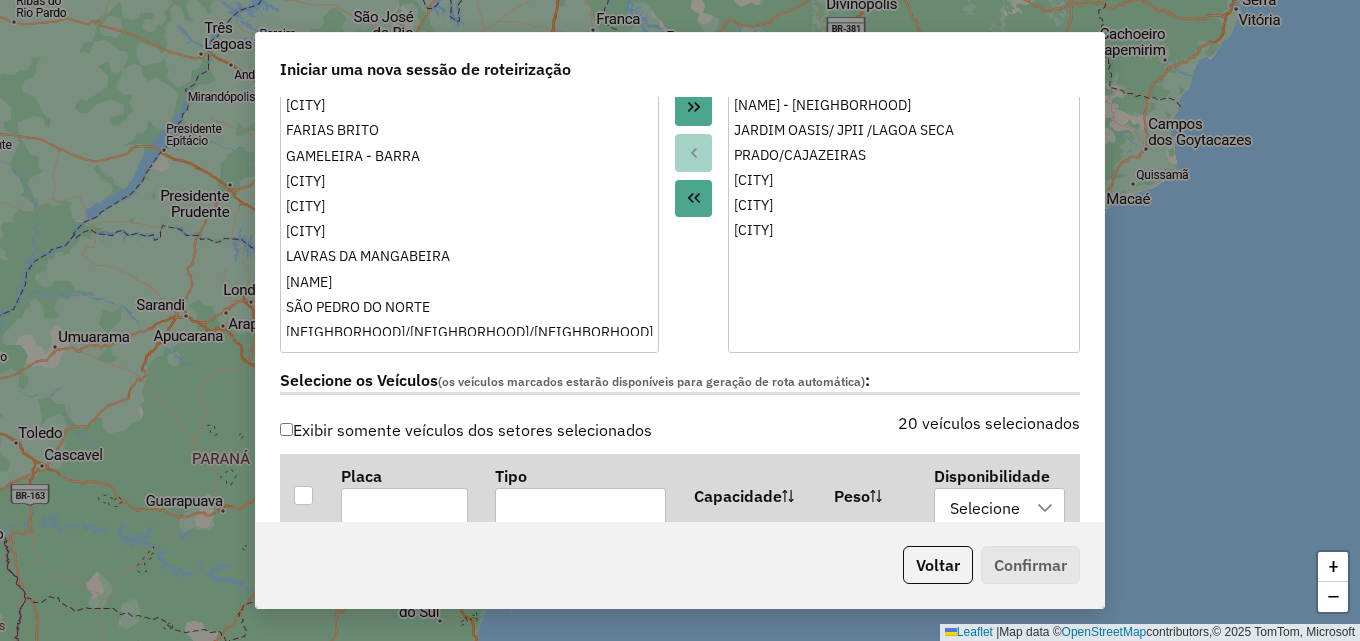 scroll, scrollTop: 491, scrollLeft: 0, axis: vertical 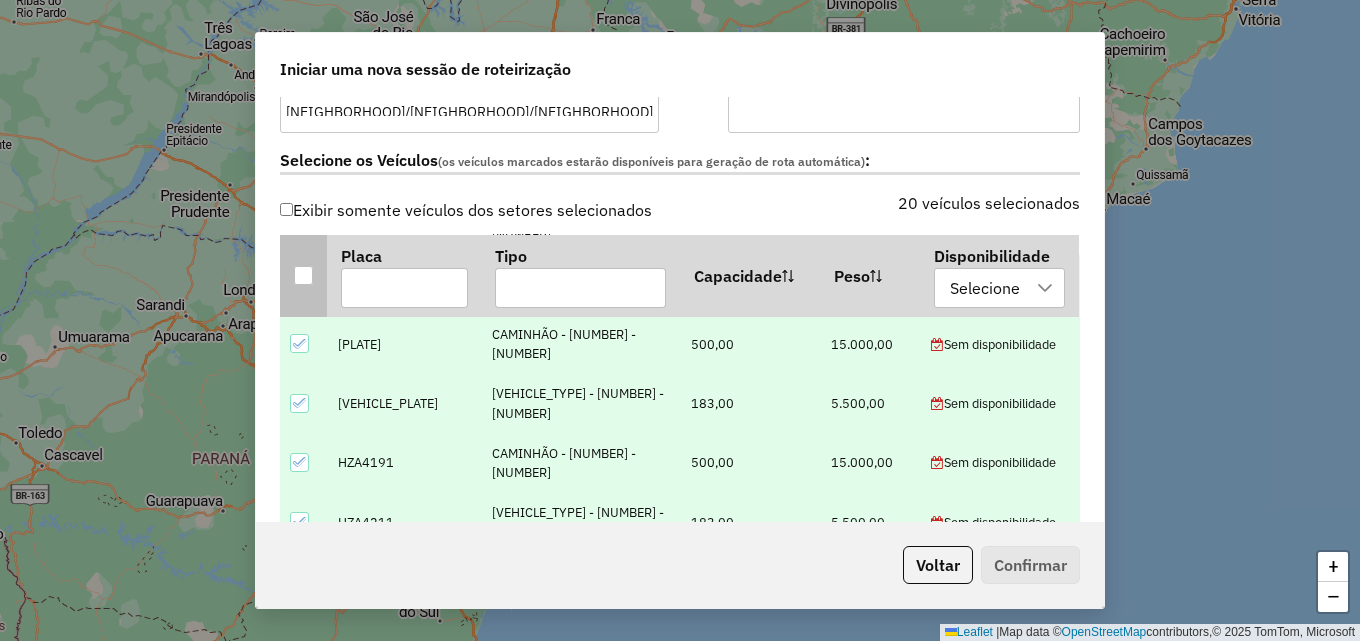click at bounding box center [303, 275] 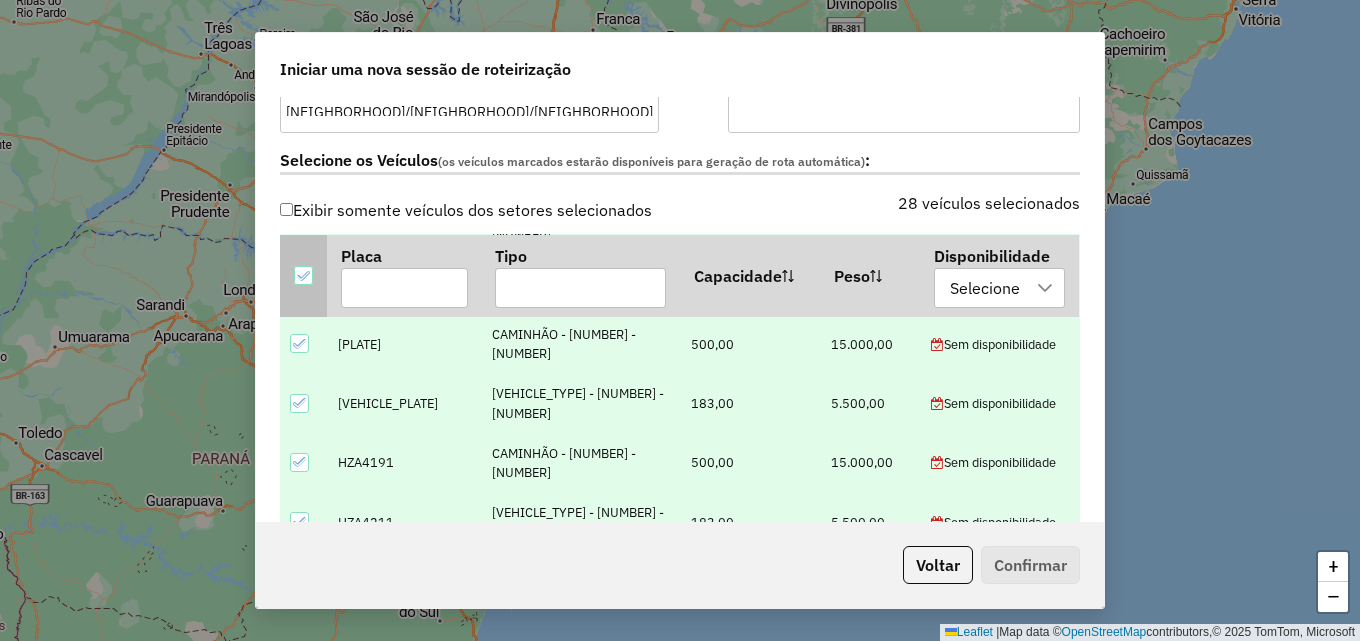 click 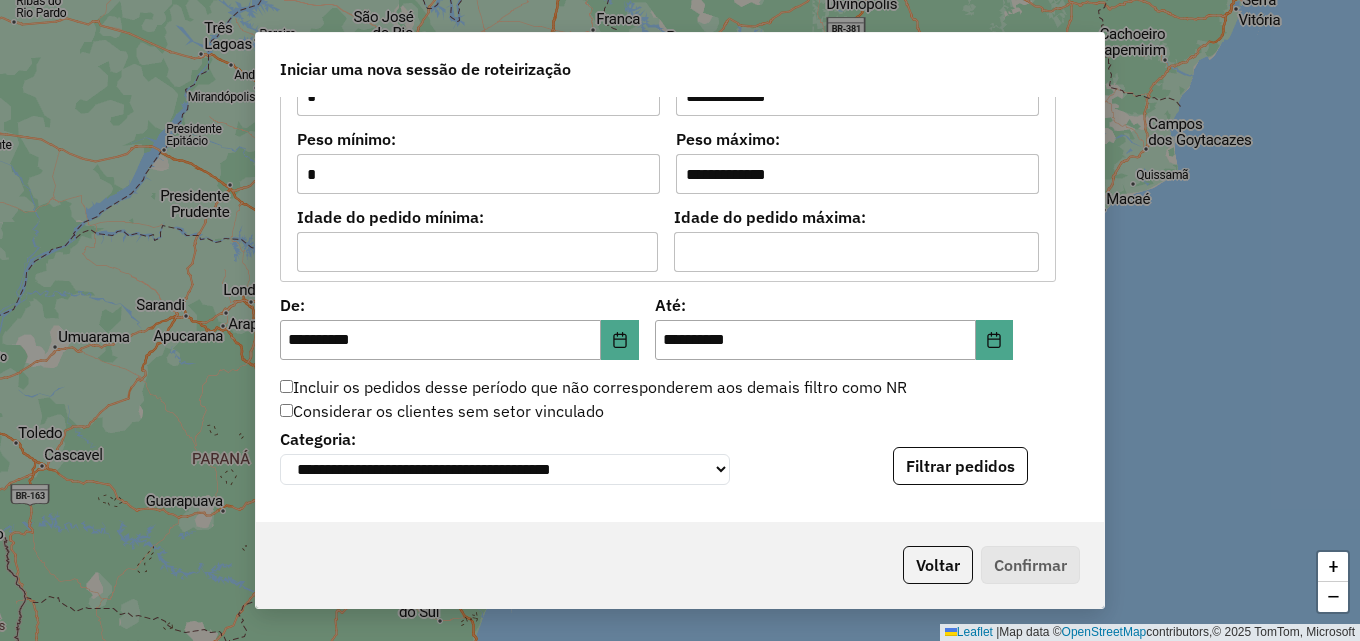 scroll, scrollTop: 1891, scrollLeft: 0, axis: vertical 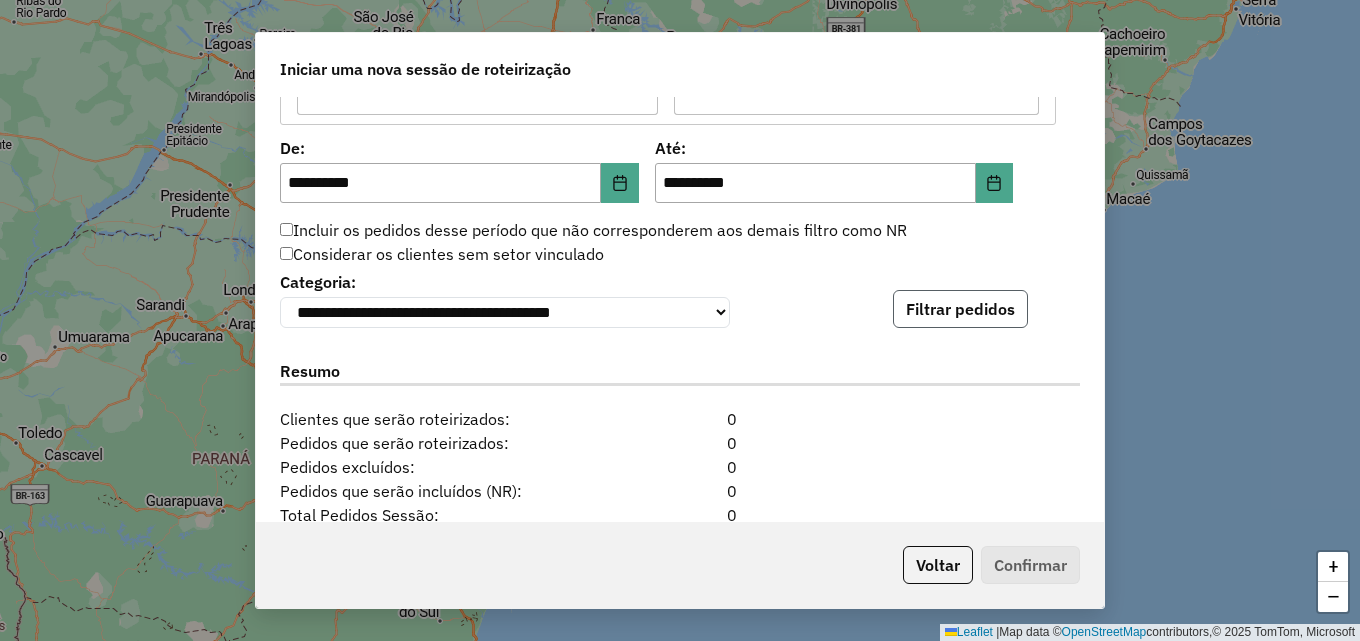 click on "Filtrar pedidos" 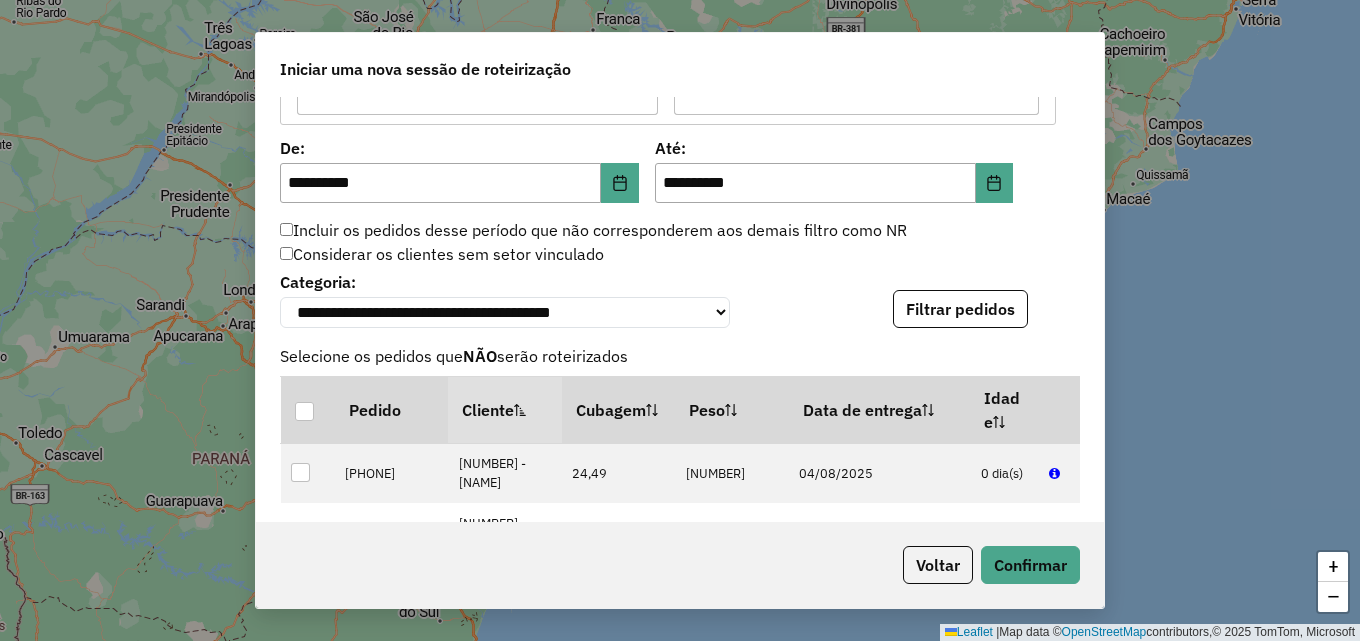scroll, scrollTop: 1991, scrollLeft: 0, axis: vertical 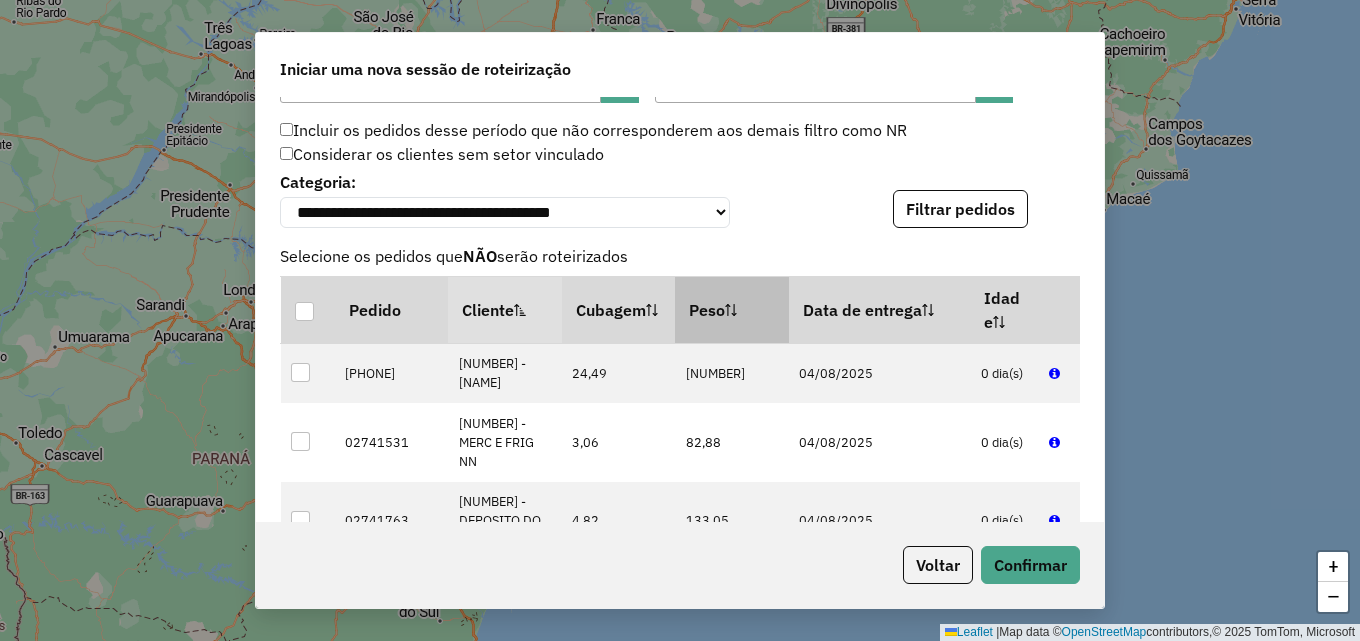 click on "Peso" at bounding box center (732, 309) 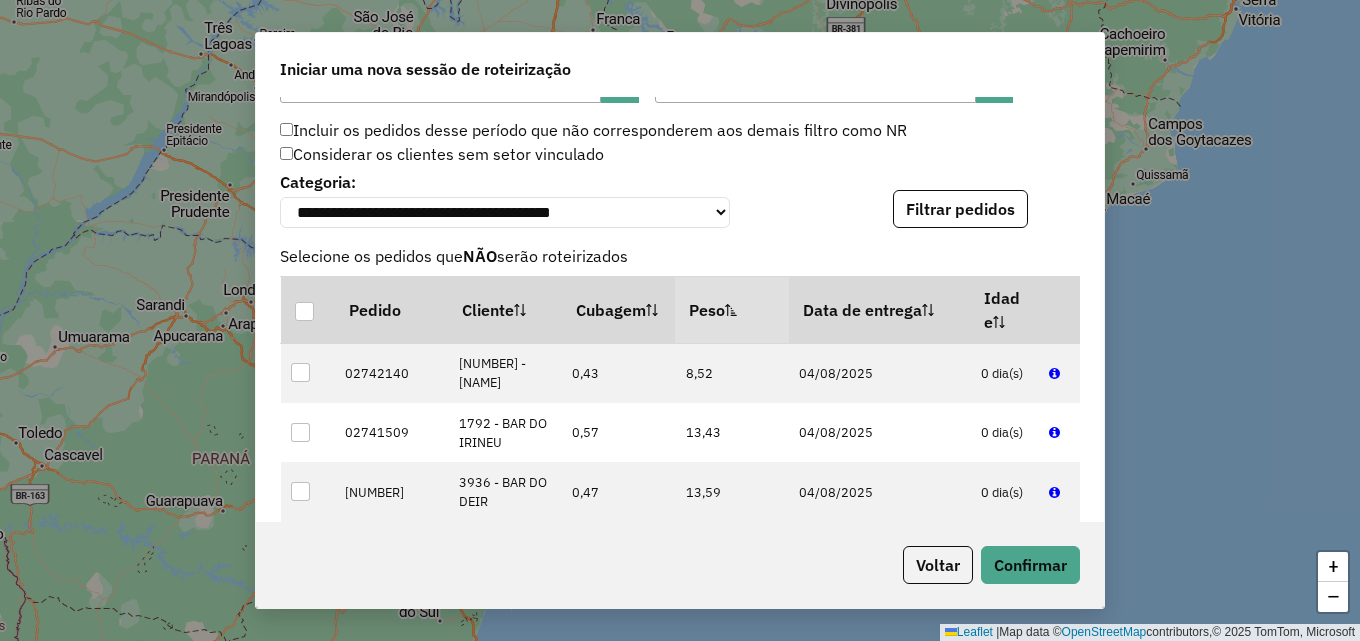 click on "Peso" at bounding box center [732, 309] 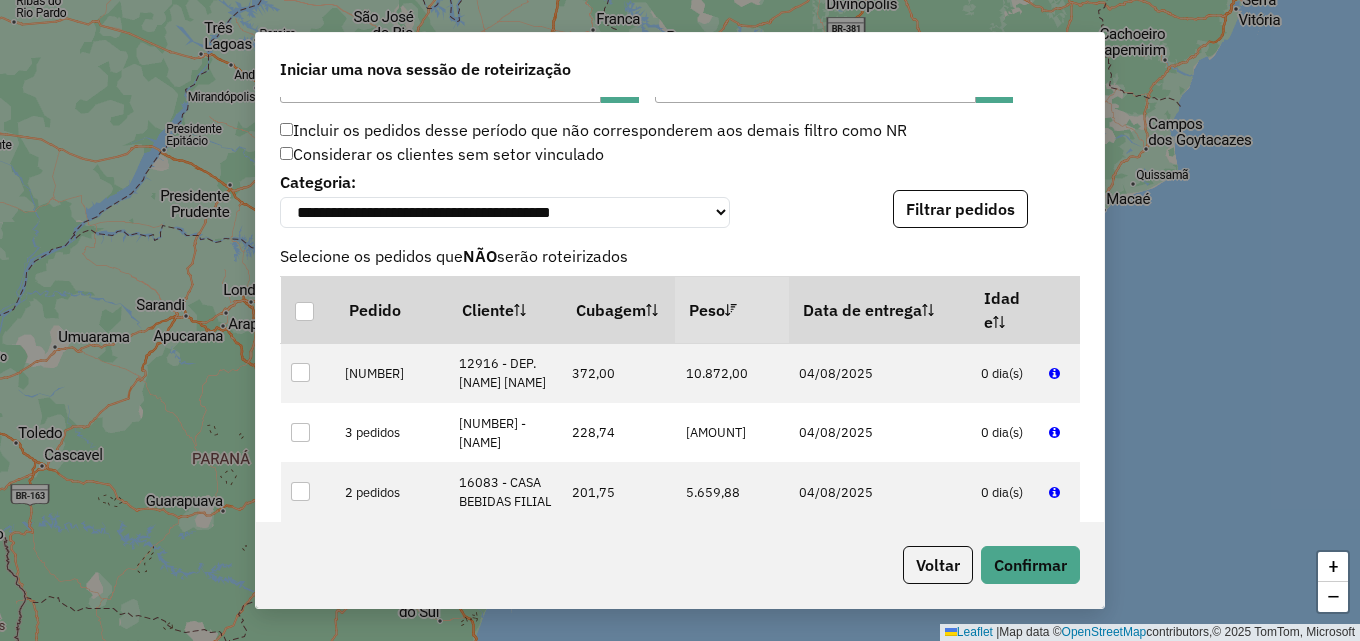 scroll, scrollTop: 2091, scrollLeft: 0, axis: vertical 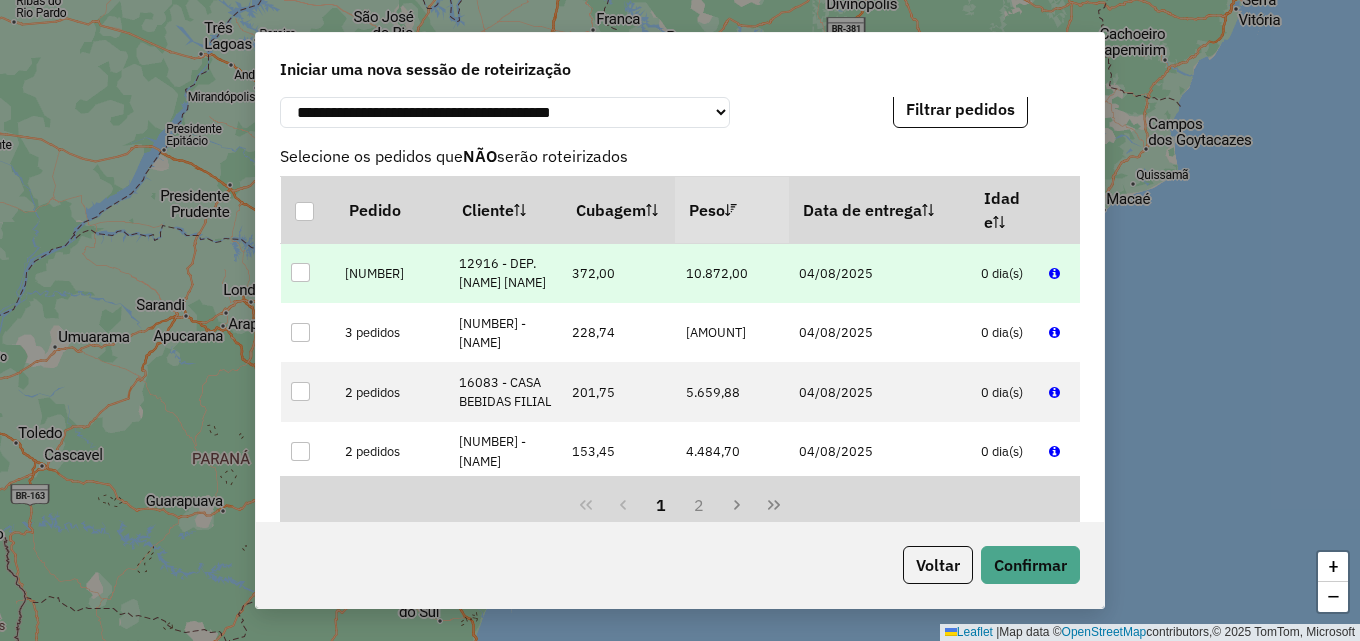 click at bounding box center [300, 272] 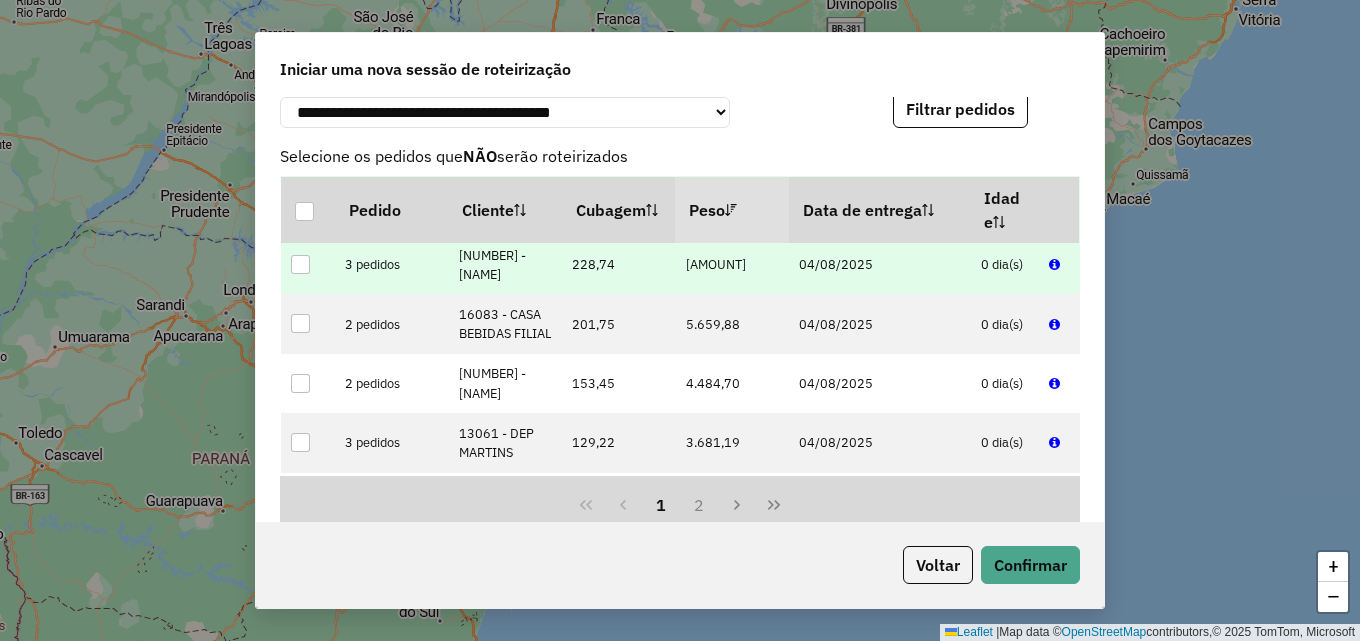 scroll, scrollTop: 100, scrollLeft: 0, axis: vertical 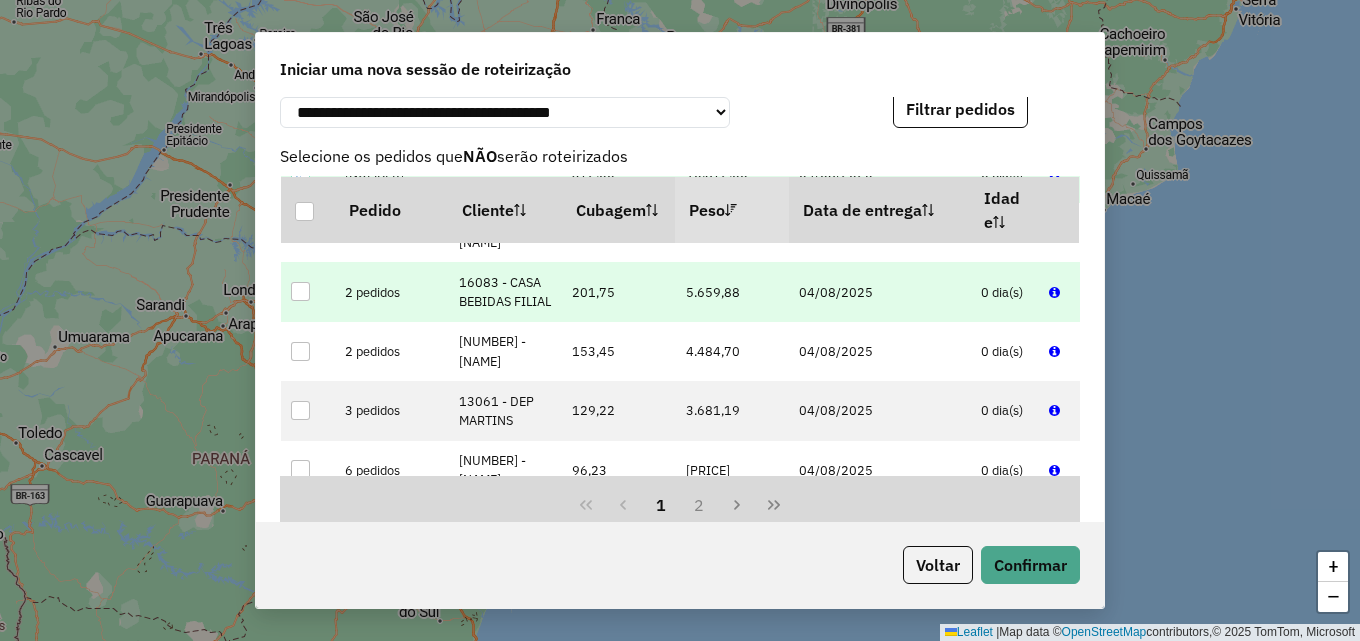 click at bounding box center [300, 291] 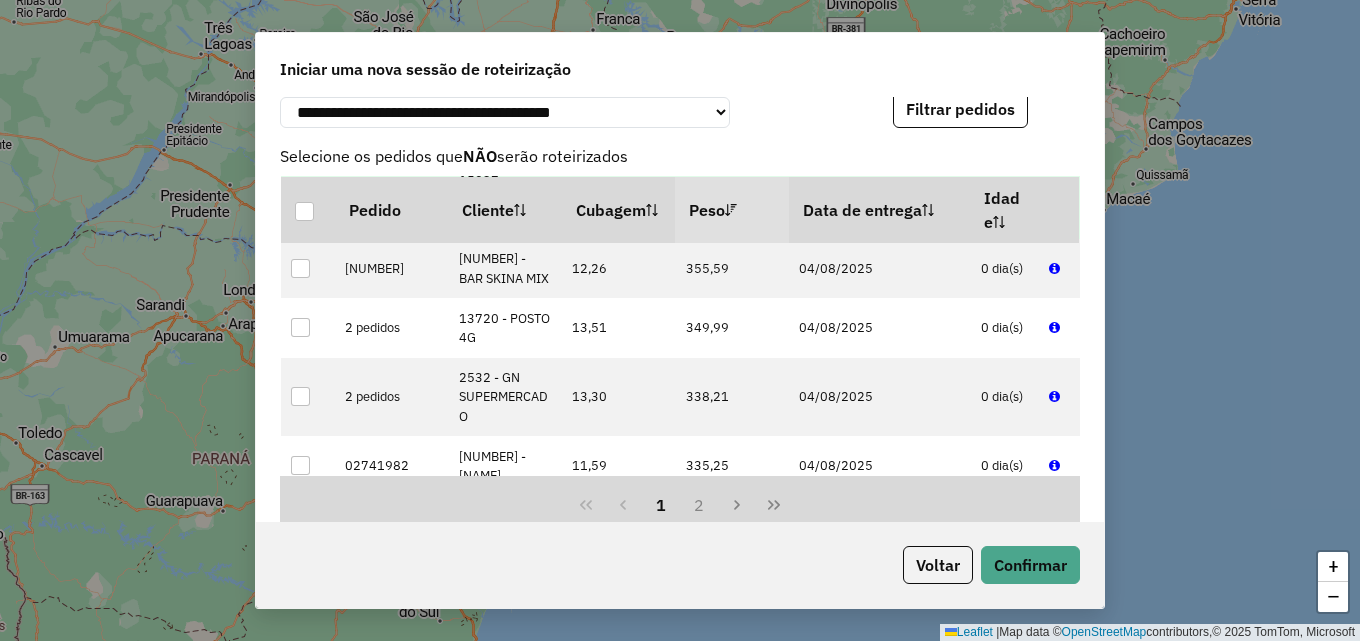 scroll, scrollTop: 4100, scrollLeft: 0, axis: vertical 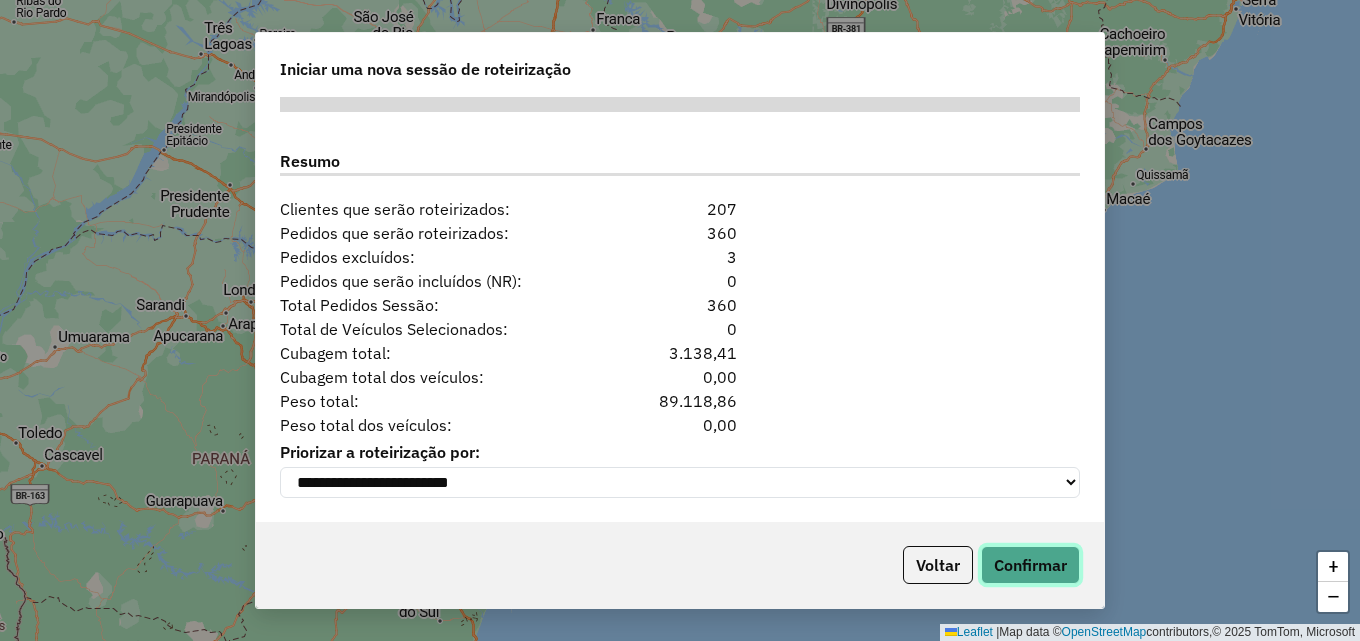 click on "Confirmar" 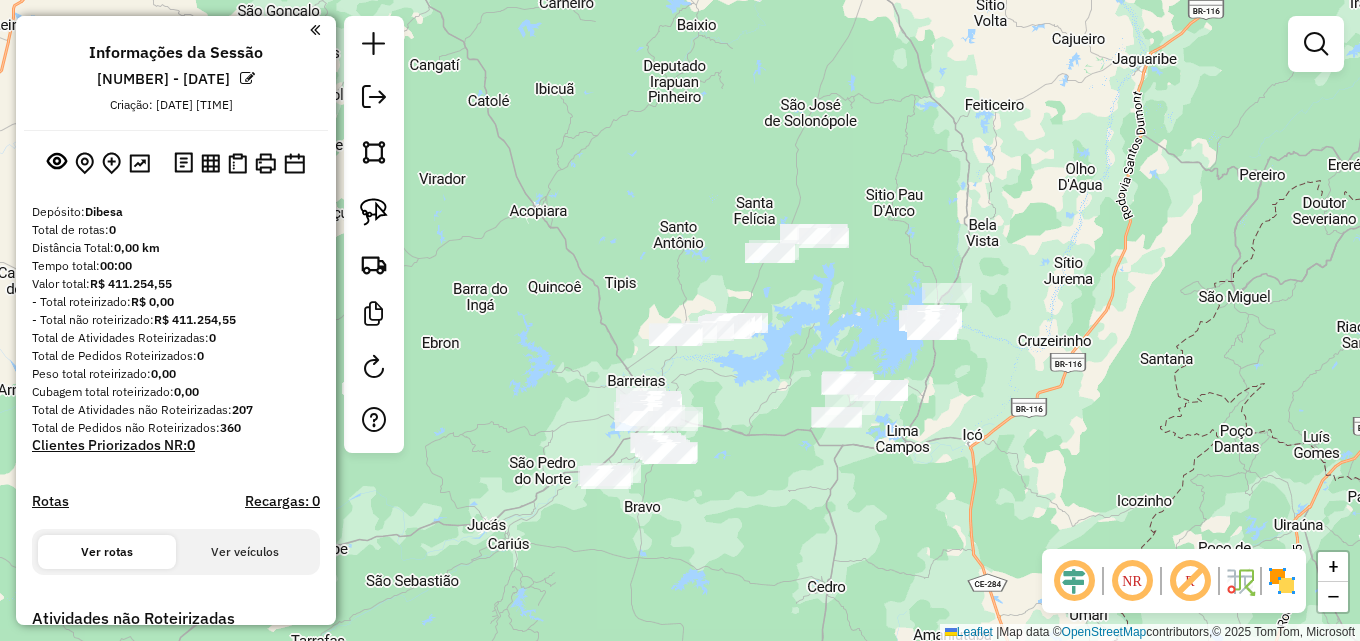 drag, startPoint x: 943, startPoint y: 384, endPoint x: 914, endPoint y: 421, distance: 47.010635 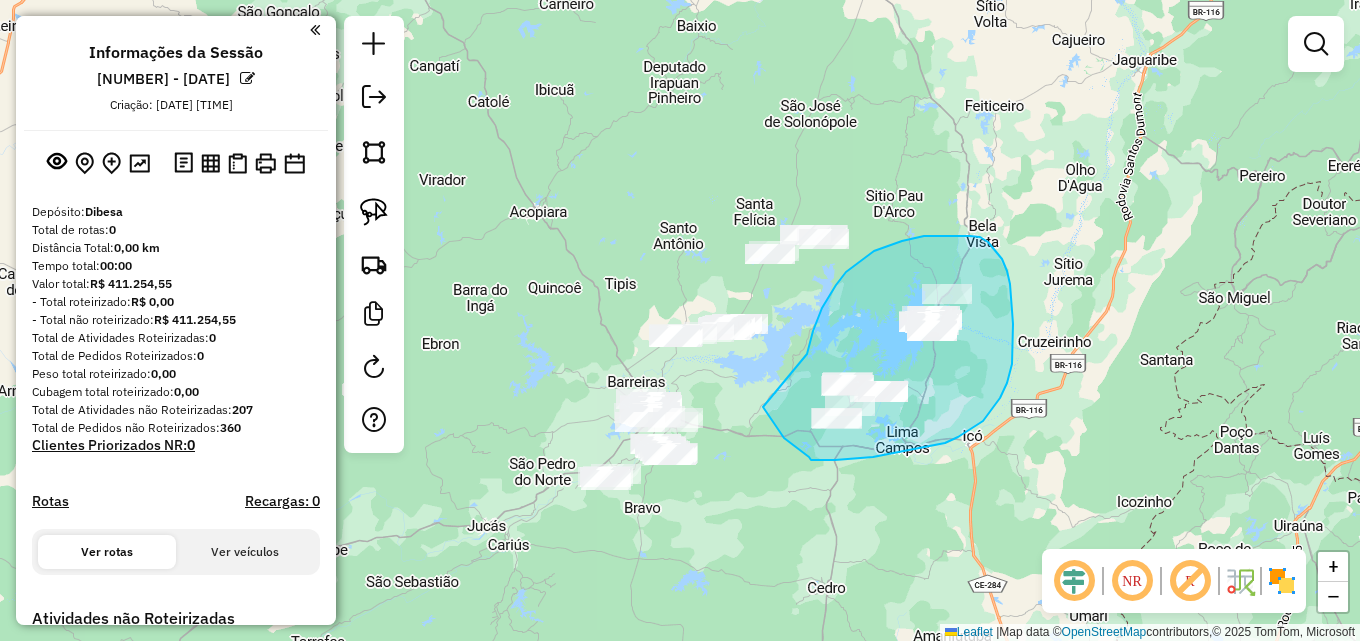 drag, startPoint x: 822, startPoint y: 308, endPoint x: 761, endPoint y: 404, distance: 113.74094 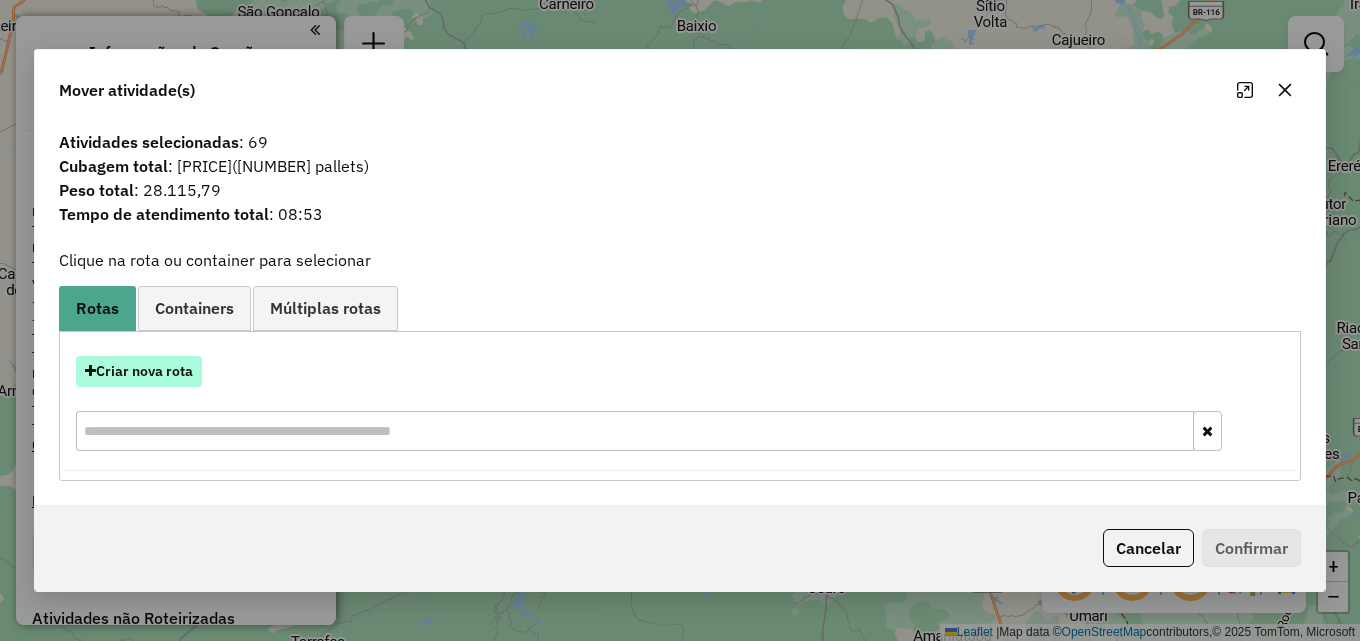 click on "Criar nova rota" at bounding box center (139, 371) 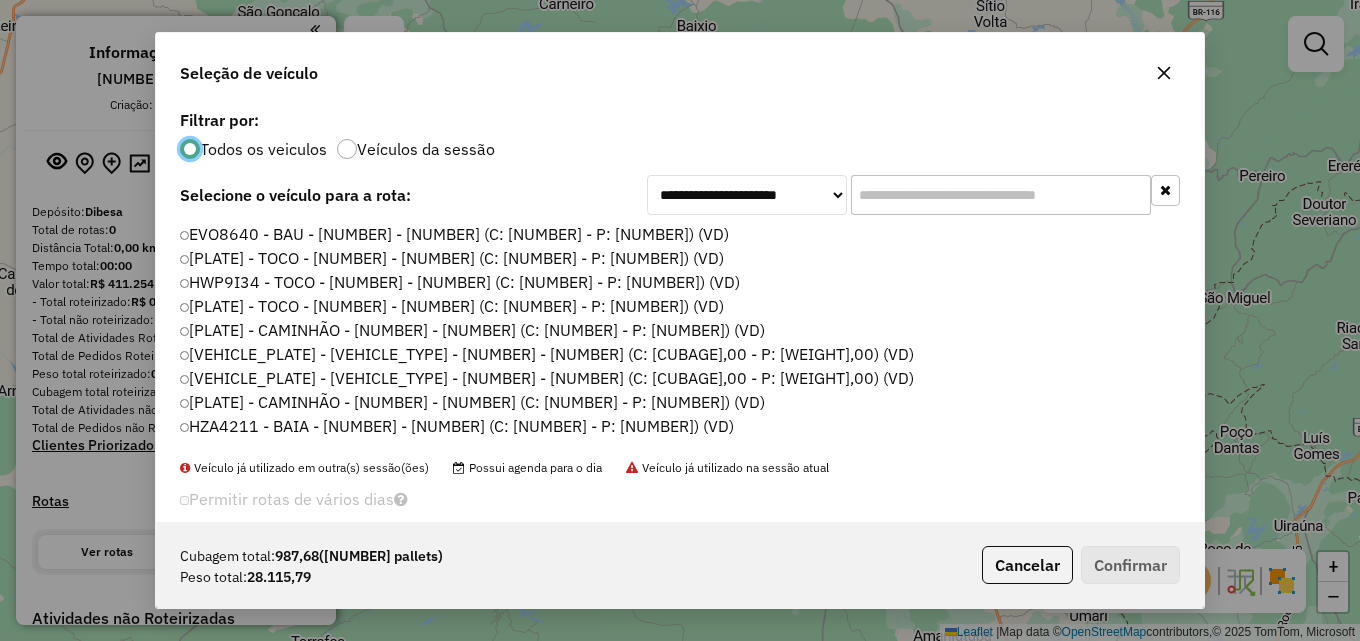 scroll, scrollTop: 11, scrollLeft: 6, axis: both 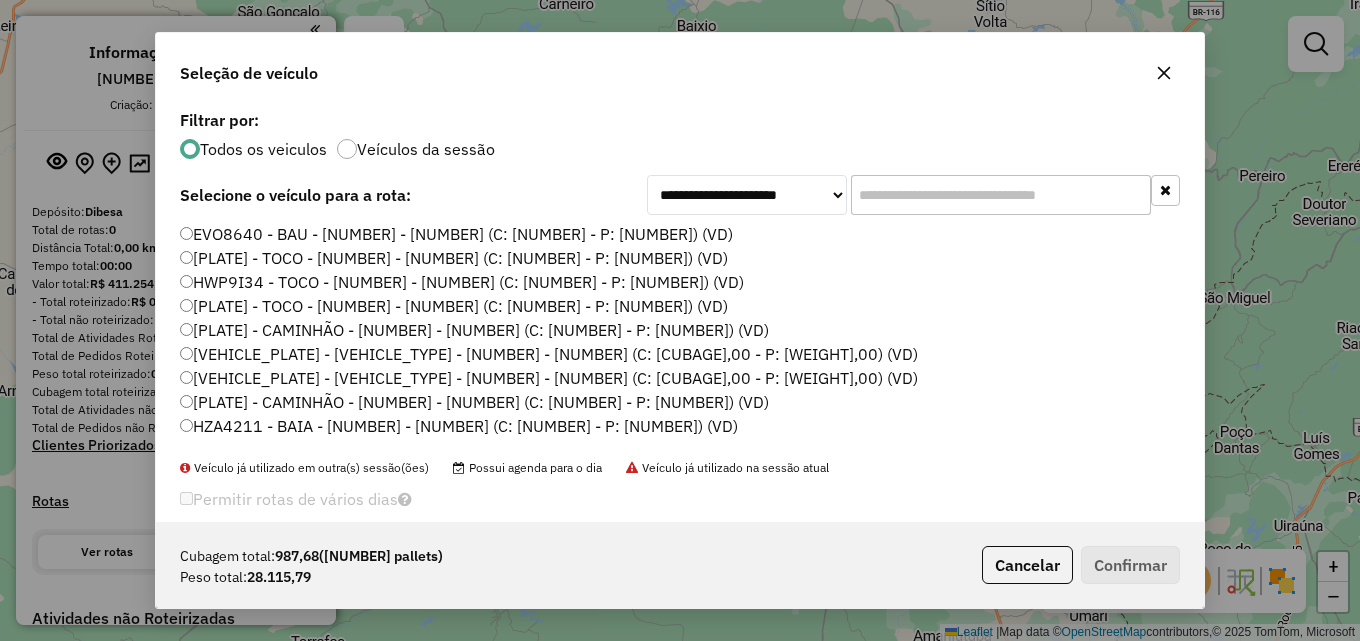 drag, startPoint x: 908, startPoint y: 203, endPoint x: 883, endPoint y: 199, distance: 25.317978 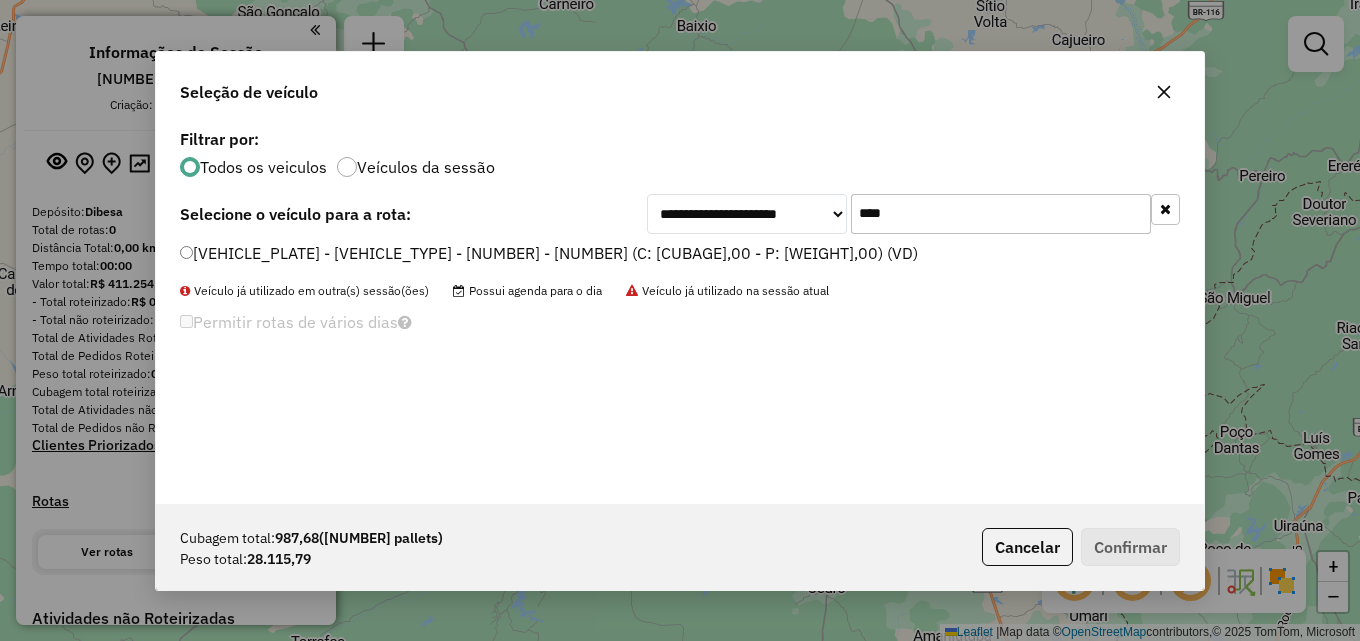 type on "****" 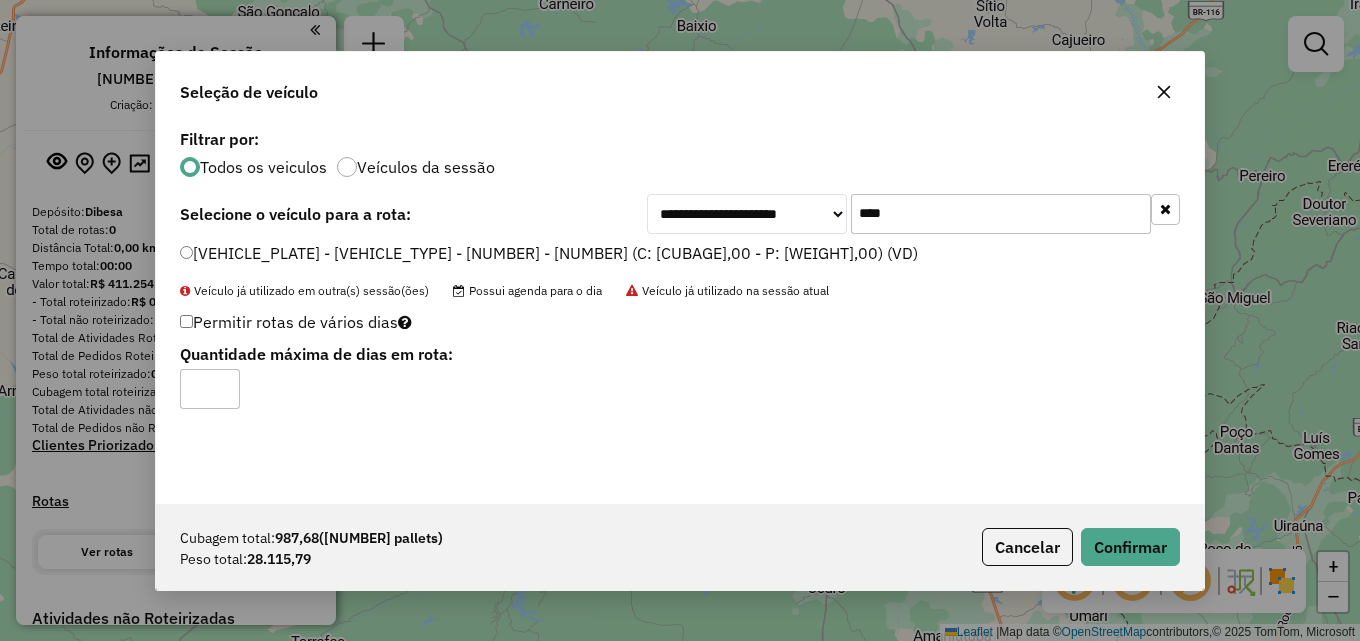 type on "*" 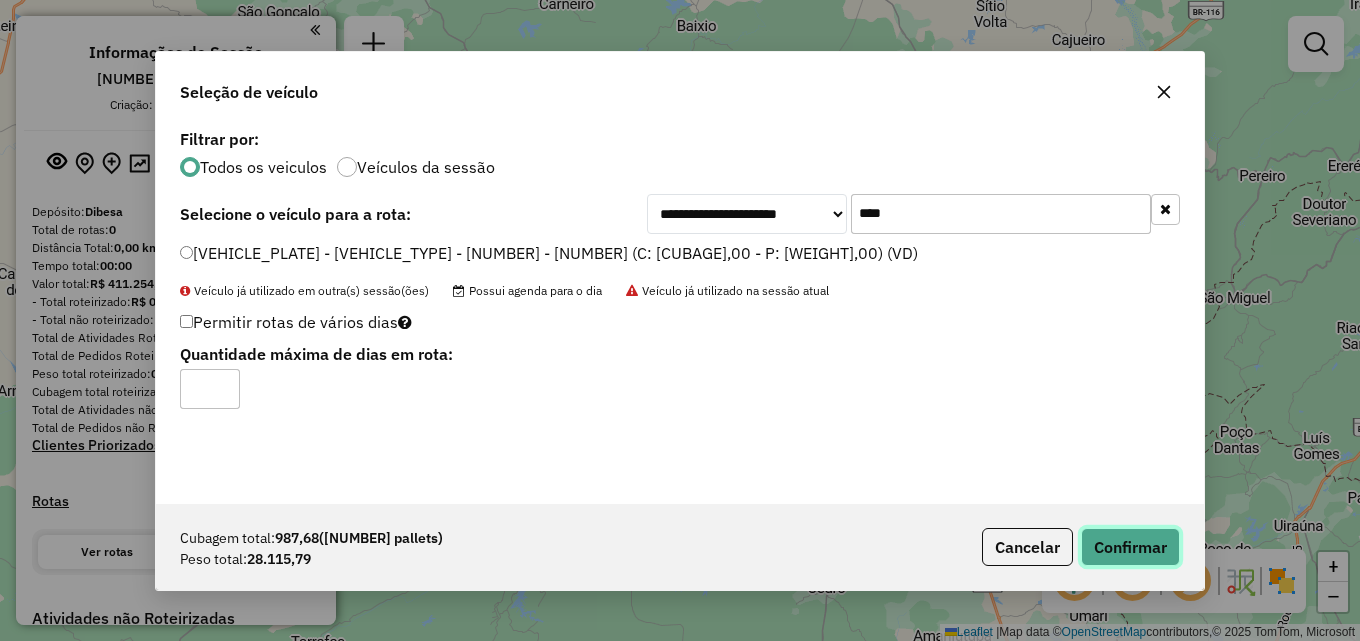 click on "Confirmar" 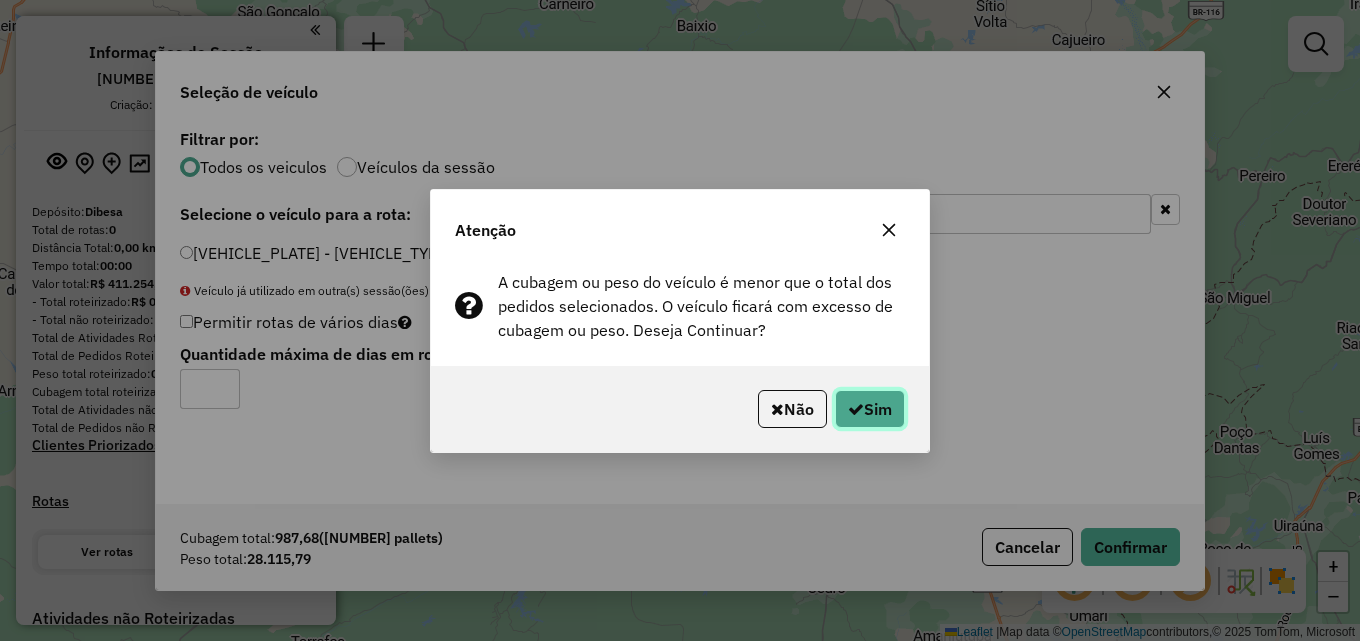 click on "Sim" 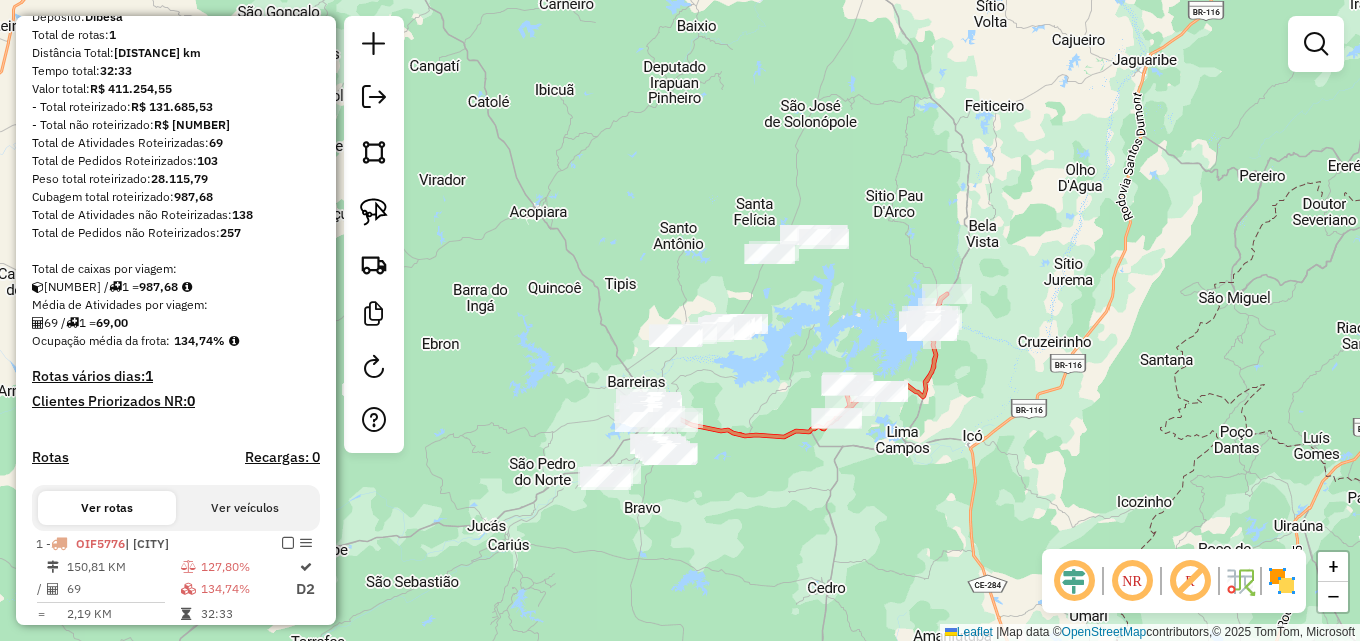 scroll, scrollTop: 200, scrollLeft: 0, axis: vertical 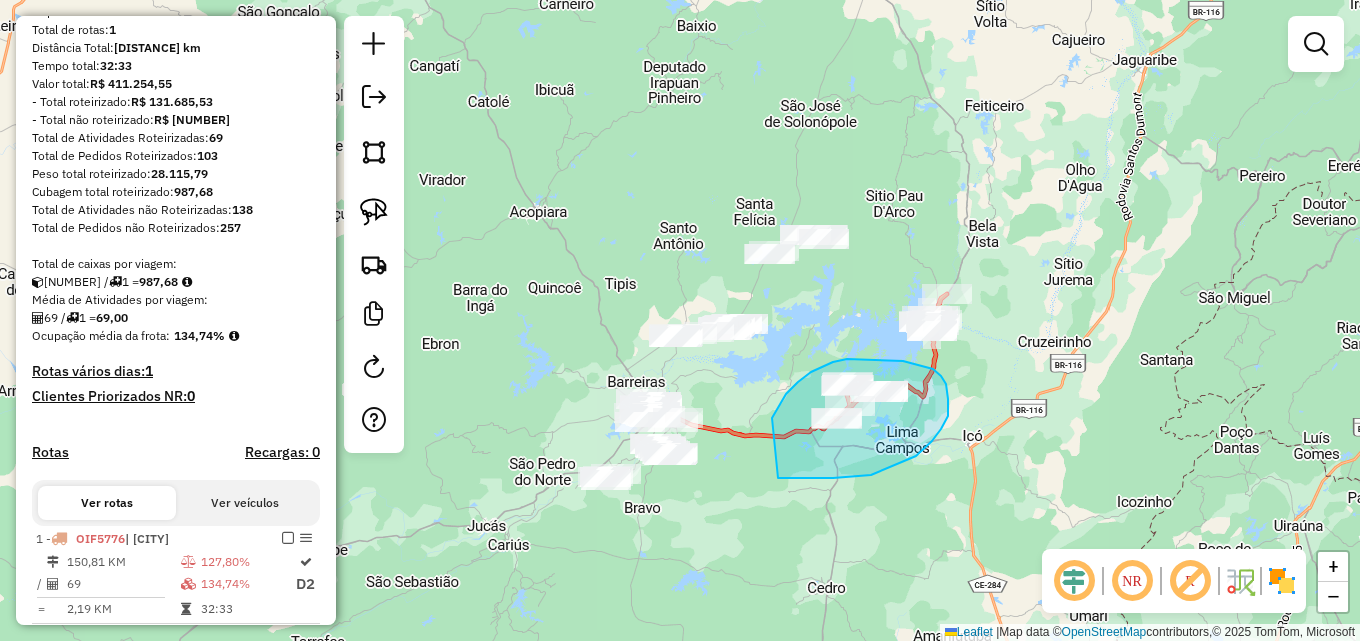 drag, startPoint x: 805, startPoint y: 377, endPoint x: 775, endPoint y: 478, distance: 105.36128 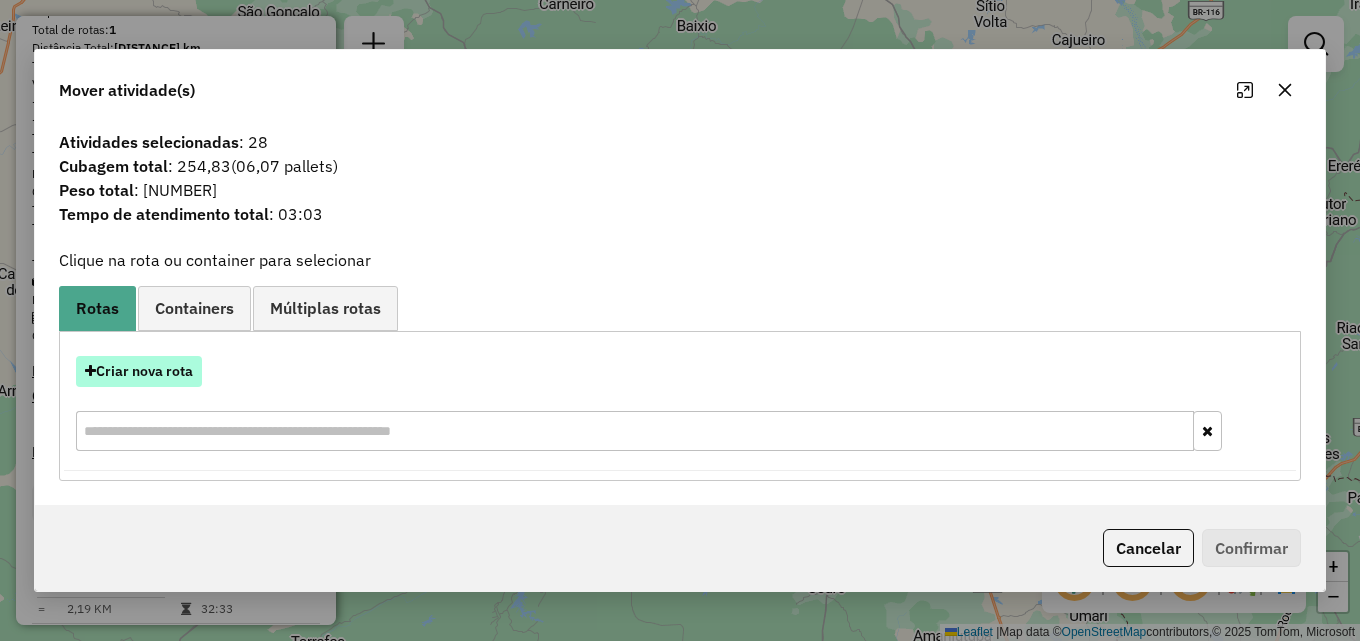click on "Criar nova rota" at bounding box center (139, 371) 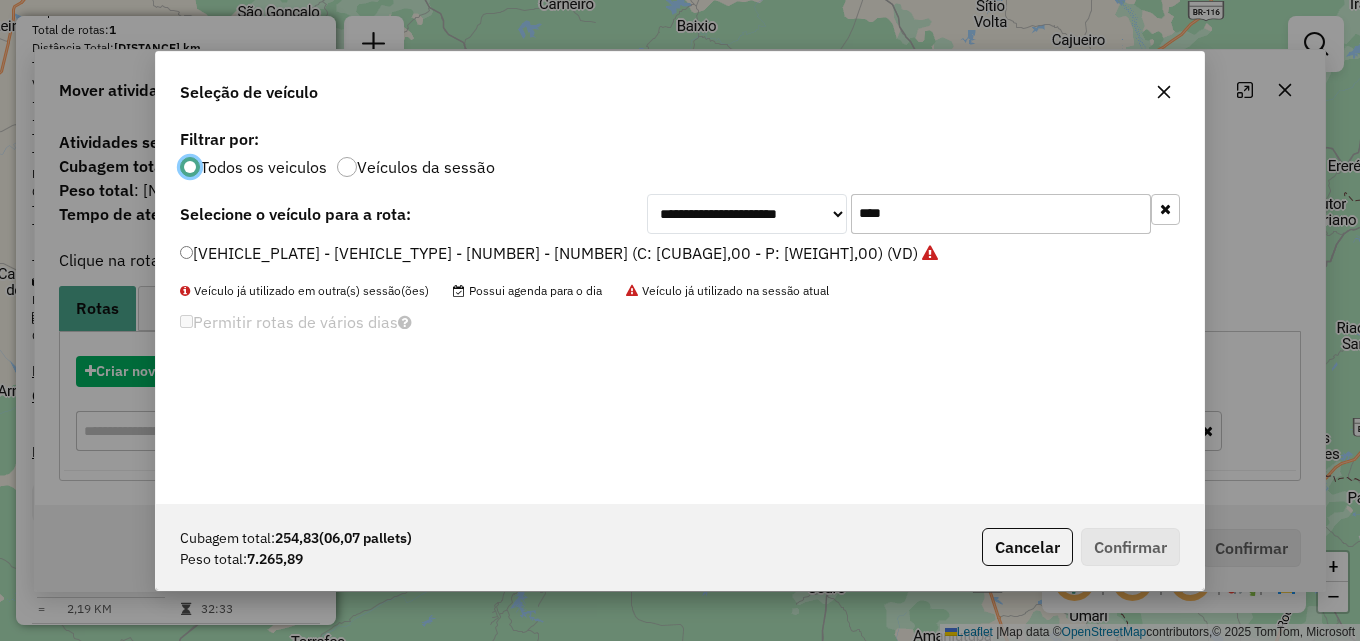 scroll, scrollTop: 11, scrollLeft: 6, axis: both 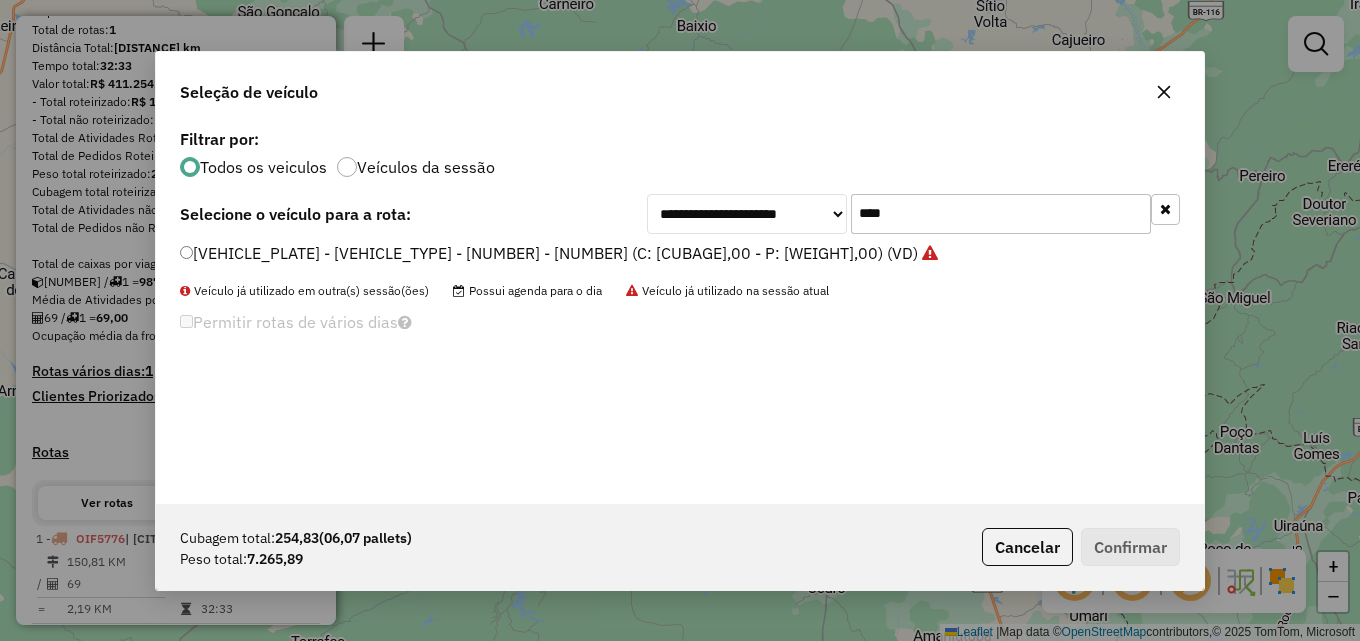 drag, startPoint x: 829, startPoint y: 218, endPoint x: 639, endPoint y: 207, distance: 190.31816 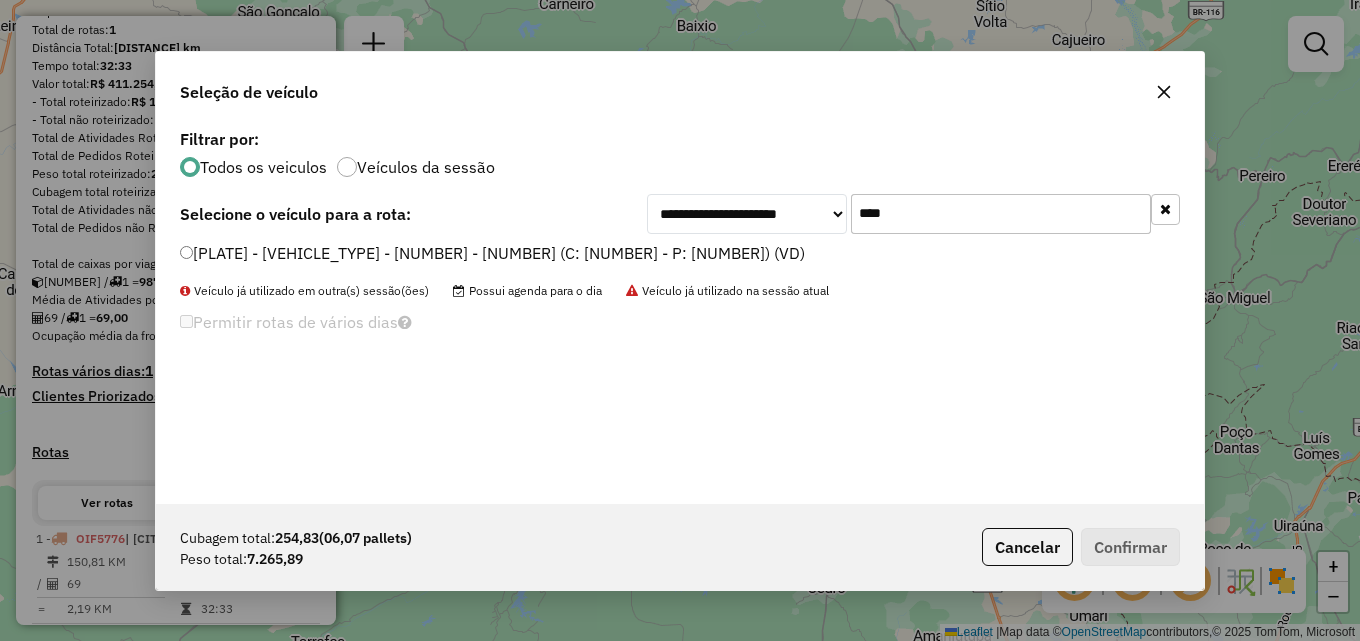 type on "****" 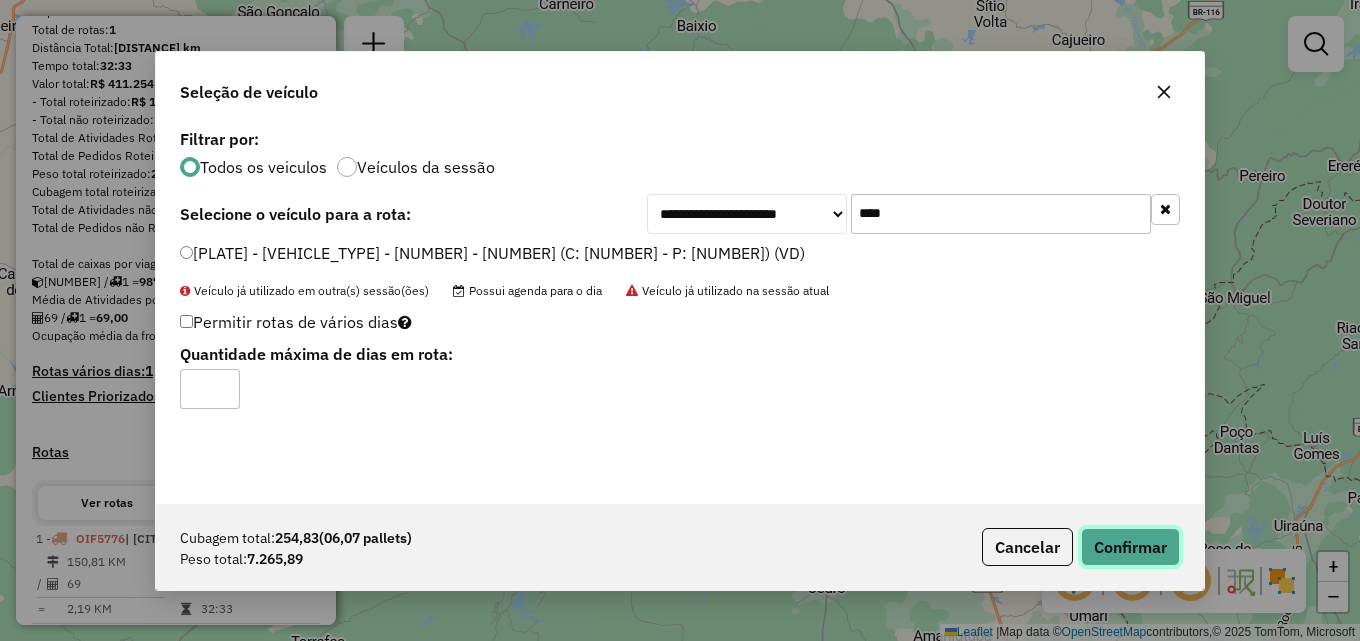 click on "Confirmar" 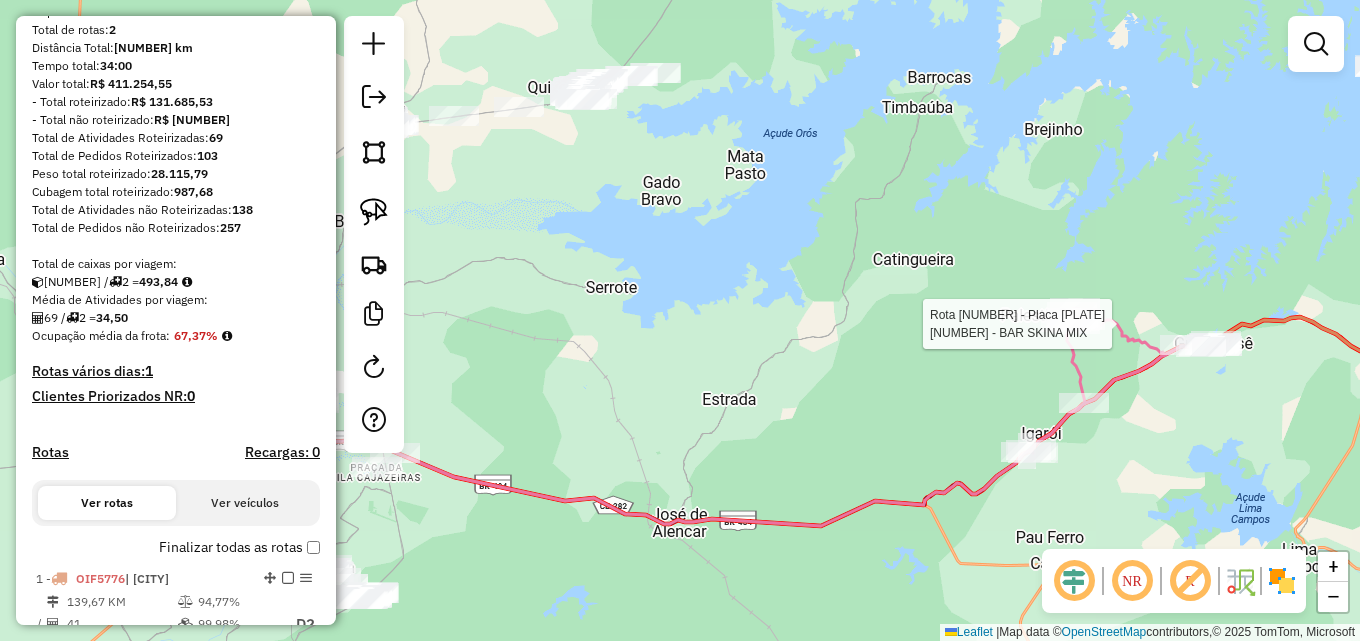 select on "**********" 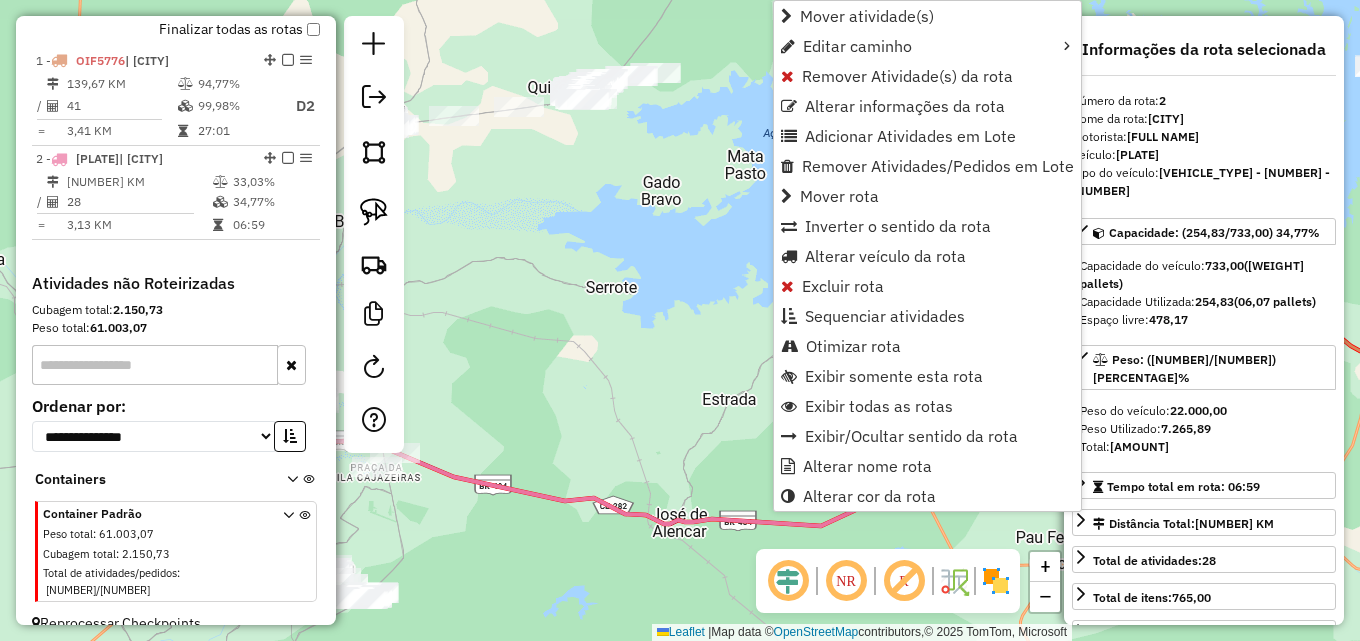 scroll, scrollTop: 727, scrollLeft: 0, axis: vertical 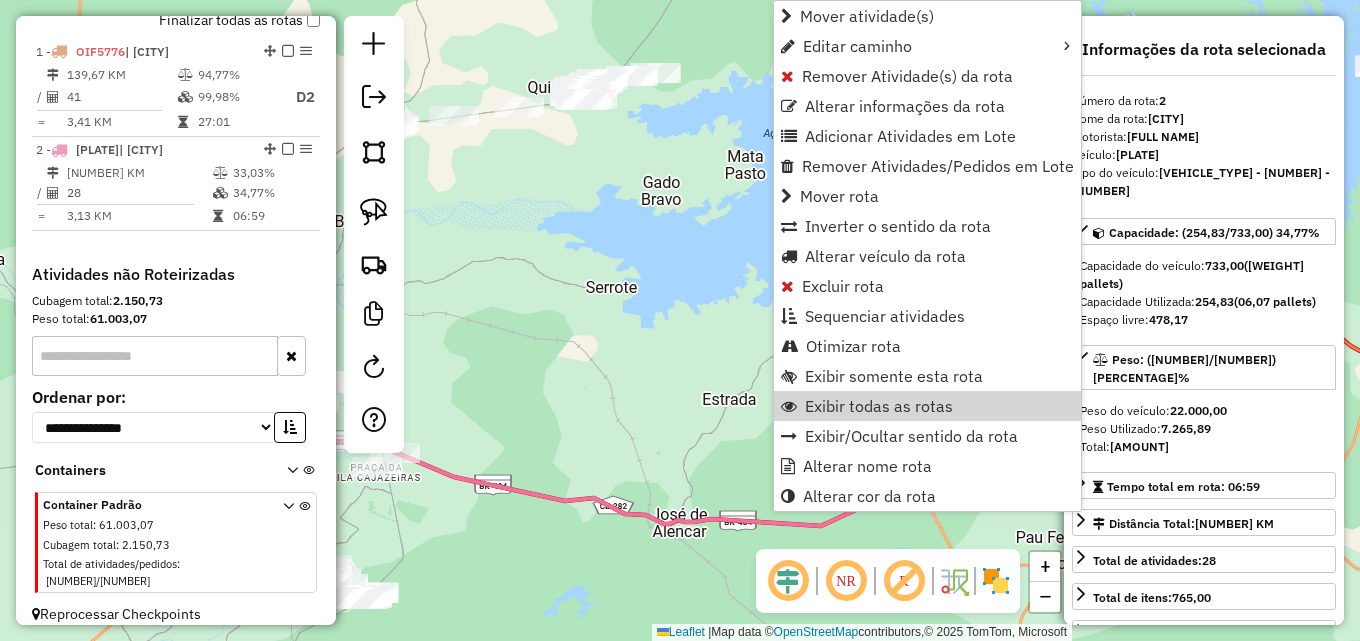 click on "Janela de atendimento Grade de atendimento Capacidade Transportadoras Veículos Cliente Pedidos  Rotas Selecione os dias de semana para filtrar as janelas de atendimento  Seg   Ter   Qua   Qui   Sex   Sáb   Dom  Informe o período da janela de atendimento: De: Até:  Filtrar exatamente a janela do cliente  Considerar janela de atendimento padrão  Selecione os dias de semana para filtrar as grades de atendimento  Seg   Ter   Qua   Qui   Sex   Sáb   Dom   Considerar clientes sem dia de atendimento cadastrado  Clientes fora do dia de atendimento selecionado Filtrar as atividades entre os valores definidos abaixo:  Peso mínimo:   Peso máximo:   Cubagem mínima:   Cubagem máxima:   De:   Até:  Filtrar as atividades entre o tempo de atendimento definido abaixo:  De:   Até:   Considerar capacidade total dos clientes não roteirizados Transportadora: Selecione um ou mais itens Tipo de veículo: Selecione um ou mais itens Veículo: Selecione um ou mais itens Motorista: Selecione um ou mais itens Nome: Rótulo:" 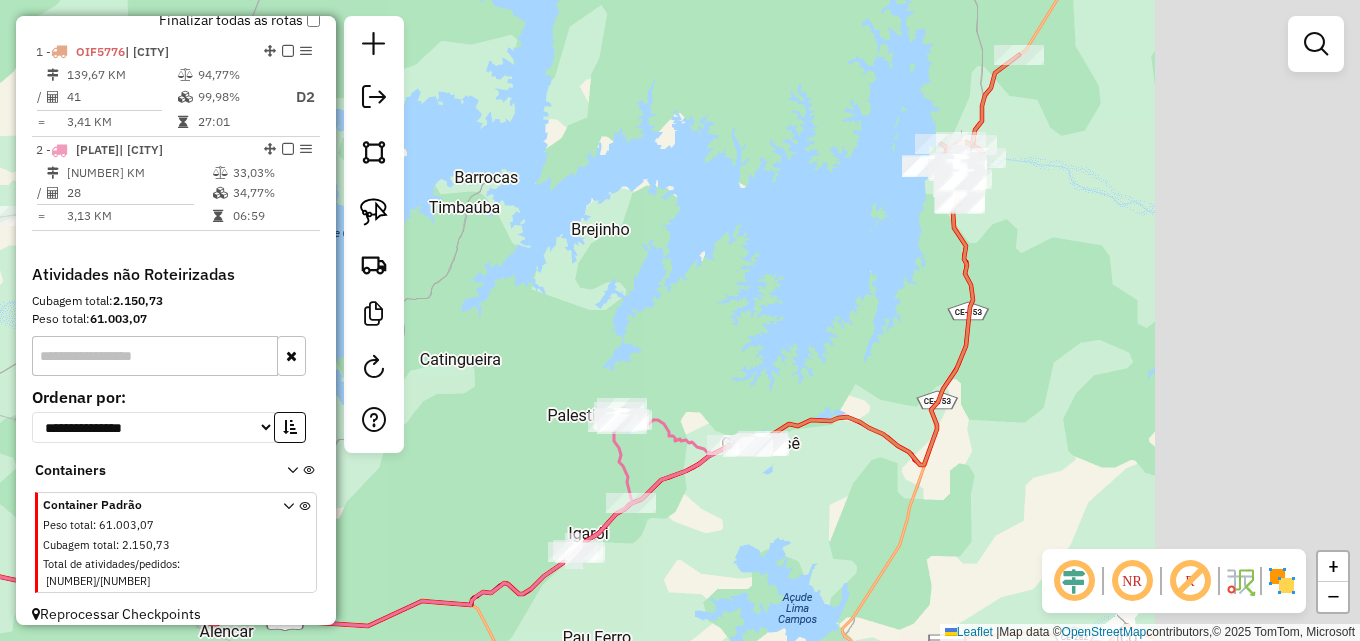 drag, startPoint x: 929, startPoint y: 216, endPoint x: 465, endPoint y: 323, distance: 476.1775 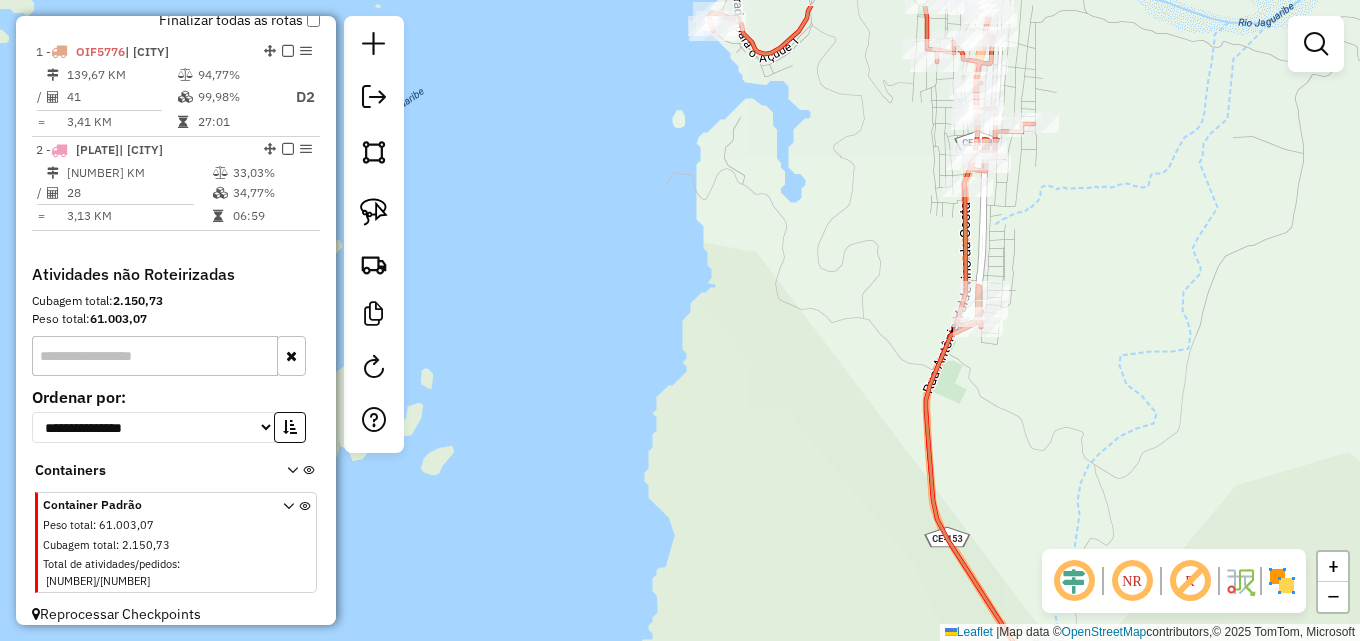 drag, startPoint x: 1101, startPoint y: 208, endPoint x: 1065, endPoint y: 278, distance: 78.714676 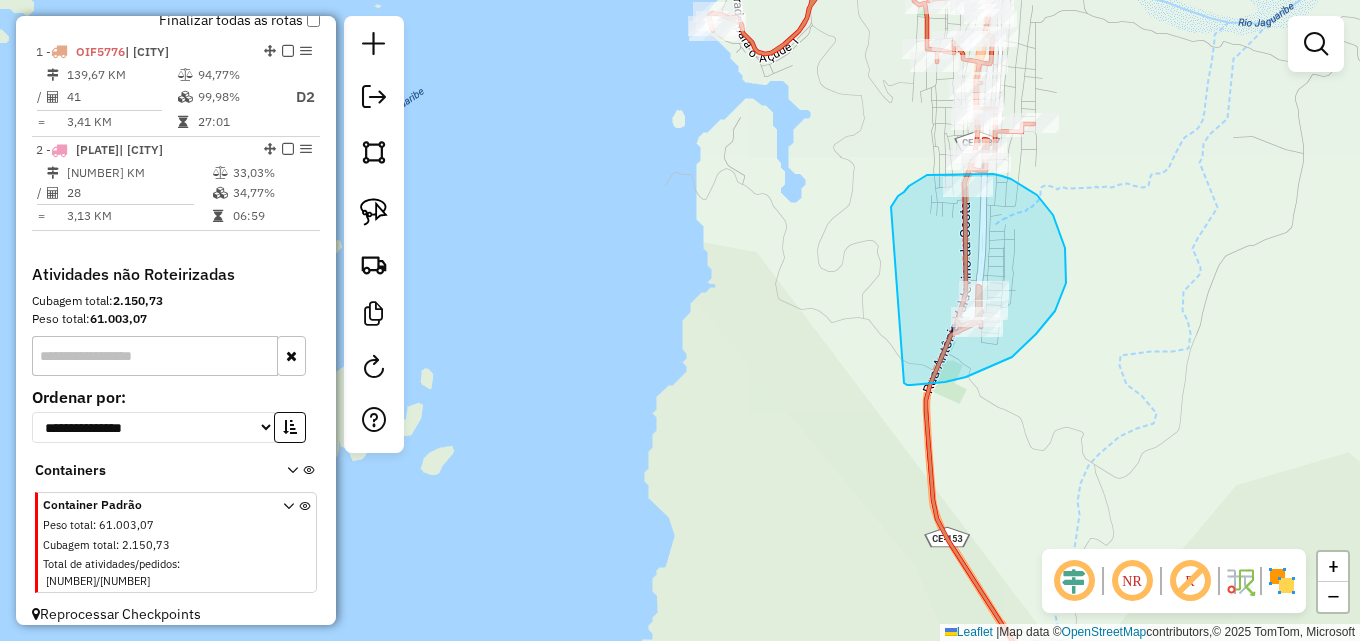 drag, startPoint x: 893, startPoint y: 204, endPoint x: 903, endPoint y: 383, distance: 179.27911 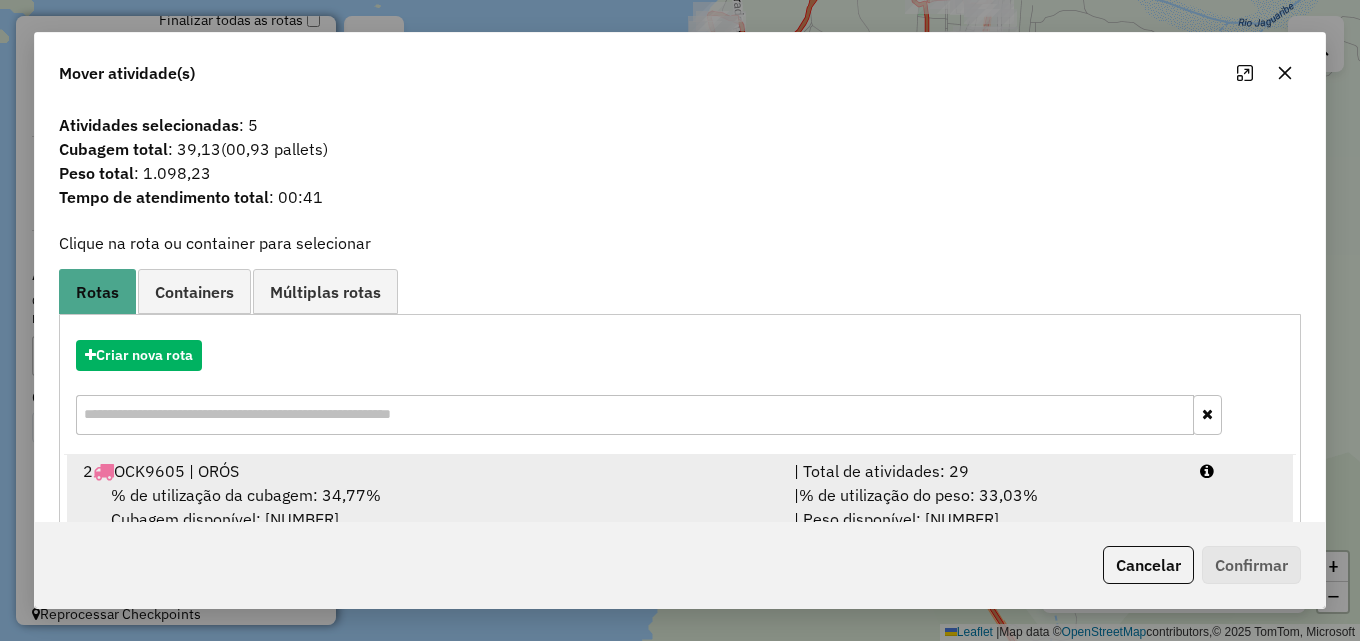 drag, startPoint x: 929, startPoint y: 490, endPoint x: 1020, endPoint y: 488, distance: 91.02197 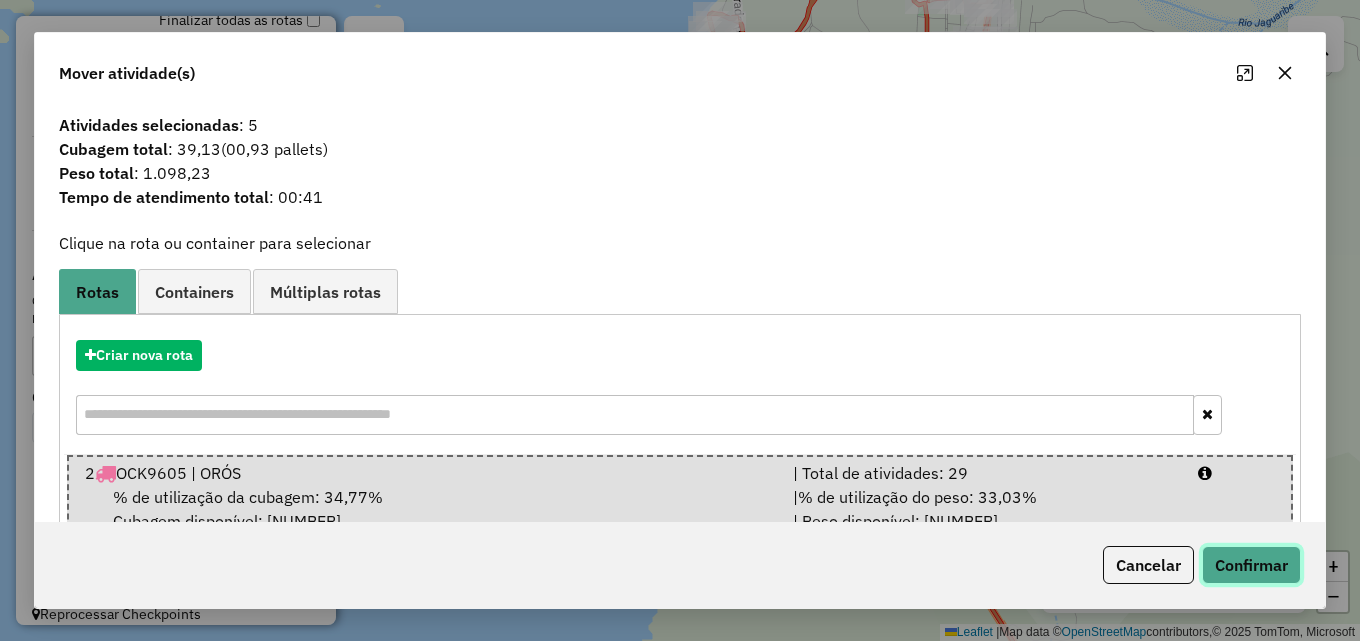 click on "Confirmar" 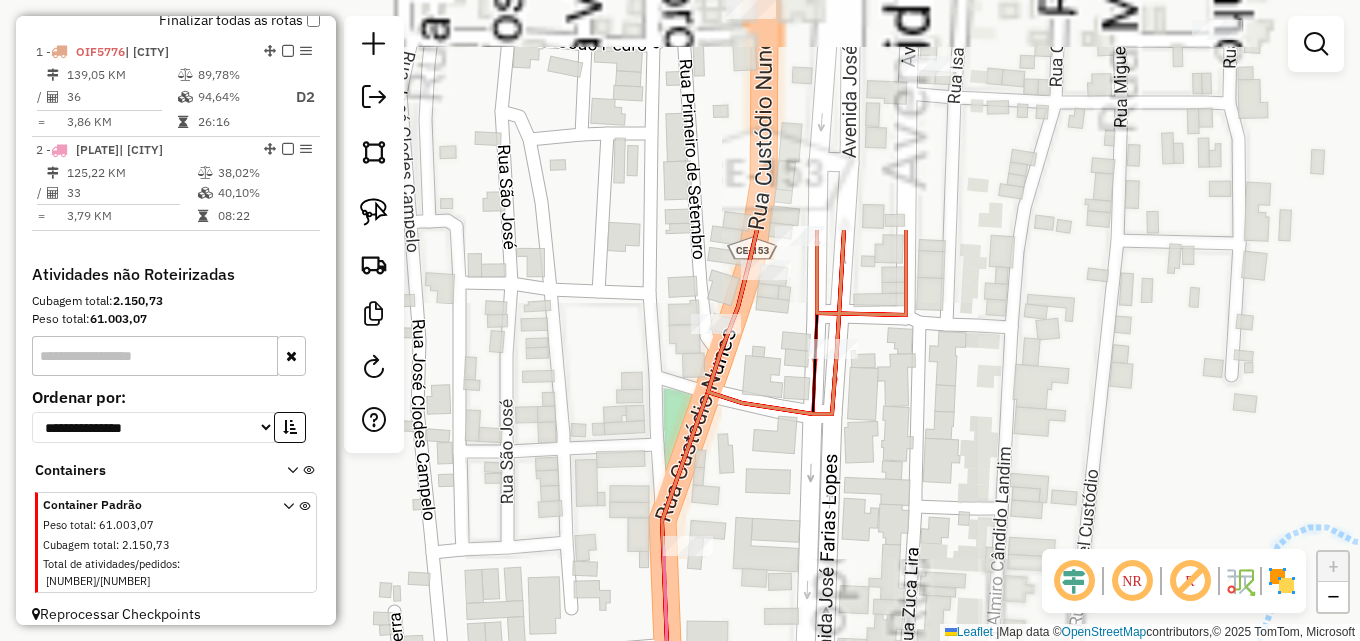 drag, startPoint x: 1000, startPoint y: 169, endPoint x: 885, endPoint y: 463, distance: 315.6913 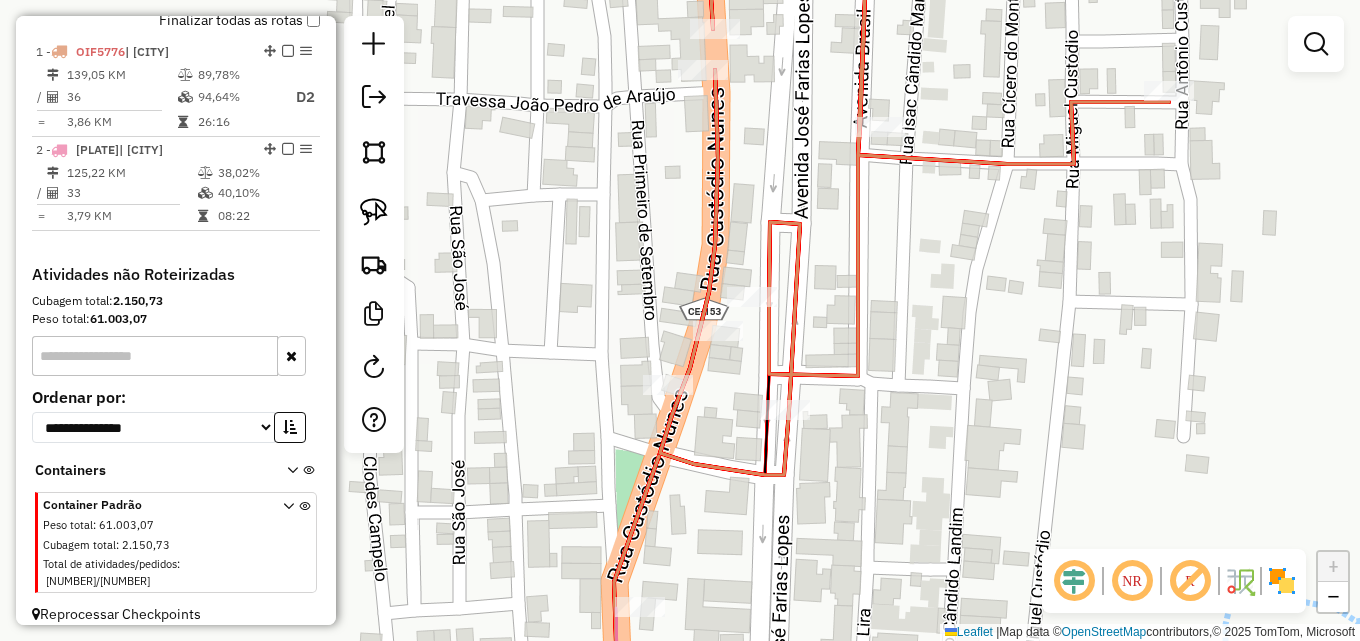 drag, startPoint x: 930, startPoint y: 441, endPoint x: 893, endPoint y: 487, distance: 59.03389 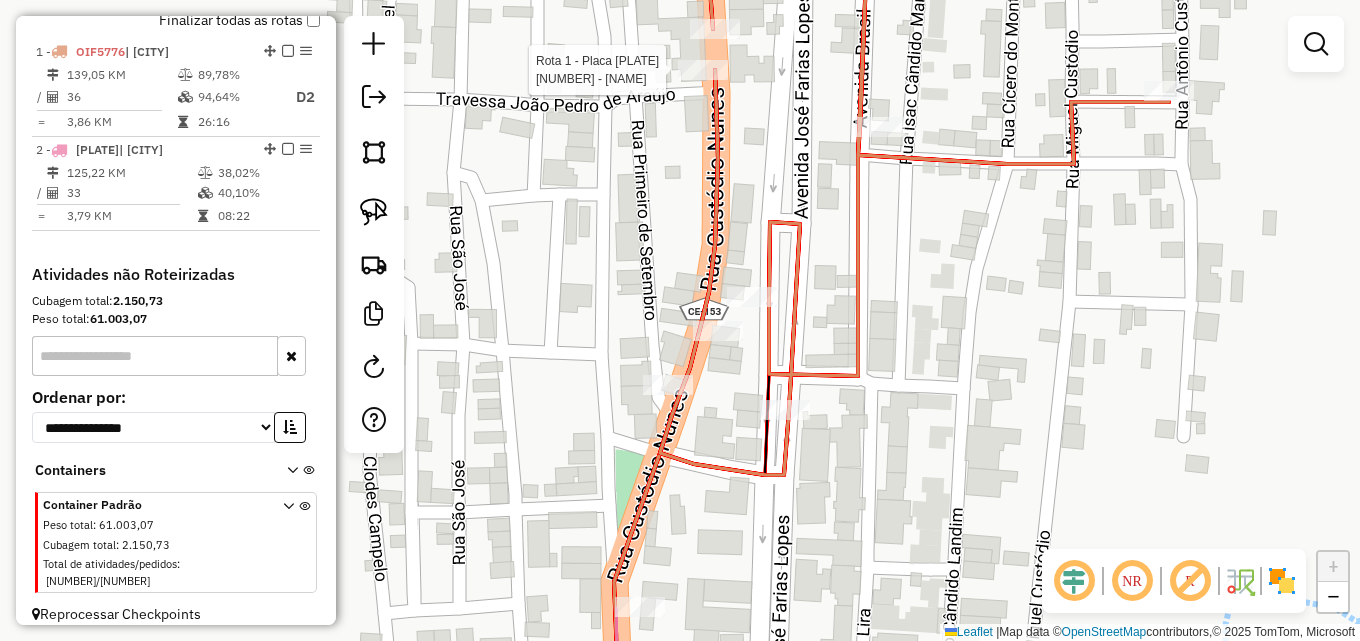 select on "**********" 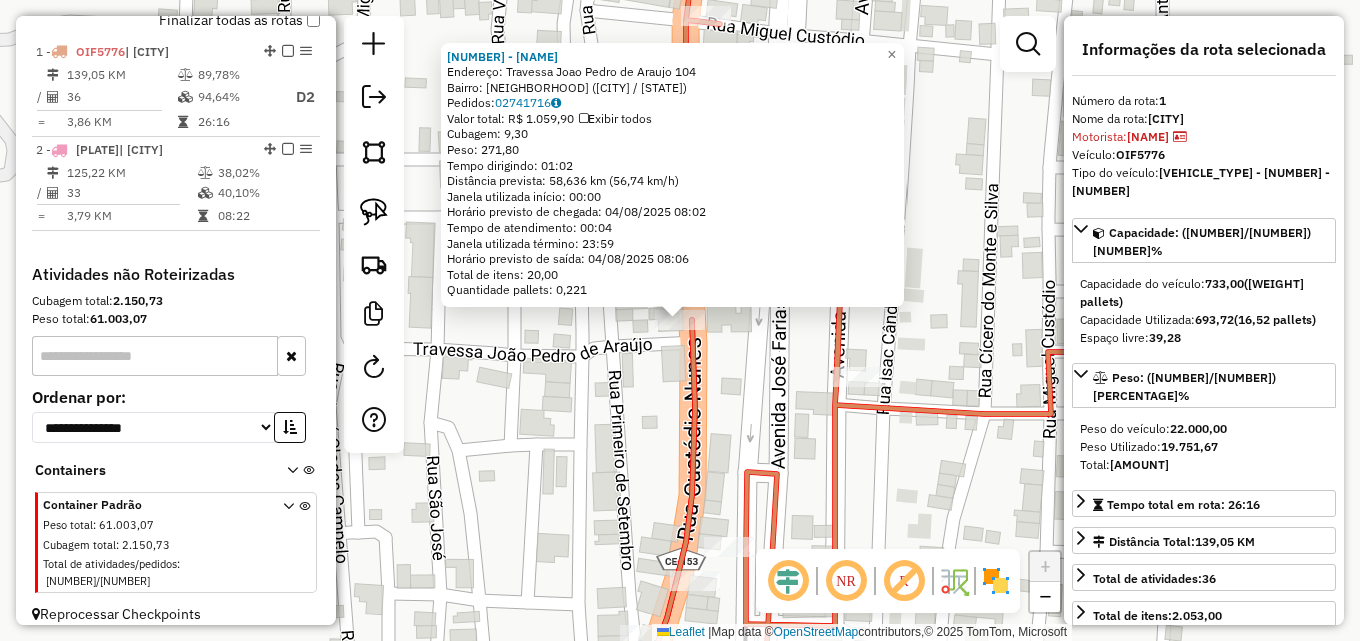 click on "[NUMBER] - [NAME]  Endereço:  [STREET_NAME] [NUMBER]   Bairro: [NEIGHBORHOOD] ([CITY] / [STATE])   Pedidos:  [ORDER_NUMBER]   Valor total: [CURRENCY][AMOUNT]   Exibir todos   Cubagem: [CUBAGE]  Peso: [WEIGHT]  Tempo dirigindo: [TIME]   Distância prevista: [DISTANCE] km ([SPEED] km/h)   Janela utilizada início: [TIME]   Horário previsto de chegada: [DATE] [TIME]   Tempo de atendimento: [TIME]   Janela utilizada término: [TIME]   Horário previsto de saída: [DATE] [TIME]   Total de itens: [ITEMS]   Quantidade pallets: [PALLETS]  × Janela de atendimento Grade de atendimento Capacidade Transportadoras Veículos Cliente Pedidos  Rotas Selecione os dias de semana para filtrar as janelas de atendimento  Seg   Ter   Qua   Qui   Sex   Sáb   Dom  Informe o período da janela de atendimento: De: Até:  Filtrar exatamente a janela do cliente  Considerar janela de atendimento padrão  Selecione os dias de semana para filtrar as grades de atendimento  Seg   Ter   Qua   Qui   Sex   Sáb   Dom   Clientes fora do dia de atendimento selecionado" 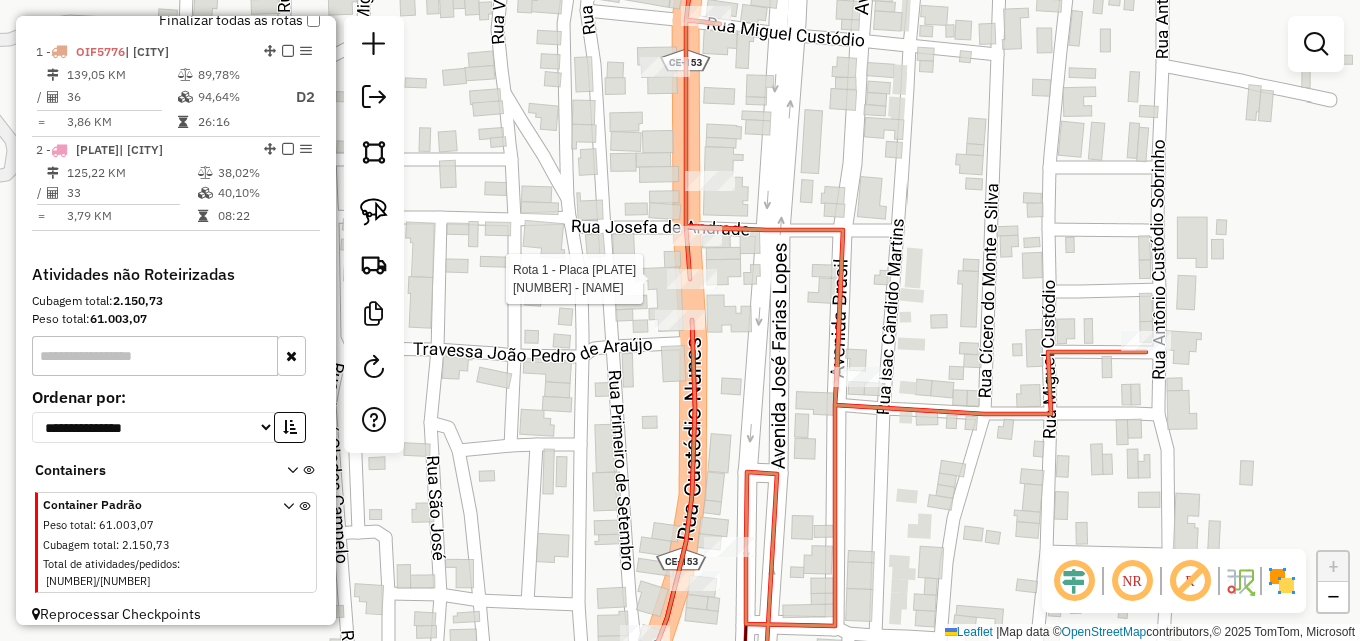 select on "**********" 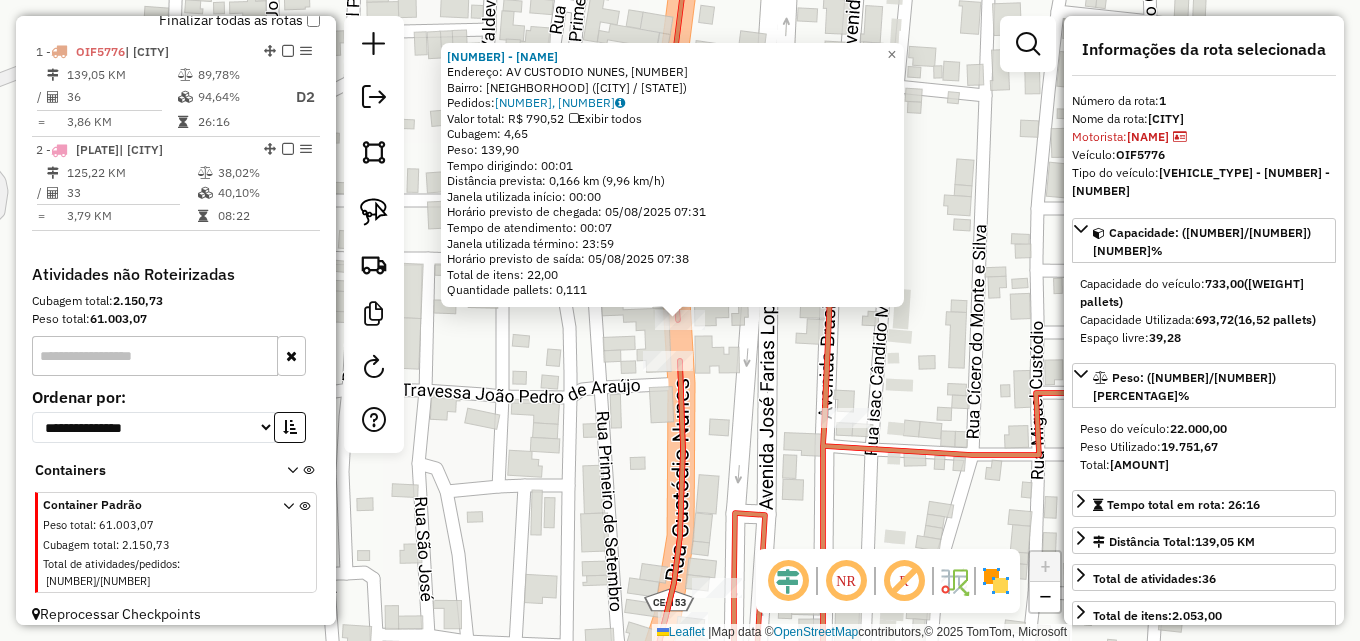 click on "[NUMBER] - [NAME]  Endereço: [STREET] [NAME], [NUMBER]   Bairro: [CITY] ([CITY] / [STATE])   Pedidos:  [PHONE], [PHONE]   Valor total: [CURRENCY] [PRICE]   Exibir todos   Cubagem: [PRICE]  Peso: [PRICE]  Tempo dirigindo: [TIME]   Distância prevista: [PRICE] km ([PRICE] km/h)   Janela utilizada início: [TIME]   Horário previsto de chegada: [DATE] [TIME]   Tempo de atendimento: [TIME]   Janela utilizada término: [TIME]   Horário previsto de saída: [DATE] [TIME]   Total de itens: [PRICE]   Quantidade pallets: [PRICE]  × Janela de atendimento Grade de atendimento Capacidade Transportadoras Veículos Cliente Pedidos  Rotas Selecione os dias de semana para filtrar as janelas de atendimento  Seg   Ter   Qua   Qui   Sex   Sáb   Dom  Informe o período da janela de atendimento: De: Até:  Filtrar exatamente a janela do cliente  Considerar janela de atendimento padrão  Selecione os dias de semana para filtrar as grades de atendimento  Seg   Ter   Qua   Qui   Sex   Sáb   Dom   Clientes fora do dia de atendimento selecionado De:" 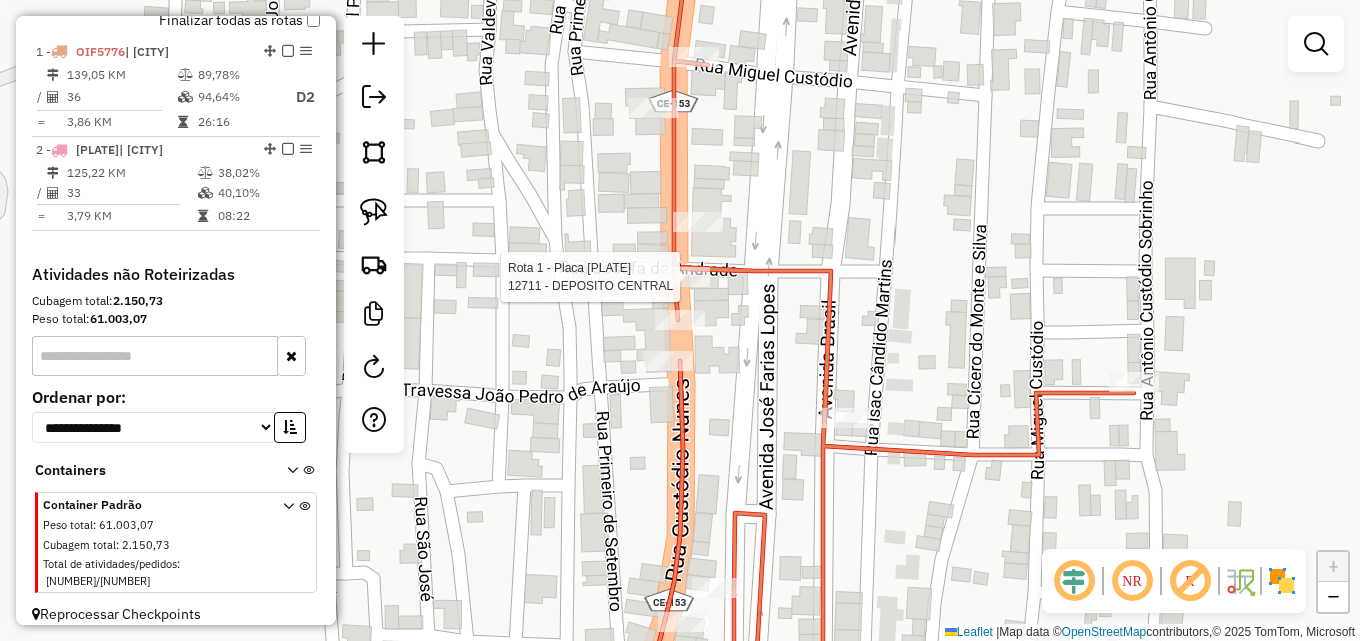 click 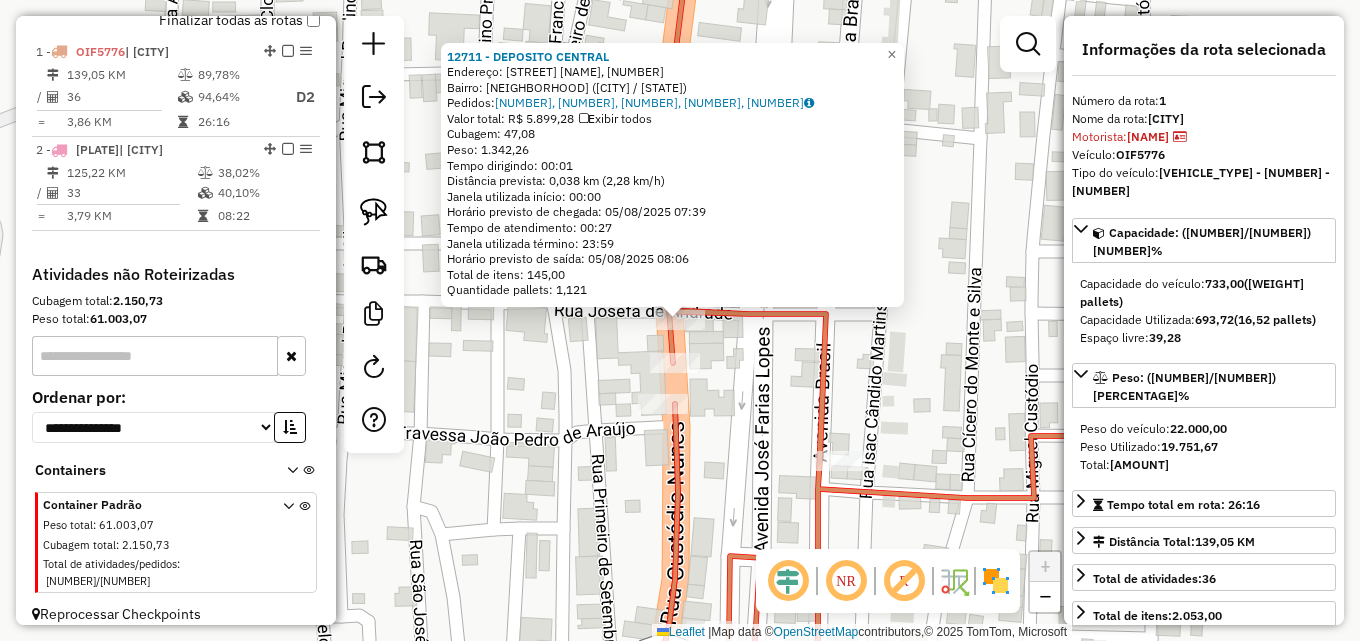 drag, startPoint x: 754, startPoint y: 403, endPoint x: 766, endPoint y: 432, distance: 31.38471 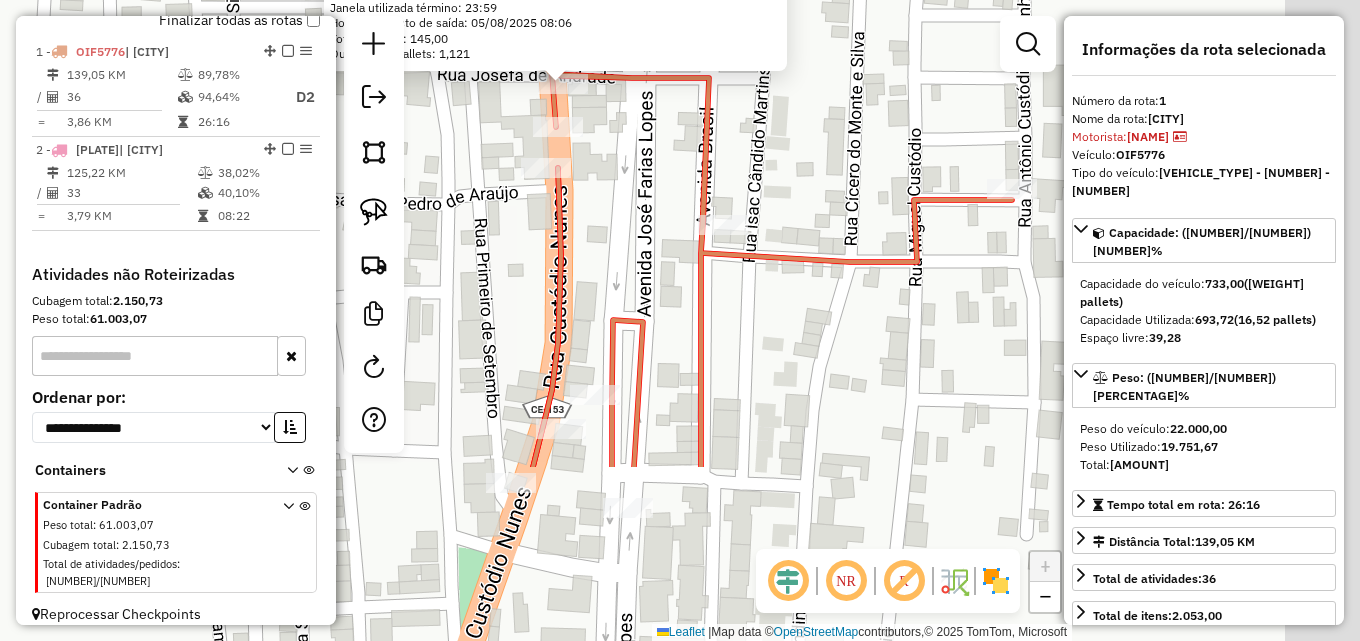 drag, startPoint x: 765, startPoint y: 452, endPoint x: 646, endPoint y: 208, distance: 271.47192 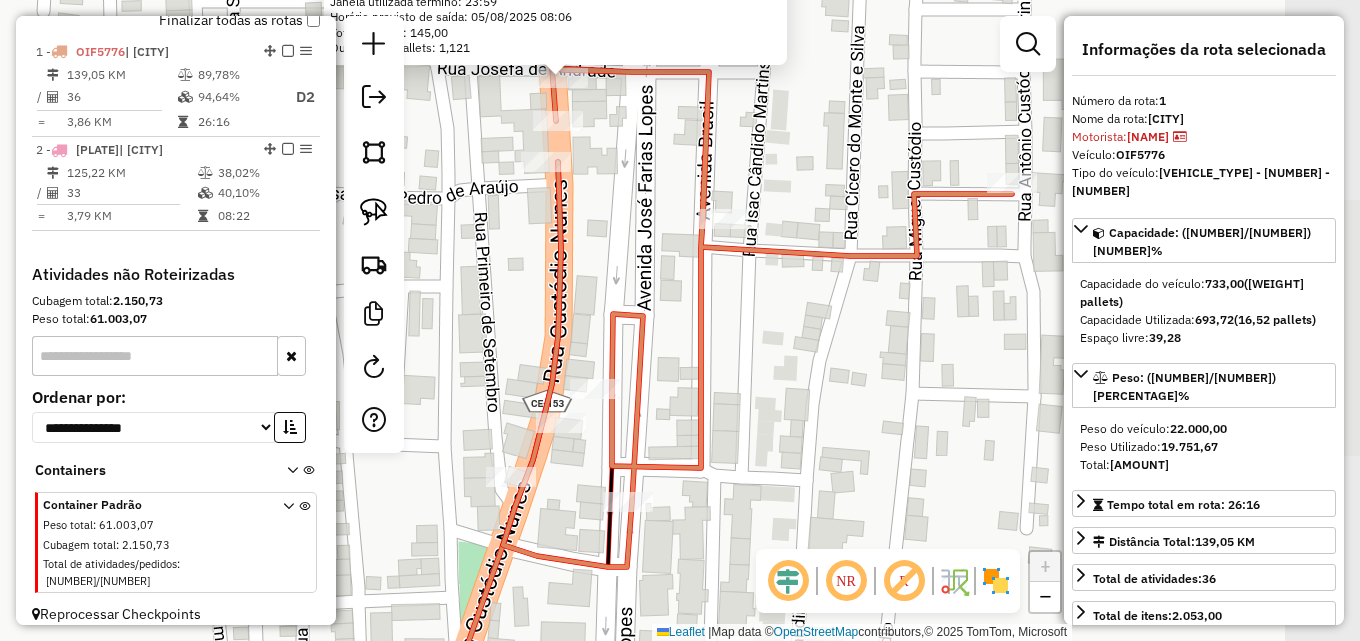 click on "12711 - DEPOSITO CENTRAL Endereço: R [NAME] [NAME], [NUMBER] Bairro: [NEIGHBORHOOD] ([CITY] / [STATE]) Pedidos: [ORDER_ID], [ORDER_ID], [ORDER_ID], [ORDER_ID], [ORDER_ID] Valor total: R$ [PRICE] Exibir todos Cubagem: [CUBAGE] Peso: [WEIGHT] Tempo dirigindo: [TIME] Distância prevista: [DISTANCE] km ([SPEED] km/h) Janela utilizada início: [TIME] Horário previsto de chegada: [DATE] [TIME] Tempo de atendimento: [TIME] Janela utilizada término: [TIME] Horário previsto de saída: [DATE] [TIME] Total de itens: [ITEMS] Quantidade pallets: [PALLETS] × Janela de atendimento Grade de atendimento Capacidade Transportadoras Veículos Cliente Pedidos Rotas Selecione os dias de semana para filtrar as janelas de atendimento Seg Ter Qua Qui Sex Sáb Dom Informe o período da janela de atendimento: De: Até: Filtrar exatamente a janela do cliente Considerar janela de atendimento padrão Selecione os dias de semana para filtrar as grades de atendimento Seg Ter Qua Qui Sex Sáb Dom Peso mínimo: +" 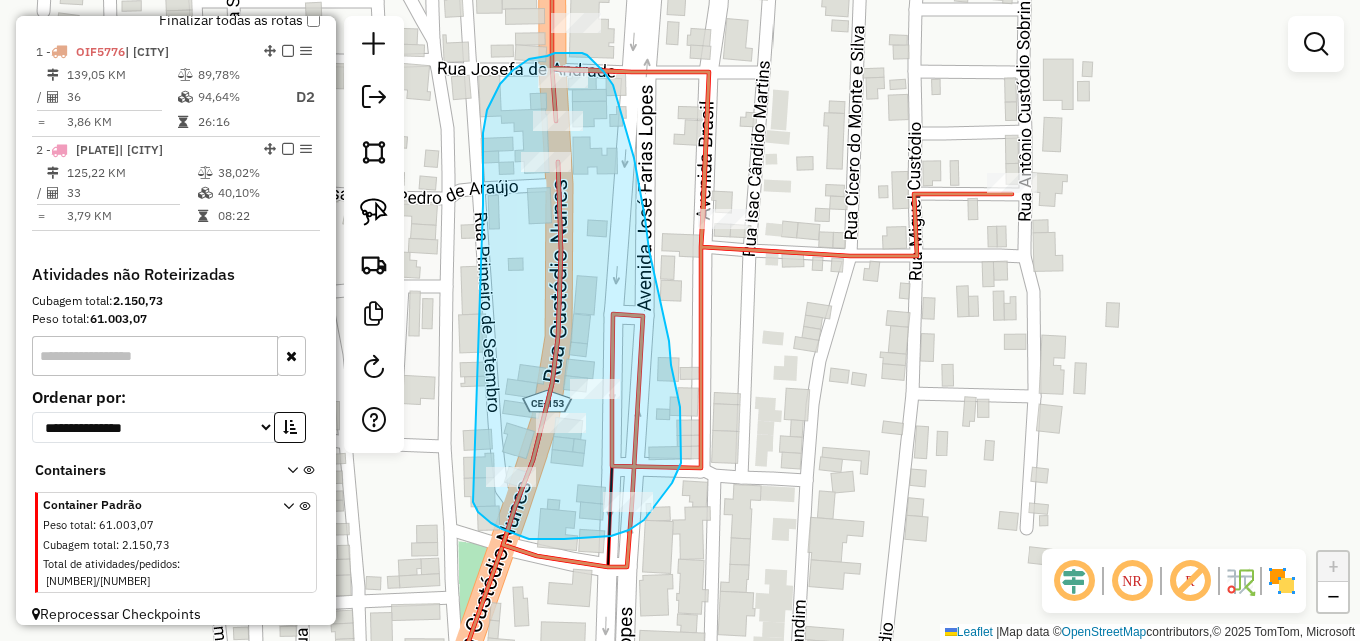 drag, startPoint x: 483, startPoint y: 186, endPoint x: 472, endPoint y: 501, distance: 315.19202 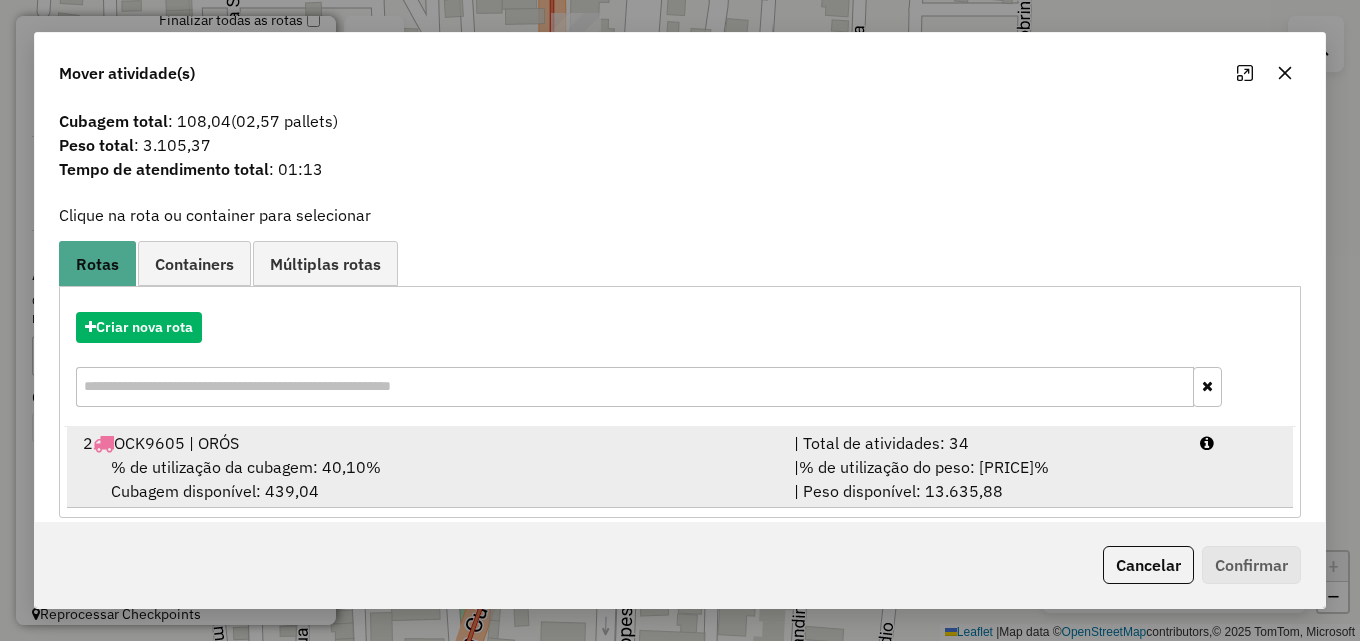 scroll, scrollTop: 48, scrollLeft: 0, axis: vertical 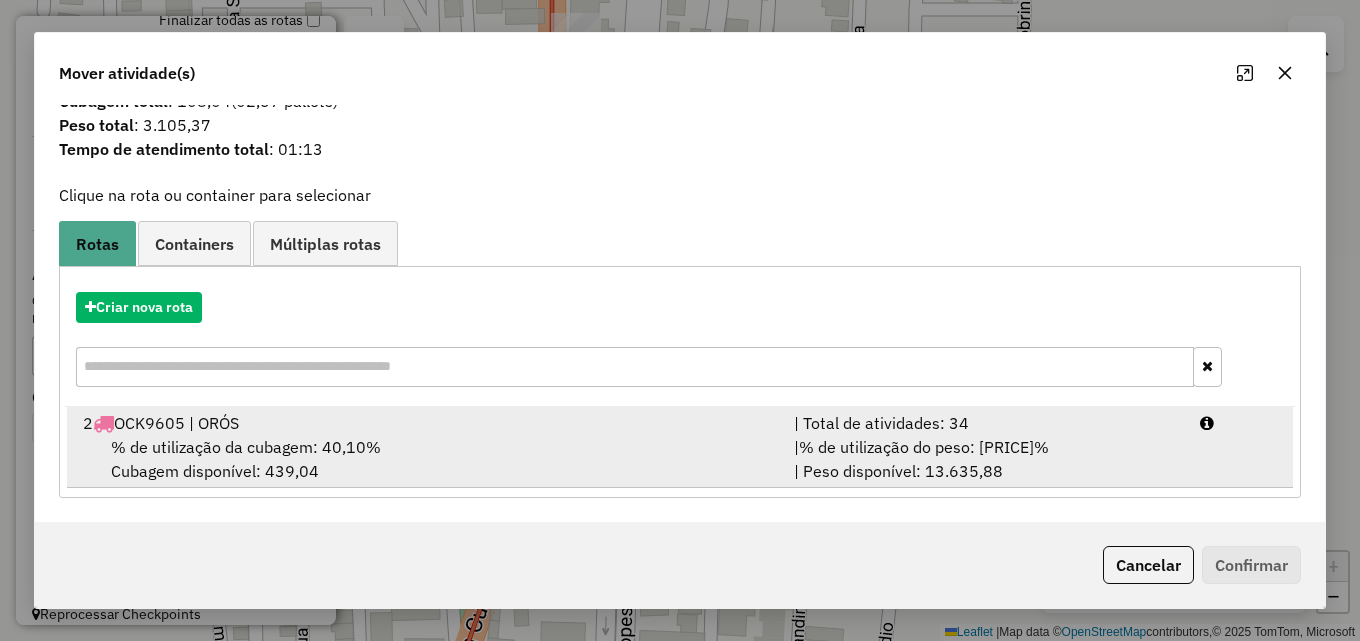 click on "|  % de utilização do peso: 38,02%  | Peso disponível: 13.635,88" at bounding box center [985, 459] 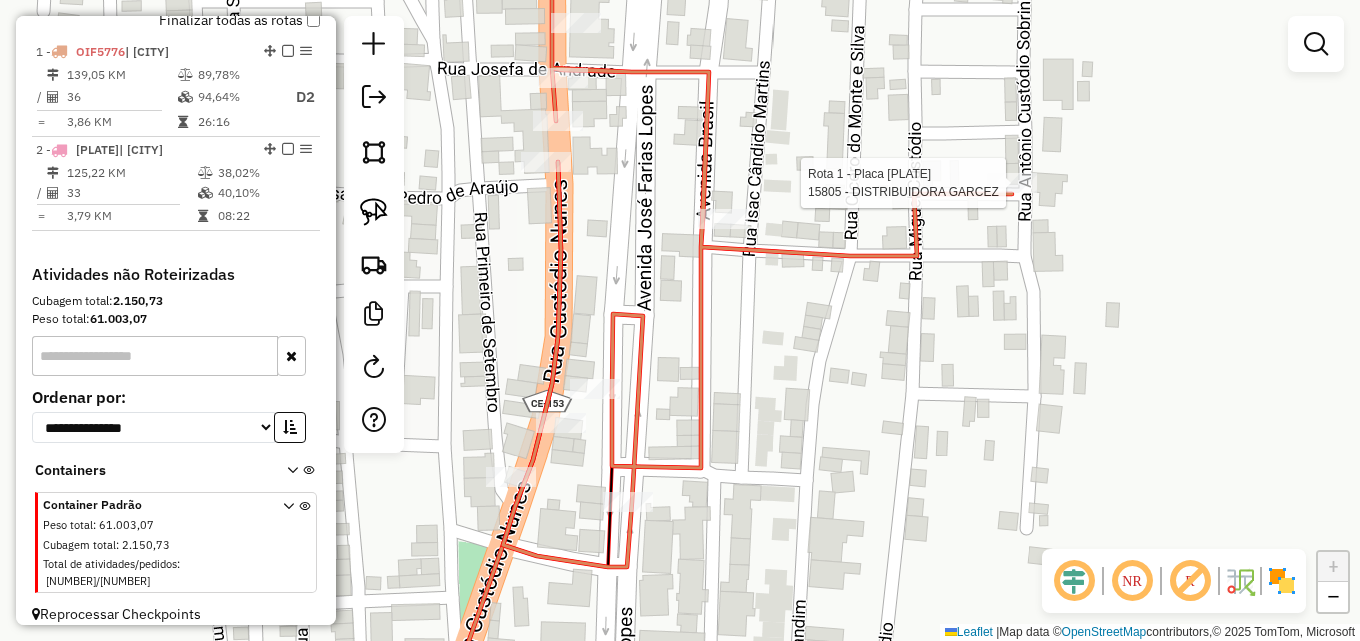 select on "**********" 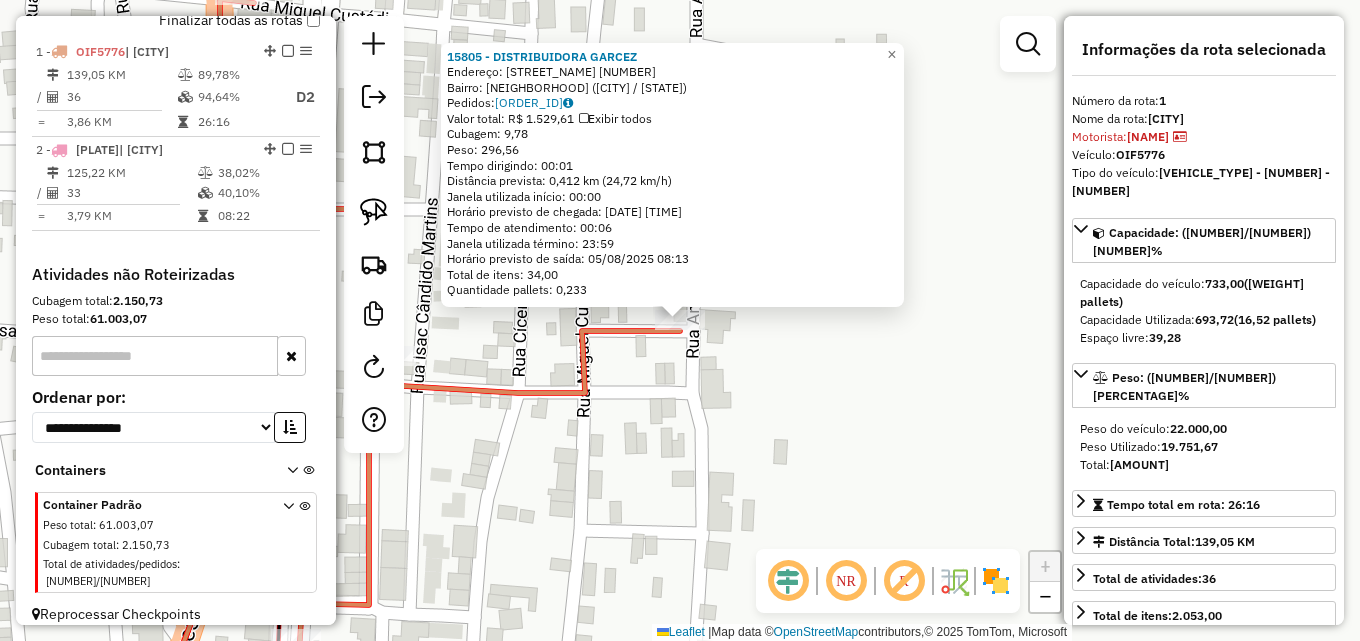 drag, startPoint x: 674, startPoint y: 438, endPoint x: 644, endPoint y: 447, distance: 31.320919 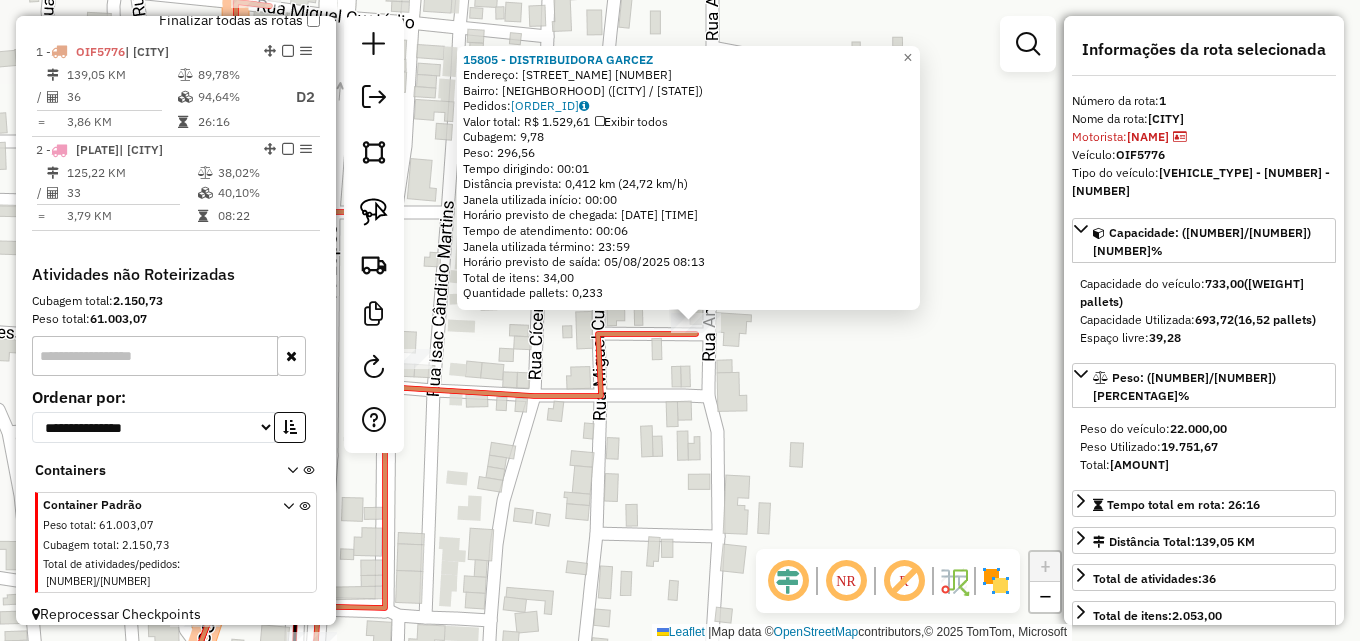 drag, startPoint x: 565, startPoint y: 457, endPoint x: 814, endPoint y: 432, distance: 250.25188 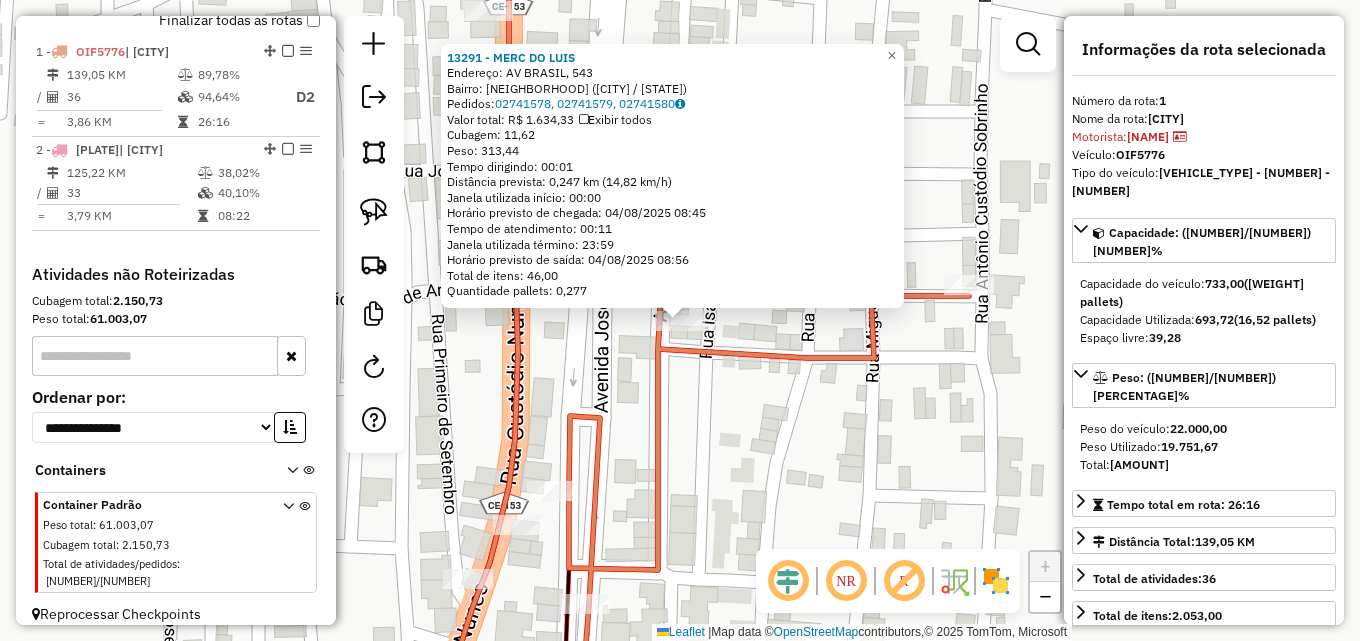 click on "[NUMBER] - MERC DO LUIS  Endereço: AV  BRASIL, [NUMBER]   Bairro: CENTRO ([STATE])   Pedidos:  [NUMBER], [NUMBER], [NUMBER]   Valor total: R$ [NUMBER]   Exibir todos   Cubagem: [NUMBER]  Peso: [NUMBER]  Tempo dirigindo: [TIME]   Distância prevista: [NUMBER] km ([NUMBER] km/h)   Janela utilizada início: [TIME]   Horário previsto de chegada: [DATE] [TIME]   Tempo de atendimento: [TIME]   Janela utilizada término: [TIME]   Horário previsto de saída: [DATE] [TIME]   Total de itens: [NUMBER]   Quantidade pallets: [NUMBER]  × Janela de atendimento Grade de atendimento Capacidade Transportadoras Veículos Cliente Pedidos  Rotas Selecione os dias de semana para filtrar as janelas de atendimento  Seg   Ter   Qua   Qui   Sex   Sáb   Dom  Informe o período da janela de atendimento: De: [TIME] Até: [TIME]  Filtrar exatamente a janela do cliente  Considerar janela de atendimento padrão  Selecione os dias de semana para filtrar as grades de atendimento  Seg   Ter   Qua   Qui   Sex   Sáb   Dom   Clientes fora do dia de atendimento selecionado +" 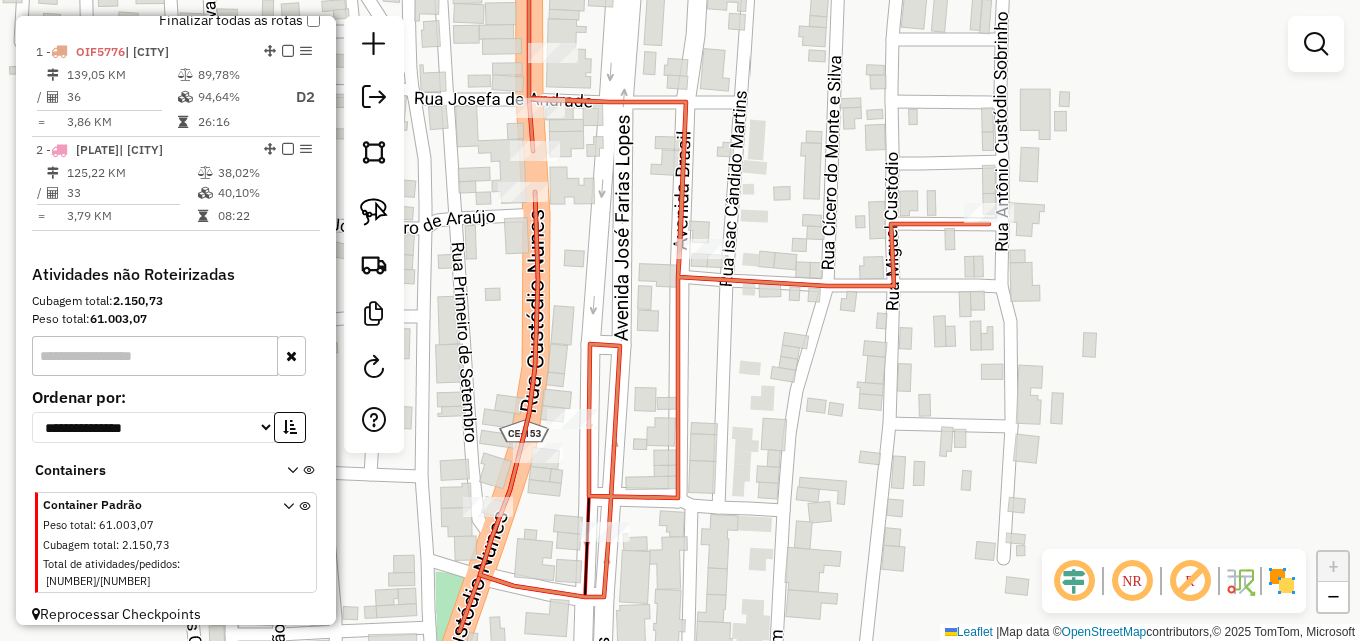 drag, startPoint x: 740, startPoint y: 405, endPoint x: 757, endPoint y: 358, distance: 49.979996 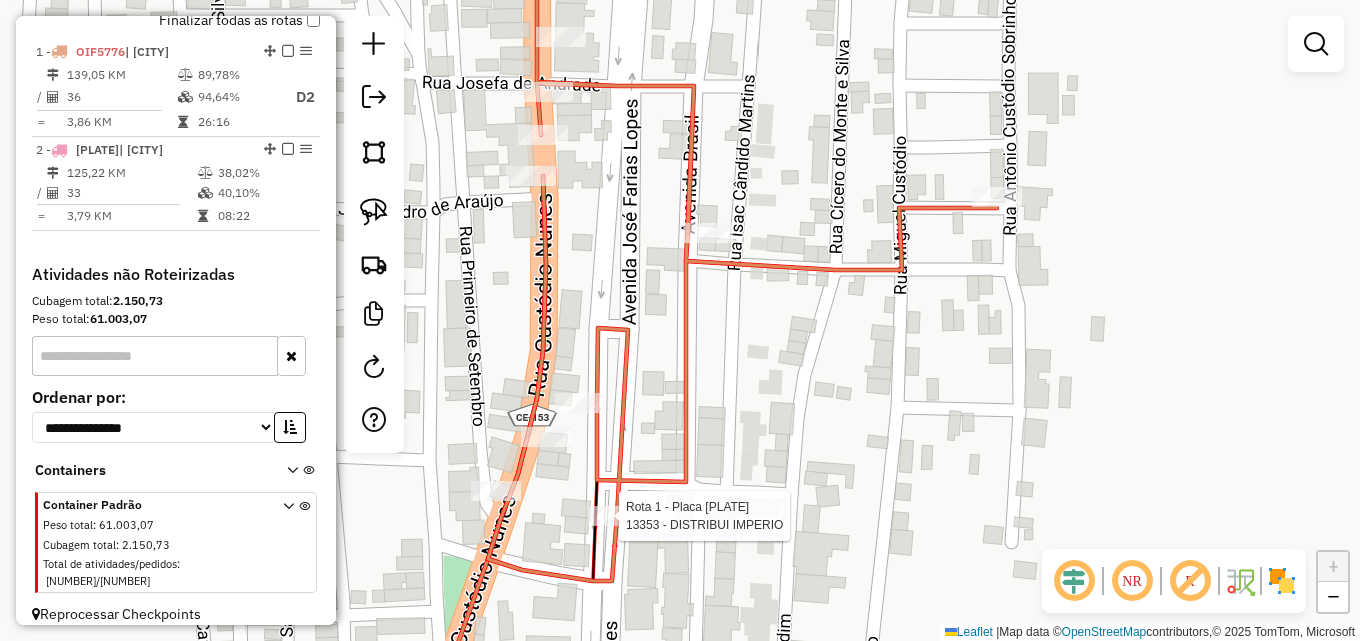 select on "**********" 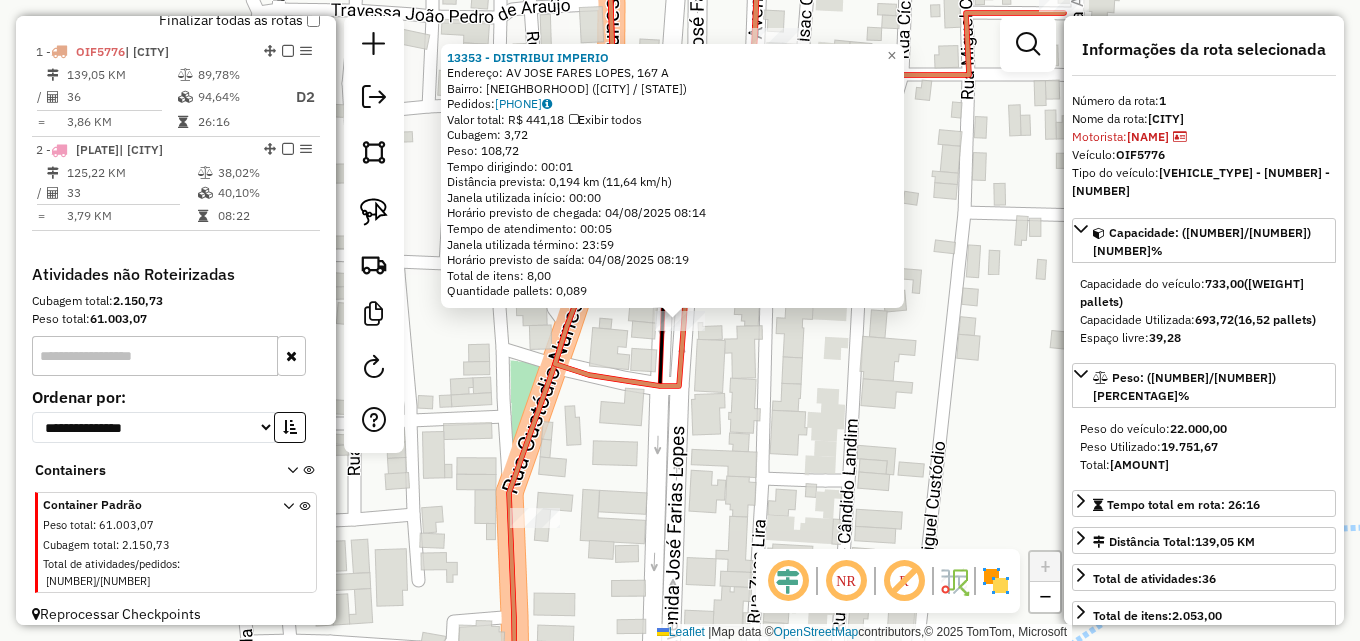 click on "[NUMBER] - DISTRIBUI IMPERIO Endereço: AV JOSE FARES LOPES, [NUMBER] A Bairro: CENTRO ([CITY] / [STATE]) Pedidos: [ORDER_ID] Valor total: R$ [PRICE] Exibir todos Cubagem: [NUMBER] Peso: [NUMBER] Tempo dirigindo: [TIME] Distância prevista: [DISTANCE] ([SPEED]) Janela utilizada início: [TIME] Horário previsto de chegada: [DATE] [TIME] Tempo de atendimento: [TIME] Janela utilizada término: [TIME] Horário previsto de saída: [DATE] [TIME] Total de itens: [NUMBER] Quantidade pallets: [NUMBER] × Janela de atendimento Grade de atendimento Capacidade Transportadoras Veículos Cliente Pedidos Rotas Selecione os dias de semana para filtrar as janelas de atendimento Seg Ter Qua Qui Sex Sáb Dom Informe o período da janela de atendimento: De: Até: Filtrar exatamente a janela do cliente Considerar janela de atendimento padrão Selecione os dias de semana para filtrar as grades de atendimento Seg Ter Qua Qui Sex Sáb Dom Considerar clientes sem dia de atendimento cadastrado De:" 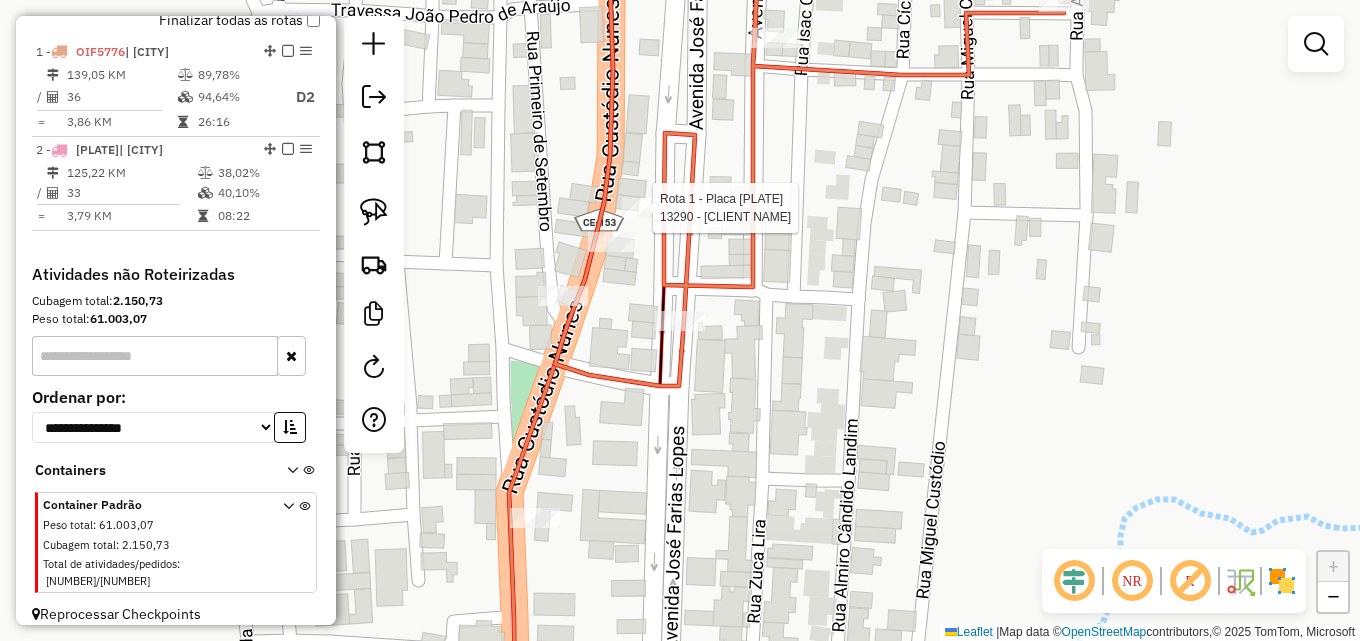 select on "**********" 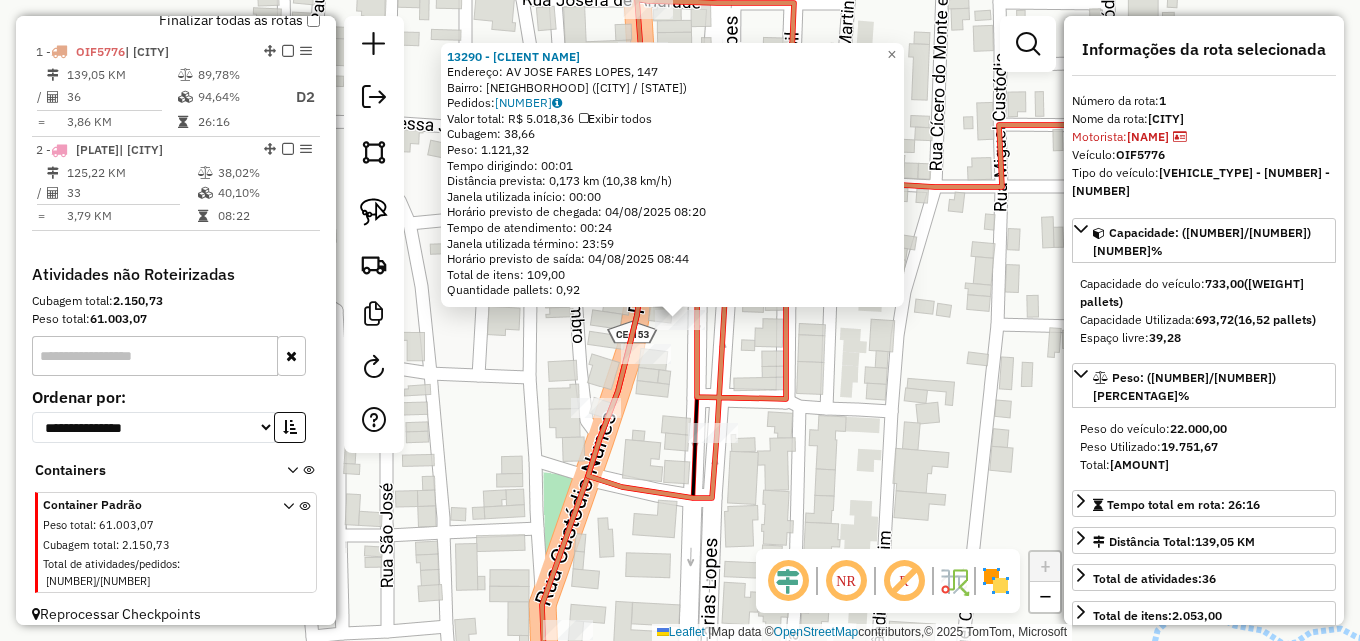 click 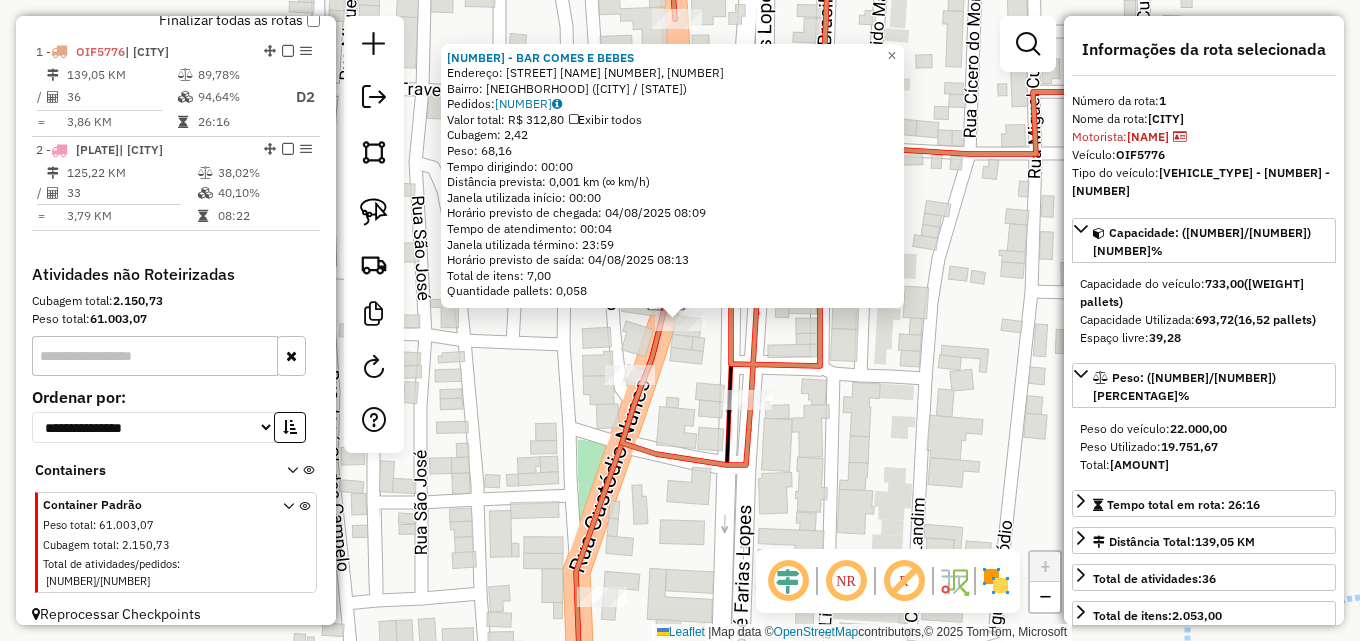 click on "[NUMBER] - BAR COMES E BEBES Endereço: R CUSTODIO NUNES [NUMBER], [NUMBER] Bairro: CENTRO ([CITY] / [STATE]) Pedidos: [ORDER_ID] Valor total: R$ [PRICE] Exibir todos Cubagem: [NUMBER] Peso: [NUMBER] Tempo dirigindo: [TIME] Distância prevista: [DISTANCE] ([SPEED]) Janela utilizada início: [TIME] Horário previsto de chegada: [DATE] [TIME] Tempo de atendimento: [TIME] Janela utilizada término: [TIME] Horário previsto de saída: [DATE] [TIME] Total de itens: [NUMBER] Quantidade pallets: [NUMBER] × Janela de atendimento Grade de atendimento Capacidade Transportadoras Veículos Cliente Pedidos Rotas Selecione os dias de semana para filtrar as janelas de atendimento Seg Ter Qua Qui Sex Sáb Dom Informe o período da janela de atendimento: De: Até: Filtrar exatamente a janela do cliente Considerar janela de atendimento padrão Selecione os dias de semana para filtrar as grades de atendimento Seg Ter Qua Qui Sex Sáb Dom Considerar clientes sem dia de atendimento cadastrado De: +" 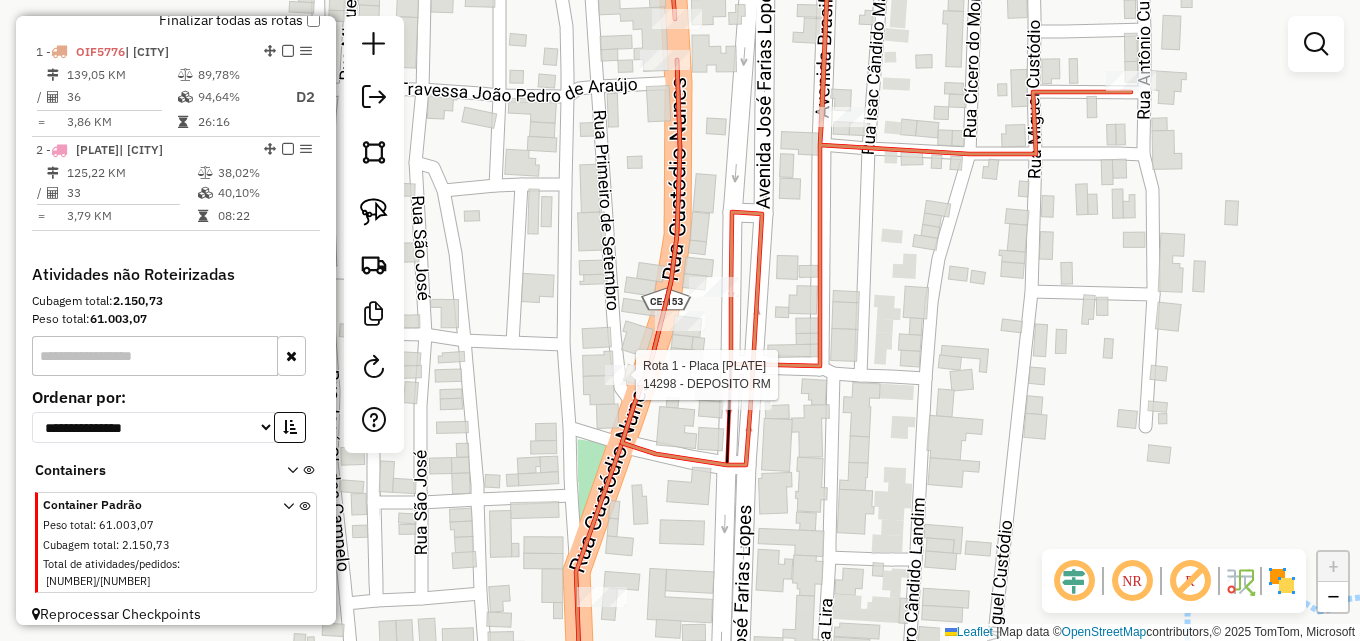 select on "**********" 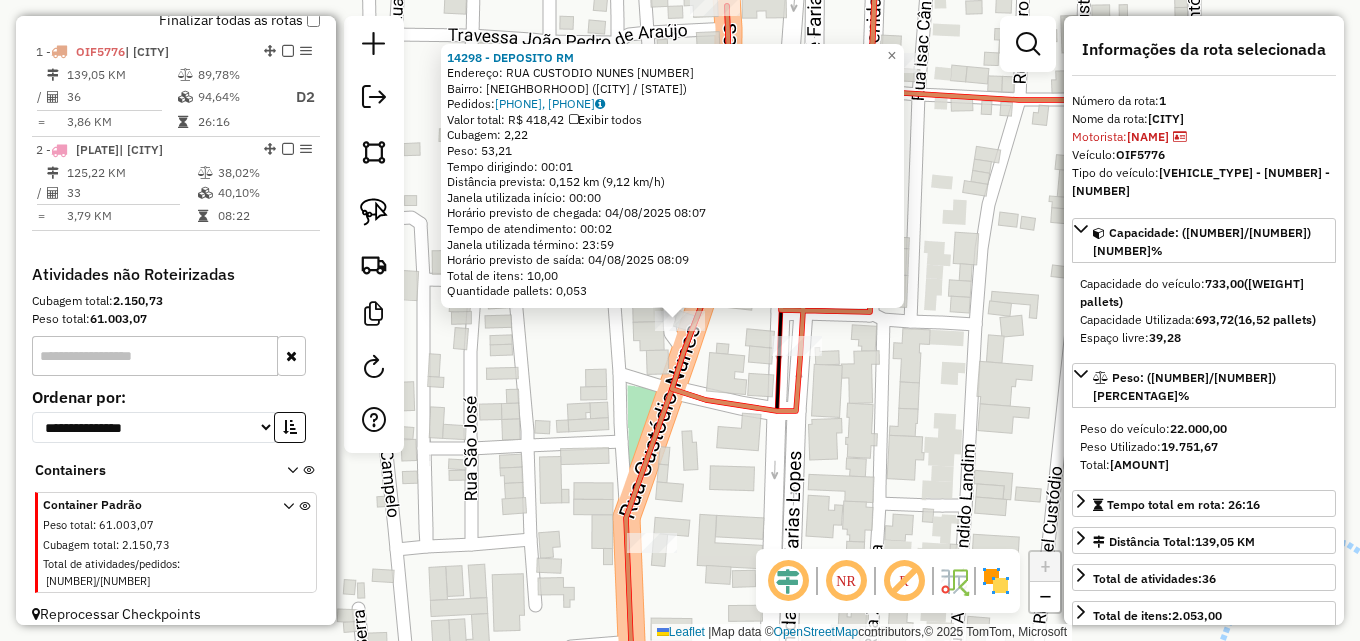 click on "14298 - DEPOSITO RM  Endereço:  RUA CUSTODIO NUNES 571   Bairro: CENTRO ([CITY] / CE)   Pedidos:  02741692, 02741693   Valor total: R$ 418,42   Exibir todos   Cubagem: 2,22  Peso: 53,21  Tempo dirigindo: 00:01   Distância prevista: 0,152 km (9,12 km/h)   Janela utilizada início: 00:00   Horário previsto de chegada: 04/08/2025 08:07   Tempo de atendimento: 00:02   Janela utilizada término: 23:59   Horário previsto de saída: 04/08/2025 08:09   Total de itens: 10,00   Quantidade pallets: 0,053  × Janela de atendimento Grade de atendimento Capacidade Transportadoras Veículos Cliente Pedidos  Rotas Selecione os dias de semana para filtrar as janelas de atendimento  Seg   Ter   Qua   Qui   Sex   Sáb   Dom  Informe o período da janela de atendimento: De: Até:  Filtrar exatamente a janela do cliente  Considerar janela de atendimento padrão  Selecione os dias de semana para filtrar as grades de atendimento  Seg   Ter   Qua   Qui   Sex   Sáb   Dom   Considerar clientes sem dia de atendimento cadastrado De:" 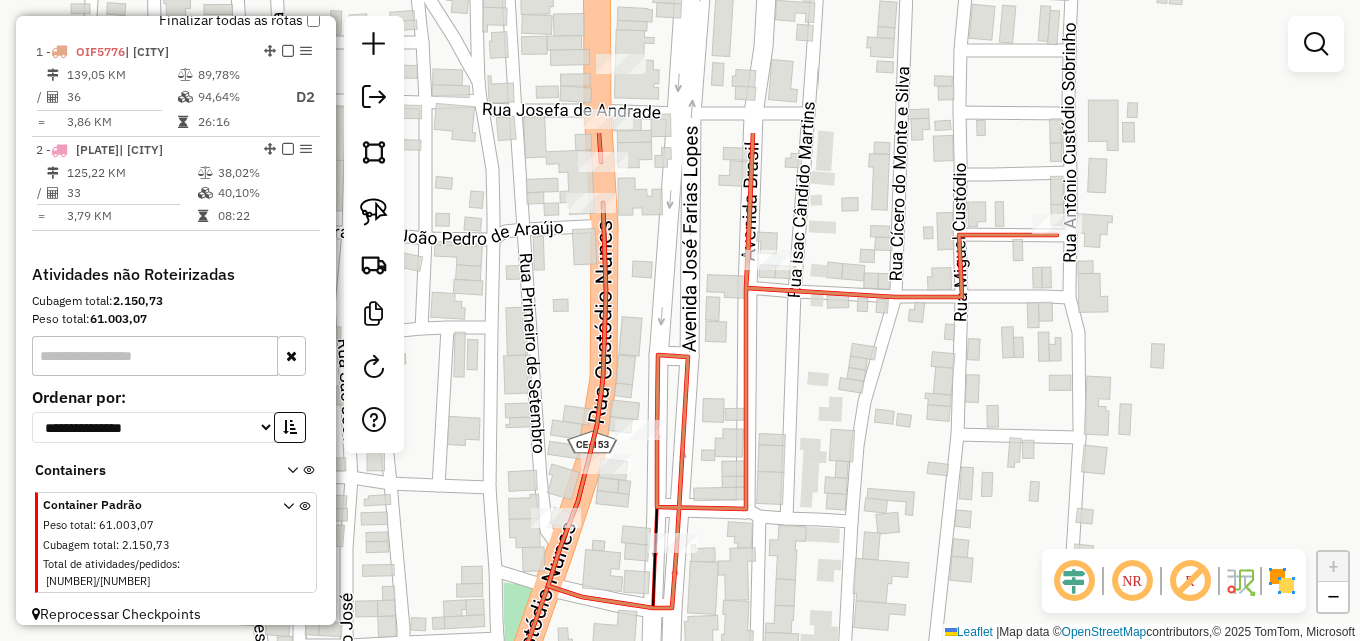 drag, startPoint x: 735, startPoint y: 336, endPoint x: 611, endPoint y: 533, distance: 232.77672 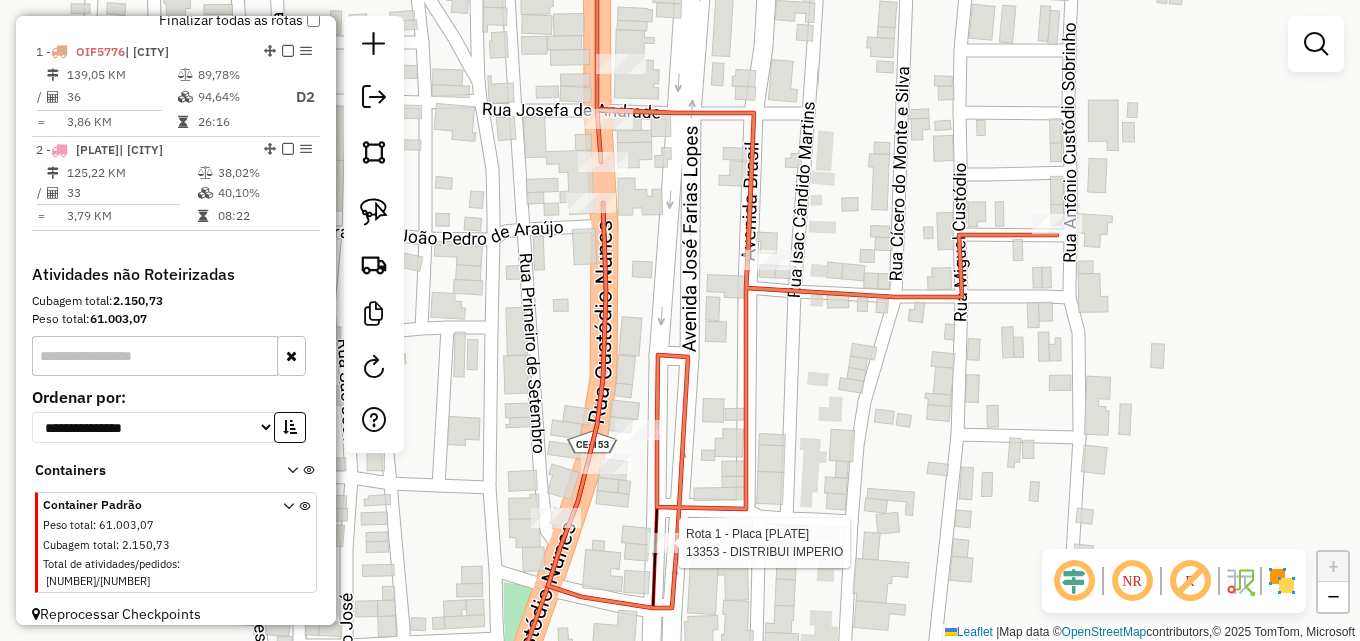 select on "**********" 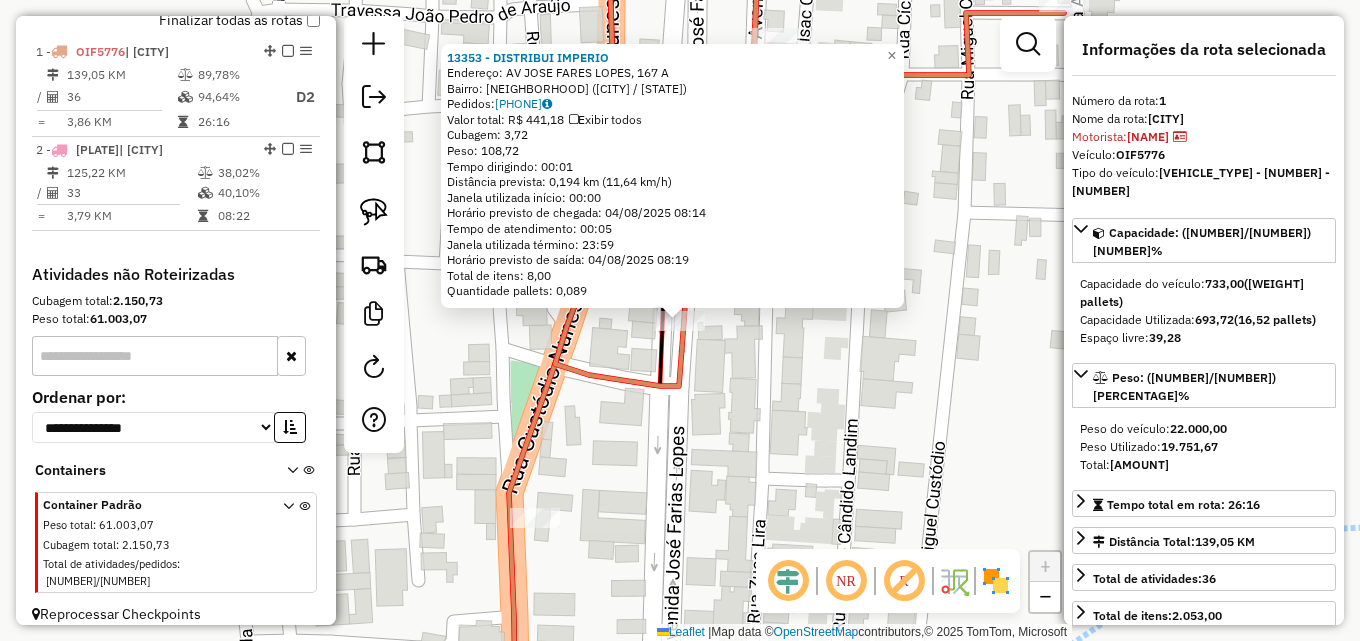 click on "[NUMBER] - DISTRIBUI IMPERIO Endereço: AV JOSE FARES LOPES, [NUMBER] A Bairro: CENTRO ([CITY] / [STATE]) Pedidos: [ORDER_ID] Valor total: R$ [PRICE] Exibir todos Cubagem: [NUMBER] Peso: [NUMBER] Tempo dirigindo: [TIME] Distância prevista: [DISTANCE] ([SPEED]) Janela utilizada início: [TIME] Horário previsto de chegada: [DATE] [TIME] Tempo de atendimento: [TIME] Janela utilizada término: [TIME] Horário previsto de saída: [DATE] [TIME] Total de itens: [NUMBER] Quantidade pallets: [NUMBER] × Janela de atendimento Grade de atendimento Capacidade Transportadoras Veículos Cliente Pedidos Rotas Selecione os dias de semana para filtrar as janelas de atendimento Seg Ter Qua Qui Sex Sáb Dom Informe o período da janela de atendimento: De: Até: Filtrar exatamente a janela do cliente Considerar janela de atendimento padrão Selecione os dias de semana para filtrar as grades de atendimento Seg Ter Qua Qui Sex Sáb Dom Considerar clientes sem dia de atendimento cadastrado De:" 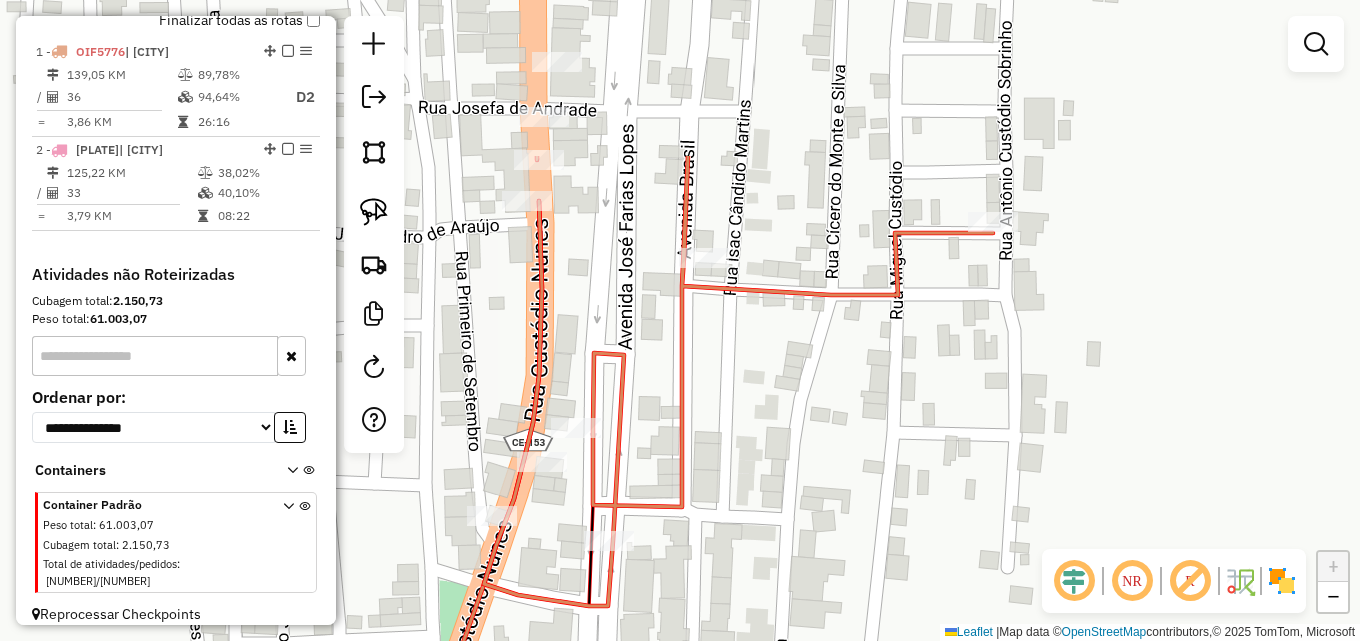 drag, startPoint x: 839, startPoint y: 374, endPoint x: 763, endPoint y: 614, distance: 251.74591 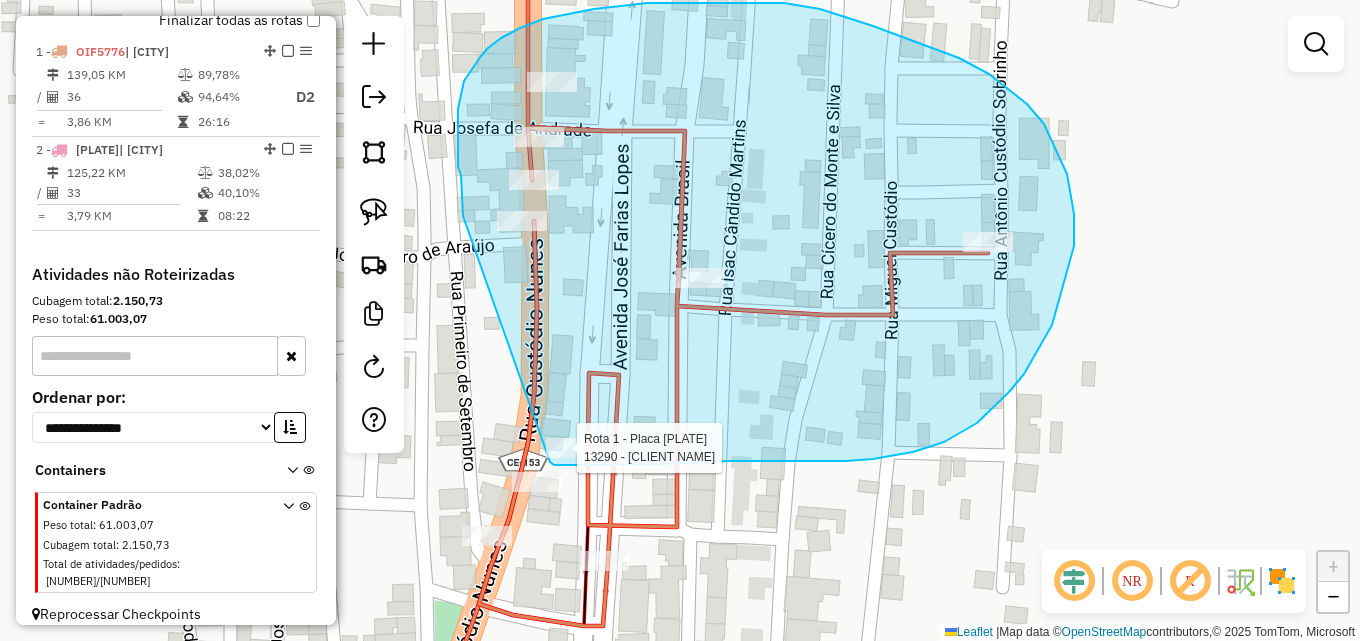 drag, startPoint x: 463, startPoint y: 205, endPoint x: 550, endPoint y: 462, distance: 271.3264 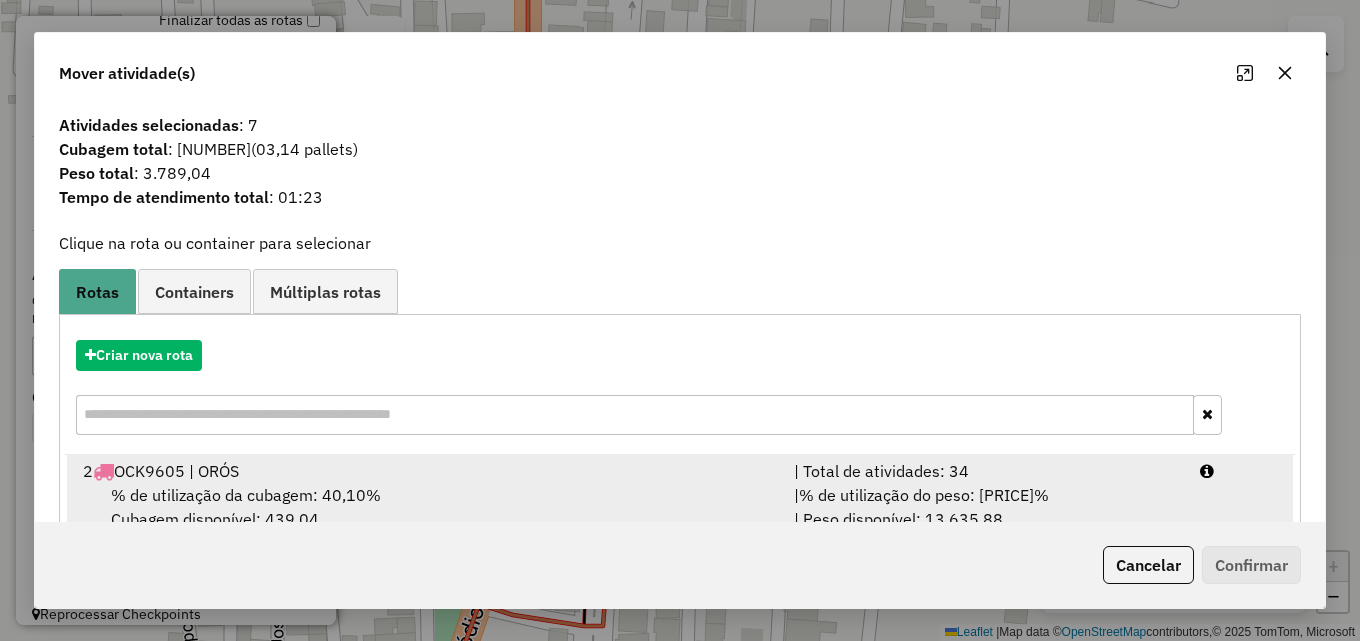 scroll, scrollTop: 48, scrollLeft: 0, axis: vertical 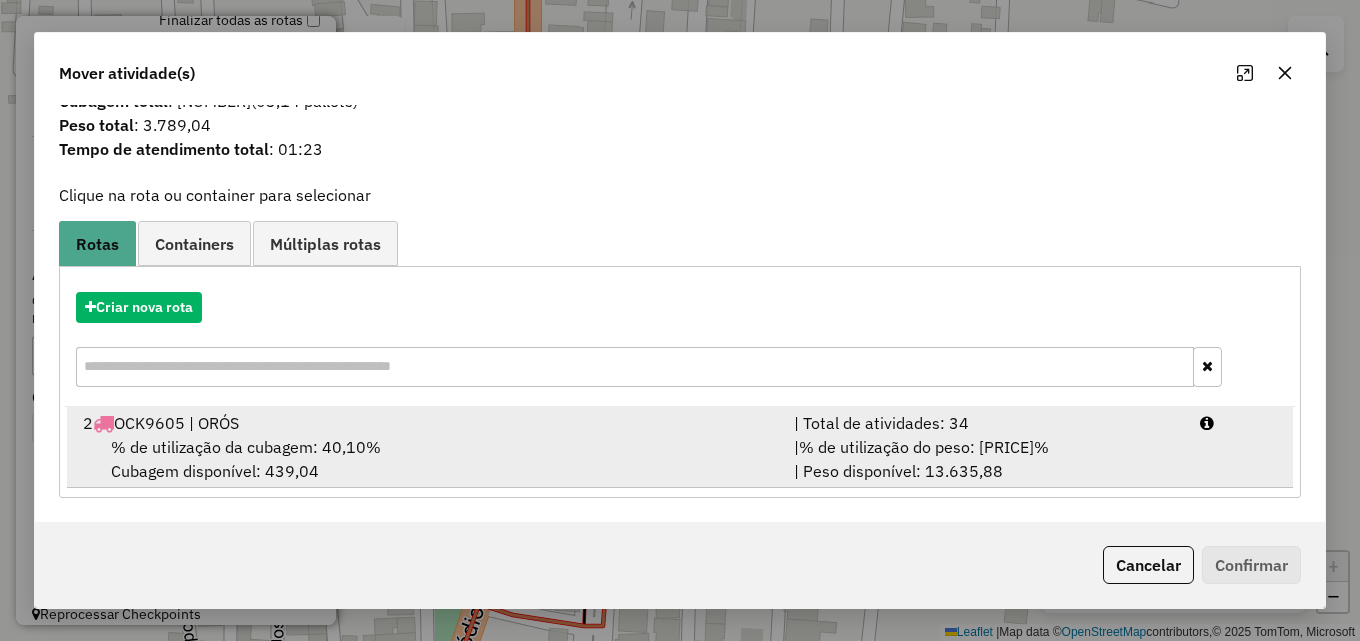 drag, startPoint x: 824, startPoint y: 449, endPoint x: 862, endPoint y: 451, distance: 38.052597 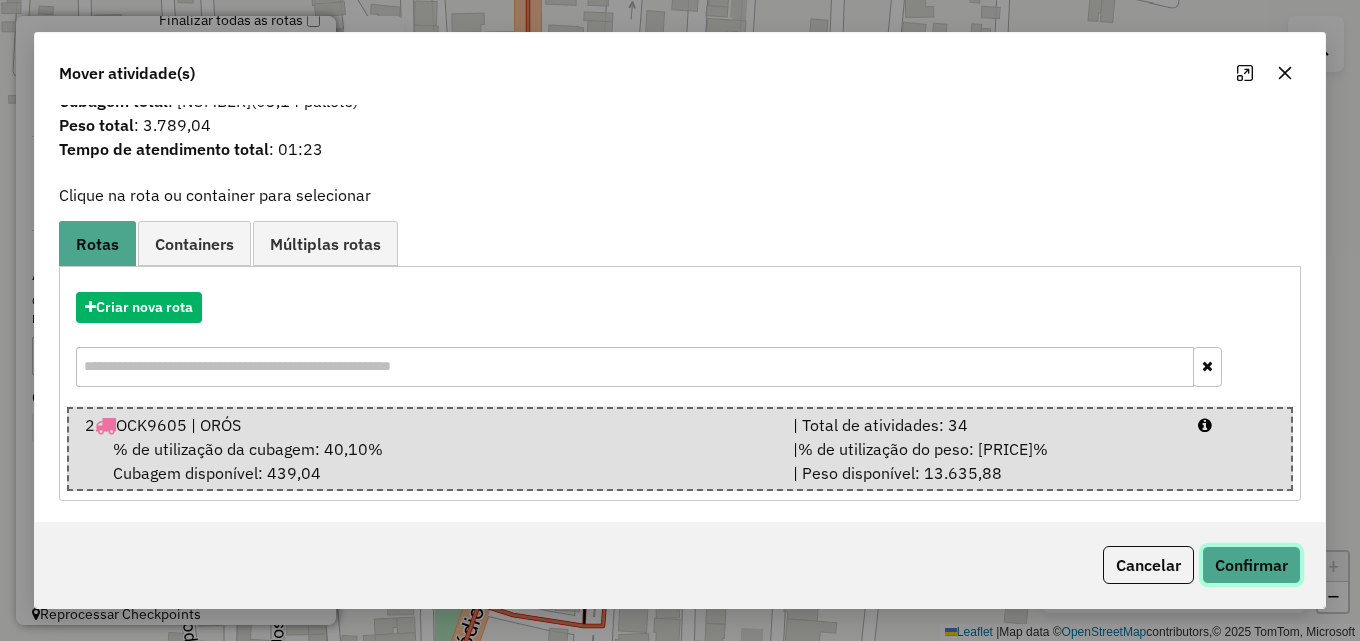 click on "Confirmar" 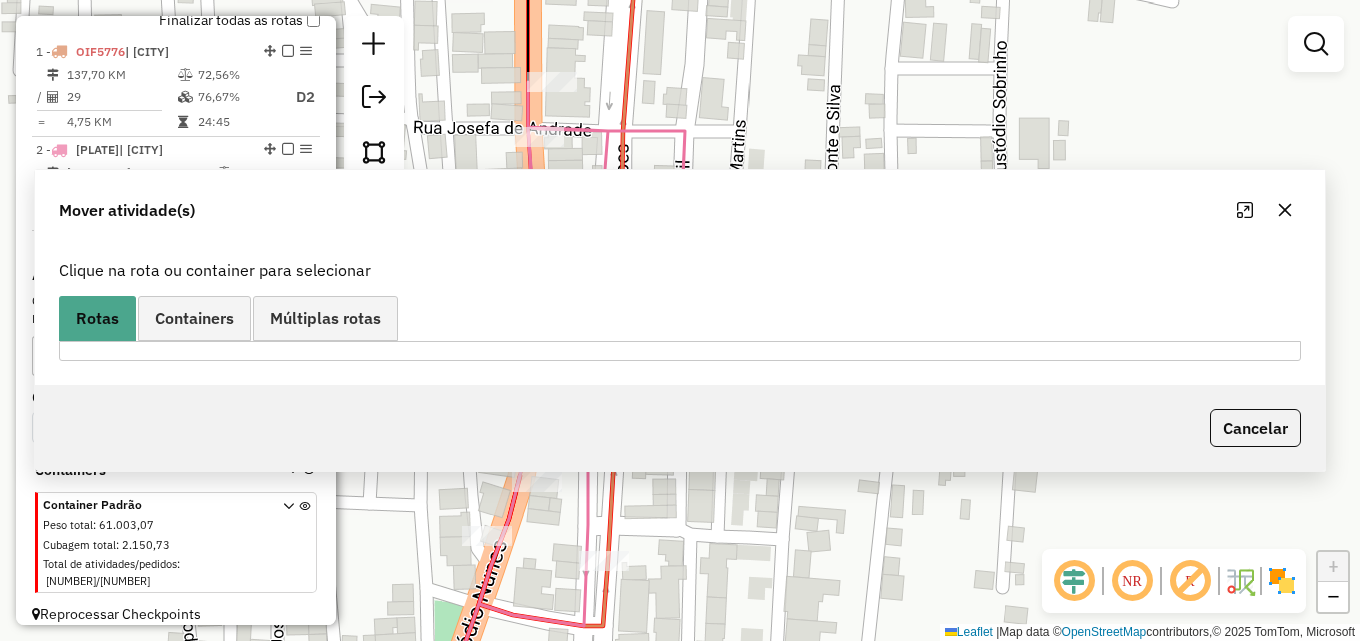 scroll, scrollTop: 0, scrollLeft: 0, axis: both 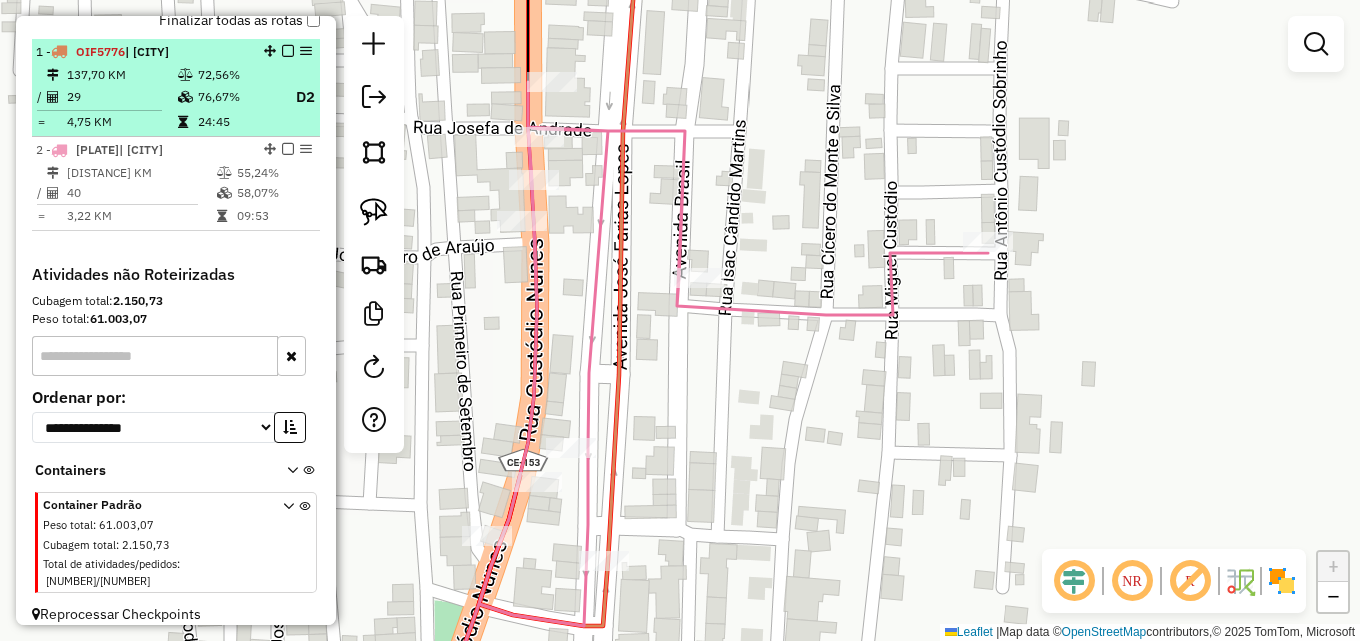 click on "29" at bounding box center [121, 97] 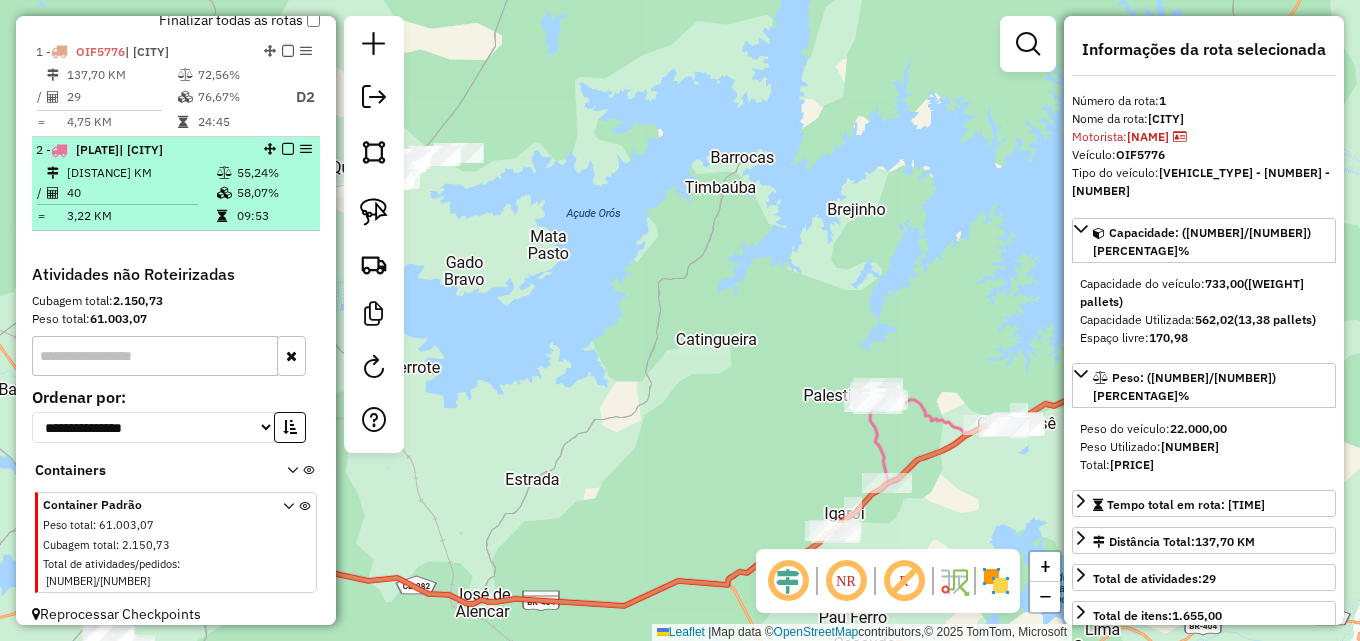 click on "[DISTANCE] KM" at bounding box center (141, 173) 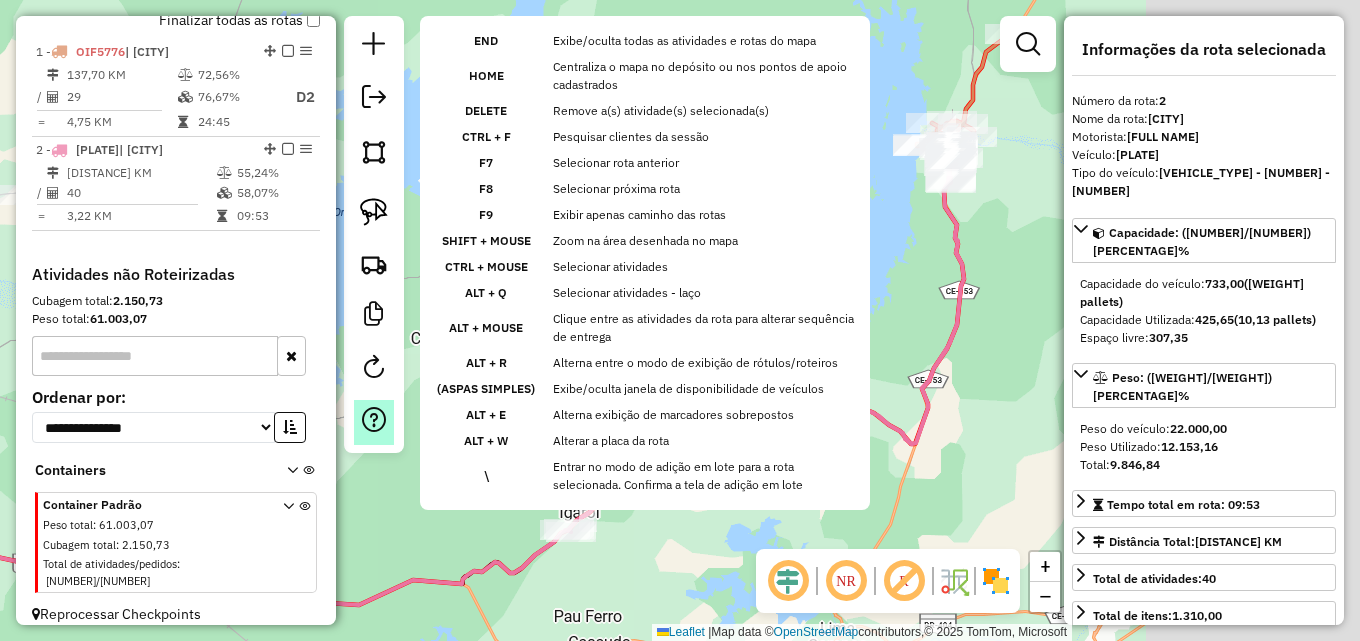 drag, startPoint x: 661, startPoint y: 370, endPoint x: 375, endPoint y: 429, distance: 292.02225 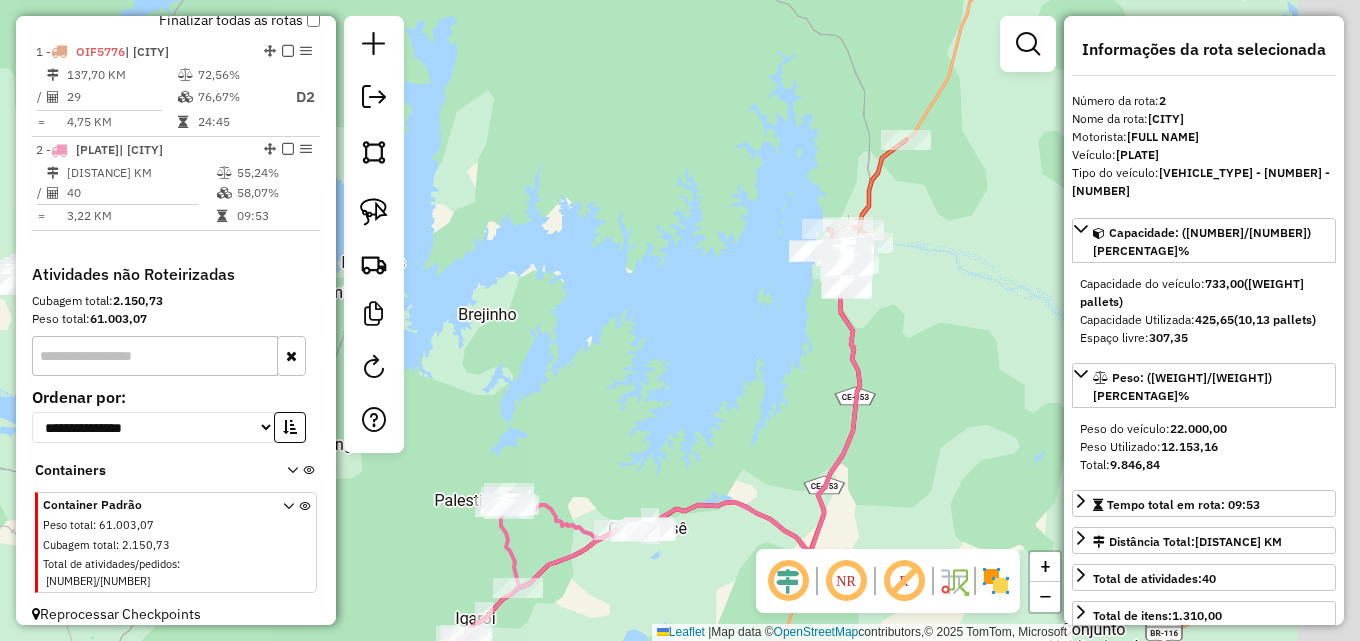 drag, startPoint x: 886, startPoint y: 267, endPoint x: 764, endPoint y: 399, distance: 179.74426 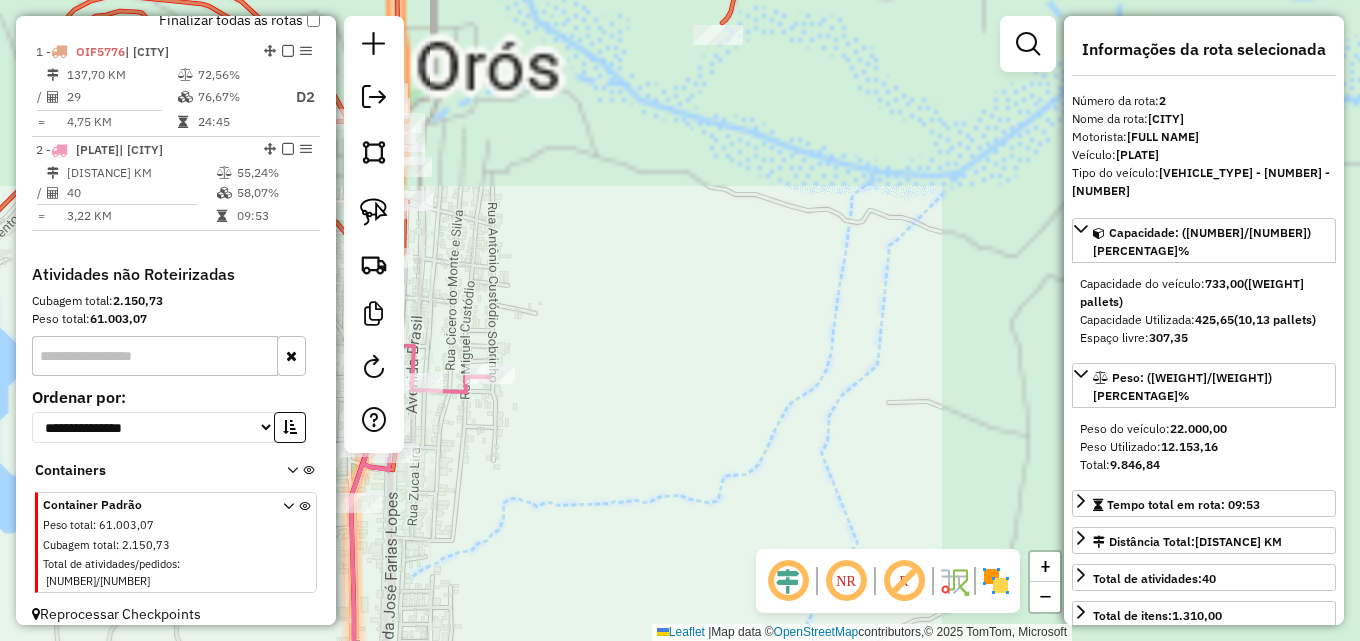 drag, startPoint x: 731, startPoint y: 284, endPoint x: 1049, endPoint y: 372, distance: 329.9515 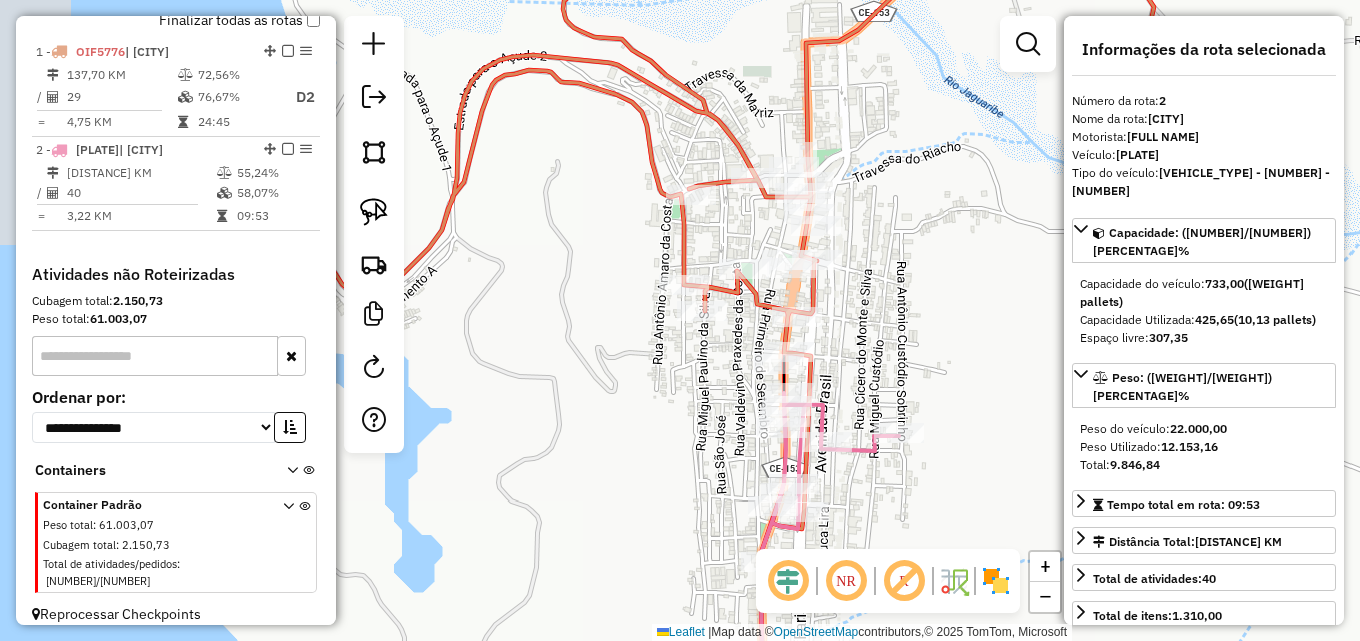 drag, startPoint x: 721, startPoint y: 380, endPoint x: 845, endPoint y: 354, distance: 126.69649 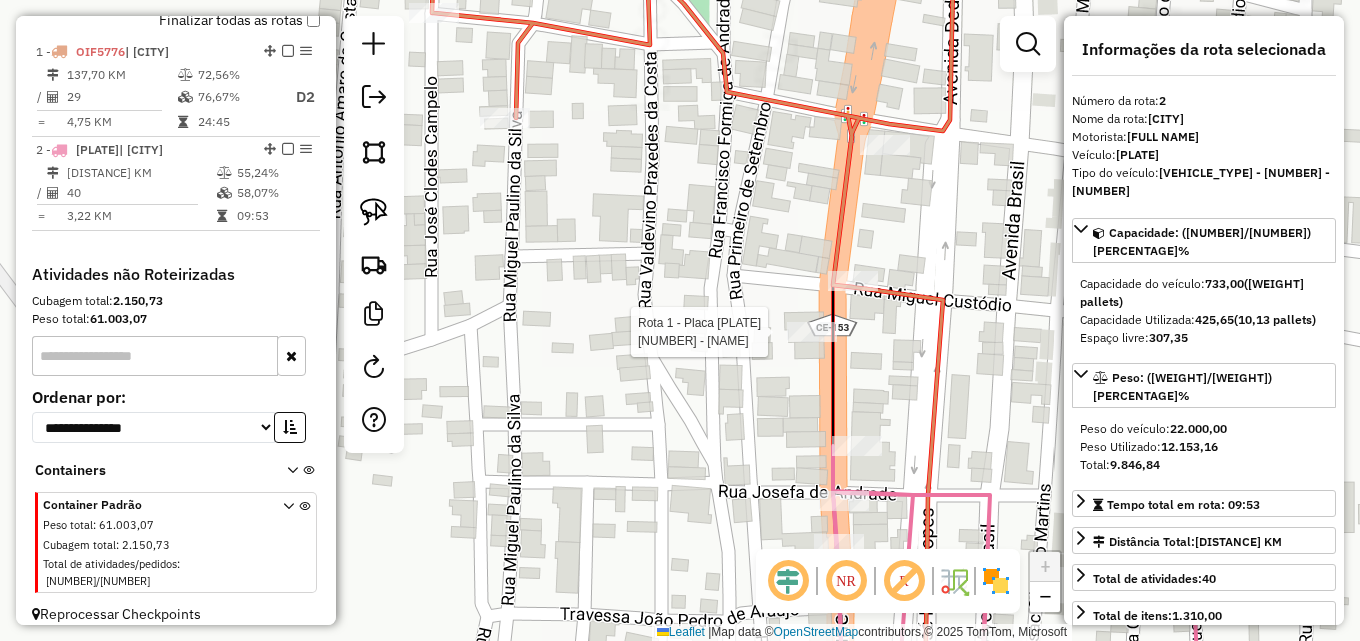 click 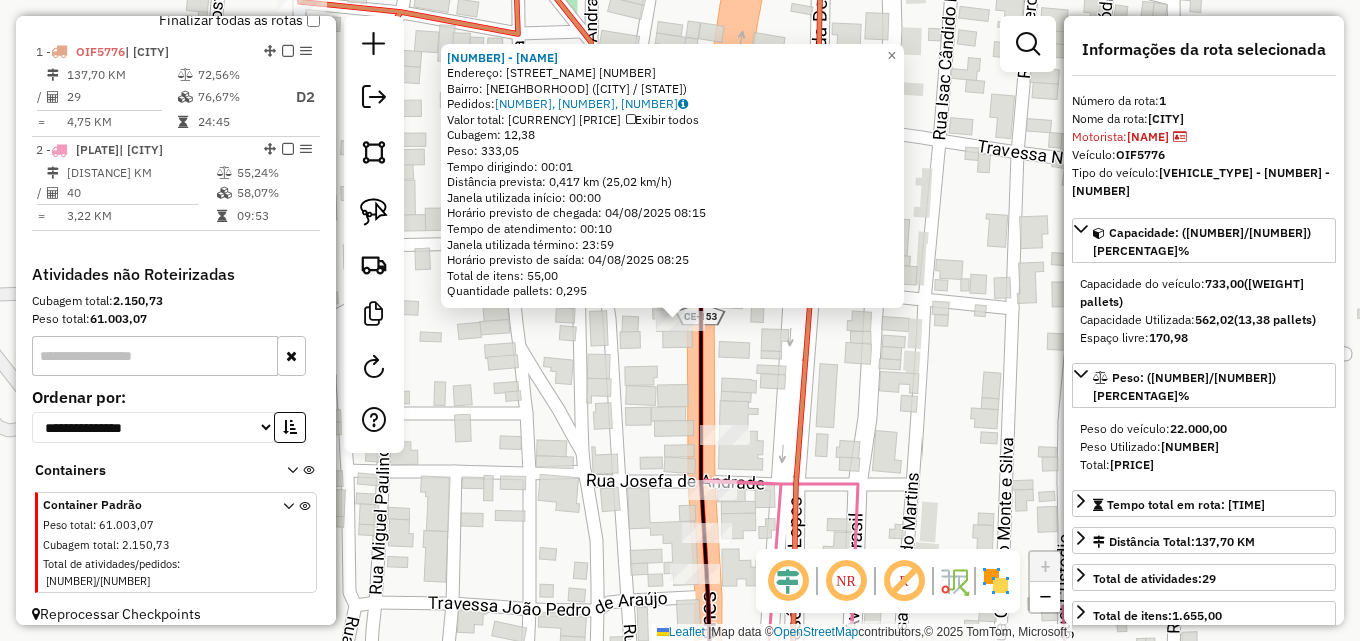 click on "[NUMBER] - [NAME]  Endereço:  [STREET] [NUMBER]   Bairro: [NEIGHBORHOOD] ([CITY] / [STATE])   Pedidos:  [ORDER_ID], [ORDER_ID], [ORDER_ID]   Valor total: R$ [PRICE]   Exibir todos   Cubagem: [NUMBER]  Peso: [NUMBER]  Tempo dirigindo: [TIME]   Distância prevista: [DISTANCE] km ([SPEED] km/h)   Janela utilizada início: [TIME]   Horário previsto de chegada: [DATE] [TIME]   Tempo de atendimento: [TIME]   Janela utilizada término: [TIME]   Horário previsto de saída: [DATE] [TIME]   Total de itens: [NUMBER]   Quantidade pallets: [NUMBER]  × Janela de atendimento Grade de atendimento Capacidade Transportadoras Veículos Cliente Pedidos  Rotas Selecione os dias de semana para filtrar as janelas de atendimento  Seg   Ter   Qua   Qui   Sex   Sáb   Dom  Informe o período da janela de atendimento: De: Até:  Filtrar exatamente a janela do cliente  Considerar janela de atendimento padrão  Selecione os dias de semana para filtrar as grades de atendimento  Seg   Ter   Qua   Qui   Sex   Sáb   Dom   Peso mínimo:   Peso máximo:   De:  +" 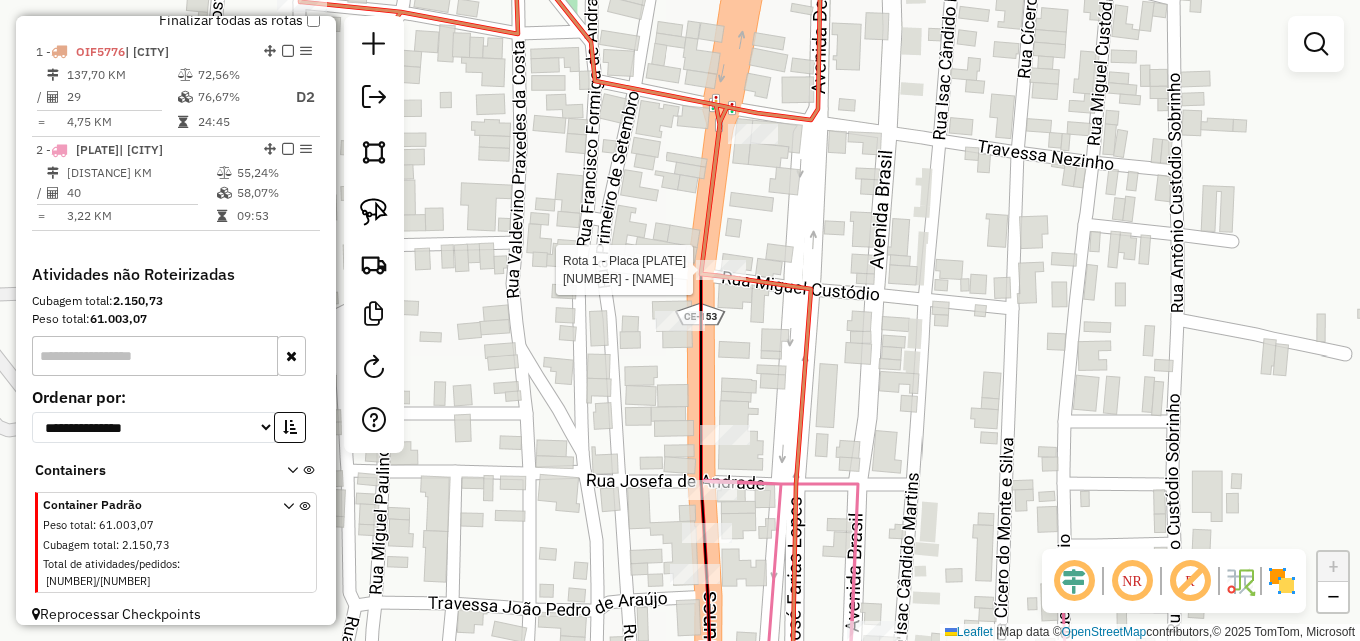 select on "**********" 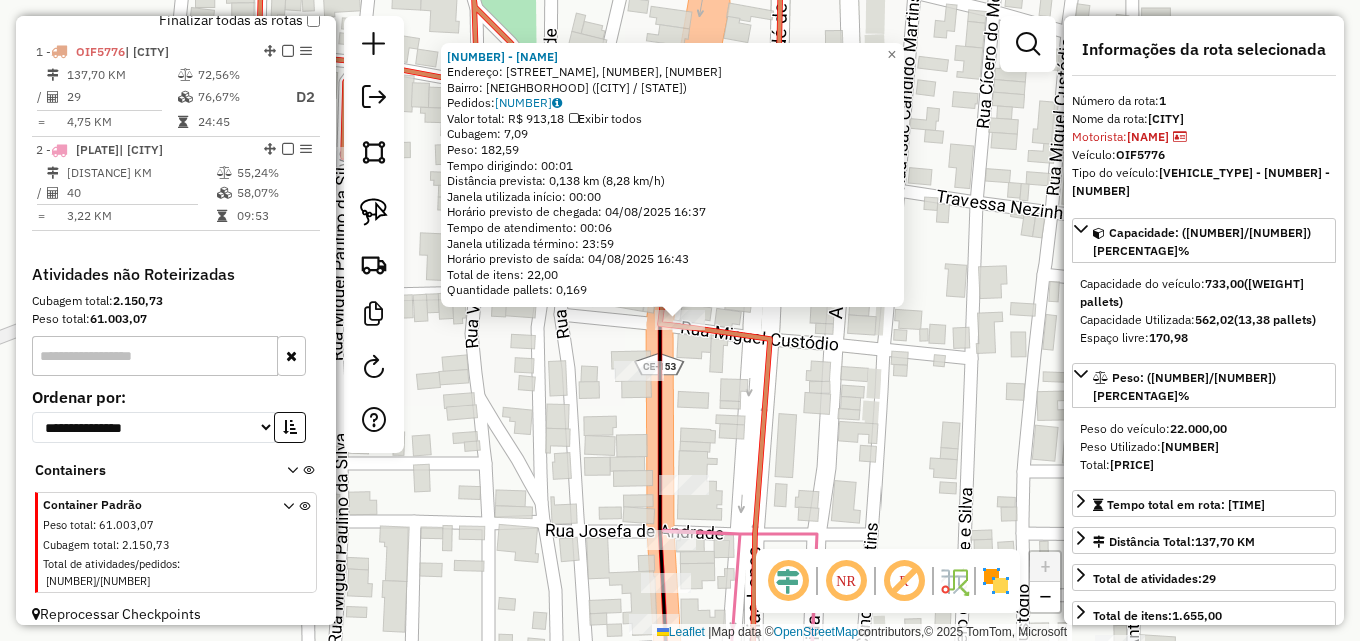 click on "[NUMBER] - [NAME]  Endereço: [STREET] [NAME],[NUMBER], [NUMBER]   Bairro: [NEIGHBORHOOD] ([CITY] / [STATE])   Pedidos:  [PHONE]   Valor total: [CURRENCY] [PRICE]   Exibir todos   Cubagem: [PRICE]  Peso: [PRICE]  Tempo dirigindo: [TIME]   Distância prevista: [PRICE] km ([PRICE] km/h)   Janela utilizada início: [TIME]   Horário previsto de chegada: [DATE] [TIME]   Tempo de atendimento: [TIME]   Janela utilizada término: [TIME]   Horário previsto de saída: [DATE] [TIME]   Total de itens: [PRICE]   Quantidade pallets: [PRICE]  × Janela de atendimento Grade de atendimento Capacidade Transportadoras Veículos Cliente Pedidos  Rotas Selecione os dias de semana para filtrar as janelas de atendimento  Seg   Ter   Qua   Qui   Sex   Sáb   Dom  Informe o período da janela de atendimento: De: Até:  Filtrar exatamente a janela do cliente  Considerar janela de atendimento padrão  Selecione os dias de semana para filtrar as grades de atendimento  Seg   Ter   Qua   Qui   Sex   Sáb   Dom   Considerar clientes sem dia de atendimento cadastrado  De:" 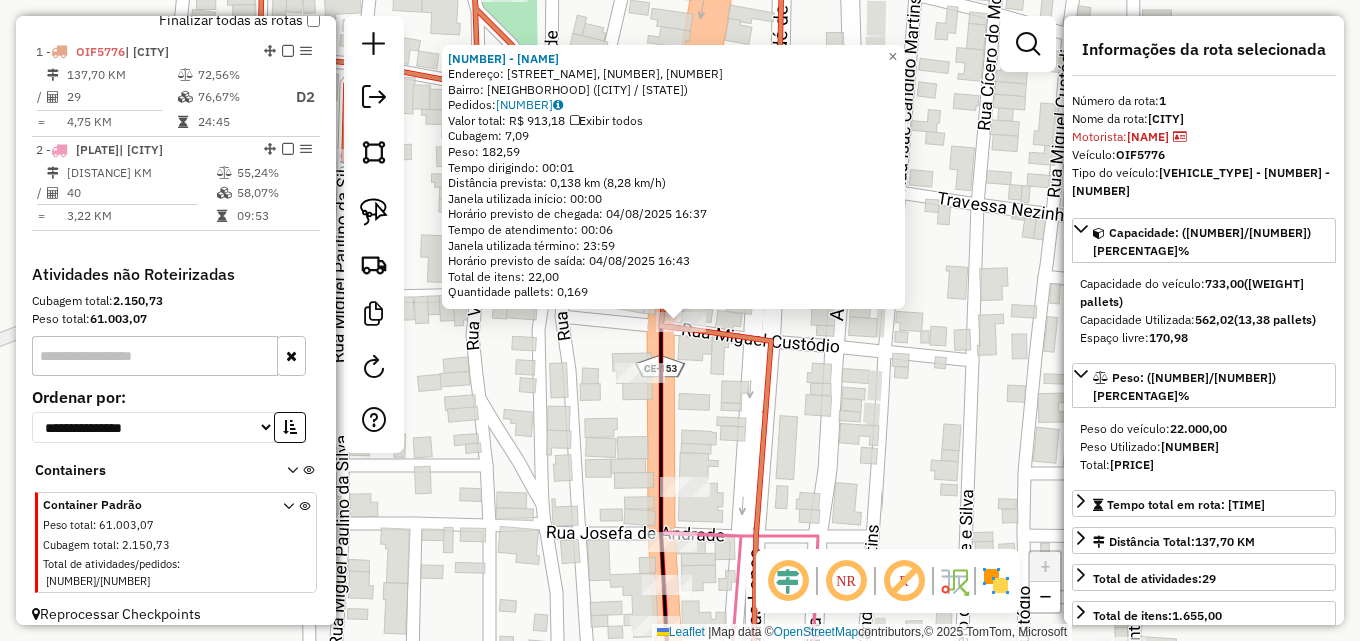 click on "[NUMBER] - [NAME]  Endereço: [STREET] [NAME],[NUMBER], [NUMBER]   Bairro: [NEIGHBORHOOD] ([CITY] / [STATE])   Pedidos:  [PHONE]   Valor total: [CURRENCY] [PRICE]   Exibir todos   Cubagem: [PRICE]  Peso: [PRICE]  Tempo dirigindo: [TIME]   Distância prevista: [PRICE] km ([PRICE] km/h)   Janela utilizada início: [TIME]   Horário previsto de chegada: [DATE] [TIME]   Tempo de atendimento: [TIME]   Janela utilizada término: [TIME]   Horário previsto de saída: [DATE] [TIME]   Total de itens: [PRICE]   Quantidade pallets: [PRICE]  × Janela de atendimento Grade de atendimento Capacidade Transportadoras Veículos Cliente Pedidos  Rotas Selecione os dias de semana para filtrar as janelas de atendimento  Seg   Ter   Qua   Qui   Sex   Sáb   Dom  Informe o período da janela de atendimento: De: Até:  Filtrar exatamente a janela do cliente  Considerar janela de atendimento padrão  Selecione os dias de semana para filtrar as grades de atendimento  Seg   Ter   Qua   Qui   Sex   Sáb   Dom   Considerar clientes sem dia de atendimento cadastrado  De:" 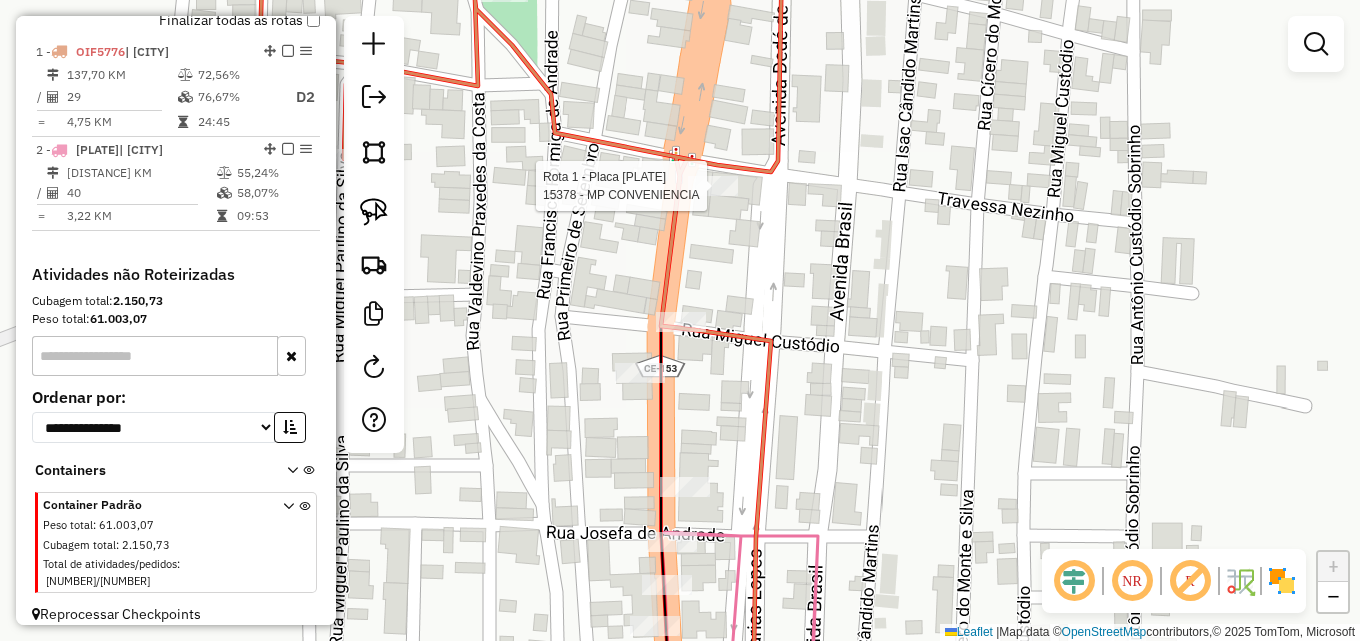 select on "**********" 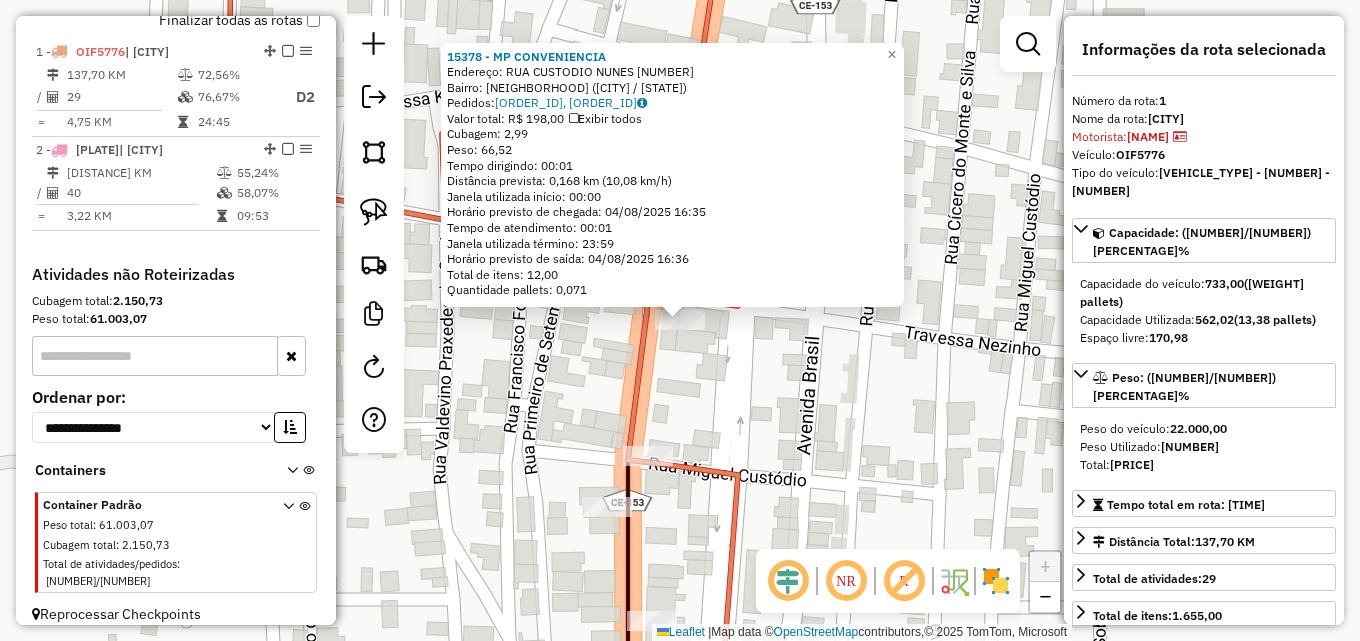 click on "[NUMBER] - MP CONVENIENCIA Endereço: RUA CUSTODIO NUNES [NUMBER] Bairro: CENTRO ([CITY] / [STATE]) Pedidos: [ORDER_ID], [ORDER_ID] Valor total: R$ [PRICE] Exibir todos Cubagem: [NUMBER] Peso: [NUMBER] Tempo dirigindo: [TIME] Distância prevista: [DISTANCE] ([SPEED]) Janela utilizada início: [TIME] Horário previsto de chegada: [DATE] [TIME] Tempo de atendimento: [TIME] Janela utilizada término: [TIME] Horário previsto de saída: [DATE] [TIME] Total de itens: [NUMBER] Quantidade pallets: [NUMBER] × Janela de atendimento Grade de atendimento Capacidade Transportadoras Veículos Cliente Pedidos Rotas Selecione os dias de semana para filtrar as janelas de atendimento Seg Ter Qua Qui Sex Sáb Dom Informe o período da janela de atendimento: De: Até: Filtrar exatamente a janela do cliente Considerar janela de atendimento padrão Selecione os dias de semana para filtrar as grades de atendimento Seg Ter Qua Qui Sex Sáb Dom Considerar clientes sem dia de atendimento cadastrado" 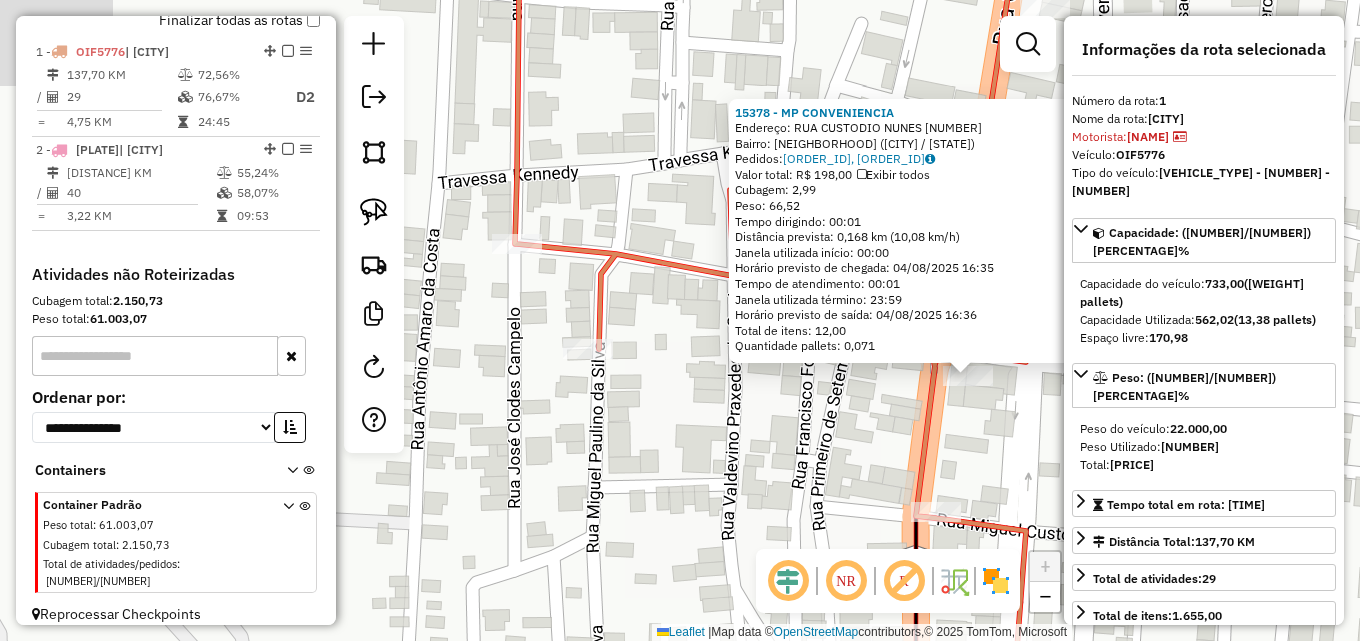 drag, startPoint x: 804, startPoint y: 378, endPoint x: 1091, endPoint y: 430, distance: 291.67276 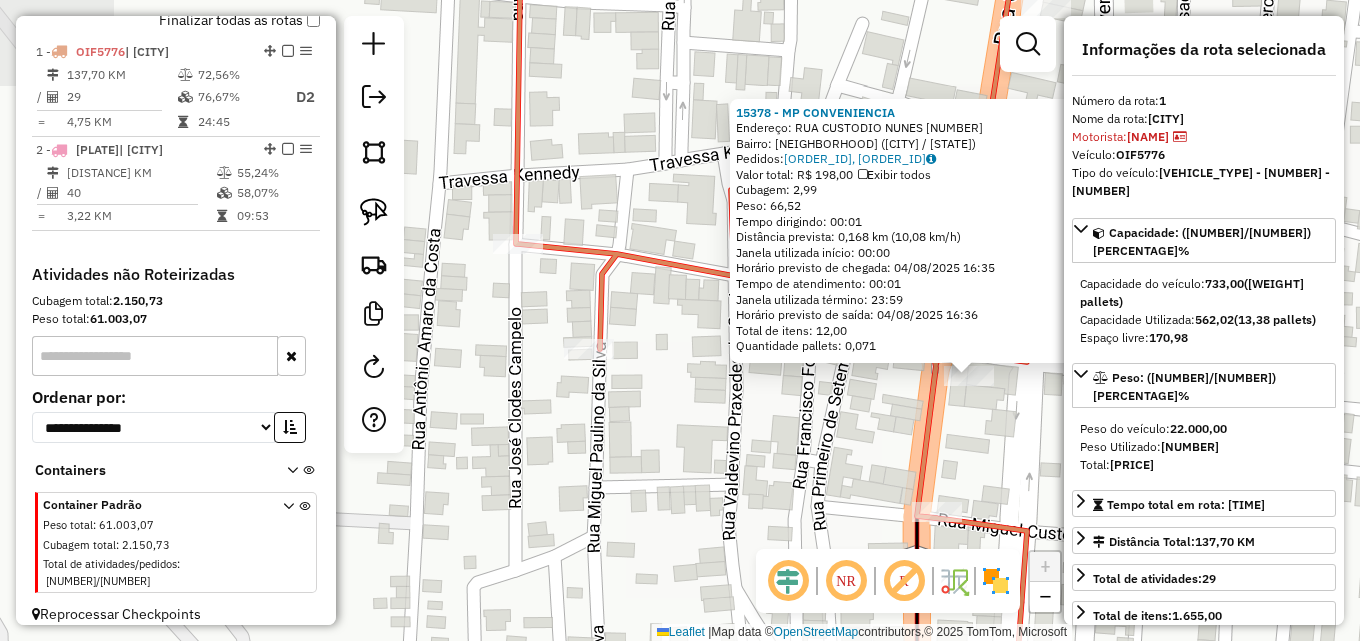 click on "[NUMBER] - MP CONVENIENCIA Endereço: RUA CUSTODIO NUNES [NUMBER] Bairro: CENTRO ([CITY] / [STATE]) Pedidos: [ORDER_ID], [ORDER_ID] Valor total: R$ [PRICE] Exibir todos Cubagem: [NUMBER] Peso: [NUMBER] Tempo dirigindo: [TIME] Distância prevista: [DISTANCE] ([SPEED]) Janela utilizada início: [TIME] Horário previsto de chegada: [DATE] [TIME] Tempo de atendimento: [TIME] Janela utilizada término: [TIME] Horário previsto de saída: [DATE] [TIME] Total de itens: [NUMBER] Quantidade pallets: [NUMBER] × Janela de atendimento Grade de atendimento Capacidade Transportadoras Veículos Cliente Pedidos Rotas Selecione os dias de semana para filtrar as janelas de atendimento Seg Ter Qua Qui Sex Sáb Dom Informe o período da janela de atendimento: De: Até: Filtrar exatamente a janela do cliente Considerar janela de atendimento padrão Selecione os dias de semana para filtrar as grades de atendimento Seg Ter Qua Qui Sex Sáb Dom Considerar clientes sem dia de atendimento cadastrado" 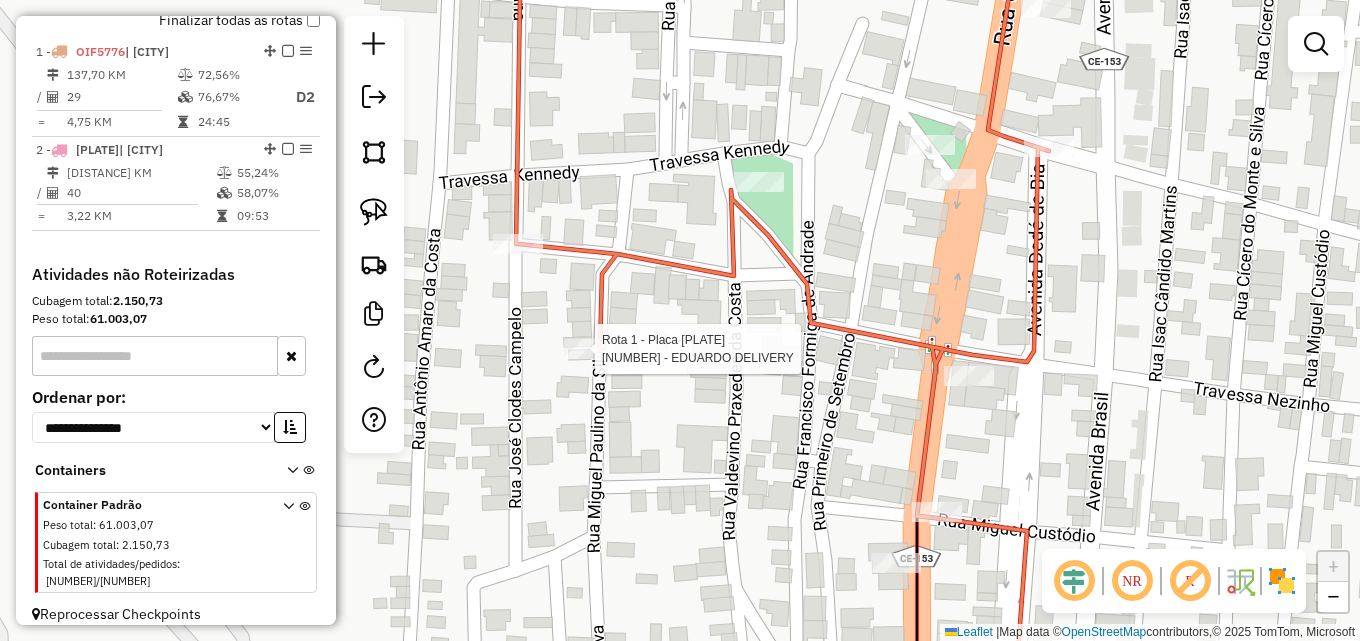 select on "**********" 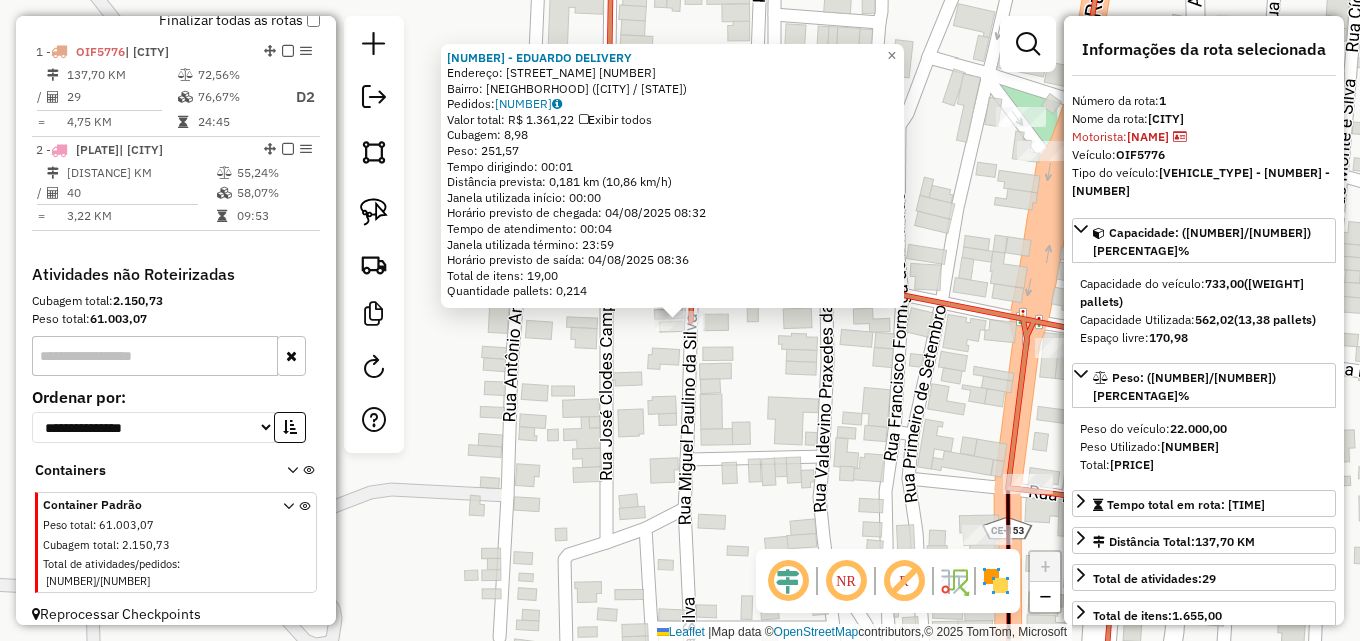 click on "16452 - [CLIENT NAME]  Endereço:  Rua Miguel Paulino da Silva [NUMBER]   Bairro: [NEIGHBORHOOD] ([CITY] / [STATE])   Pedidos:  [NUMBER]   Exibir todos   Janela utilizada início: [TIME]   Horário previsto de chegada: [DATE] [TIME]   Janela utilizada término: [TIME]   Horário previsto de saída: [DATE] [TIME]   × Janela de atendimento Grade de atendimento Capacidade Transportadoras Veículos Cliente Pedidos  Rotas Selecione os dias de semana para filtrar as janelas de atendimento  Seg   Ter   Qua   Qui   Sex   Sáb   Dom  Informe o período da janela de atendimento: De: Até:  Filtrar exatamente a janela do cliente  Considerar janela de atendimento padrão  Selecione os dias de semana para filtrar as grades de atendimento  Seg   Ter   Qua   Qui   Sex   Sáb   Dom   Clientes fora do dia de atendimento selecionado De:" 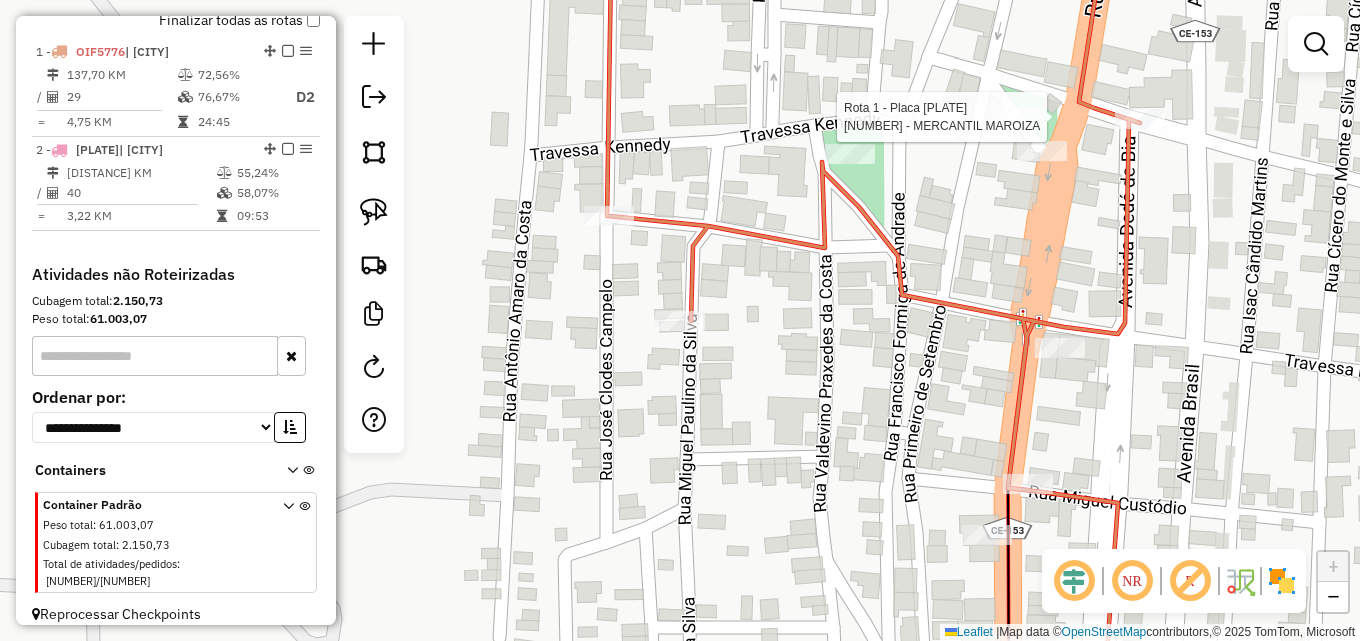select on "**********" 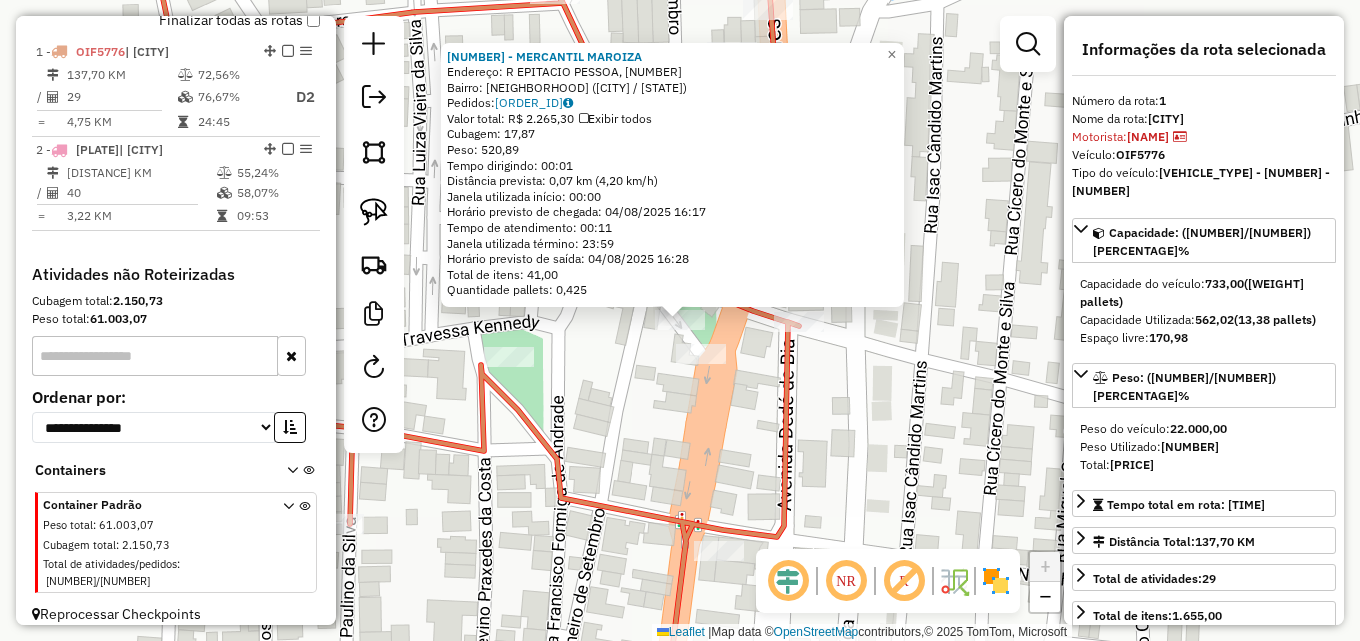 click on "8664 - MERCANTIL MAROIZA  Endereço: R    EPITACIO PESSOA, [NUMBER]   Bairro: CENTRO (OROS / CE)   Pedidos:  02741891   Valor total: R$ [PRICE]   Exibir todos   Cubagem: [NUMBER]  Peso: [NUMBER]  Tempo dirigindo: [TIME]   Distância prevista: [NUMBER] km ([NUMBER] km/h)   Janela utilizada início: [TIME]   Horário previsto de chegada: [DATE] [TIME]   Tempo de atendimento: [TIME]   Janela utilizada término: [TIME]   Horário previsto de saída: [DATE] [TIME]   Total de itens: [NUMBER]   Quantidade pallets: [NUMBER]  × Janela de atendimento Grade de atendimento Capacidade Transportadoras Veículos Cliente Pedidos  Rotas Selecione os dias de semana para filtrar as janelas de atendimento  Seg   Ter   Qua   Qui   Sex   Sáb   Dom  Informe o período da janela de atendimento: De: Até:  Filtrar exatamente a janela do cliente  Considerar janela de atendimento padrão  Selecione os dias de semana para filtrar as grades de atendimento  Seg   Ter   Qua   Qui   Sex   Sáb   Dom   Considerar clientes sem dia de atendimento cadastrado De:" 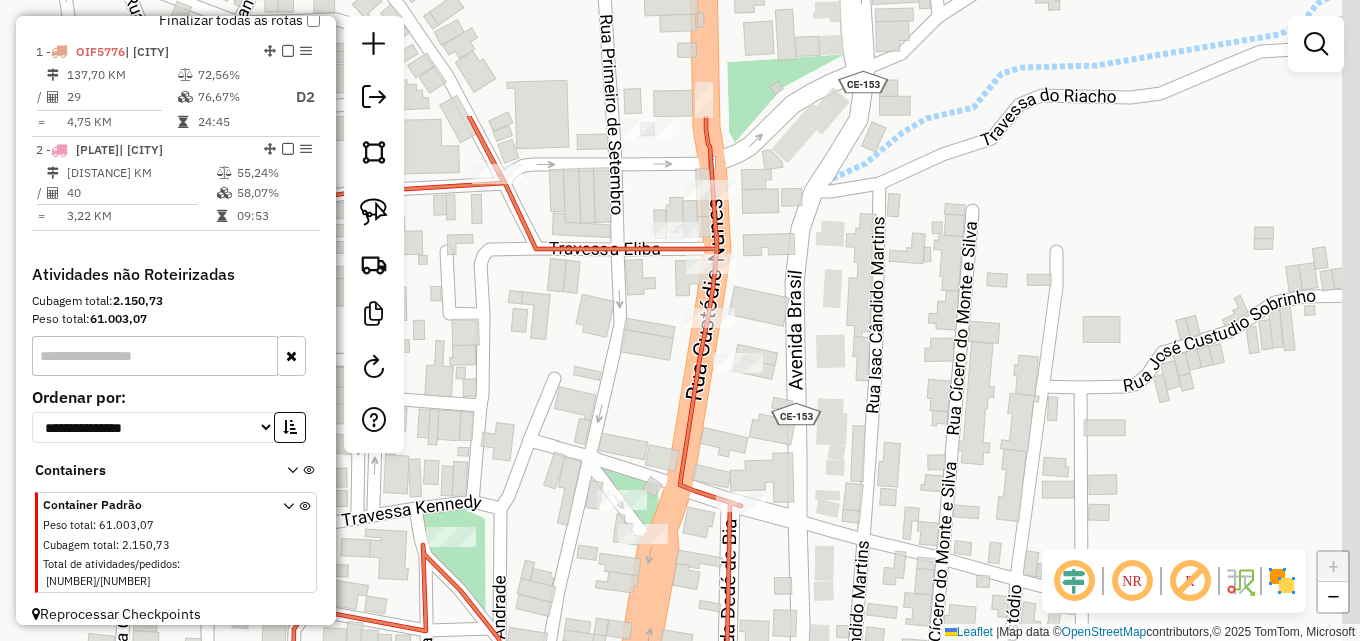 drag, startPoint x: 985, startPoint y: 190, endPoint x: 918, endPoint y: 441, distance: 259.78836 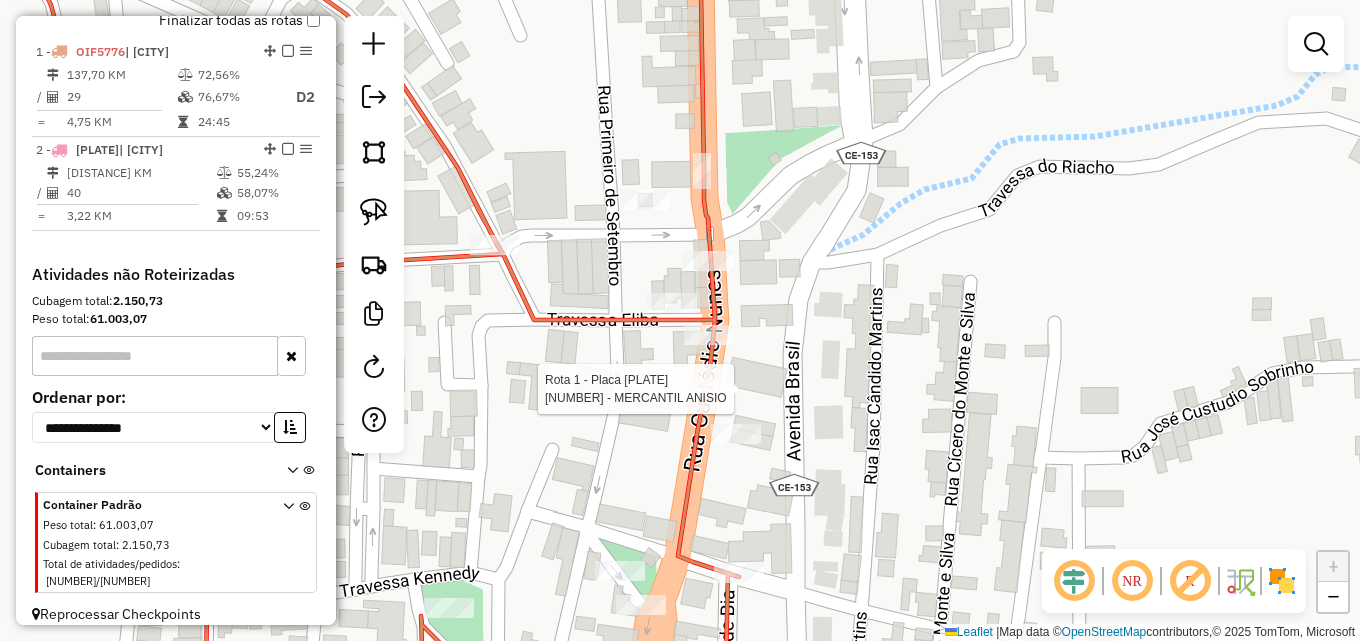 select on "**********" 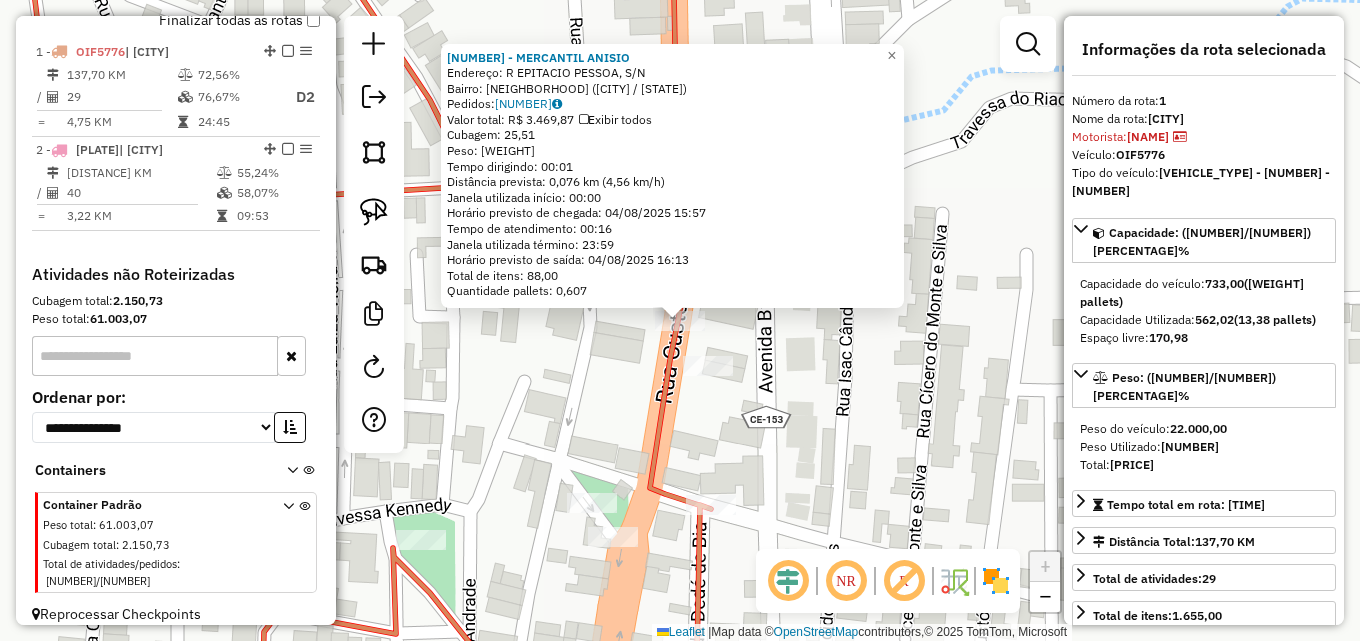 click on "Rota [NUMBER] - Placa OIF5776  [NUMBER] - MERCANTIL ANISIO  Endereço: R   EPITACIO PESSOA, S/N   Bairro: CENTRO ([STATE])   Pedidos:  [NUMBER]   Valor total: R$ [NUMBER]   Exibir todos   Cubagem: [NUMBER]  Peso: [NUMBER]  Tempo dirigindo: [TIME]   Distância prevista: [NUMBER] km ([NUMBER] km/h)   Janela utilizada início: [TIME]   Horário previsto de chegada: [DATE] [TIME]   Tempo de atendimento: [TIME]   Janela utilizada término: [TIME]   Horário previsto de saída: [DATE] [TIME]   Total de itens: [NUMBER]   Quantidade pallets: [NUMBER]  × Janela de atendimento Grade de atendimento Capacidade Transportadoras Veículos Cliente Pedidos  Rotas Selecione os dias de semana para filtrar as janelas de atendimento  Seg   Ter   Qua   Qui   Sex   Sáb   Dom  Informe o período da janela de atendimento: De: [TIME] Até: [TIME]  Filtrar exatamente a janela do cliente  Considerar janela de atendimento padrão  Selecione os dias de semana para filtrar as grades de atendimento  Seg   Ter   Qua   Qui   Sex   Sáb   Dom   De: [TIME]   De: [TIME]" 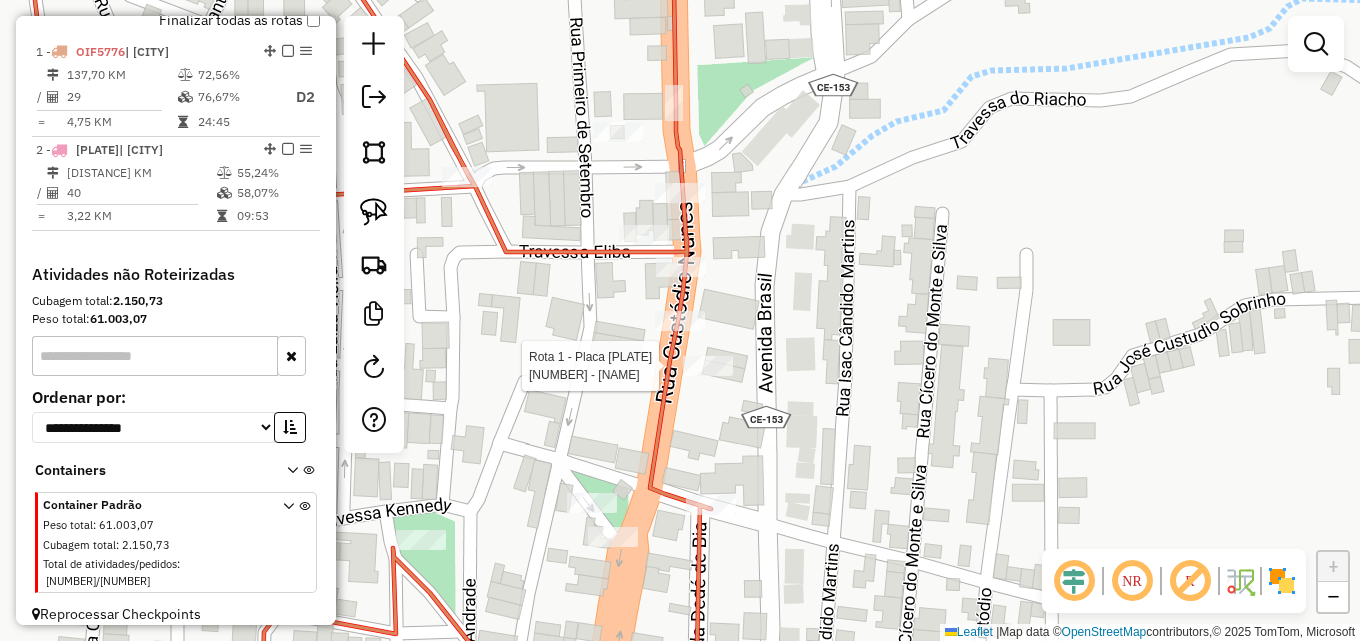 select on "**********" 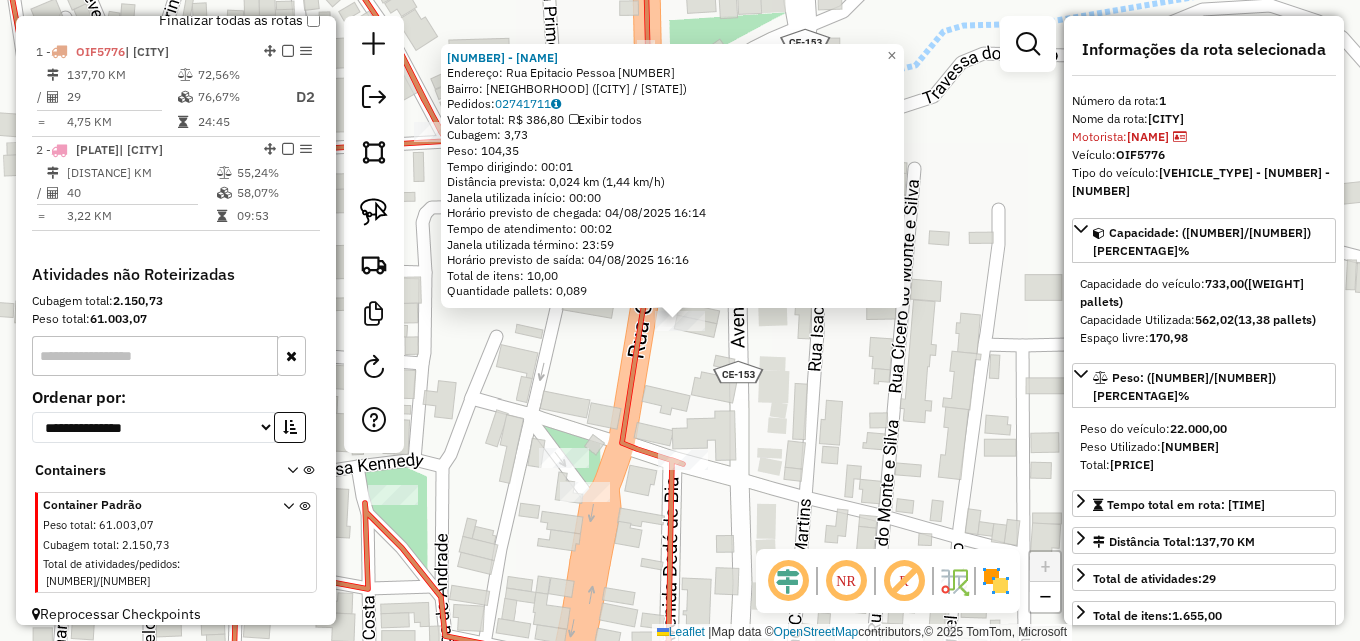 click on "[NUMBER] - [NUMBER] - [NAME]  Endereço:  [STREET] [NUMBER]   Bairro: [NEIGHBORHOOD] ([CITY] / [STATE])   Pedidos:  [PHONE]   Valor total: [CURRENCY] [PRICE]   Exibir todos   Cubagem: [PRICE]  Peso: [PRICE]  Tempo dirigindo: [TIME]   Distância prevista: [PRICE] km ([PRICE] km/h)   Janela utilizada início: [TIME]   Horário previsto de chegada: [DATE] [TIME]   Tempo de atendimento: [TIME]   Janela utilizada término: [TIME]   Horário previsto de saída: [DATE] [TIME]   Total de itens: [PRICE]   Quantidade pallets: [PRICE]  × Janela de atendimento Grade de atendimento Capacidade Transportadoras Veículos Cliente Pedidos  Rotas Selecione os dias de semana para filtrar as janelas de atendimento  Seg   Ter   Qua   Qui   Sex   Sáb   Dom  Informe o período da janela de atendimento: De: Até:  Filtrar exatamente a janela do cliente  Considerar janela de atendimento padrão  Selecione os dias de semana para filtrar as grades de atendimento  Seg   Ter   Qua   Qui   Sex   Sáb   Dom   Considerar clientes sem dia de atendimento cadastrado  De:" 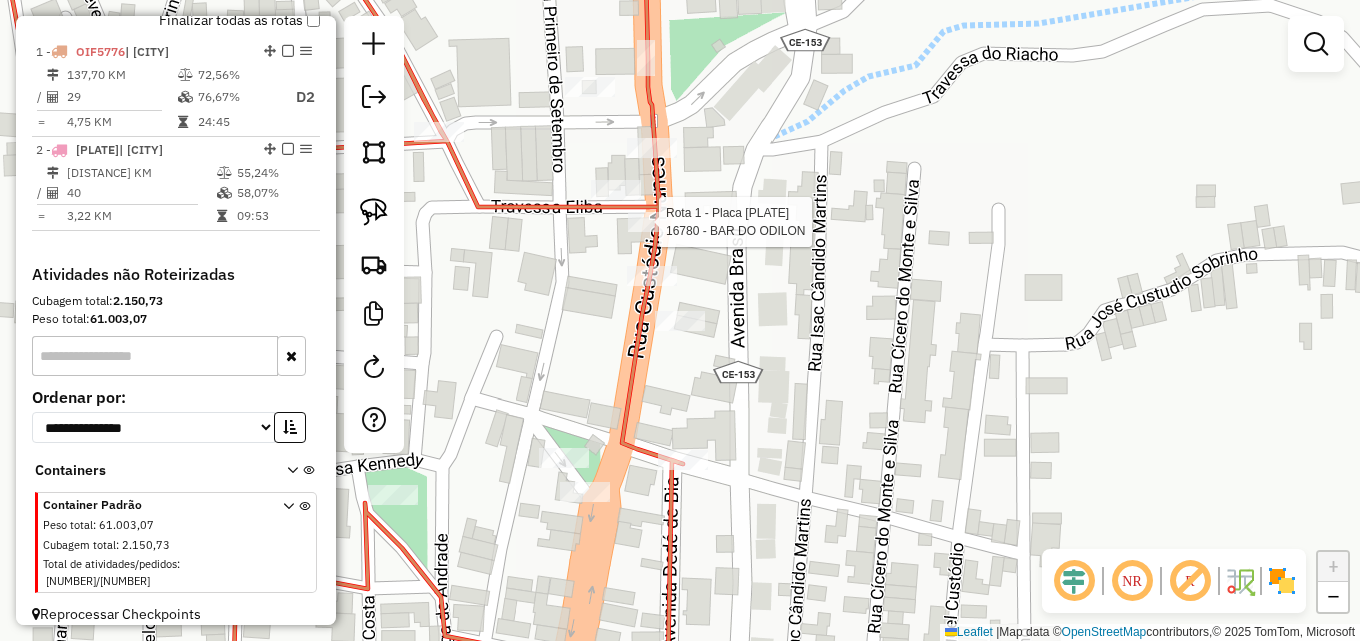 select on "**********" 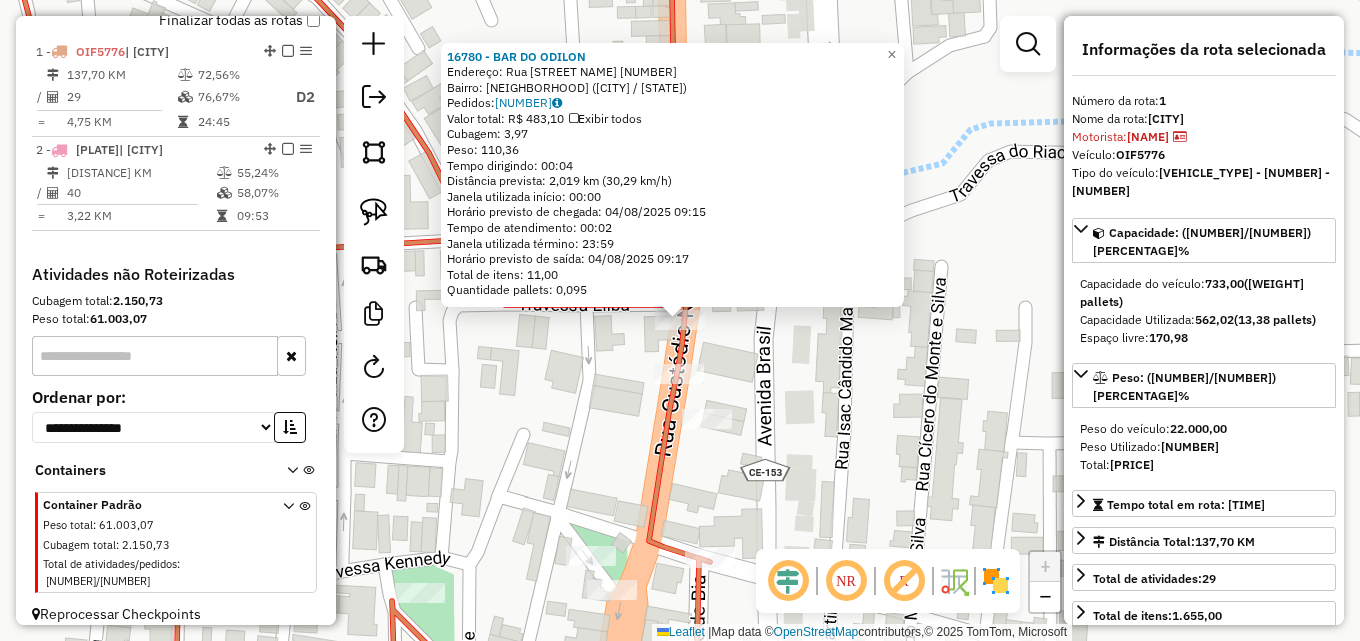 click on "[NUMBER] - [NUMBER] - [NAME]  Endereço:  [STREET] [NUMBER]   Bairro: [NEIGHBORHOOD] ([CITY] / [CE])   Pedidos:  [ORDER_ID]   Valor total: R$ [PRICE]   Exibir todos   Cubagem: [NUMBER]  Peso: [NUMBER]  Tempo dirigindo: [TIME]   Distância prevista: [DISTANCE] km ([SPEED] km/h)   Janela utilizada início: [TIME]   Horário previsto de chegada: [DATE] [TIME]   Tempo de atendimento: [TIME]   Janela utilizada término: [TIME]   Horário previsto de saída: [DATE] [TIME]   Total de itens: [NUMBER]   Quantidade pallets: [NUMBER]  × Janela de atendimento Grade de atendimento Capacidade Transportadoras Veículos Cliente Pedidos  Rotas Selecione os dias de semana para filtrar as janelas de atendimento  Seg   Ter   Qua   Qui   Sex   Sáb   Dom  Informe o período da janela de atendimento: De: Até:  Filtrar exatamente a janela do cliente  Considerar janela de atendimento padrão  Selecione os dias de semana para filtrar as grades de atendimento  Seg   Ter   Qua   Qui   Sex   Sáb   Dom   Considerar clientes sem dia de atendimento cadastrado  De:  De:" 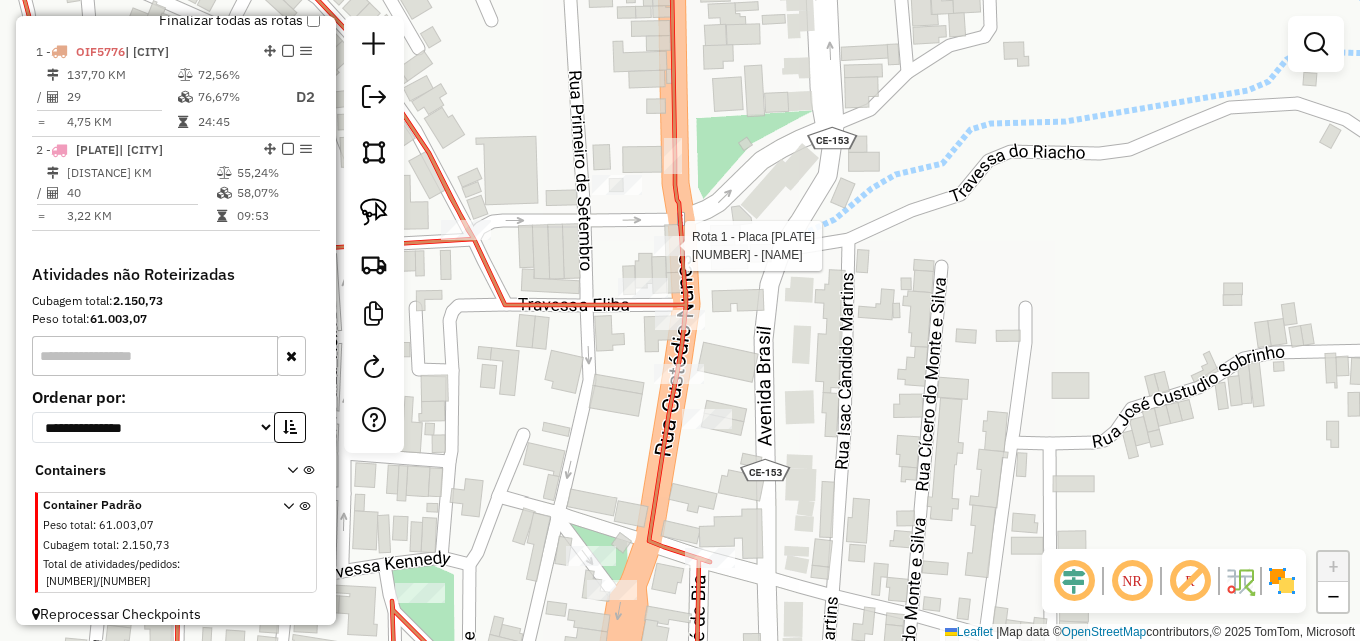 select on "**********" 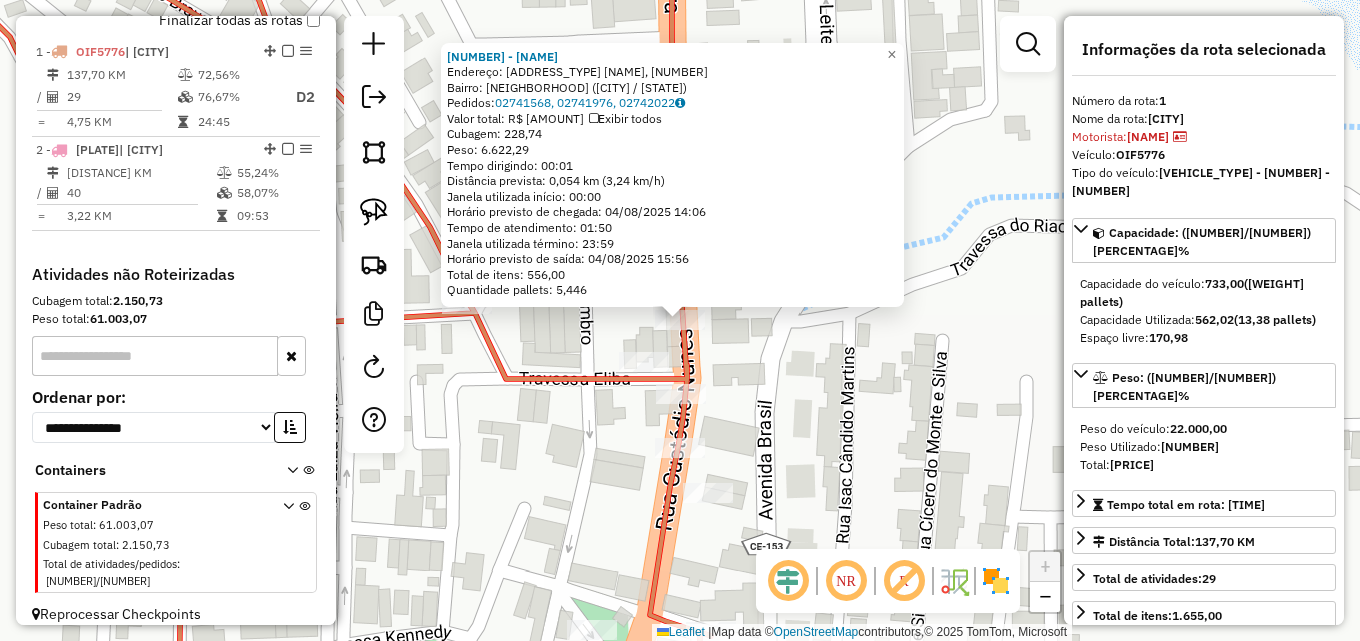 click on "[NUMBER] - [NAME]  Endereço: [STREET] [NAME], S/N   Bairro: [NEIGHBORHOOD] ([CITY] / [STATE])   Pedidos:  [ORDER_ID], [ORDER_ID], [ORDER_ID]   Valor total: R$ [PRICE]   Exibir todos   Cubagem: [NUMBER]  Peso: [NUMBER]  Tempo dirigindo: [TIME]   Distância prevista: [DISTANCE] km ([SPEED] km/h)   Janela utilizada início: [TIME]   Horário previsto de chegada: [DATE] [TIME]   Tempo de atendimento: [TIME]   Janela utilizada término: [TIME]   Horário previsto de saída: [DATE] [TIME]   Total de itens: [NUMBER]   Quantidade pallets: [NUMBER]  × Janela de atendimento Grade de atendimento Capacidade Transportadoras Veículos Cliente Pedidos  Rotas Selecione os dias de semana para filtrar as janelas de atendimento  Seg   Ter   Qua   Qui   Sex   Sáb   Dom  Informe o período da janela de atendimento: De: Até:  Filtrar exatamente a janela do cliente  Considerar janela de atendimento padrão  Selecione os dias de semana para filtrar as grades de atendimento  Seg   Ter   Qua   Qui   Sex   Sáb   Dom   Peso mínimo:   Peso máximo:  De:" 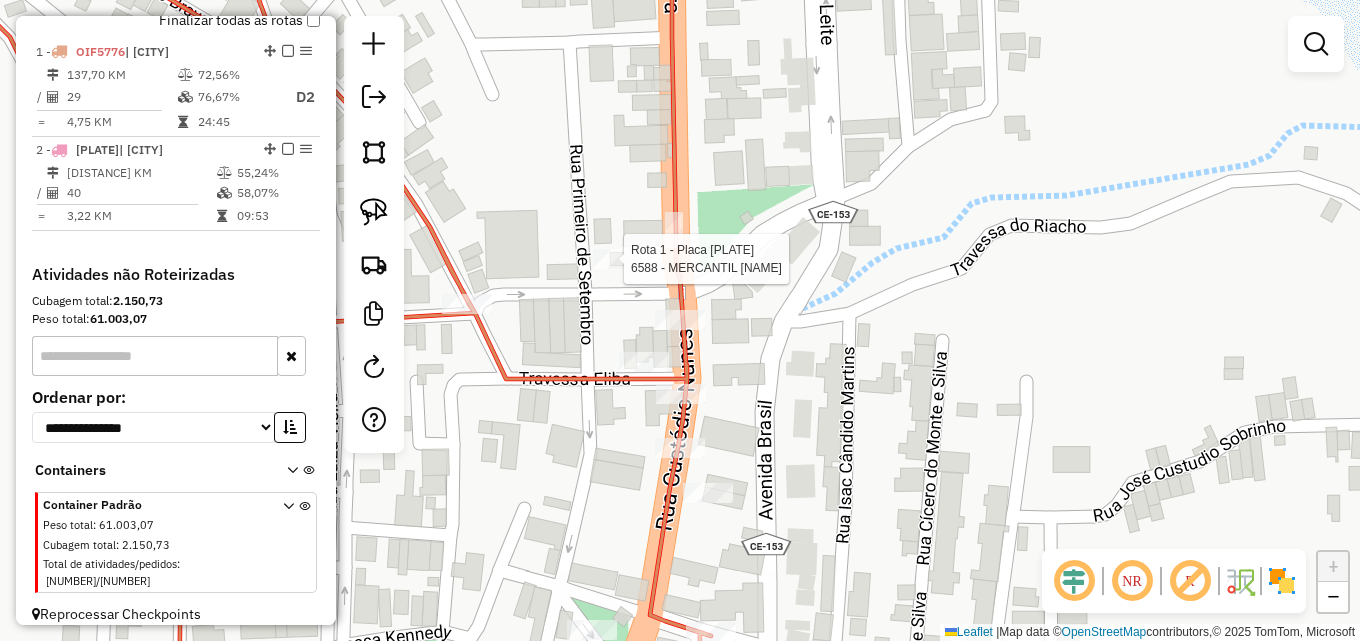 select on "**********" 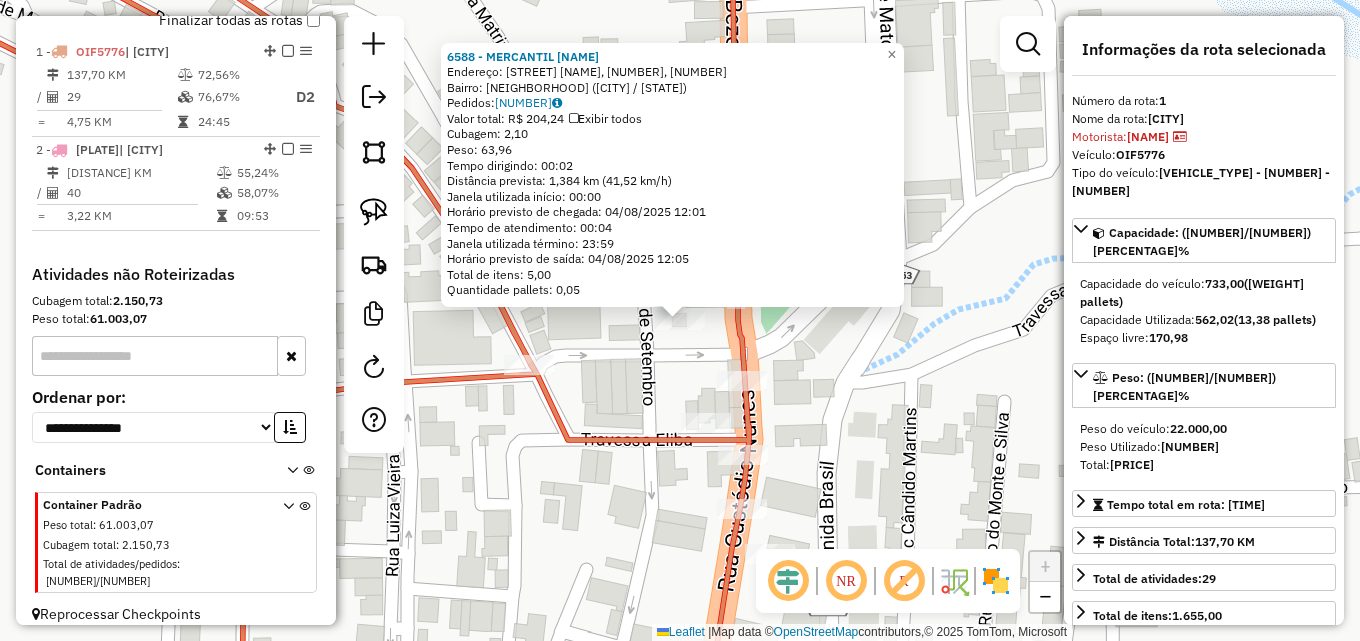 click on "[NUMBER] - MERCANTIL JUMBÇO  Endereço: R   CUSTODIO NUNES,[NUMBER], [NUMBER]   Bairro: CENTRO ([STATE])   Pedidos:  [NUMBER]   Valor total: R$ [NUMBER]   Exibir todos   Cubagem: [NUMBER]  Peso: [NUMBER]  Tempo dirigindo: [TIME]   Distância prevista: [NUMBER] km ([NUMBER] km/h)   Janela utilizada início: [TIME]   Horário previsto de chegada: [DATE] [TIME]   Tempo de atendimento: [TIME]   Janela utilizada término: [TIME]   Horário previsto de saída: [DATE] [TIME]   Total de itens: [NUMBER]   Quantidade pallets: [NUMBER]  × Janela de atendimento Grade de atendimento Capacidade Transportadoras Veículos Cliente Pedidos  Rotas Selecione os dias de semana para filtrar as janelas de atendimento  Seg   Ter   Qua   Qui   Sex   Sáb   Dom  Informe o período da janela de atendimento: De: [TIME] Até: [TIME]  Filtrar exatamente a janela do cliente  Considerar janela de atendimento padrão  Selecione os dias de semana para filtrar as grades de atendimento  Seg   Ter   Qua   Qui   Sex   Sáb   Dom   Considerar clientes sem dia de atendimento cadastrado  De: [TIME]  +" 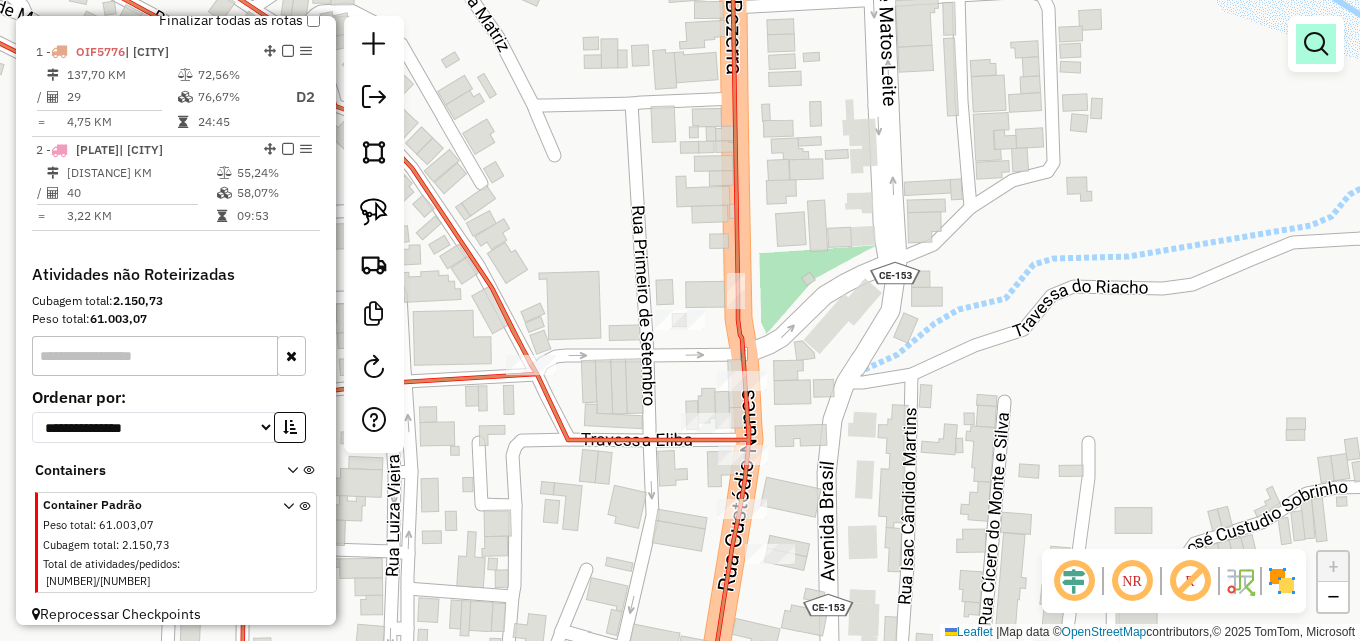click at bounding box center (1316, 44) 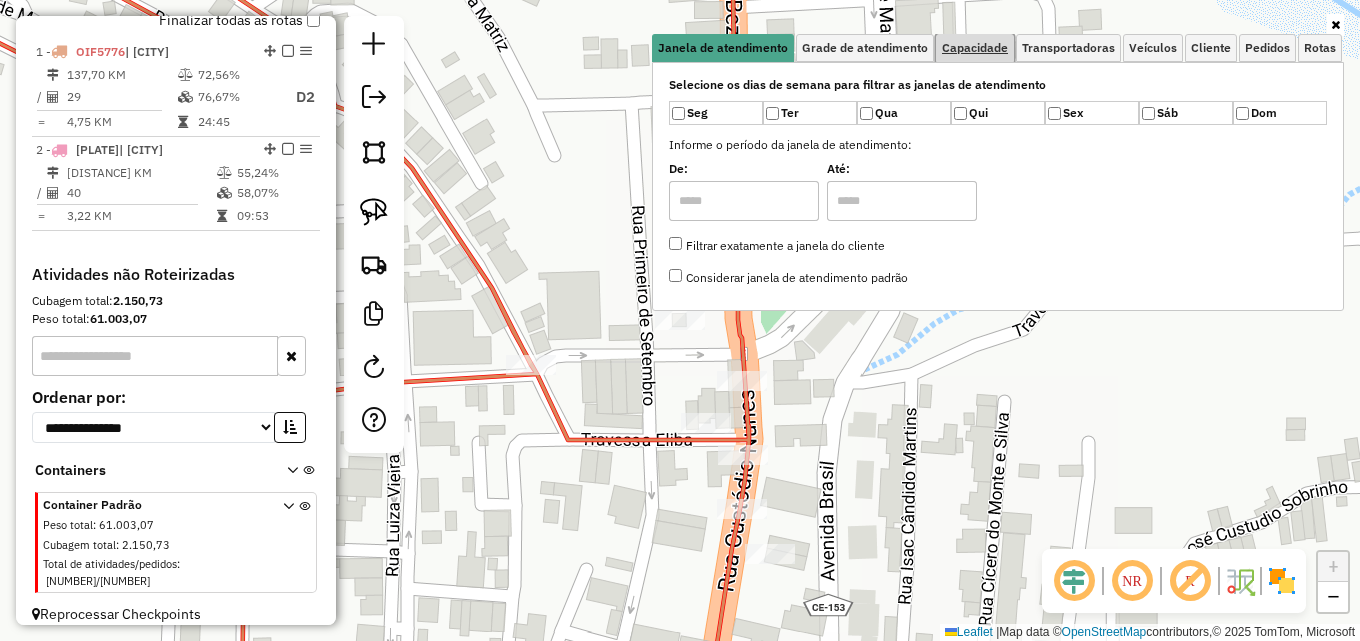 click on "Capacidade" at bounding box center (975, 48) 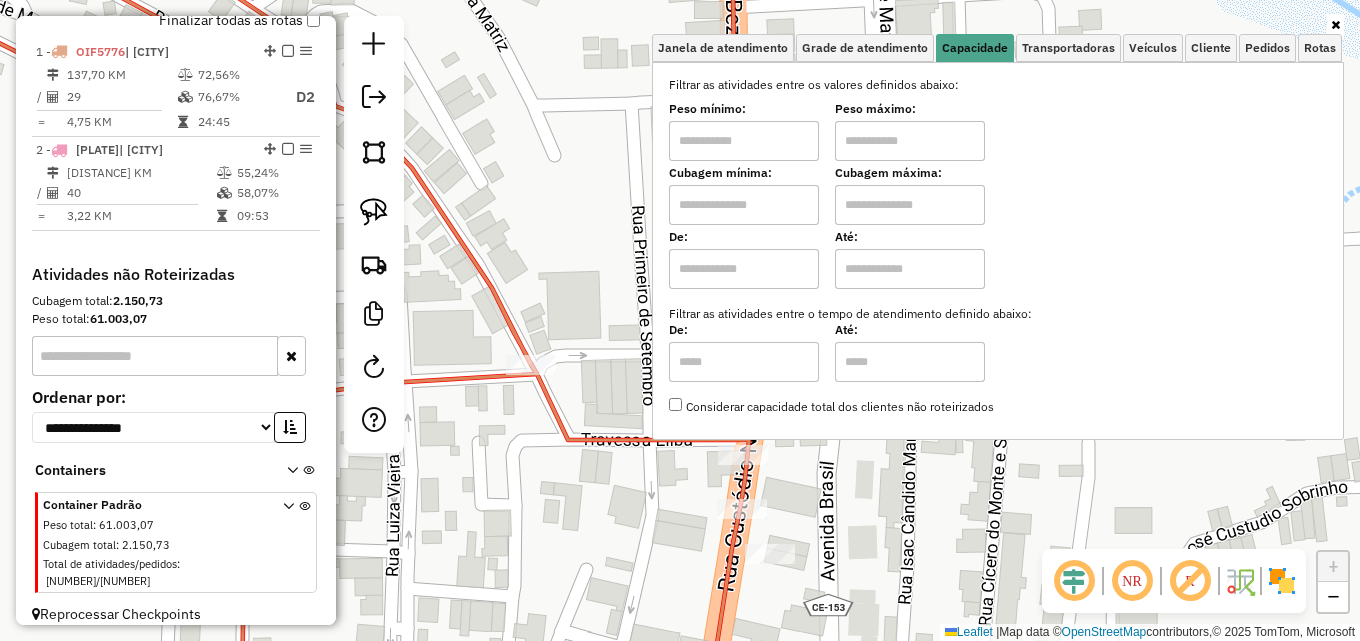 click at bounding box center [744, 141] 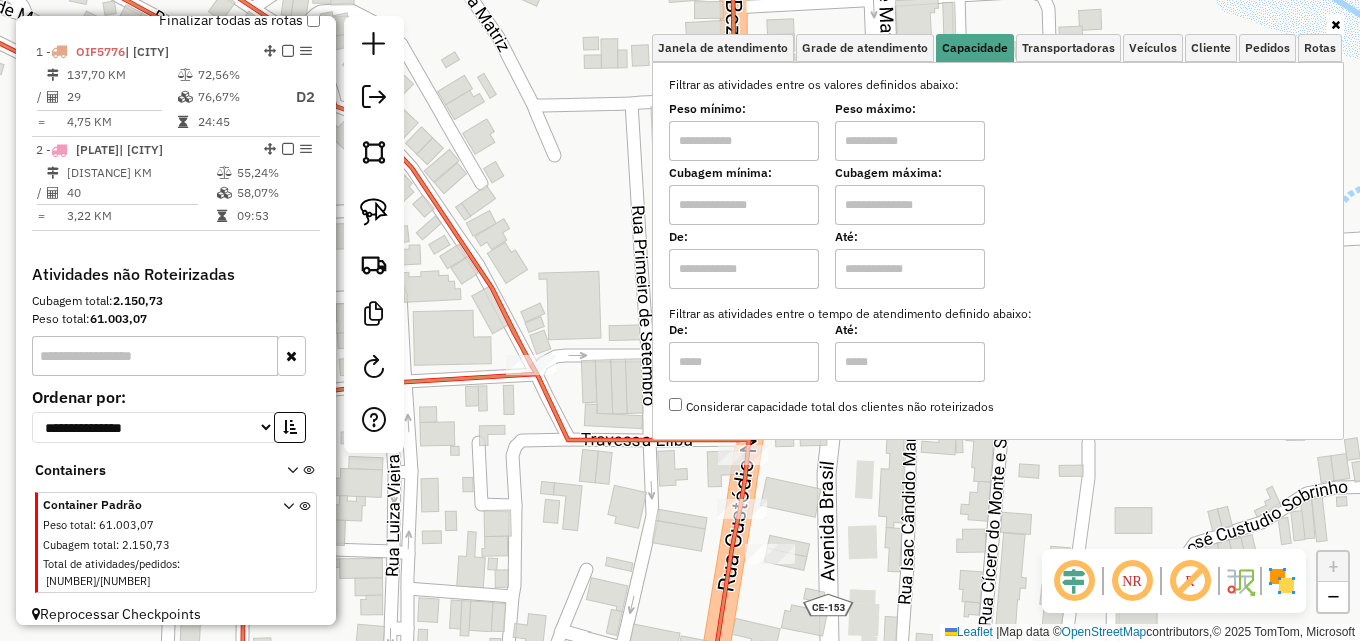 type on "******" 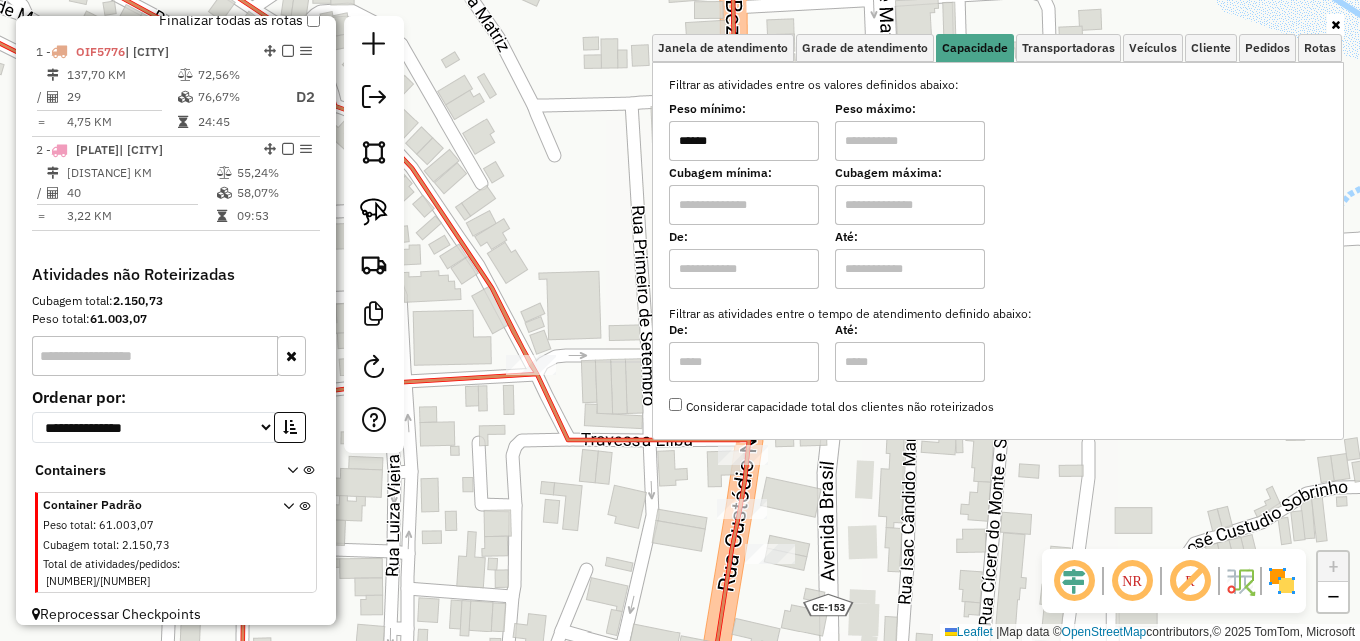 drag, startPoint x: 917, startPoint y: 144, endPoint x: 921, endPoint y: 158, distance: 14.56022 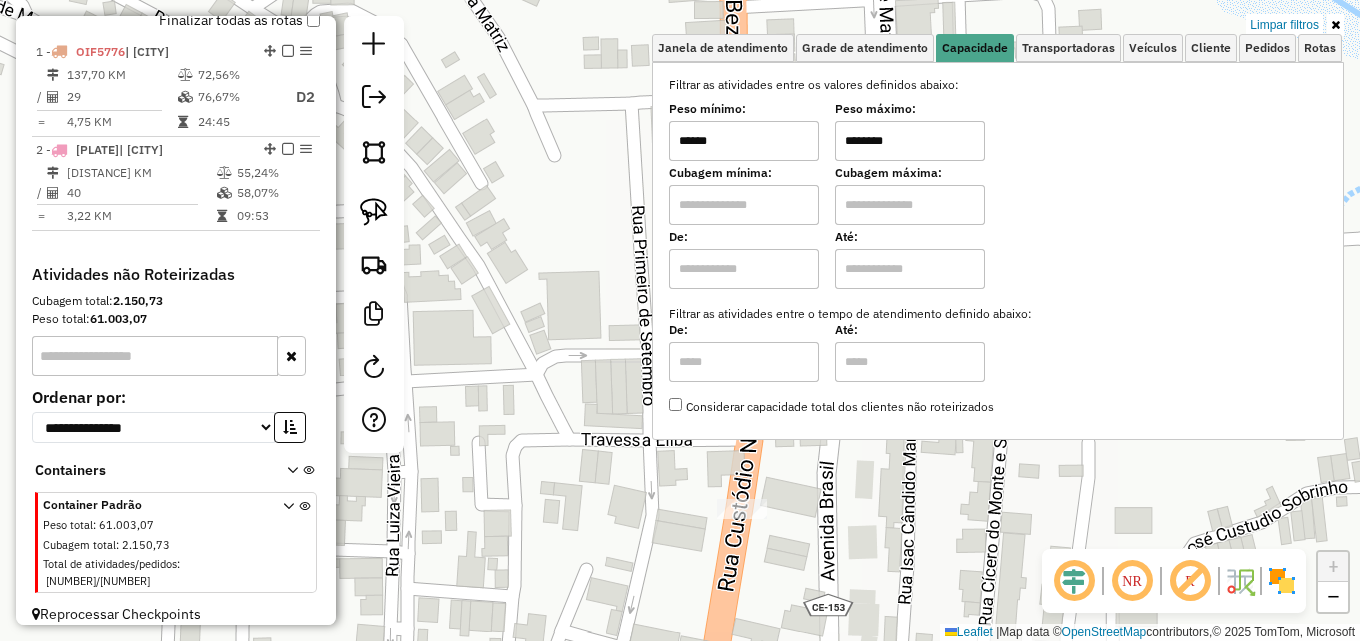 click at bounding box center (1335, 25) 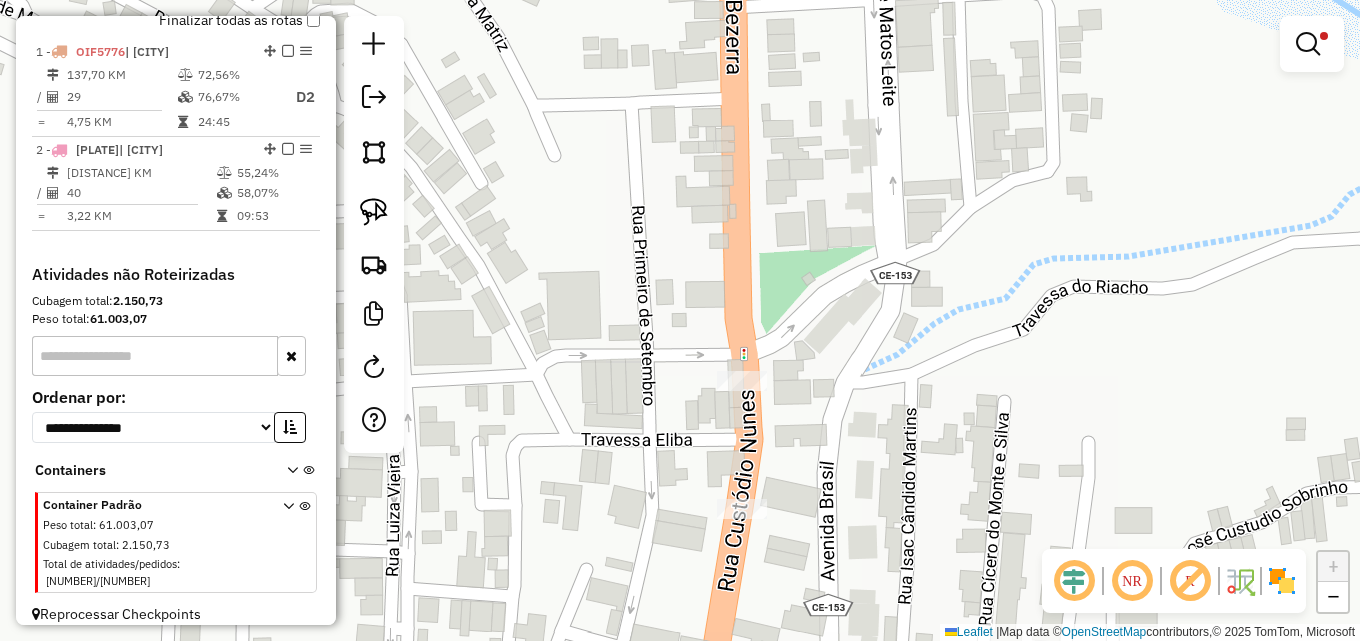 drag, startPoint x: 1026, startPoint y: 233, endPoint x: 1138, endPoint y: 150, distance: 139.4023 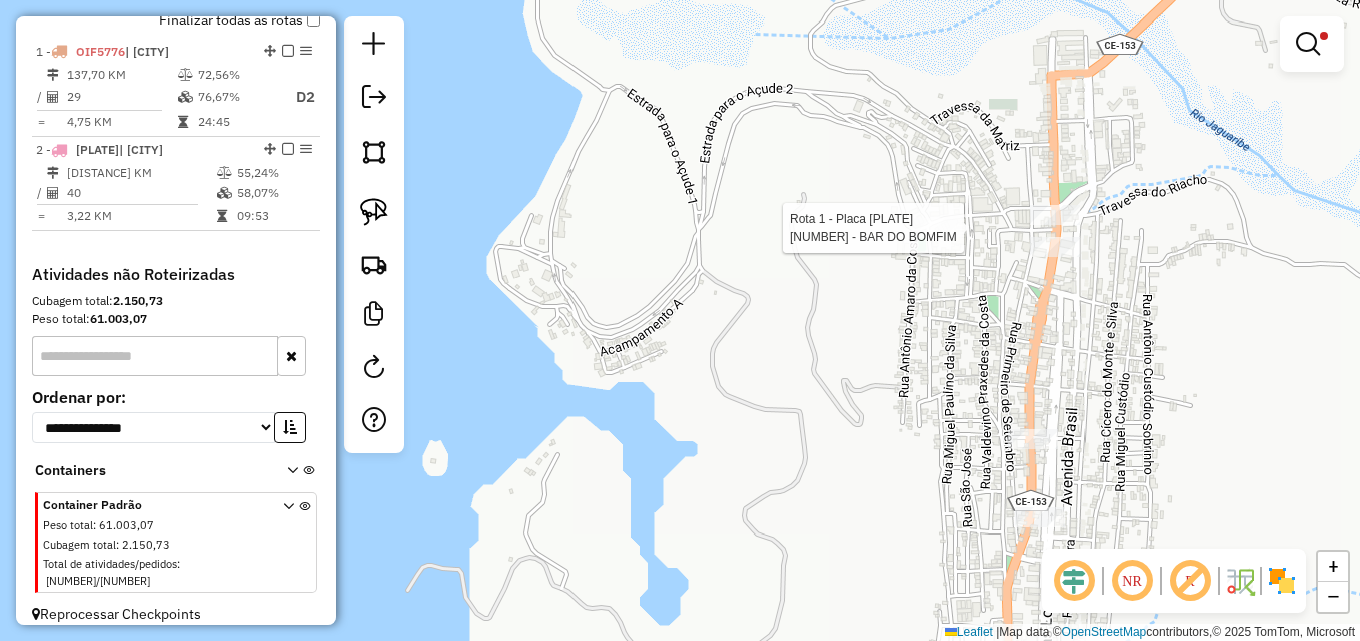 click 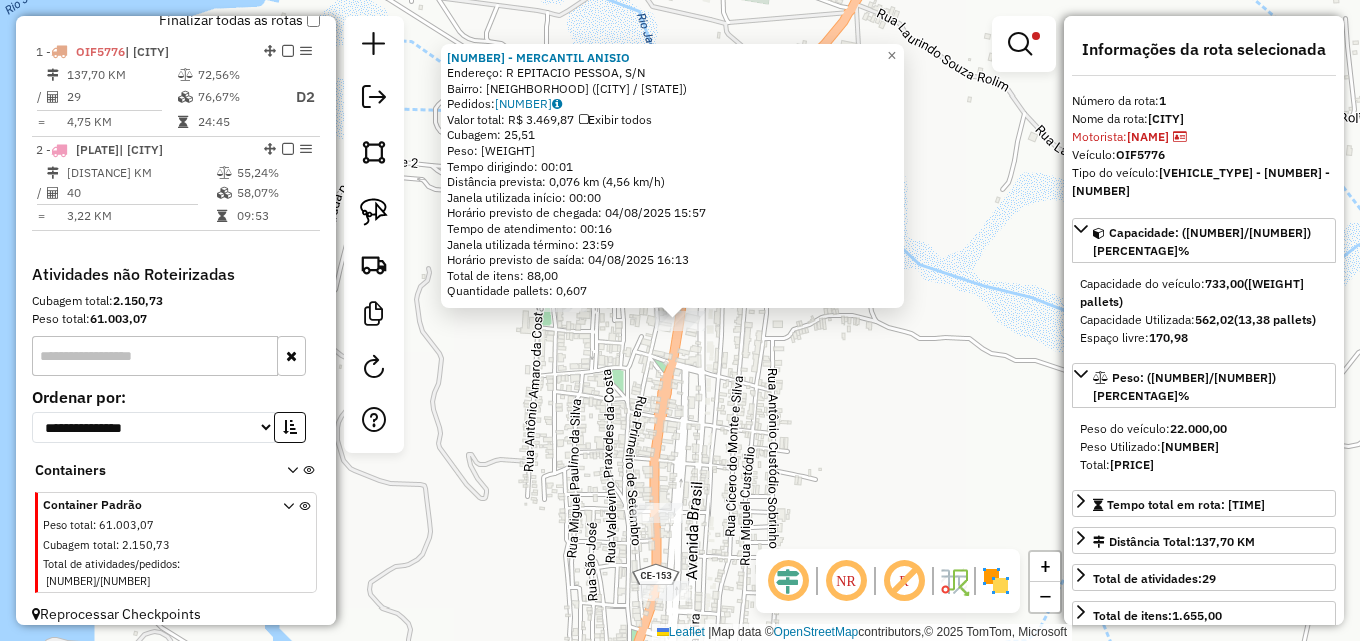 click on "[NUMBER] - [NAME]  Endereço: [STREET_NAME], S/N   Bairro: [NEIGHBORHOOD] ([CITY] / [STATE])   Pedidos:  [ORDER_NUMBER]   Valor total: [CURRENCY][AMOUNT]   Exibir todos   Cubagem: [CUBAGE]  Peso: [WEIGHT]  Tempo dirigindo: [TIME]   Distância prevista: [DISTANCE] km ([SPEED] km/h)   Janela utilizada início: [TIME]   Horário previsto de chegada: [DATE] [TIME]   Tempo de atendimento: [TIME]   Janela utilizada término: [TIME]   Horário previsto de saída: [DATE] [TIME]   Total de itens: [ITEMS]   Quantidade pallets: [PALLETS]  × Limpar filtros Janela de atendimento Grade de atendimento Capacidade Transportadoras Veículos Cliente Pedidos  Rotas Selecione os dias de semana para filtrar as janelas de atendimento  Seg   Ter   Qua   Qui   Sex   Sáb   Dom  Informe o período da janela de atendimento: De: Até:  Filtrar exatamente a janela do cliente  Considerar janela de atendimento padrão  Selecione os dias de semana para filtrar as grades de atendimento  Seg   Ter   Qua   Qui   Sex   Sáb   Dom   Peso mínimo:  ******  Peso máximo:   De:" 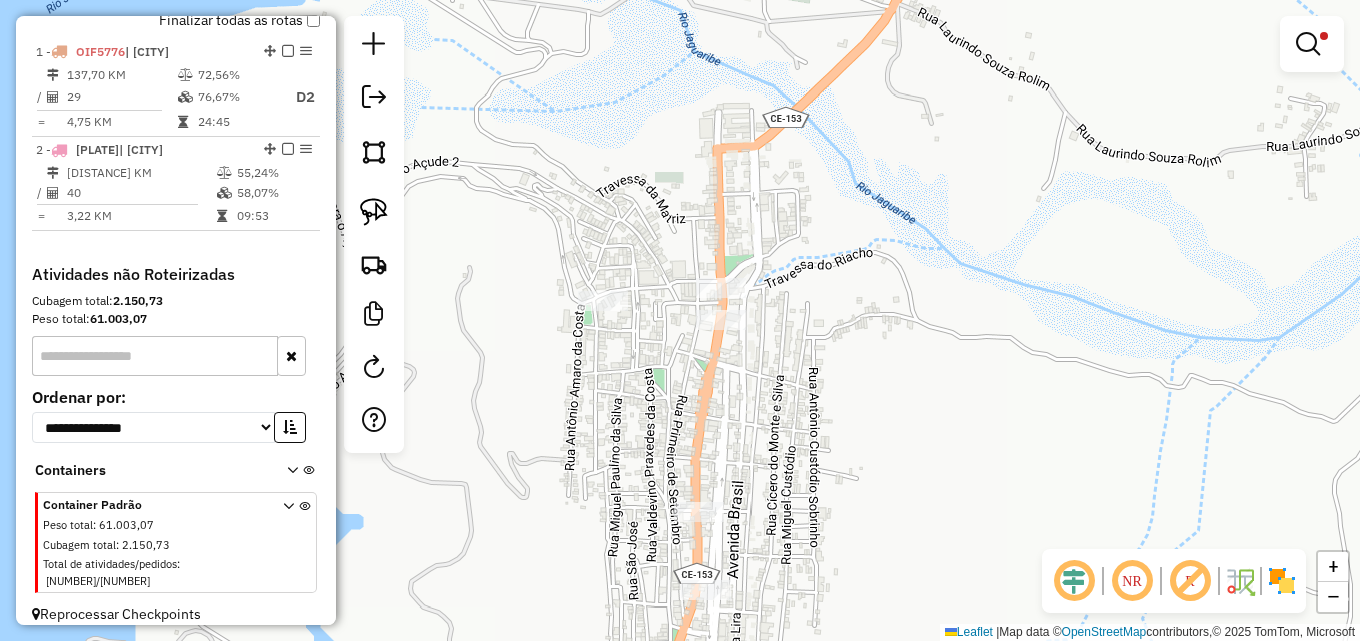 drag, startPoint x: 546, startPoint y: 378, endPoint x: 607, endPoint y: 371, distance: 61.400326 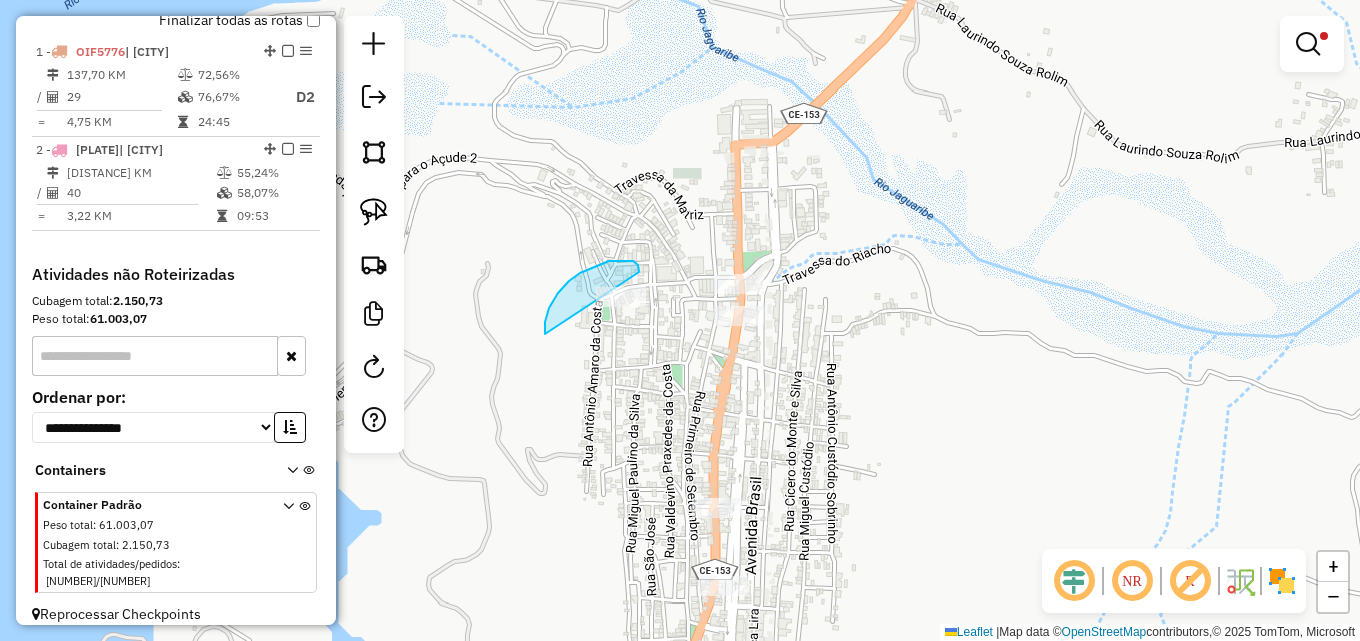 drag, startPoint x: 558, startPoint y: 293, endPoint x: 630, endPoint y: 341, distance: 86.53323 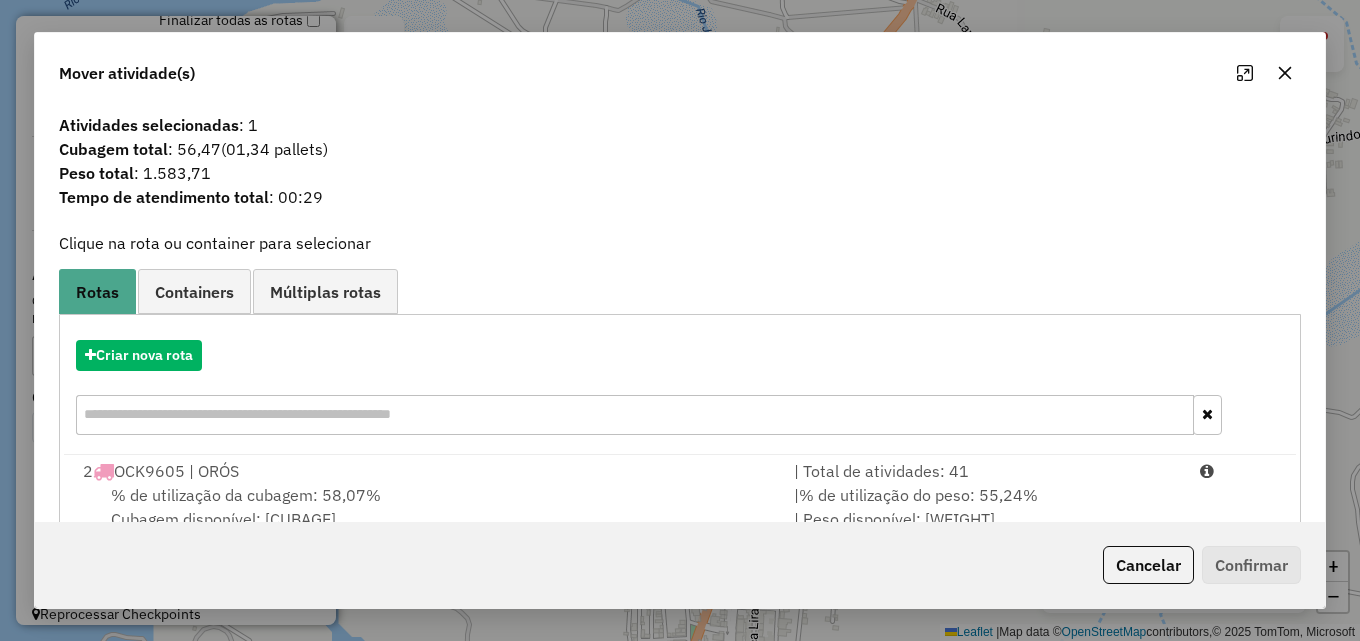click on "|  % de utilização do peso: 55,24%  | Peso disponível: 9.846,84" at bounding box center [985, 507] 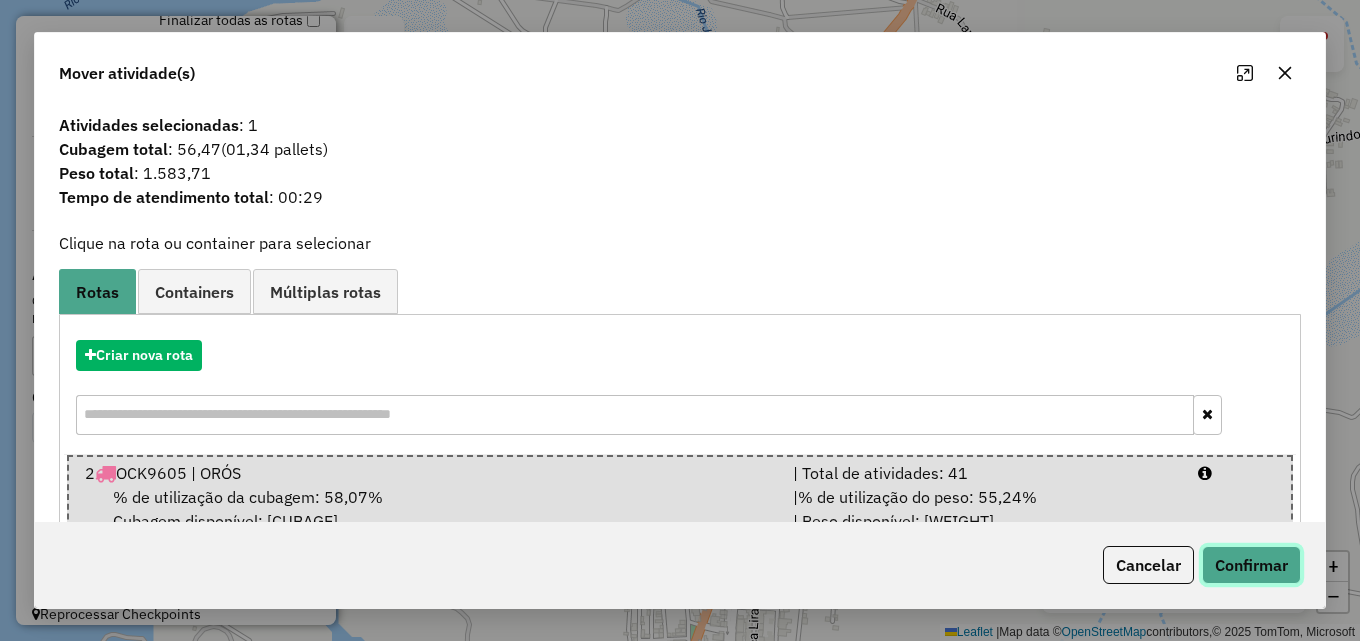 click on "Confirmar" 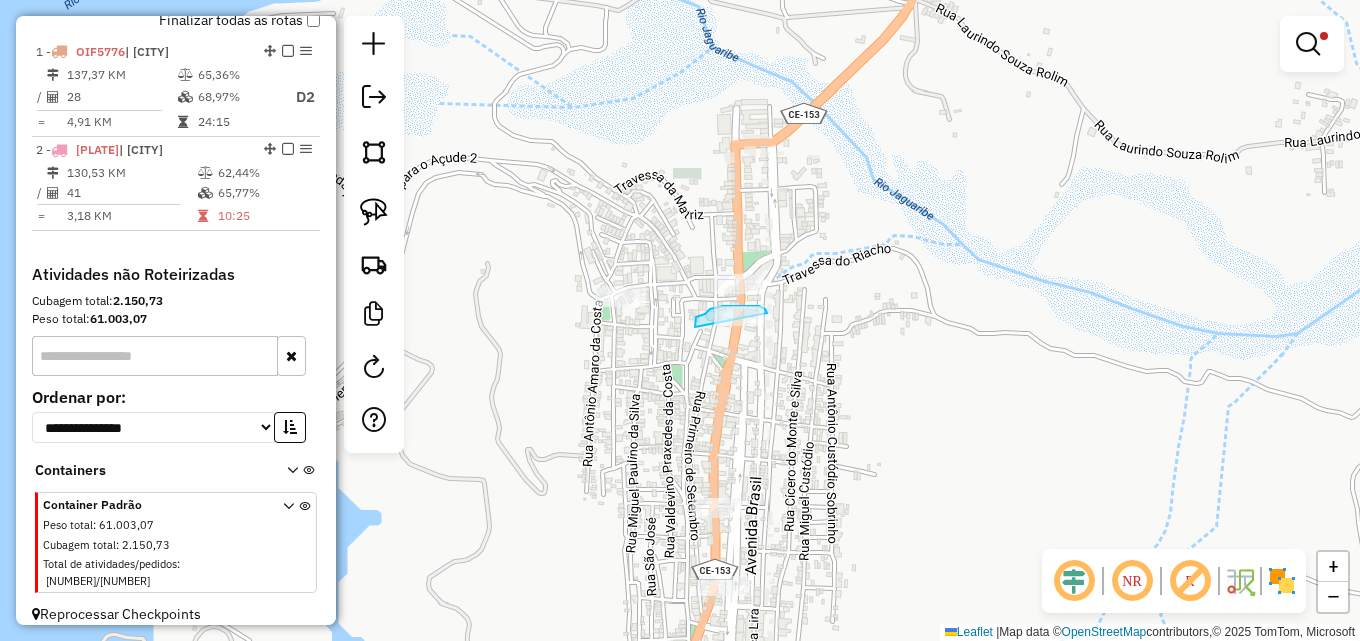 drag, startPoint x: 695, startPoint y: 327, endPoint x: 764, endPoint y: 344, distance: 71.063354 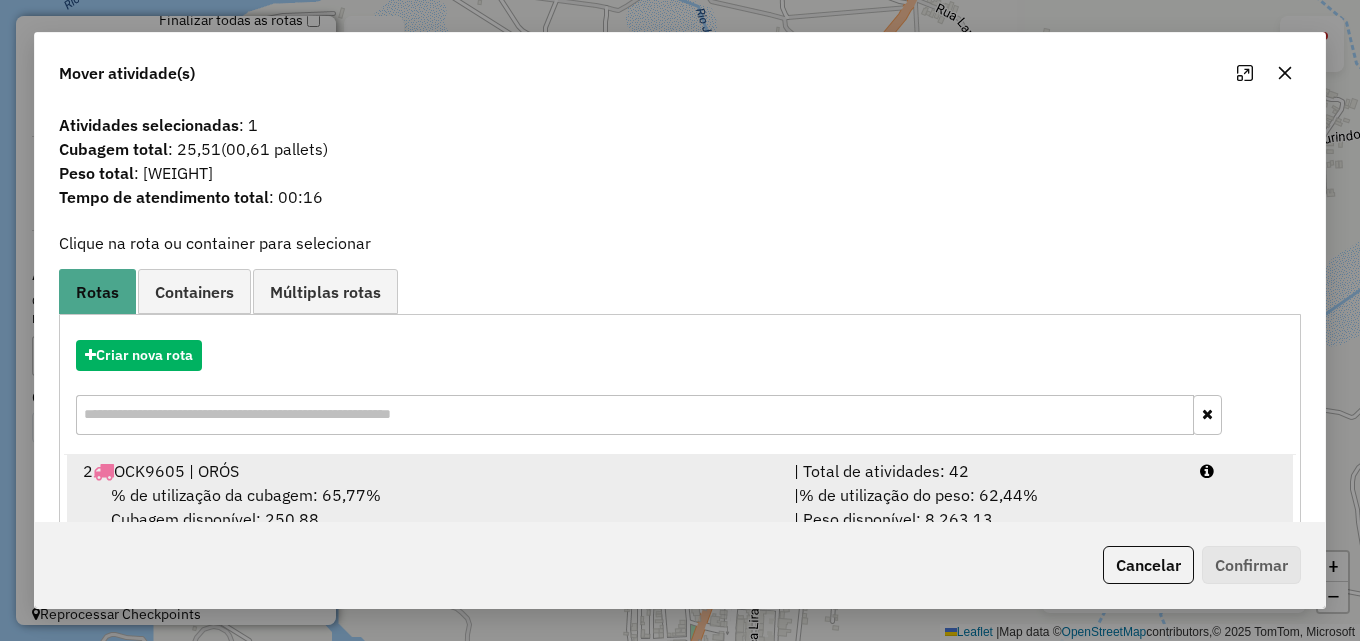 drag, startPoint x: 835, startPoint y: 498, endPoint x: 906, endPoint y: 501, distance: 71.063354 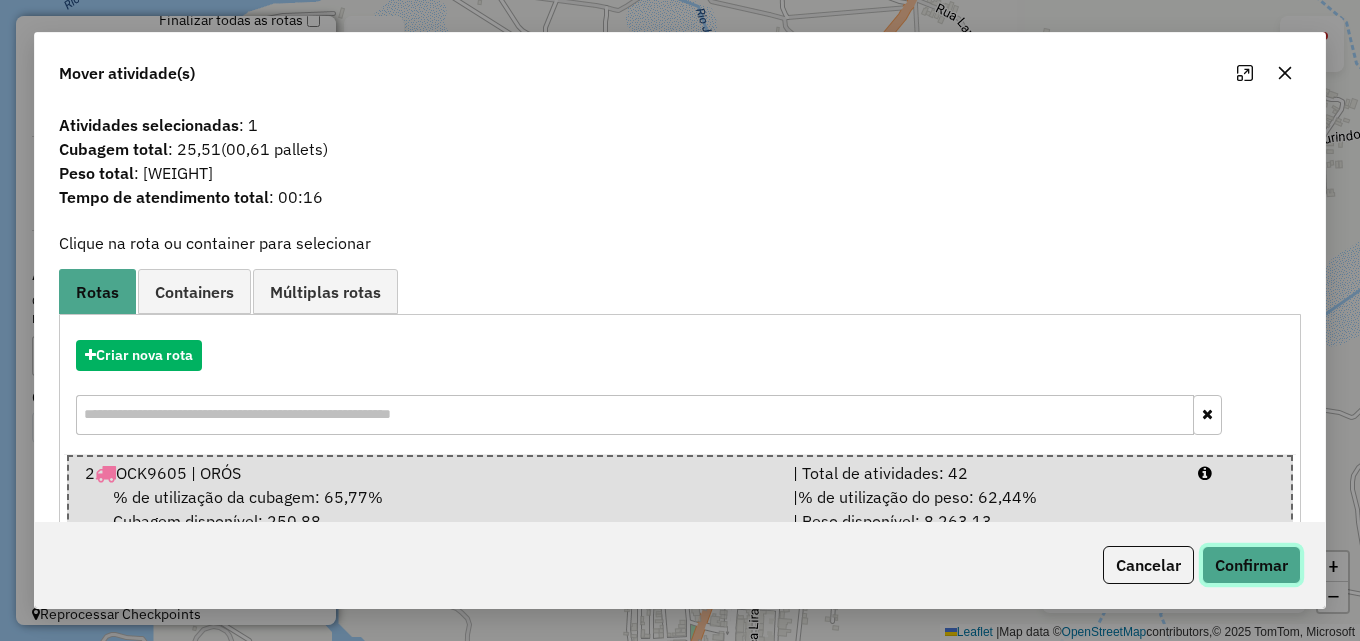 click on "Confirmar" 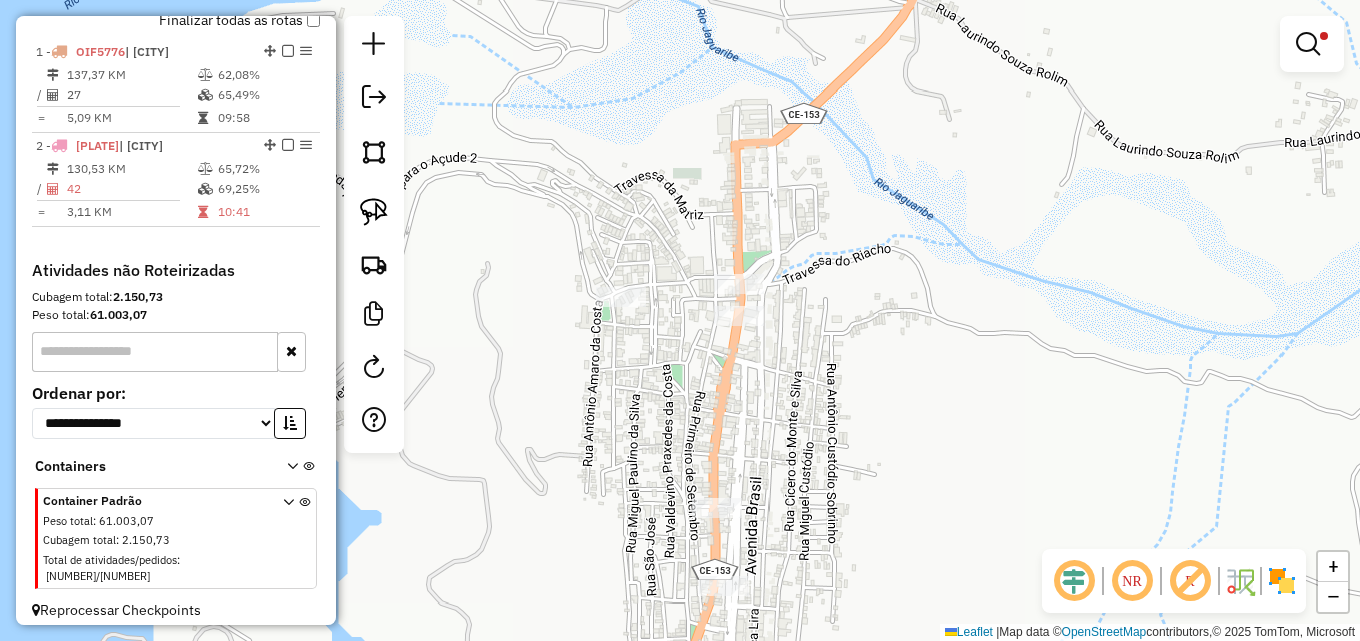 scroll, scrollTop: 722, scrollLeft: 0, axis: vertical 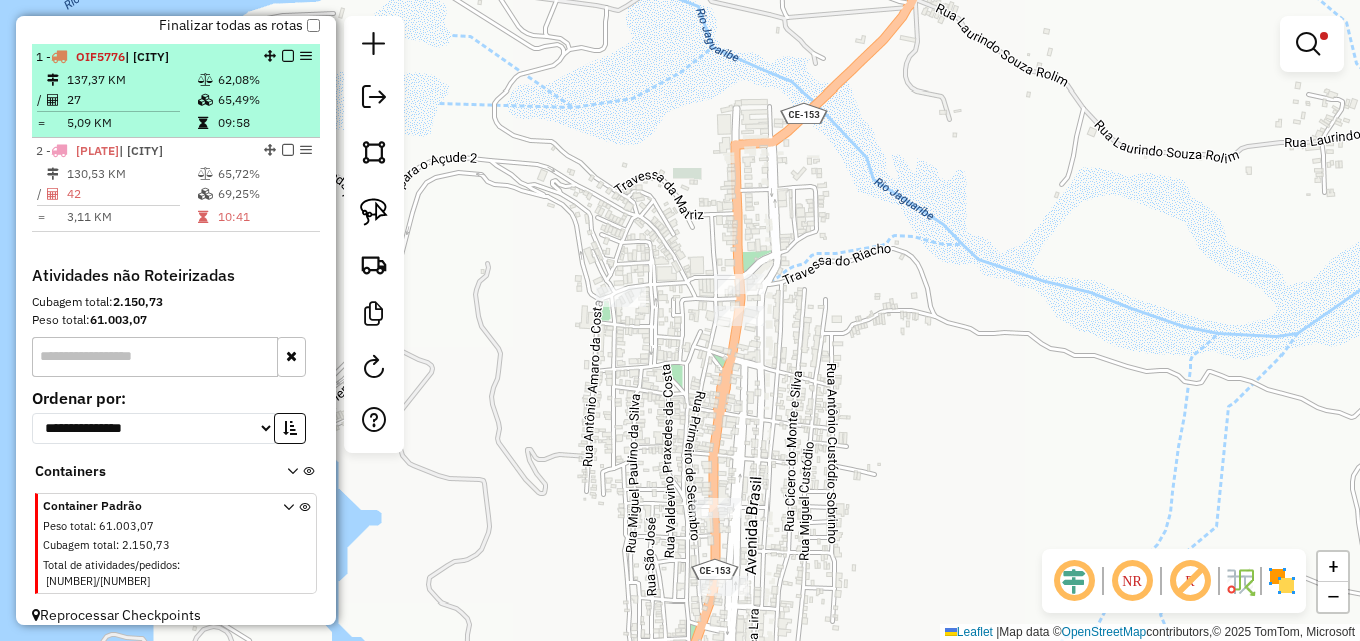 click on "62,08%" at bounding box center (264, 80) 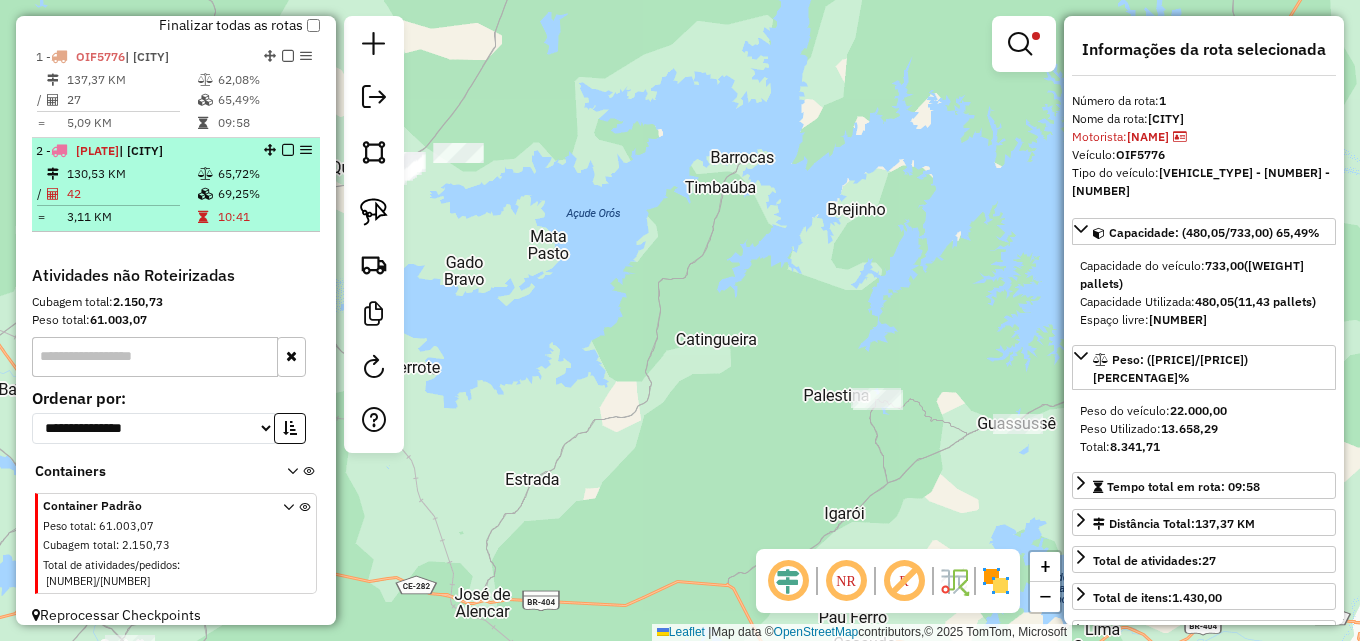 click on "[PRICE] KM   [PRICE]%  /  [NUMBER]   [PRICE]%     =  [PRICE] KM   [TIME]" at bounding box center [176, 195] 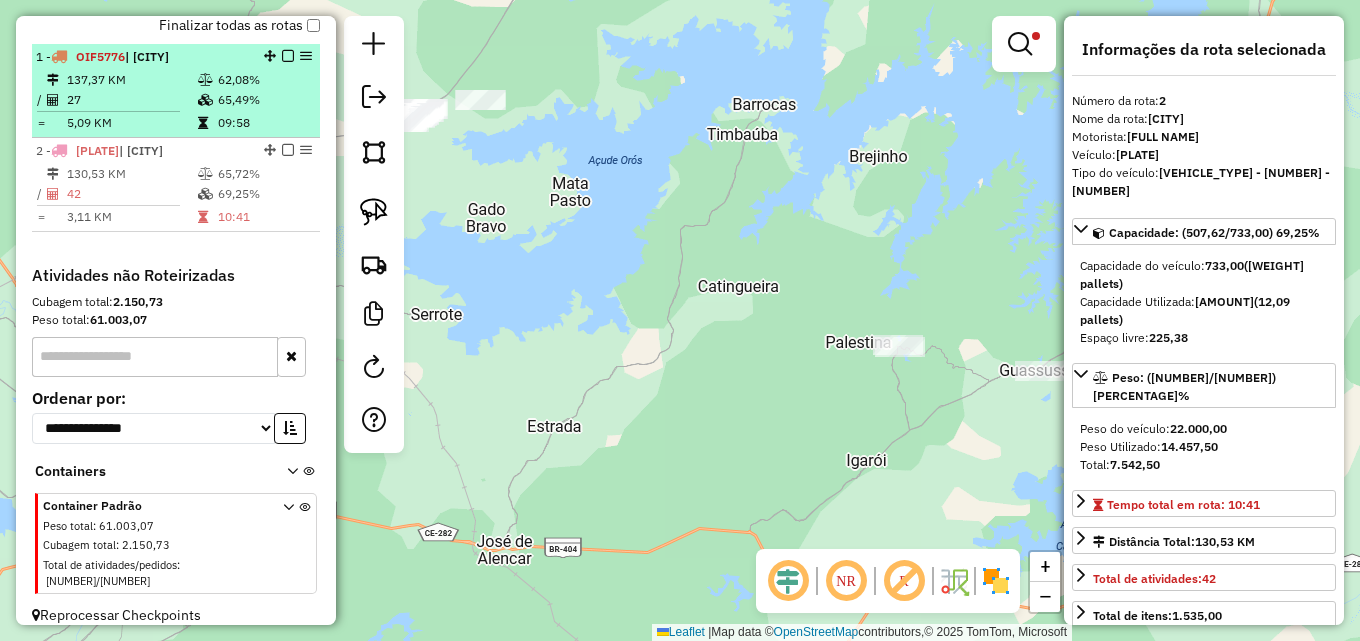 click on "65,49%" at bounding box center (264, 100) 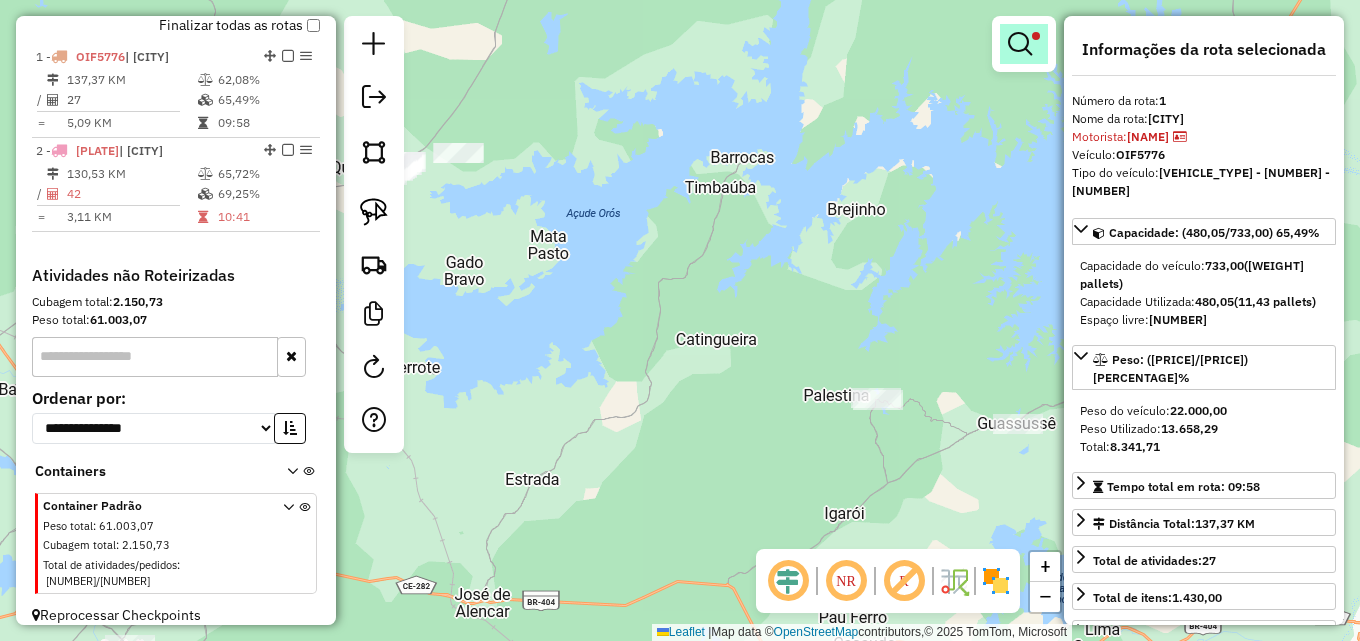 click at bounding box center (1024, 44) 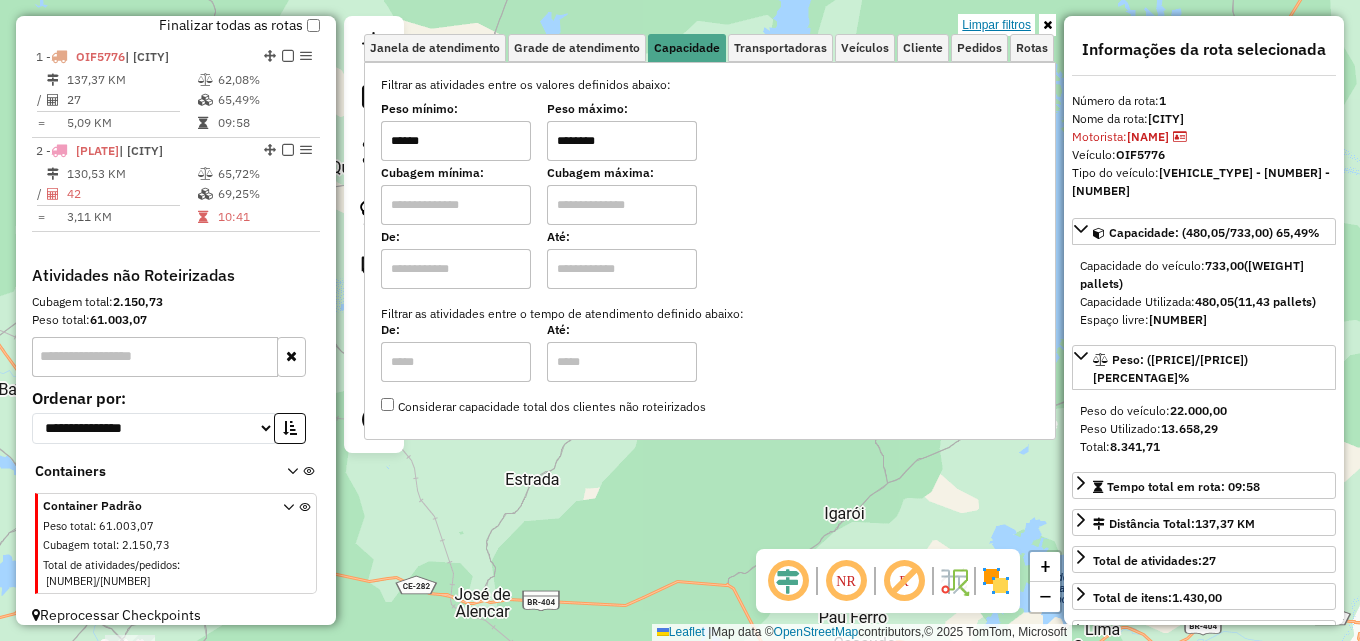 click on "Limpar filtros" at bounding box center (996, 25) 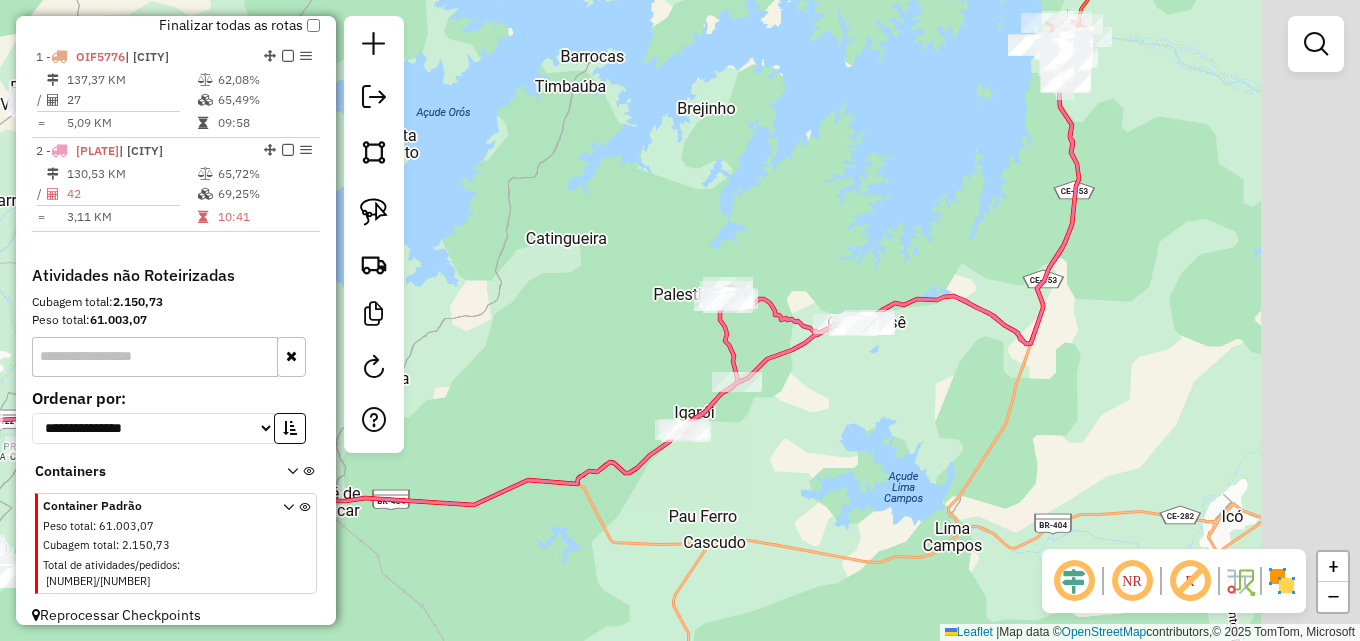 drag, startPoint x: 900, startPoint y: 355, endPoint x: 770, endPoint y: 233, distance: 178.28067 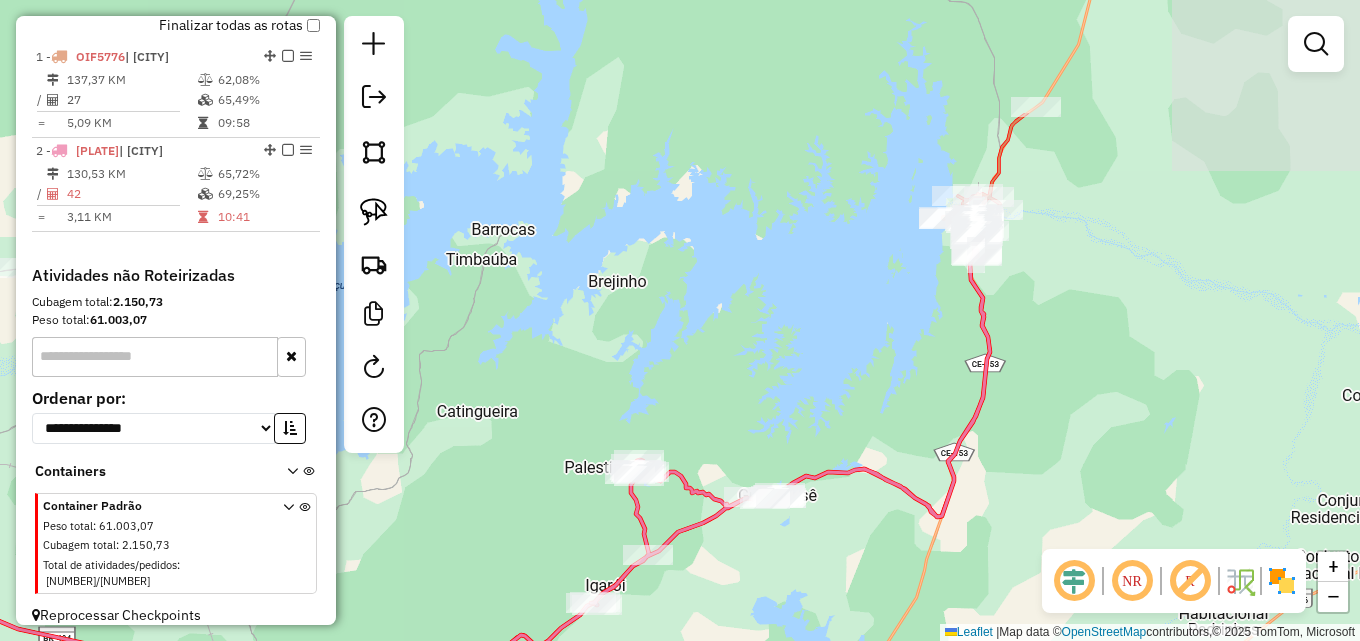 drag, startPoint x: 977, startPoint y: 119, endPoint x: 875, endPoint y: 350, distance: 252.51732 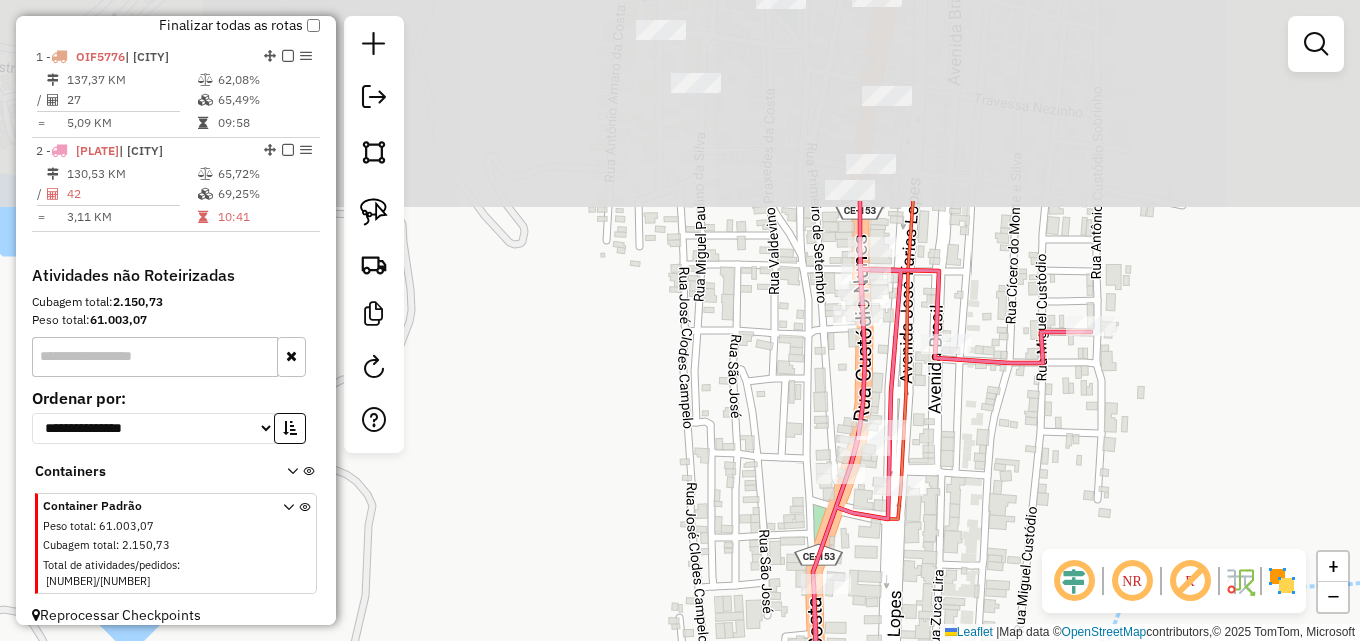 drag, startPoint x: 994, startPoint y: 203, endPoint x: 953, endPoint y: 447, distance: 247.4207 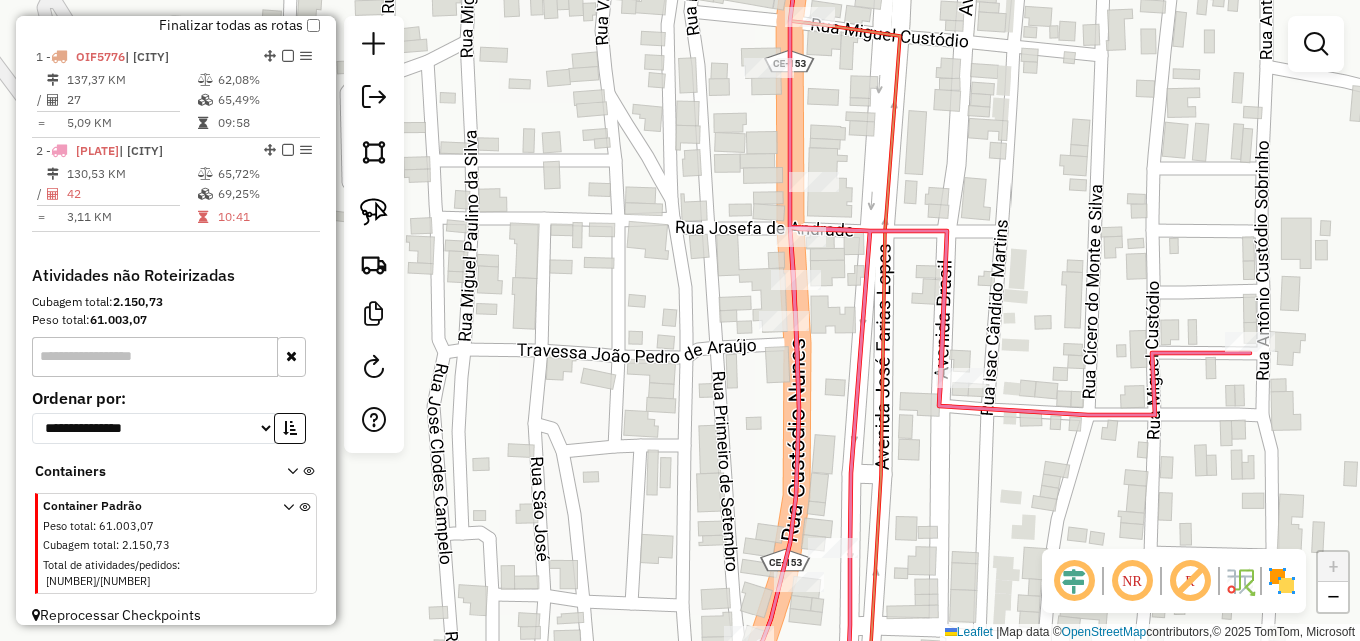 drag, startPoint x: 858, startPoint y: 352, endPoint x: 795, endPoint y: 351, distance: 63.007935 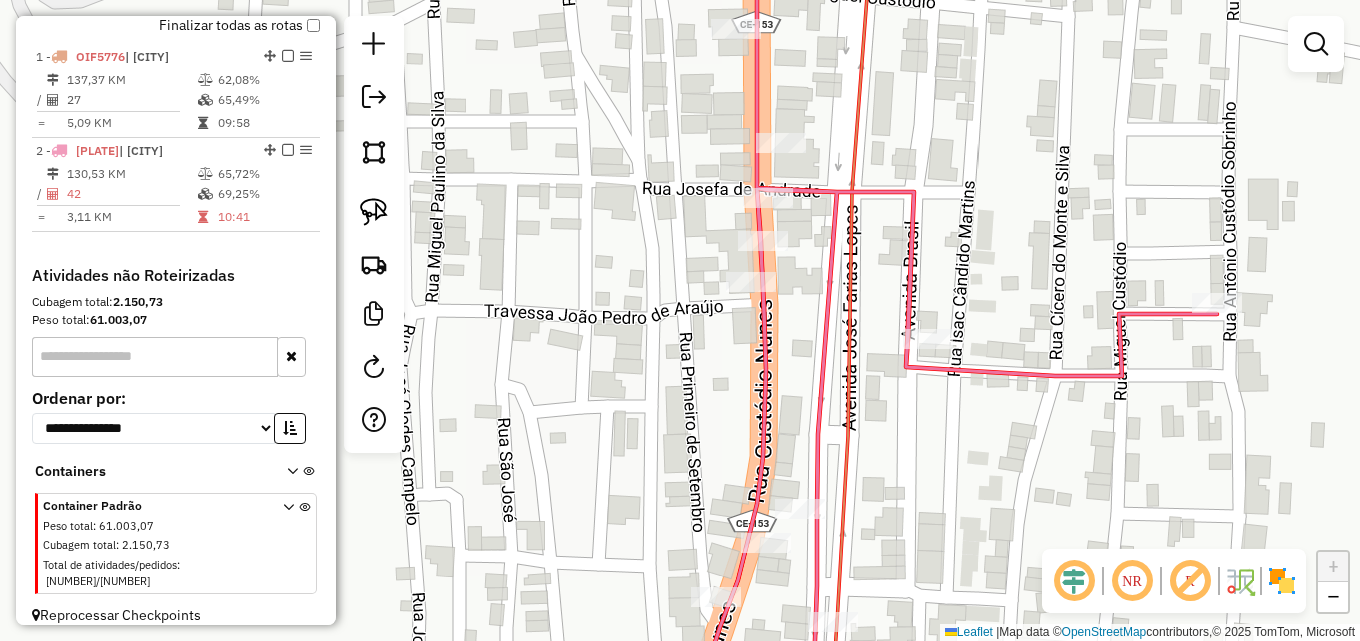 drag, startPoint x: 712, startPoint y: 400, endPoint x: 674, endPoint y: 358, distance: 56.63921 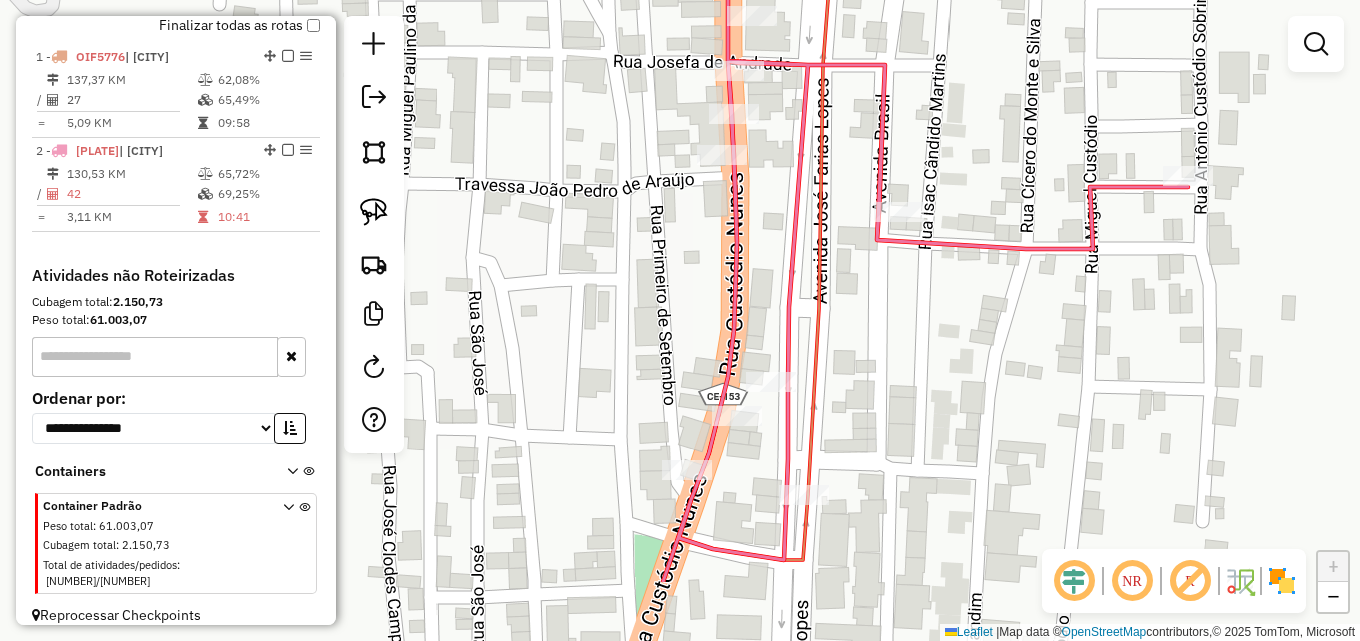 drag, startPoint x: 678, startPoint y: 378, endPoint x: 654, endPoint y: 255, distance: 125.31959 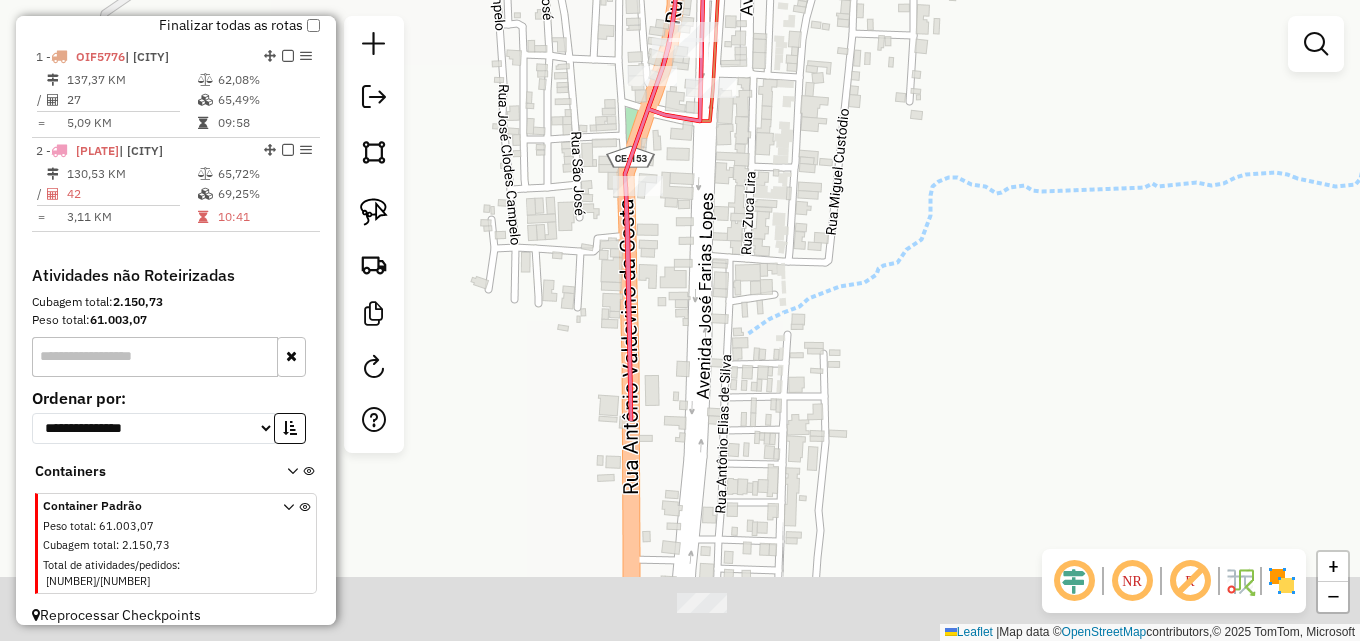 drag, startPoint x: 602, startPoint y: 477, endPoint x: 584, endPoint y: 148, distance: 329.49203 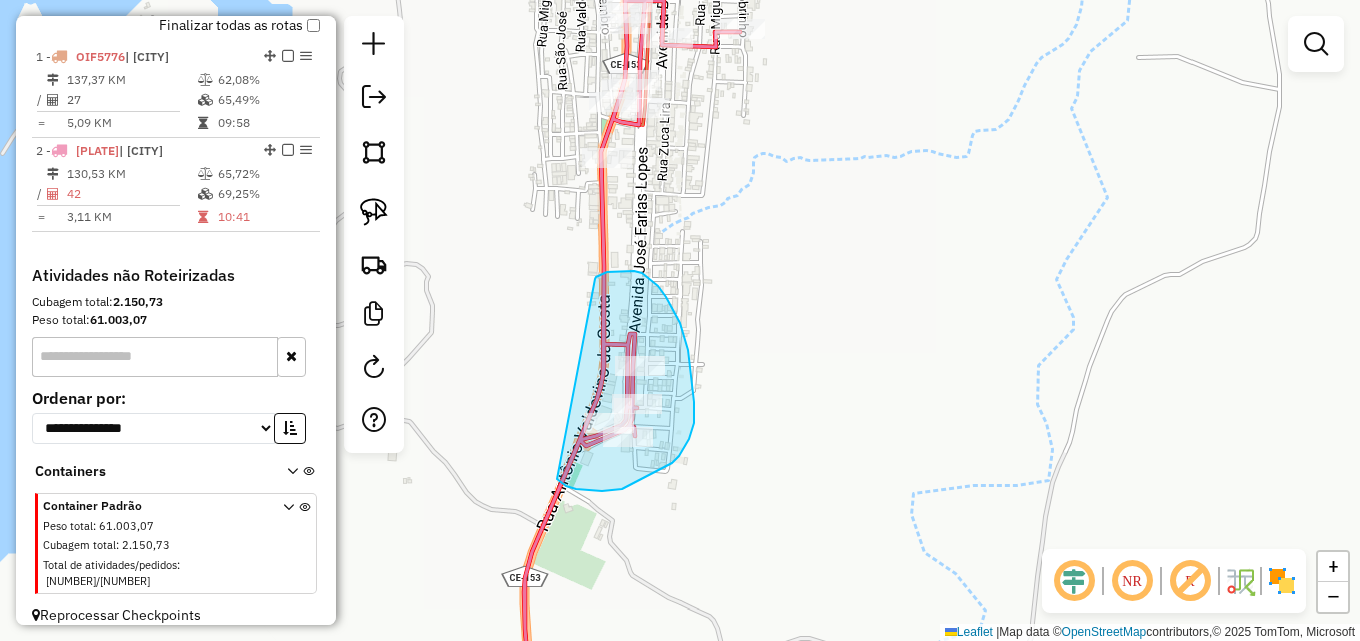 drag, startPoint x: 595, startPoint y: 279, endPoint x: 545, endPoint y: 465, distance: 192.60323 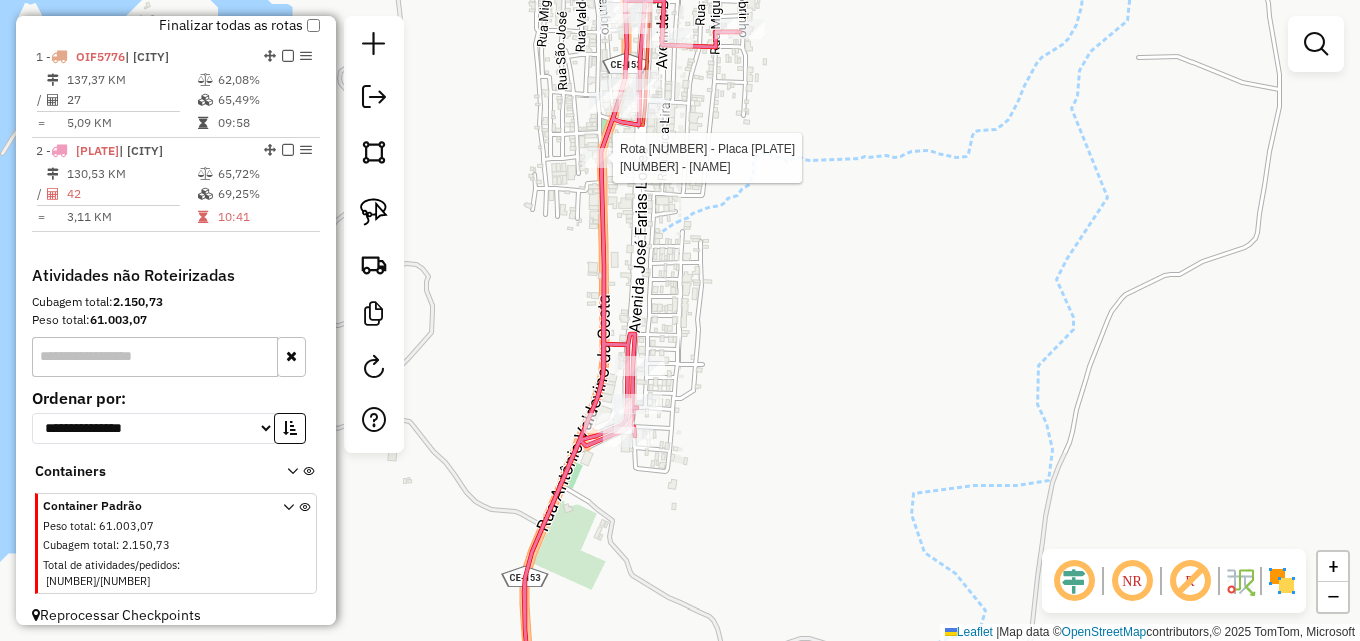 select on "**********" 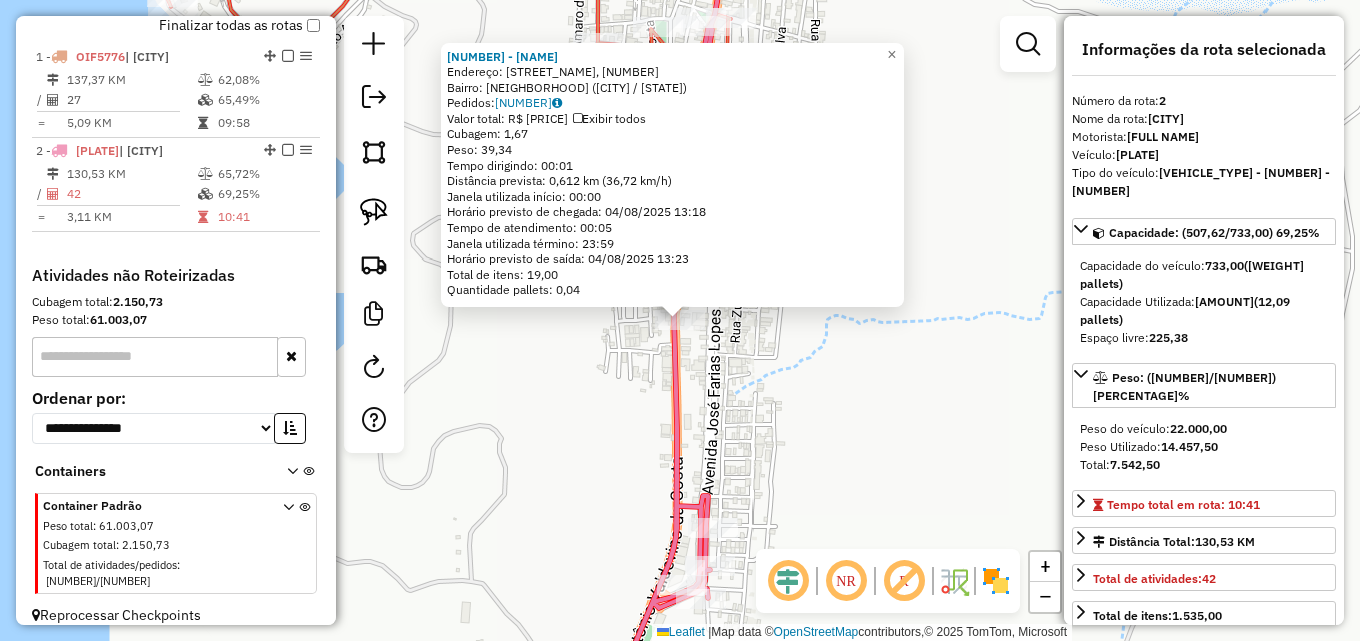 click on "12105 - BAR DO [NAME] Endereço: R [NAME] [NAME] [NAME], [NUMBER] Bairro: [NEIGHBORHOOD] ([CITY] / [STATE]) Pedidos: [ORDER_ID] Valor total: R$ [PRICE] Exibir todos Cubagem: [CUBAGE] Peso: [WEIGHT] Tempo dirigindo: [TIME] Distância prevista: [DISTANCE] km ([SPEED] km/h) Janela utilizada início: [TIME] Horário previsto de chegada: [DATE] [TIME] Tempo de atendimento: [TIME] Janela utilizada término: [TIME] Horário previsto de saída: [DATE] [TIME] Total de itens: [ITEMS] Quantidade pallets: [PALLETS] × Janela de atendimento Grade de atendimento Capacidade Transportadoras Veículos Cliente Pedidos Rotas Selecione os dias de semana para filtrar as janelas de atendimento Seg Ter Qua Qui Sex Sáb Dom Informe o período da janela de atendimento: De: Até: Filtrar exatamente a janela do cliente Considerar janela de atendimento padrão Selecione os dias de semana para filtrar as grades de atendimento Seg Ter Qua Qui Sex Sáb Dom Considerar clientes sem dia de atendimento cadastrado +" 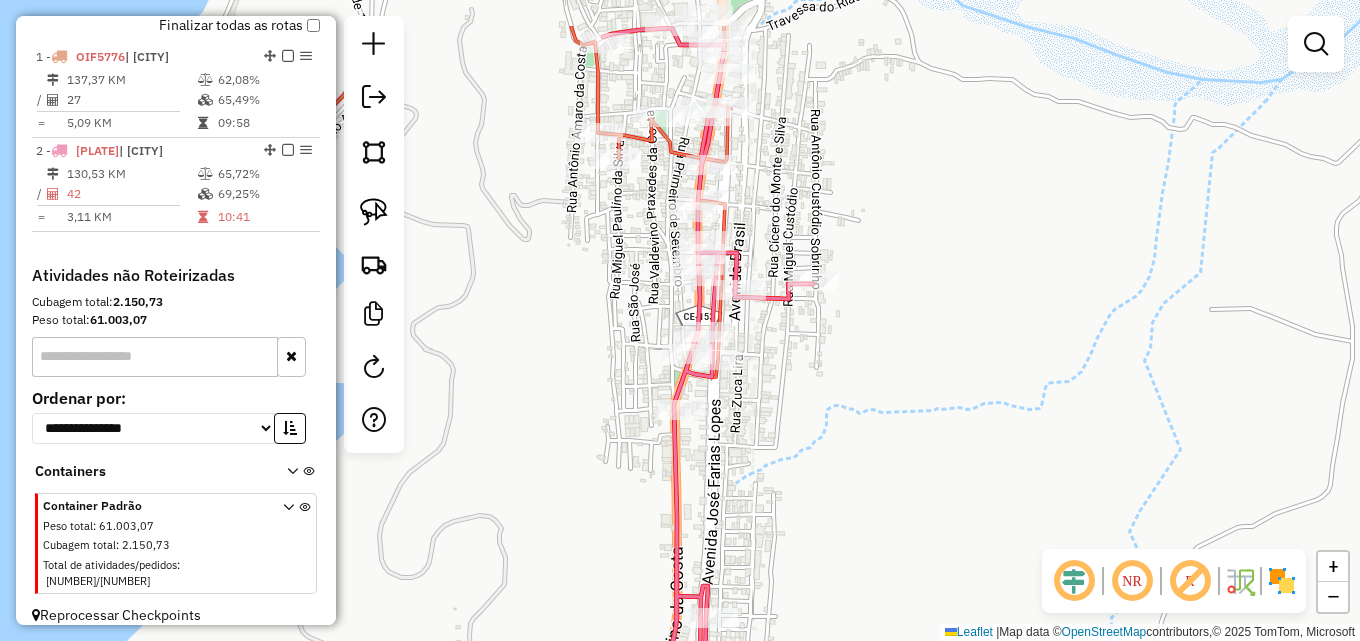 drag, startPoint x: 741, startPoint y: 346, endPoint x: 740, endPoint y: 445, distance: 99.00505 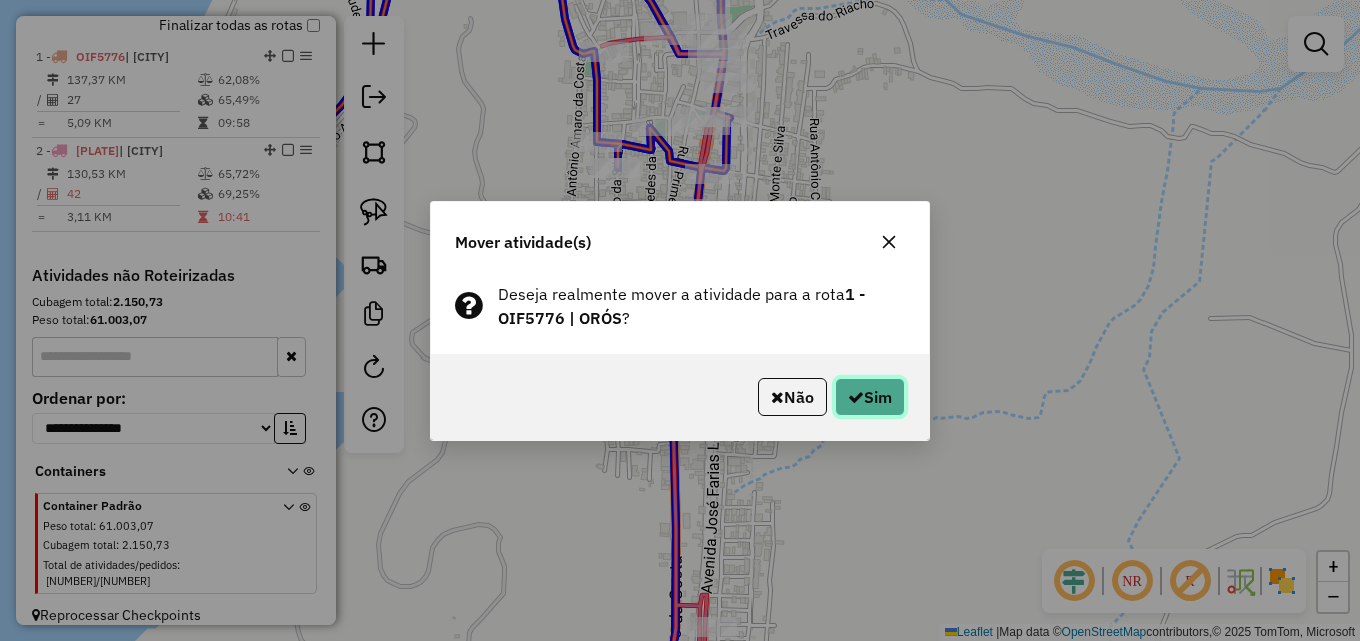 click 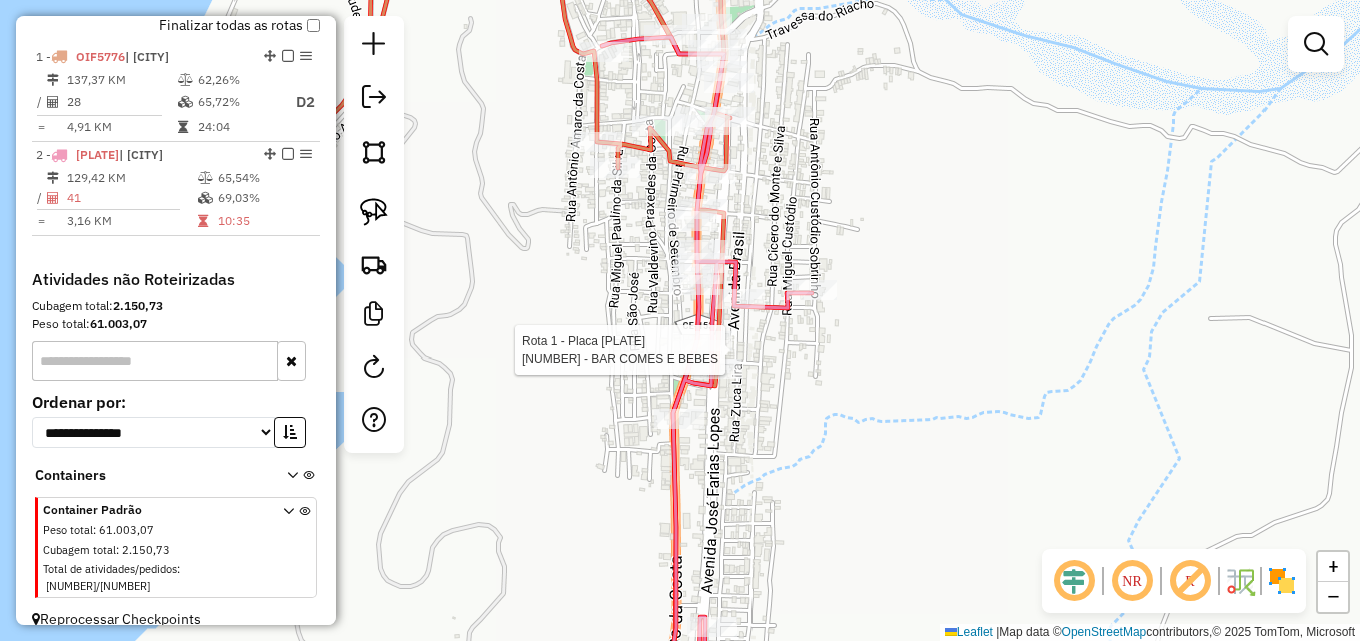 scroll, scrollTop: 727, scrollLeft: 0, axis: vertical 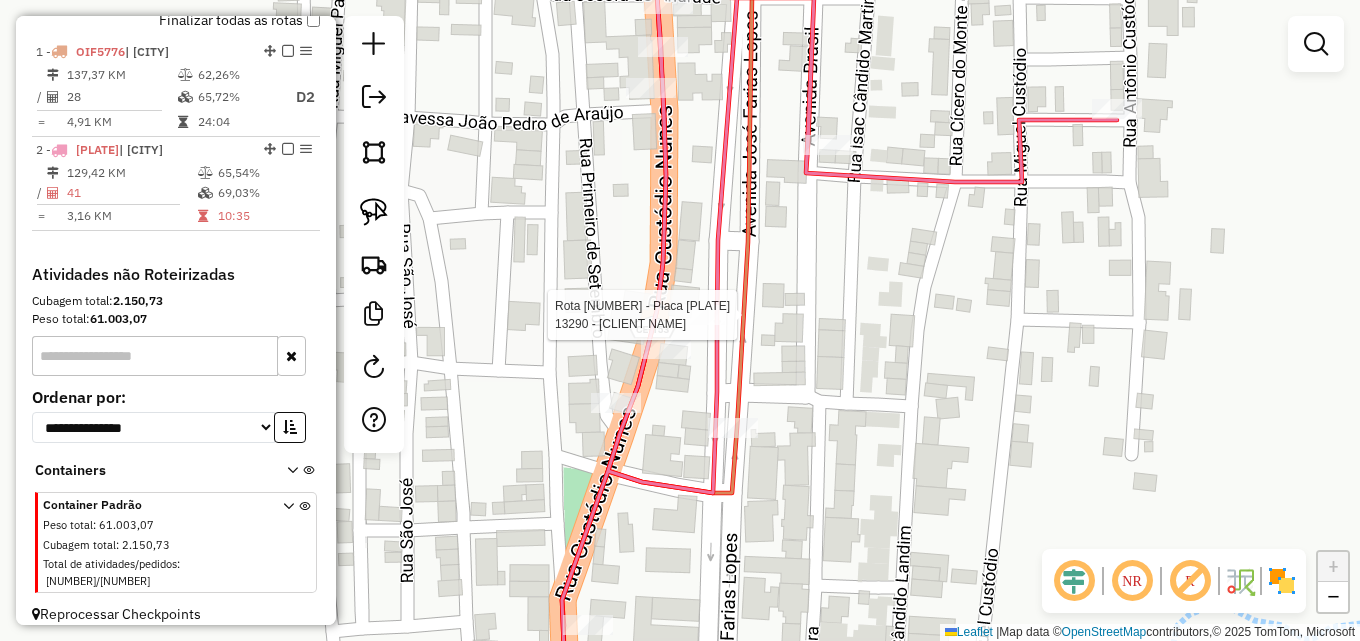 select on "**********" 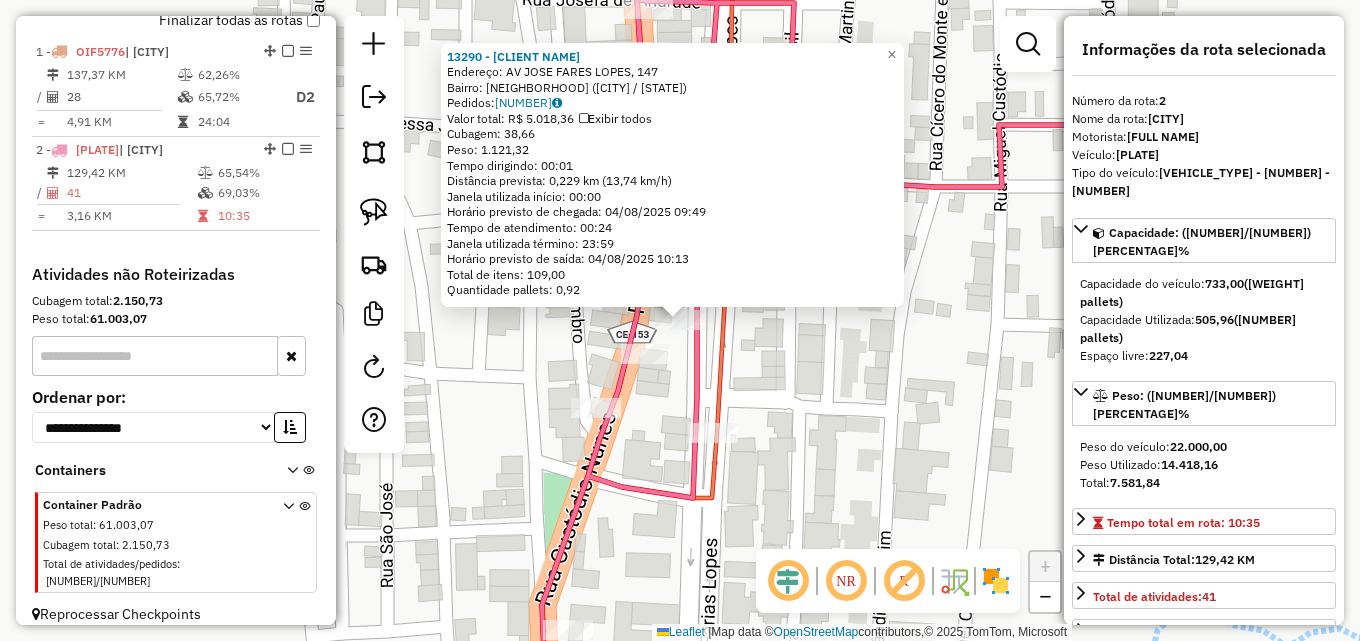 click on "[NUMBER] - [NAME]  Endereço: [STREET_NAME], [NUMBER]   Bairro: [NEIGHBORHOOD] ([CITY] / [STATE])   Pedidos:  [ORDER_NUMBER]   Valor total: [CURRENCY][AMOUNT]   Exibir todos   Cubagem: [CUBAGE]  Peso: [WEIGHT]  Tempo dirigindo: [TIME]   Distância prevista: [DISTANCE] km ([SPEED] km/h)   Janela utilizada início: [TIME]   Horário previsto de chegada: [DATE] [TIME]   Tempo de atendimento: [TIME]   Janela utilizada término: [TIME]   Horário previsto de saída: [DATE] [TIME]   Total de itens: [ITEMS]   Quantidade pallets: [PALLETS]  × Janela de atendimento Grade de atendimento Capacidade Transportadoras Veículos Cliente Pedidos  Rotas Selecione os dias de semana para filtrar as janelas de atendimento  Seg   Ter   Qua   Qui   Sex   Sáb   Dom  Informe o período da janela de atendimento: De: Até:  Filtrar exatamente a janela do cliente  Considerar janela de atendimento padrão  Selecione os dias de semana para filtrar as grades de atendimento  Seg   Ter   Qua   Qui   Sex   Sáb   Dom   Considerar clientes sem dia de atendimento cadastrado  De:" 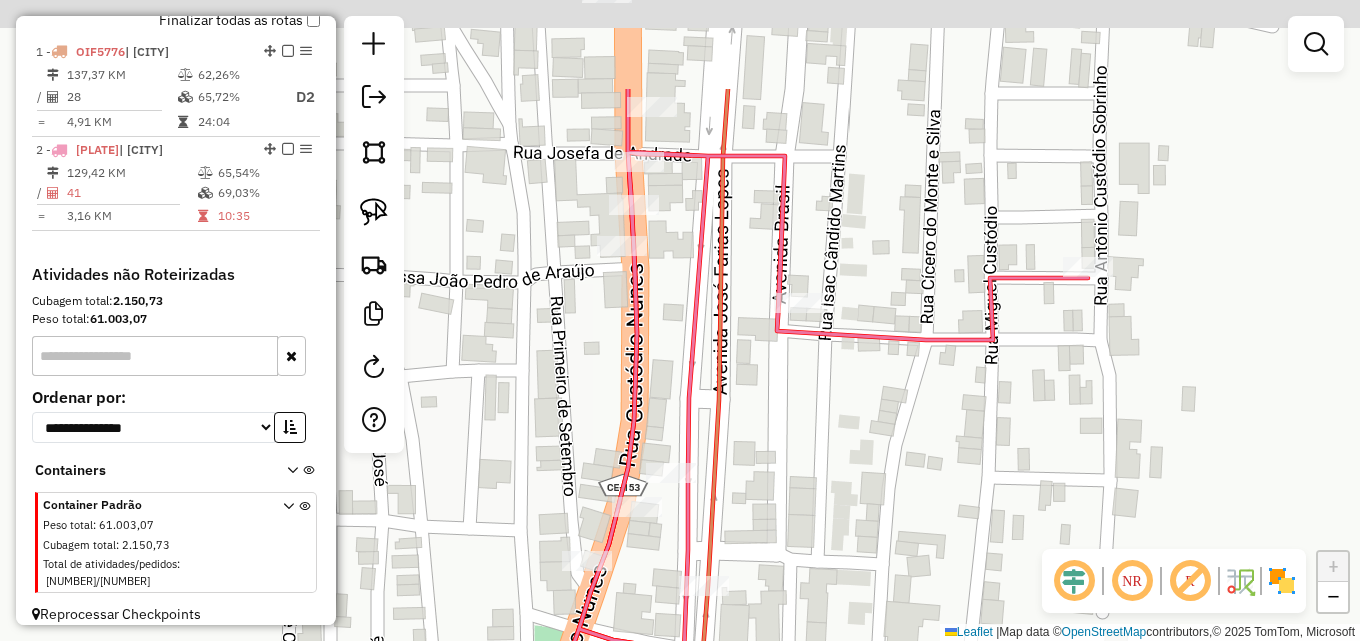 drag, startPoint x: 899, startPoint y: 385, endPoint x: 872, endPoint y: 513, distance: 130.81667 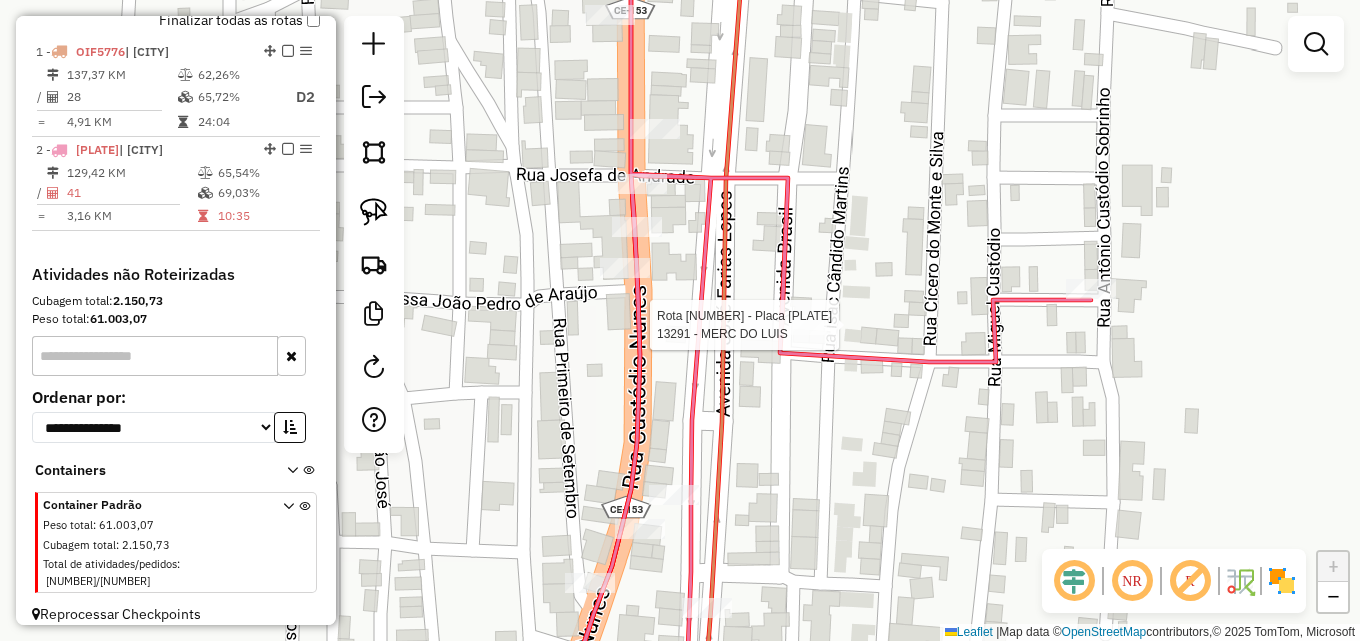 select on "**********" 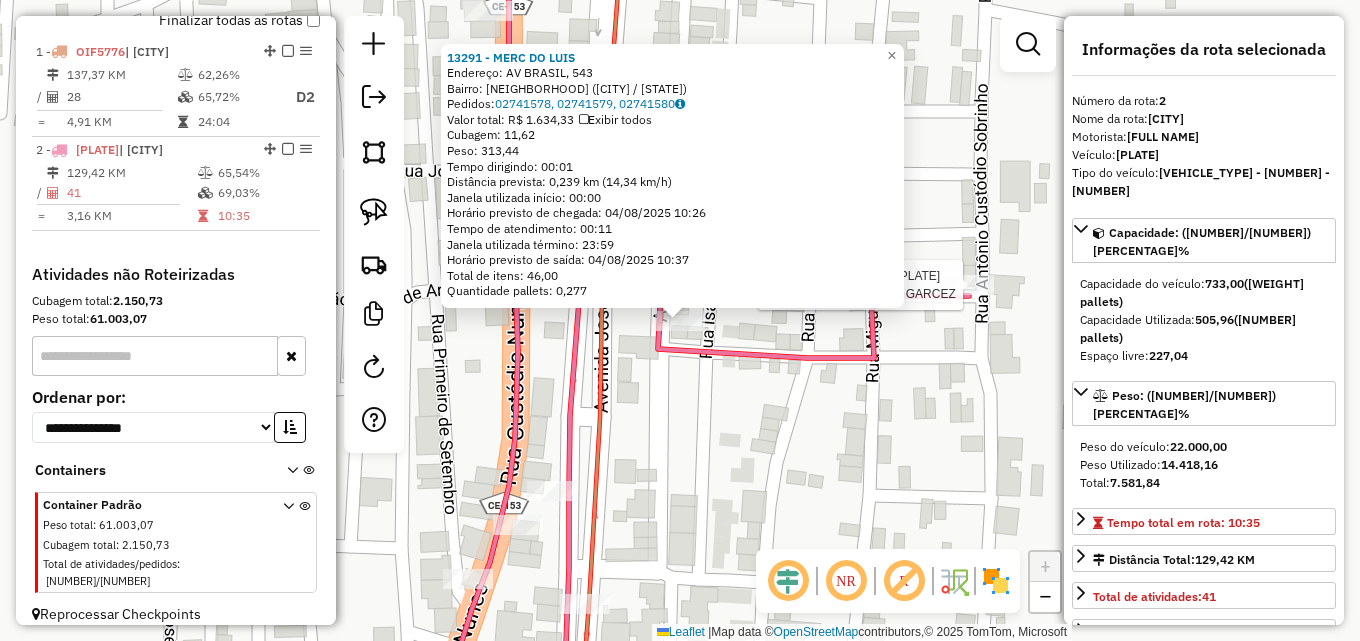 click 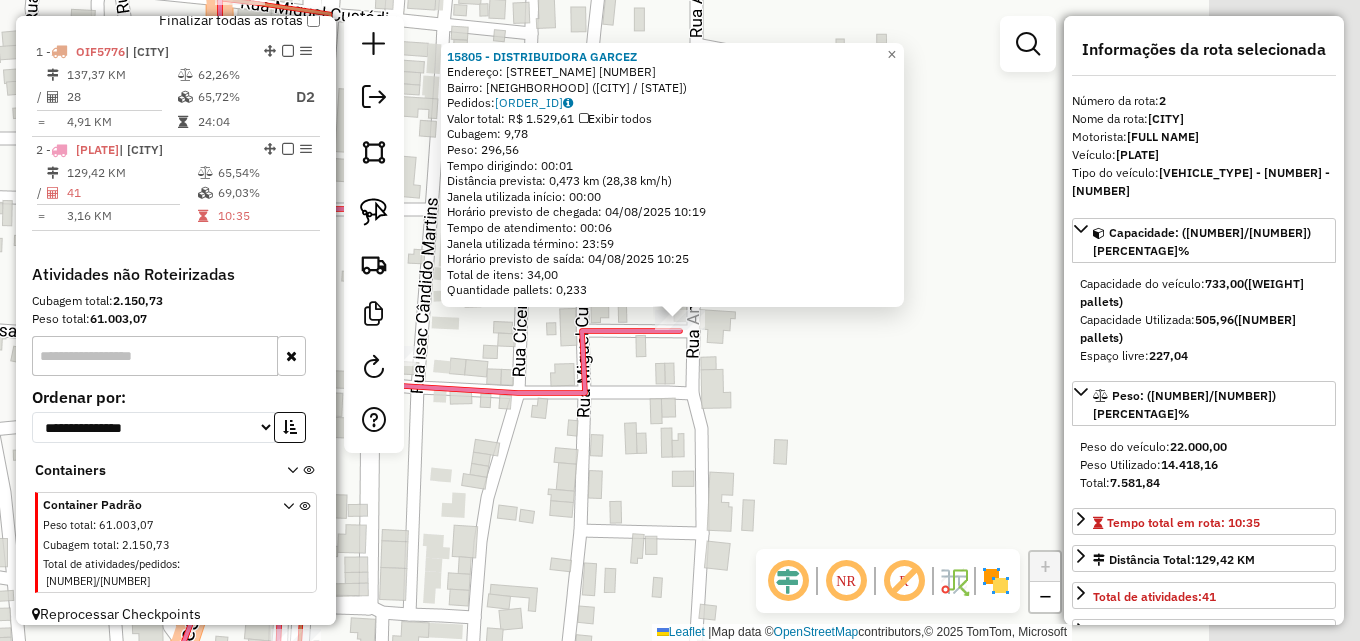 click on "[NUMBER] - [NAME]  Endereço:  [STREET] [NAME] [NUMBER]   Bairro: [NEIGHBORHOOD] ([CITY] / [STATE])   Pedidos:  [ORDER_ID]   Valor total: R$ [PRICE]   Exibir todos   Cubagem: [NUMBER]  Peso: [NUMBER]  Tempo dirigindo: [TIME]   Distância prevista: [DISTANCE] km ([SPEED] km/h)   Janela utilizada início: [TIME]   Horário previsto de chegada: [DATE] [TIME]   Tempo de atendimento: [TIME]   Janela utilizada término: [TIME]   Horário previsto de saída: [DATE] [TIME]   Total de itens: [NUMBER]   Quantidade pallets: [NUMBER]  × Janela de atendimento Grade de atendimento Capacidade Transportadoras Veículos Cliente Pedidos  Rotas Selecione os dias de semana para filtrar as janelas de atendimento  Seg   Ter   Qua   Qui   Sex   Sáb   Dom  Informe o período da janela de atendimento: De: Até:  Filtrar exatamente a janela do cliente  Considerar janela de atendimento padrão  Selecione os dias de semana para filtrar as grades de atendimento  Seg   Ter   Qua   Qui   Sex   Sáb   Dom  De:" 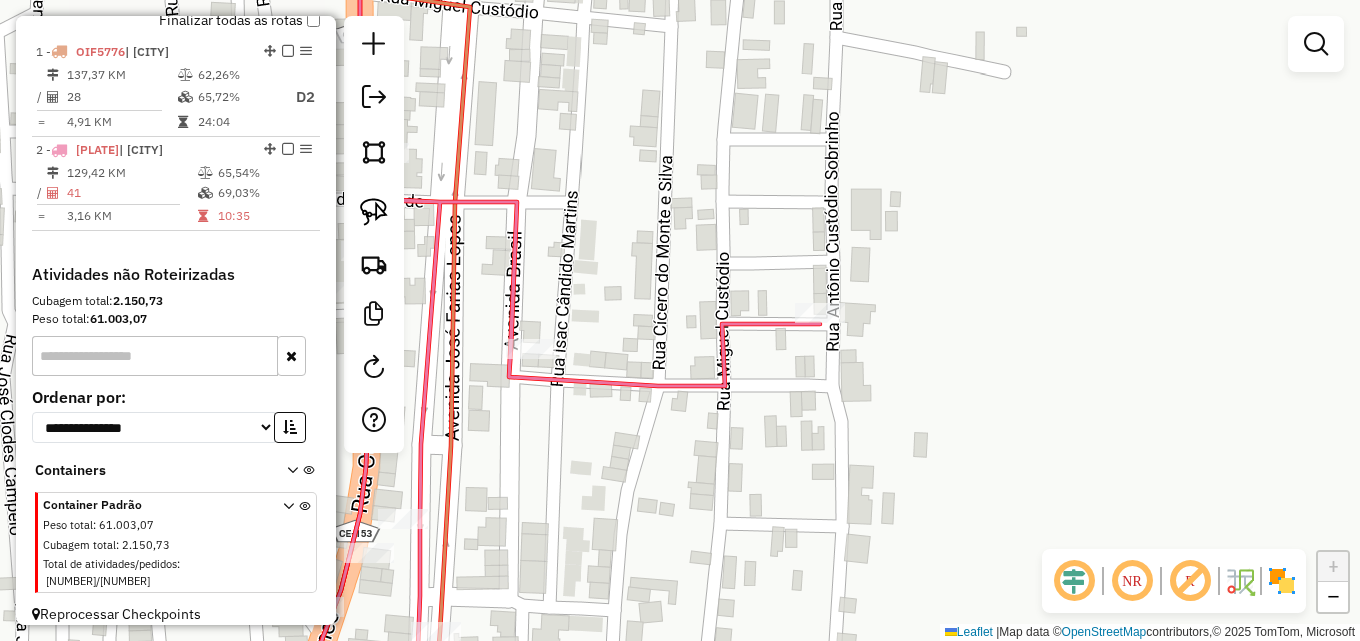 drag, startPoint x: 526, startPoint y: 318, endPoint x: 953, endPoint y: 308, distance: 427.11707 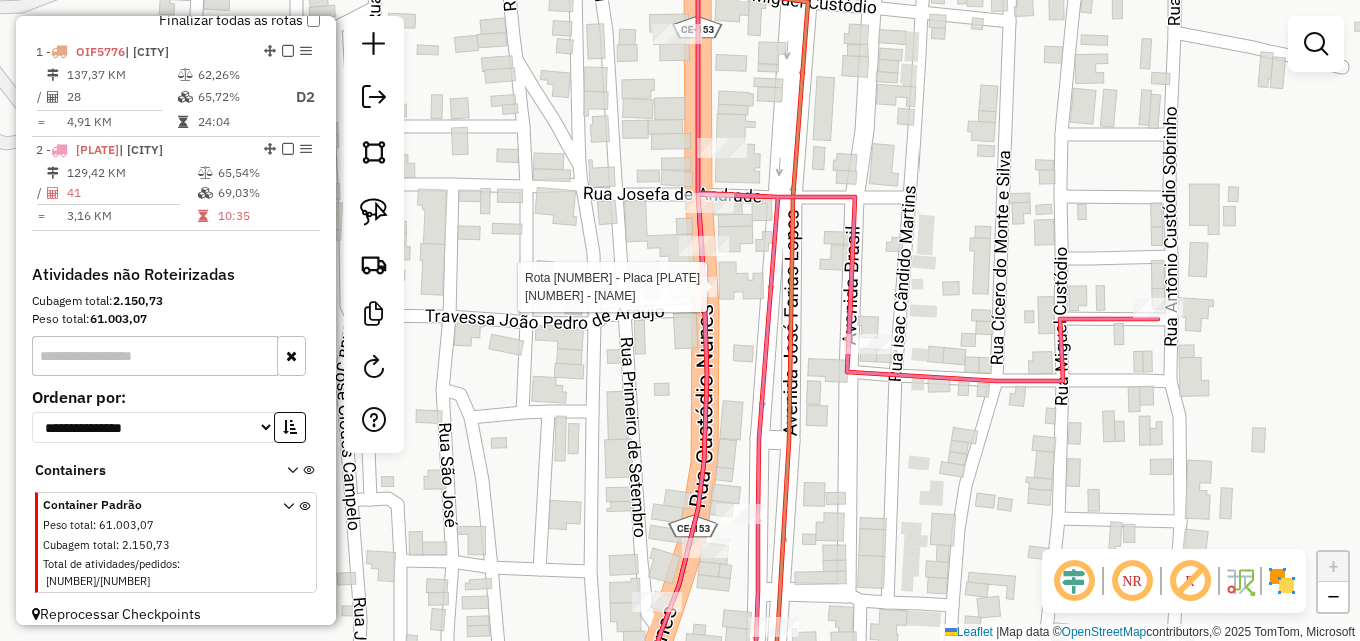 select on "**********" 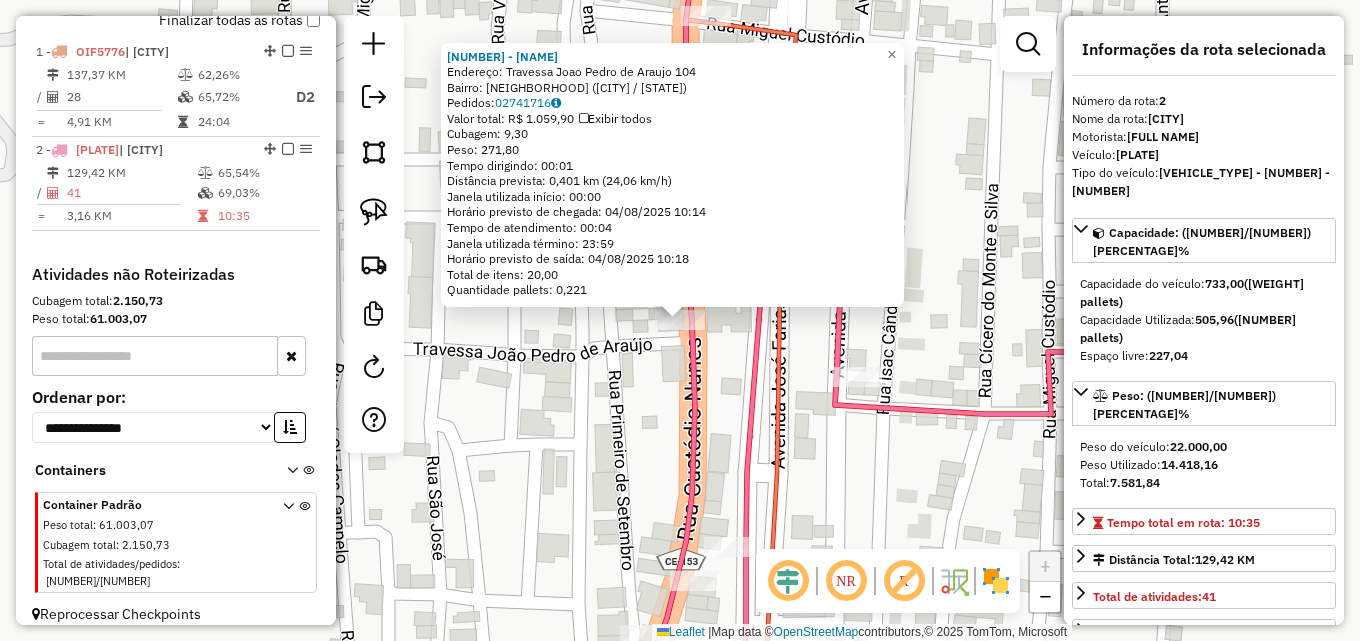 click 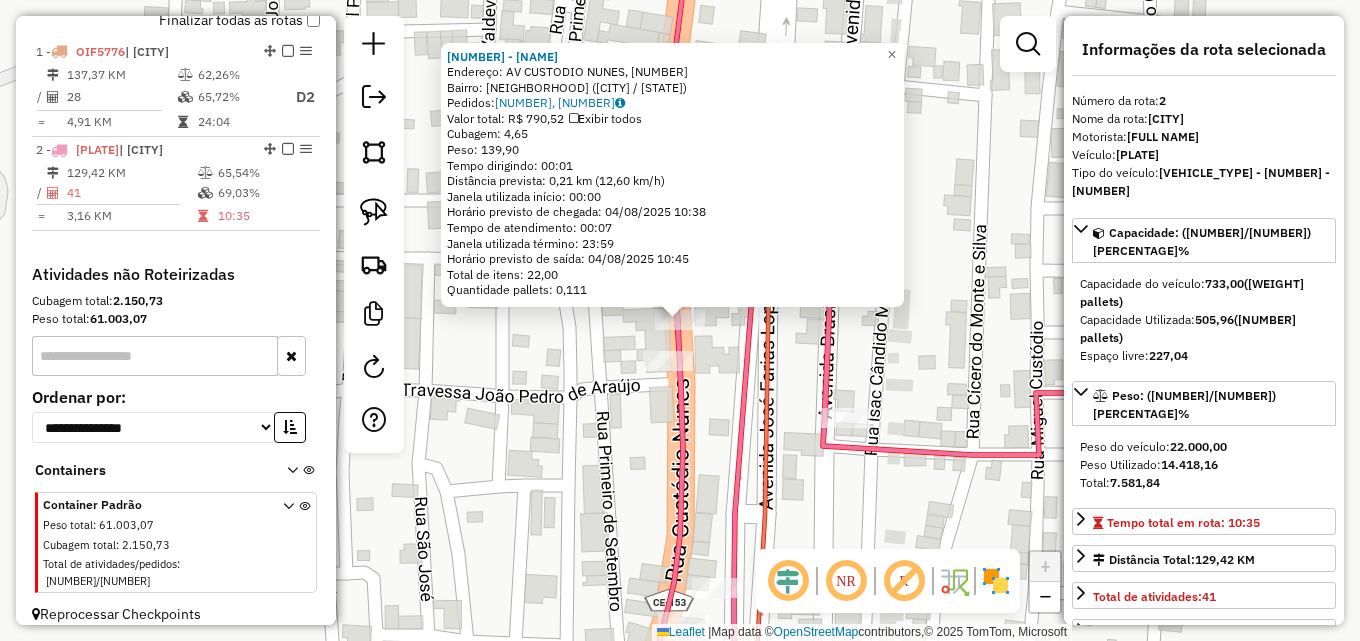 click on "6615 - MERCANTIL PAULISTA Endereço: AV [NAME], [NUMBER] Bairro: [NEIGHBORHOOD] ([CITY] / [STATE]) Pedidos: [ORDER_ID], [ORDER_ID] Valor total: R$ [PRICE] Exibir todos Cubagem: [CUBAGE] Peso: [WEIGHT] Tempo dirigindo: [TIME] Distância prevista: [DISTANCE] km ([SPEED] km/h) Janela utilizada início: [TIME] Horário previsto de chegada: [DATE] [TIME] Tempo de atendimento: [TIME] Janela utilizada término: [TIME] Horário previsto de saída: [DATE] [TIME] Total de itens: [ITEMS] Quantidade pallets: [PALLETS] × Janela de atendimento Grade de atendimento Capacidade Transportadoras Veículos Cliente Pedidos Rotas Selecione os dias de semana para filtrar as janelas de atendimento Seg Ter Qua Qui Sex Sáb Dom Informe o período da janela de atendimento: De: Até: Filtrar exatamente a janela do cliente Considerar janela de atendimento padrão Selecione os dias de semana para filtrar as grades de atendimento Seg Ter Qua Qui Sex Sáb Dom Clientes fora do dia de atendimento selecionado De:" 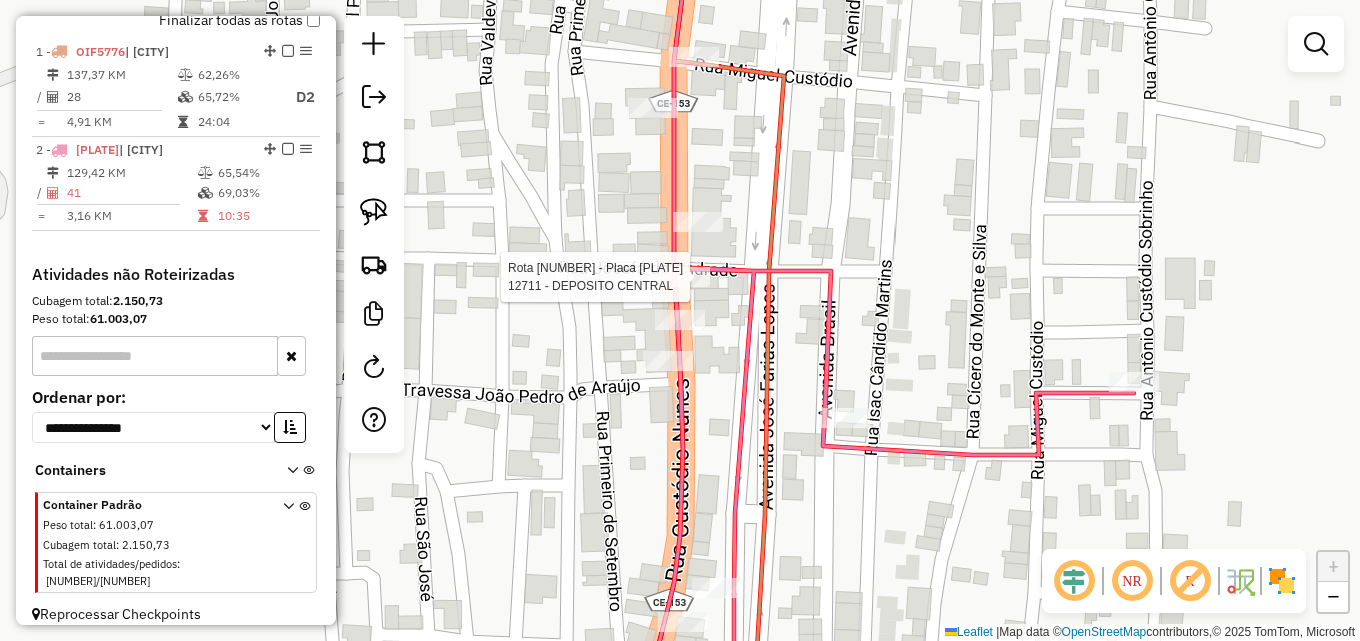 select on "**********" 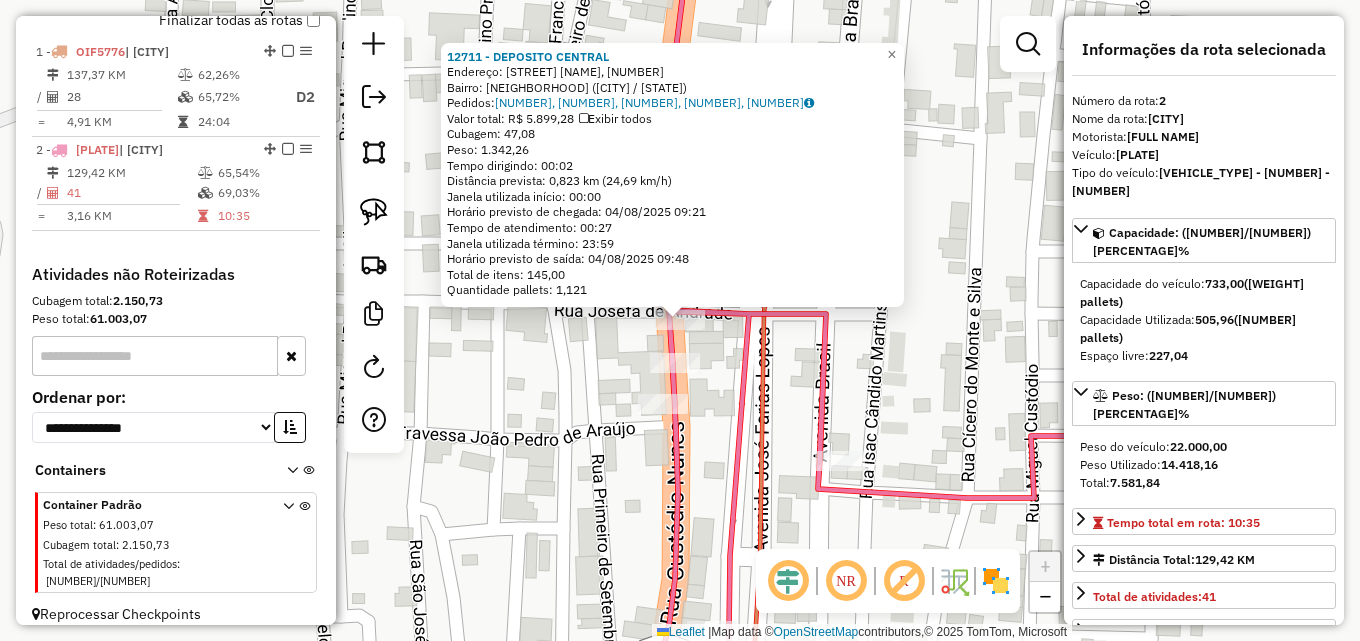 drag, startPoint x: 733, startPoint y: 397, endPoint x: 743, endPoint y: 379, distance: 20.59126 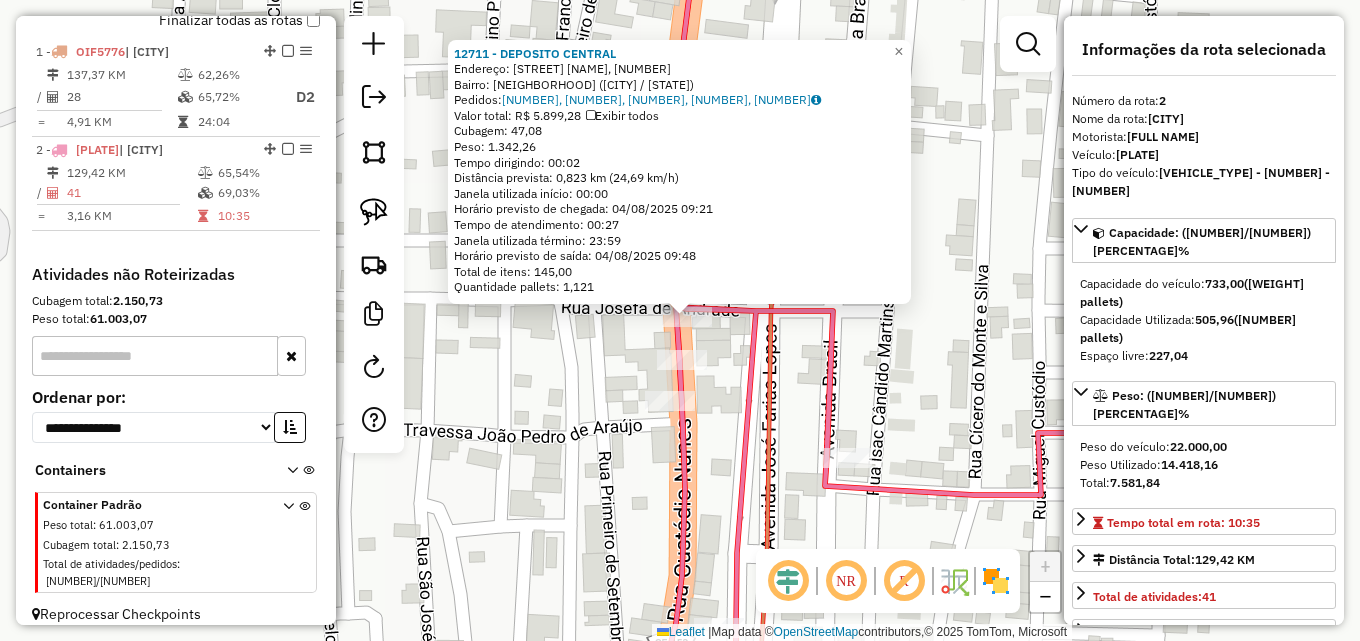 click 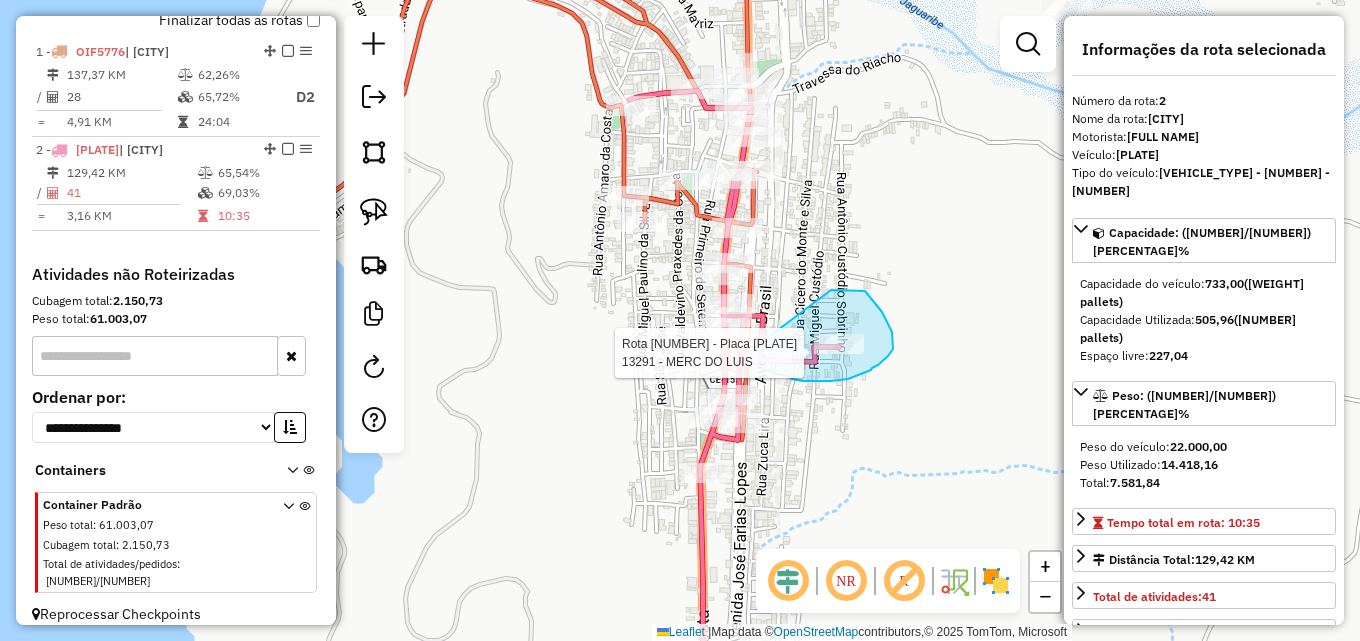 click on "Rota [NUMBER] - Placa [PLATE] [NUMBER] - MERC DO LUIS Janela de atendimento Grade de atendimento Capacidade Transportadoras Veículos Cliente Pedidos Rotas Selecione os dias de semana para filtrar as janelas de atendimento Seg Ter Qua Qui Sex Sáb Dom Informe o período da janela de atendimento: De: Até: Filtrar exatamente a janela do cliente Considerar janela de atendimento padrão Selecione os dias de semana para filtrar as grades de atendimento Seg Ter Qua Qui Sex Sáb Dom Considerar clientes sem dia de atendimento cadastrado Clientes fora do dia de atendimento selecionado Filtrar as atividades entre os valores definidos abaixo: Peso mínimo: Peso máximo: Cubagem mínima: Cubagem máxima: De: Até: Filtrar as atividades entre o tempo de atendimento definido abaixo: De: Até: Considerar capacidade total dos clientes não roteirizados Transportadora: Selecione um ou mais itens Tipo de veículo: Veículo: Nome: +" 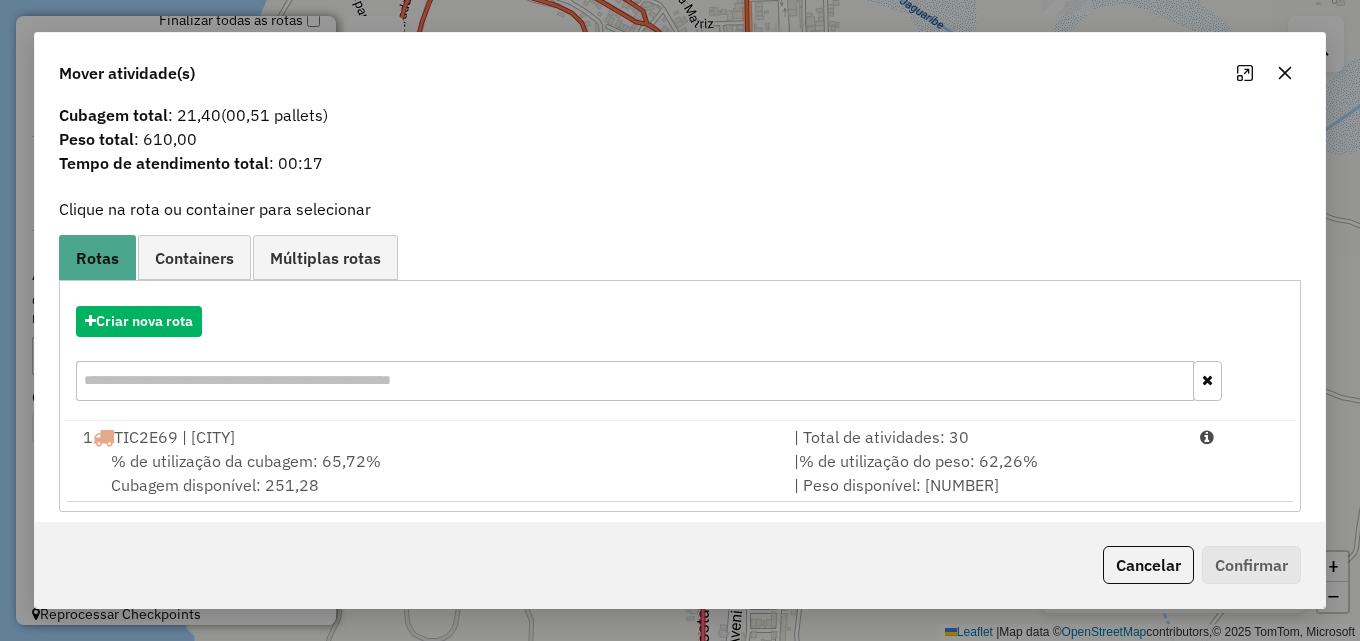 scroll, scrollTop: 48, scrollLeft: 0, axis: vertical 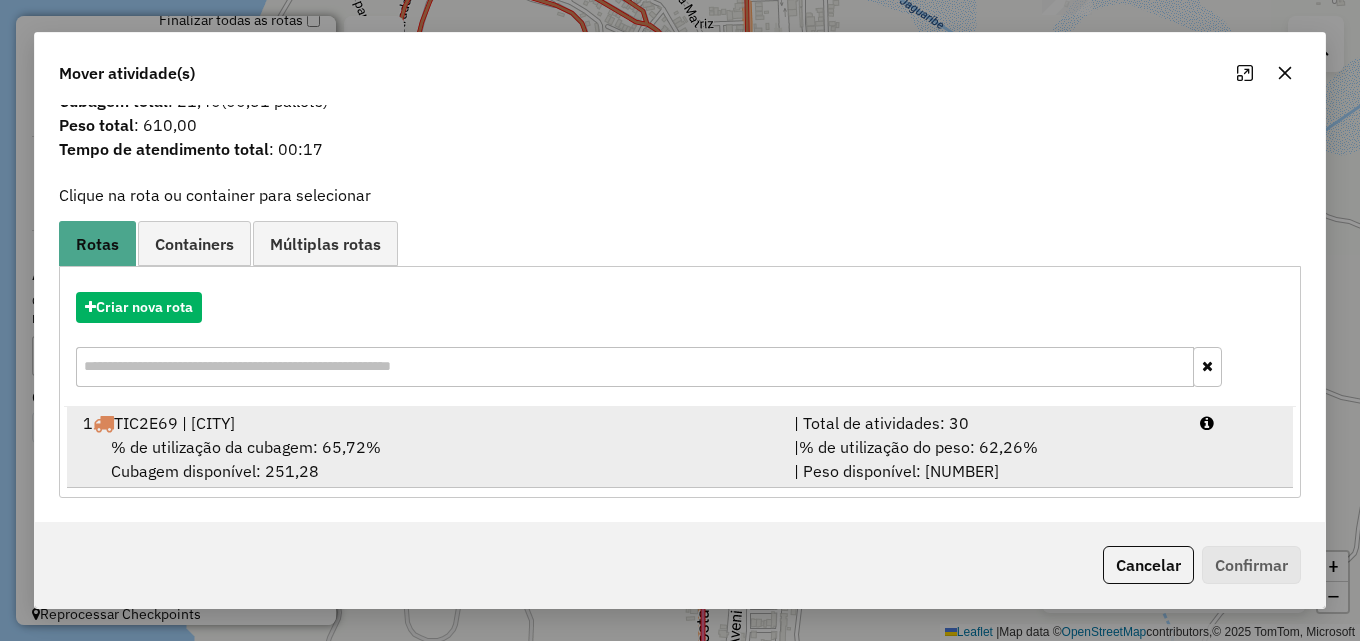 drag, startPoint x: 793, startPoint y: 430, endPoint x: 986, endPoint y: 473, distance: 197.73215 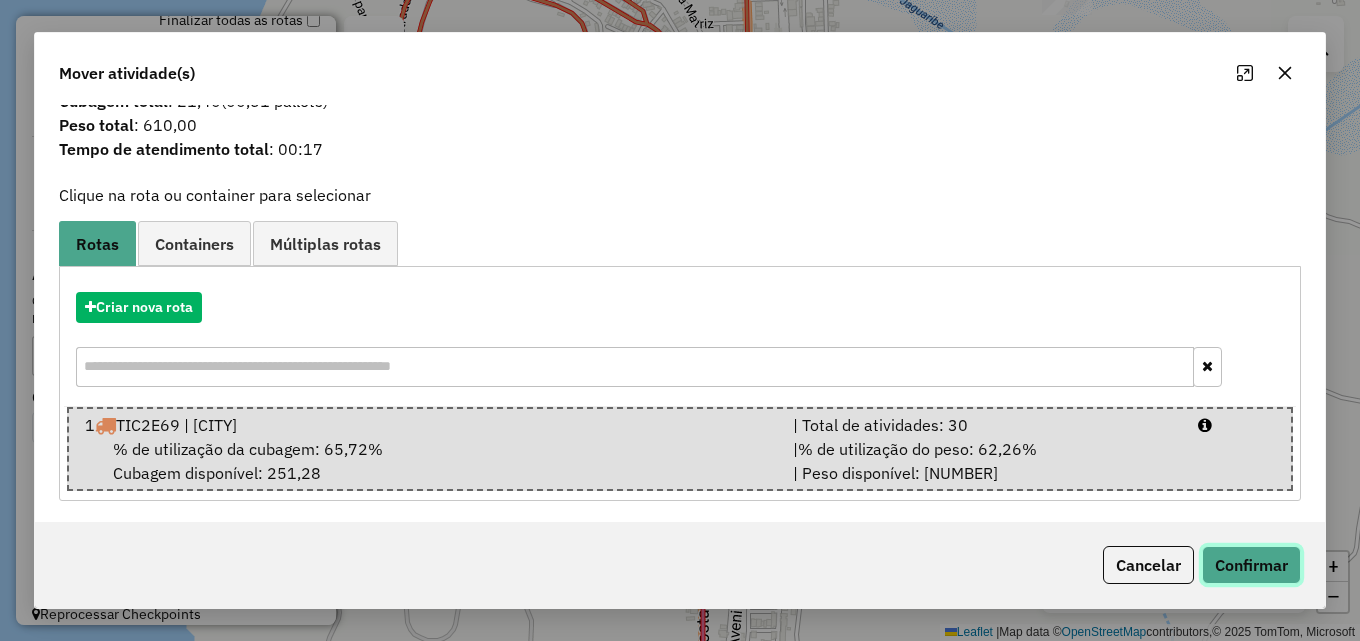 click on "Confirmar" 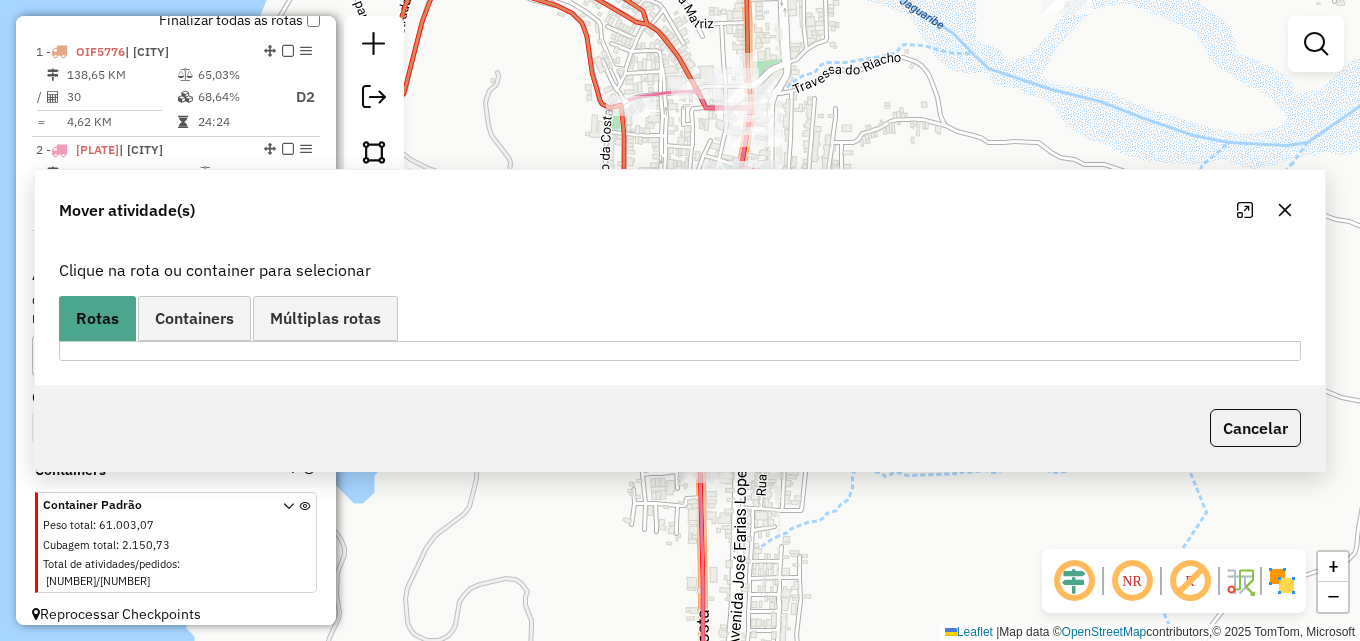scroll, scrollTop: 0, scrollLeft: 0, axis: both 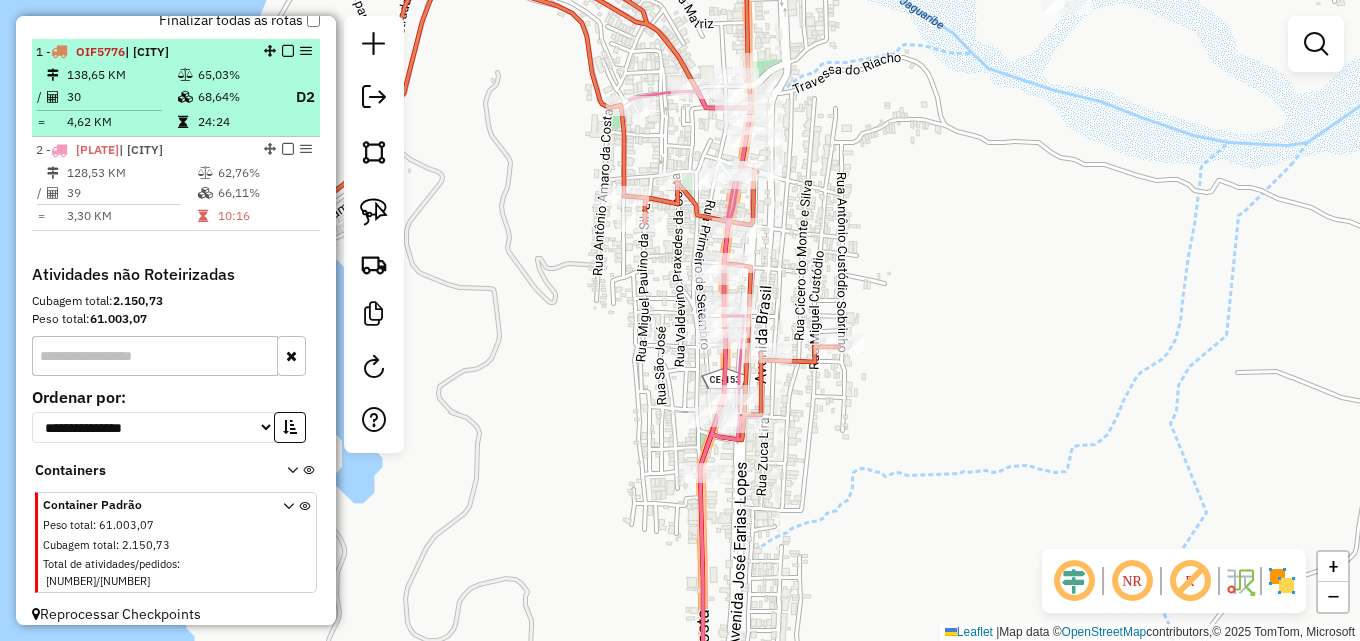 click on "30" at bounding box center [121, 97] 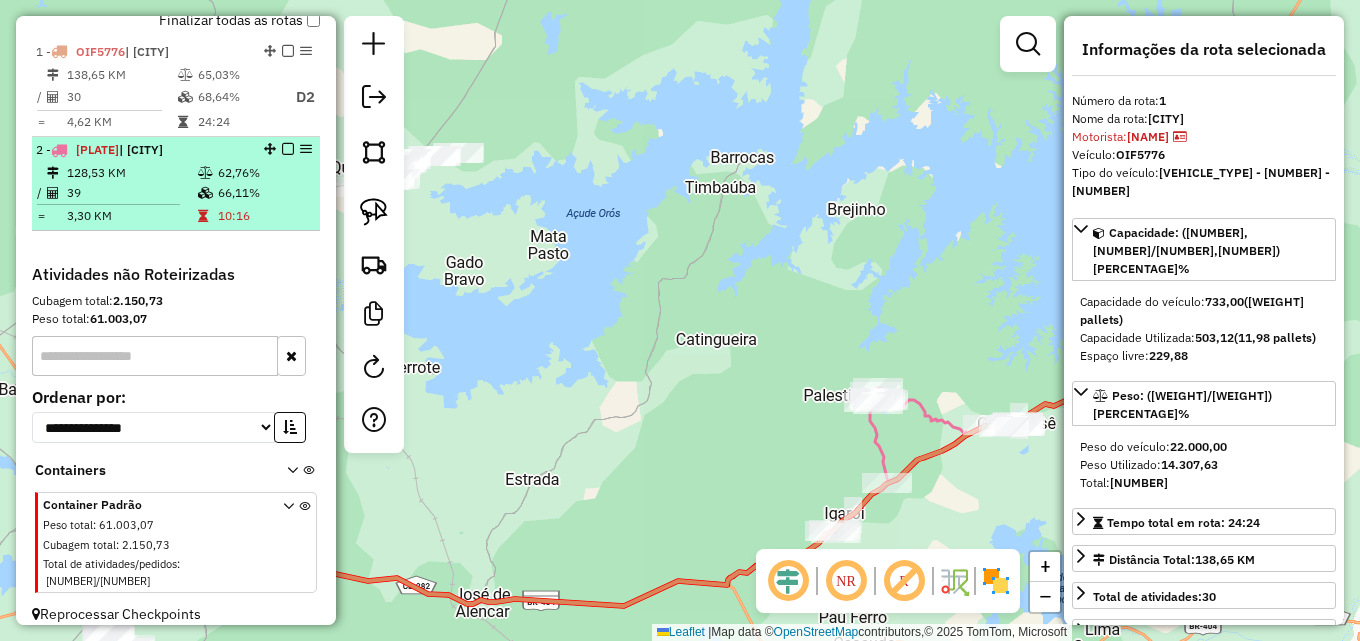click on "[PLATE]" at bounding box center (97, 149) 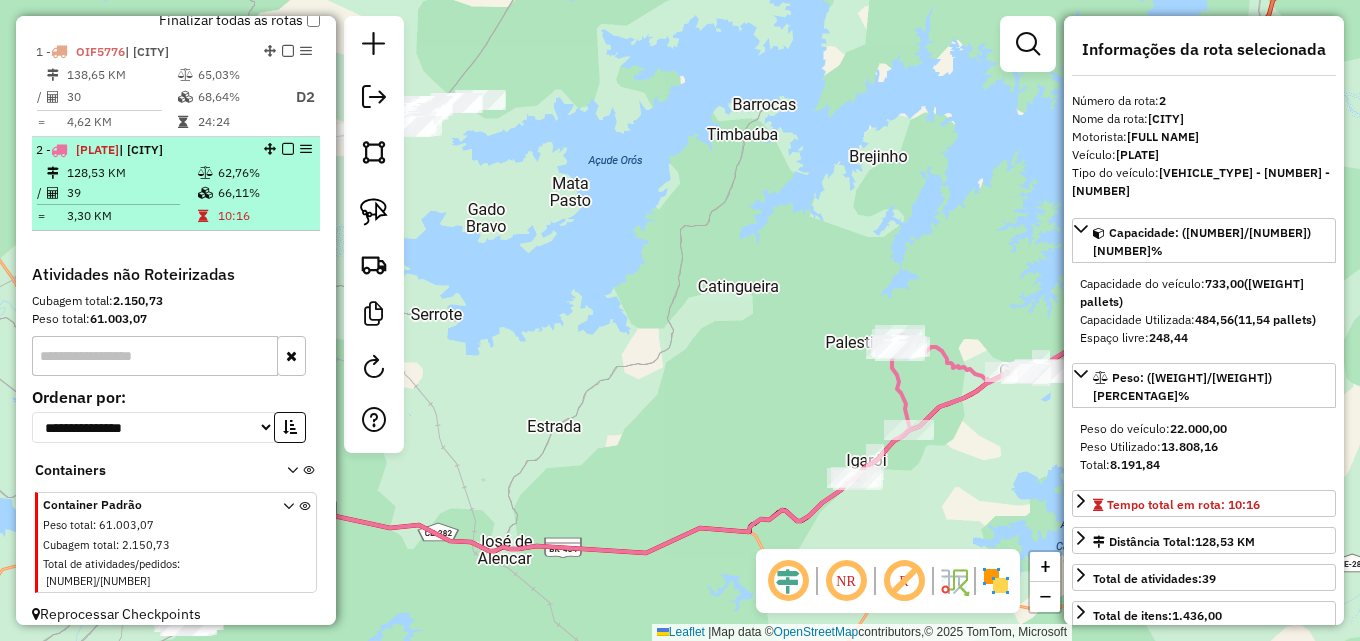 click on "[PLATE]" at bounding box center (97, 149) 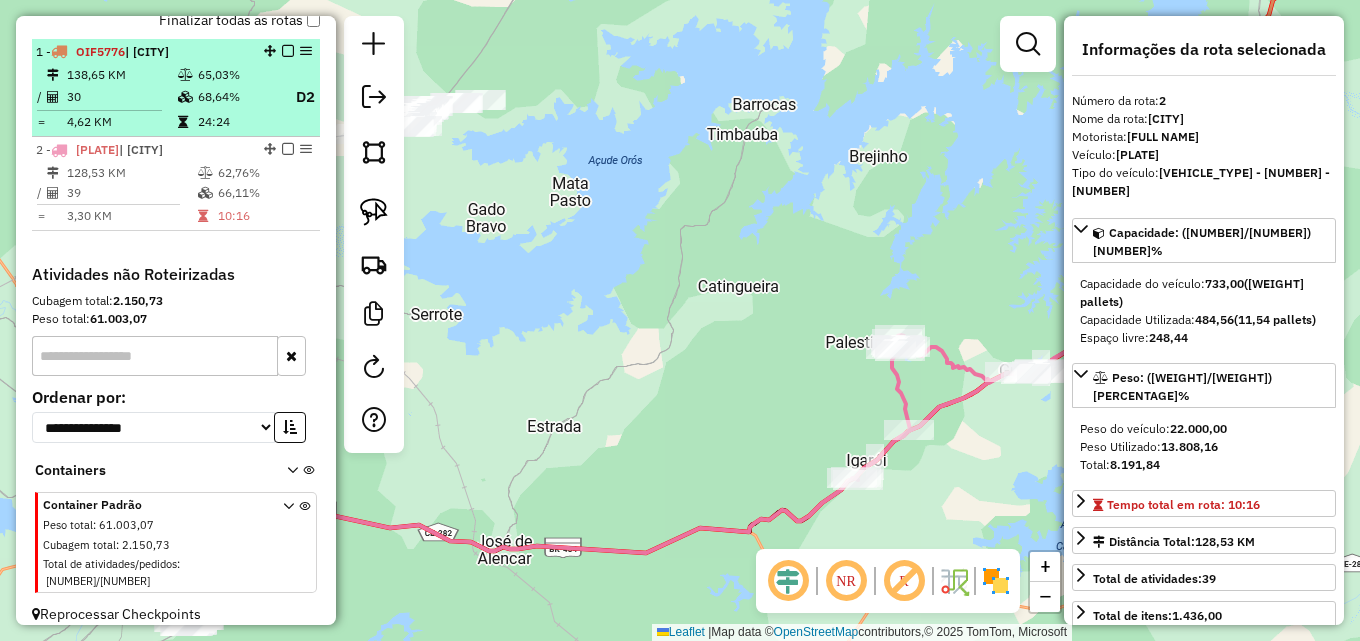 click on "30" at bounding box center (121, 97) 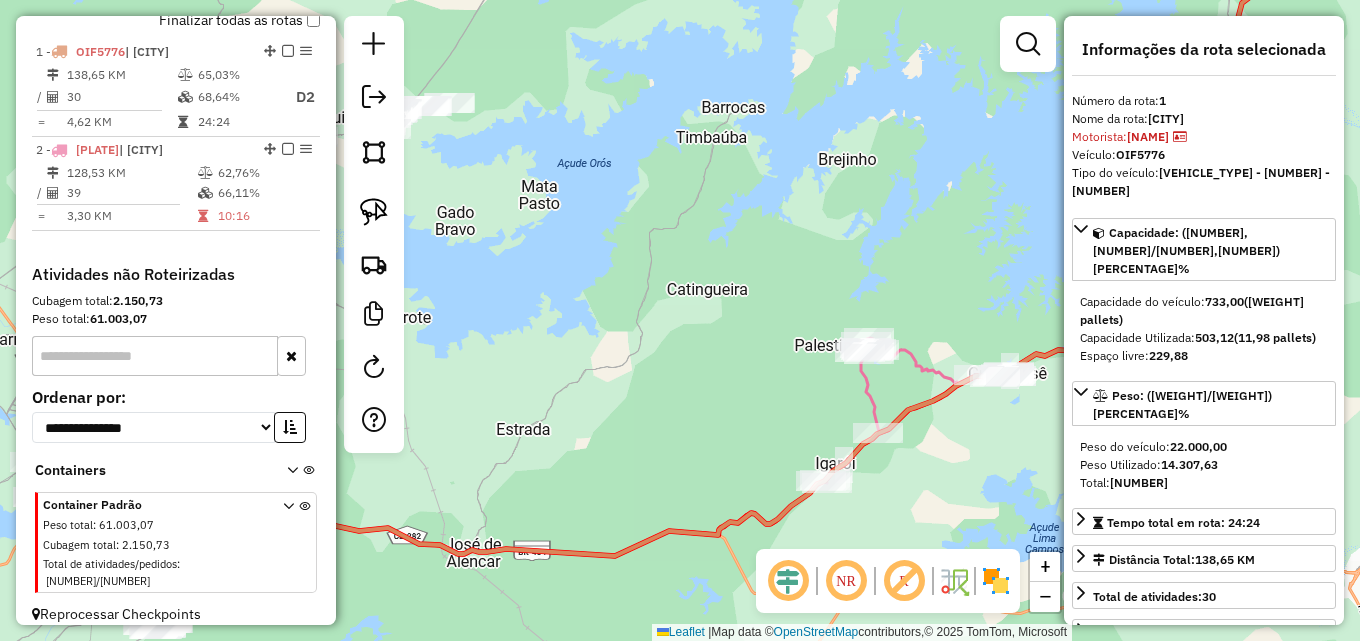 drag, startPoint x: 616, startPoint y: 228, endPoint x: 429, endPoint y: 64, distance: 248.72676 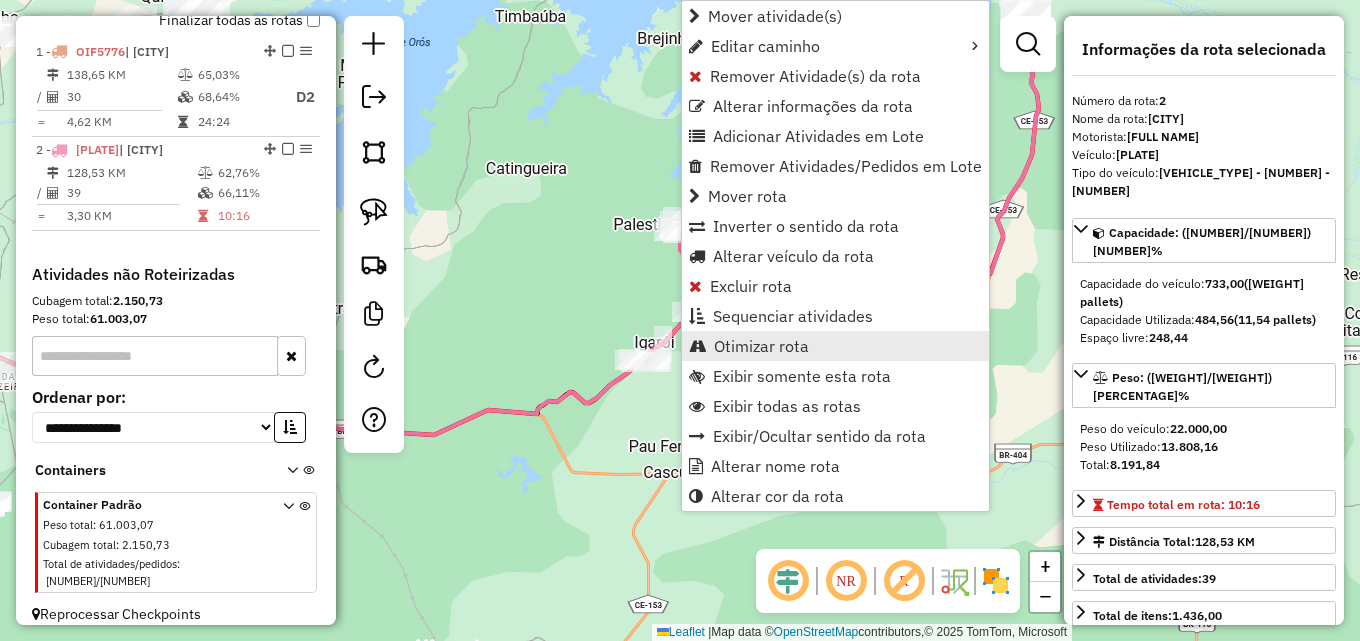 click on "Otimizar rota" at bounding box center [835, 346] 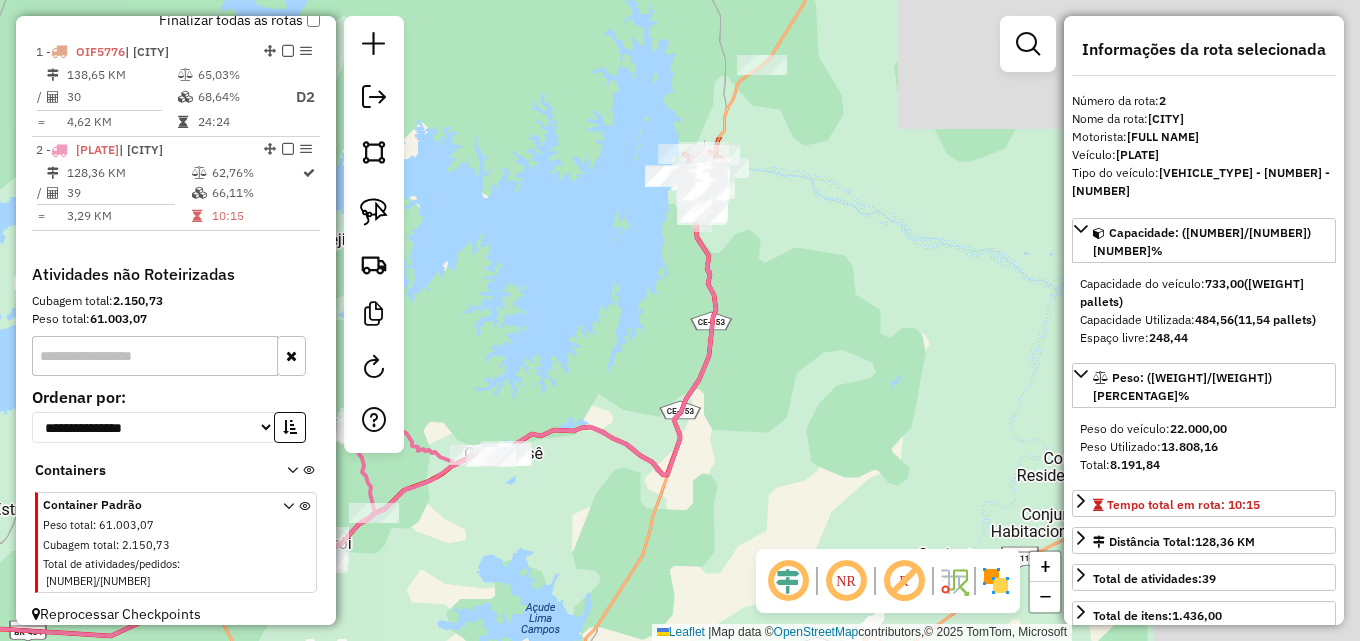 drag, startPoint x: 880, startPoint y: 144, endPoint x: 551, endPoint y: 351, distance: 388.70297 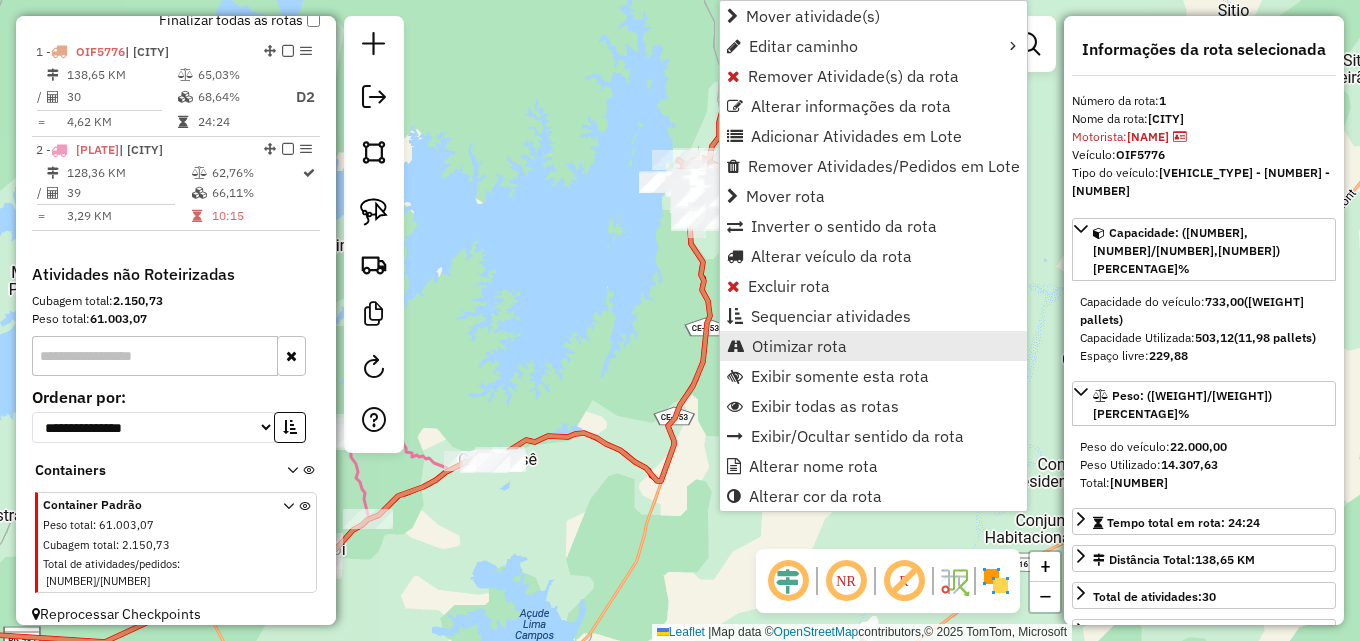 click on "Otimizar rota" at bounding box center [799, 346] 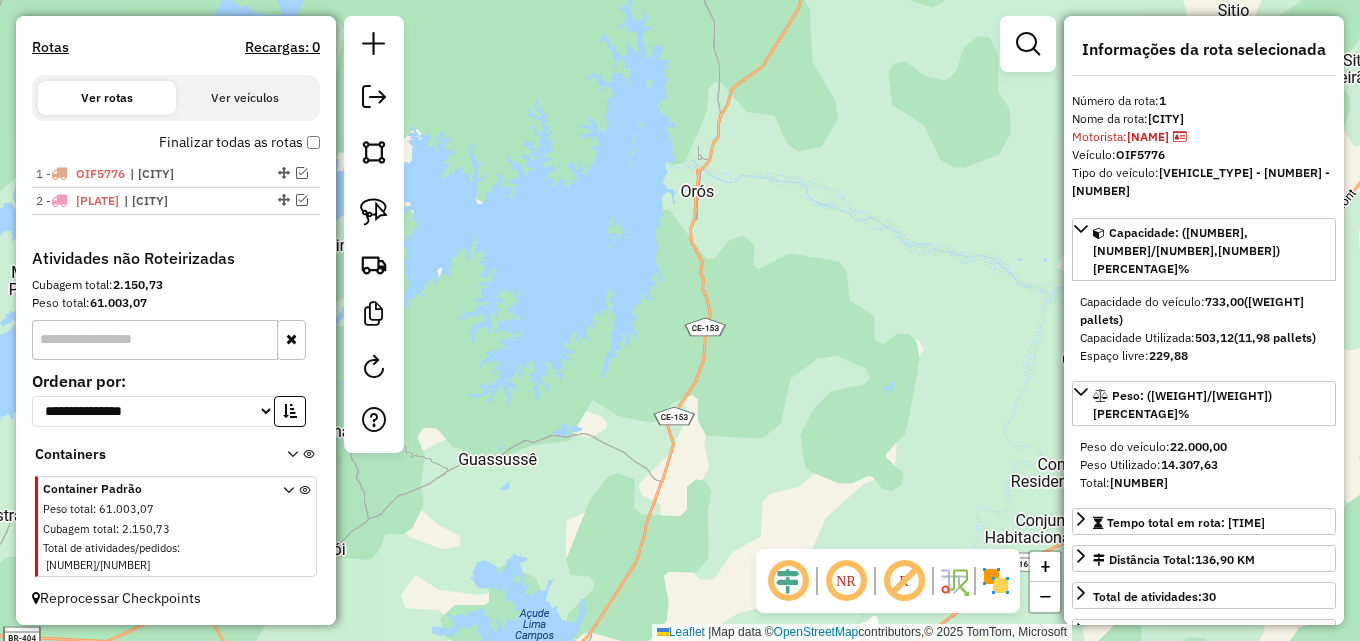 scroll, scrollTop: 588, scrollLeft: 0, axis: vertical 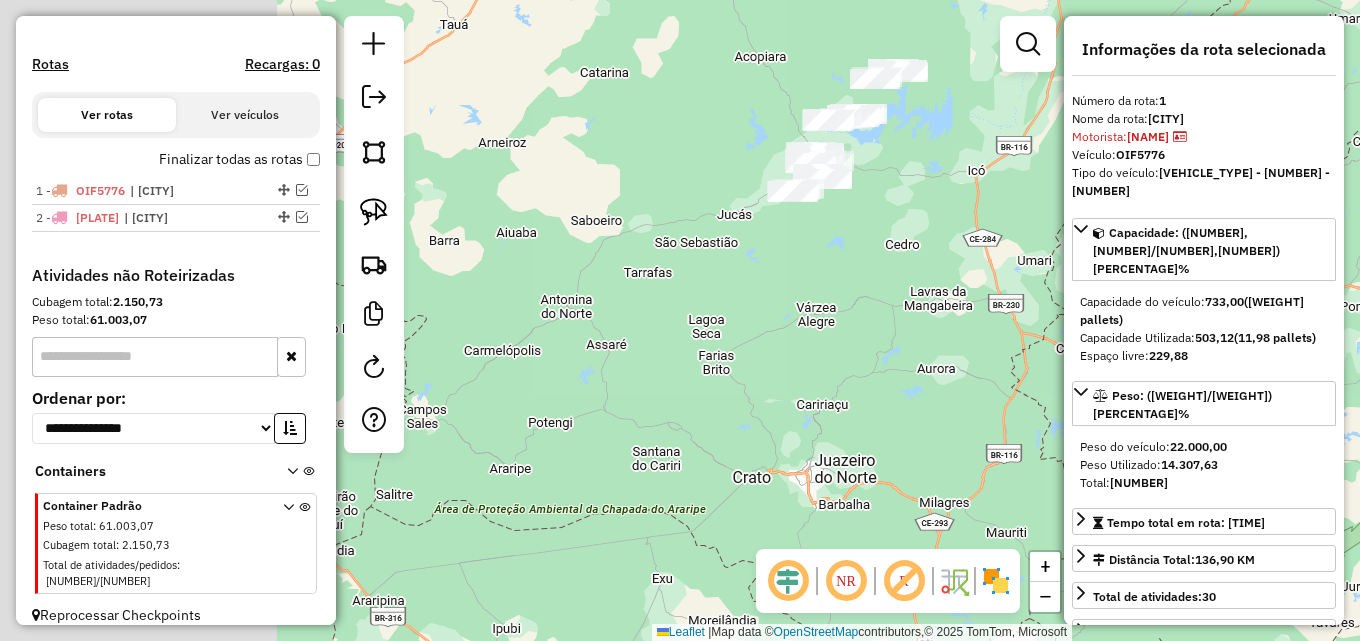 drag, startPoint x: 601, startPoint y: 261, endPoint x: 915, endPoint y: 150, distance: 333.04205 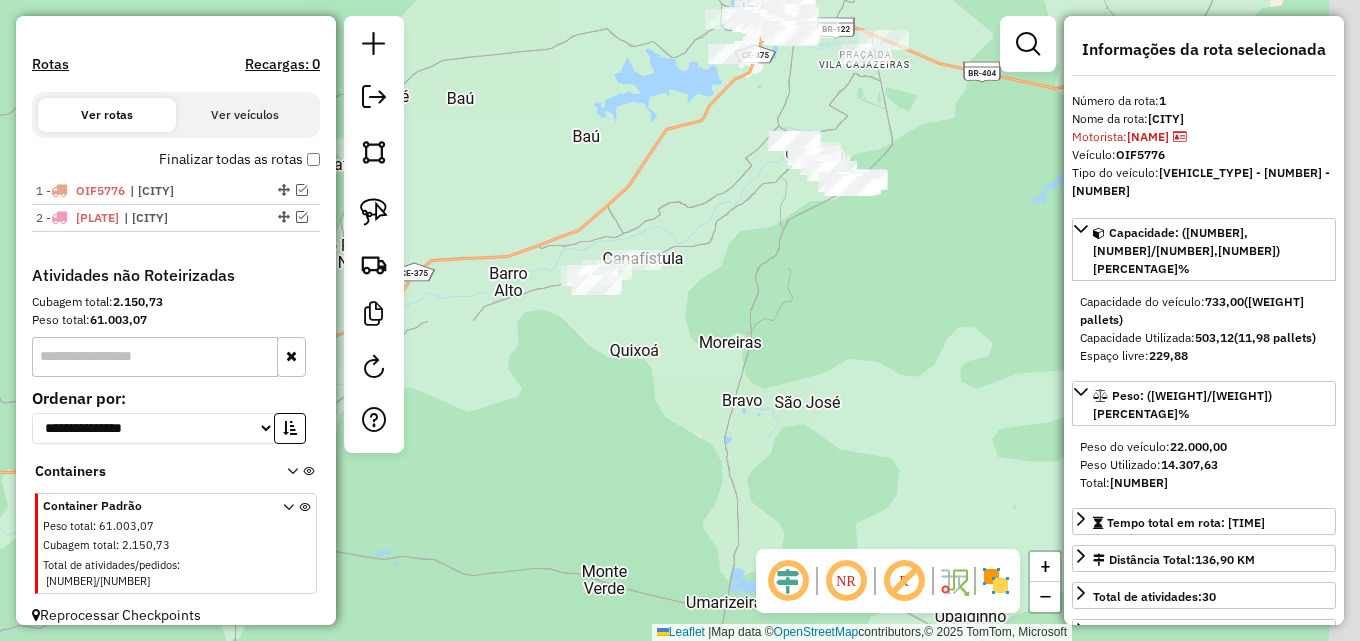 drag, startPoint x: 774, startPoint y: 245, endPoint x: 737, endPoint y: 268, distance: 43.56604 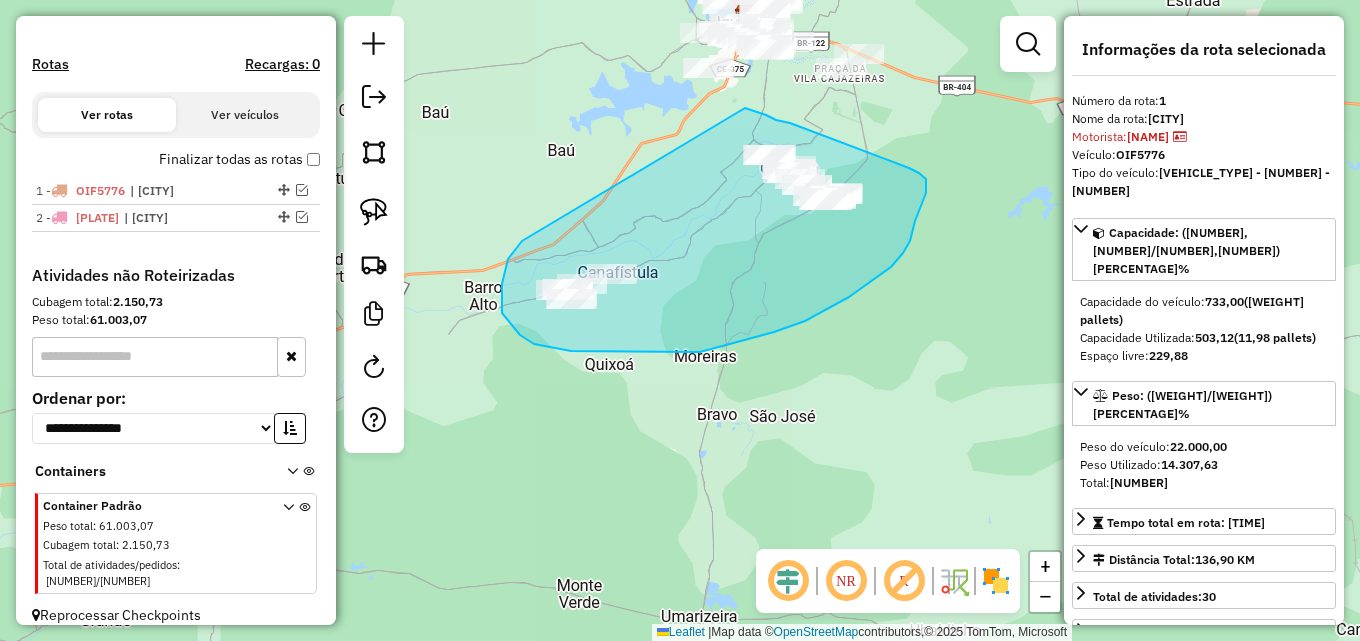 drag, startPoint x: 502, startPoint y: 284, endPoint x: 745, endPoint y: 108, distance: 300.04166 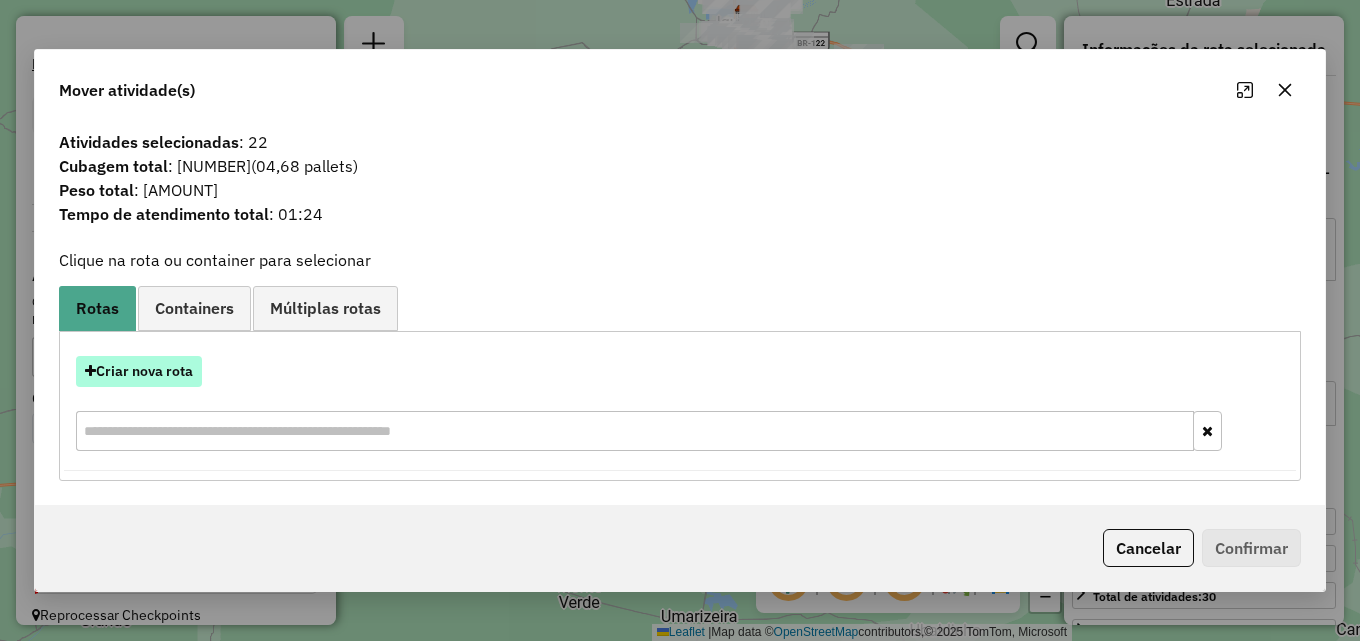 click on "Criar nova rota" at bounding box center [139, 371] 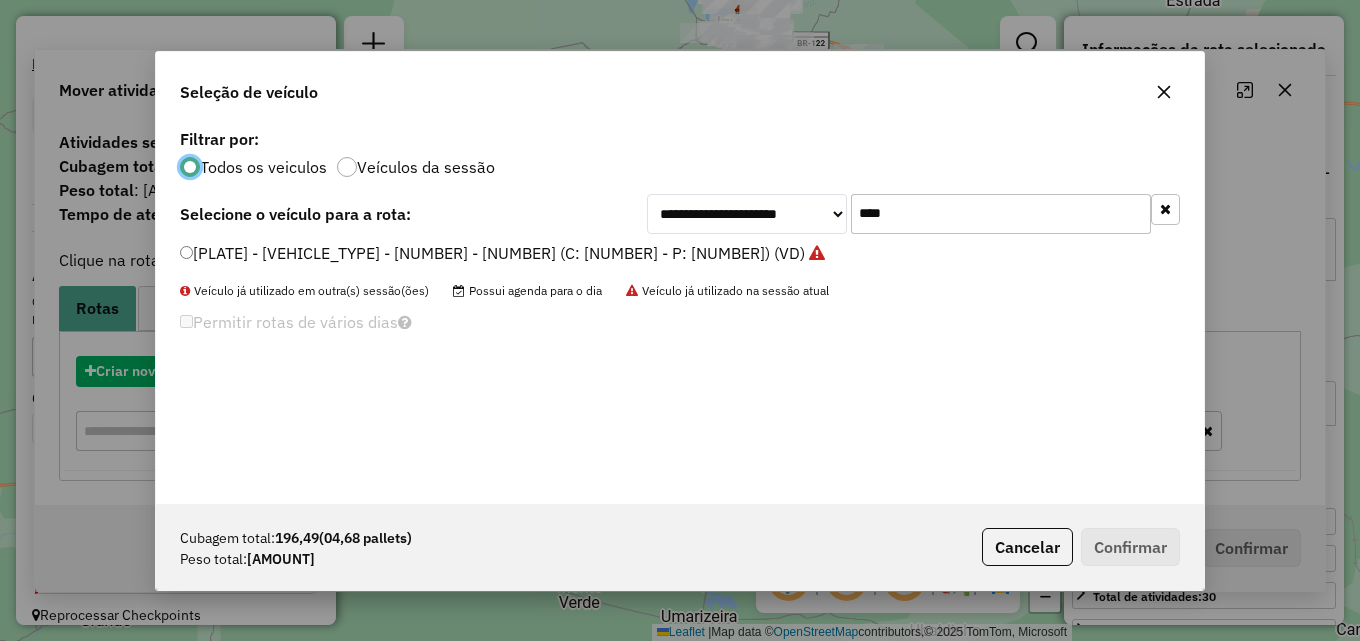 scroll, scrollTop: 11, scrollLeft: 6, axis: both 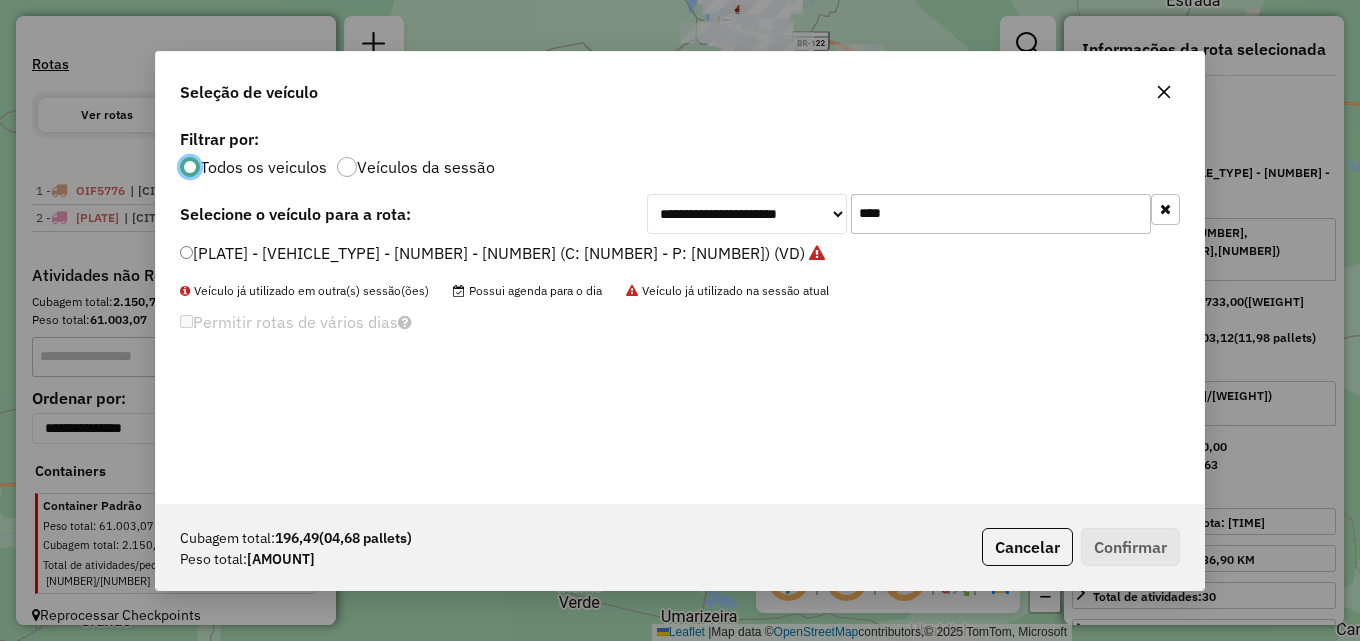 click on "**********" 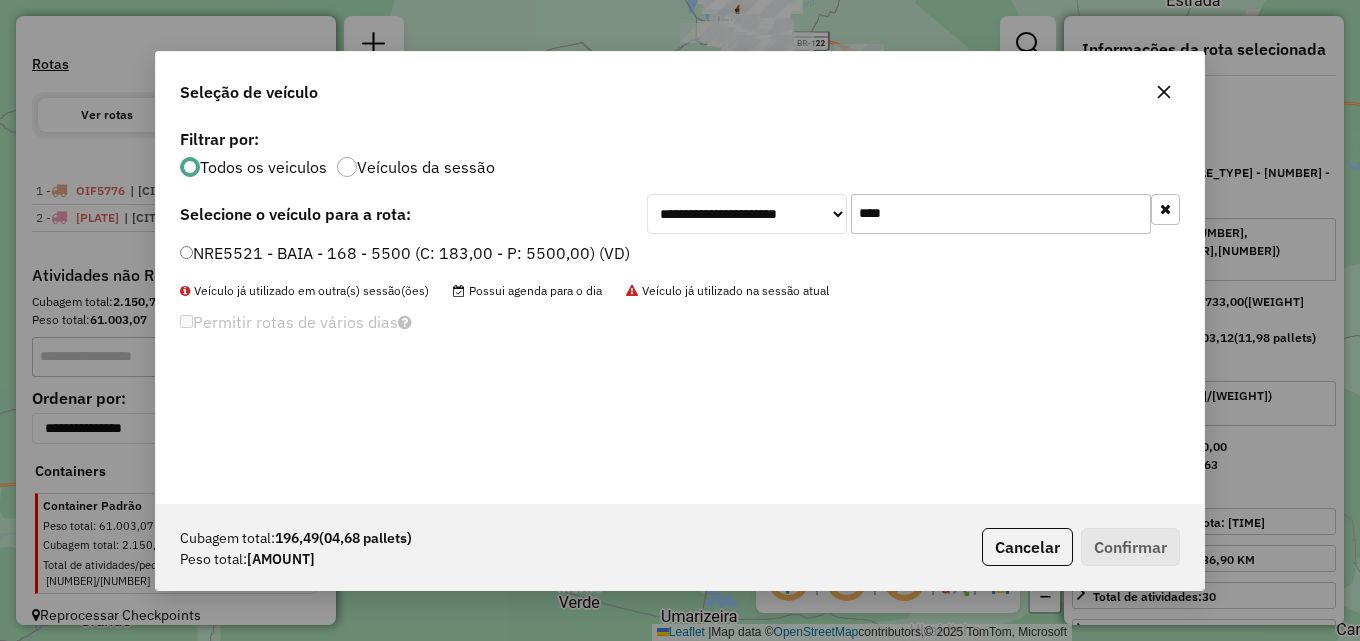 type on "****" 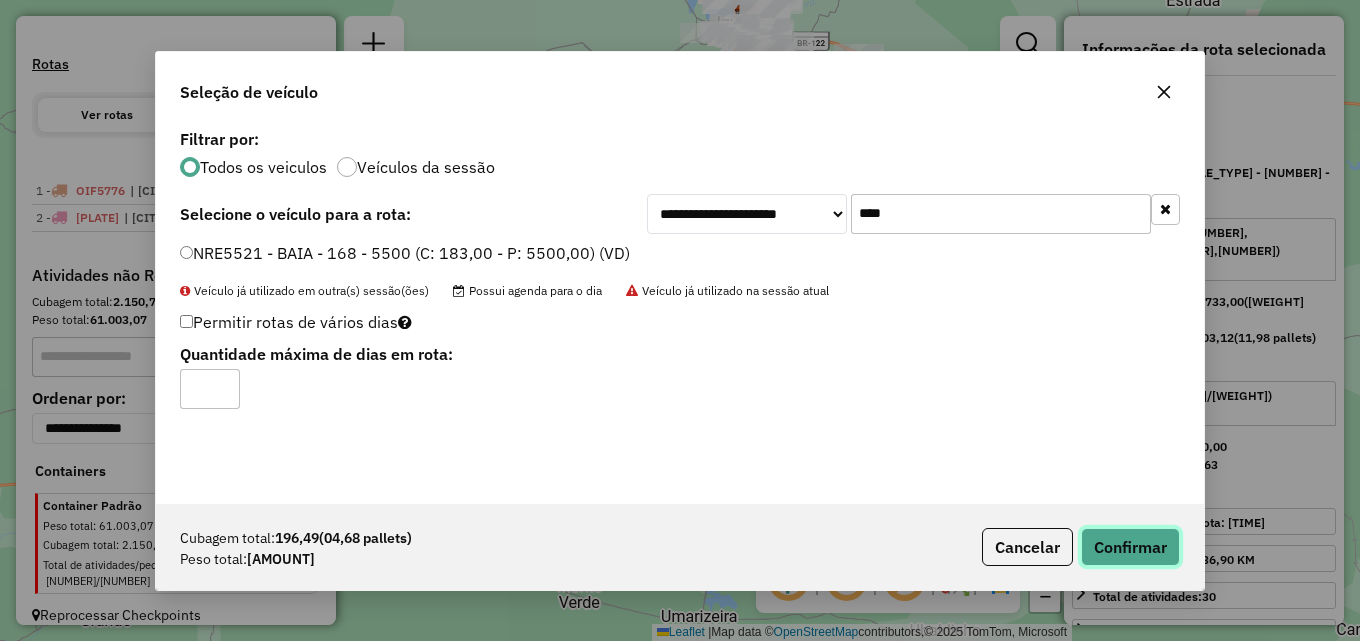 click on "Confirmar" 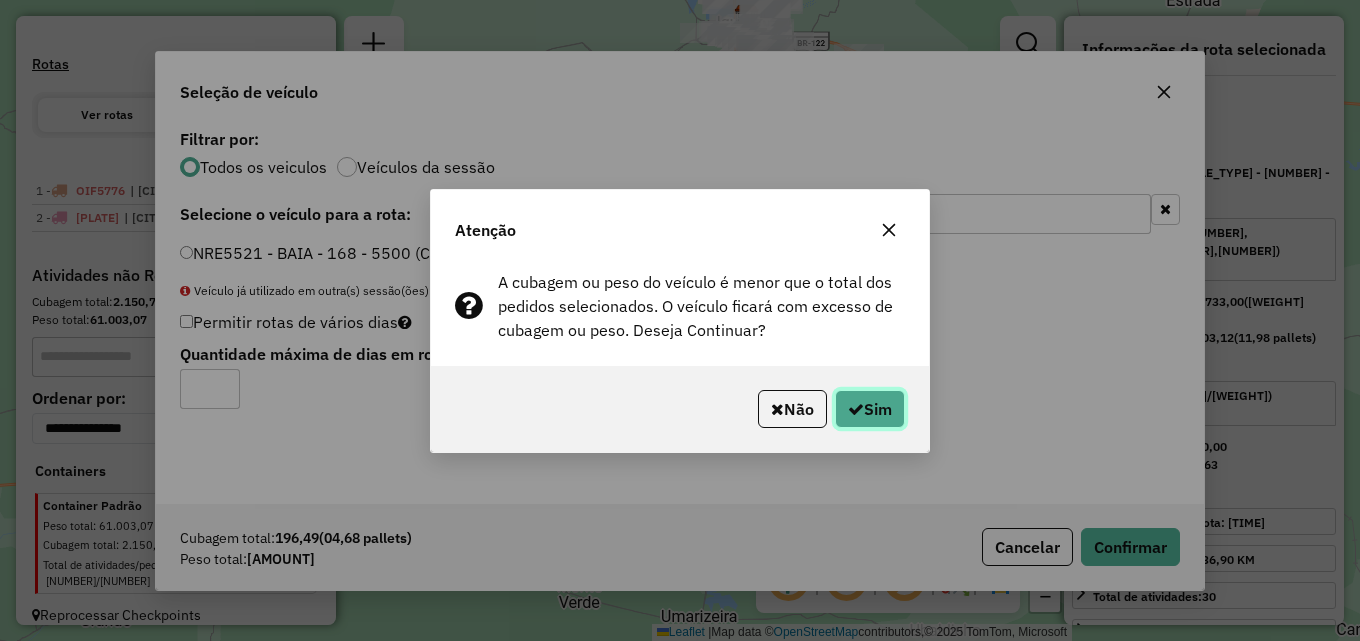 click on "Sim" 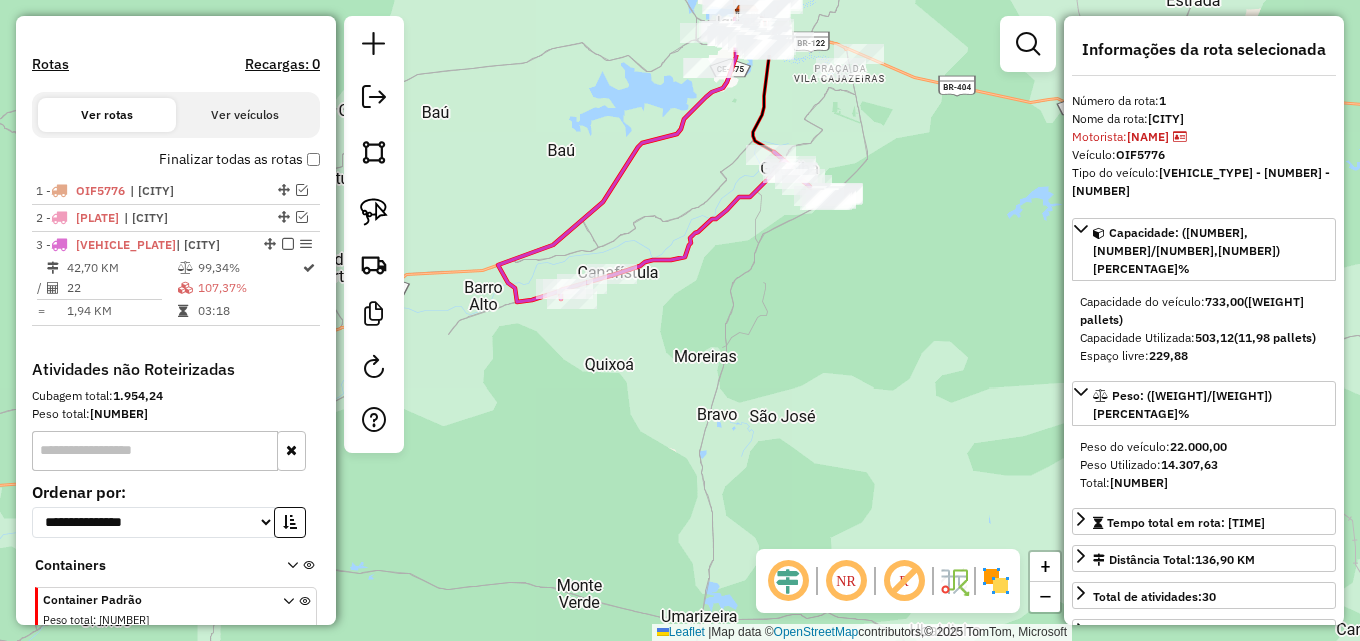 scroll, scrollTop: 682, scrollLeft: 0, axis: vertical 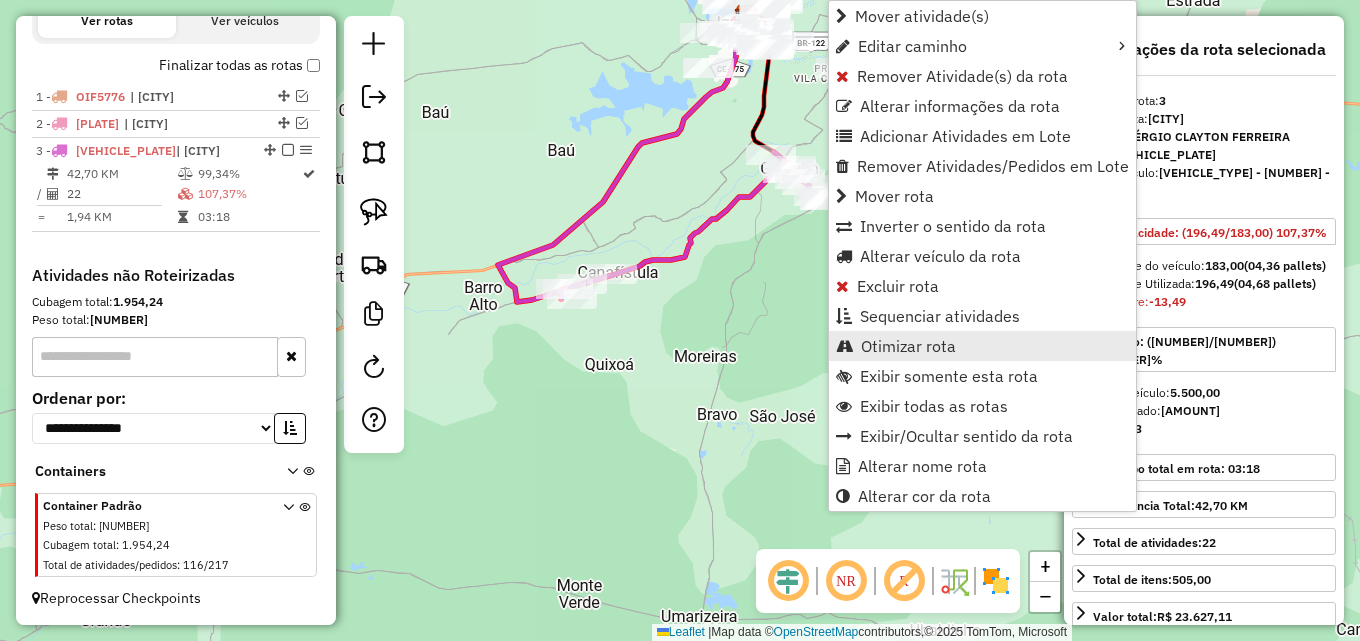 click on "Otimizar rota" at bounding box center [908, 346] 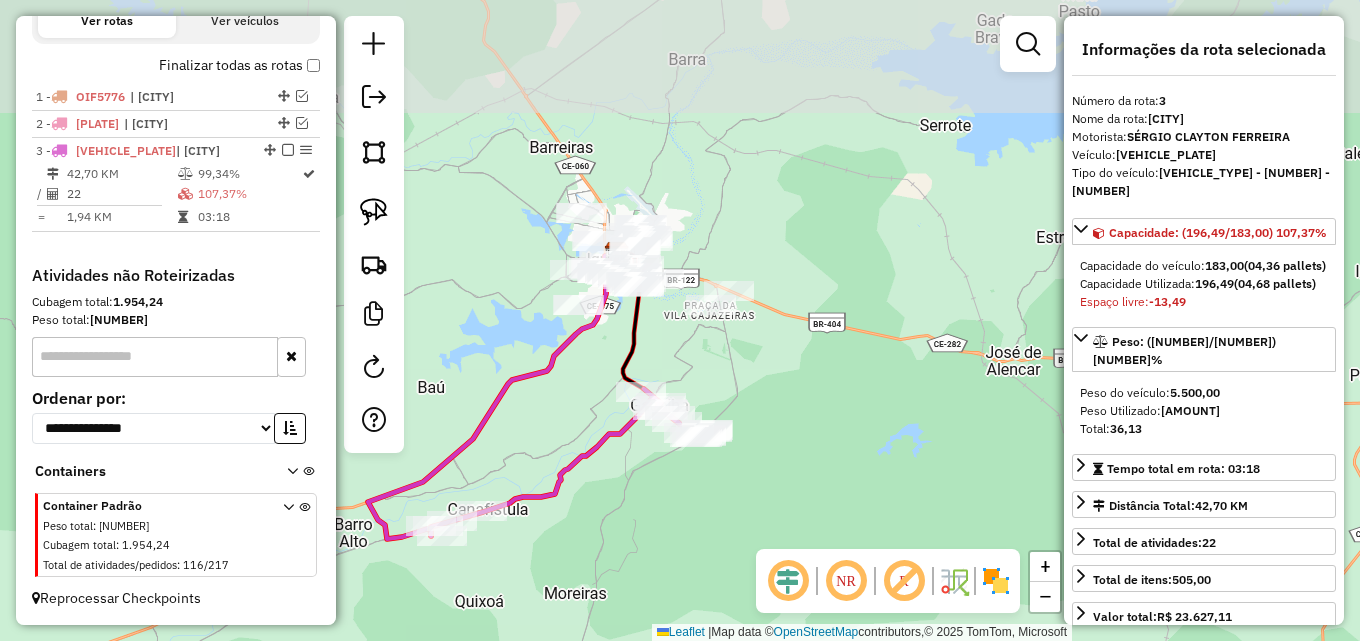 drag, startPoint x: 894, startPoint y: 127, endPoint x: 727, endPoint y: 349, distance: 277.8003 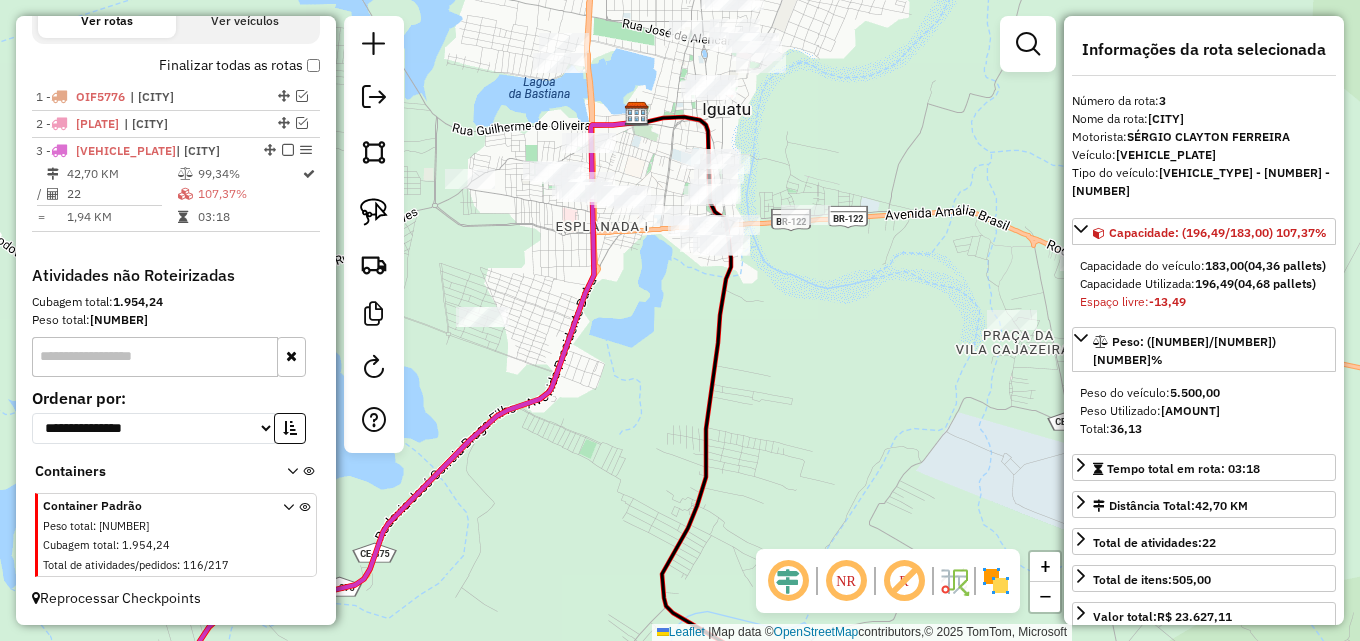 drag, startPoint x: 771, startPoint y: 376, endPoint x: 776, endPoint y: 315, distance: 61.204575 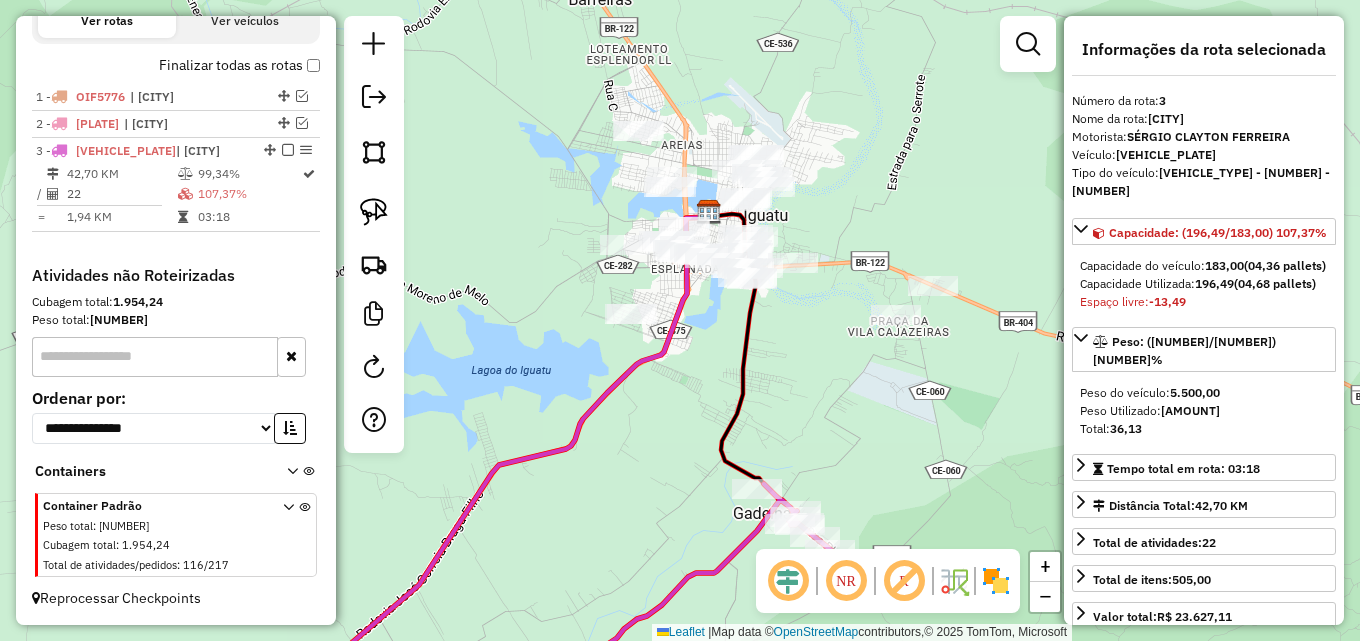 drag, startPoint x: 787, startPoint y: 339, endPoint x: 750, endPoint y: 347, distance: 37.85499 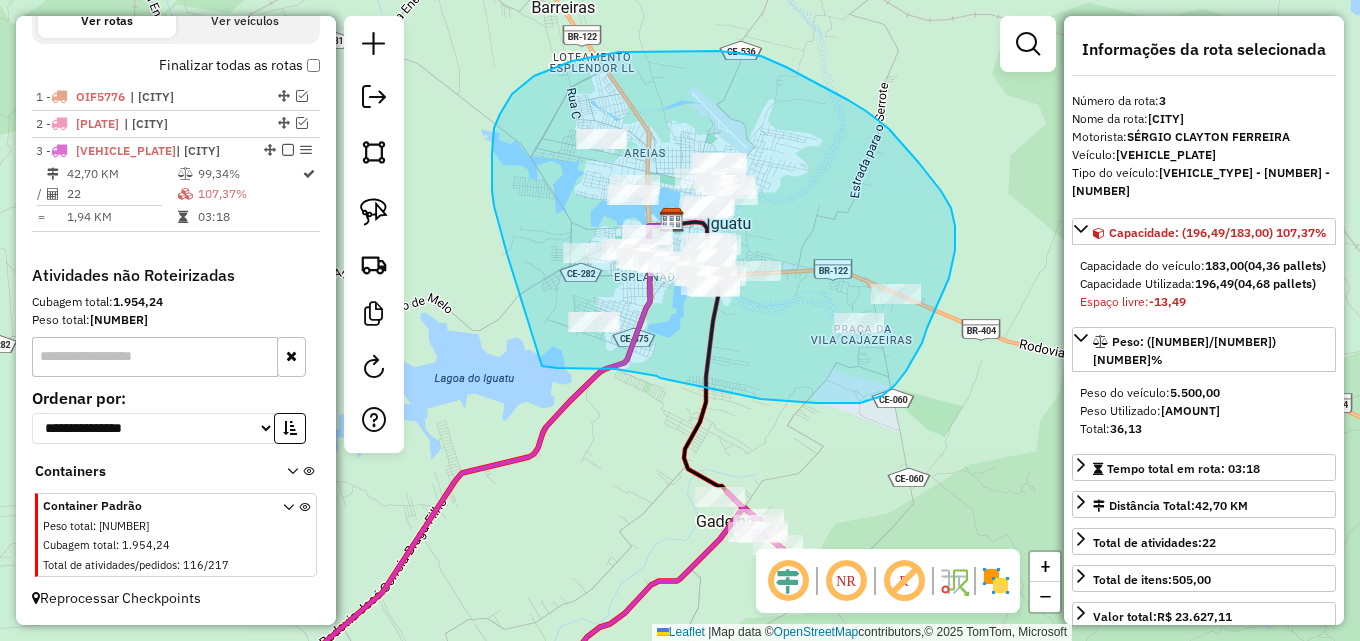 drag, startPoint x: 504, startPoint y: 244, endPoint x: 540, endPoint y: 366, distance: 127.20063 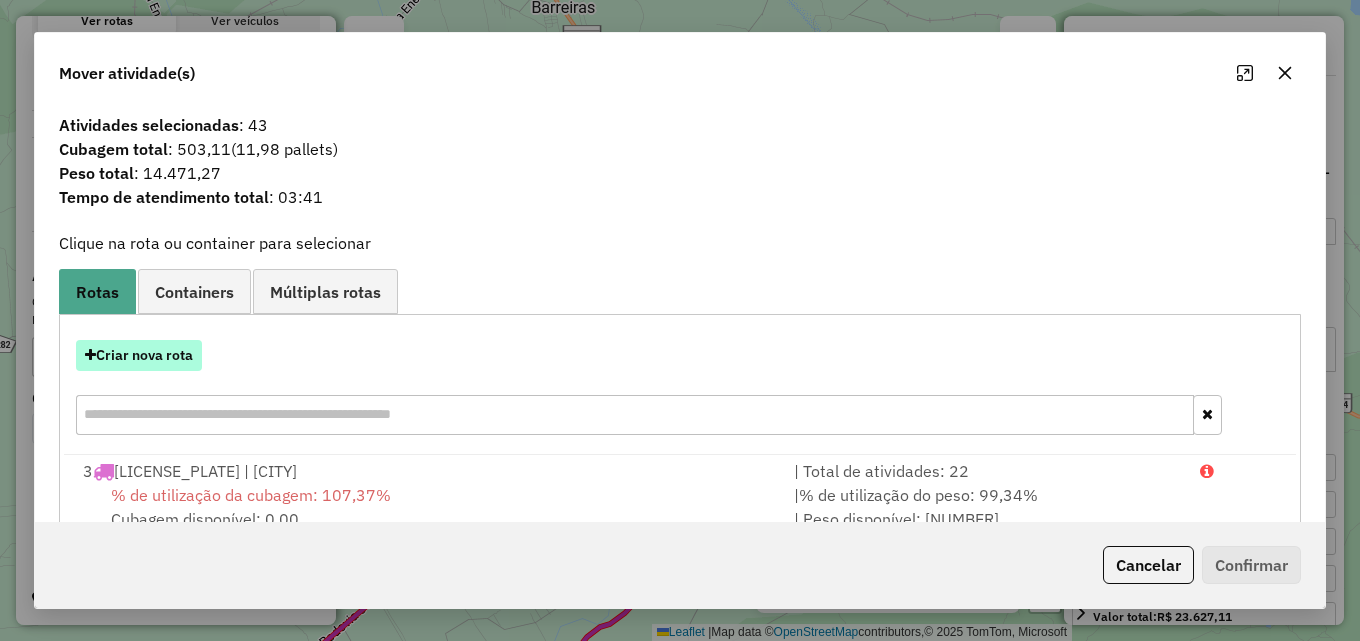 click on "Criar nova rota" at bounding box center (139, 355) 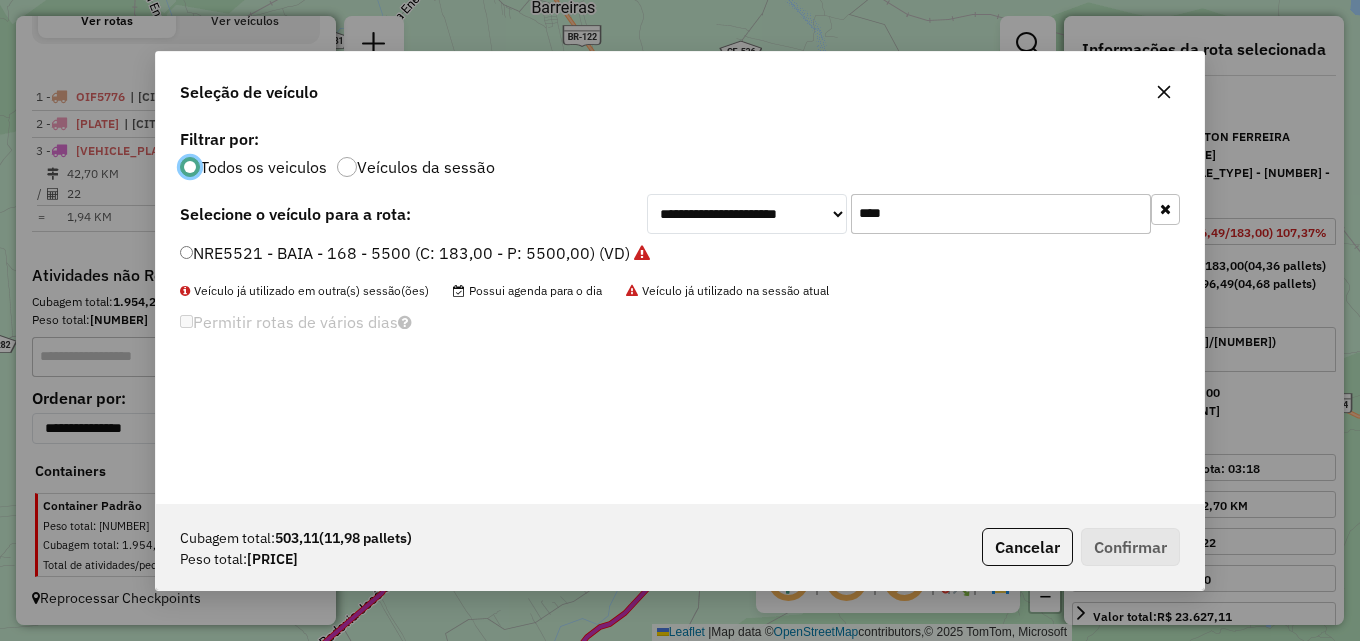 scroll, scrollTop: 11, scrollLeft: 6, axis: both 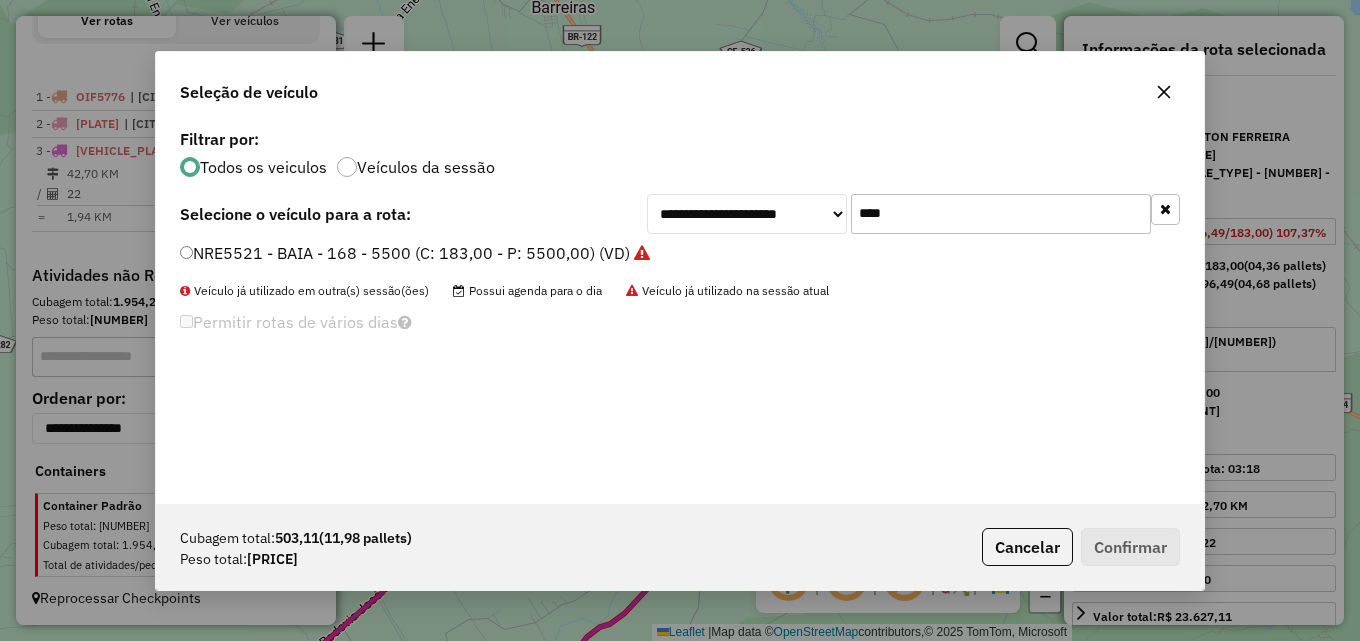drag, startPoint x: 913, startPoint y: 218, endPoint x: 695, endPoint y: 218, distance: 218 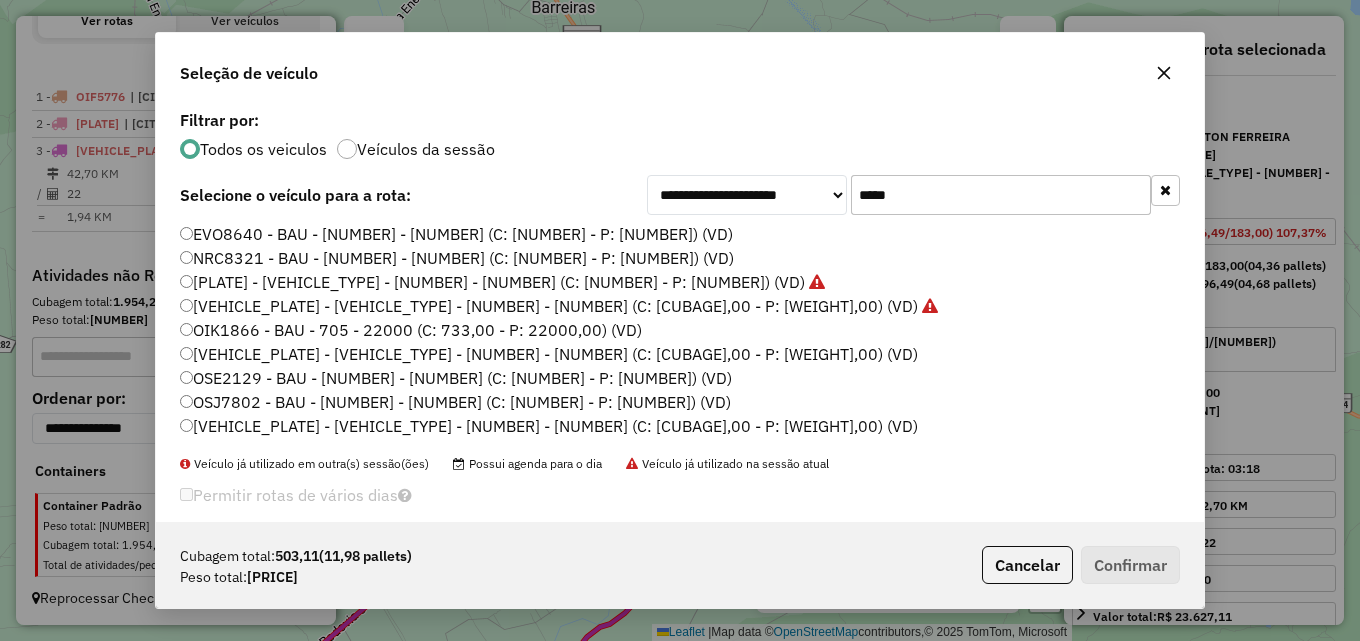 type on "*****" 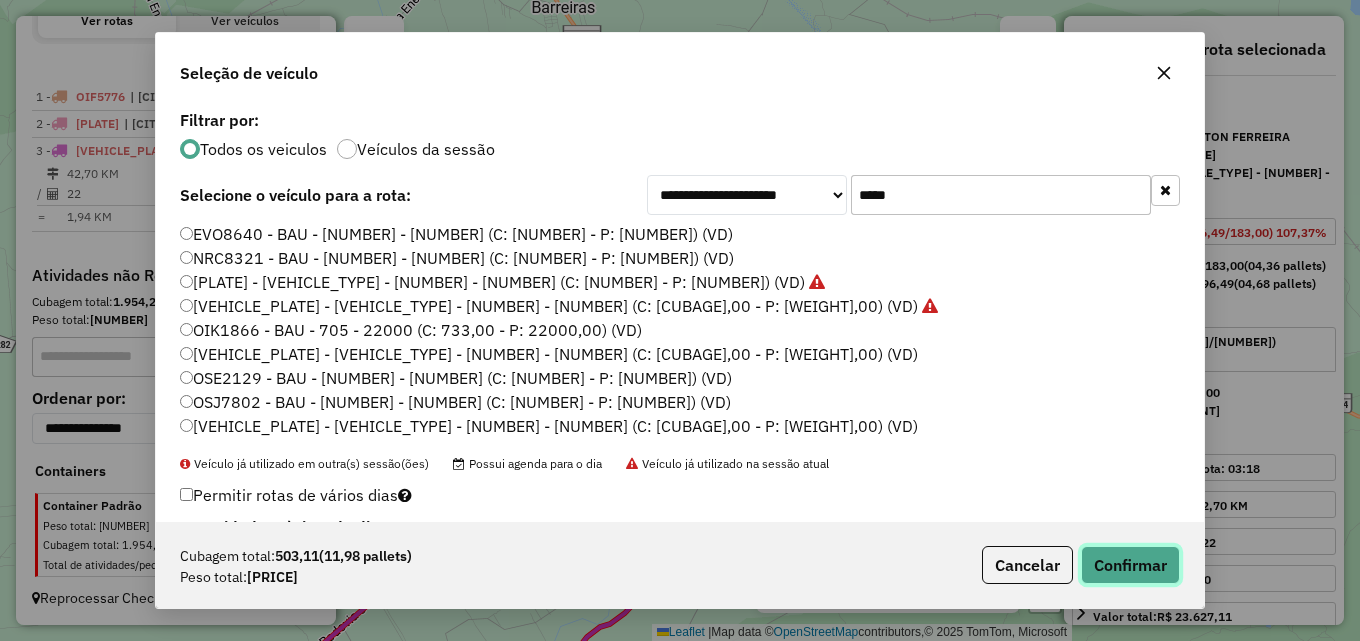 click on "Confirmar" 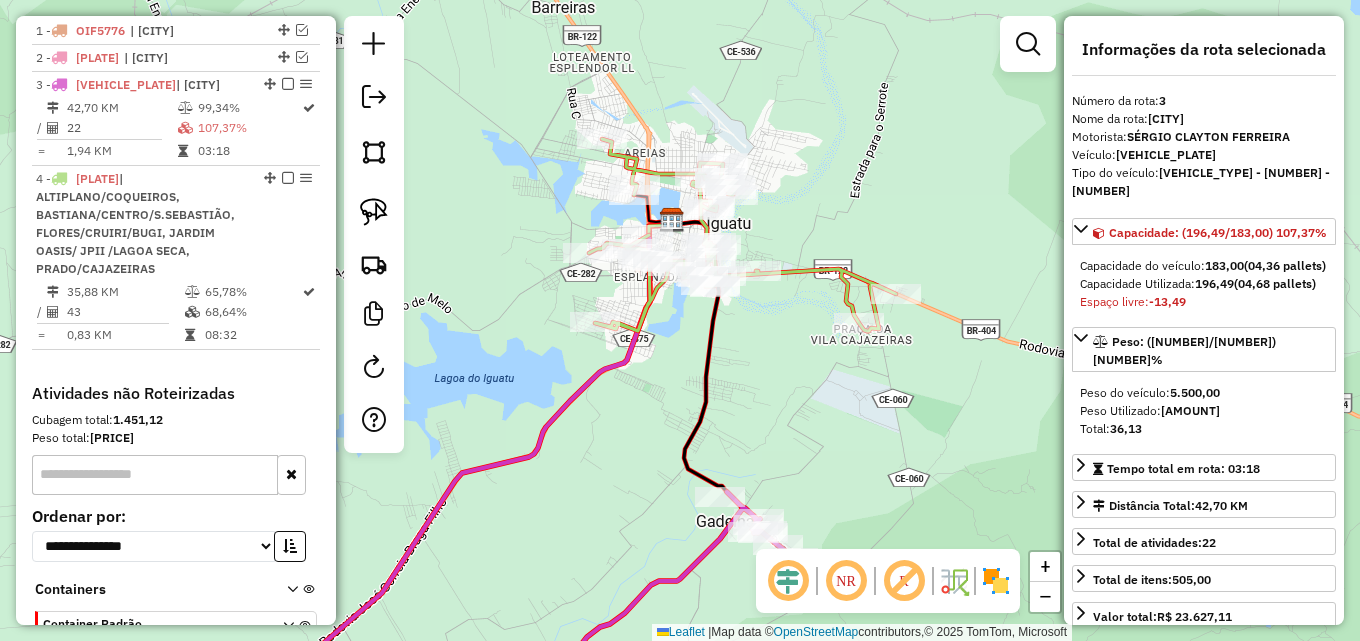 scroll, scrollTop: 804, scrollLeft: 0, axis: vertical 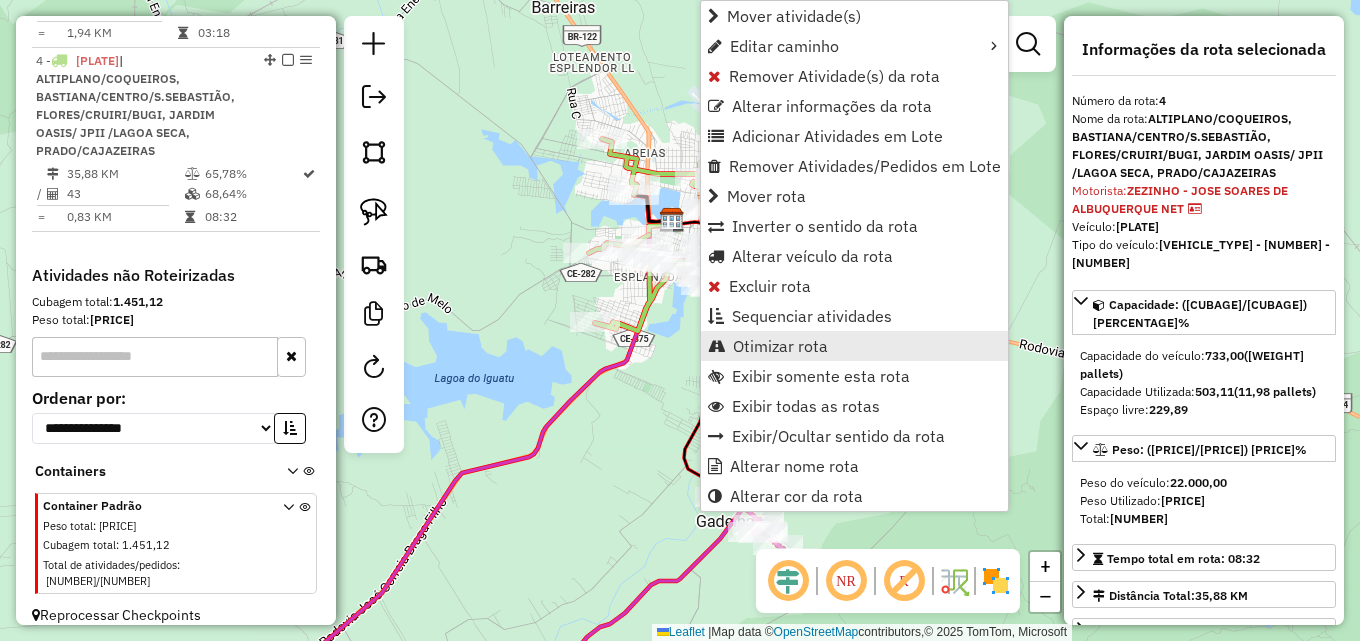 click on "Otimizar rota" at bounding box center [780, 346] 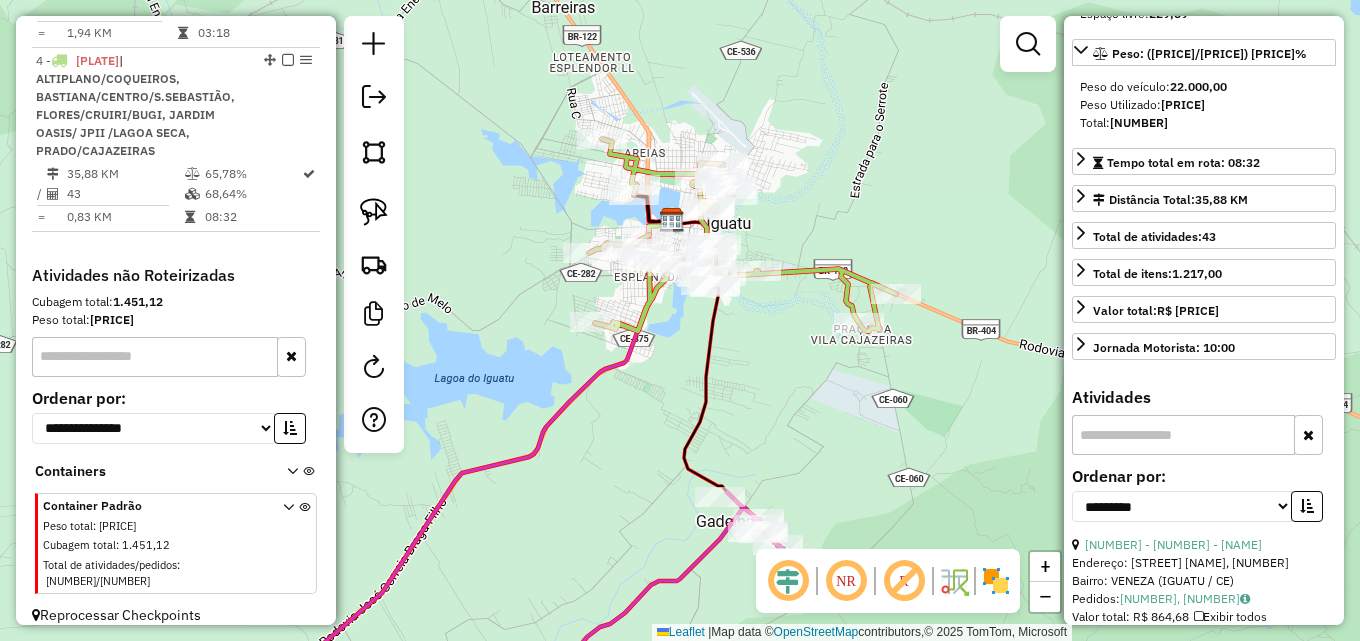 scroll, scrollTop: 400, scrollLeft: 0, axis: vertical 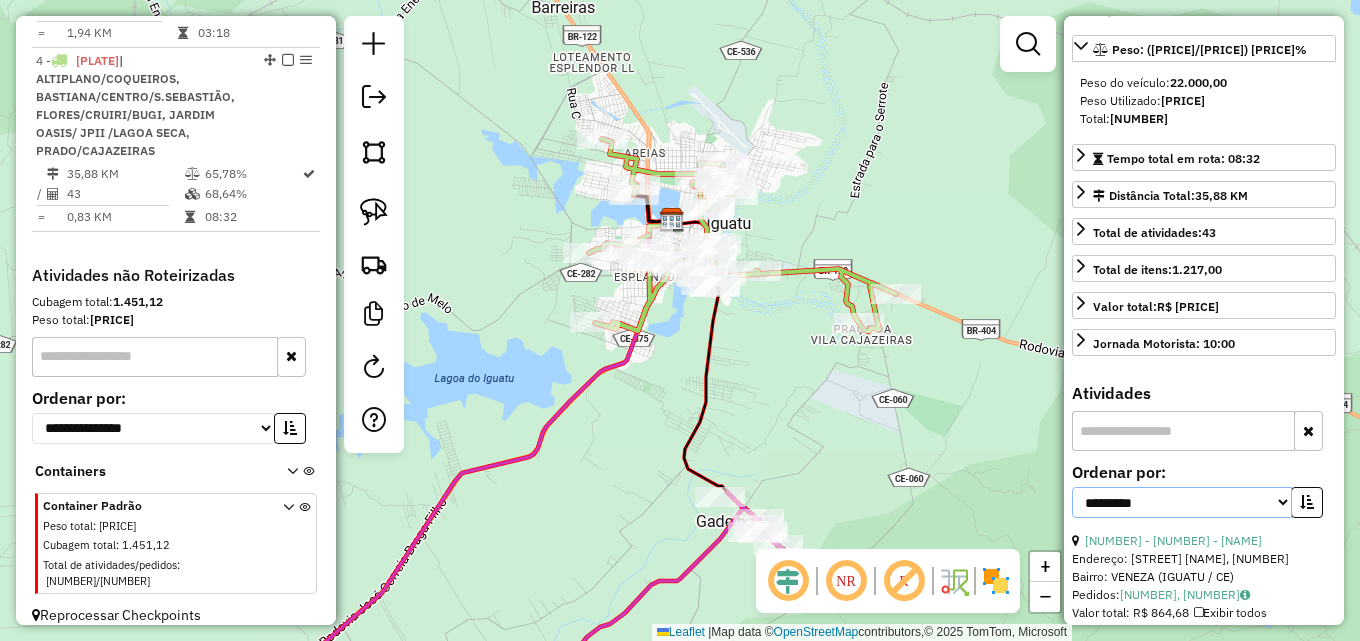 click on "**********" at bounding box center (1182, 502) 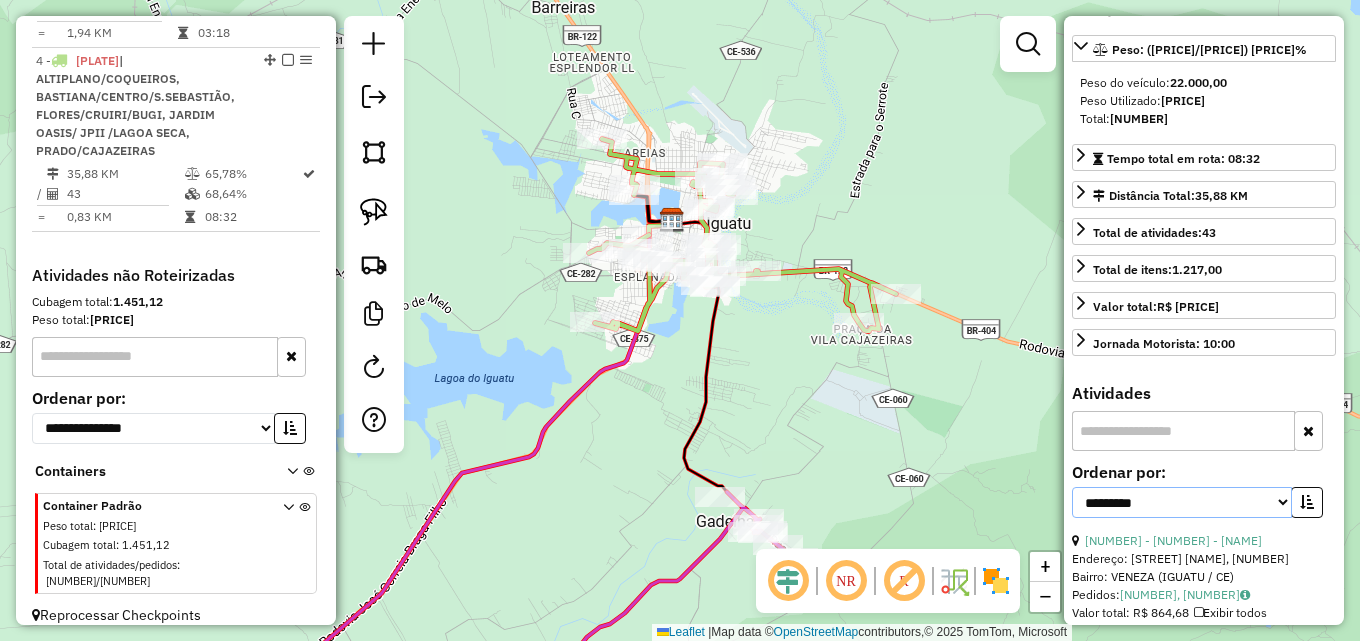 select on "*********" 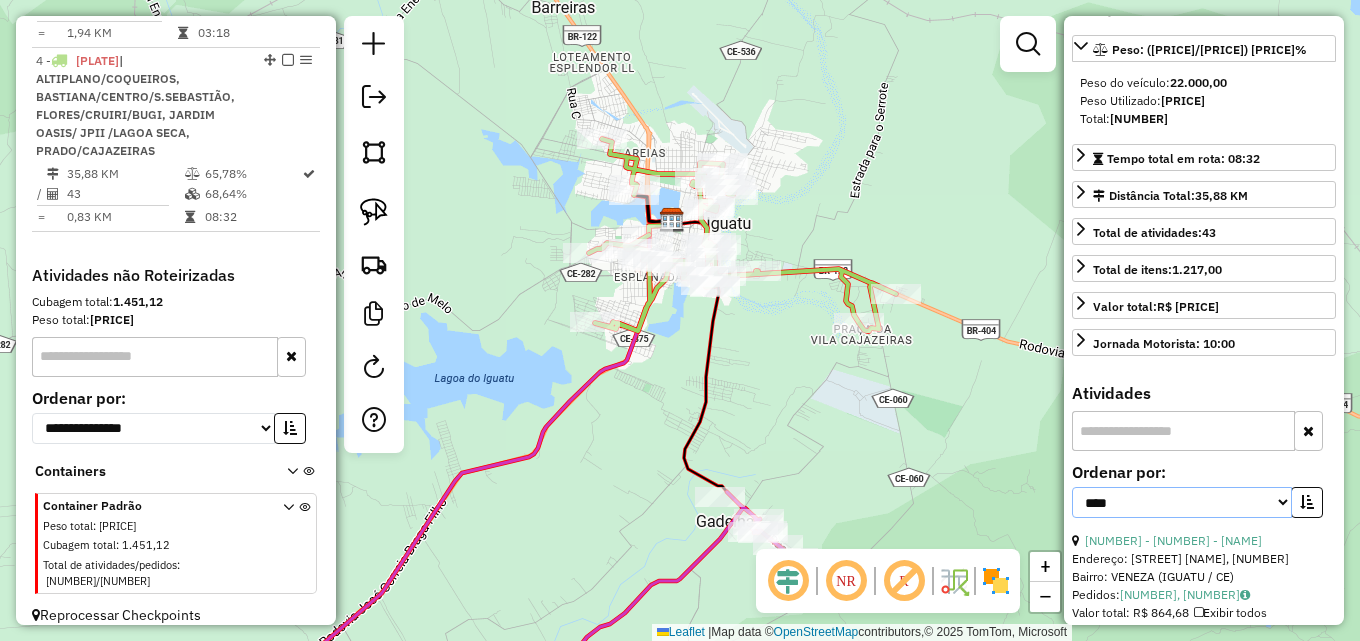 click on "**********" at bounding box center (1182, 502) 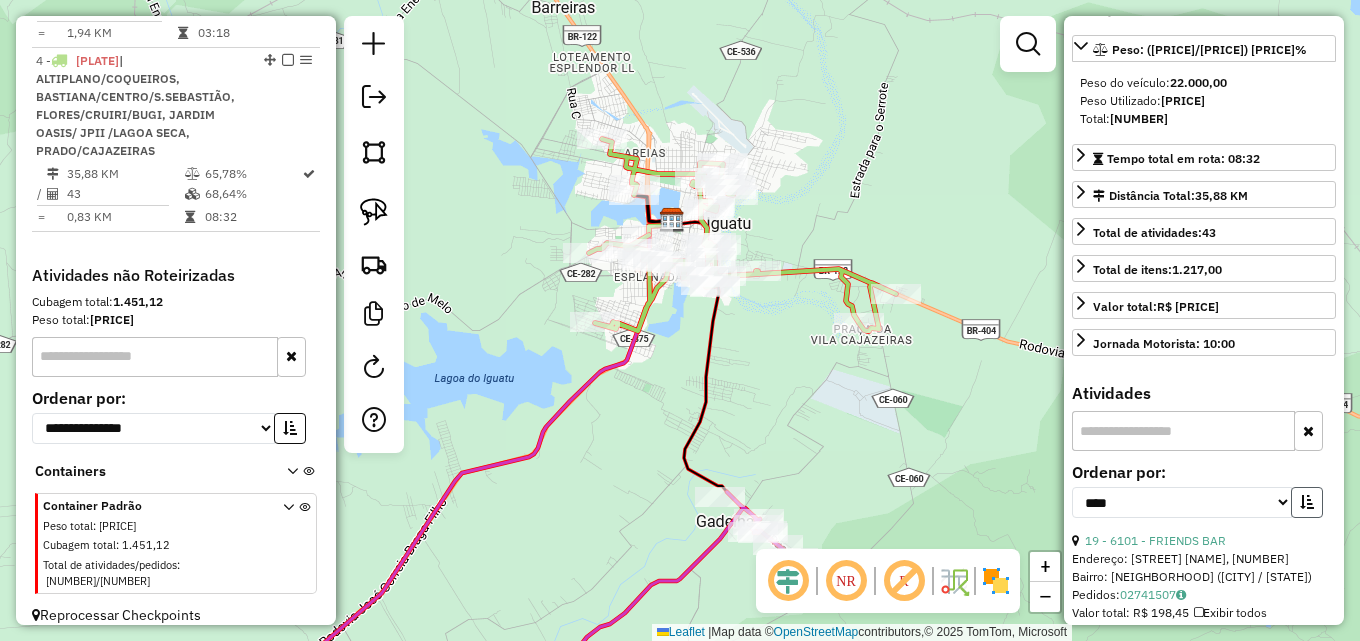 click at bounding box center [1307, 502] 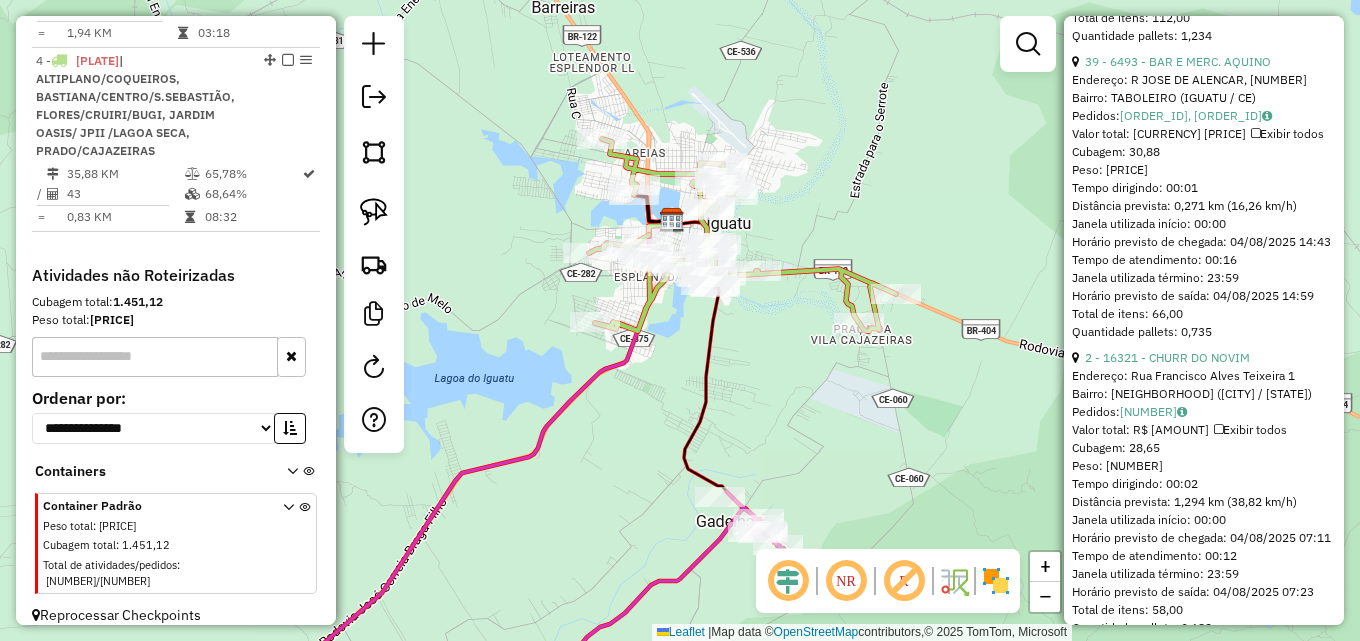scroll, scrollTop: 1800, scrollLeft: 0, axis: vertical 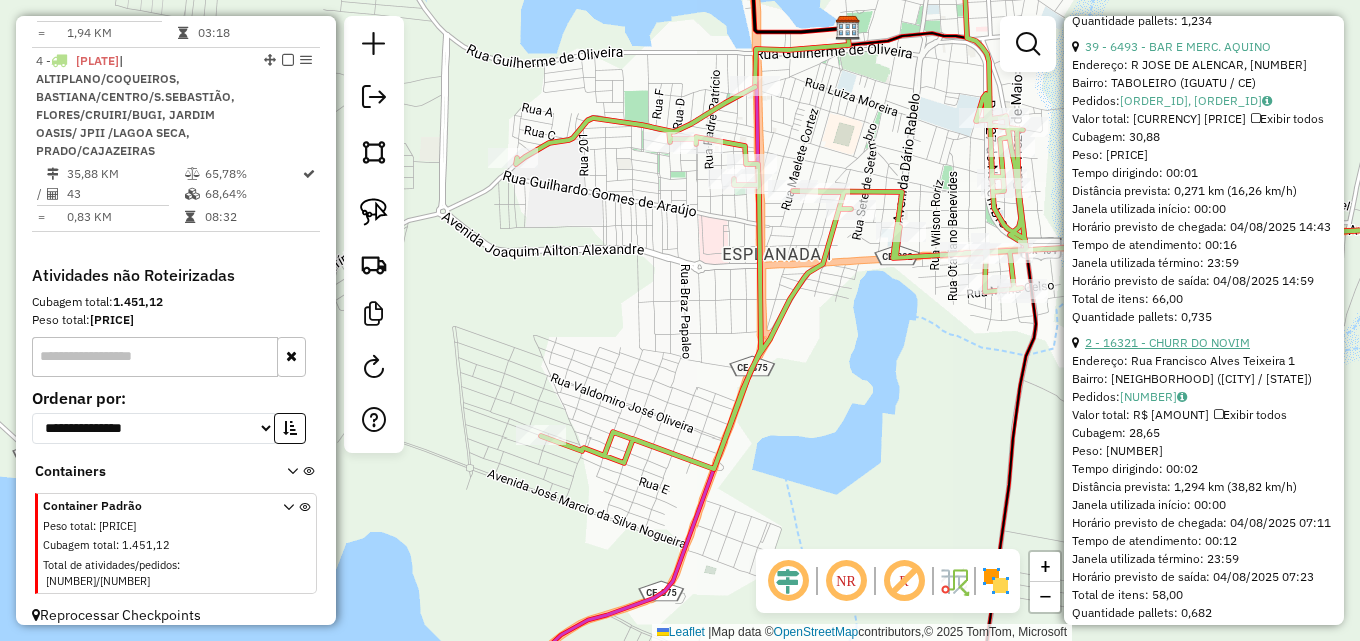 drag, startPoint x: 724, startPoint y: 323, endPoint x: 1129, endPoint y: 378, distance: 408.7175 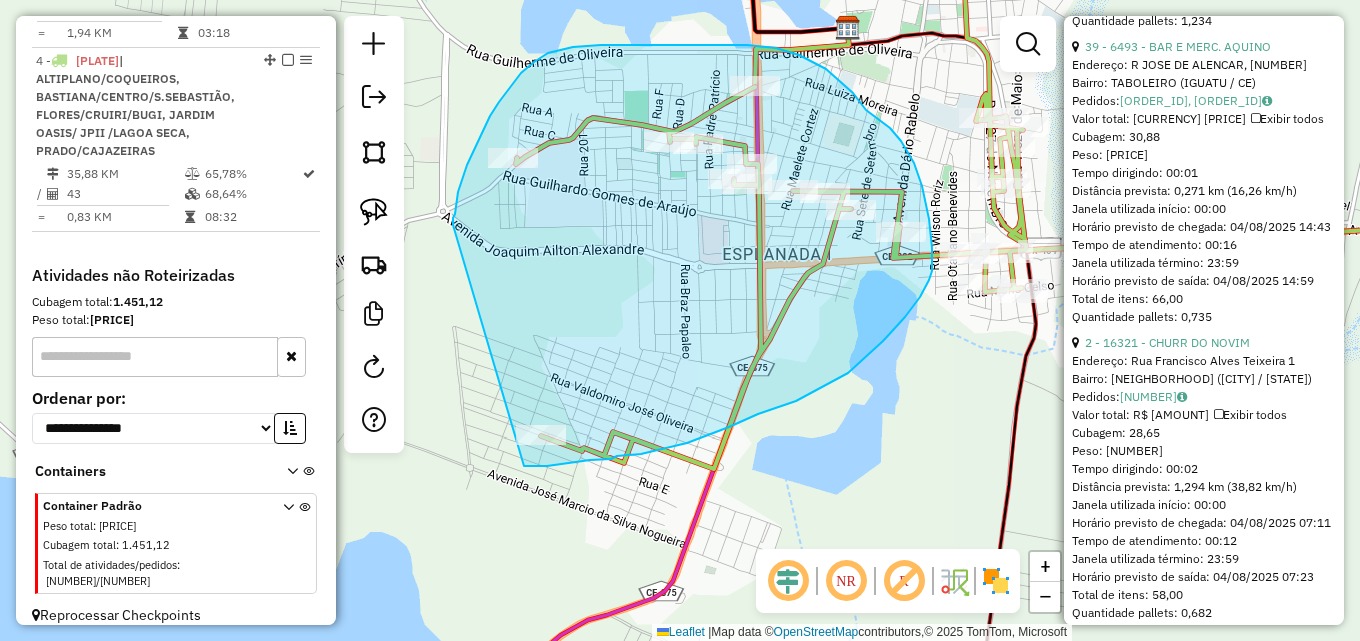 drag, startPoint x: 453, startPoint y: 223, endPoint x: 522, endPoint y: 466, distance: 252.60641 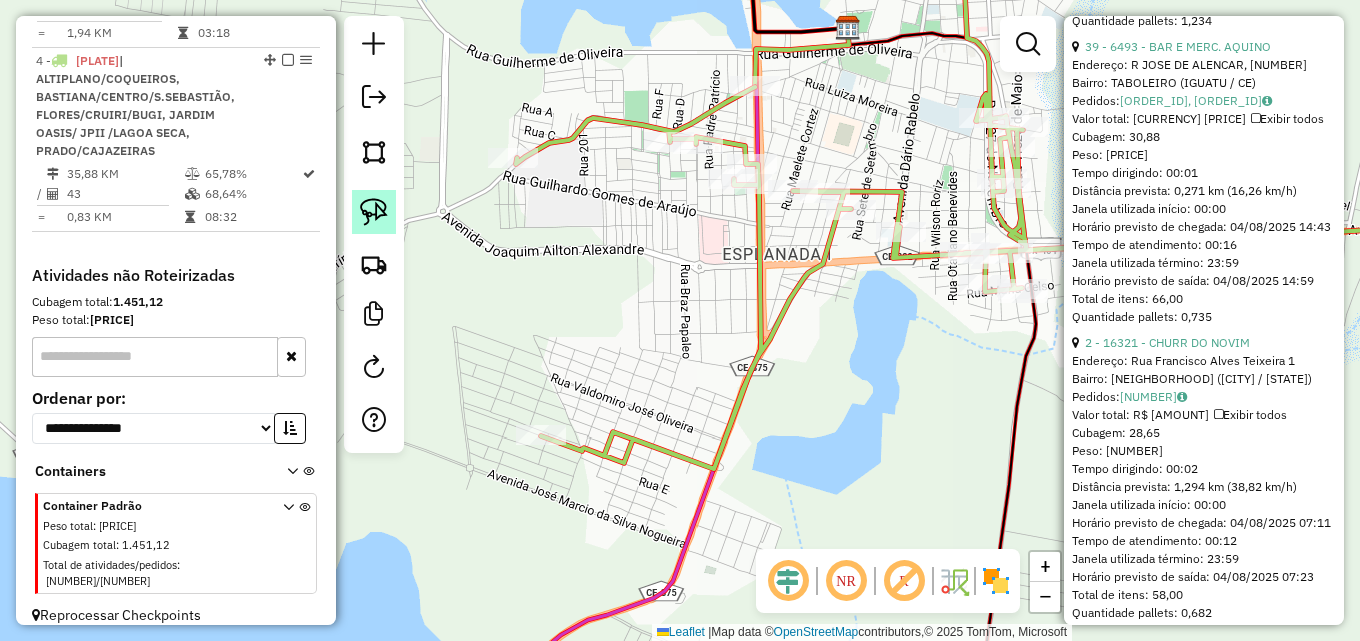 click 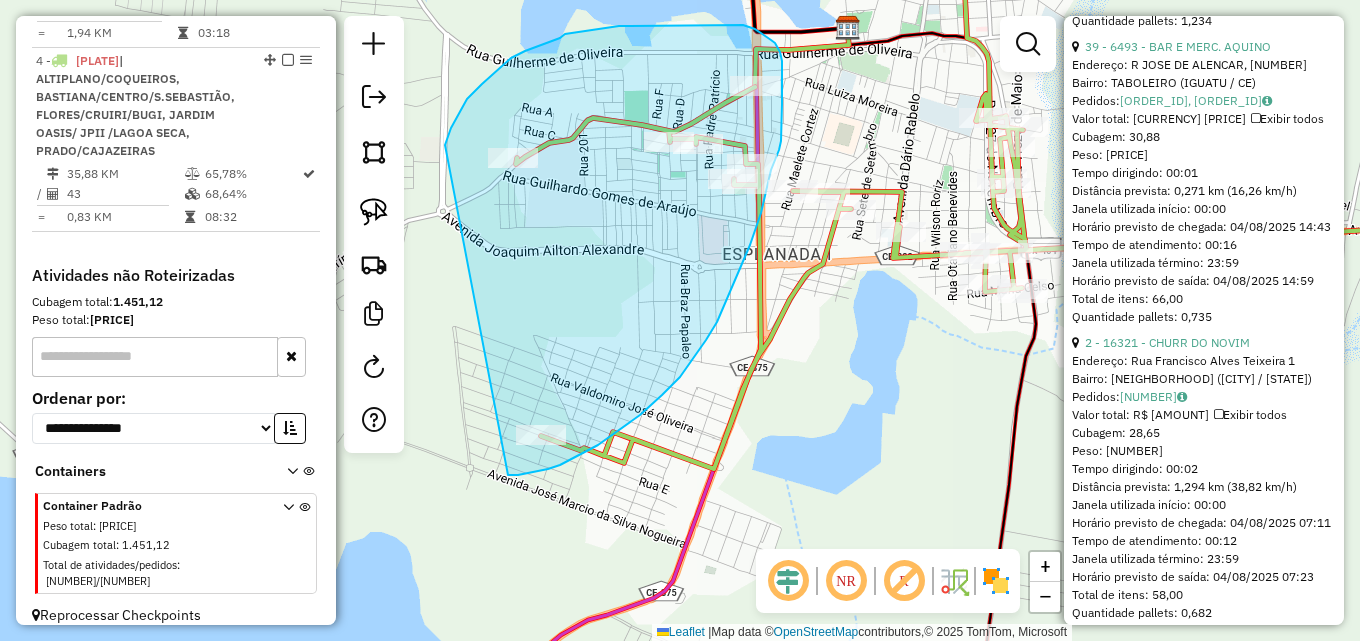 drag, startPoint x: 451, startPoint y: 128, endPoint x: 508, endPoint y: 475, distance: 351.6504 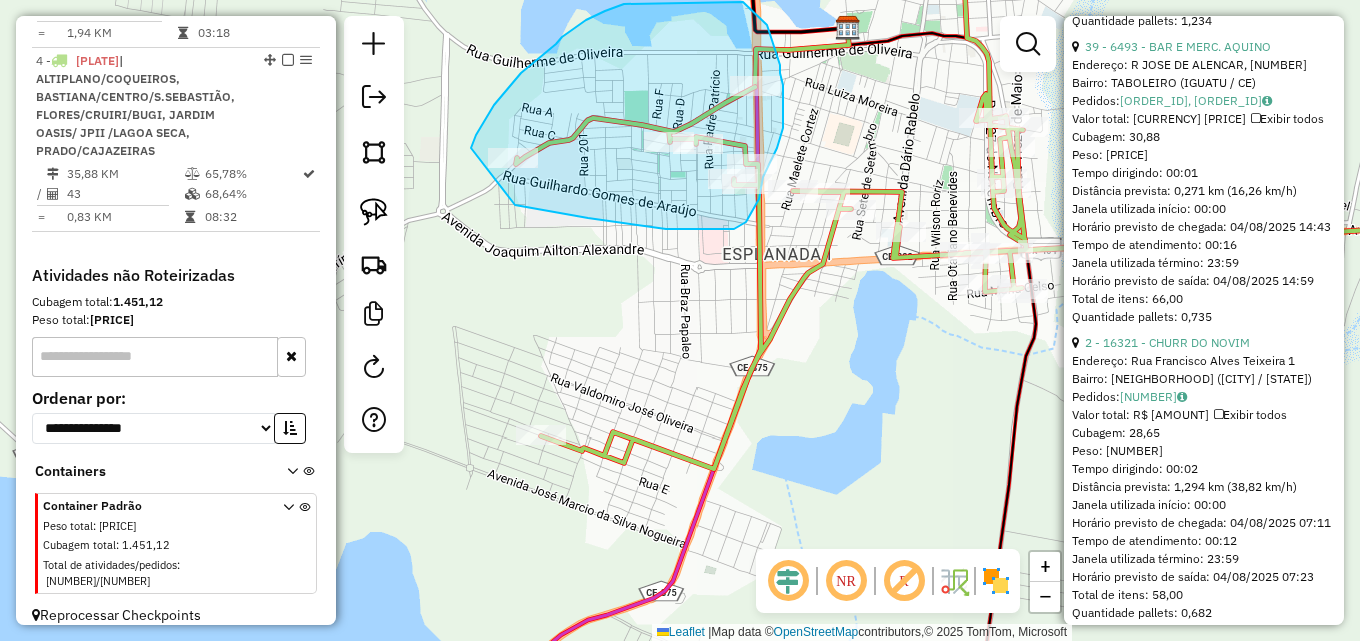 drag, startPoint x: 521, startPoint y: 73, endPoint x: 447, endPoint y: 188, distance: 136.7516 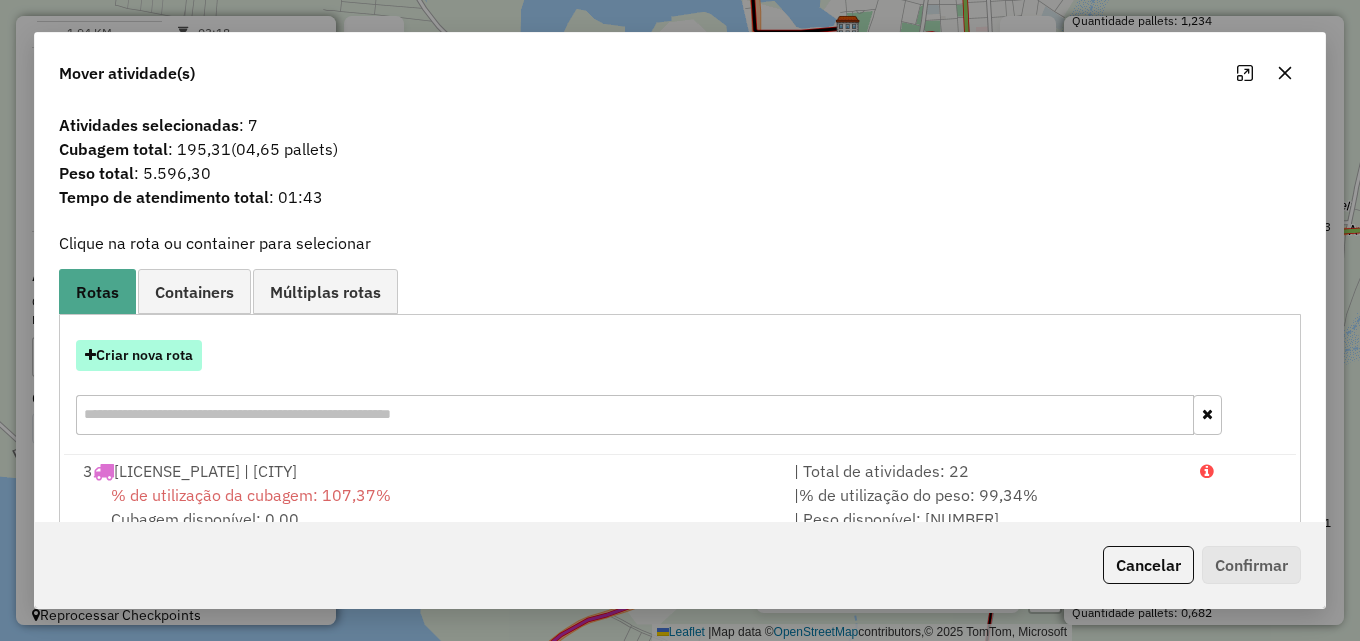 click on "Criar nova rota" at bounding box center [139, 355] 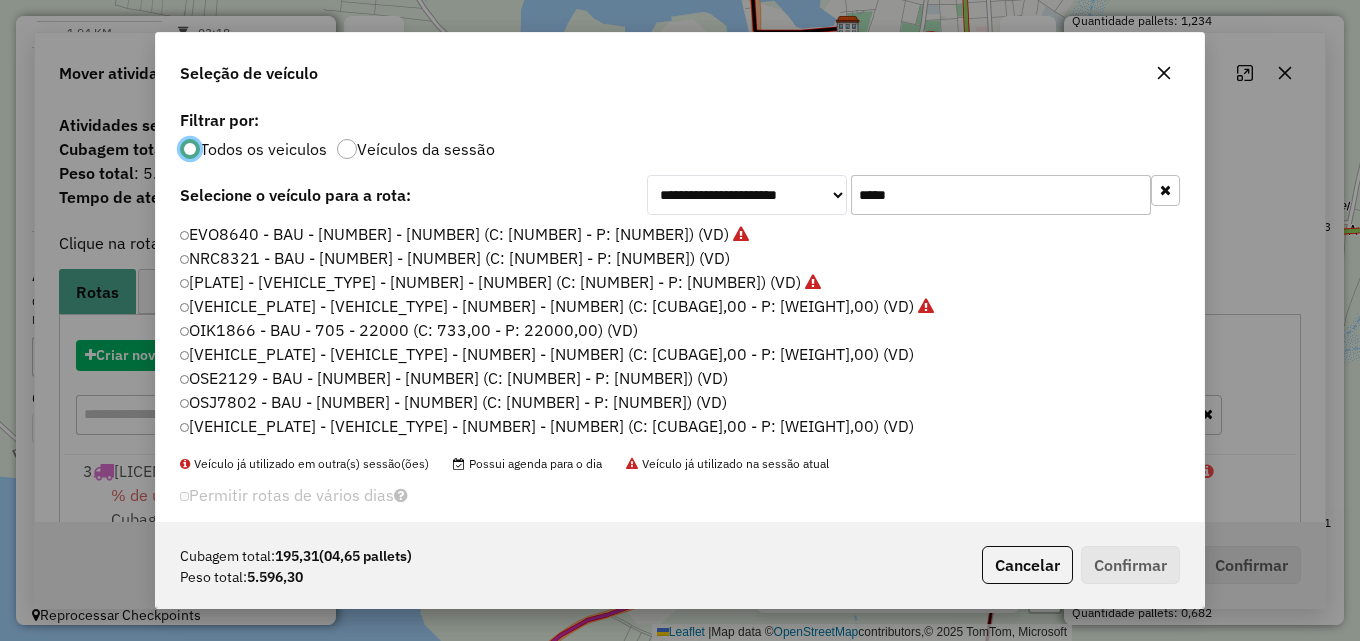 scroll, scrollTop: 11, scrollLeft: 6, axis: both 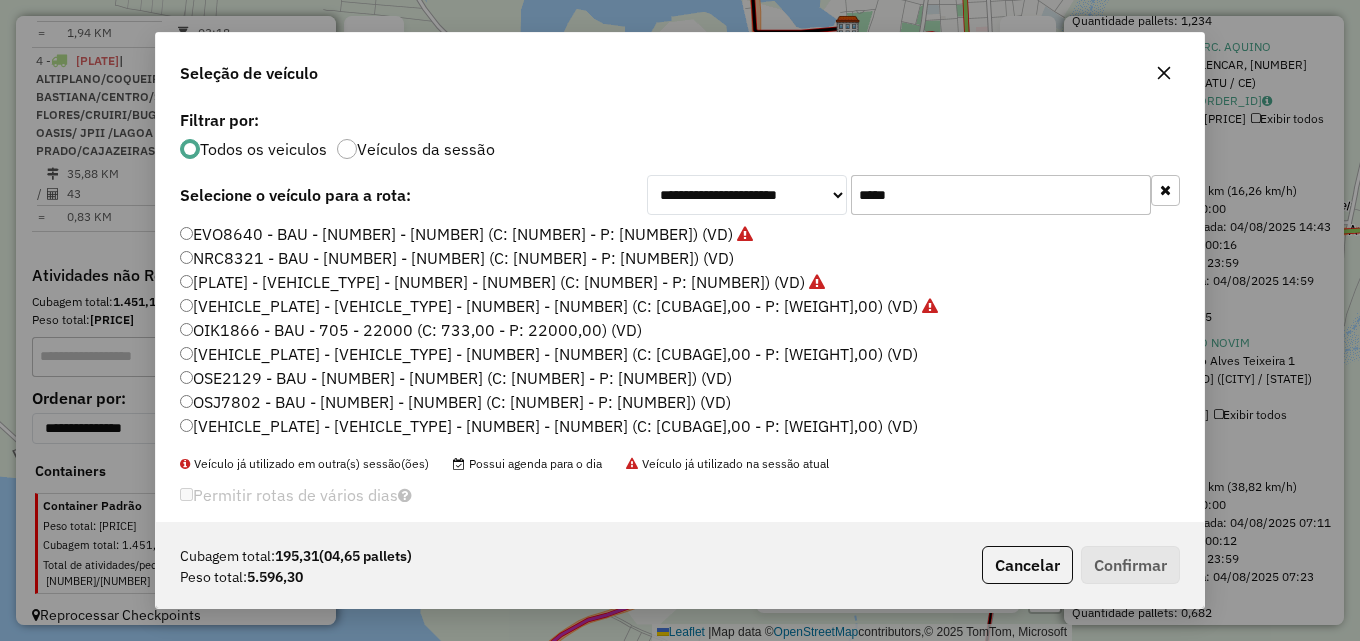 drag, startPoint x: 919, startPoint y: 193, endPoint x: 494, endPoint y: 196, distance: 425.0106 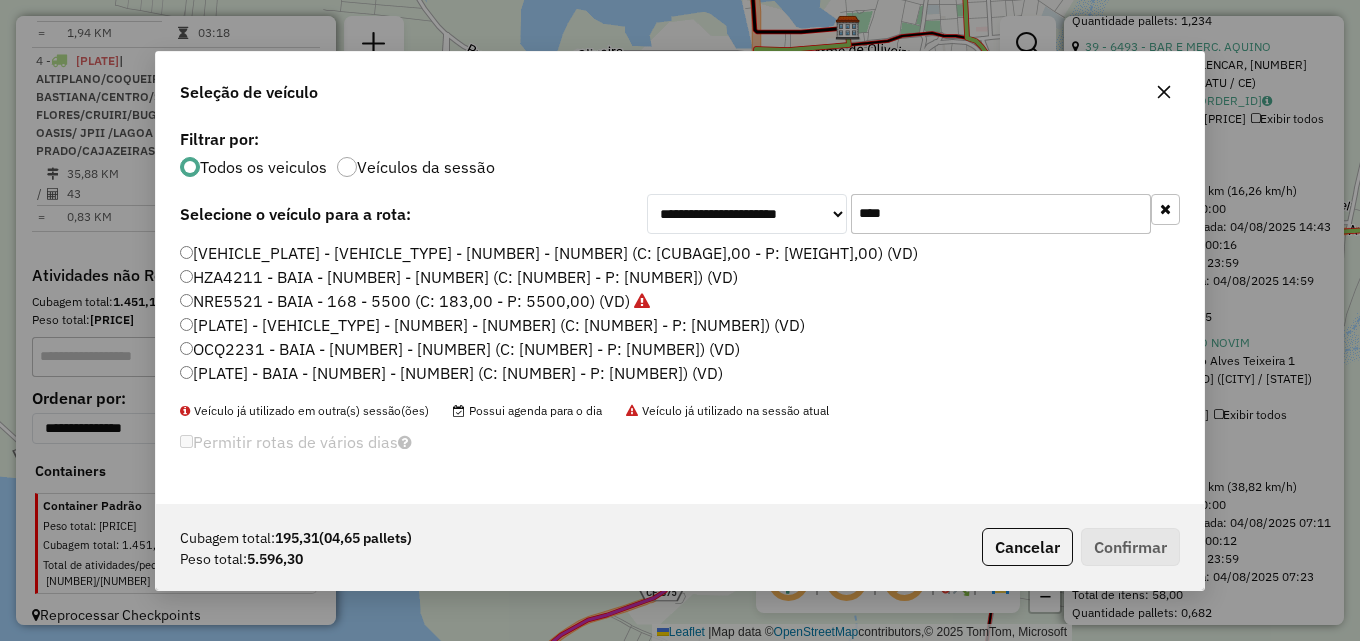 type on "****" 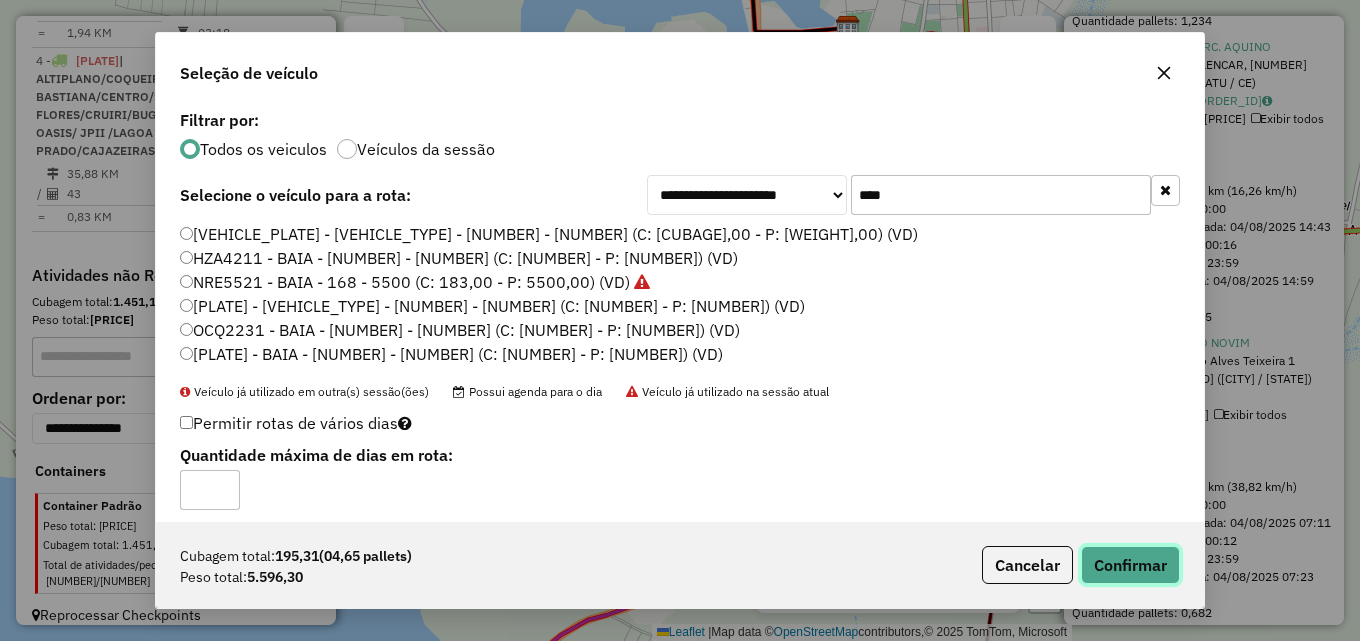 click on "Confirmar" 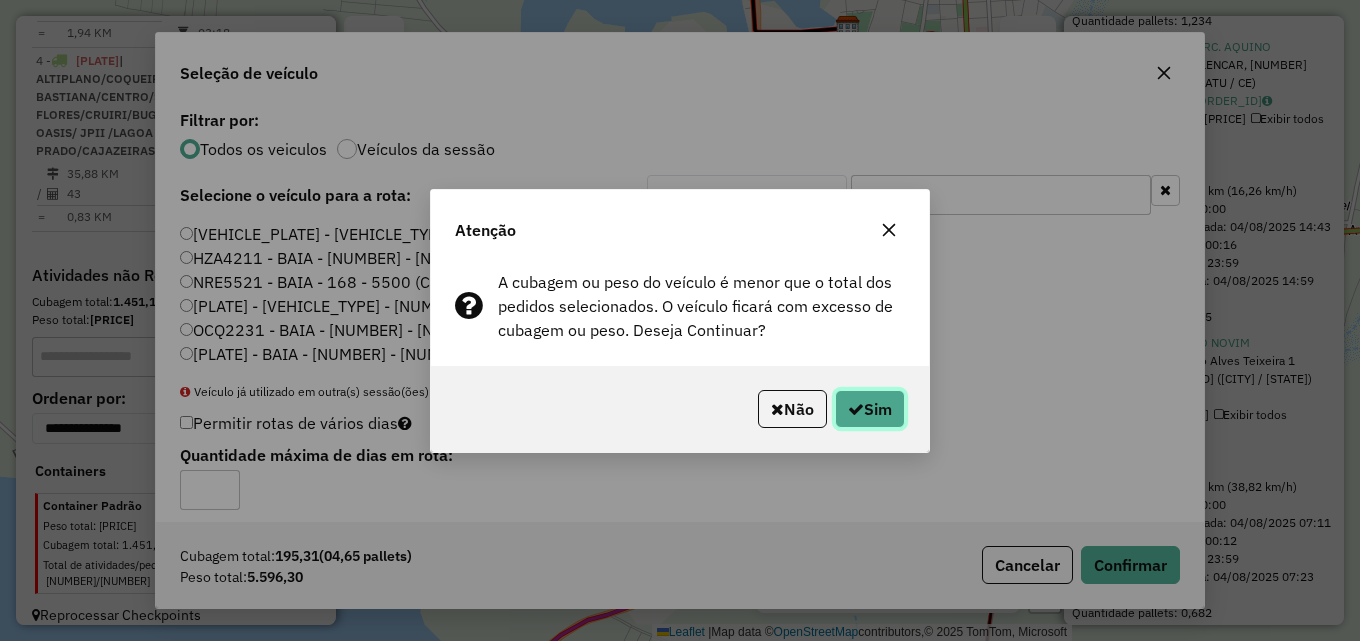 click on "Sim" 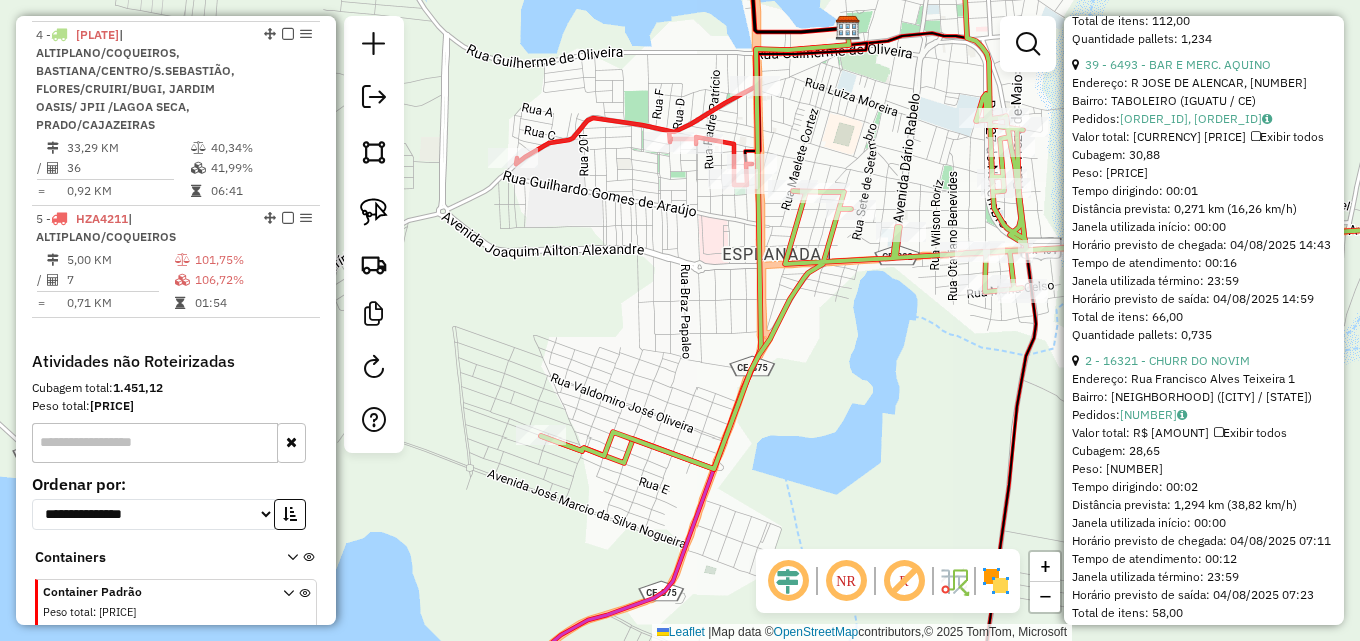scroll, scrollTop: 898, scrollLeft: 0, axis: vertical 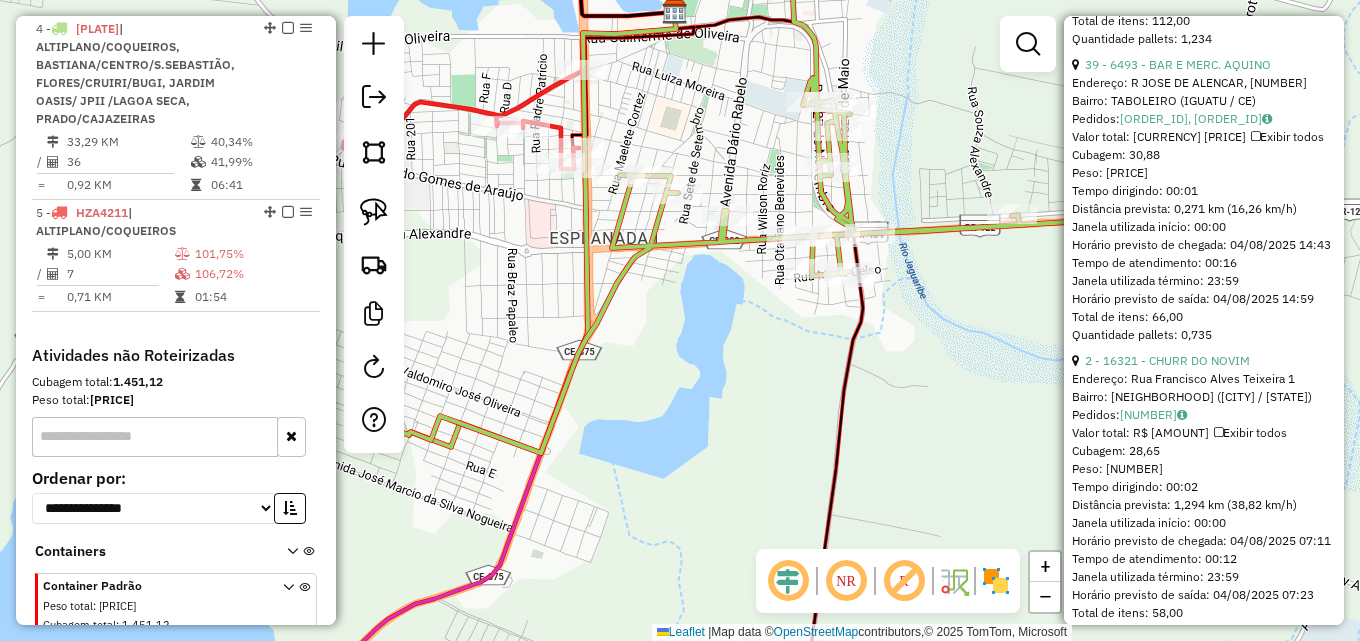drag, startPoint x: 834, startPoint y: 358, endPoint x: 661, endPoint y: 342, distance: 173.73831 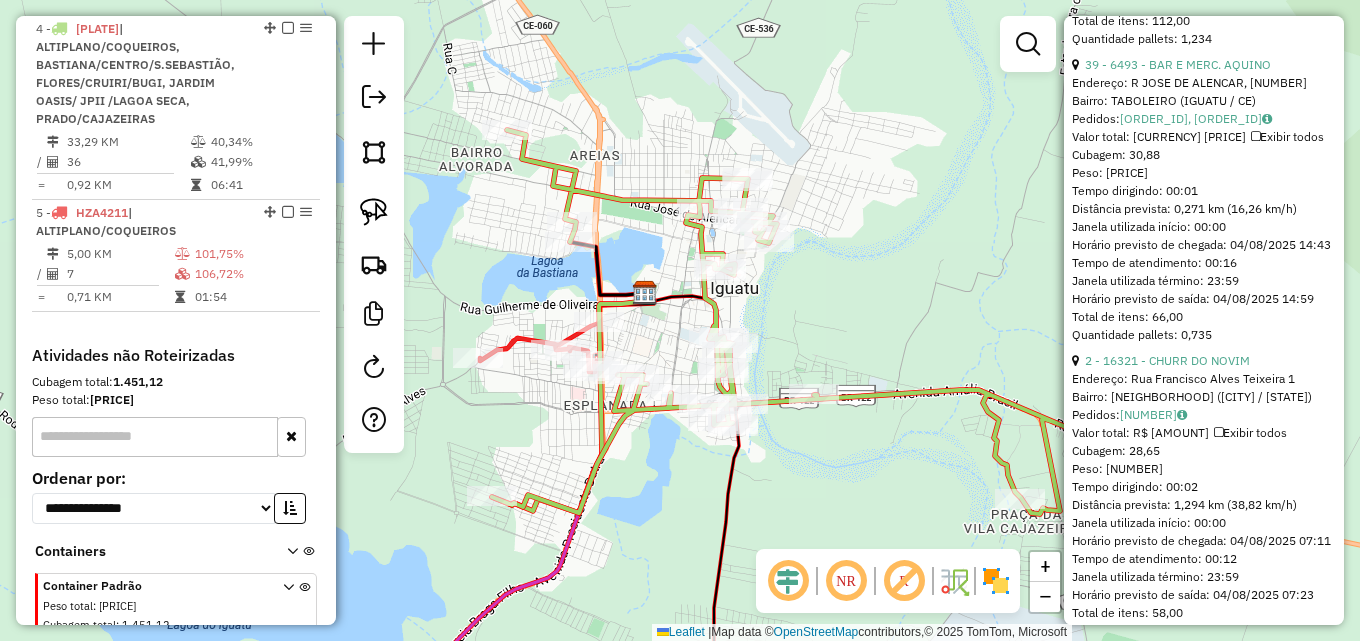 drag, startPoint x: 667, startPoint y: 350, endPoint x: 646, endPoint y: 462, distance: 113.951744 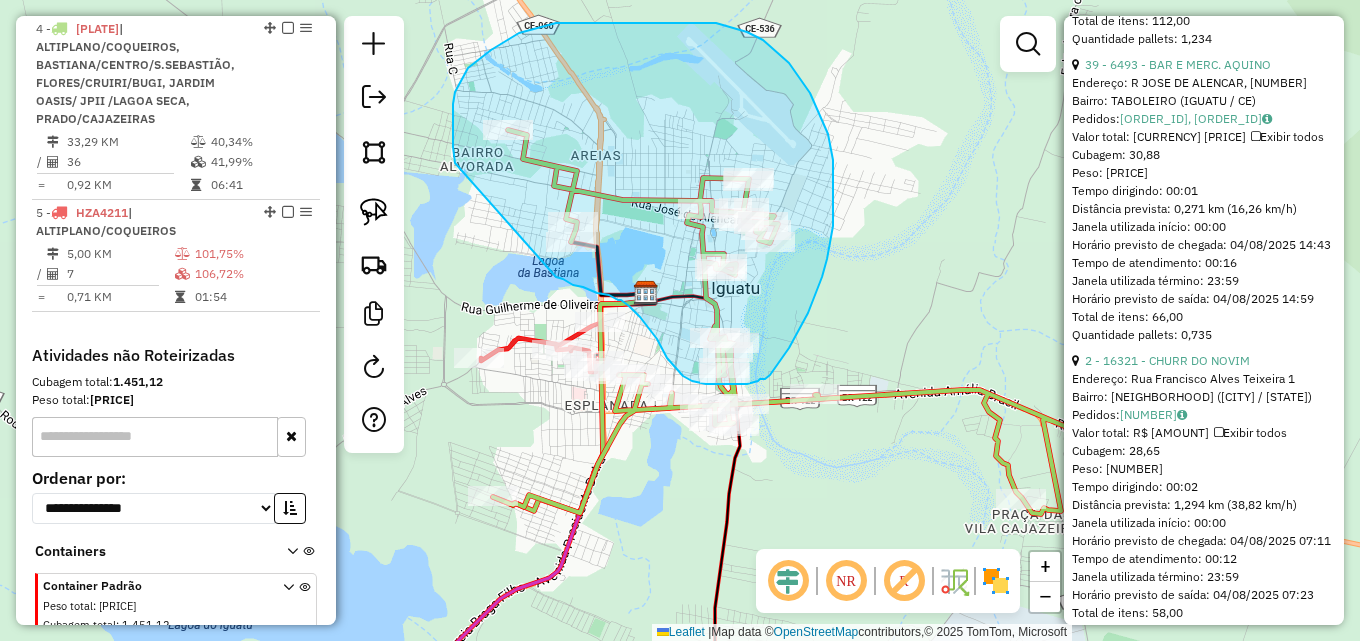 drag, startPoint x: 453, startPoint y: 104, endPoint x: 555, endPoint y: 276, distance: 199.97 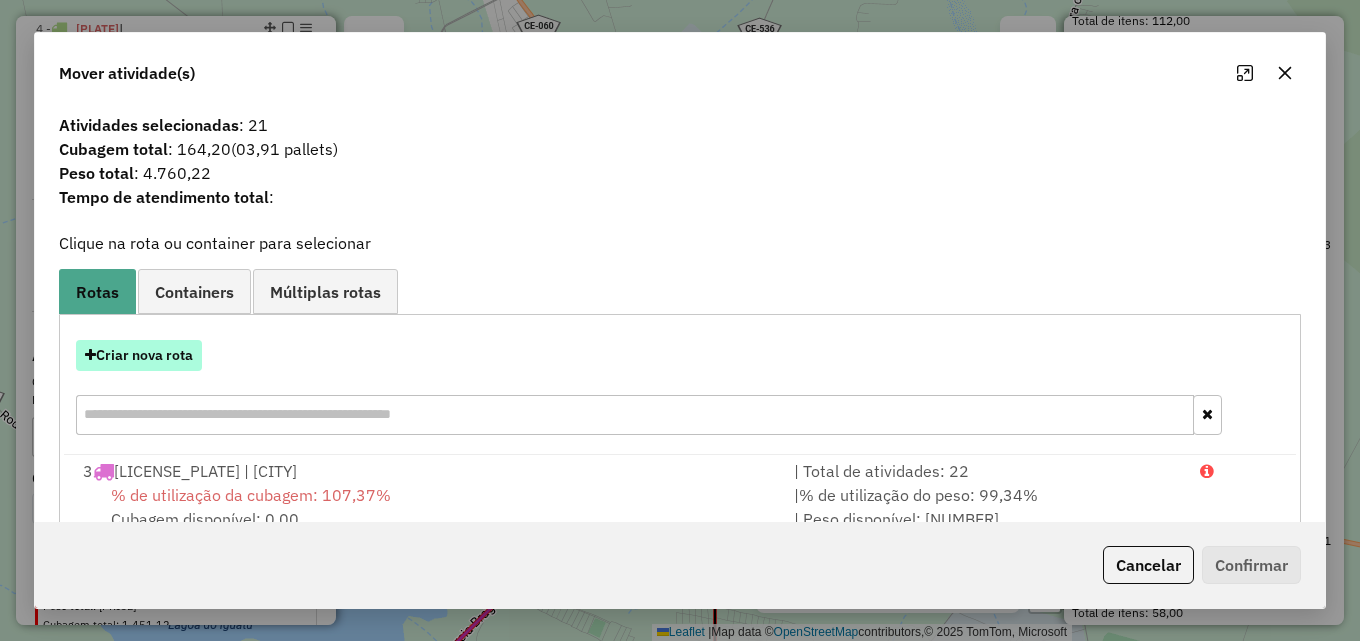 click on "Criar nova rota" at bounding box center (139, 355) 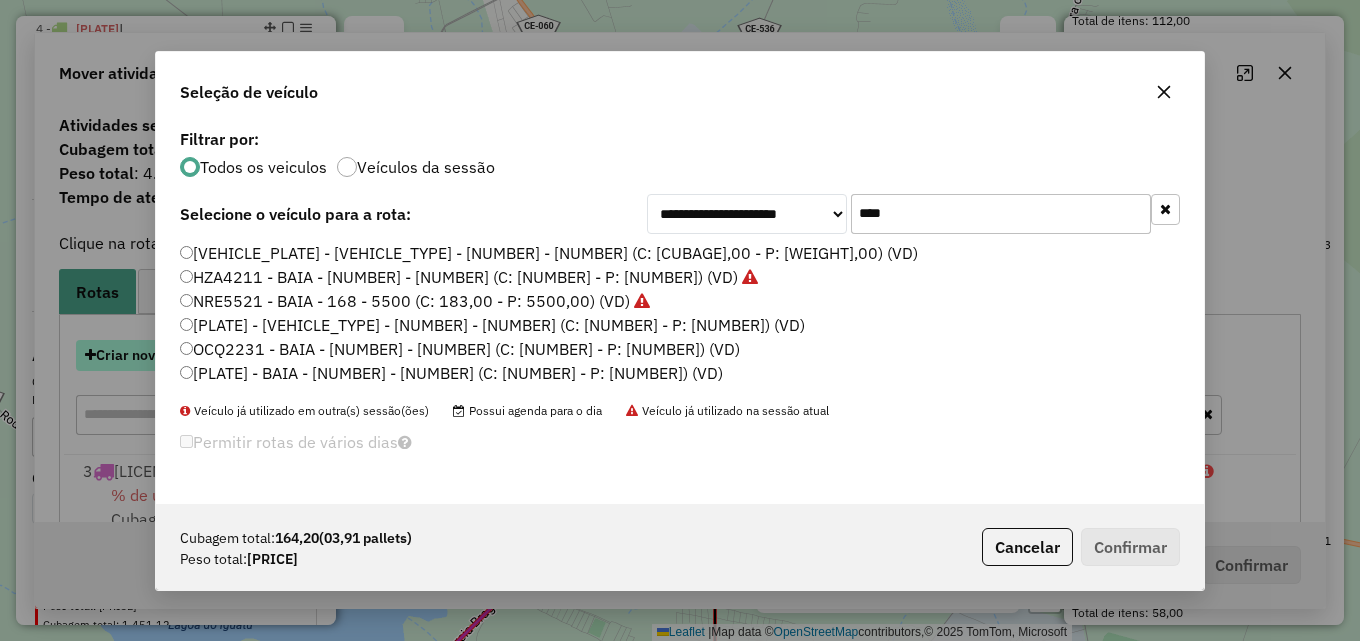 scroll, scrollTop: 11, scrollLeft: 6, axis: both 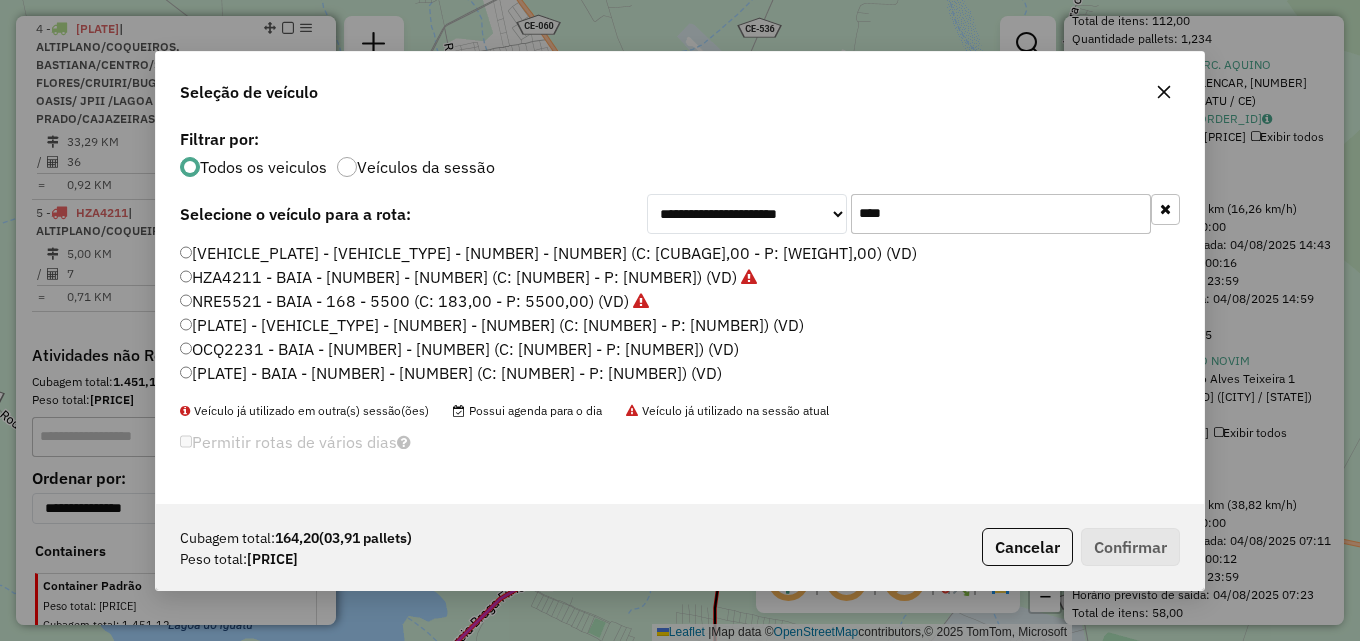 drag, startPoint x: 906, startPoint y: 209, endPoint x: 645, endPoint y: 214, distance: 261.04788 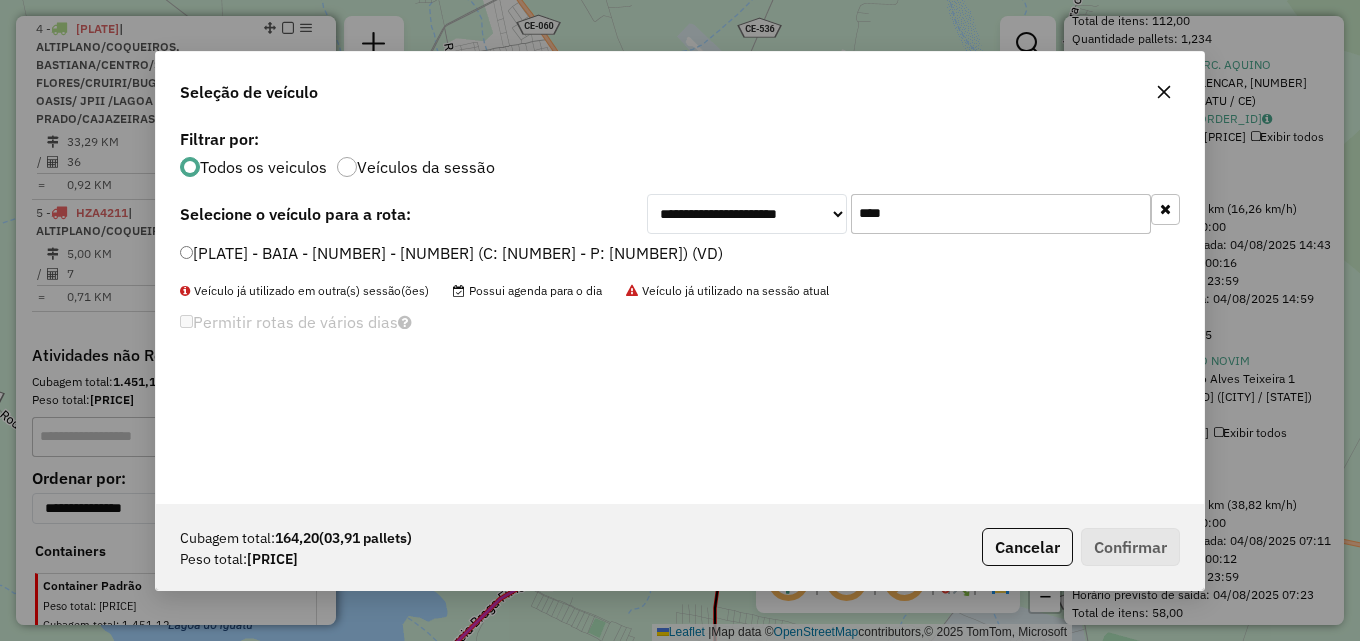 type on "****" 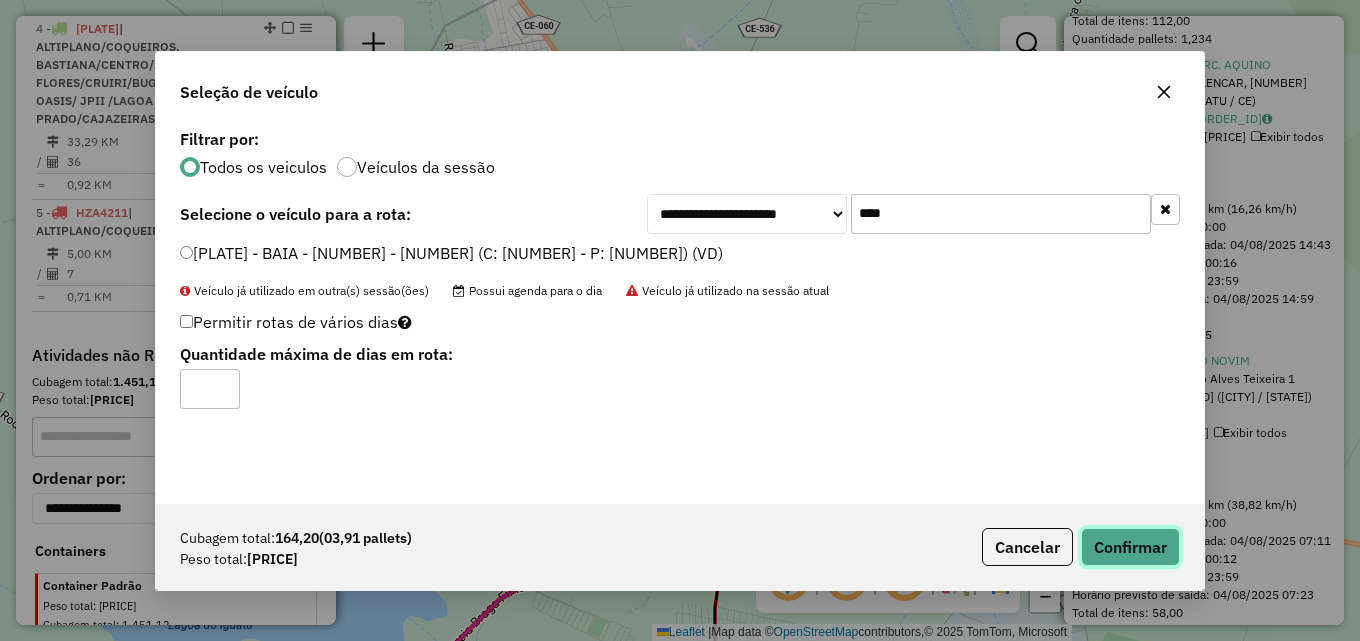 click on "Confirmar" 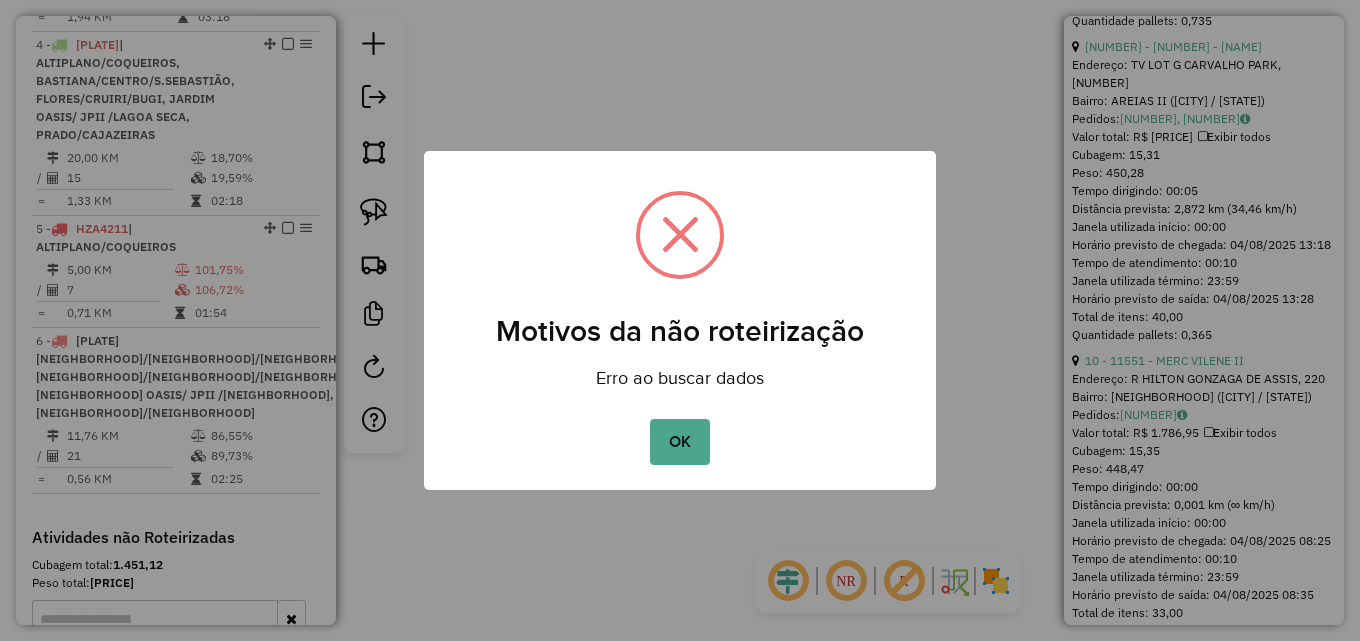 scroll, scrollTop: 898, scrollLeft: 0, axis: vertical 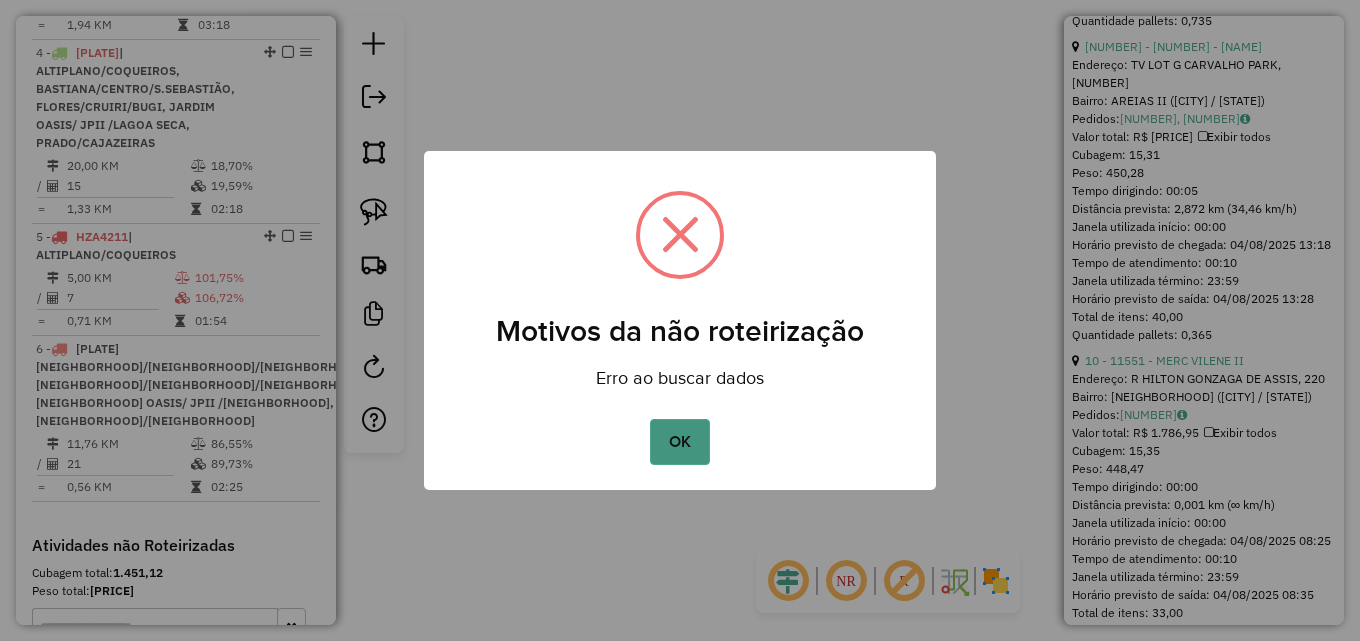 click on "OK" at bounding box center [679, 442] 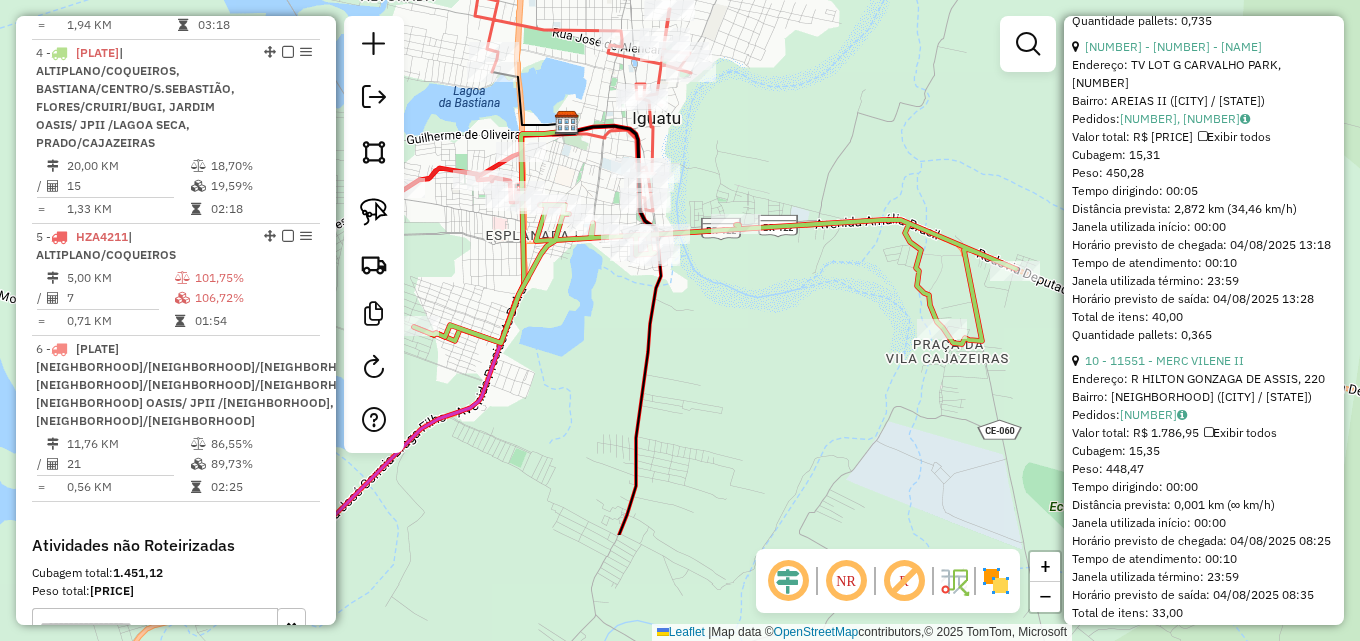 drag, startPoint x: 818, startPoint y: 485, endPoint x: 739, endPoint y: 314, distance: 188.36667 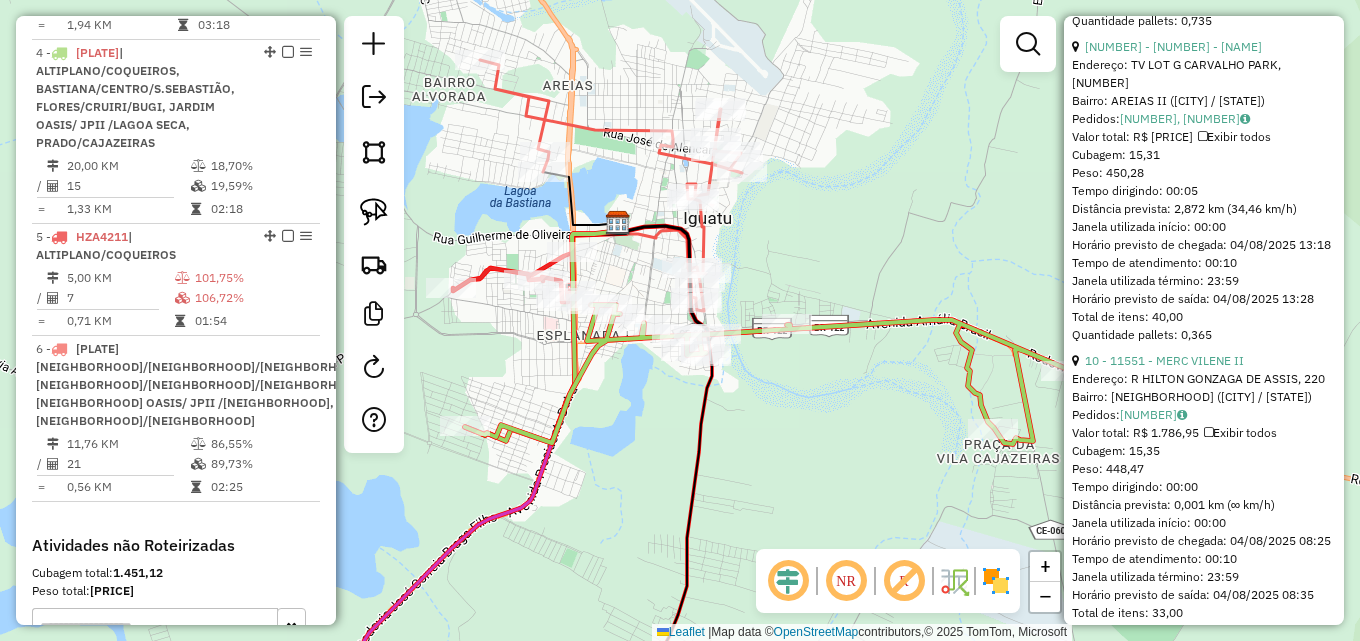 drag, startPoint x: 775, startPoint y: 379, endPoint x: 790, endPoint y: 363, distance: 21.931713 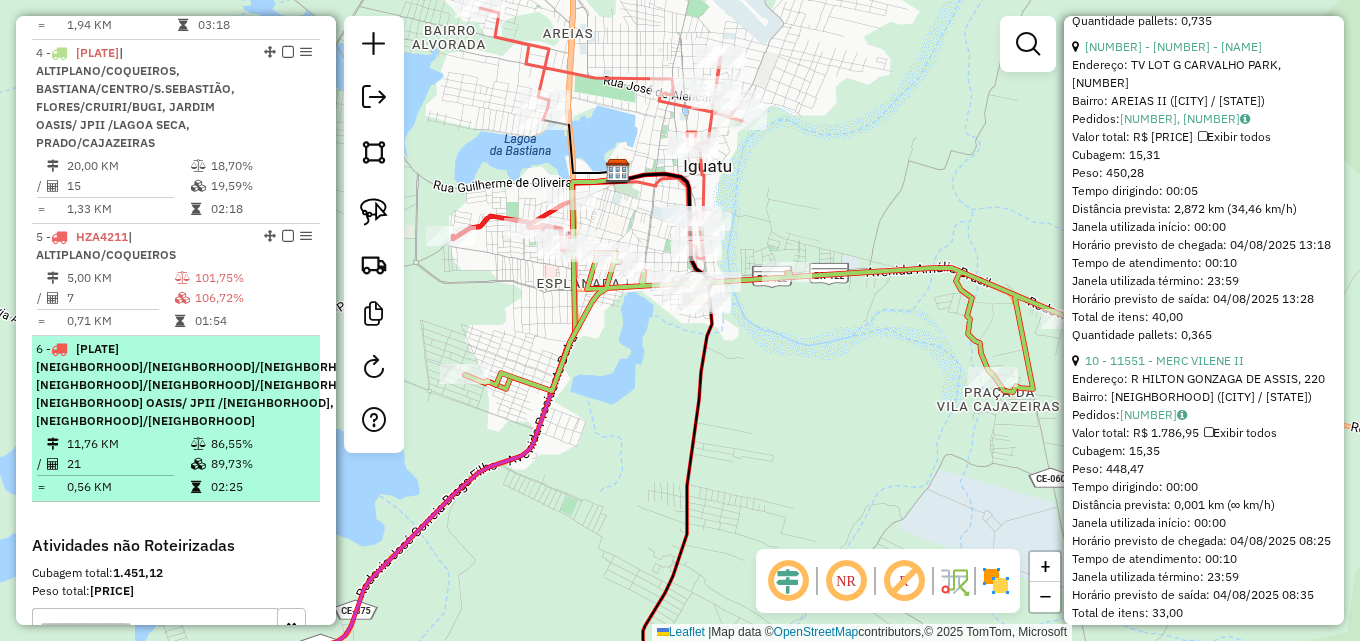 click on "[NUMBER] -    OSF2034   | BASTIANA/COQUEIROS/S.SEBASTIÃO, FLORES/CRUIRI/BUGI, JARDIM OASIS/ JPII /LAGOA SECA, PRADO/CAJAZEIRAS" at bounding box center (203, 385) 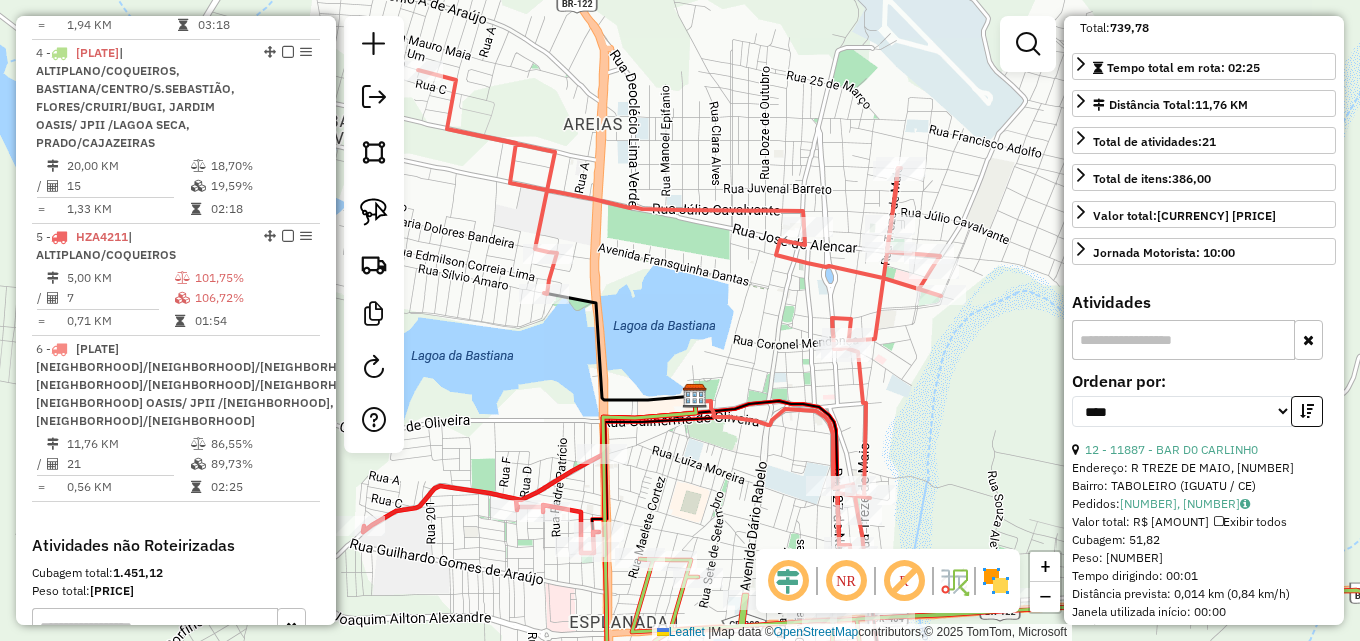 scroll, scrollTop: 482, scrollLeft: 0, axis: vertical 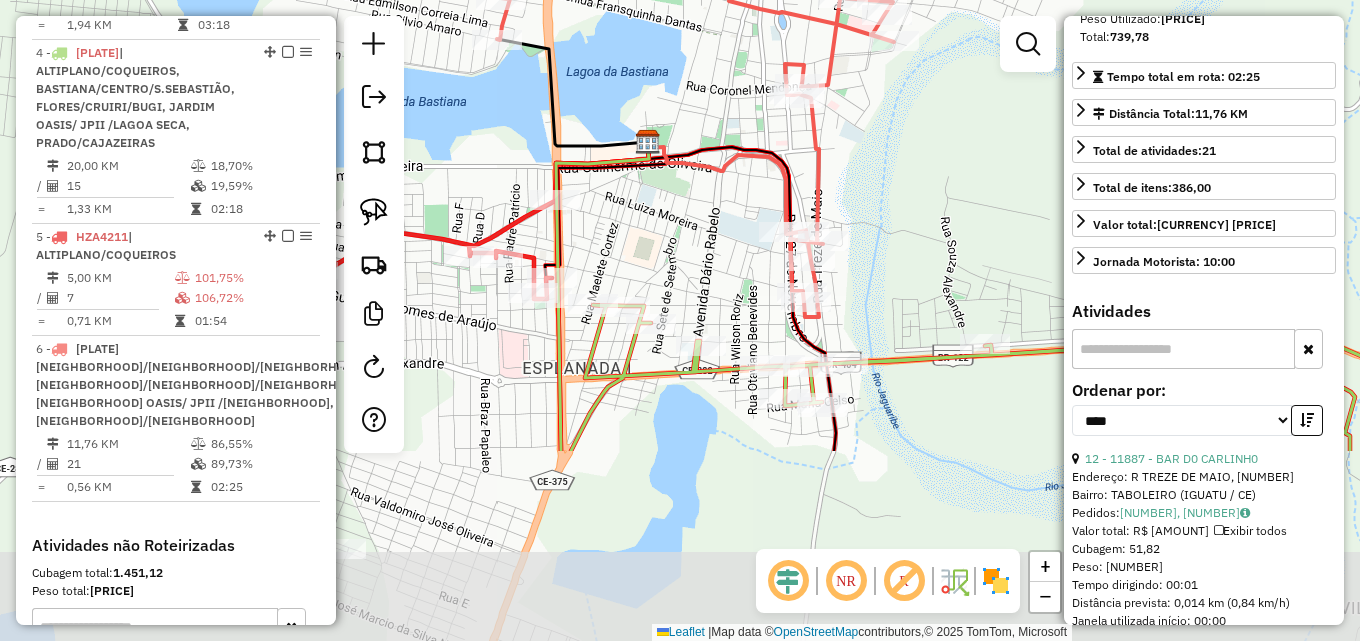 drag, startPoint x: 884, startPoint y: 388, endPoint x: 841, endPoint y: 180, distance: 212.39821 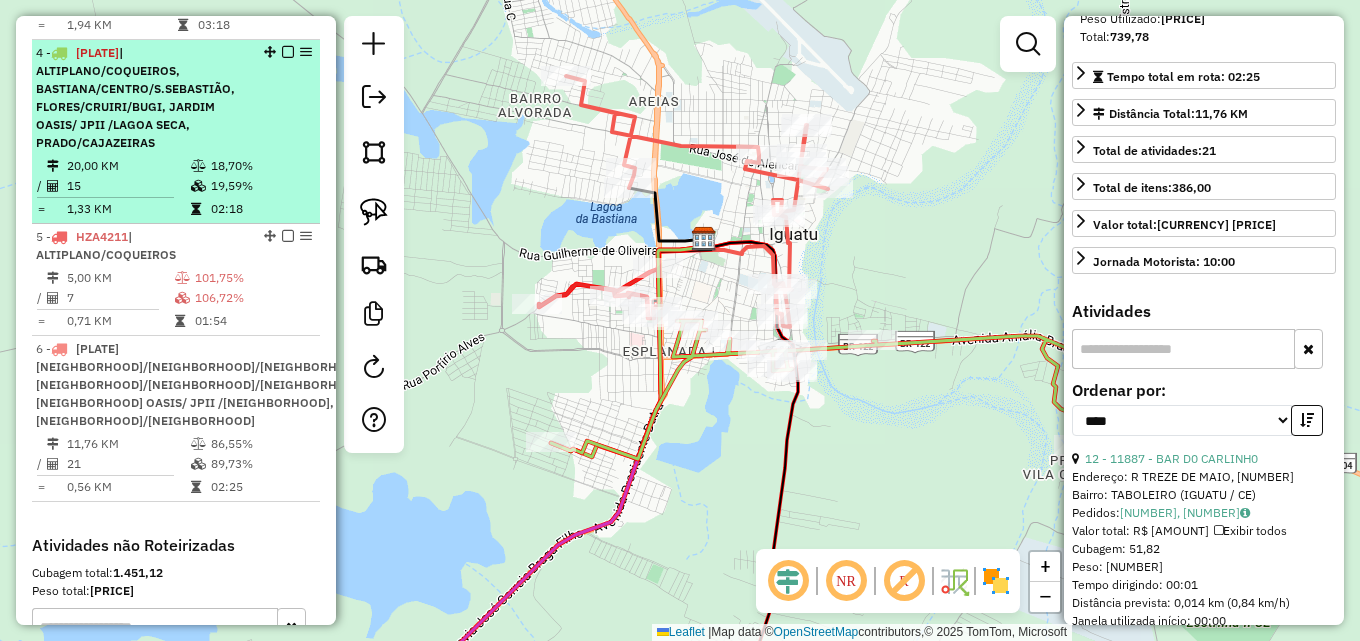 click on "4 -       EVO8640   | ALTIPLANO/COQUEIROS, BASTIANA/CENTRO/S.SEBASTIÃO, FLORES/CRUIRI/BUGI, JARDIM OASIS/ JPII /LAGOA SECA, PRADO/CAJAZEIRAS" at bounding box center [142, 98] 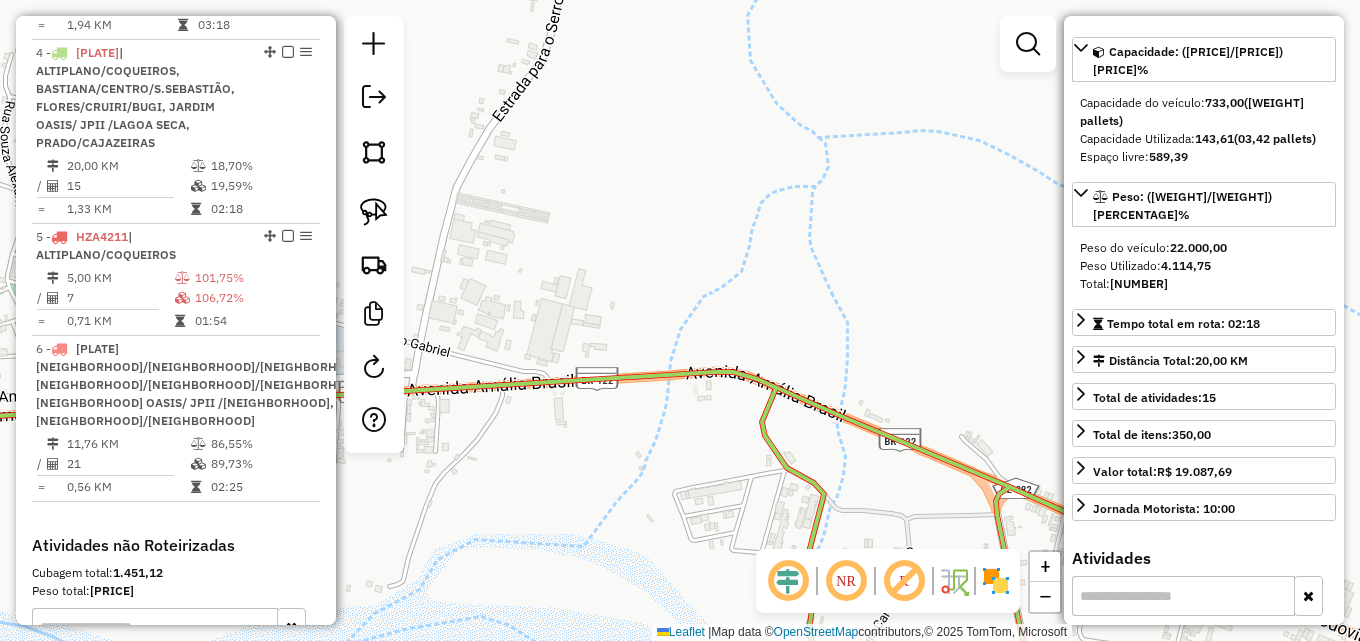scroll, scrollTop: 200, scrollLeft: 0, axis: vertical 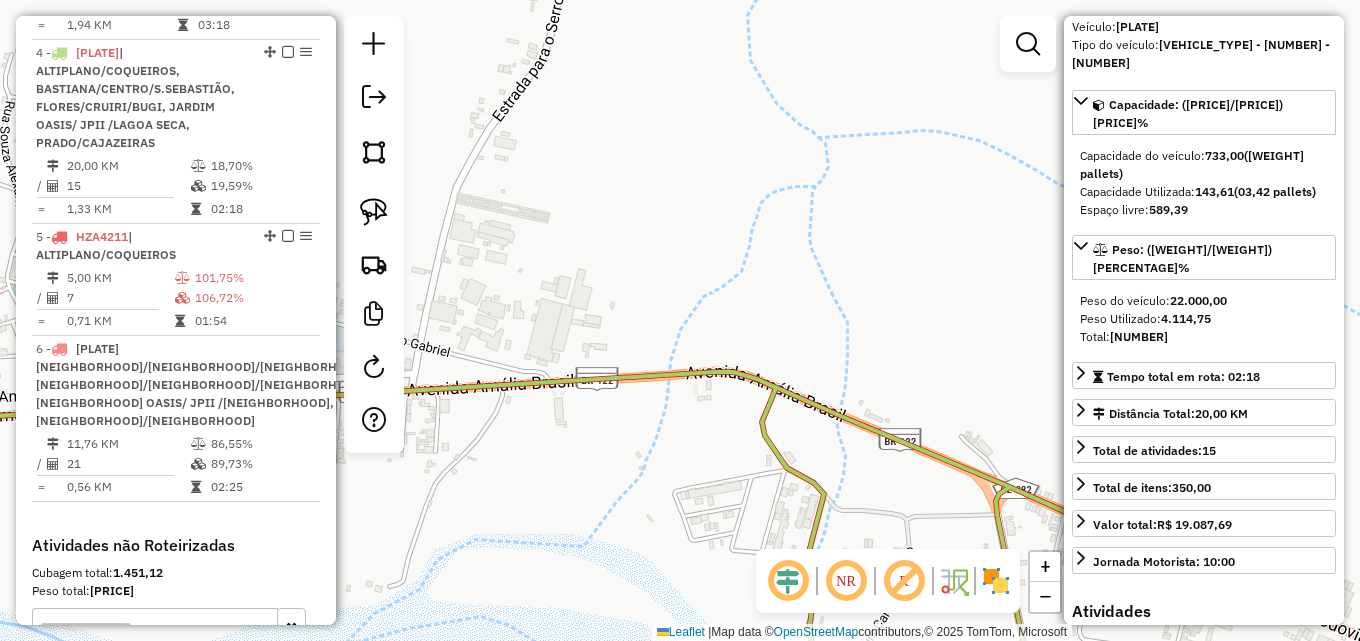 drag, startPoint x: 846, startPoint y: 183, endPoint x: 914, endPoint y: 157, distance: 72.8011 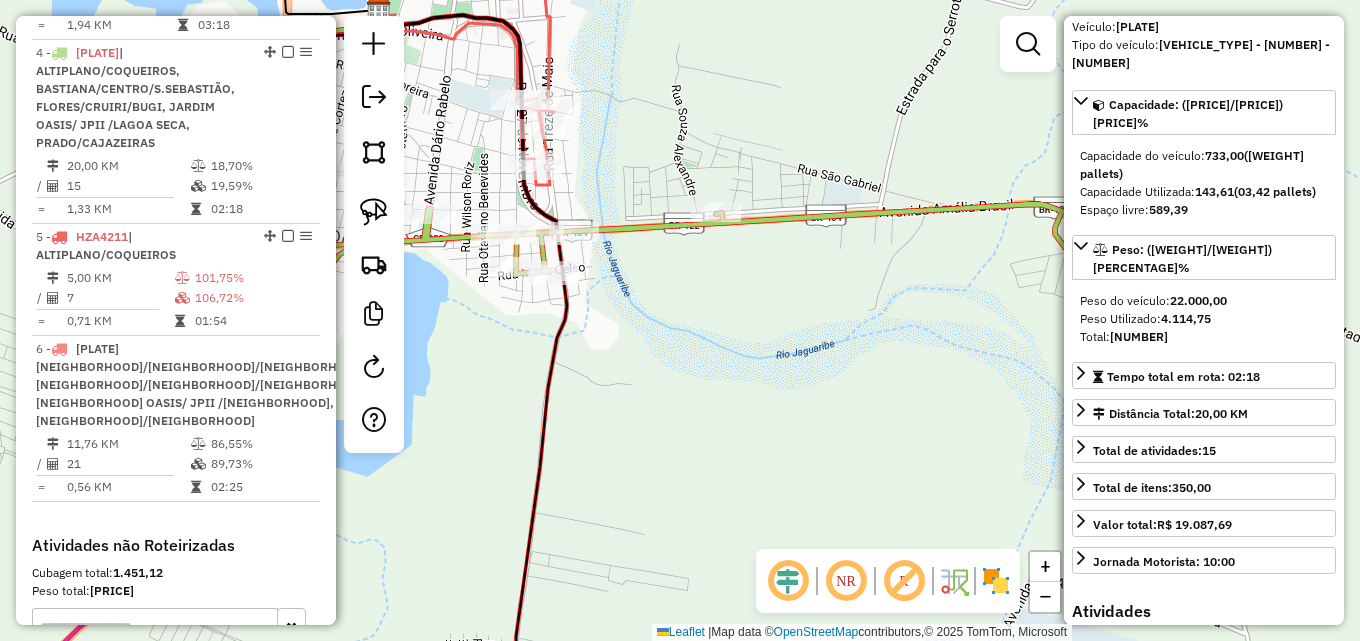 drag, startPoint x: 639, startPoint y: 335, endPoint x: 749, endPoint y: 295, distance: 117.047 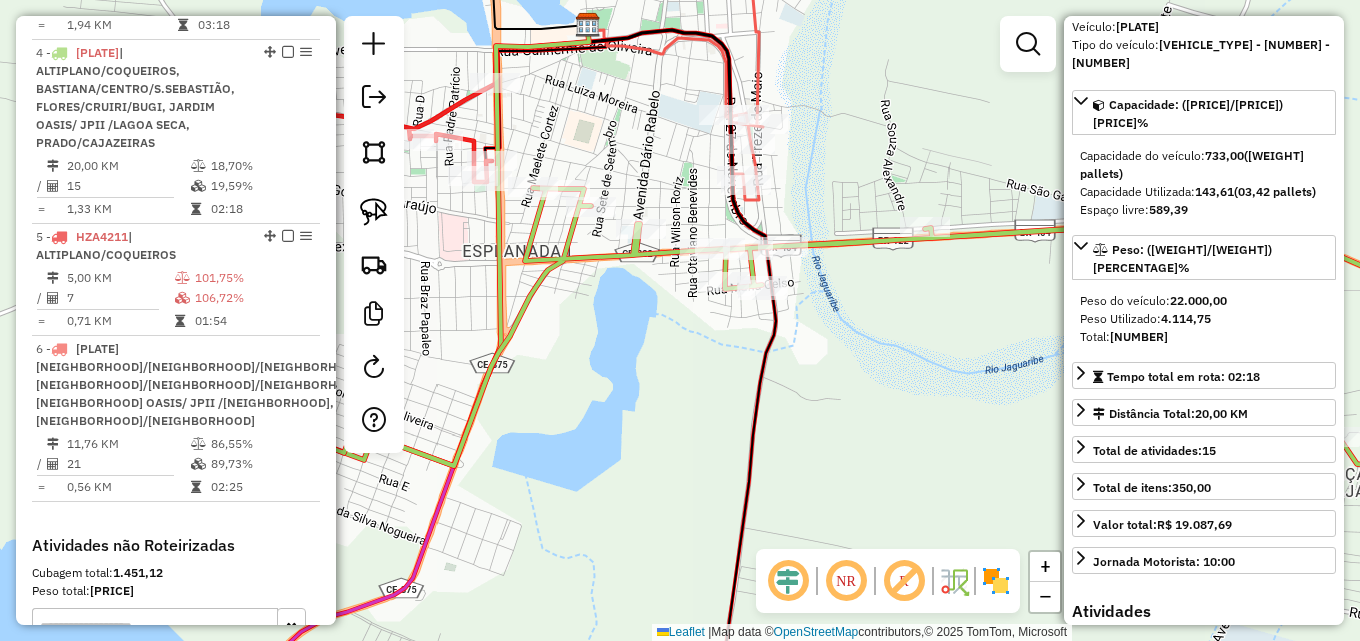 drag, startPoint x: 534, startPoint y: 125, endPoint x: 695, endPoint y: 196, distance: 175.96022 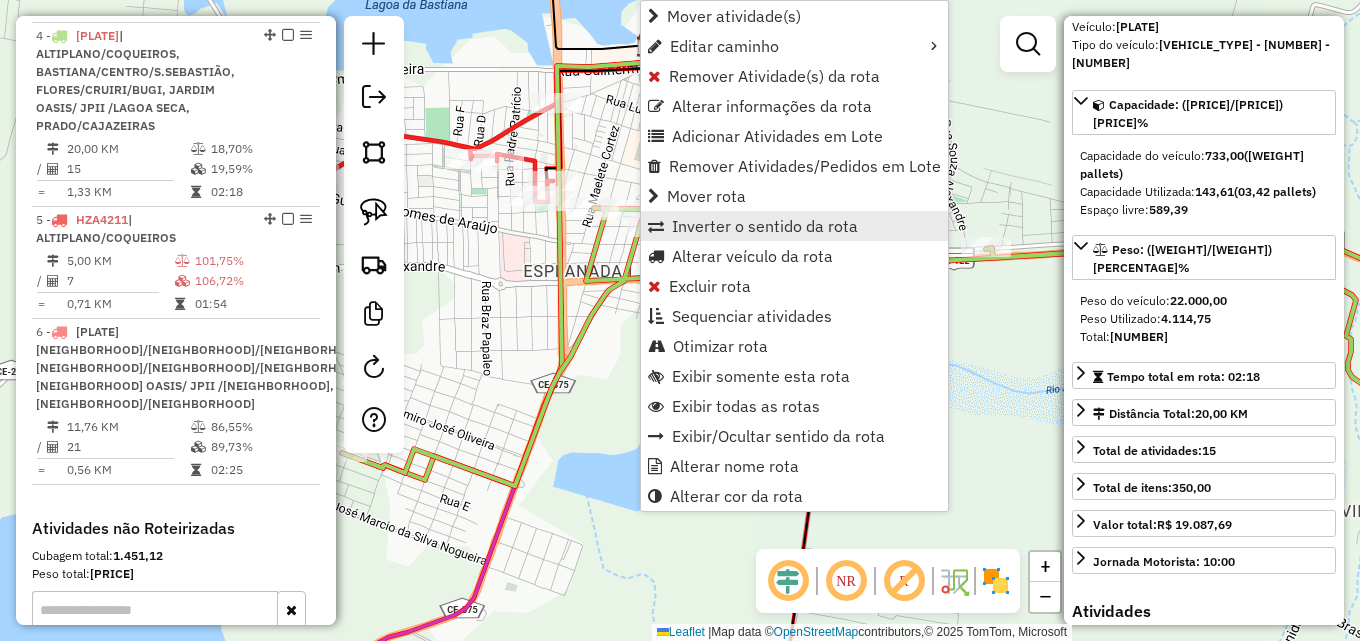 scroll, scrollTop: 922, scrollLeft: 0, axis: vertical 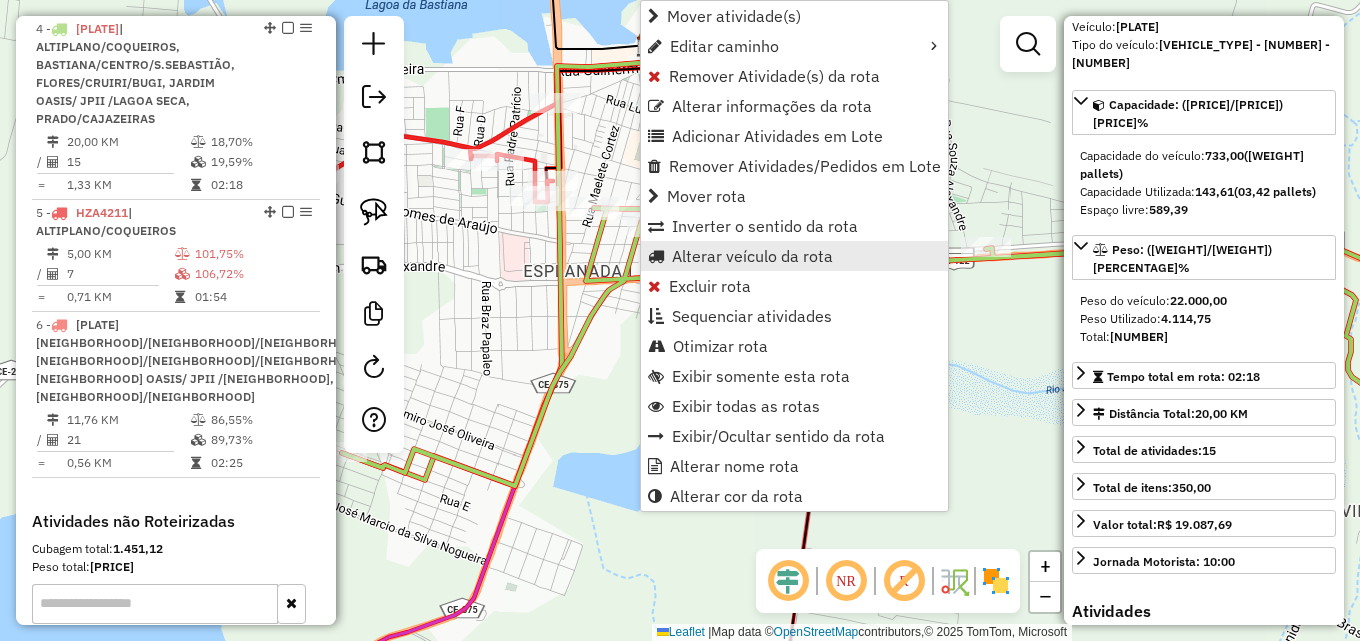 click on "Alterar veículo da rota" at bounding box center [752, 256] 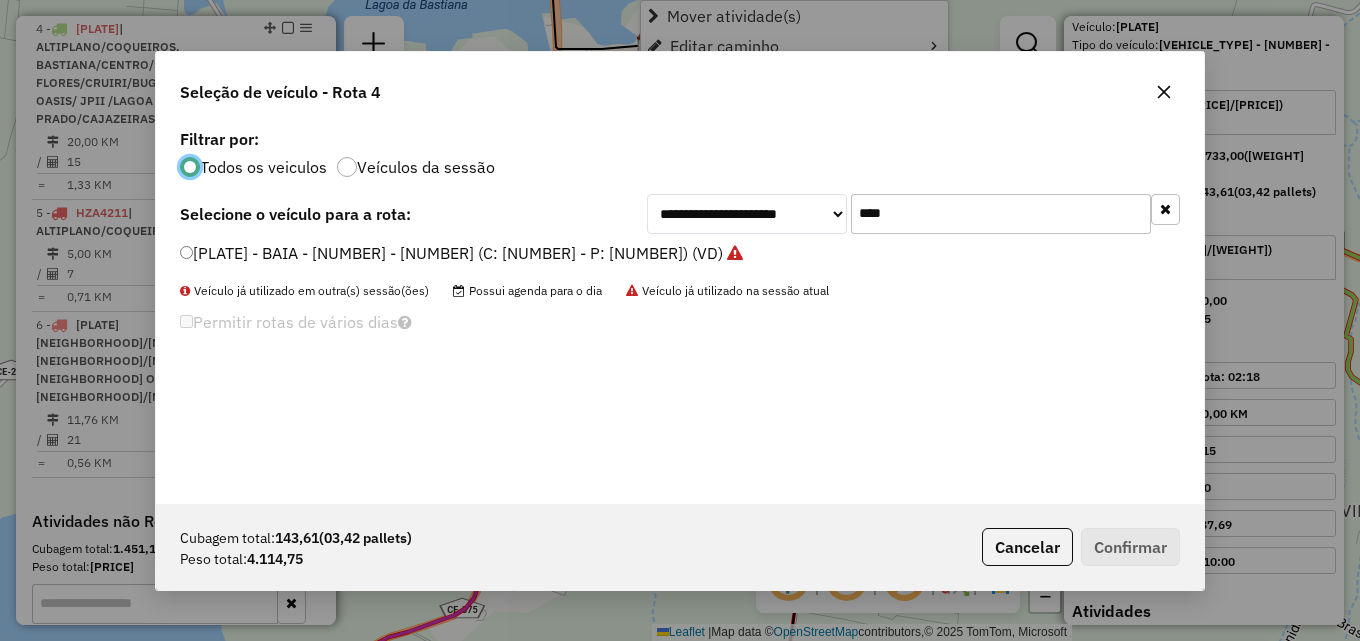 scroll, scrollTop: 11, scrollLeft: 6, axis: both 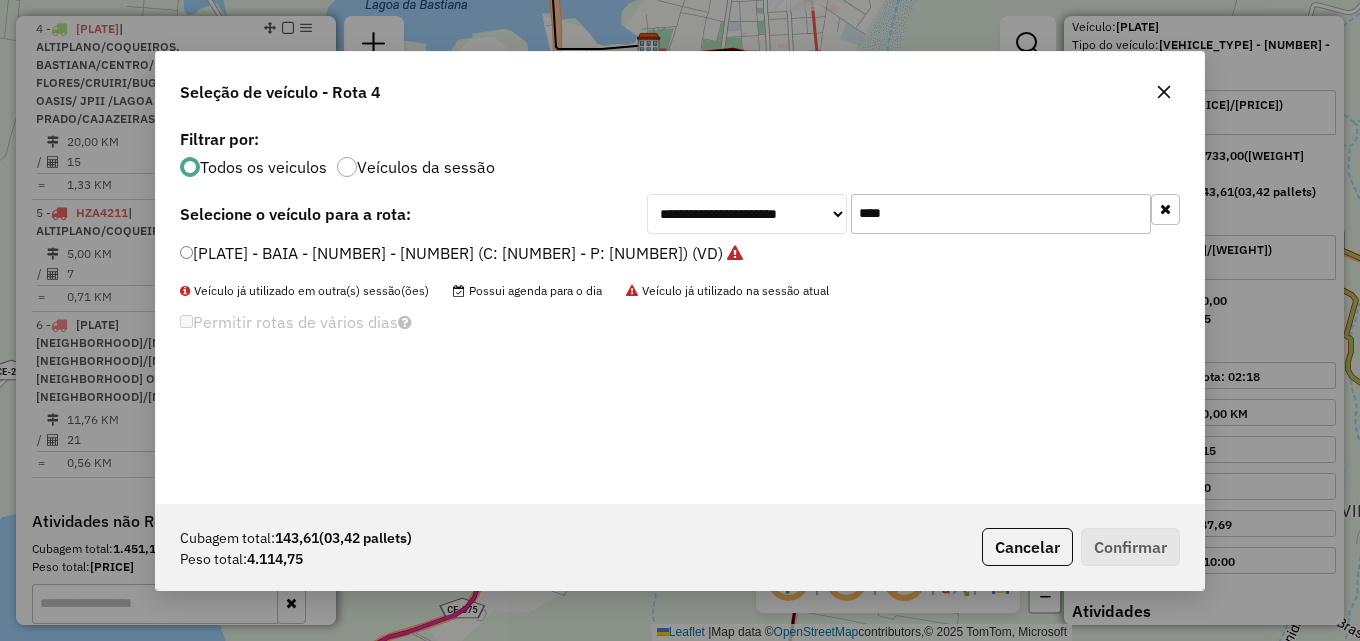 drag, startPoint x: 912, startPoint y: 208, endPoint x: 470, endPoint y: 217, distance: 442.0916 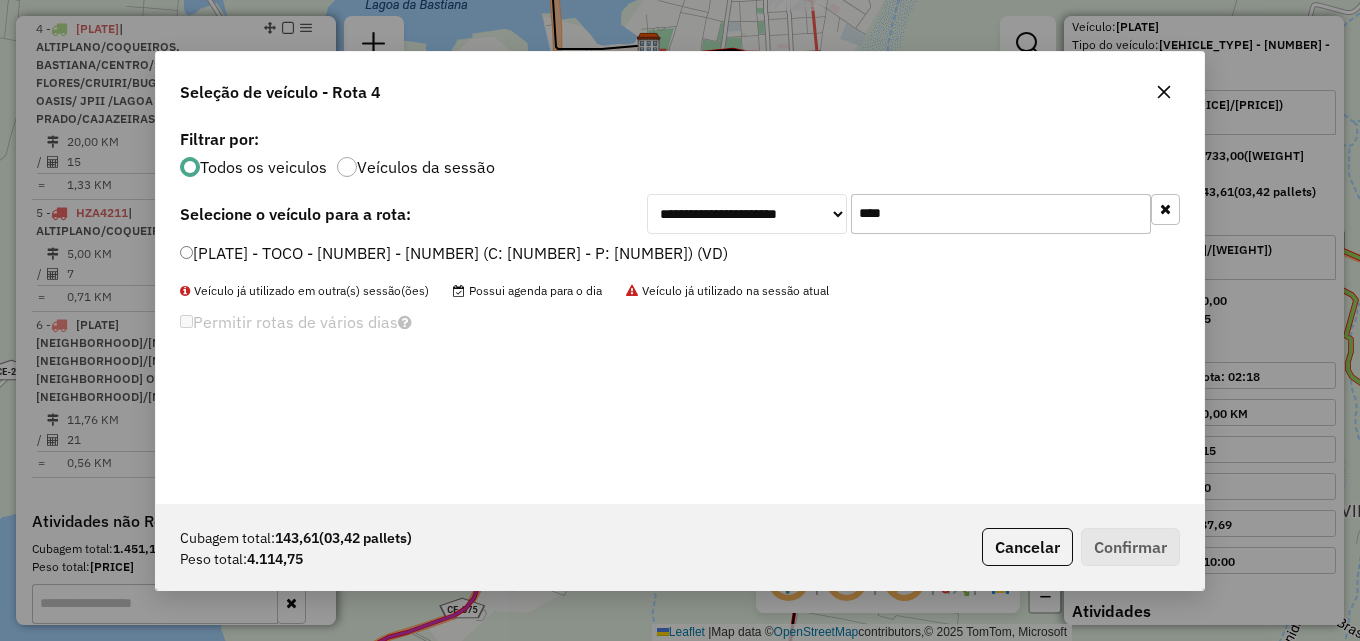 type on "****" 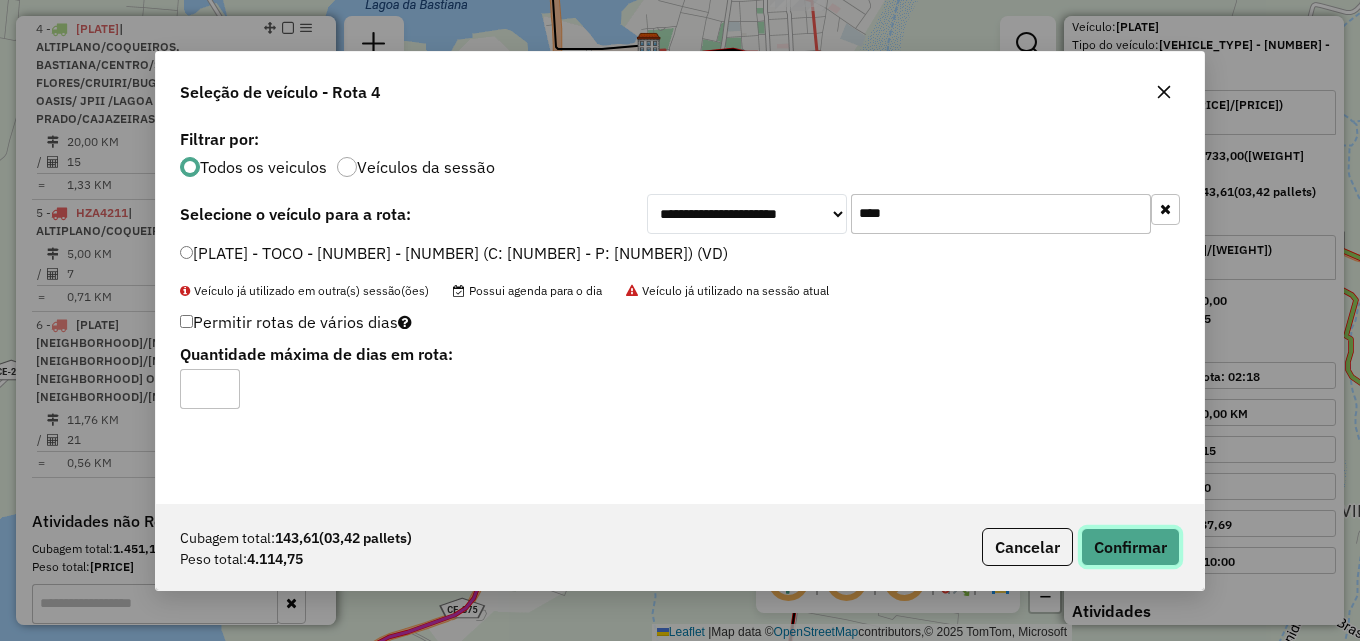 click on "Confirmar" 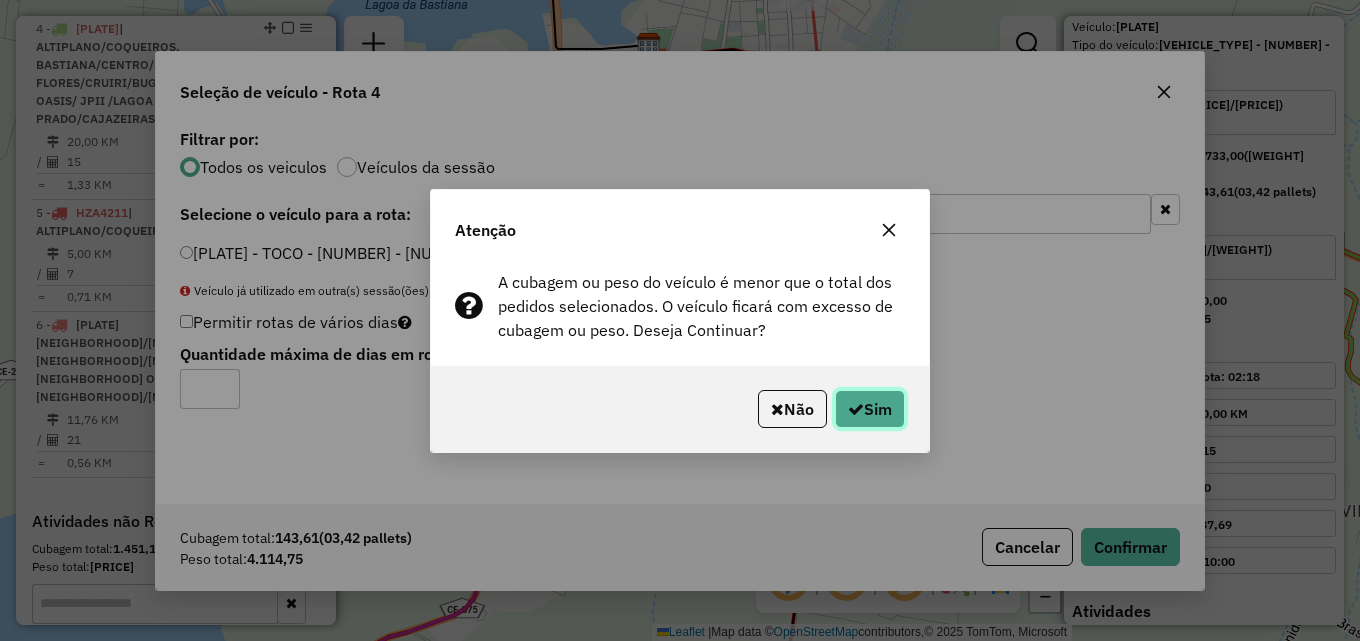 click on "Sim" 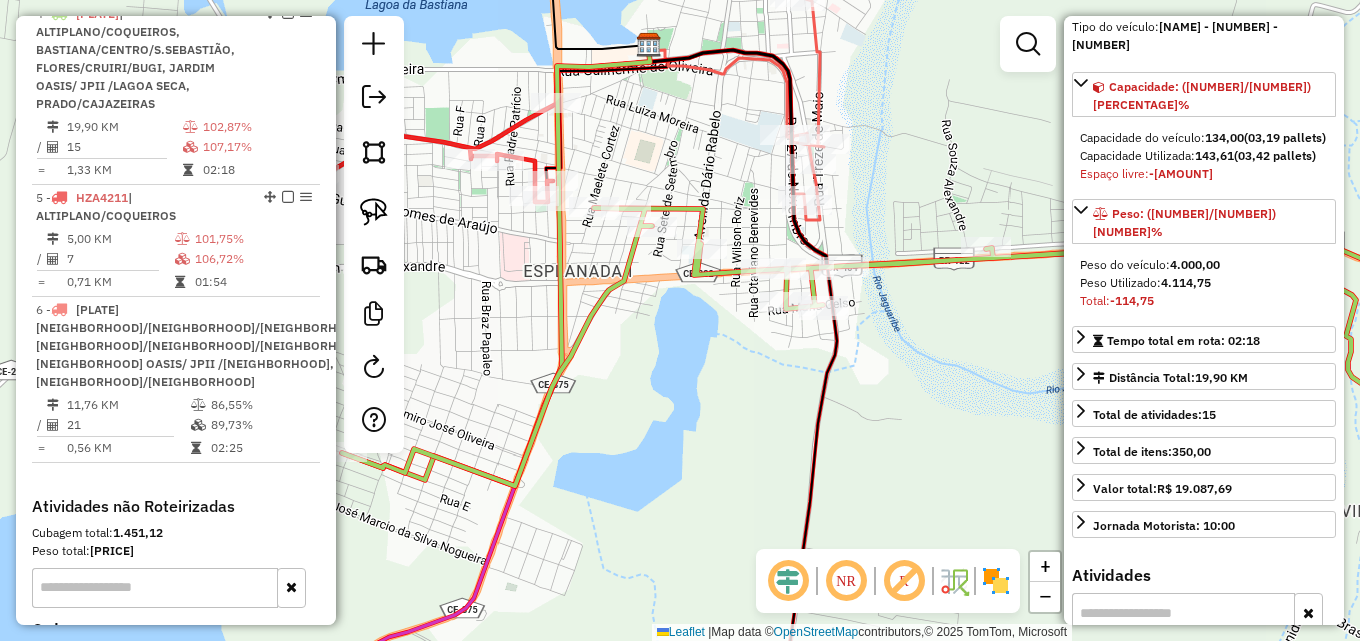 scroll, scrollTop: 922, scrollLeft: 0, axis: vertical 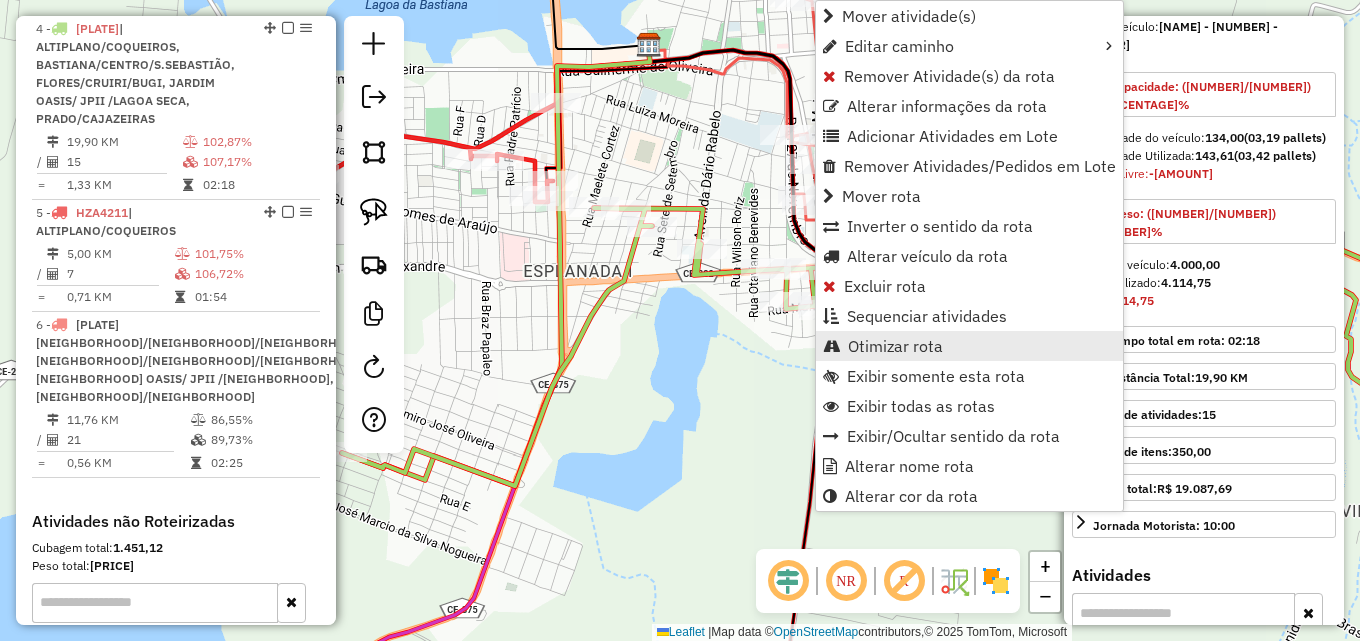 click on "Otimizar rota" at bounding box center [969, 346] 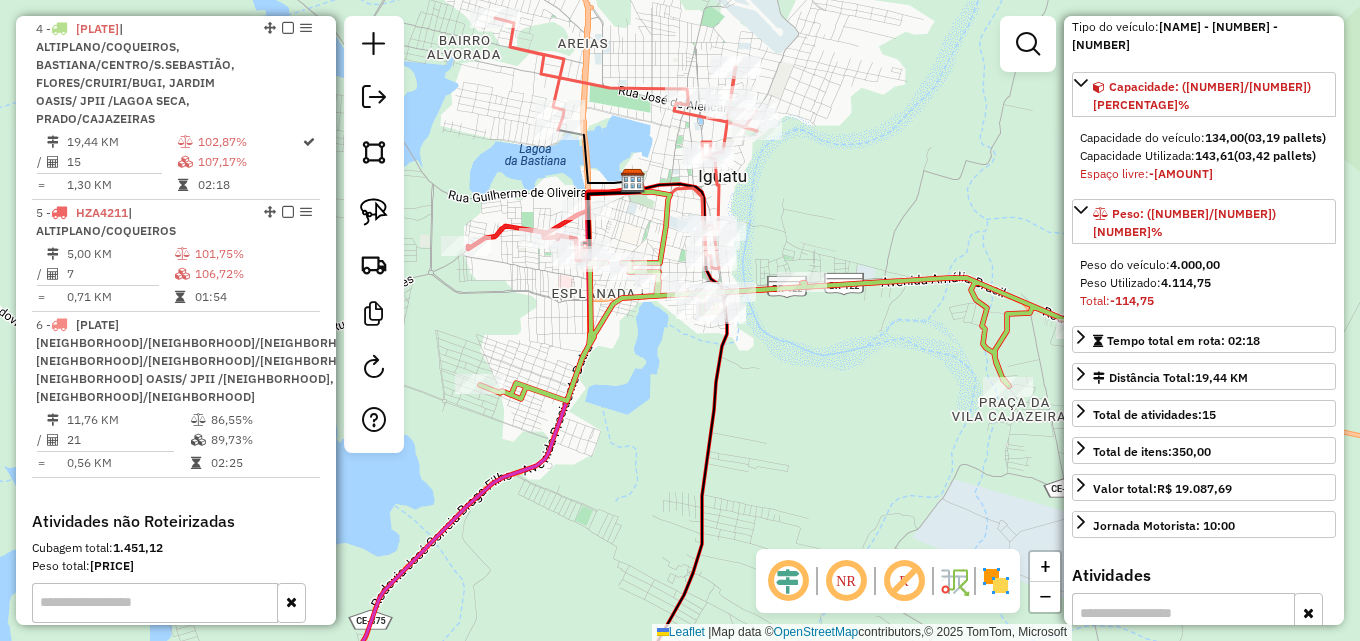 drag, startPoint x: 853, startPoint y: 184, endPoint x: 782, endPoint y: 263, distance: 106.21676 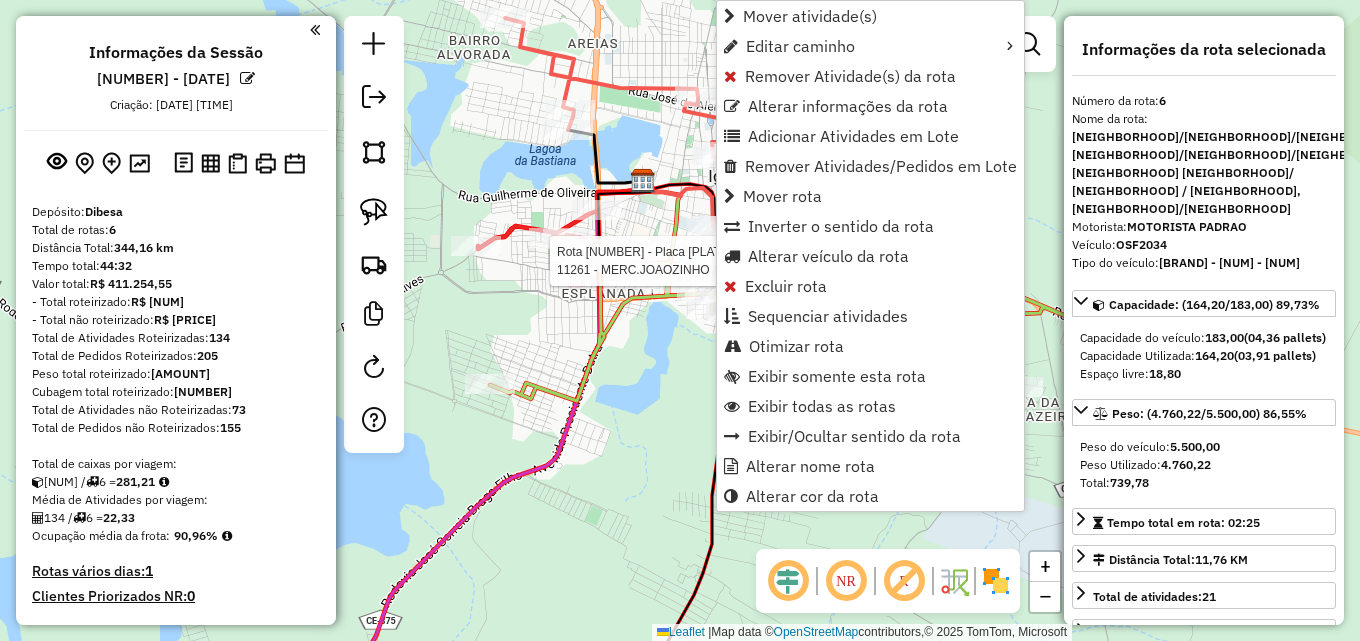 select on "*********" 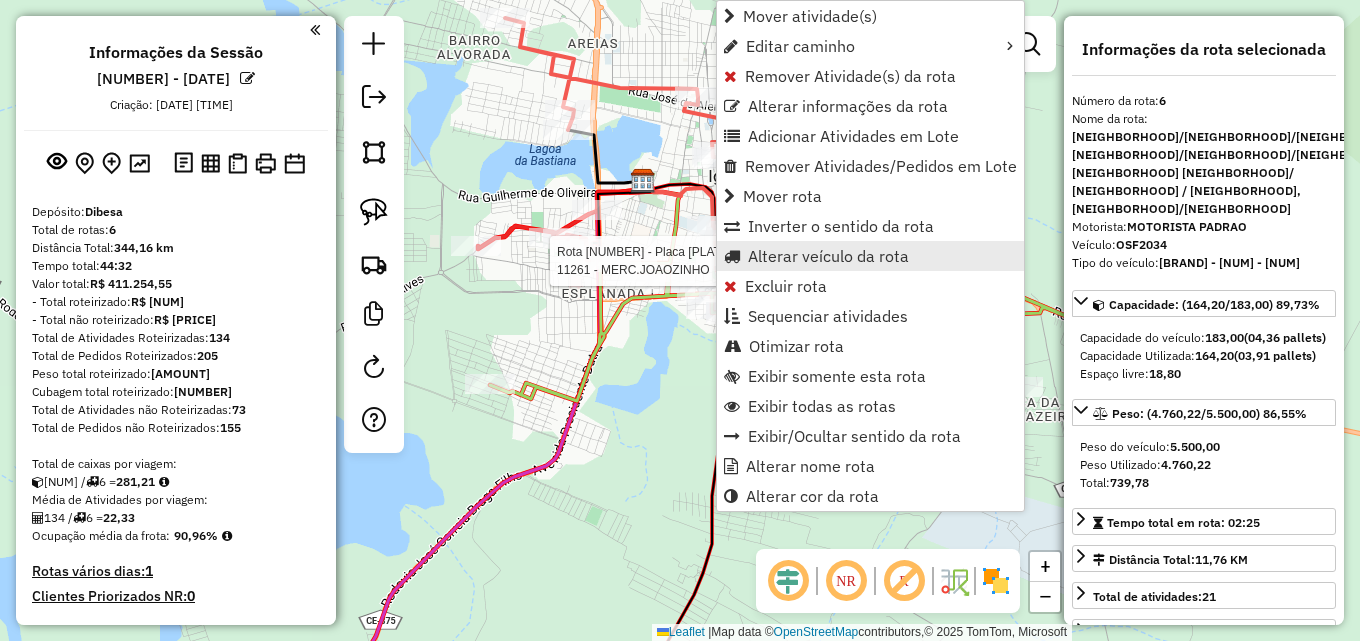 scroll, scrollTop: 0, scrollLeft: 0, axis: both 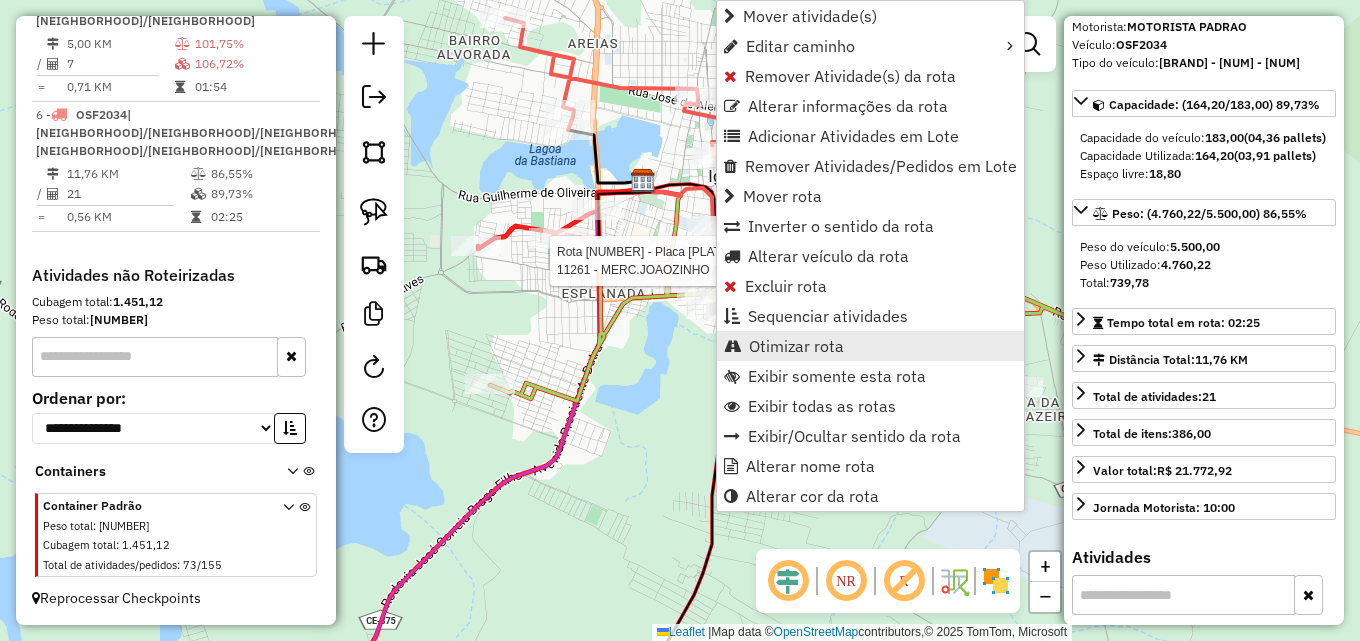 click on "Otimizar rota" at bounding box center [796, 346] 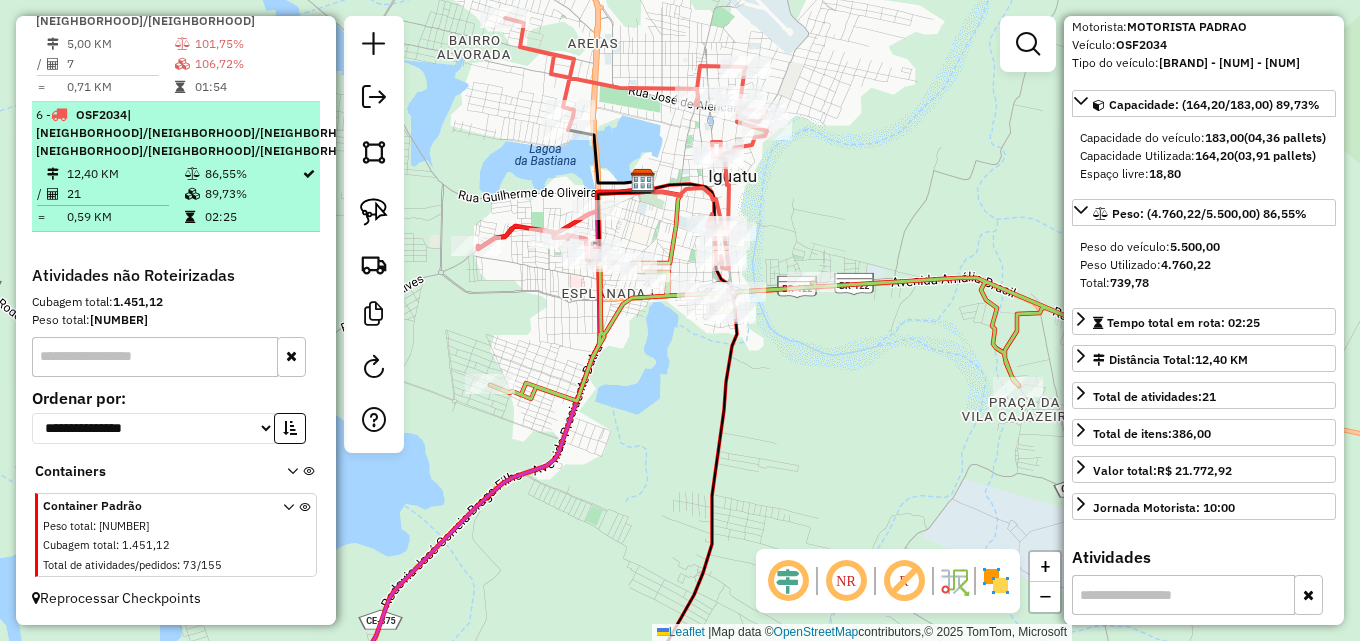 click on "[NEIGHBORHOOD]/[NEIGHBORHOOD]/[NEIGHBORHOOD], [NEIGHBORHOOD]/[NEIGHBORHOOD]/[NEIGHBORHOOD], [NEIGHBORHOOD] OASIS/ JPII /[NEIGHBORHOOD], [NEIGHBORHOOD]/[NEIGHBORHOOD]" at bounding box center (203, 132) 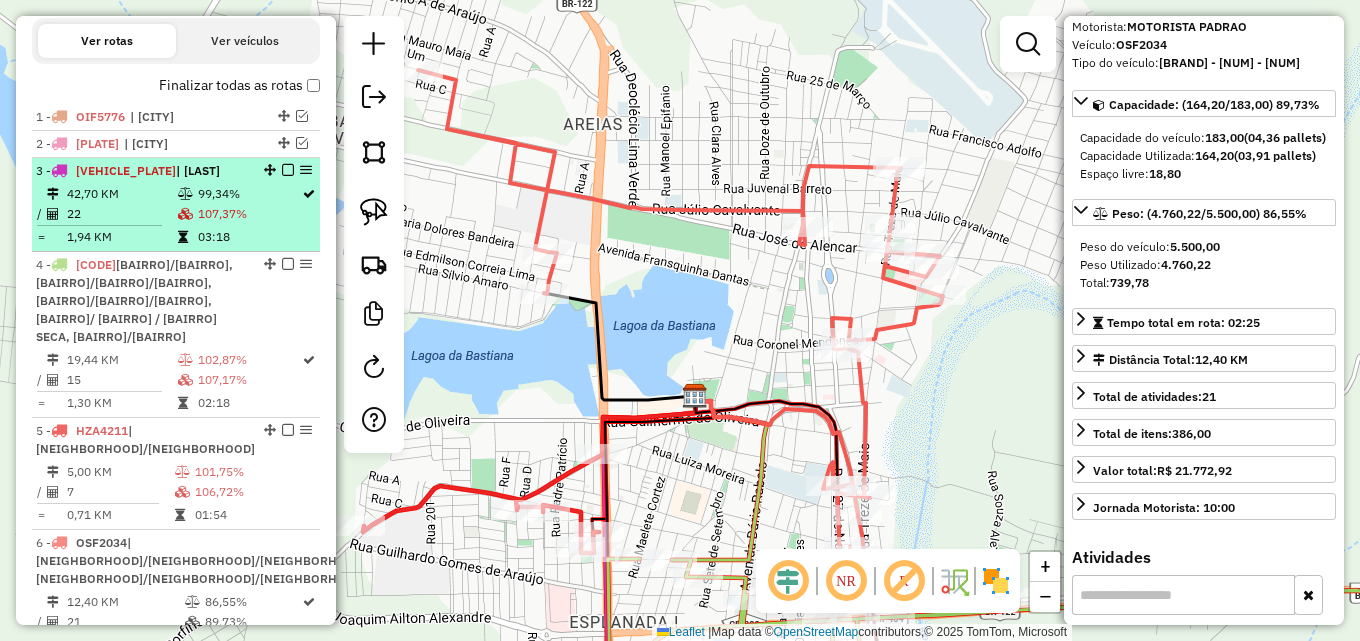 scroll, scrollTop: 644, scrollLeft: 0, axis: vertical 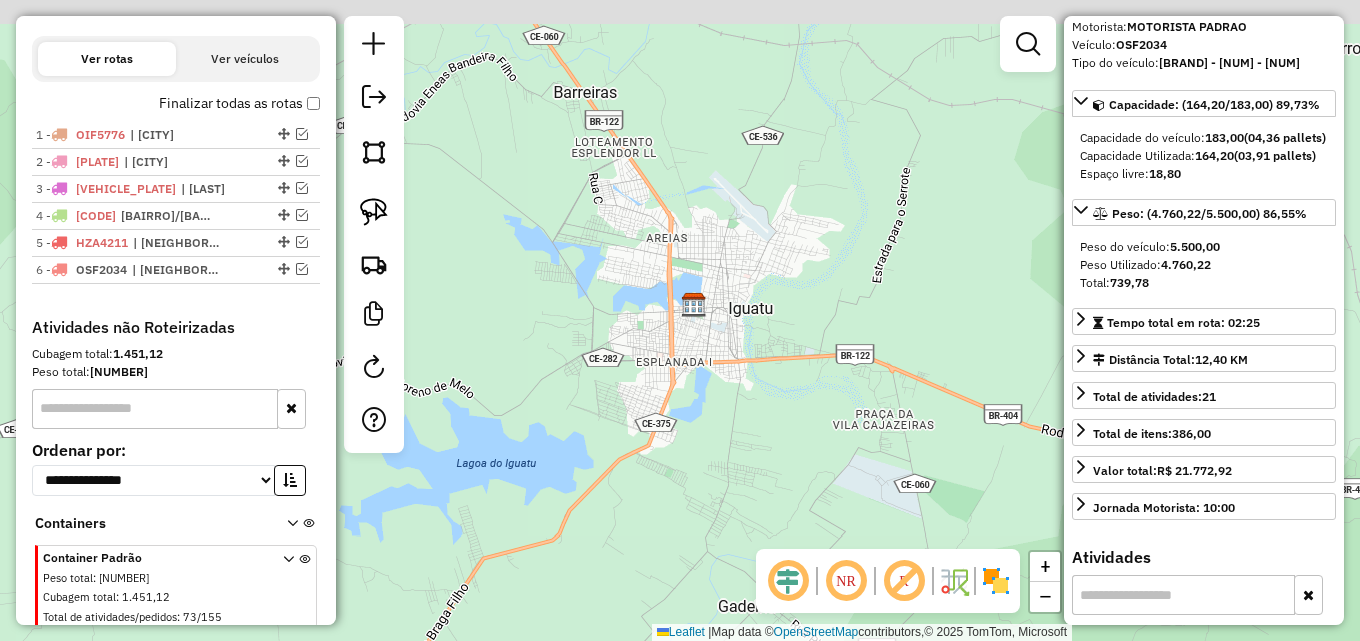 drag, startPoint x: 758, startPoint y: 196, endPoint x: 511, endPoint y: 428, distance: 338.87018 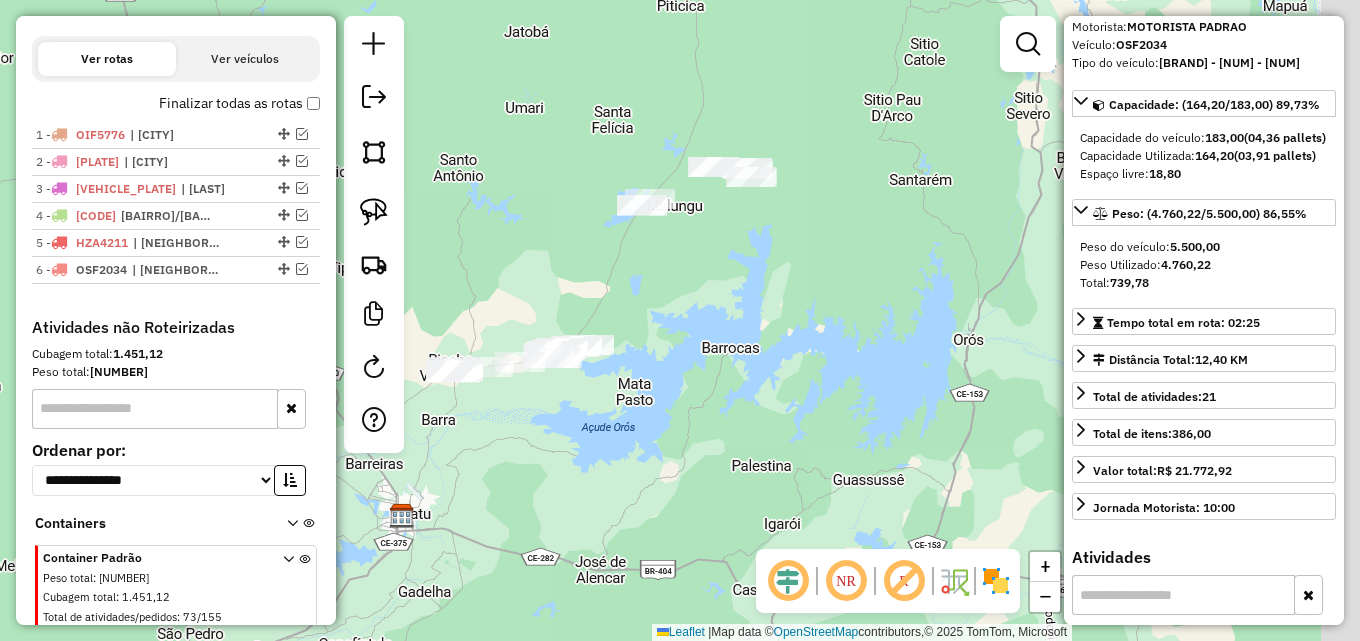 drag, startPoint x: 681, startPoint y: 305, endPoint x: 518, endPoint y: 411, distance: 194.43507 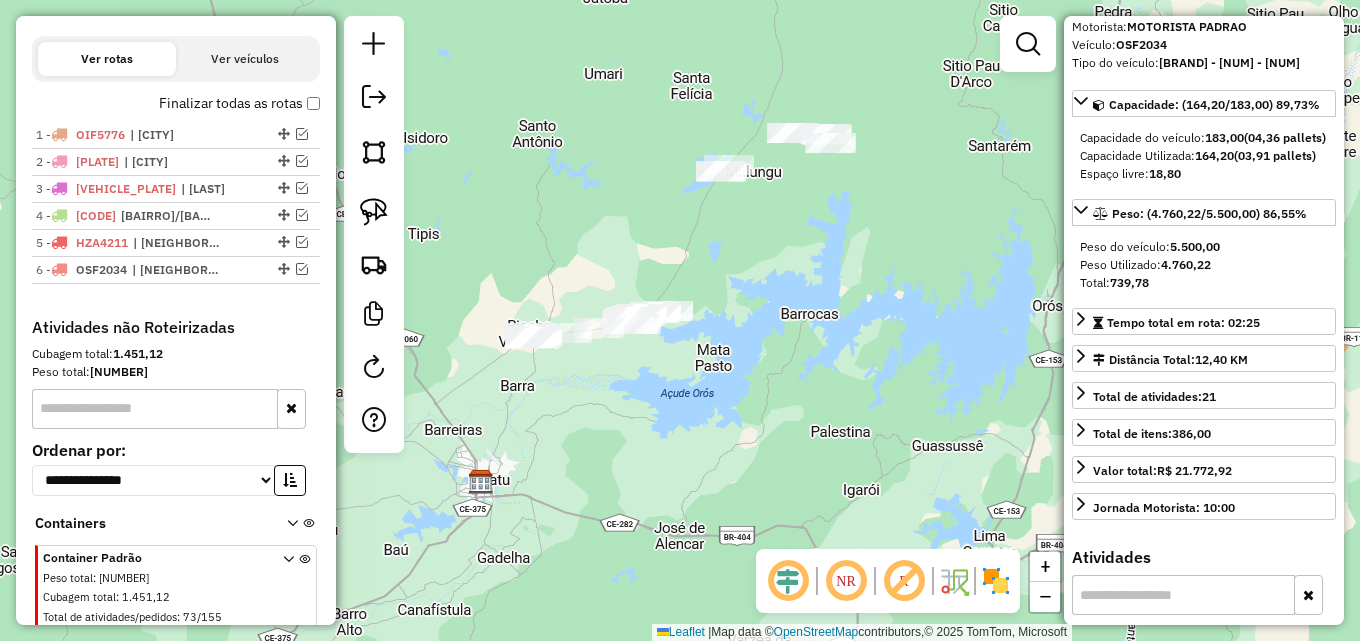 drag, startPoint x: 718, startPoint y: 313, endPoint x: 806, endPoint y: 276, distance: 95.462036 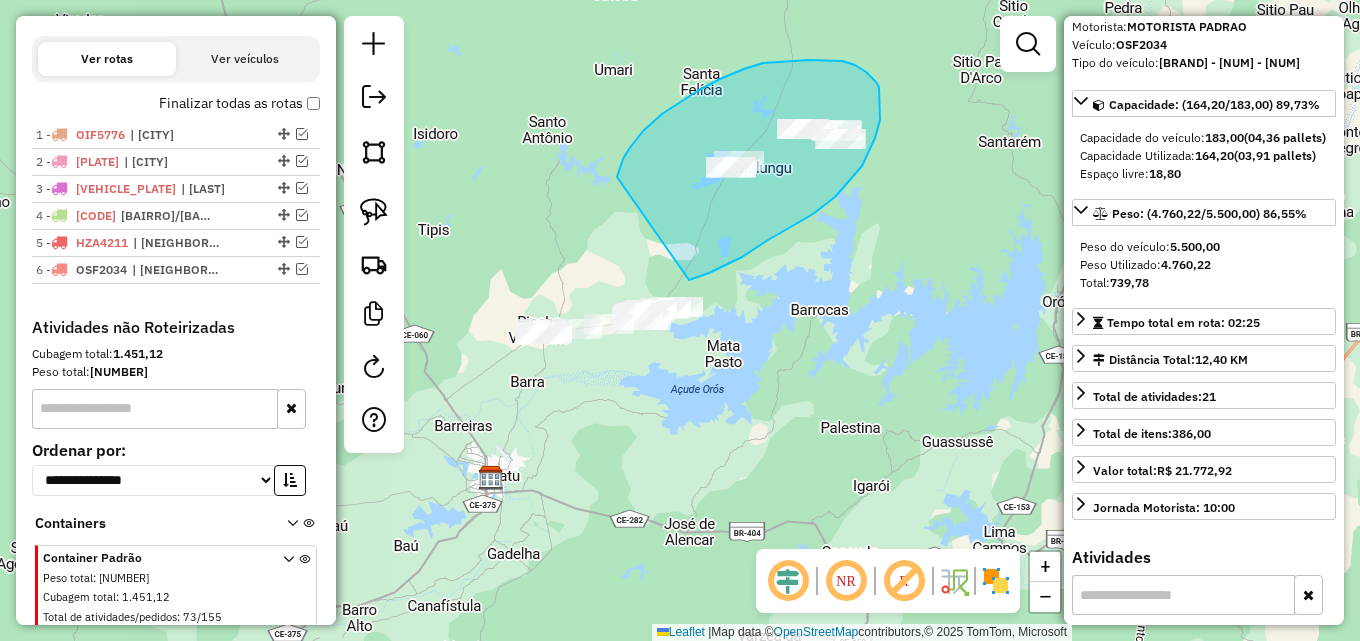 drag, startPoint x: 617, startPoint y: 177, endPoint x: 689, endPoint y: 280, distance: 125.670204 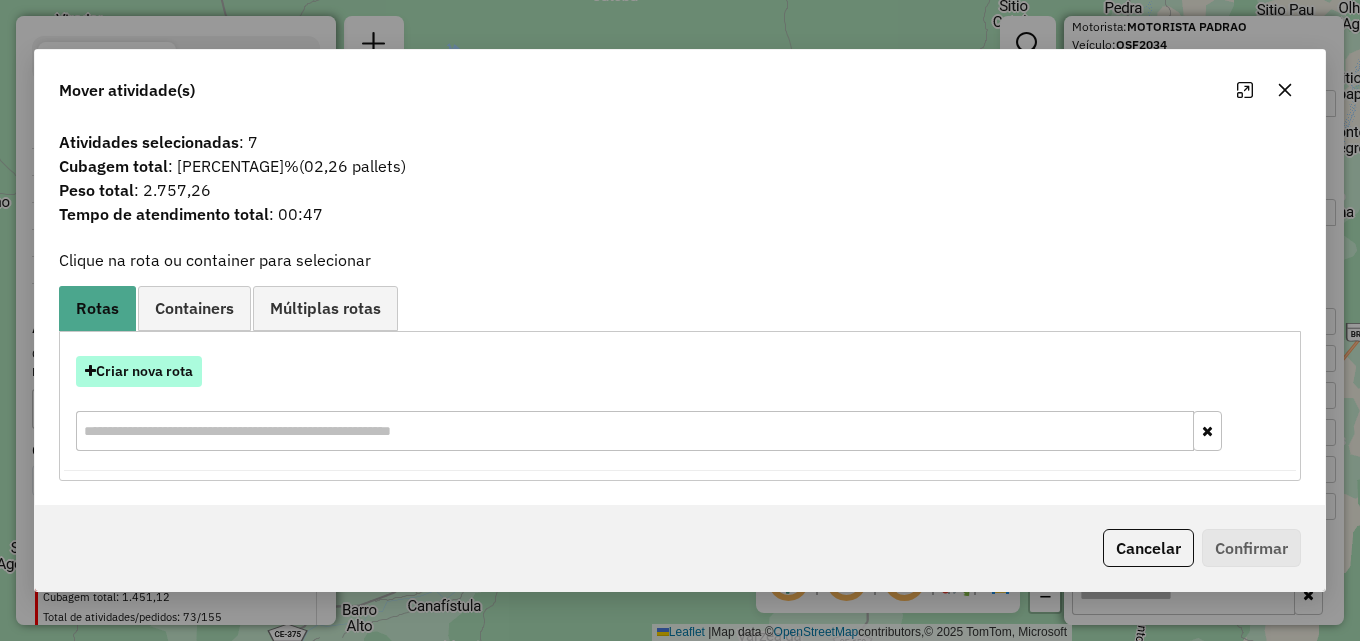 click on "Criar nova rota" at bounding box center [139, 371] 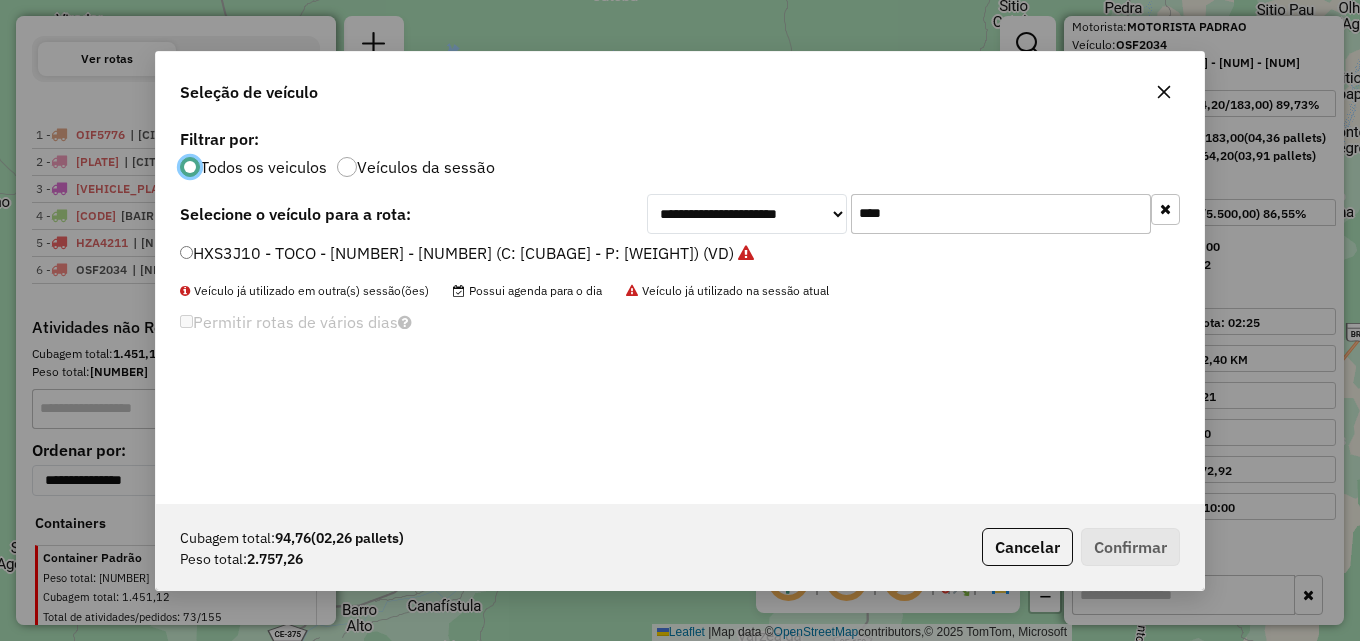 scroll, scrollTop: 11, scrollLeft: 6, axis: both 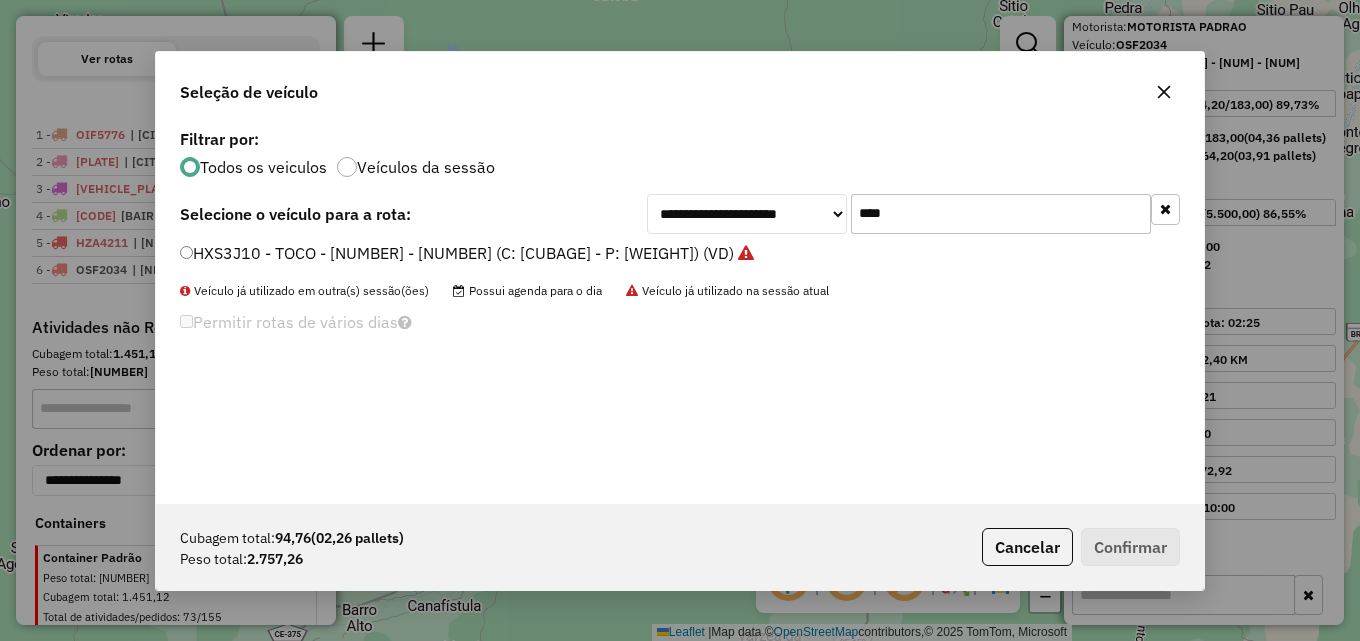 drag, startPoint x: 938, startPoint y: 216, endPoint x: 597, endPoint y: 225, distance: 341.11874 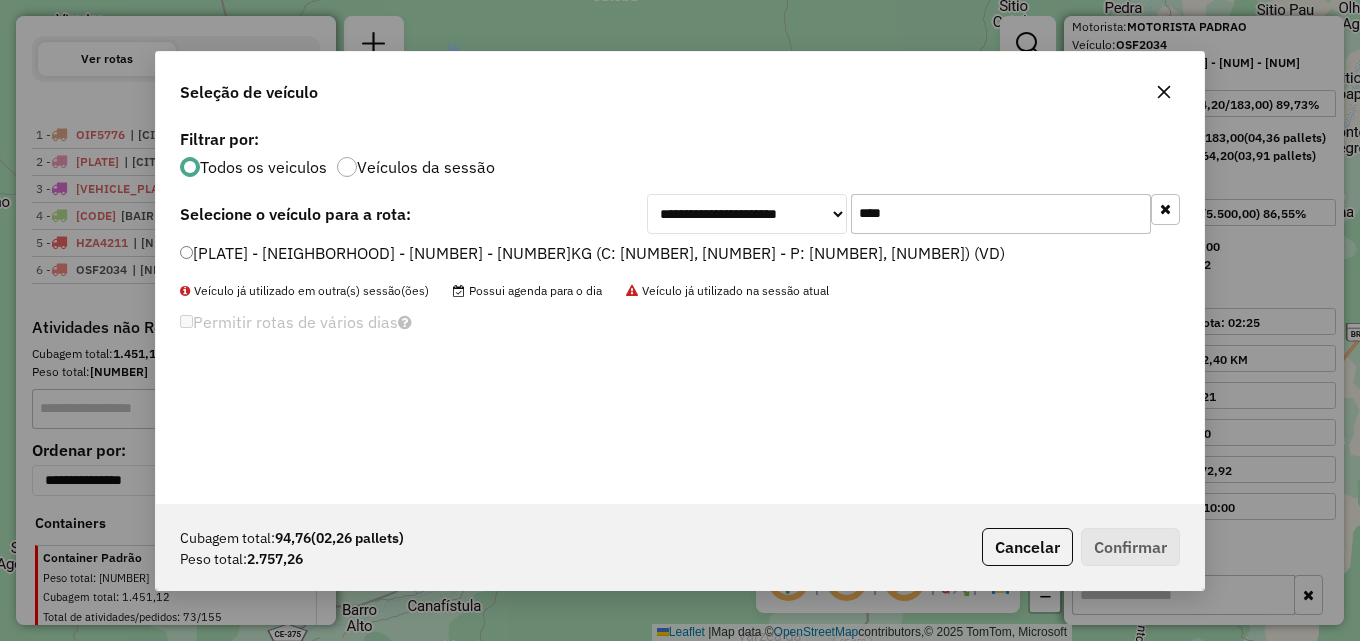 type on "****" 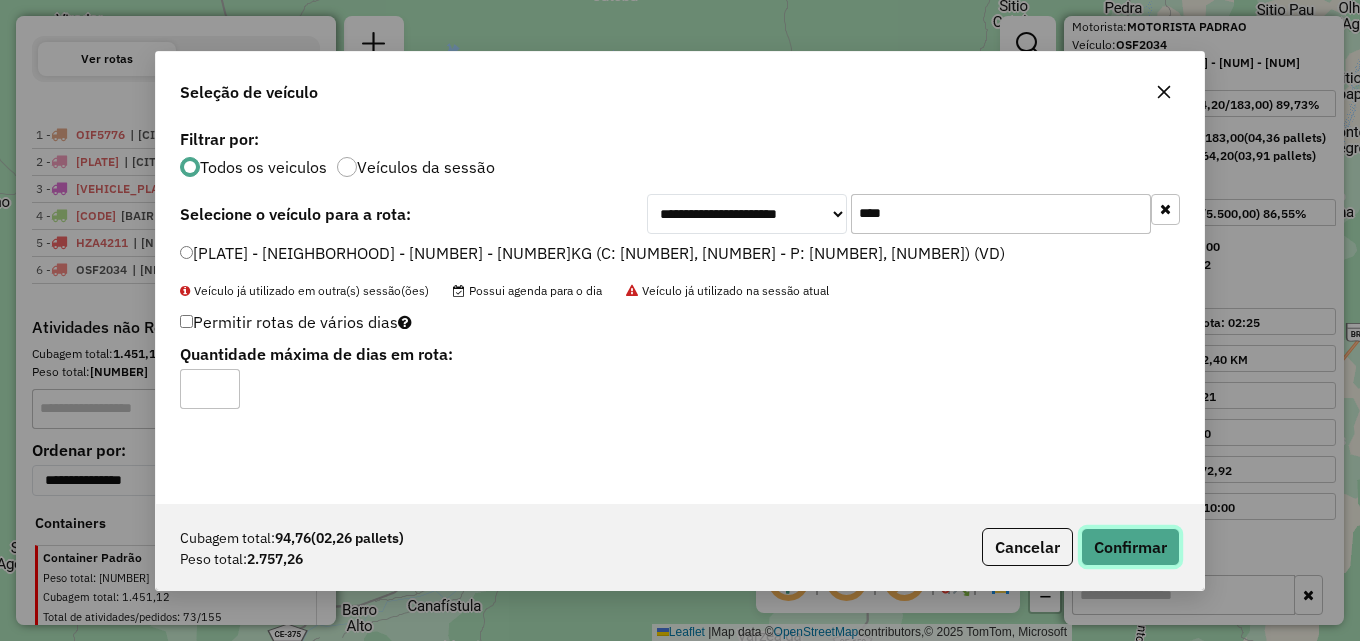 click on "Confirmar" 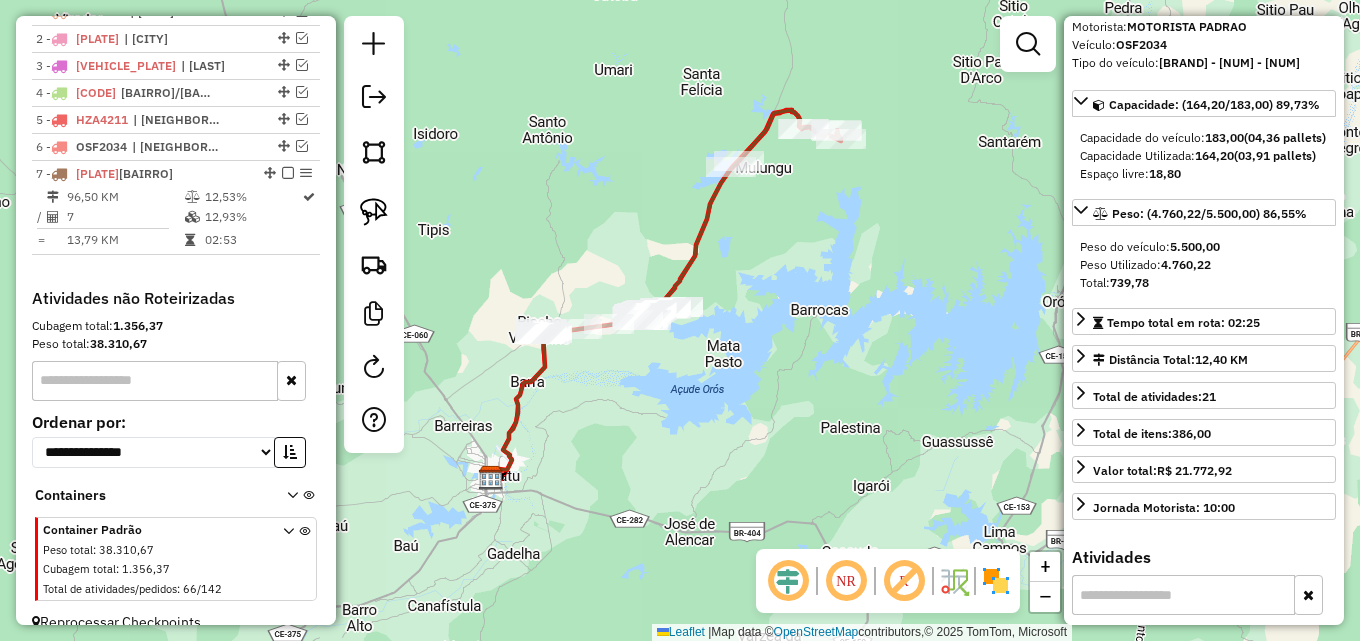 scroll, scrollTop: 815, scrollLeft: 0, axis: vertical 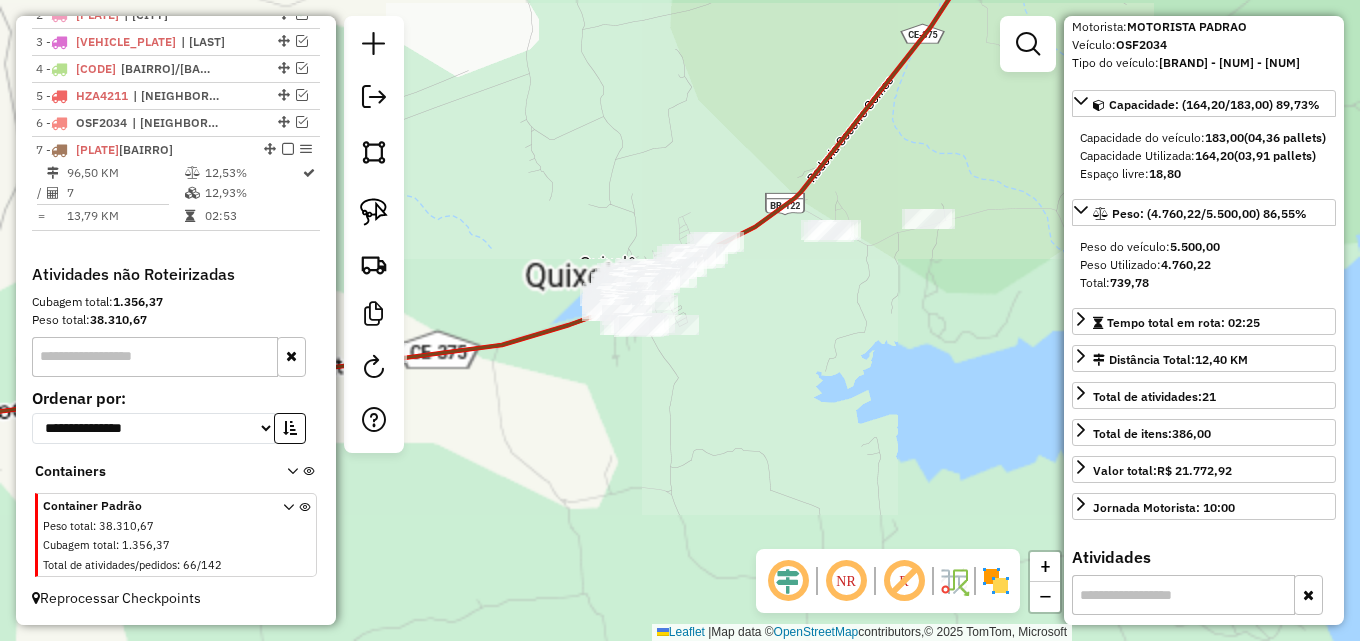 drag, startPoint x: 778, startPoint y: 314, endPoint x: 833, endPoint y: 294, distance: 58.5235 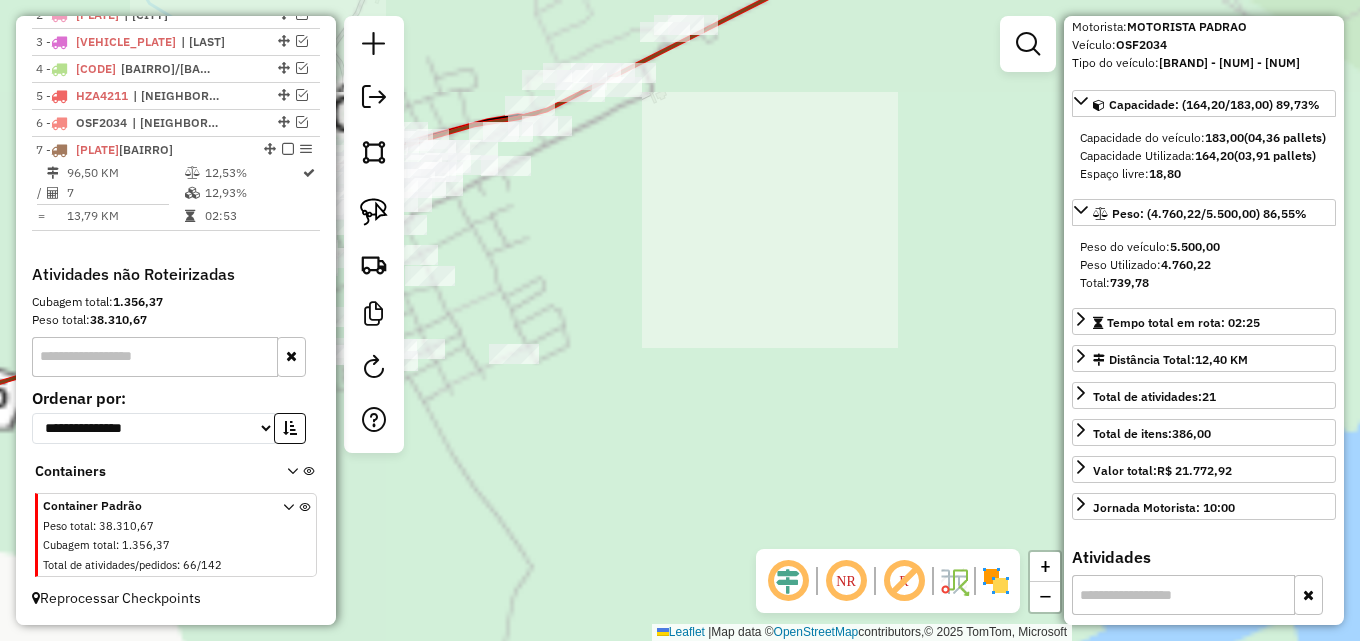 click on "Janela de atendimento Grade de atendimento Capacidade Transportadoras Veículos Cliente Pedidos  Rotas Selecione os dias de semana para filtrar as janelas de atendimento  Seg   Ter   Qua   Qui   Sex   Sáb   Dom  Informe o período da janela de atendimento: De: Até:  Filtrar exatamente a janela do cliente  Considerar janela de atendimento padrão  Selecione os dias de semana para filtrar as grades de atendimento  Seg   Ter   Qua   Qui   Sex   Sáb   Dom   Considerar clientes sem dia de atendimento cadastrado  Clientes fora do dia de atendimento selecionado Filtrar as atividades entre os valores definidos abaixo:  Peso mínimo:   Peso máximo:   Cubagem mínima:   Cubagem máxima:   De:   Até:  Filtrar as atividades entre o tempo de atendimento definido abaixo:  De:   Até:   Considerar capacidade total dos clientes não roteirizados Transportadora: Selecione um ou mais itens Tipo de veículo: Selecione um ou mais itens Veículo: Selecione um ou mais itens Motorista: Selecione um ou mais itens Nome: Rótulo:" 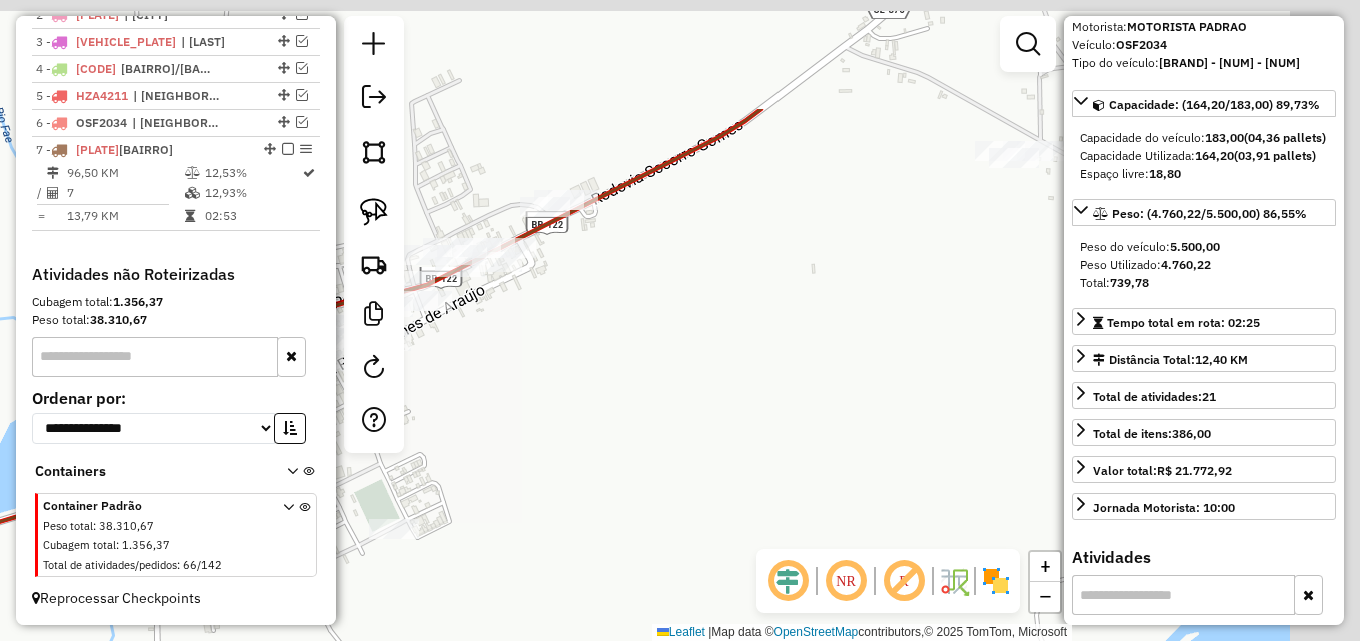 drag, startPoint x: 806, startPoint y: 269, endPoint x: 718, endPoint y: 412, distance: 167.90771 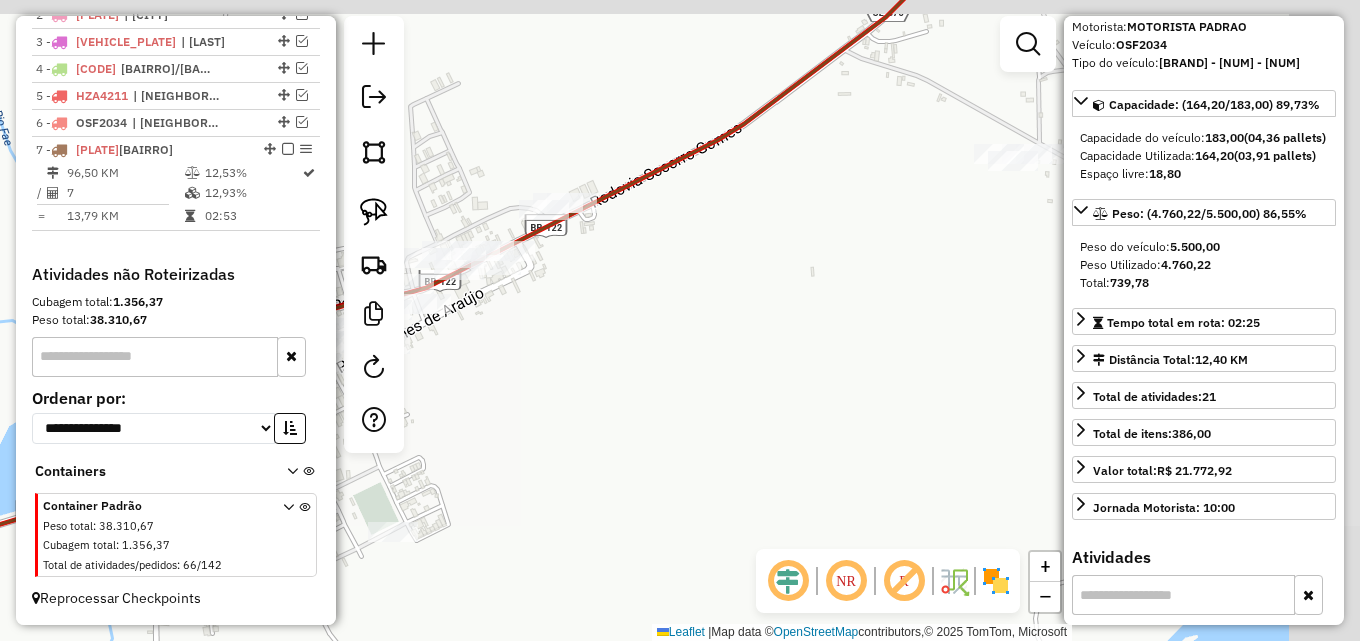 click on "Janela de atendimento Grade de atendimento Capacidade Transportadoras Veículos Cliente Pedidos  Rotas Selecione os dias de semana para filtrar as janelas de atendimento  Seg   Ter   Qua   Qui   Sex   Sáb   Dom  Informe o período da janela de atendimento: De: Até:  Filtrar exatamente a janela do cliente  Considerar janela de atendimento padrão  Selecione os dias de semana para filtrar as grades de atendimento  Seg   Ter   Qua   Qui   Sex   Sáb   Dom   Considerar clientes sem dia de atendimento cadastrado  Clientes fora do dia de atendimento selecionado Filtrar as atividades entre os valores definidos abaixo:  Peso mínimo:   Peso máximo:   Cubagem mínima:   Cubagem máxima:   De:   Até:  Filtrar as atividades entre o tempo de atendimento definido abaixo:  De:   Até:   Considerar capacidade total dos clientes não roteirizados Transportadora: Selecione um ou mais itens Tipo de veículo: Selecione um ou mais itens Veículo: Selecione um ou mais itens Motorista: Selecione um ou mais itens Nome: Rótulo:" 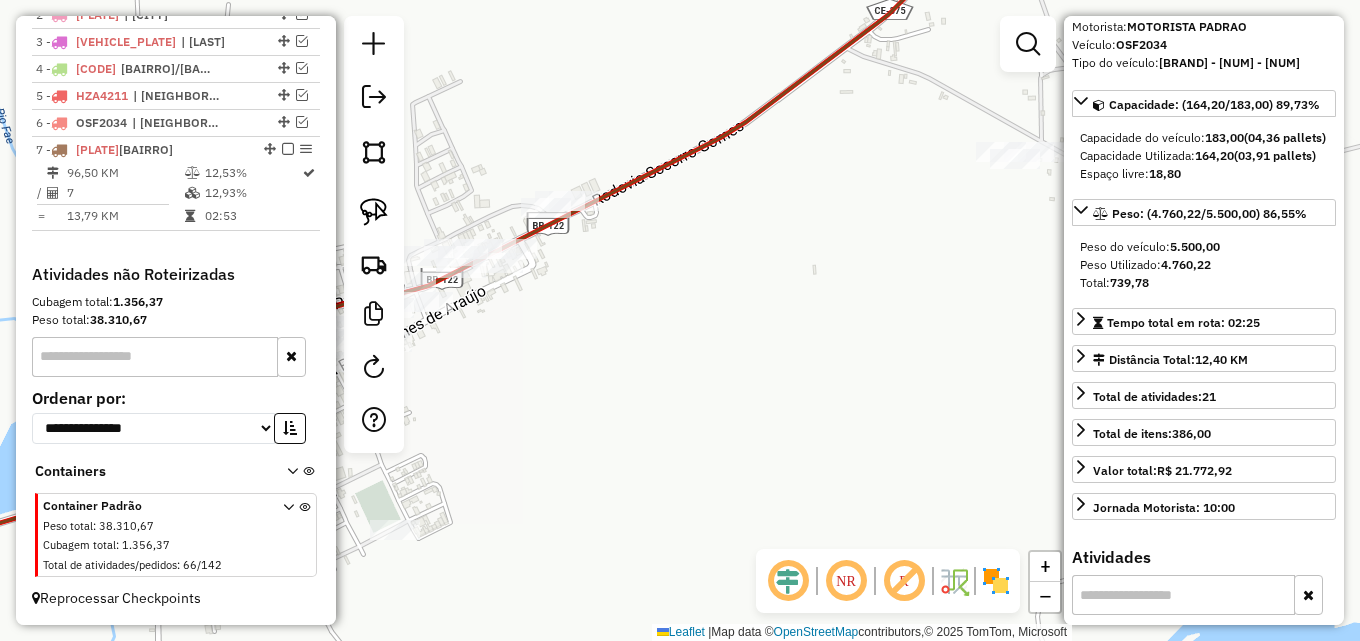click on "Janela de atendimento Grade de atendimento Capacidade Transportadoras Veículos Cliente Pedidos  Rotas Selecione os dias de semana para filtrar as janelas de atendimento  Seg   Ter   Qua   Qui   Sex   Sáb   Dom  Informe o período da janela de atendimento: De: Até:  Filtrar exatamente a janela do cliente  Considerar janela de atendimento padrão  Selecione os dias de semana para filtrar as grades de atendimento  Seg   Ter   Qua   Qui   Sex   Sáb   Dom   Considerar clientes sem dia de atendimento cadastrado  Clientes fora do dia de atendimento selecionado Filtrar as atividades entre os valores definidos abaixo:  Peso mínimo:   Peso máximo:   Cubagem mínima:   Cubagem máxima:   De:   Até:  Filtrar as atividades entre o tempo de atendimento definido abaixo:  De:   Até:   Considerar capacidade total dos clientes não roteirizados Transportadora: Selecione um ou mais itens Tipo de veículo: Selecione um ou mais itens Veículo: Selecione um ou mais itens Motorista: Selecione um ou mais itens Nome: Rótulo:" 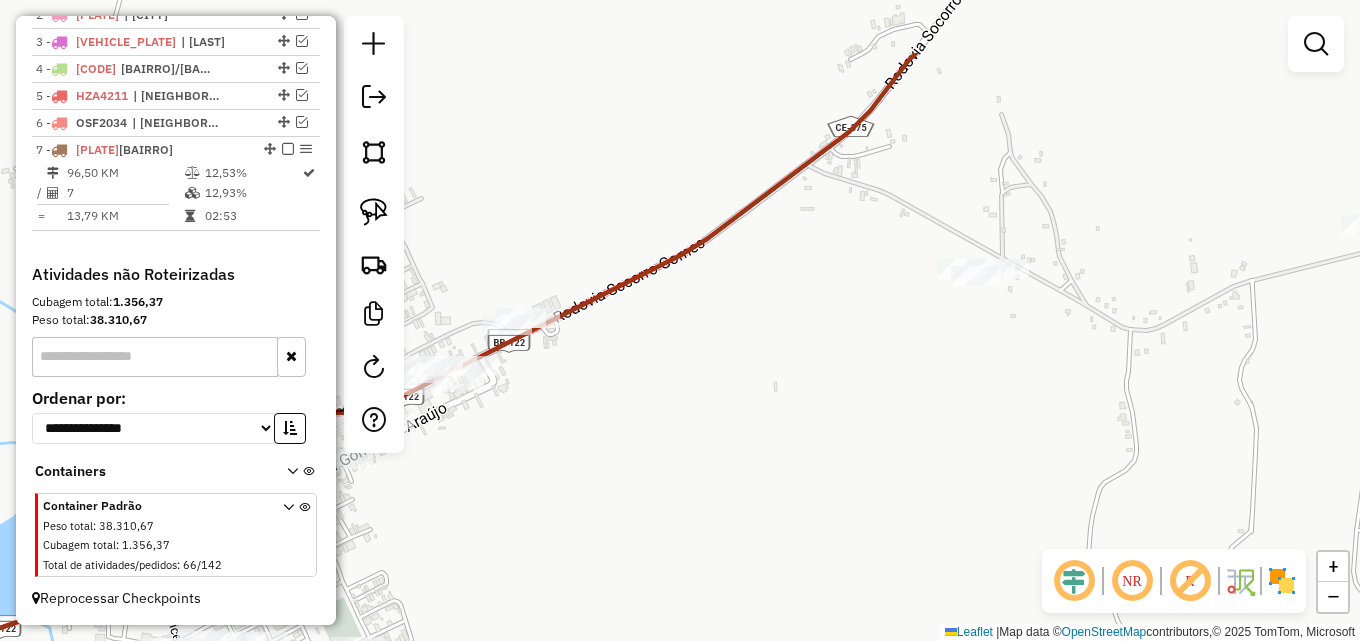 drag, startPoint x: 729, startPoint y: 386, endPoint x: 690, endPoint y: 503, distance: 123.32883 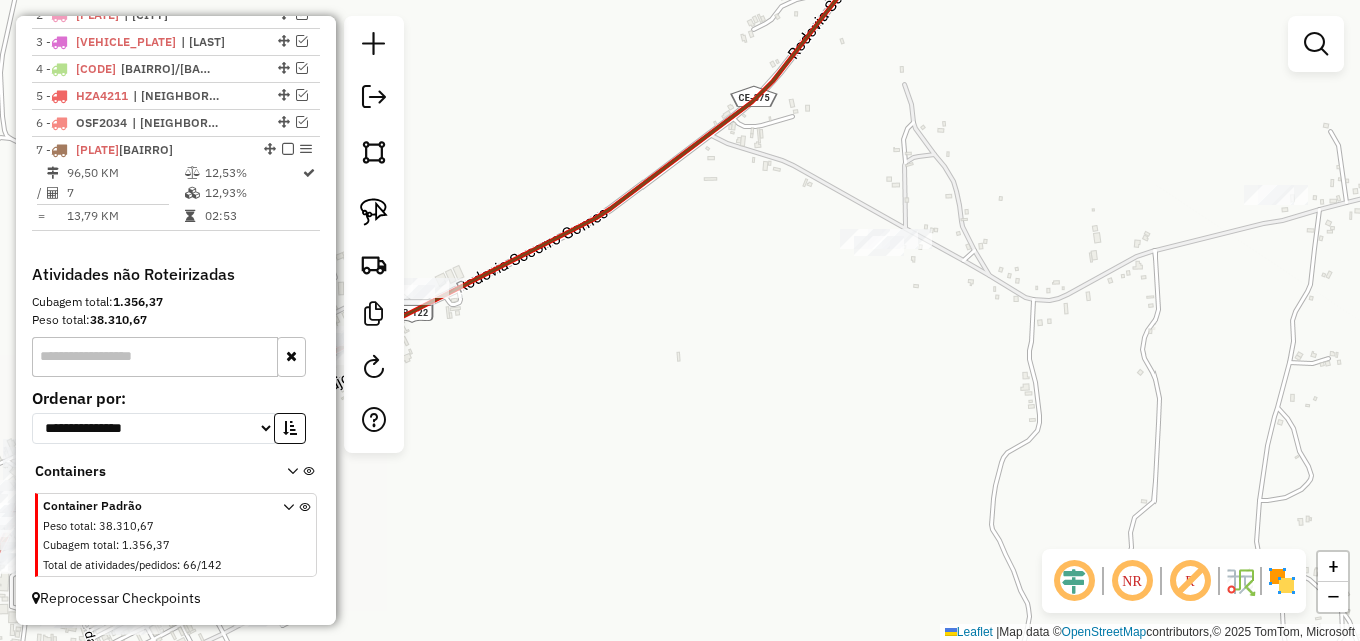 drag, startPoint x: 783, startPoint y: 434, endPoint x: 686, endPoint y: 409, distance: 100.16985 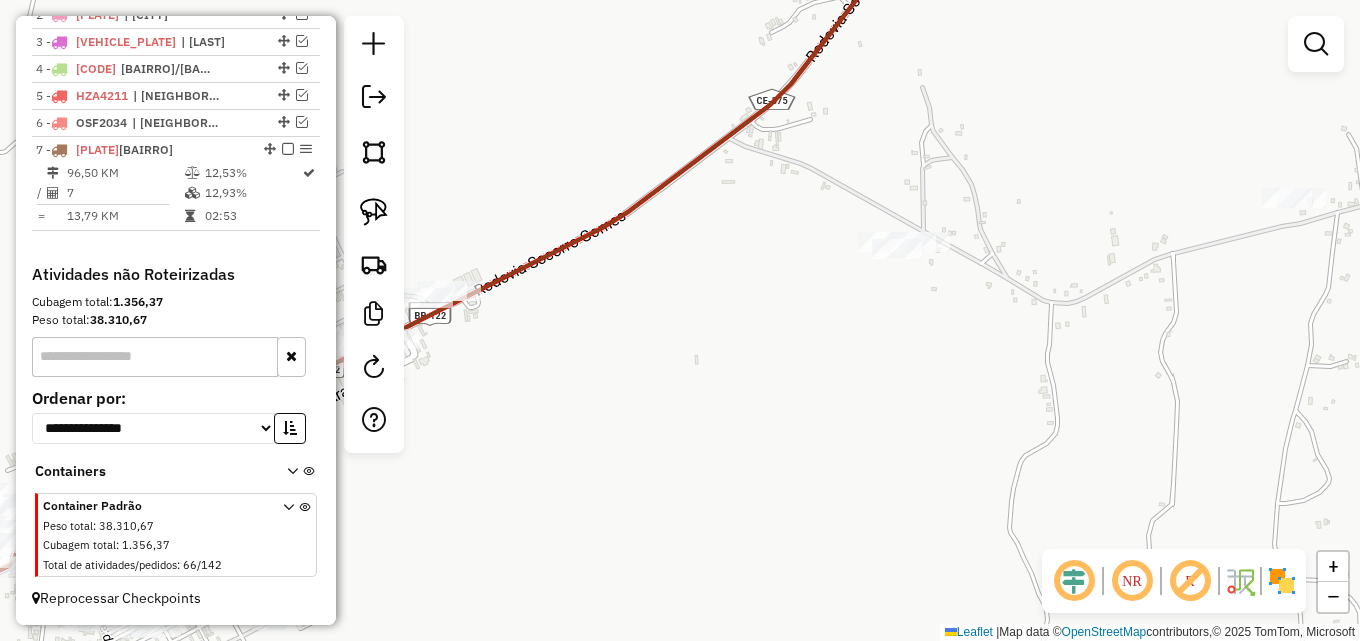drag, startPoint x: 702, startPoint y: 412, endPoint x: 719, endPoint y: 412, distance: 17 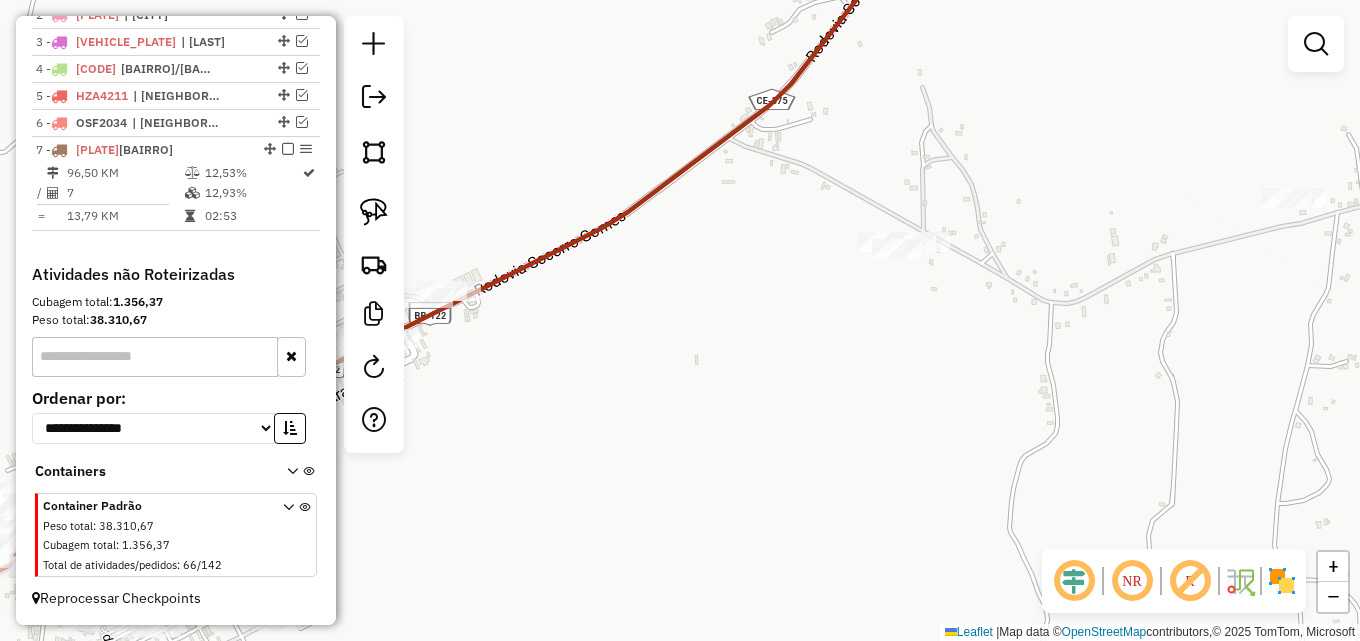 click on "Janela de atendimento Grade de atendimento Capacidade Transportadoras Veículos Cliente Pedidos  Rotas Selecione os dias de semana para filtrar as janelas de atendimento  Seg   Ter   Qua   Qui   Sex   Sáb   Dom  Informe o período da janela de atendimento: De: Até:  Filtrar exatamente a janela do cliente  Considerar janela de atendimento padrão  Selecione os dias de semana para filtrar as grades de atendimento  Seg   Ter   Qua   Qui   Sex   Sáb   Dom   Considerar clientes sem dia de atendimento cadastrado  Clientes fora do dia de atendimento selecionado Filtrar as atividades entre os valores definidos abaixo:  Peso mínimo:   Peso máximo:   Cubagem mínima:   Cubagem máxima:   De:   Até:  Filtrar as atividades entre o tempo de atendimento definido abaixo:  De:   Até:   Considerar capacidade total dos clientes não roteirizados Transportadora: Selecione um ou mais itens Tipo de veículo: Selecione um ou mais itens Veículo: Selecione um ou mais itens Motorista: Selecione um ou mais itens Nome: Rótulo:" 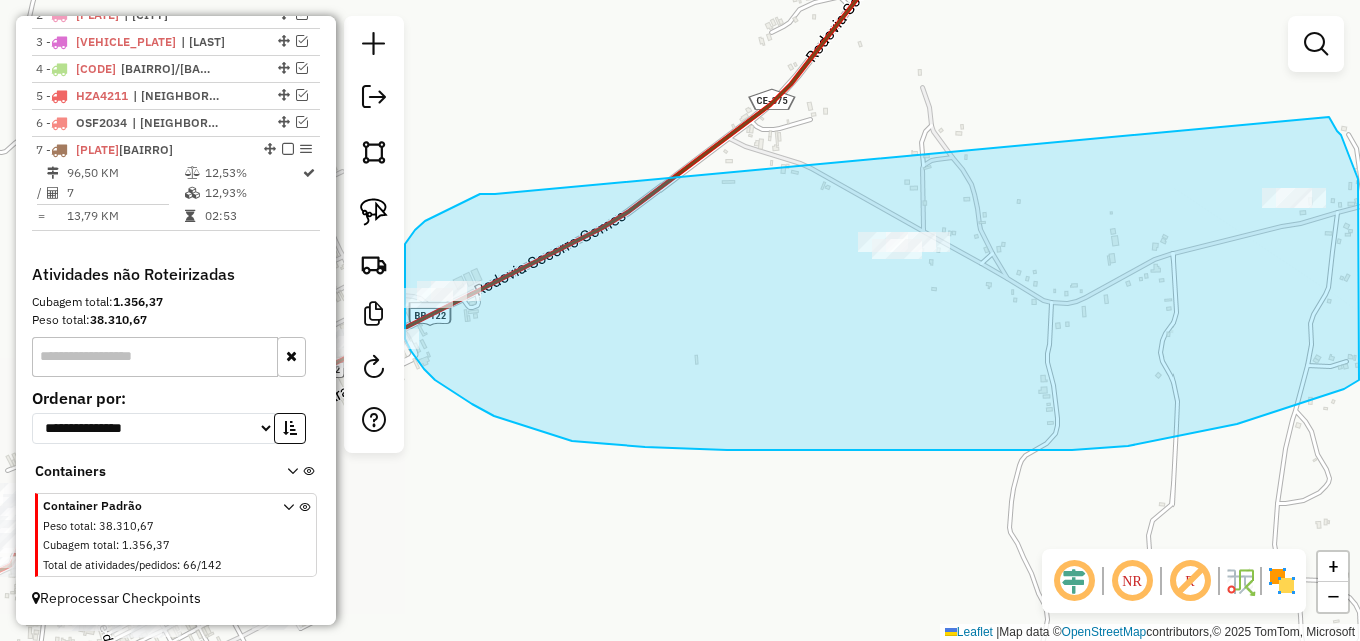 drag, startPoint x: 486, startPoint y: 194, endPoint x: 1324, endPoint y: 112, distance: 842.0024 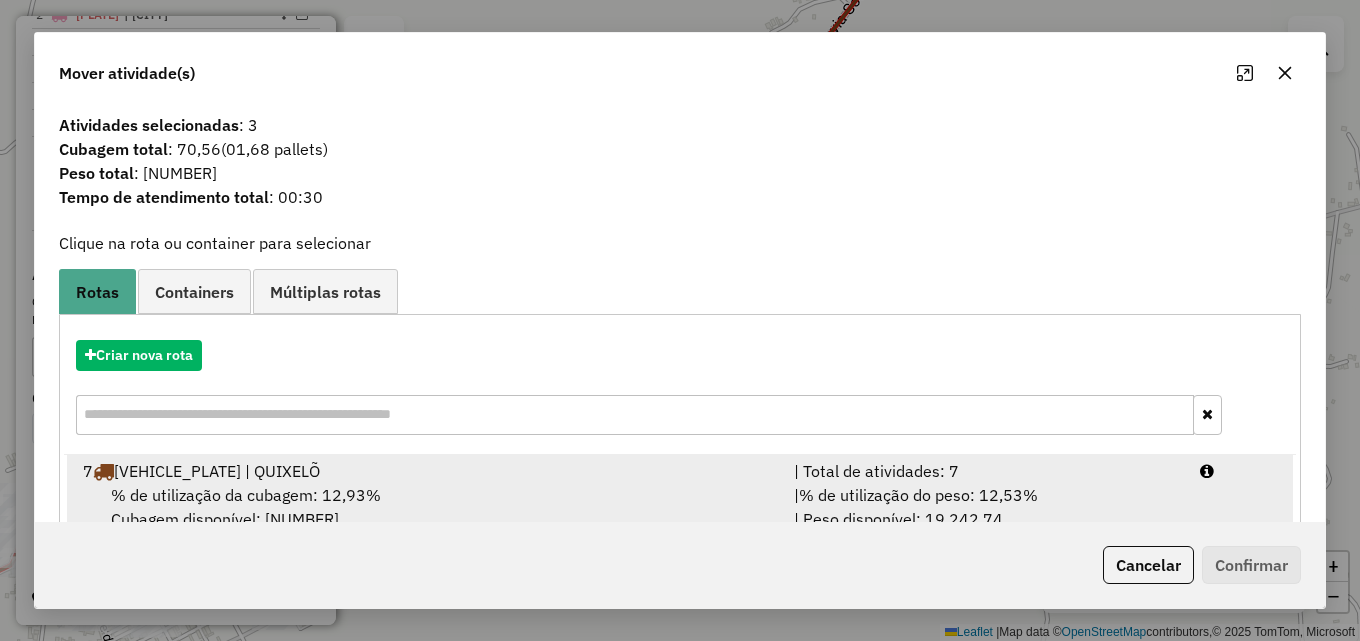 drag, startPoint x: 855, startPoint y: 478, endPoint x: 909, endPoint y: 478, distance: 54 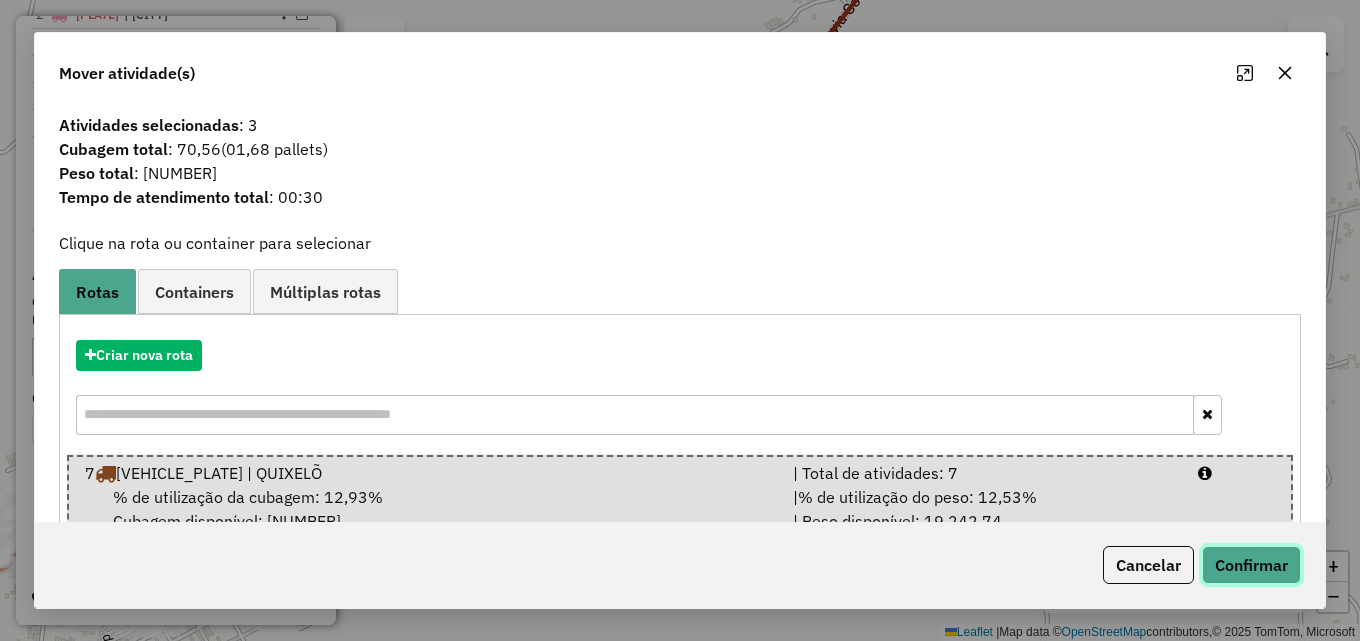 click on "Confirmar" 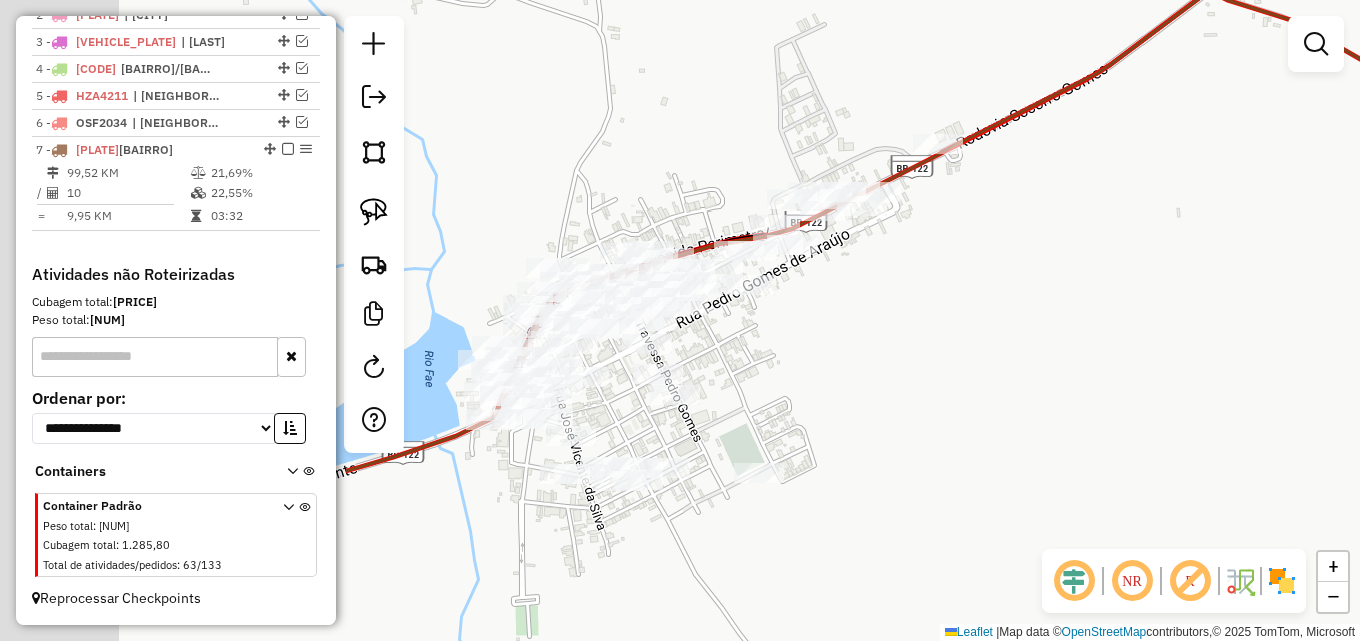 drag, startPoint x: 731, startPoint y: 357, endPoint x: 1109, endPoint y: 239, distance: 395.9899 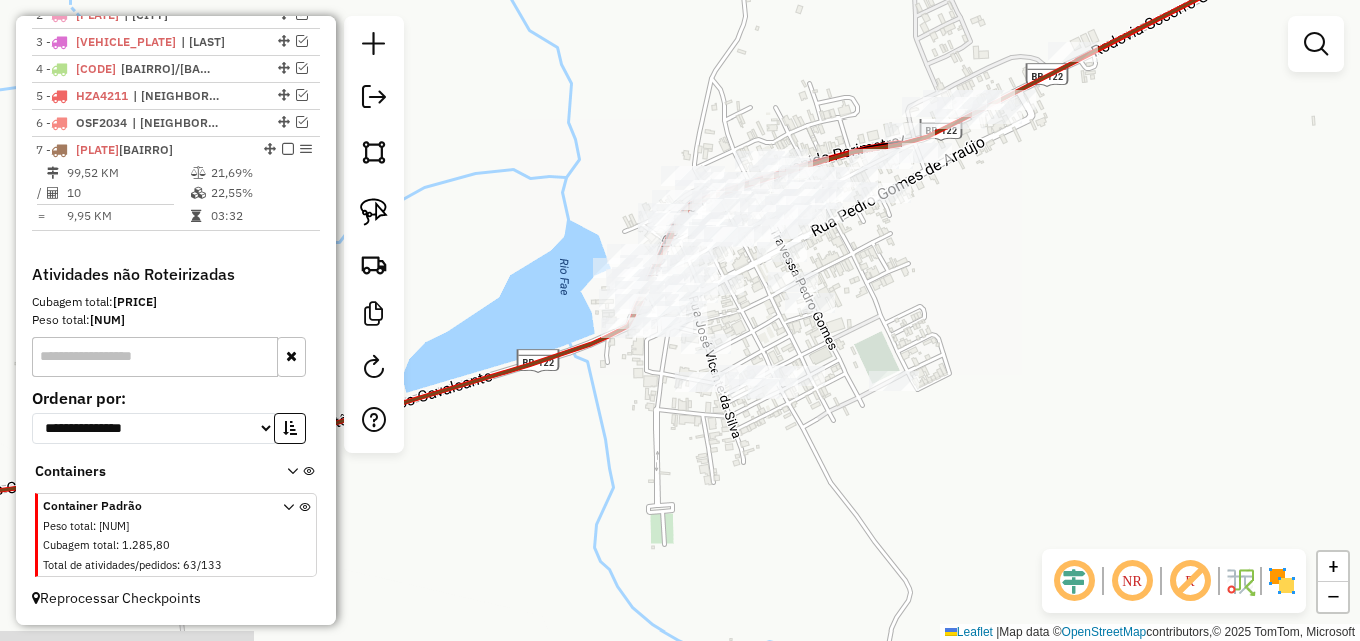 drag, startPoint x: 963, startPoint y: 327, endPoint x: 1039, endPoint y: 274, distance: 92.65527 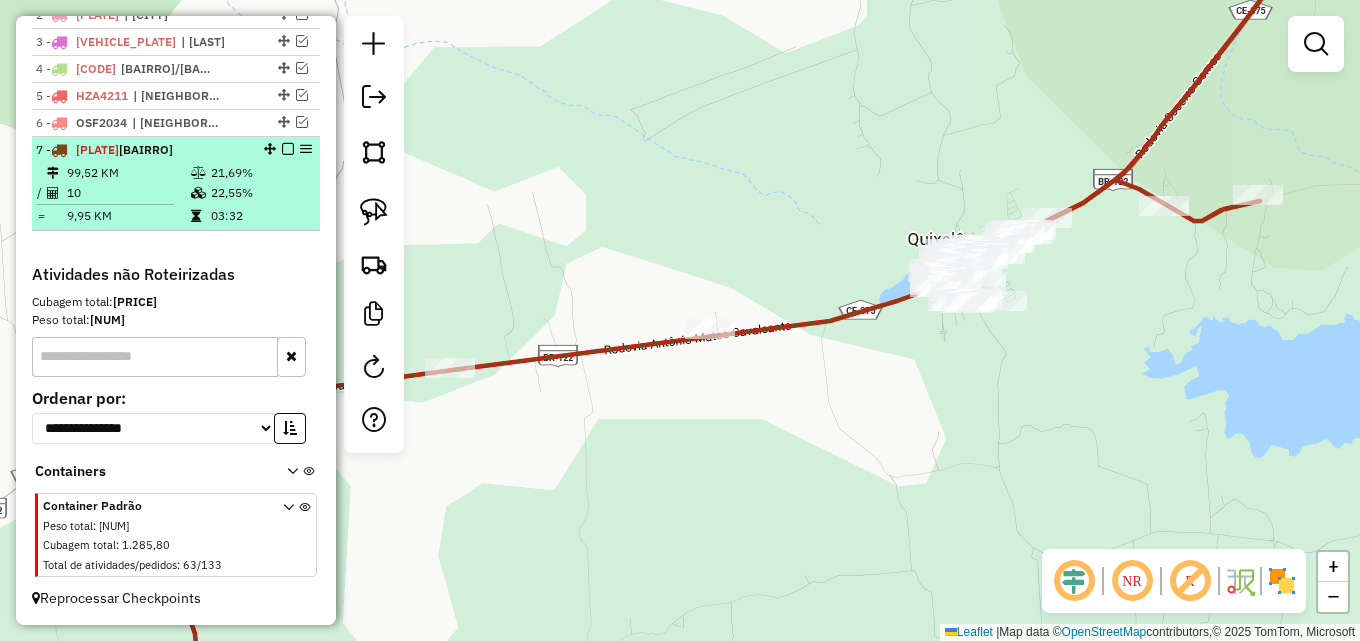 click at bounding box center [288, 149] 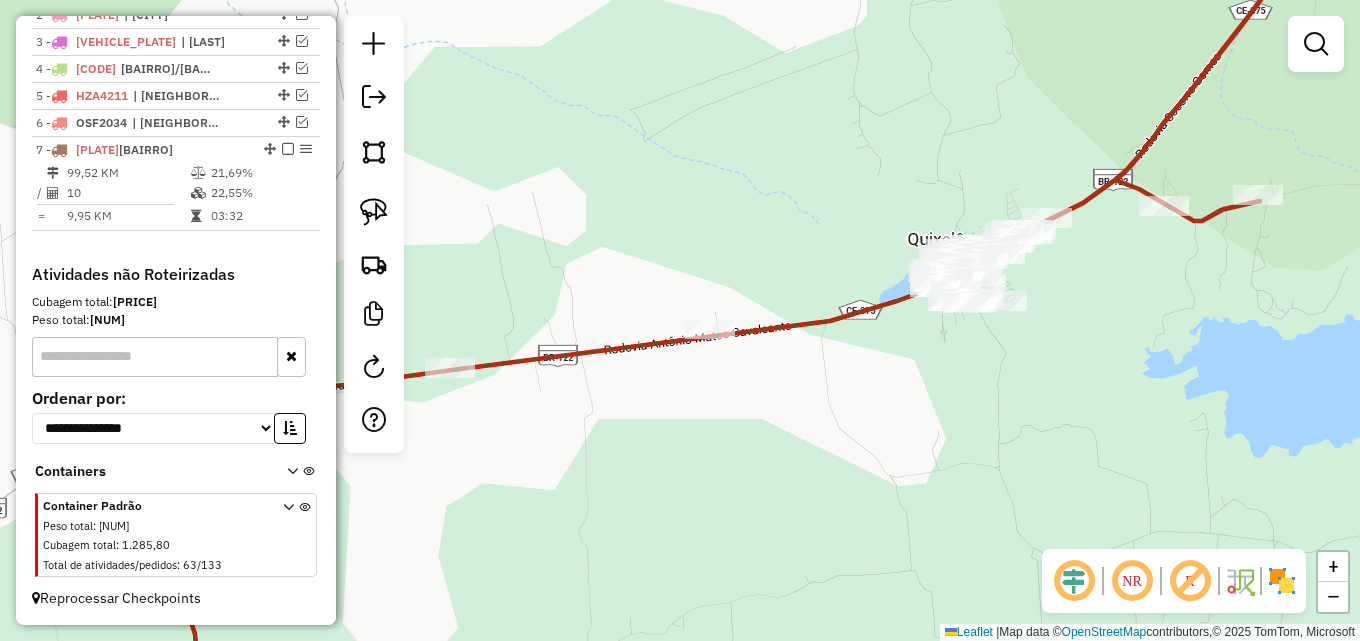 scroll, scrollTop: 748, scrollLeft: 0, axis: vertical 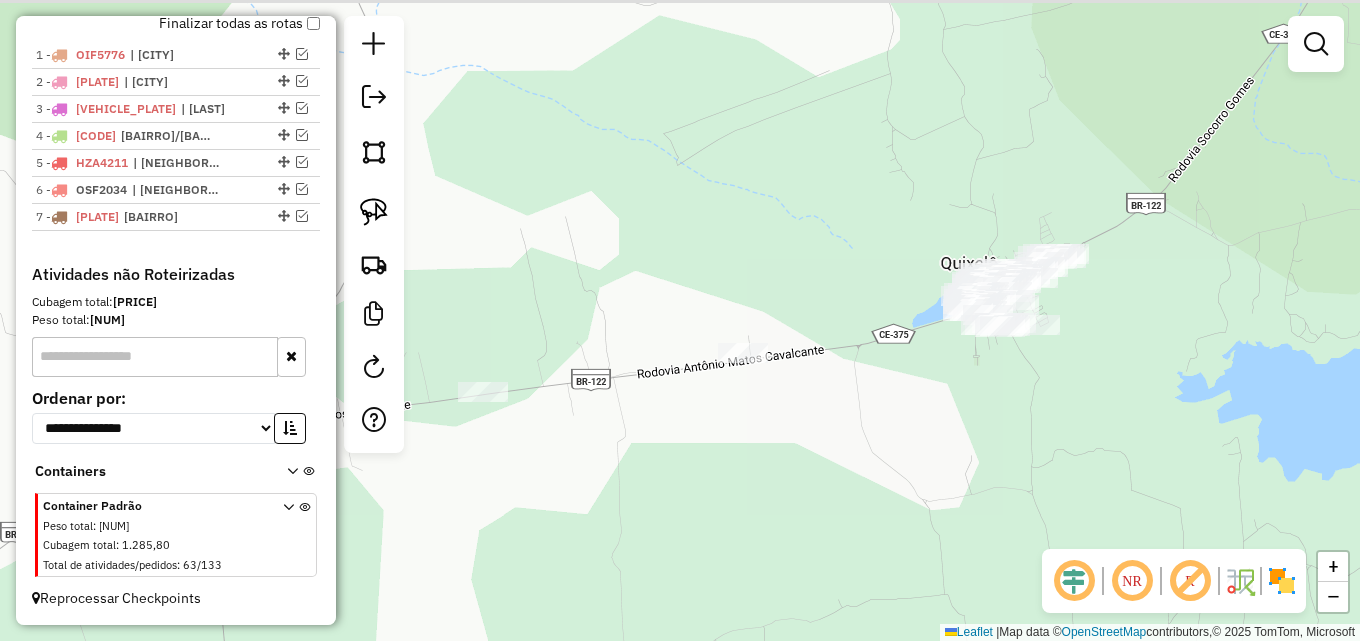 click on "Janela de atendimento Grade de atendimento Capacidade Transportadoras Veículos Cliente Pedidos  Rotas Selecione os dias de semana para filtrar as janelas de atendimento  Seg   Ter   Qua   Qui   Sex   Sáb   Dom  Informe o período da janela de atendimento: De: Até:  Filtrar exatamente a janela do cliente  Considerar janela de atendimento padrão  Selecione os dias de semana para filtrar as grades de atendimento  Seg   Ter   Qua   Qui   Sex   Sáb   Dom   Considerar clientes sem dia de atendimento cadastrado  Clientes fora do dia de atendimento selecionado Filtrar as atividades entre os valores definidos abaixo:  Peso mínimo:   Peso máximo:   Cubagem mínima:   Cubagem máxima:   De:   Até:  Filtrar as atividades entre o tempo de atendimento definido abaixo:  De:   Até:   Considerar capacidade total dos clientes não roteirizados Transportadora: Selecione um ou mais itens Tipo de veículo: Selecione um ou mais itens Veículo: Selecione um ou mais itens Motorista: Selecione um ou mais itens Nome: Rótulo:" 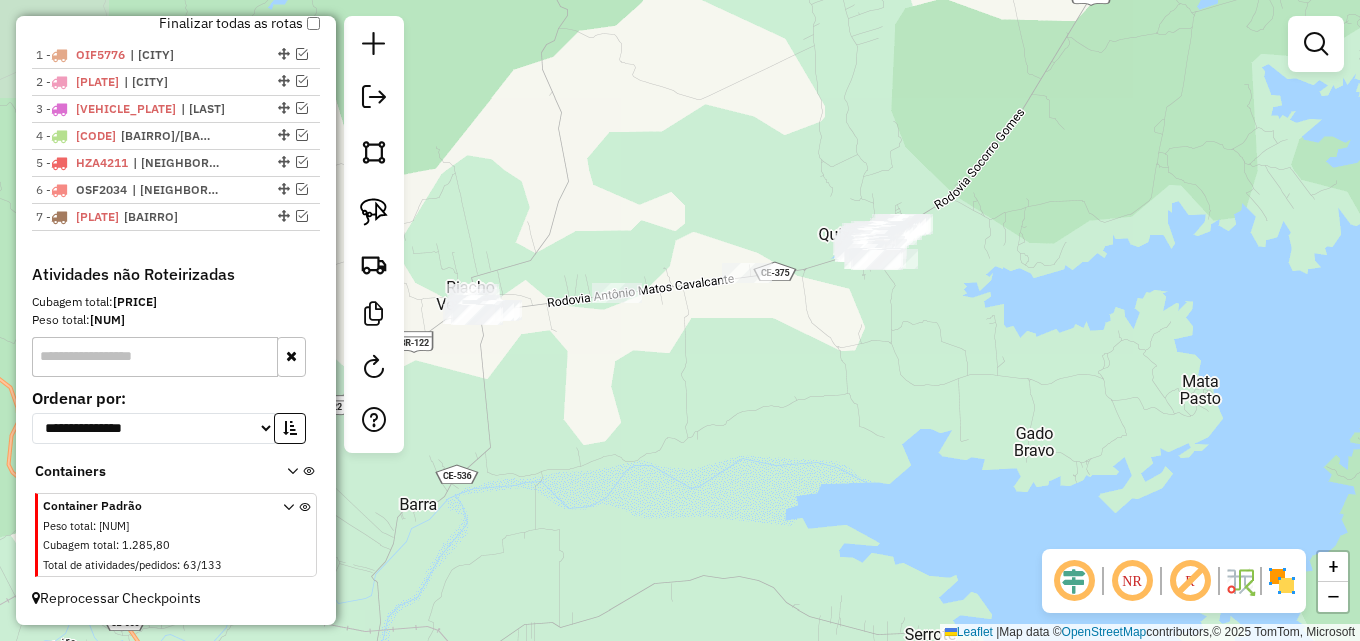 drag, startPoint x: 640, startPoint y: 214, endPoint x: 818, endPoint y: 185, distance: 180.3469 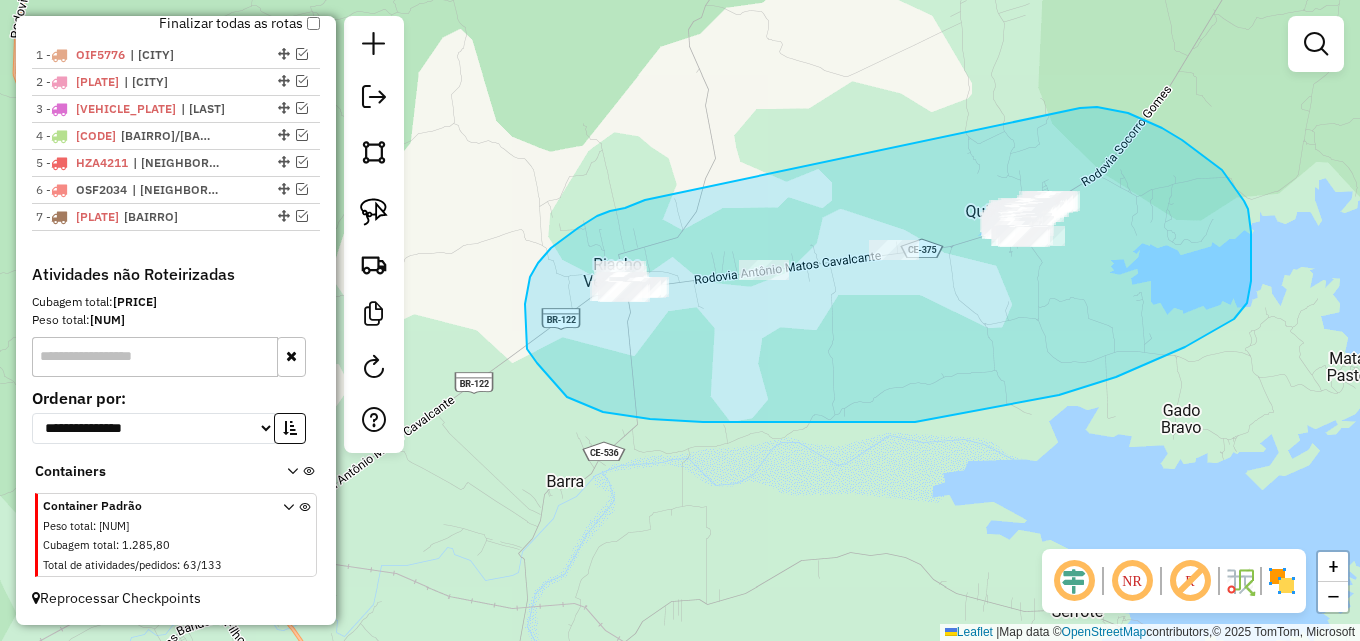 drag, startPoint x: 597, startPoint y: 216, endPoint x: 1055, endPoint y: 119, distance: 468.15915 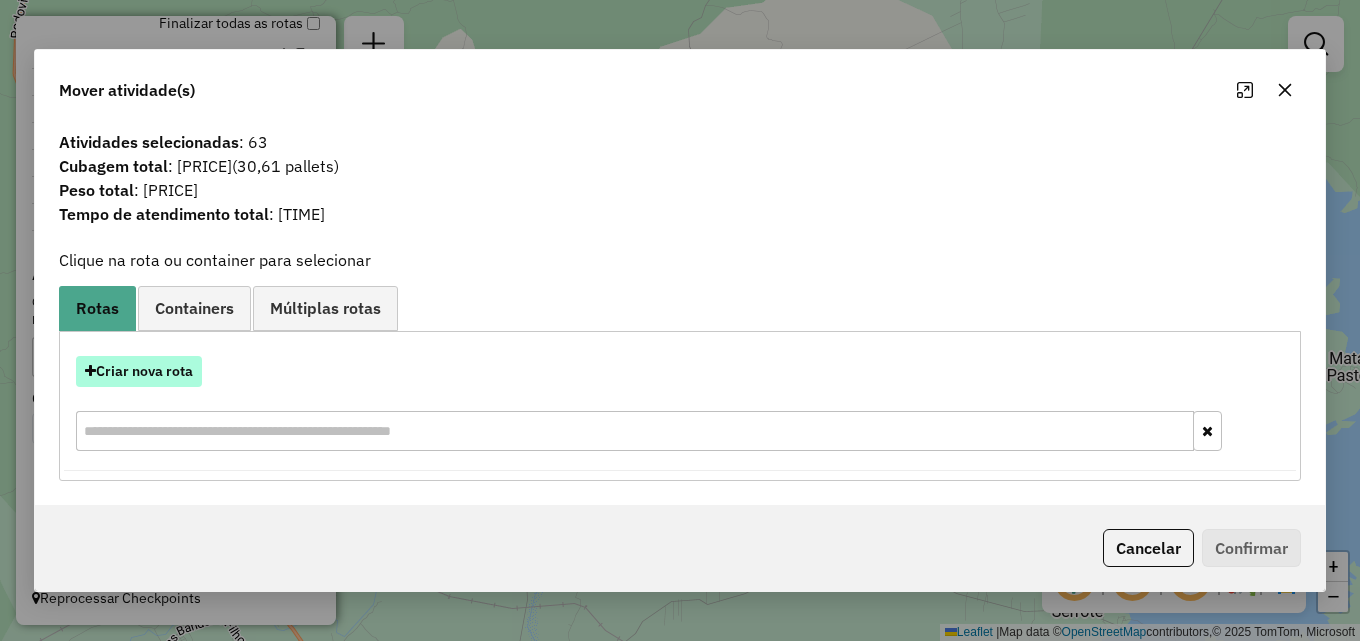 click on "Criar nova rota" at bounding box center (139, 371) 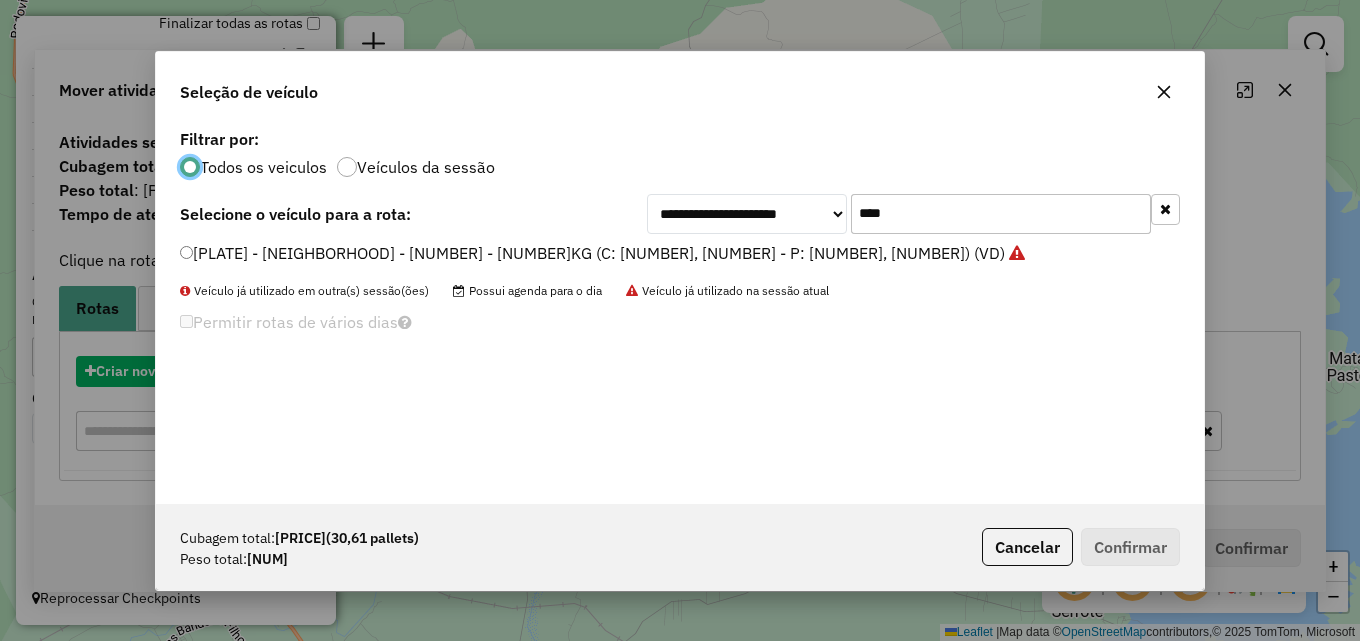 scroll, scrollTop: 11, scrollLeft: 6, axis: both 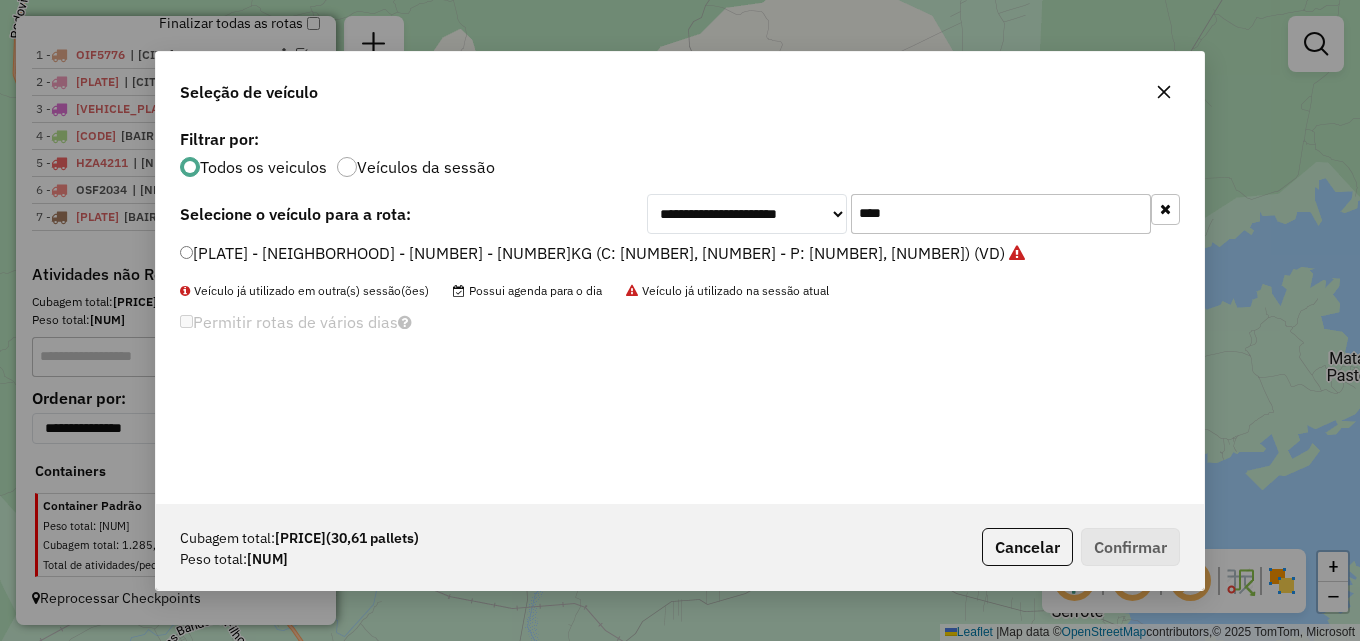 drag, startPoint x: 961, startPoint y: 215, endPoint x: 593, endPoint y: 215, distance: 368 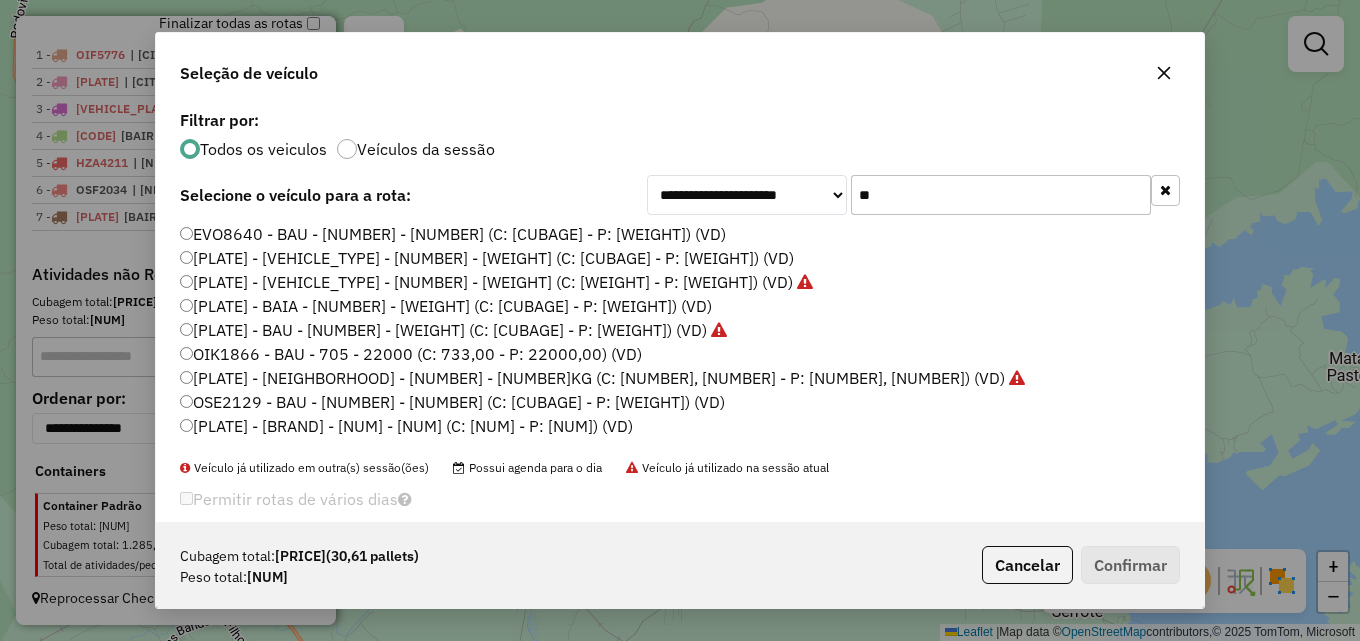 type on "**" 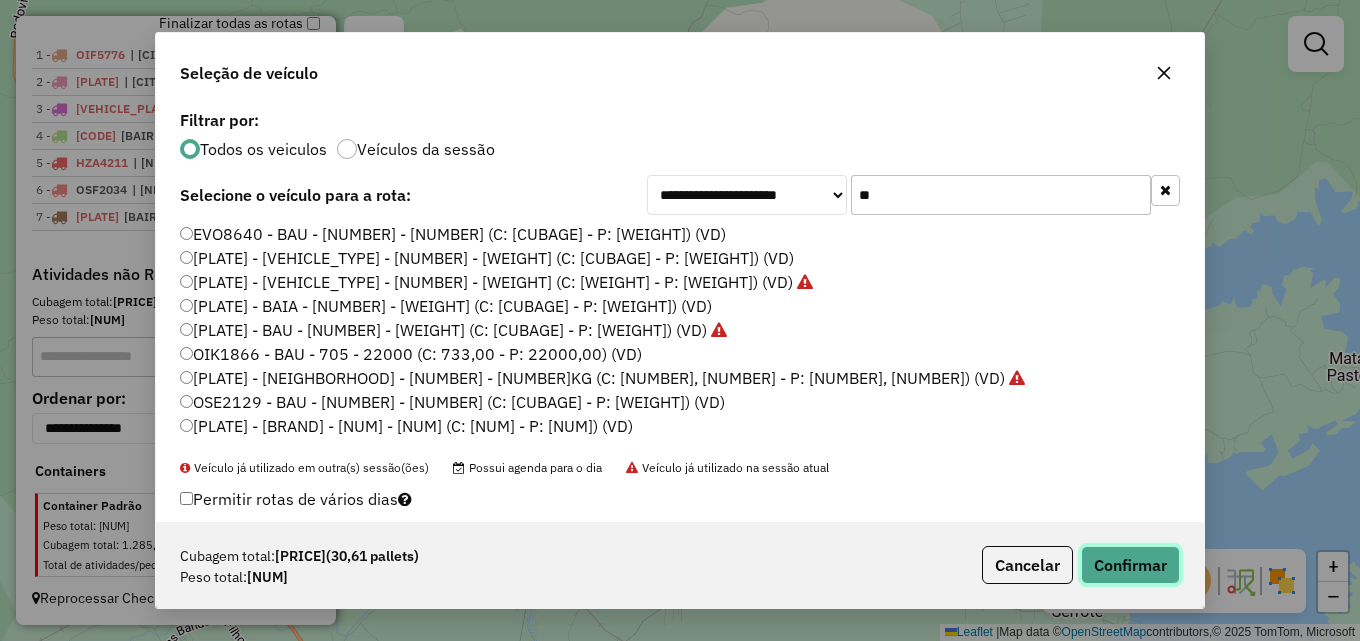 click on "Confirmar" 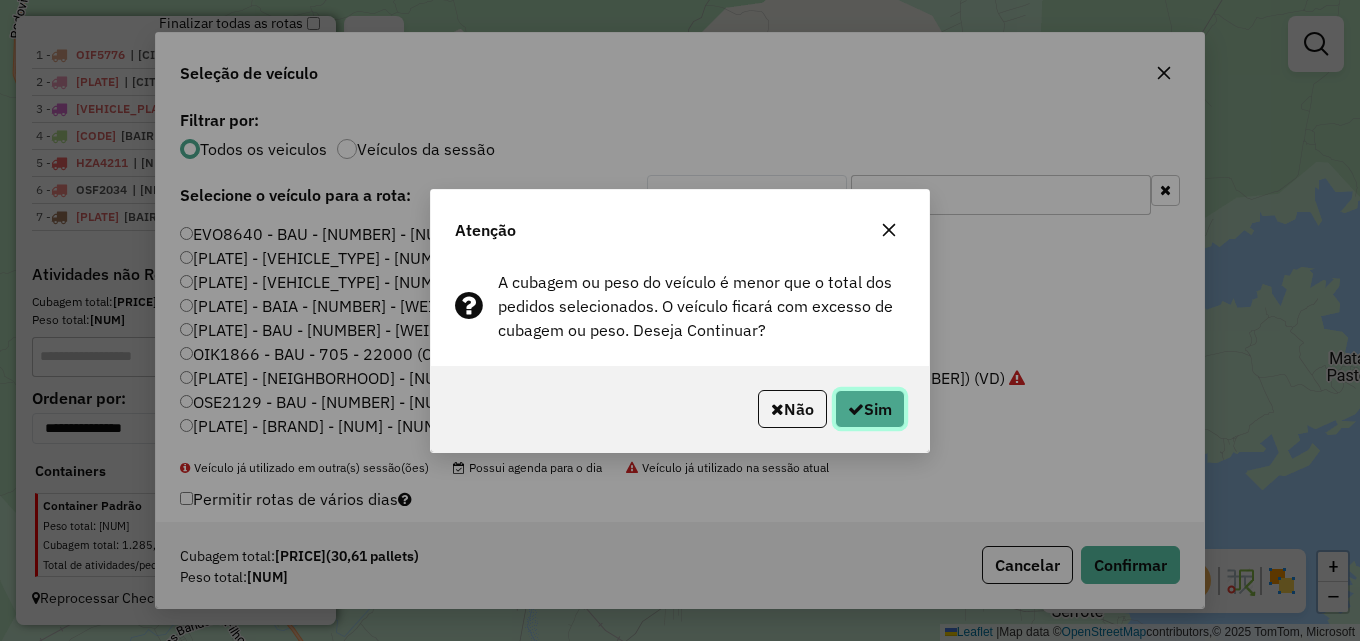 click on "Sim" 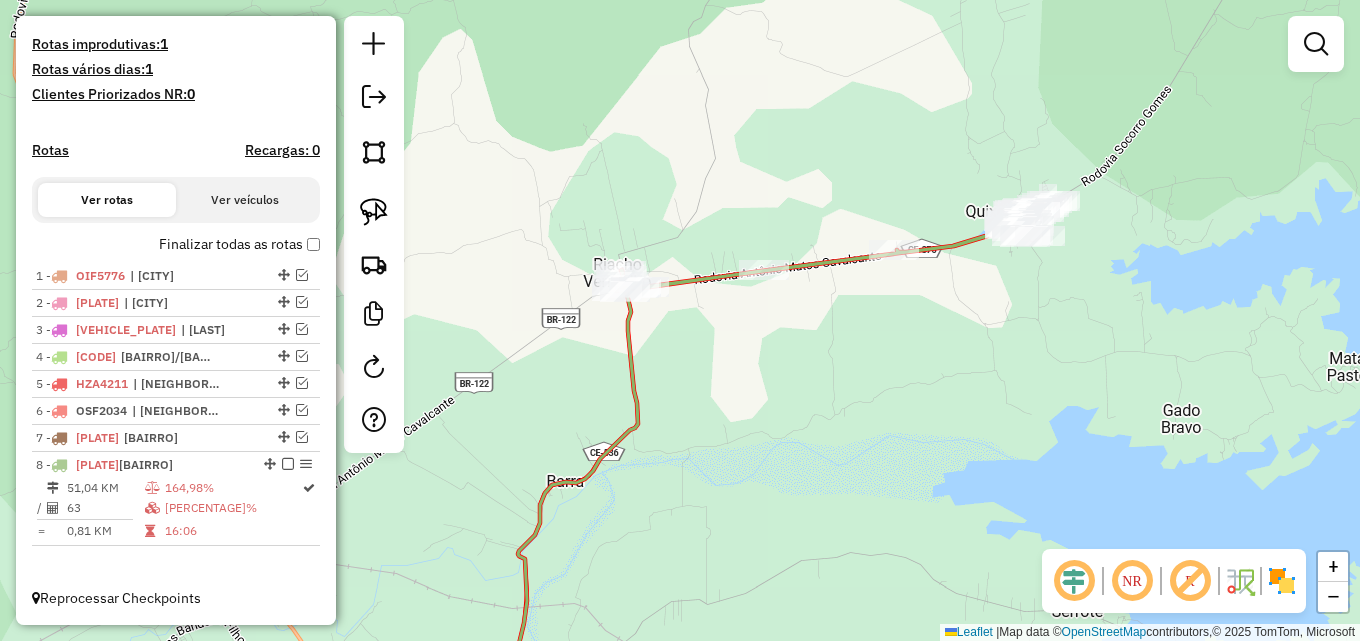 scroll, scrollTop: 527, scrollLeft: 0, axis: vertical 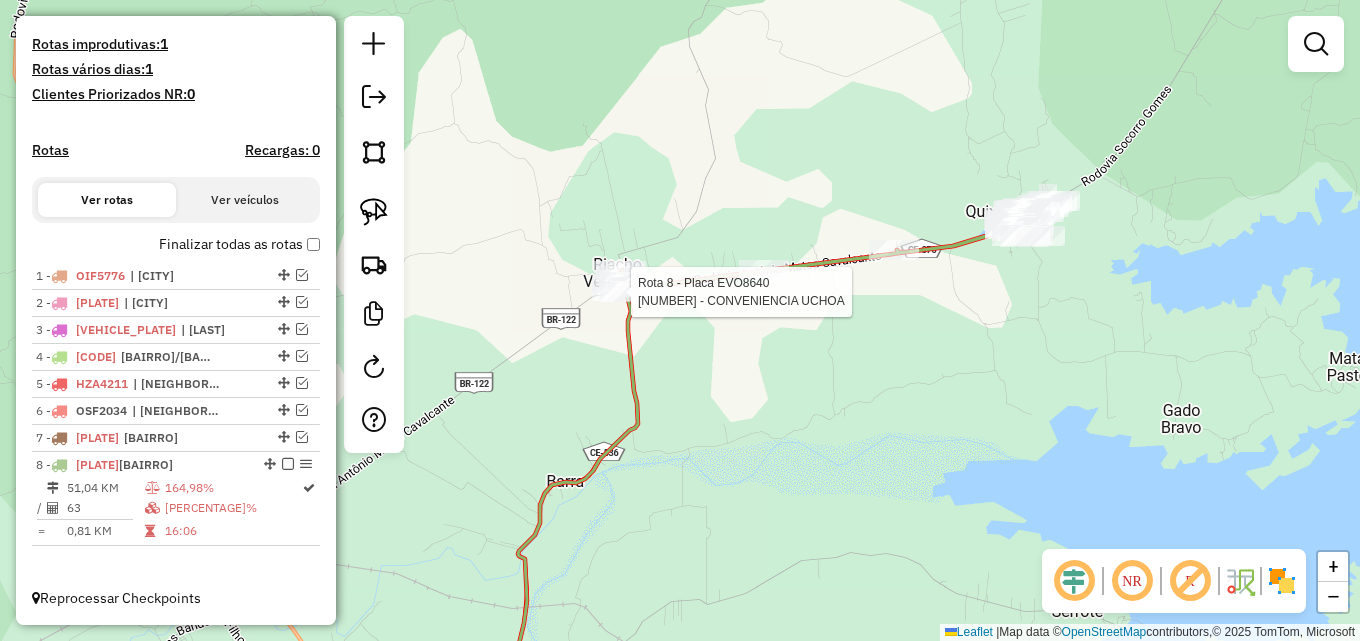 select on "*********" 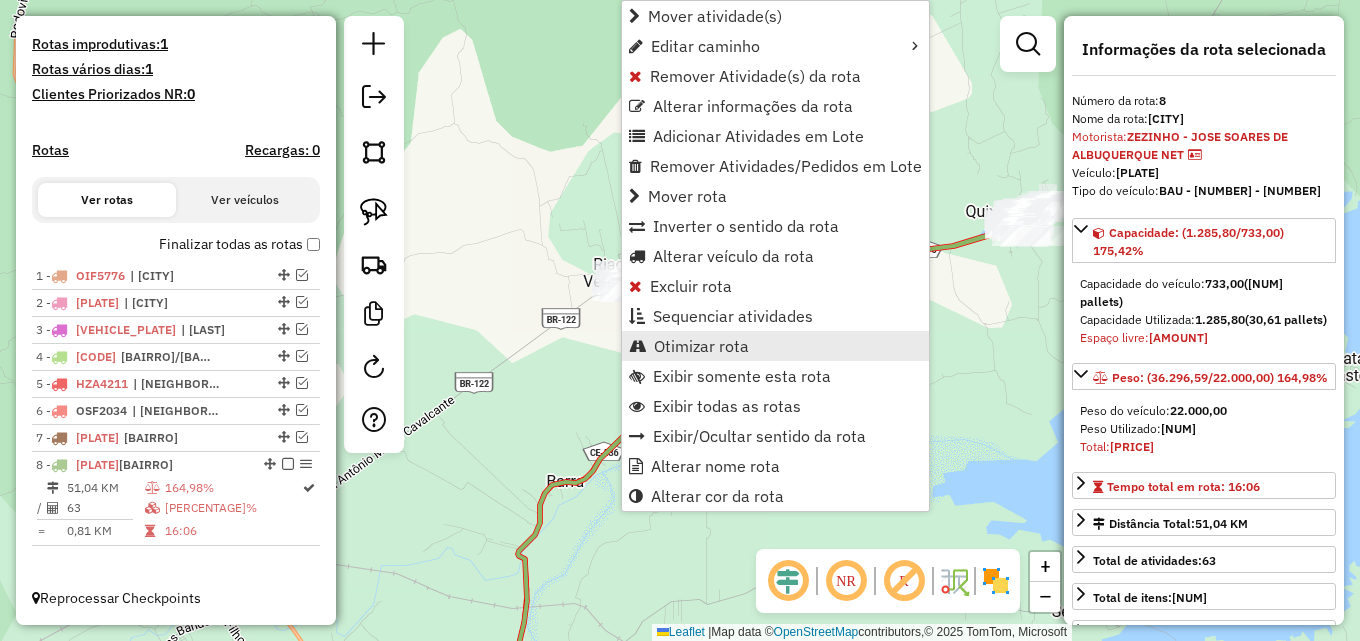 click on "Otimizar rota" at bounding box center [775, 346] 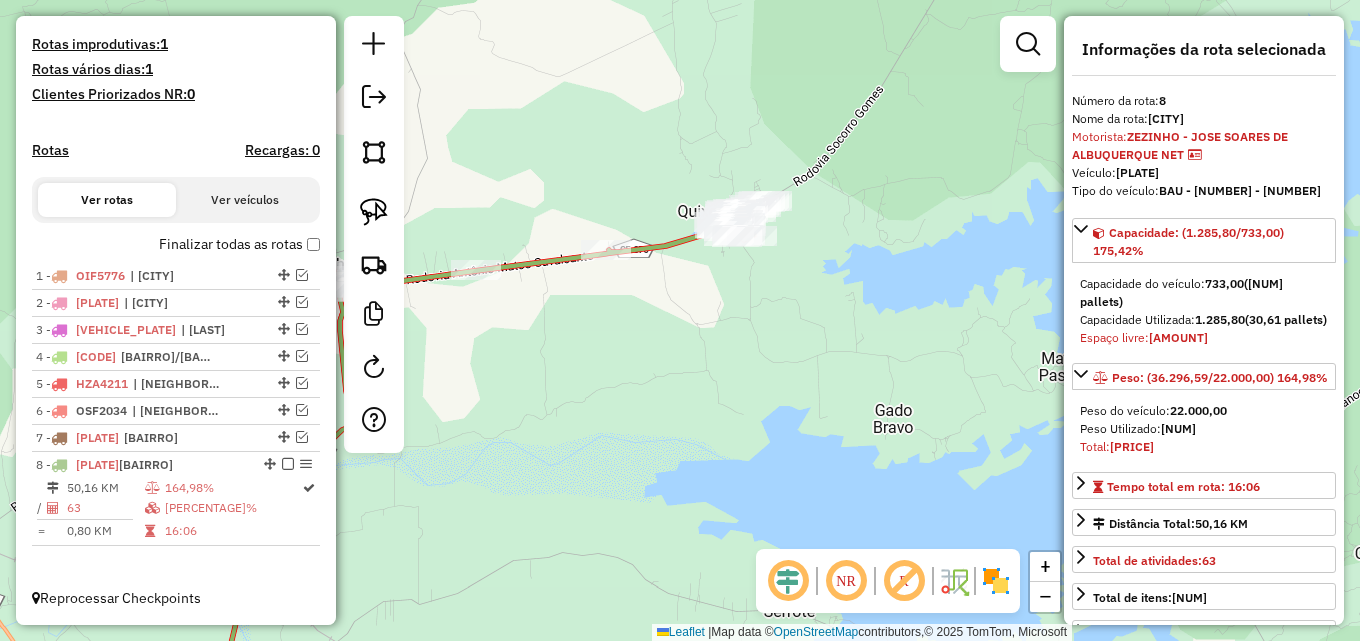 drag, startPoint x: 779, startPoint y: 165, endPoint x: 455, endPoint y: 172, distance: 324.07562 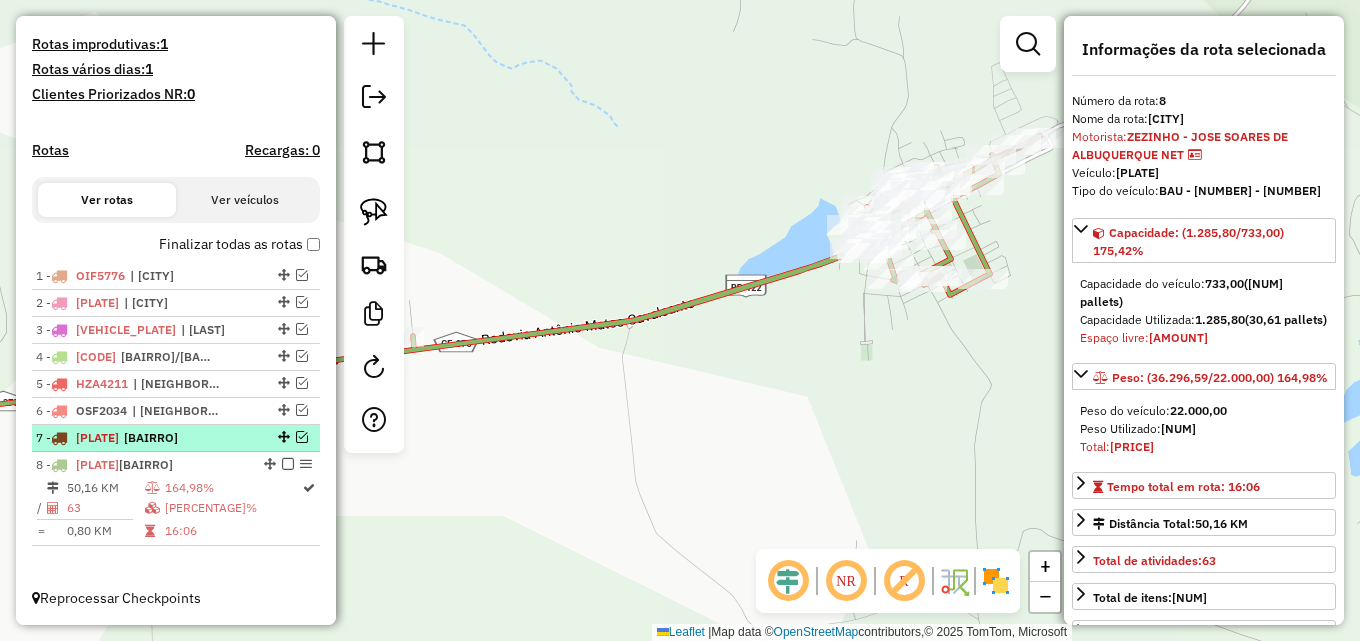 click at bounding box center [302, 437] 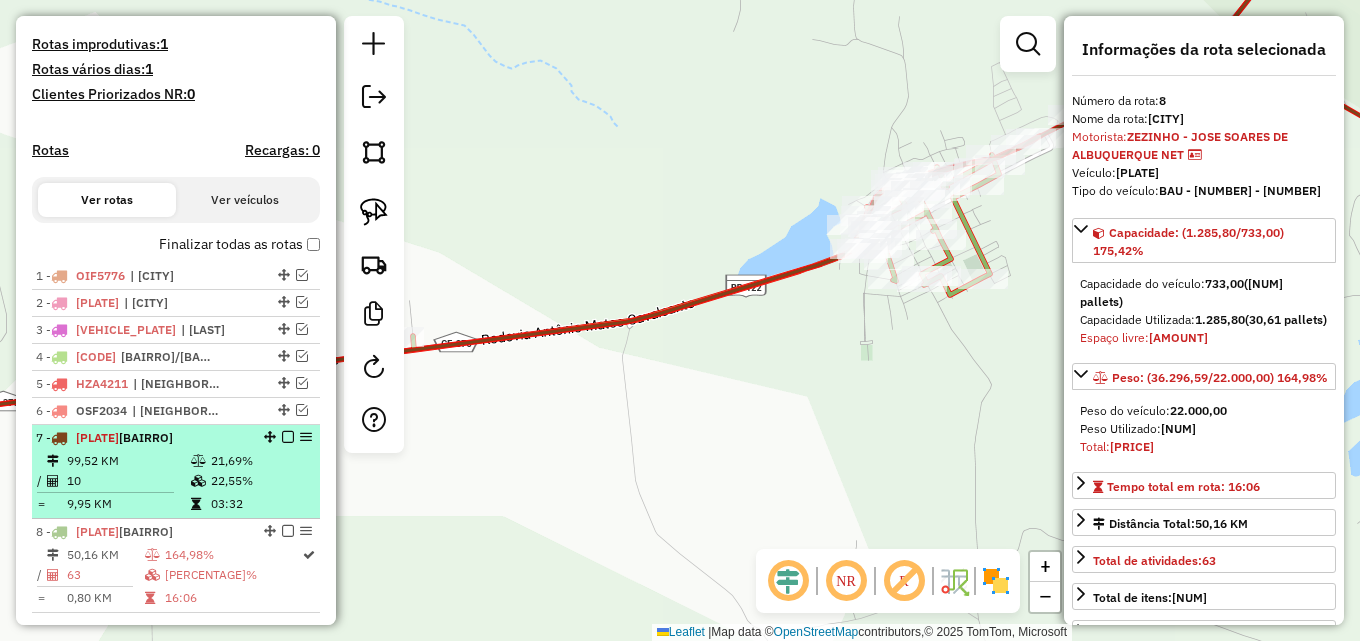 scroll, scrollTop: 594, scrollLeft: 0, axis: vertical 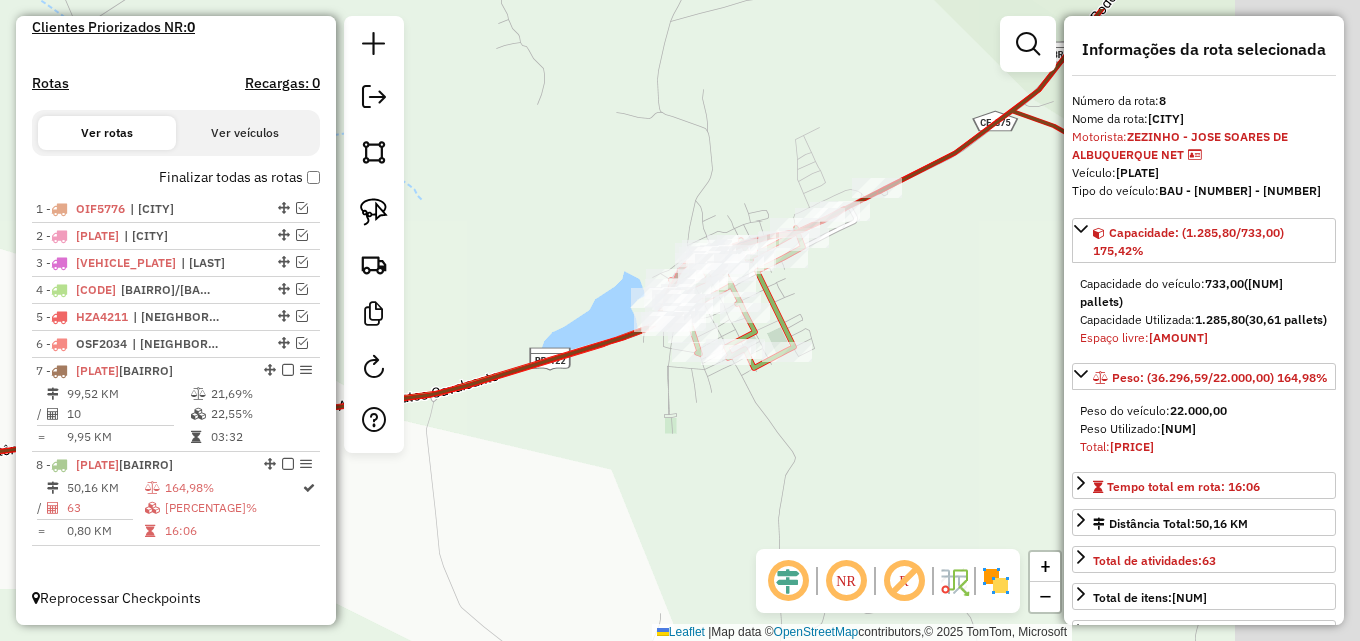drag, startPoint x: 622, startPoint y: 385, endPoint x: 402, endPoint y: 474, distance: 237.32047 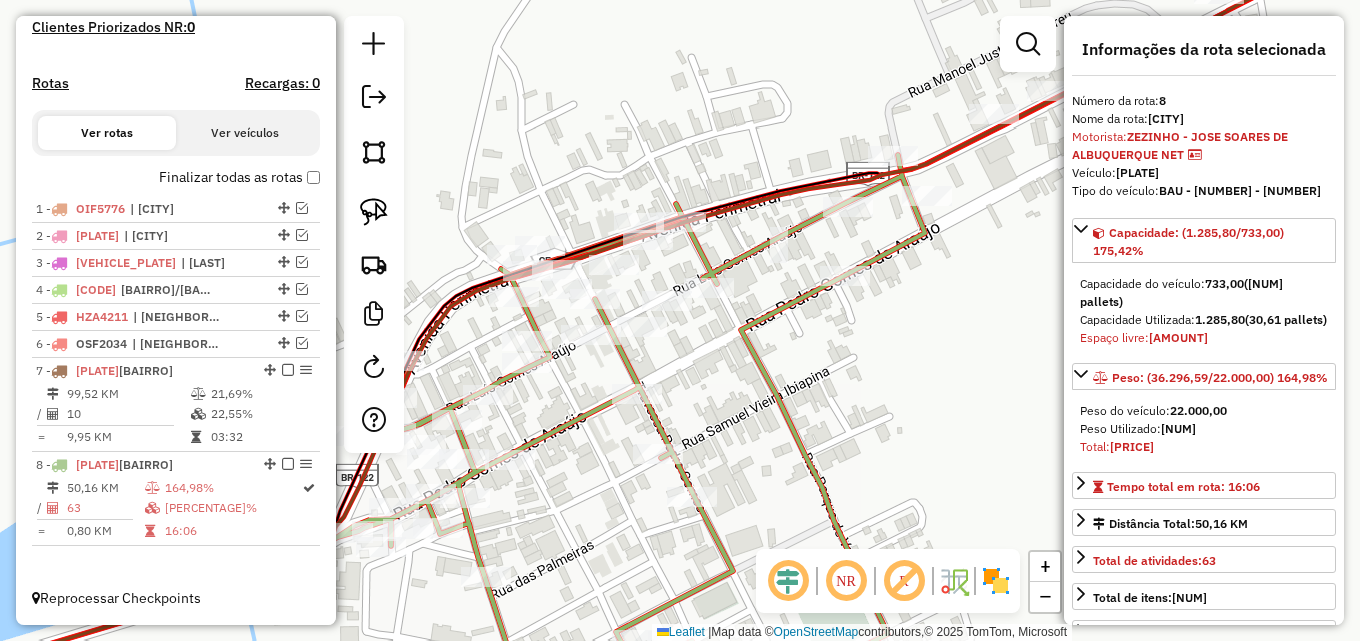 drag, startPoint x: 709, startPoint y: 347, endPoint x: 710, endPoint y: 360, distance: 13.038404 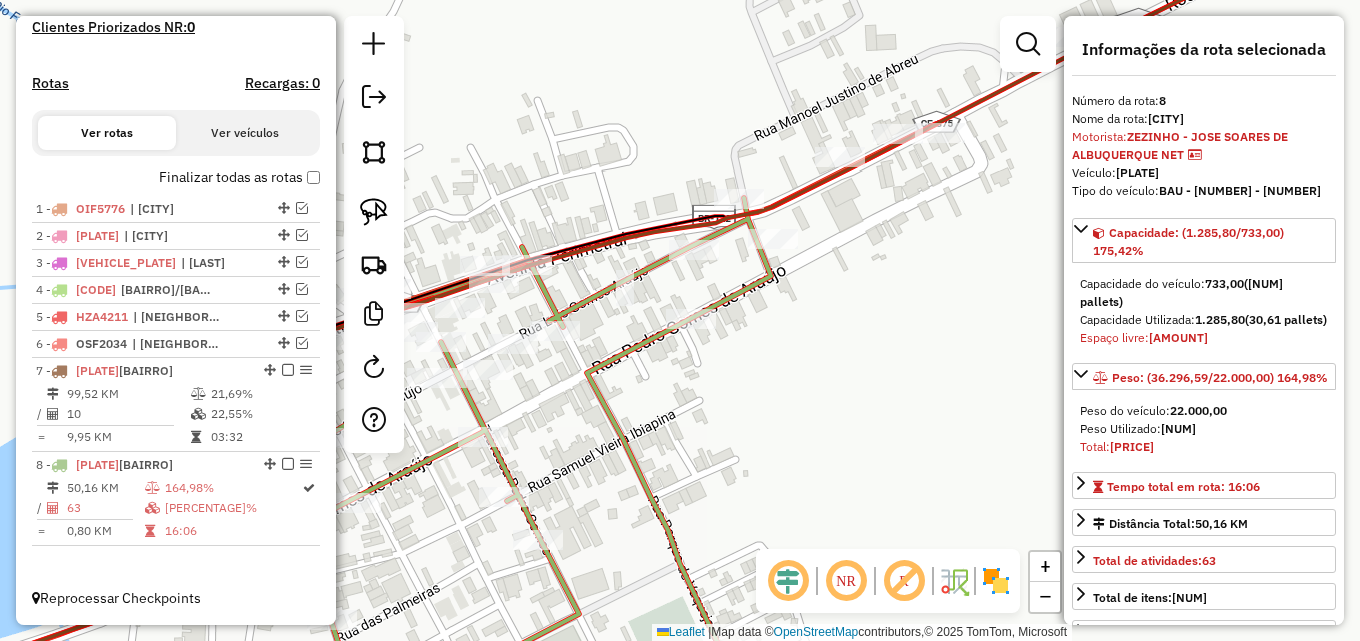 drag, startPoint x: 735, startPoint y: 265, endPoint x: 606, endPoint y: 300, distance: 133.66376 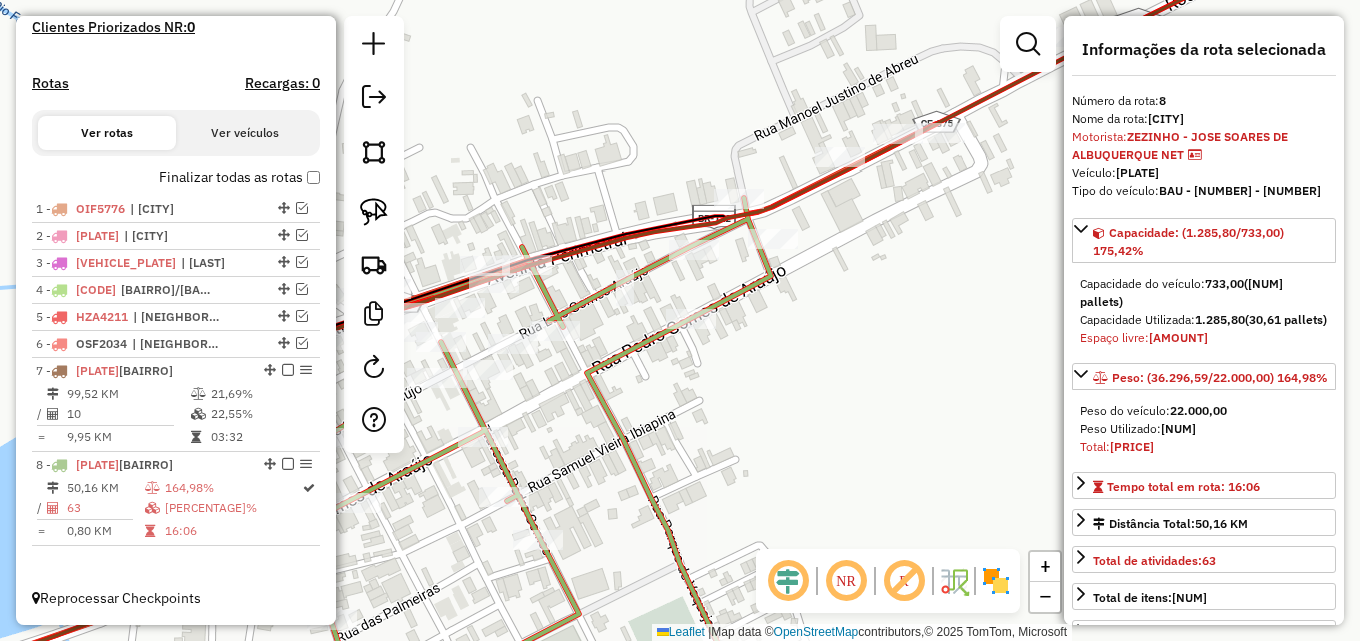 drag, startPoint x: 706, startPoint y: 132, endPoint x: 600, endPoint y: 203, distance: 127.581345 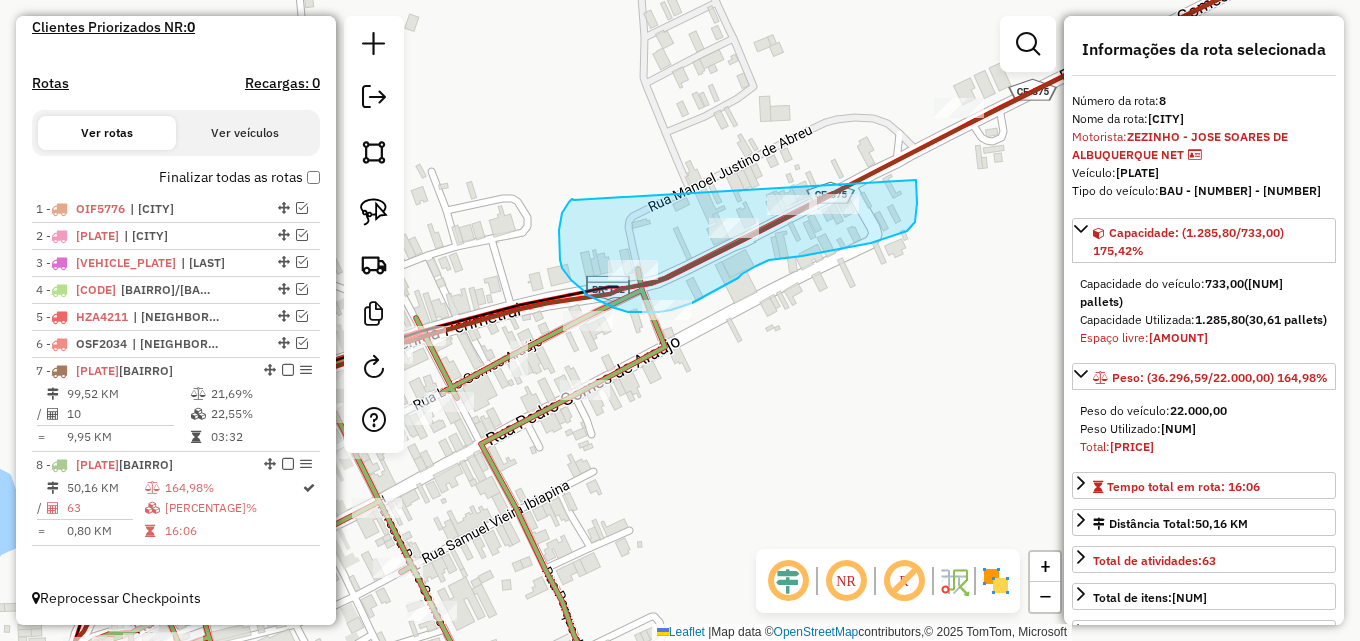drag, startPoint x: 574, startPoint y: 200, endPoint x: 904, endPoint y: 156, distance: 332.9204 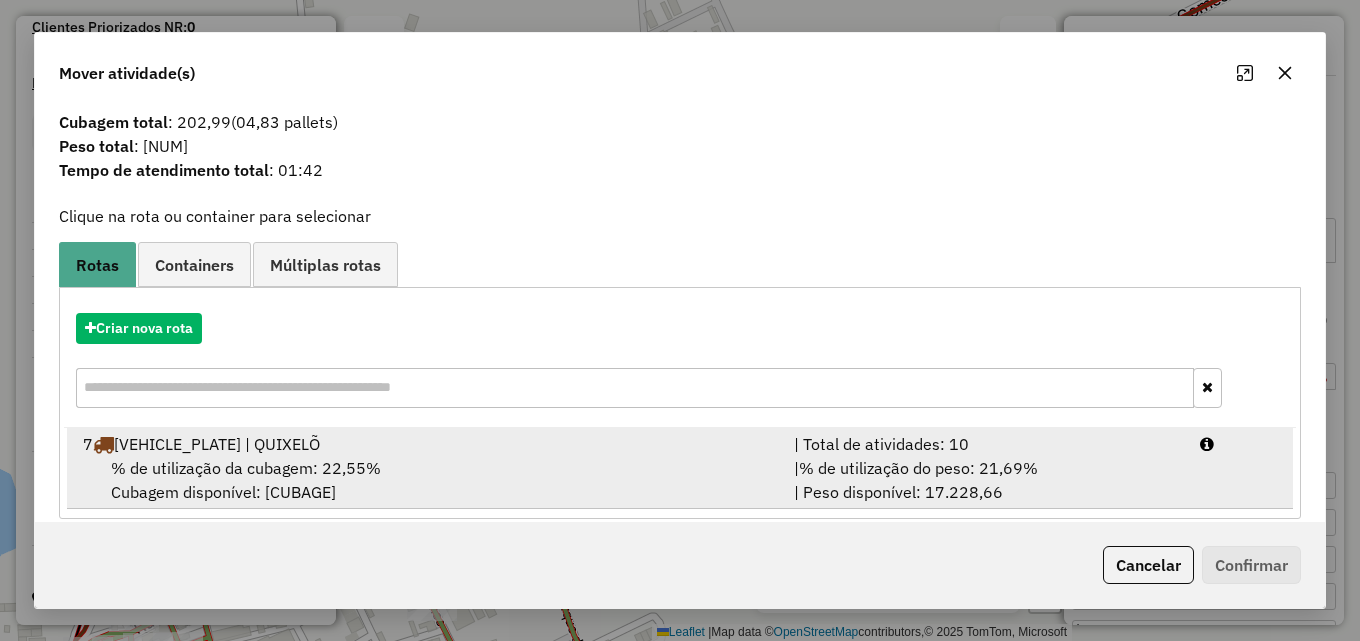 scroll, scrollTop: 48, scrollLeft: 0, axis: vertical 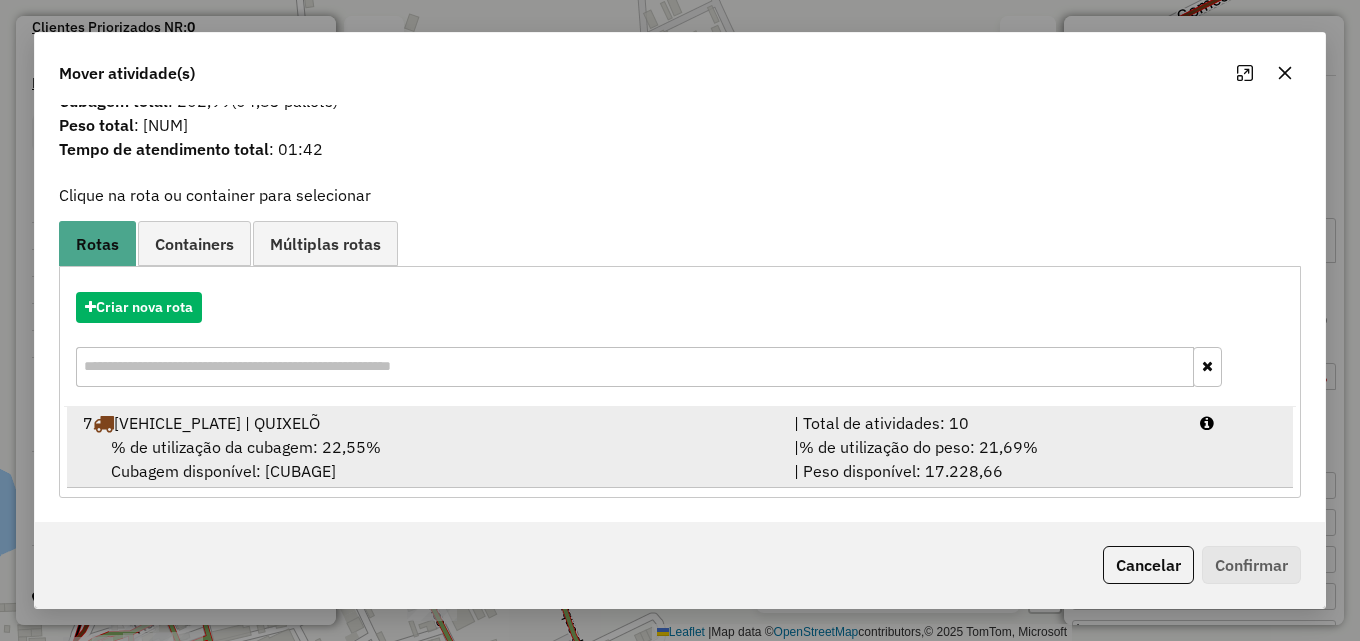 drag, startPoint x: 967, startPoint y: 438, endPoint x: 1043, endPoint y: 455, distance: 77.87811 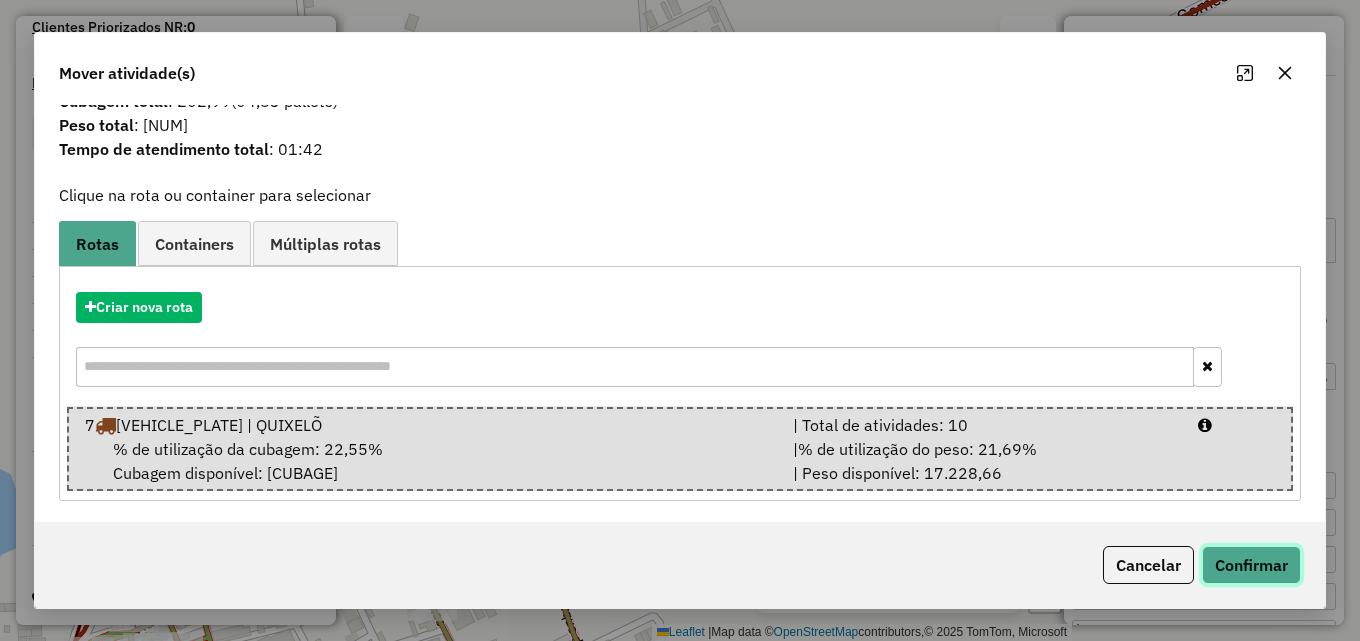 click on "Confirmar" 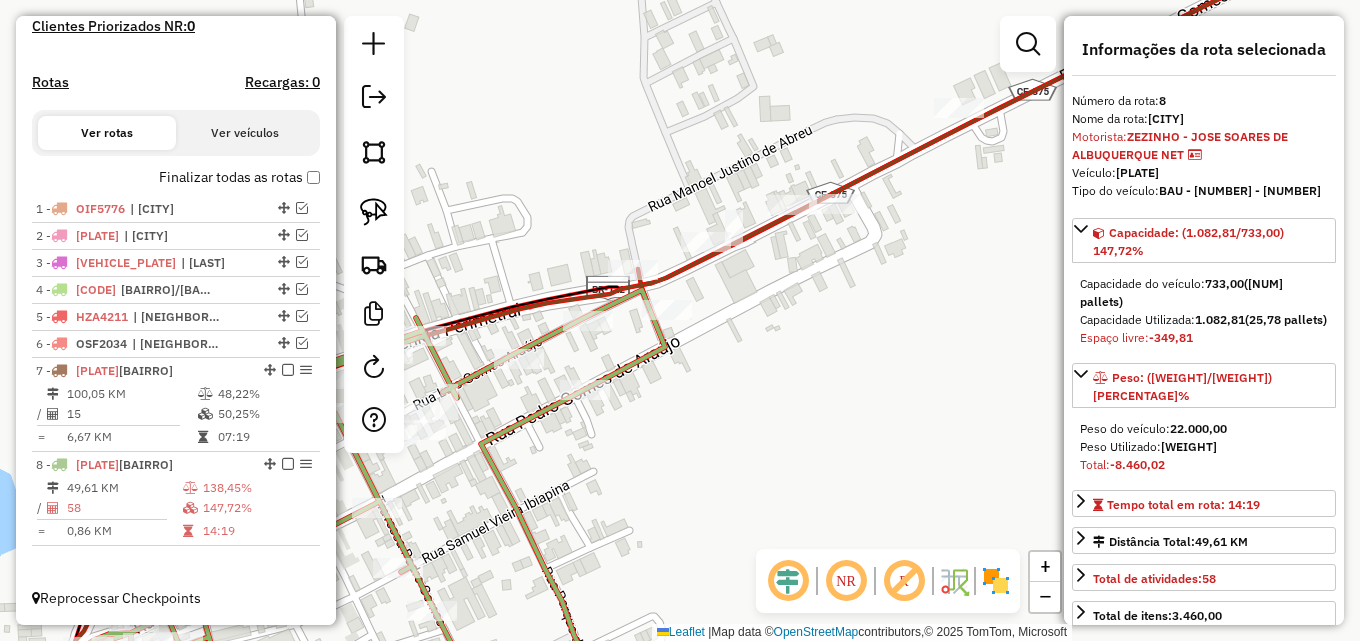 scroll, scrollTop: 570, scrollLeft: 0, axis: vertical 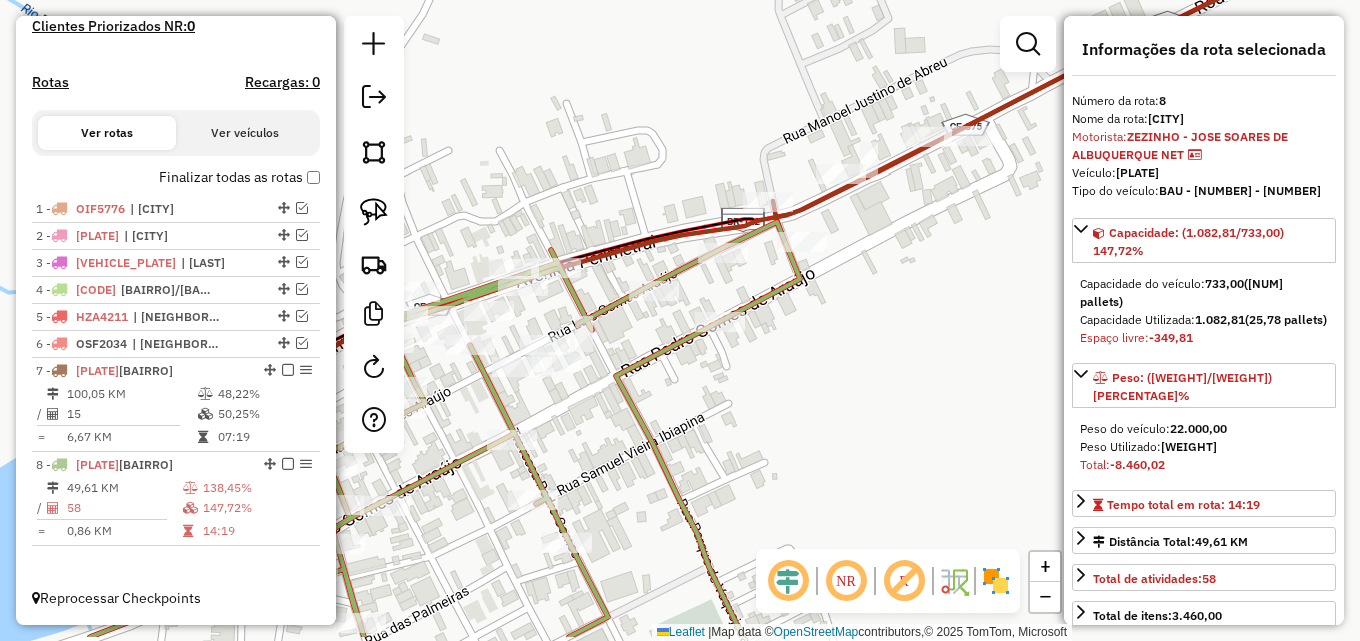 drag, startPoint x: 788, startPoint y: 373, endPoint x: 920, endPoint y: 298, distance: 151.81897 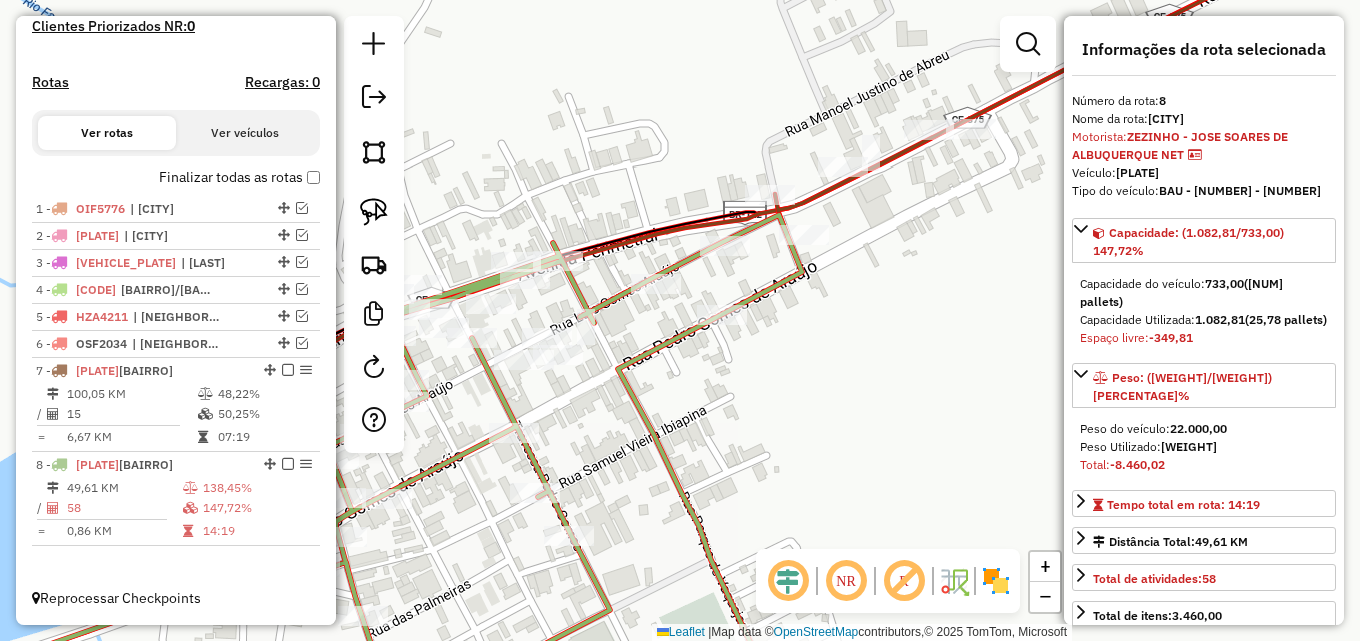 drag, startPoint x: 843, startPoint y: 346, endPoint x: 941, endPoint y: 290, distance: 112.871605 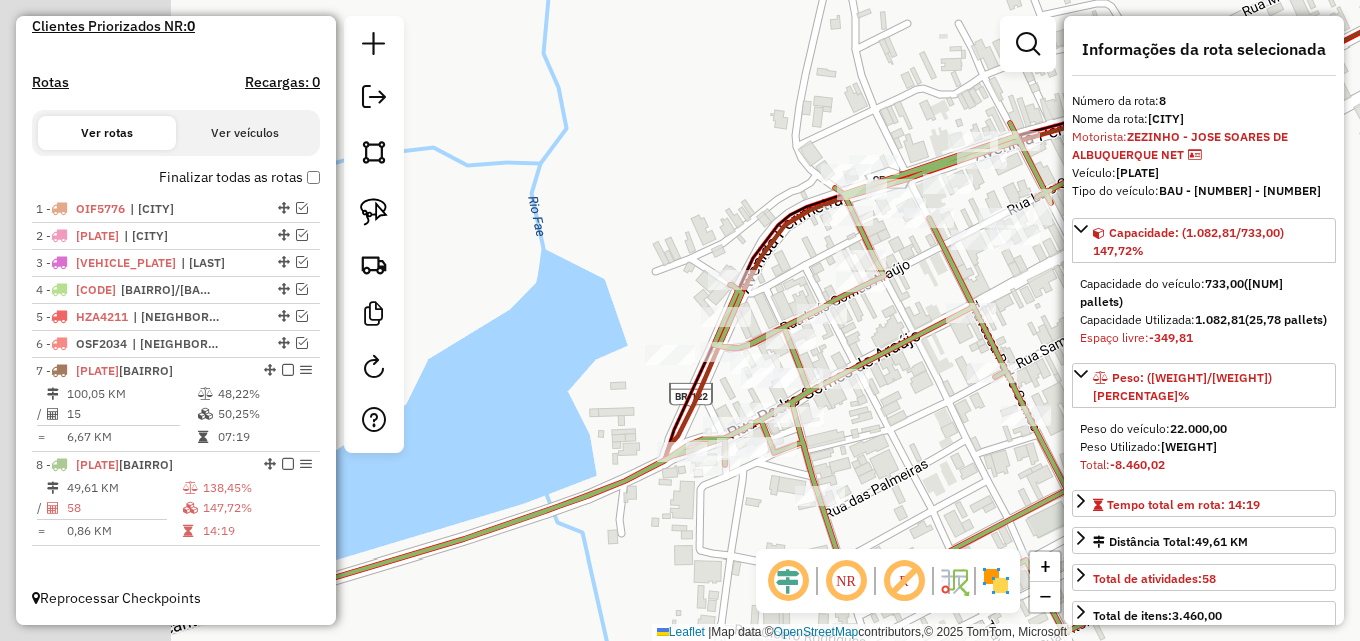drag, startPoint x: 558, startPoint y: 108, endPoint x: 886, endPoint y: 47, distance: 333.62405 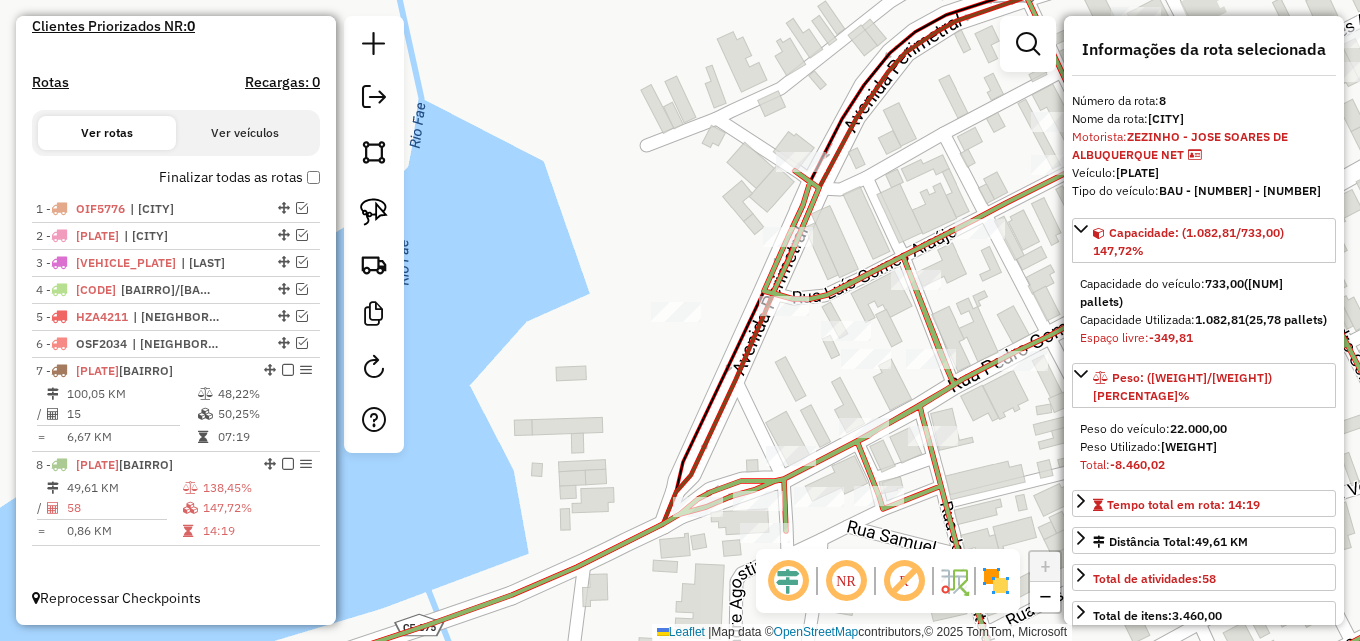 drag, startPoint x: 737, startPoint y: 372, endPoint x: 636, endPoint y: 368, distance: 101.07918 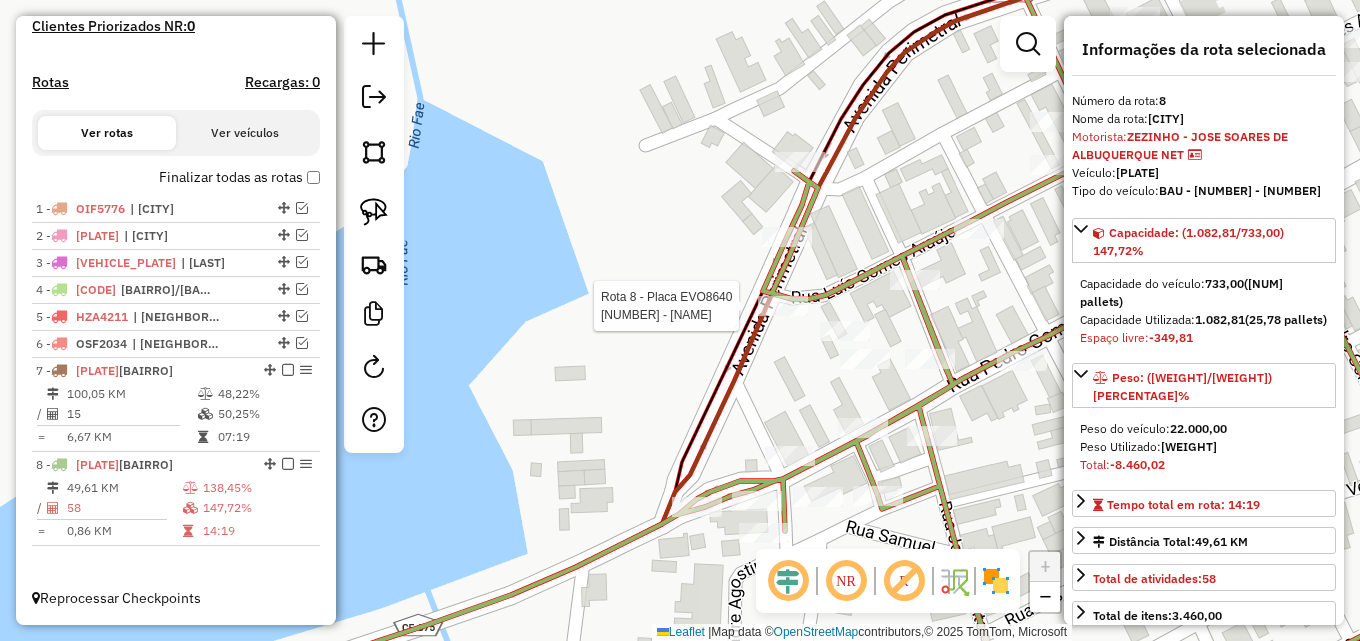 click 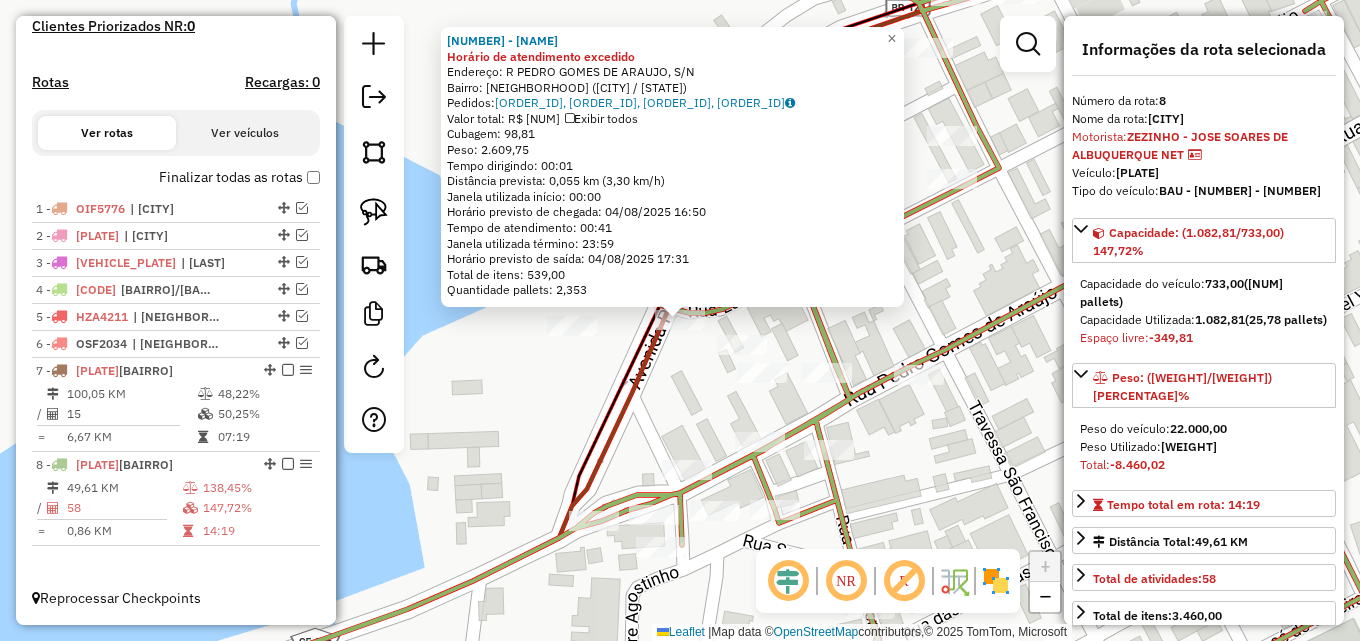 click on "3375 - MERC ANTONIO FILHO Horário de atendimento excedido  Endereço: R   PEDRO GOMES DE ARAUJO, S/N   Bairro: CENTRO (QUIXELO / CE)   Pedidos:  02742119, 02742121, 02742120, 02742122   Valor total: R$ 13.182,30   Exibir todos   Cubagem: 98,81  Peso: 2.609,75  Tempo dirigindo: 00:01   Distância prevista: 0,055 km (3,30 km/h)   Janela utilizada início: 00:00   Horário previsto de chegada: 04/08/2025 16:50   Tempo de atendimento: 00:41   Janela utilizada término: 23:59   Horário previsto de saída: 04/08/2025 17:31   Total de itens: 539,00   Quantidade pallets: 2,353  × Janela de atendimento Grade de atendimento Capacidade Transportadoras Veículos Cliente Pedidos  Rotas Selecione os dias de semana para filtrar as janelas de atendimento  Seg   Ter   Qua   Qui   Sex   Sáb   Dom  Informe o período da janela de atendimento: De: Até:  Filtrar exatamente a janela do cliente  Considerar janela de atendimento padrão  Selecione os dias de semana para filtrar as grades de atendimento  Seg   Ter   Qua   Qui  +" 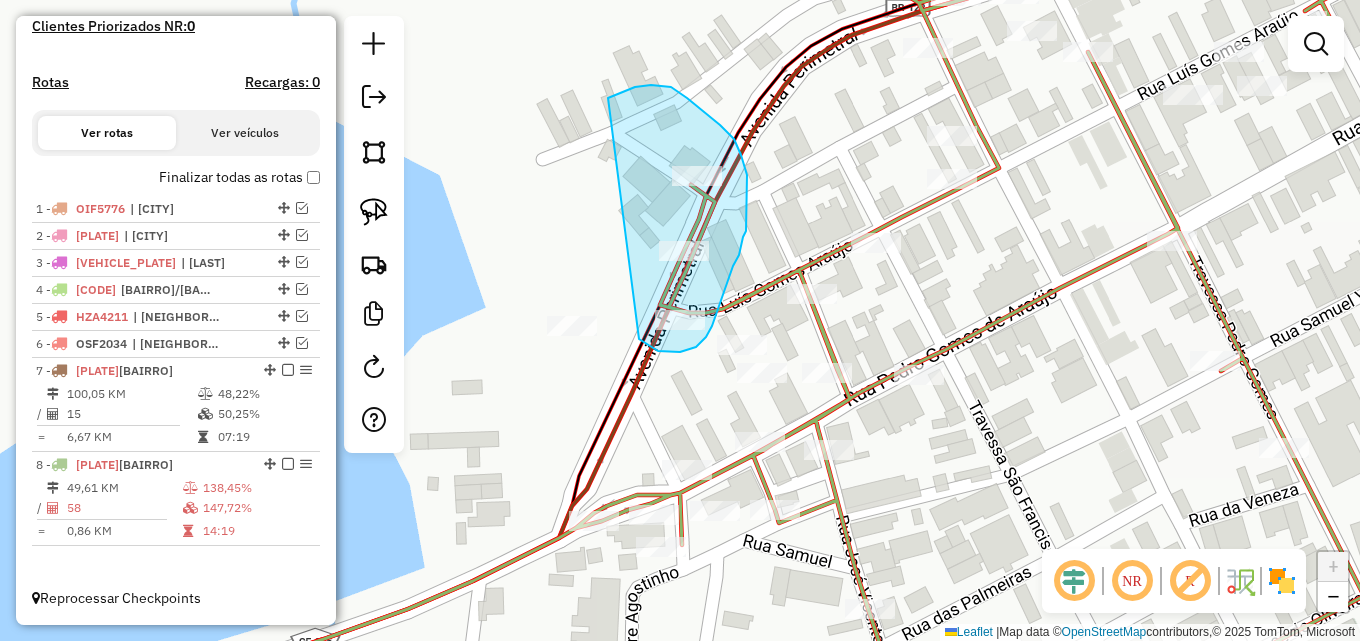 drag, startPoint x: 621, startPoint y: 92, endPoint x: 639, endPoint y: 339, distance: 247.655 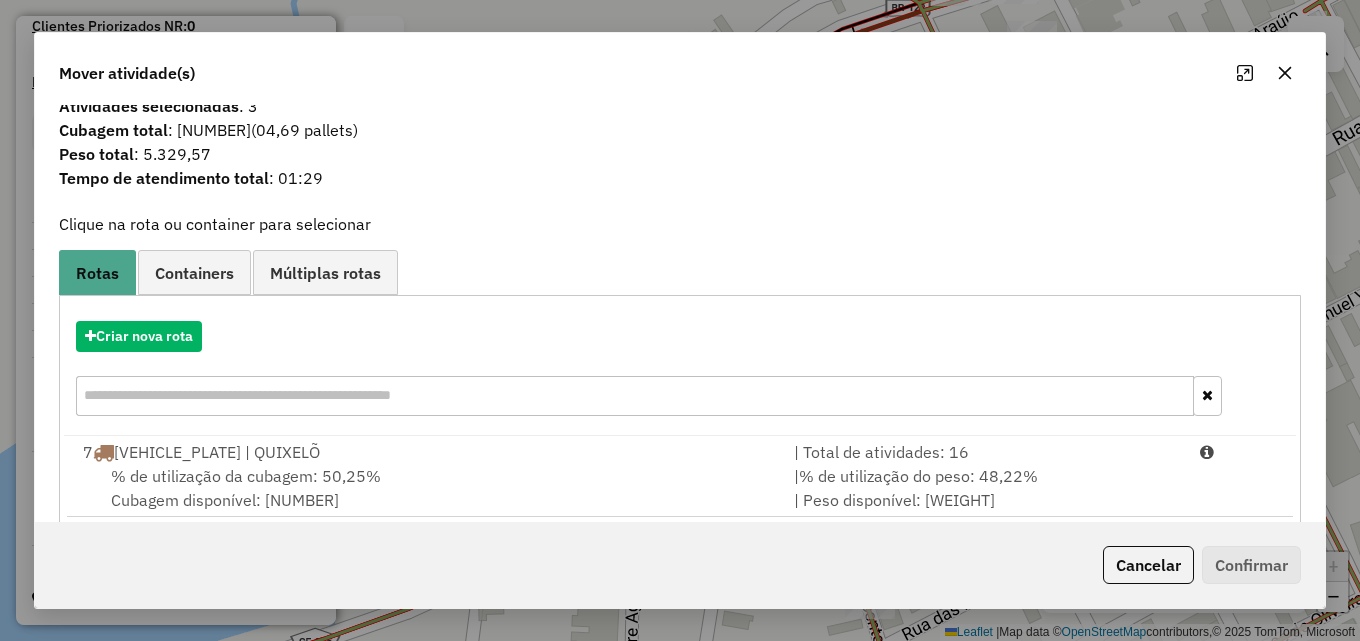 scroll, scrollTop: 48, scrollLeft: 0, axis: vertical 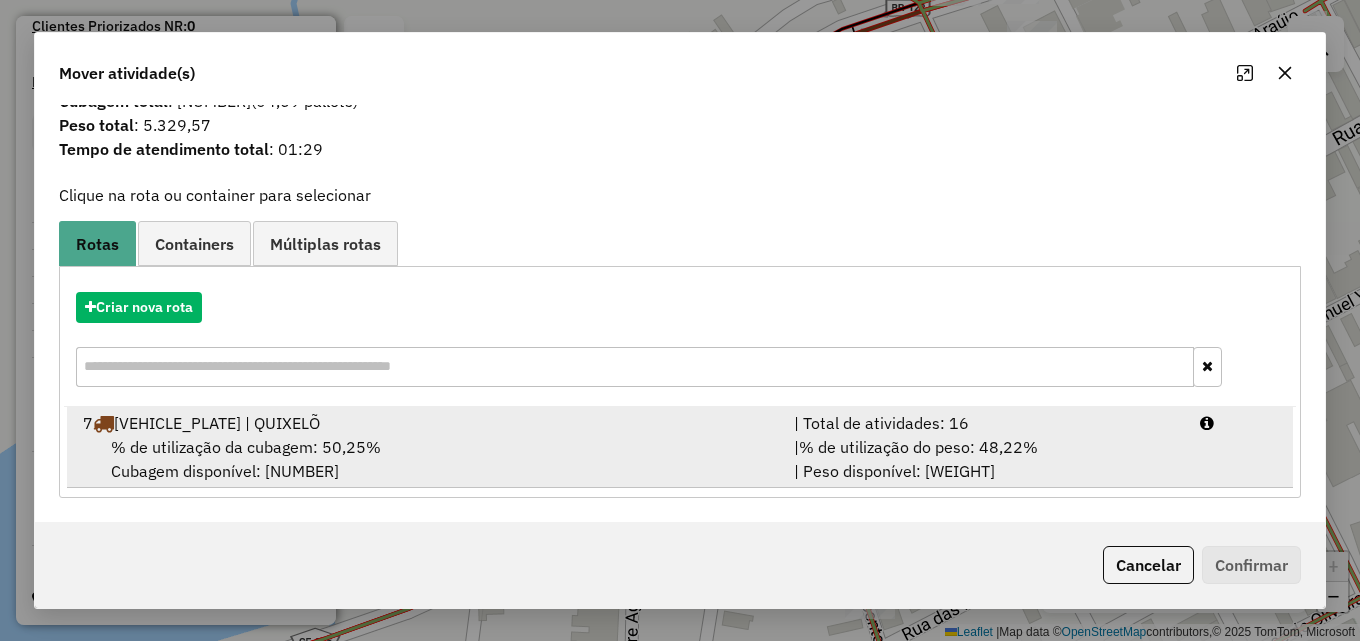 drag, startPoint x: 755, startPoint y: 430, endPoint x: 792, endPoint y: 432, distance: 37.054016 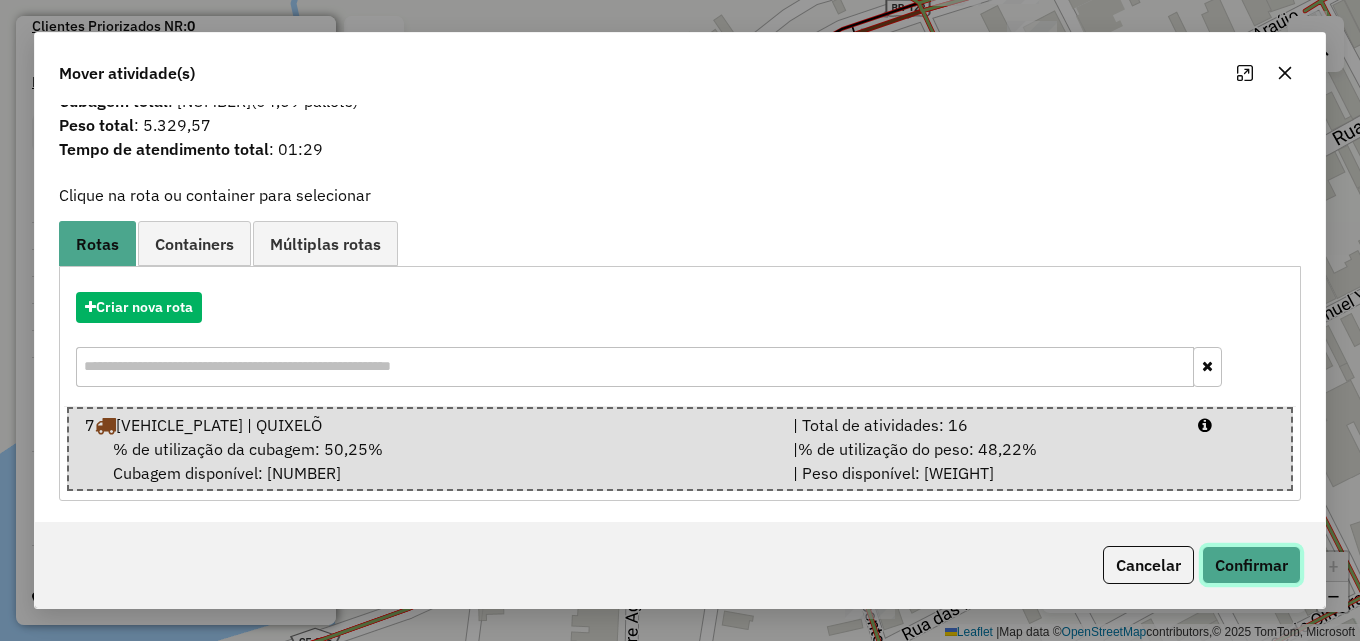 click on "Confirmar" 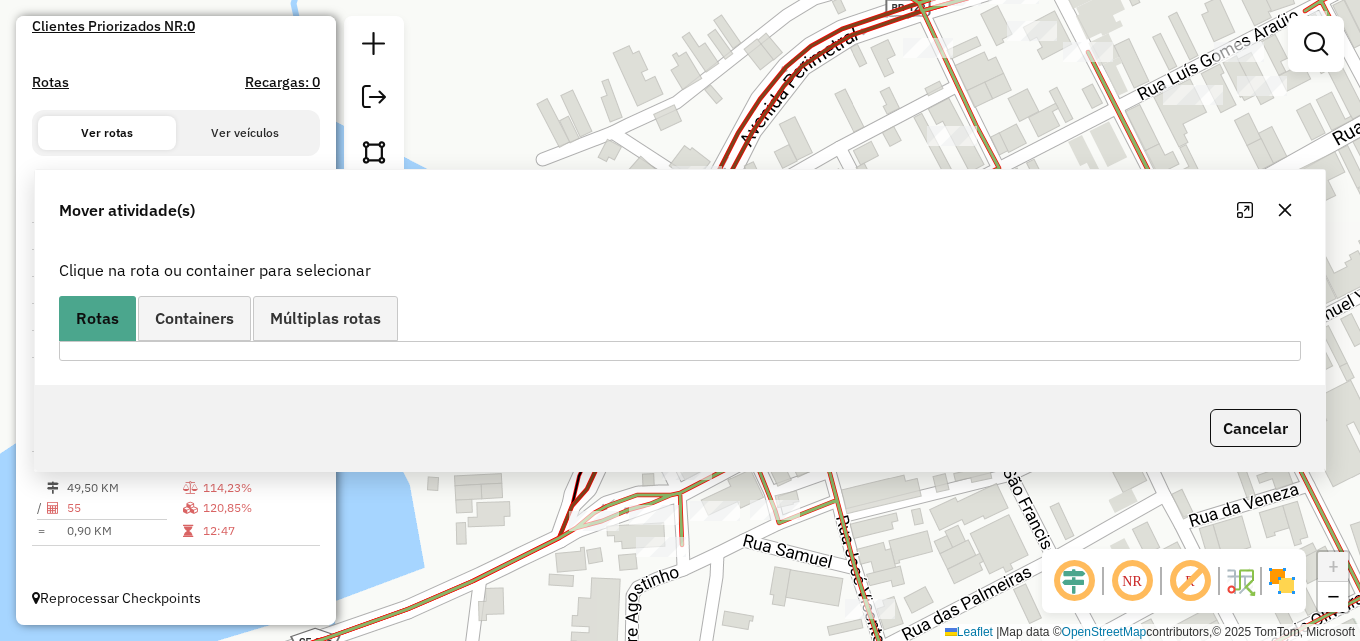 scroll, scrollTop: 0, scrollLeft: 0, axis: both 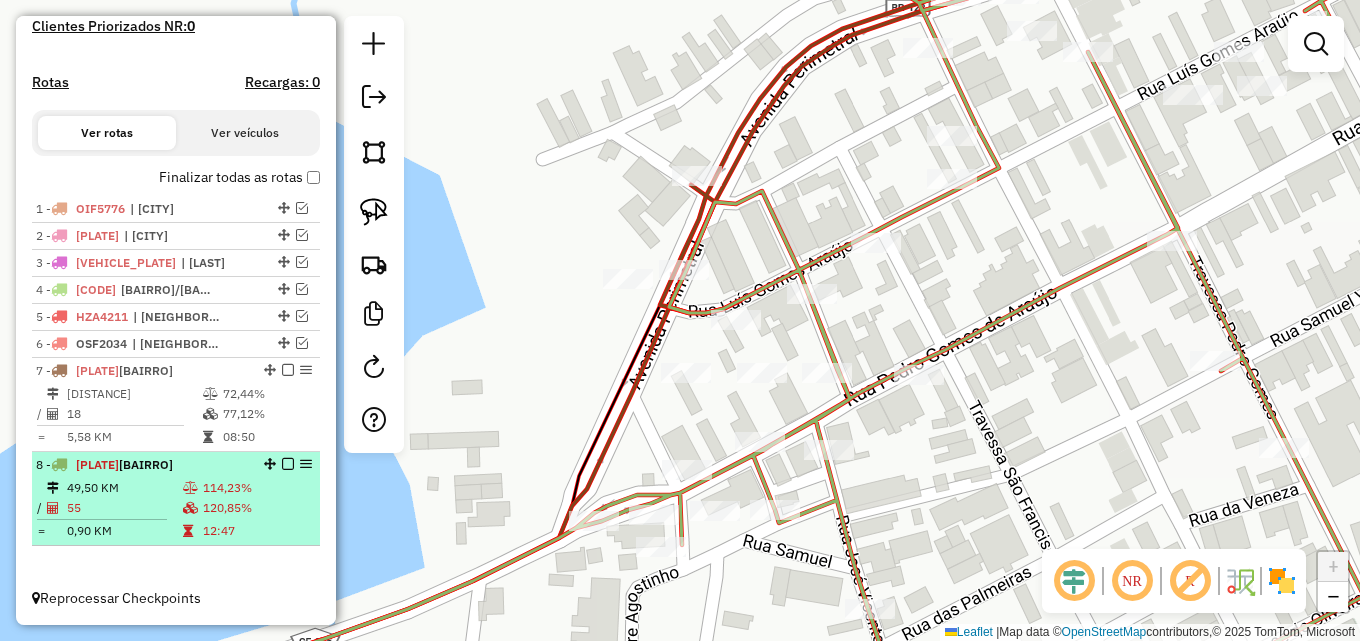click at bounding box center (192, 508) 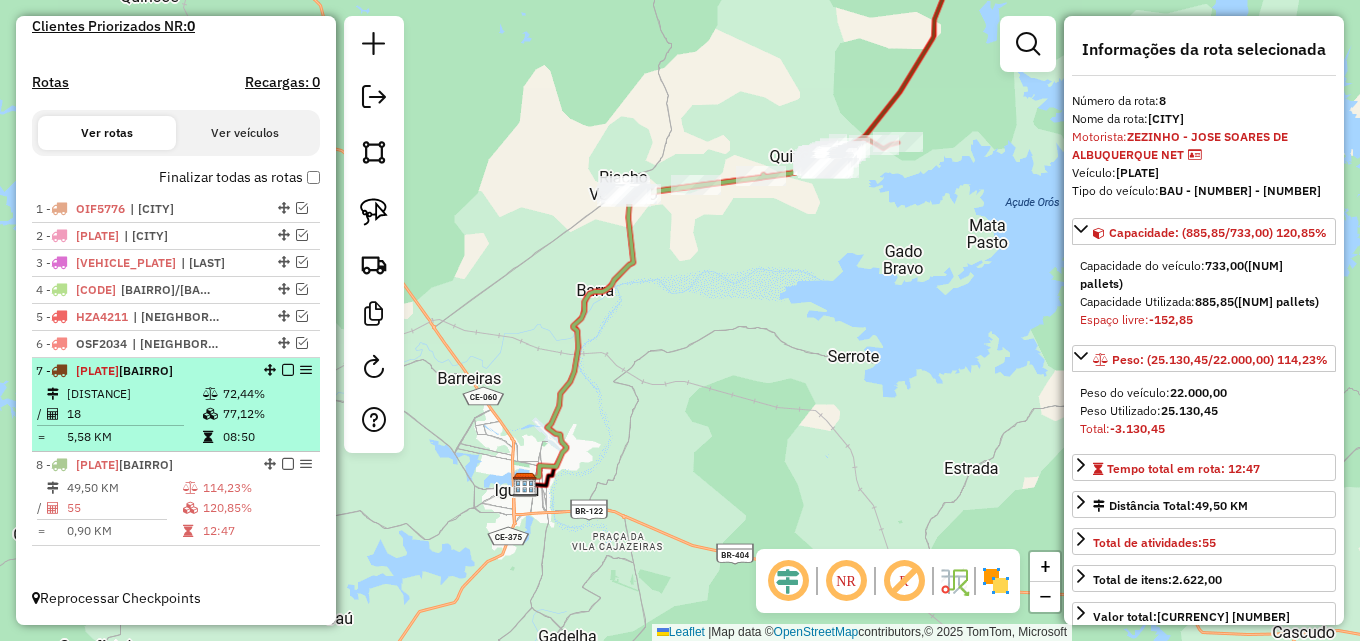 click on "77,12%" at bounding box center (267, 414) 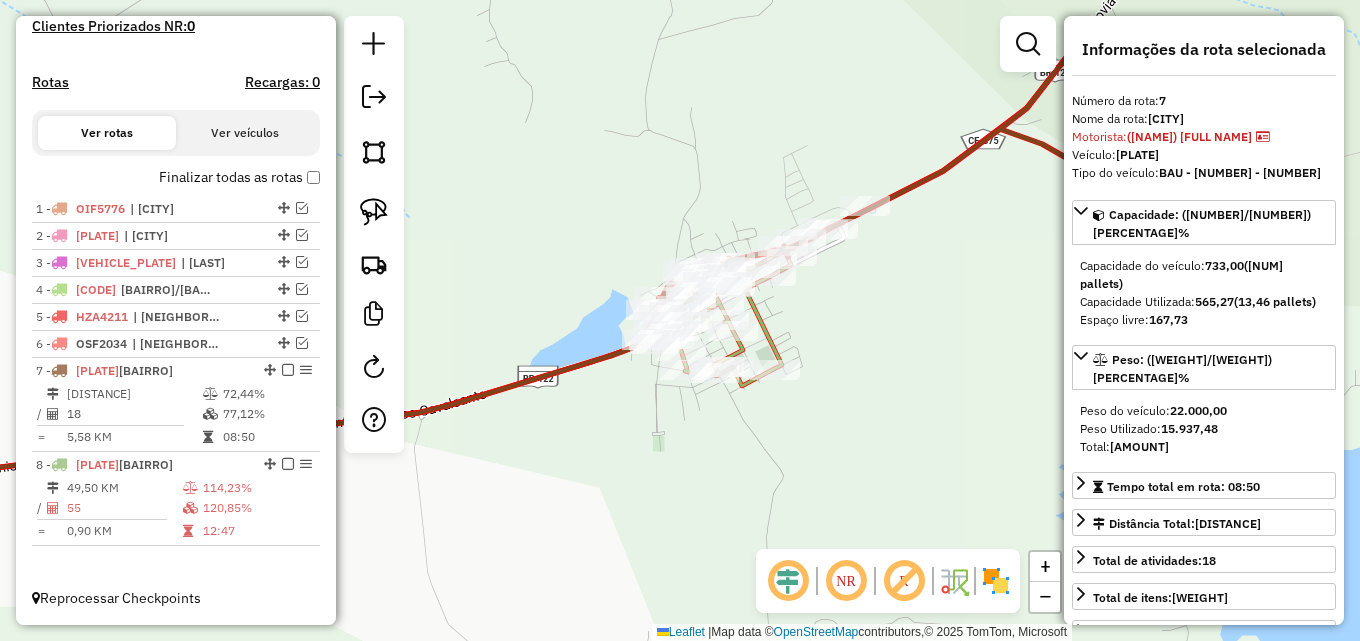 drag, startPoint x: 918, startPoint y: 213, endPoint x: 864, endPoint y: 301, distance: 103.24728 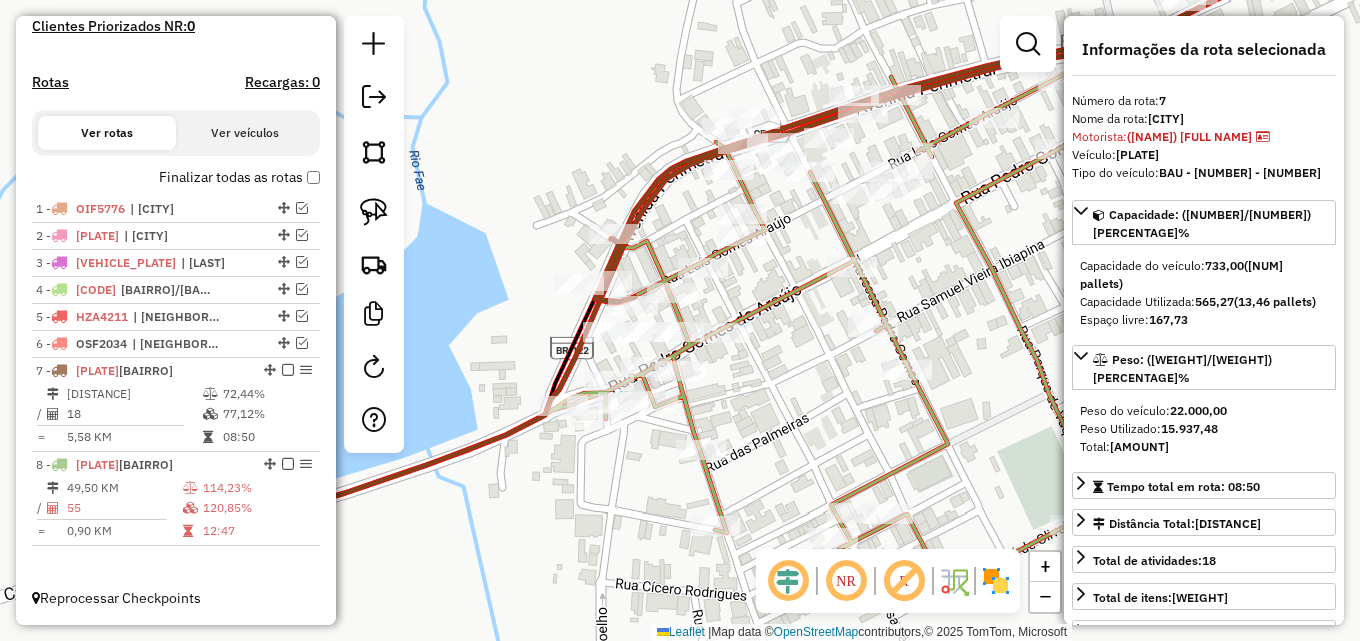 drag, startPoint x: 753, startPoint y: 331, endPoint x: 1046, endPoint y: 257, distance: 302.20026 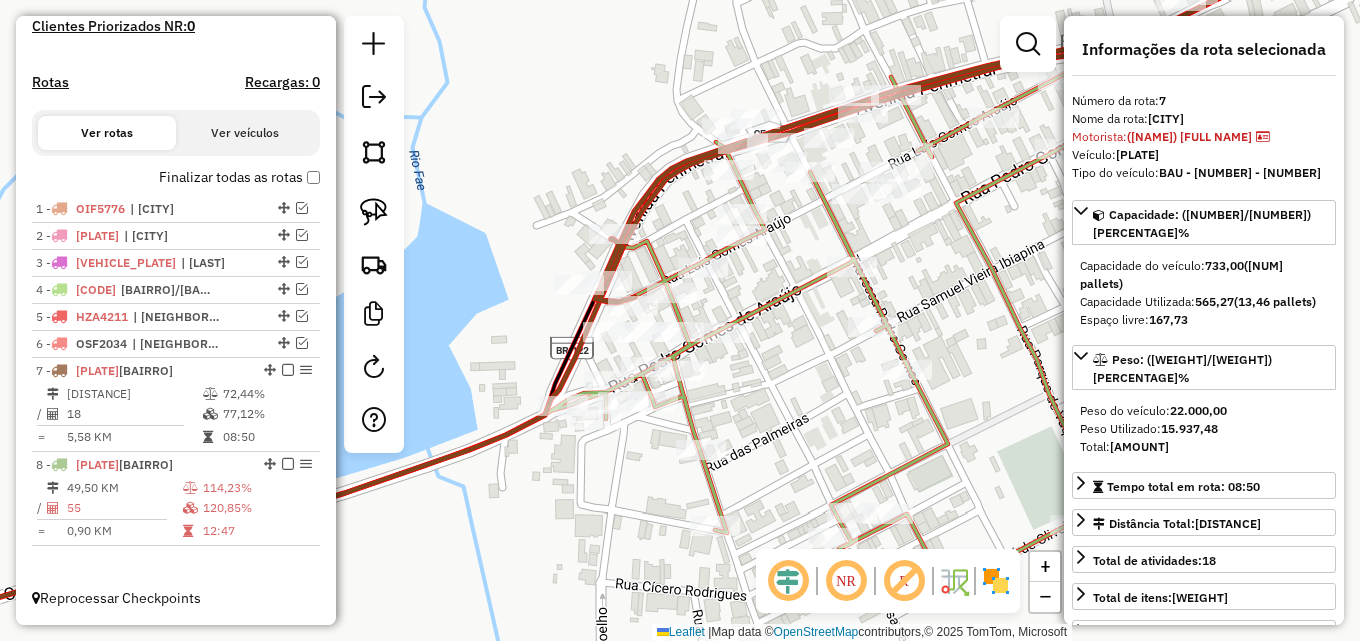 drag, startPoint x: 1067, startPoint y: 245, endPoint x: 798, endPoint y: 307, distance: 276.05252 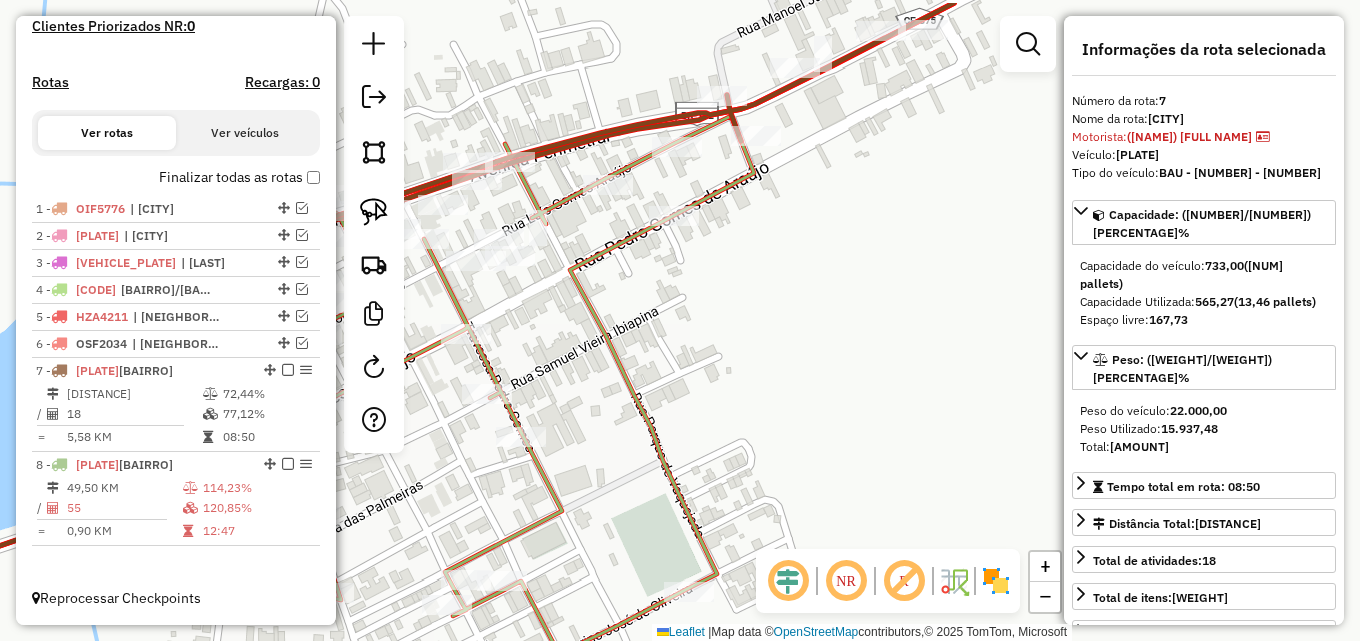 drag, startPoint x: 929, startPoint y: 284, endPoint x: 570, endPoint y: 323, distance: 361.11218 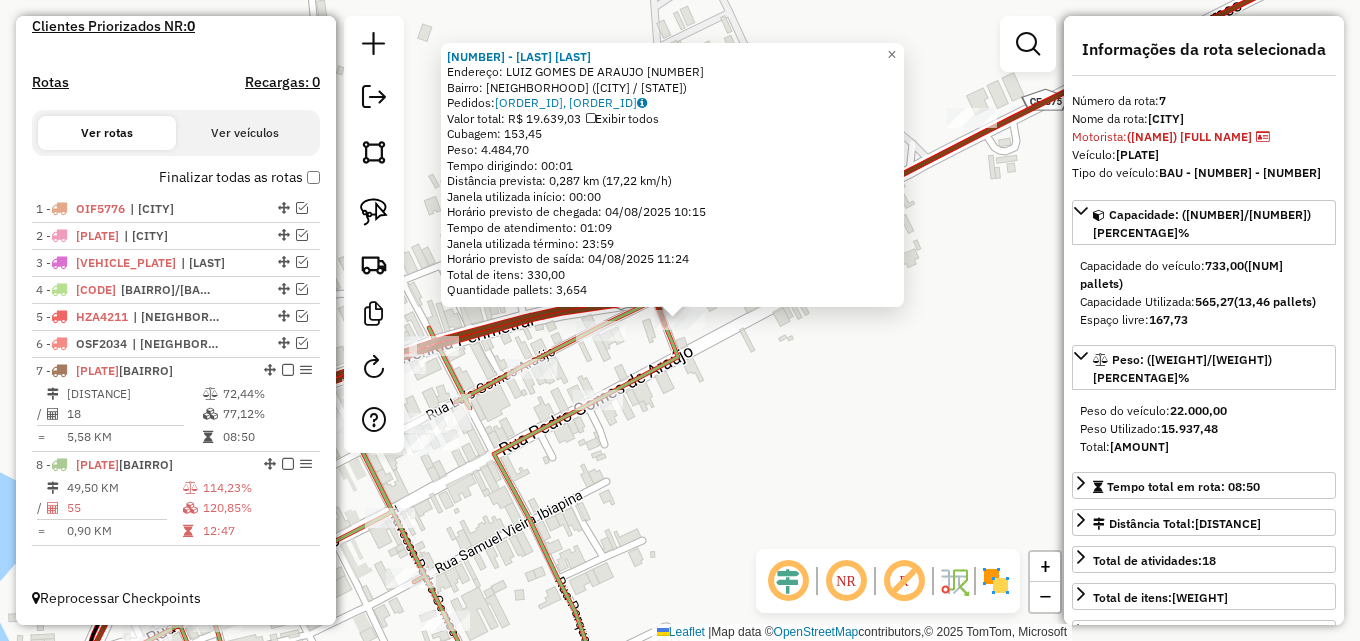 click on "12945 - PIT STOP QUIXELO  Endereço:  LUIZ GOMES DE ARAUJO 17   Bairro: CENTRO (QUIXELO / CE)   Pedidos:  02741914, 02741915   Valor total: R$ 19.639,03   Exibir todos   Cubagem: 153,45  Peso: 4.484,70  Tempo dirigindo: 00:01   Distância prevista: 0,287 km (17,22 km/h)   Janela utilizada início: 00:00   Horário previsto de chegada: 04/08/2025 10:15   Tempo de atendimento: 01:09   Janela utilizada término: 23:59   Horário previsto de saída: 04/08/2025 11:24   Total de itens: 330,00   Quantidade pallets: 3,654  × Janela de atendimento Grade de atendimento Capacidade Transportadoras Veículos Cliente Pedidos  Rotas Selecione os dias de semana para filtrar as janelas de atendimento  Seg   Ter   Qua   Qui   Sex   Sáb   Dom  Informe o período da janela de atendimento: De: Até:  Filtrar exatamente a janela do cliente  Considerar janela de atendimento padrão  Selecione os dias de semana para filtrar as grades de atendimento  Seg   Ter   Qua   Qui   Sex   Sáb   Dom   Peso mínimo:   Peso máximo:   De:  +" 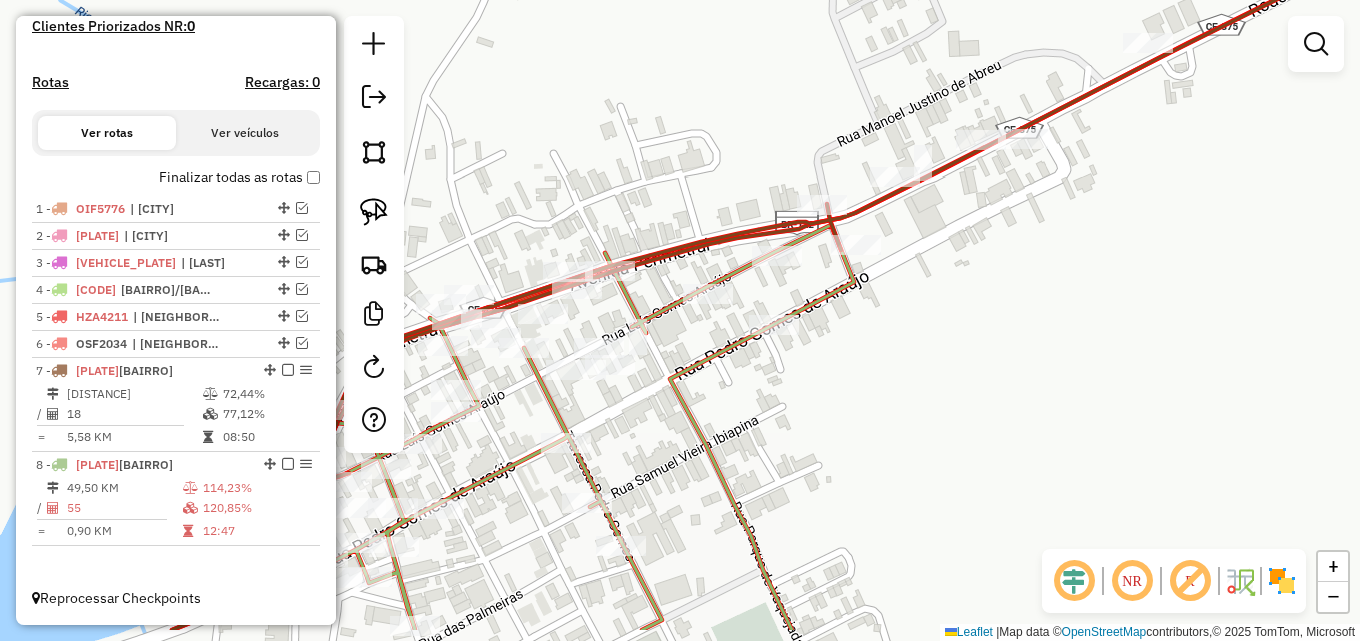 drag, startPoint x: 705, startPoint y: 433, endPoint x: 976, endPoint y: 307, distance: 298.8595 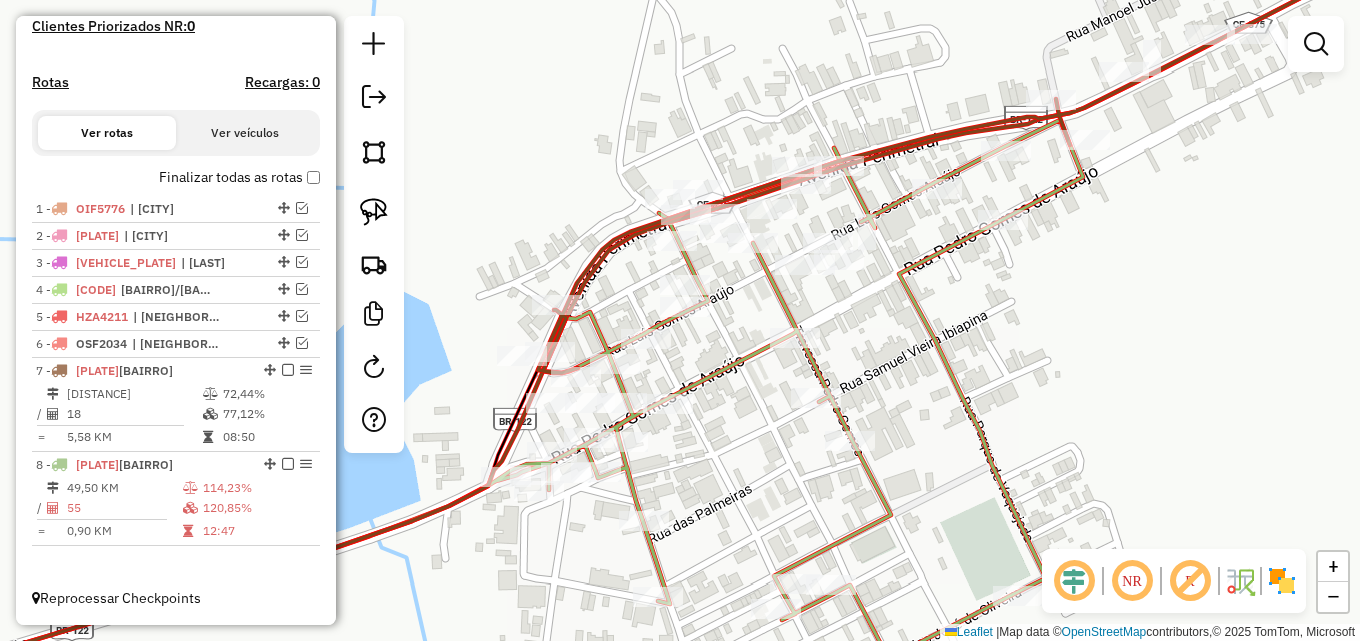 drag, startPoint x: 742, startPoint y: 390, endPoint x: 875, endPoint y: 335, distance: 143.92358 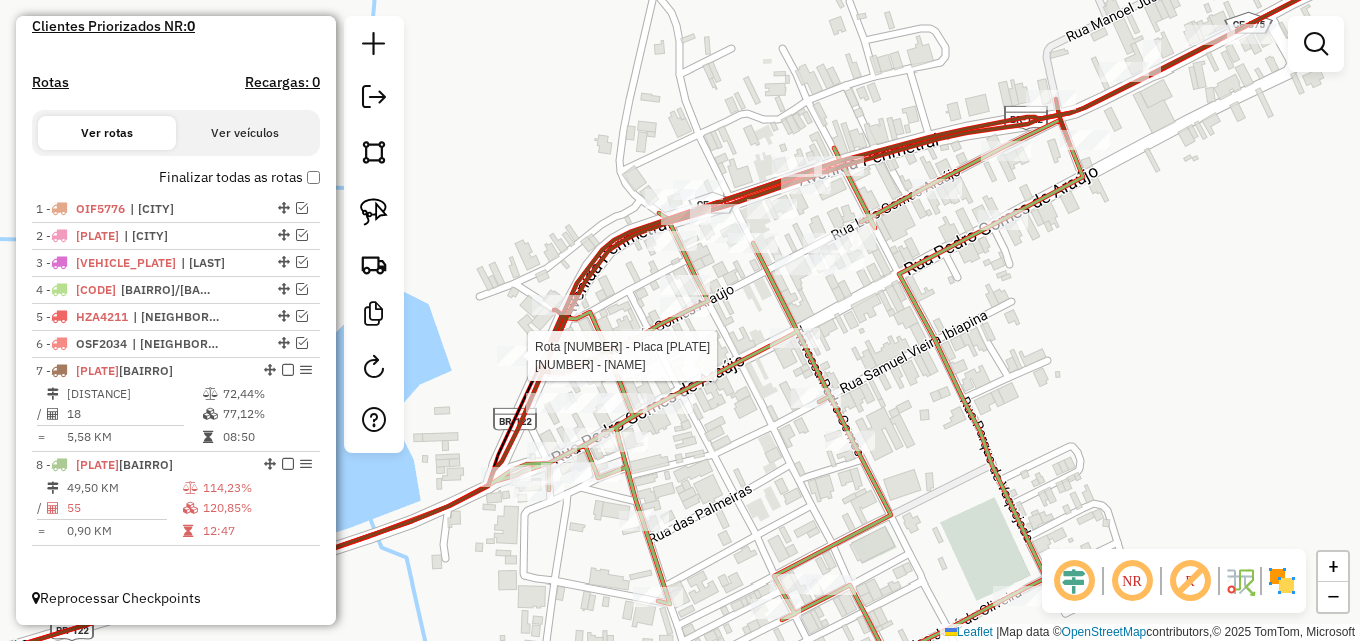 select on "*********" 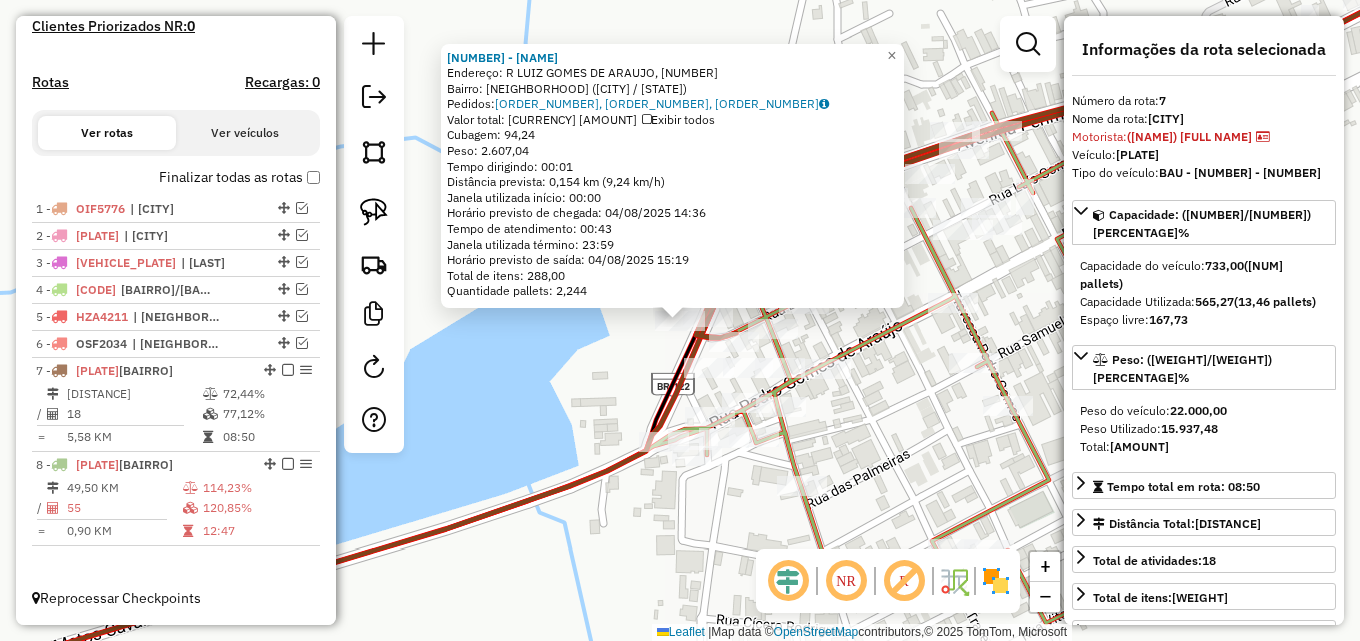 click on "13330 - MERC COMPRE BEM  Endereço: R   LUIZ GOMES DE ARAUJO, 4   Bairro: CENTRO (QUIXELO / CE)   Pedidos:  02741774, 02741775, 02741776   Valor total: R$ 11.173,52   Exibir todos   Cubagem: 94,24  Peso: 2.607,04  Tempo dirigindo: 00:01   Distância prevista: 0,154 km (9,24 km/h)   Janela utilizada início: 00:00   Horário previsto de chegada: 04/08/2025 14:36   Tempo de atendimento: 00:43   Janela utilizada término: 23:59   Horário previsto de saída: 04/08/2025 15:19   Total de itens: 288,00   Quantidade pallets: 2,244  × Janela de atendimento Grade de atendimento Capacidade Transportadoras Veículos Cliente Pedidos  Rotas Selecione os dias de semana para filtrar as janelas de atendimento  Seg   Ter   Qua   Qui   Sex   Sáb   Dom  Informe o período da janela de atendimento: De: Até:  Filtrar exatamente a janela do cliente  Considerar janela de atendimento padrão  Selecione os dias de semana para filtrar as grades de atendimento  Seg   Ter   Qua   Qui   Sex   Sáb   Dom   Peso mínimo:   De:   Até:" 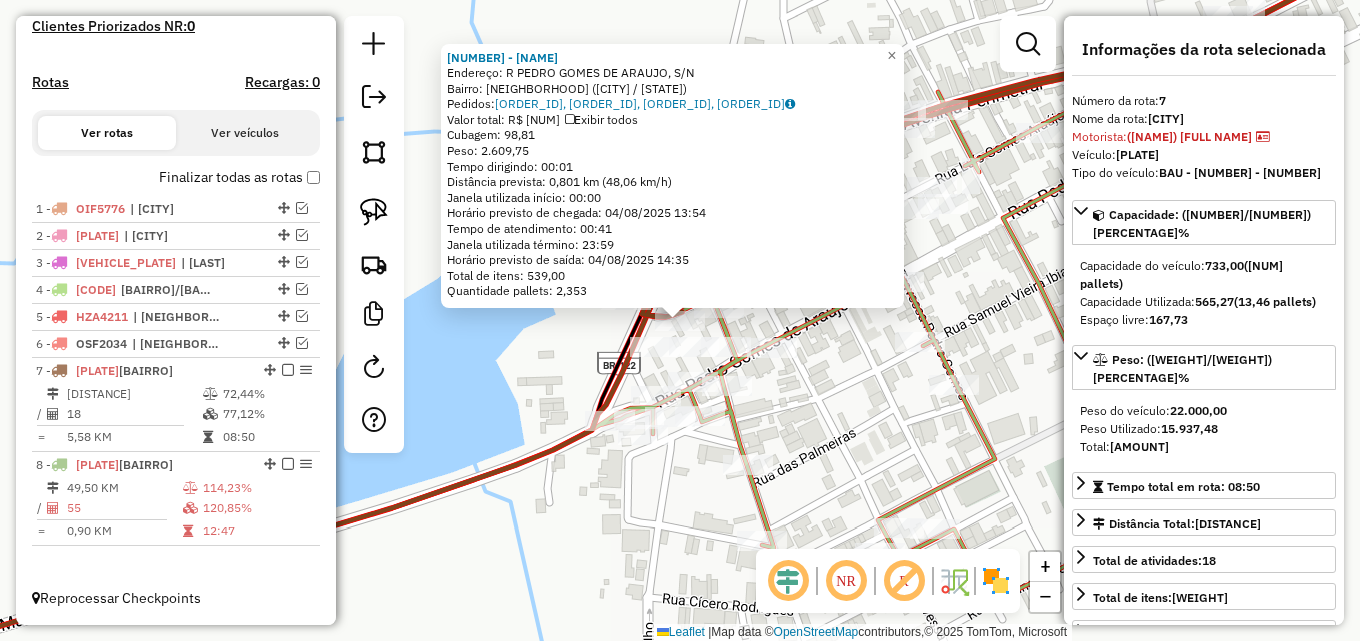 drag, startPoint x: 871, startPoint y: 394, endPoint x: 850, endPoint y: 386, distance: 22.472204 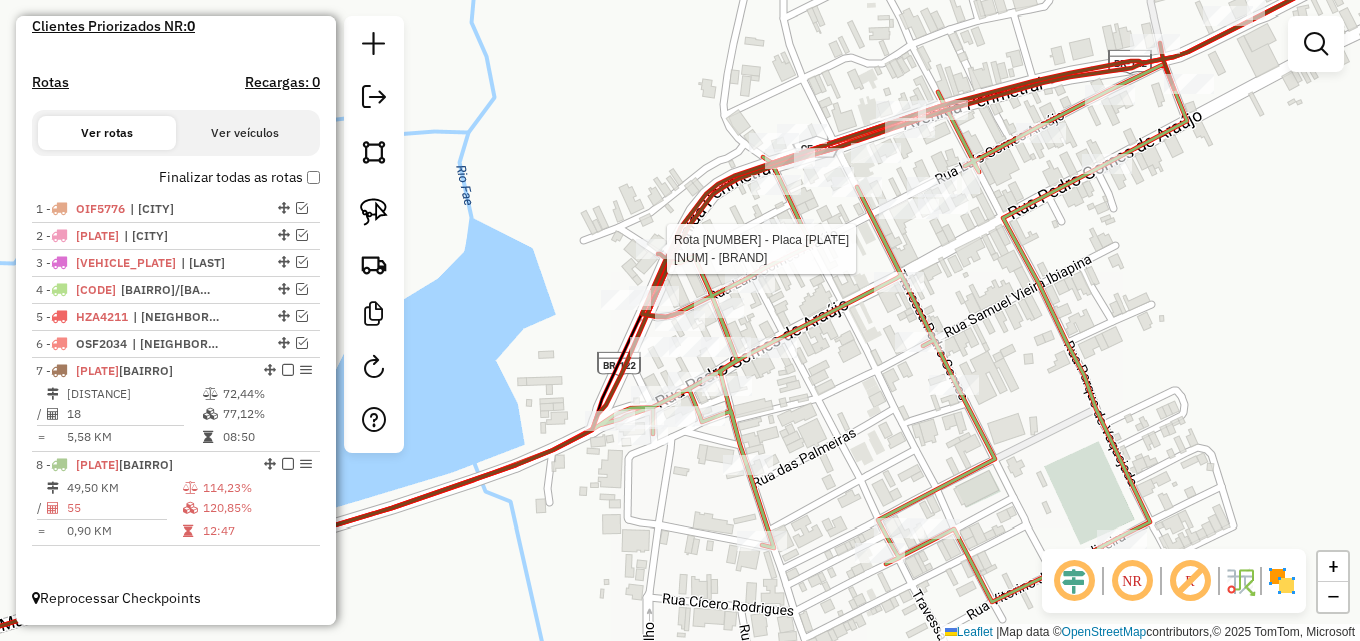 select on "*********" 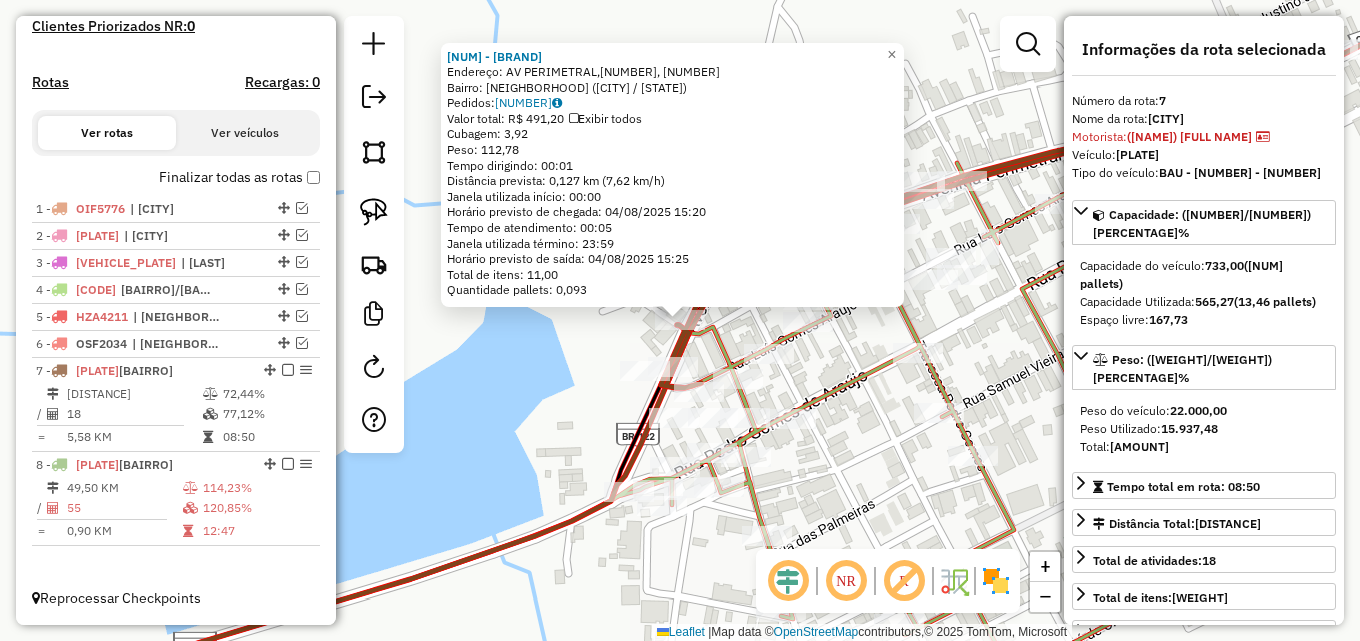 click on "3959 - BAR PERIMETRAL  Endereço: AV  PERIMETRAL,19, 19   Bairro: CENTRO (QUIXELO / CE)   Pedidos:  02741730   Valor total: R$ 491,20   Exibir todos   Cubagem: 3,92  Peso: 112,78  Tempo dirigindo: 00:01   Distância prevista: 0,127 km (7,62 km/h)   Janela utilizada início: 00:00   Horário previsto de chegada: 04/08/2025 15:20   Tempo de atendimento: 00:05   Janela utilizada término: 23:59   Horário previsto de saída: 04/08/2025 15:25   Total de itens: 11,00   Quantidade pallets: 0,093  × Janela de atendimento Grade de atendimento Capacidade Transportadoras Veículos Cliente Pedidos  Rotas Selecione os dias de semana para filtrar as janelas de atendimento  Seg   Ter   Qua   Qui   Sex   Sáb   Dom  Informe o período da janela de atendimento: De: Até:  Filtrar exatamente a janela do cliente  Considerar janela de atendimento padrão  Selecione os dias de semana para filtrar as grades de atendimento  Seg   Ter   Qua   Qui   Sex   Sáb   Dom   Considerar clientes sem dia de atendimento cadastrado  De:  De:" 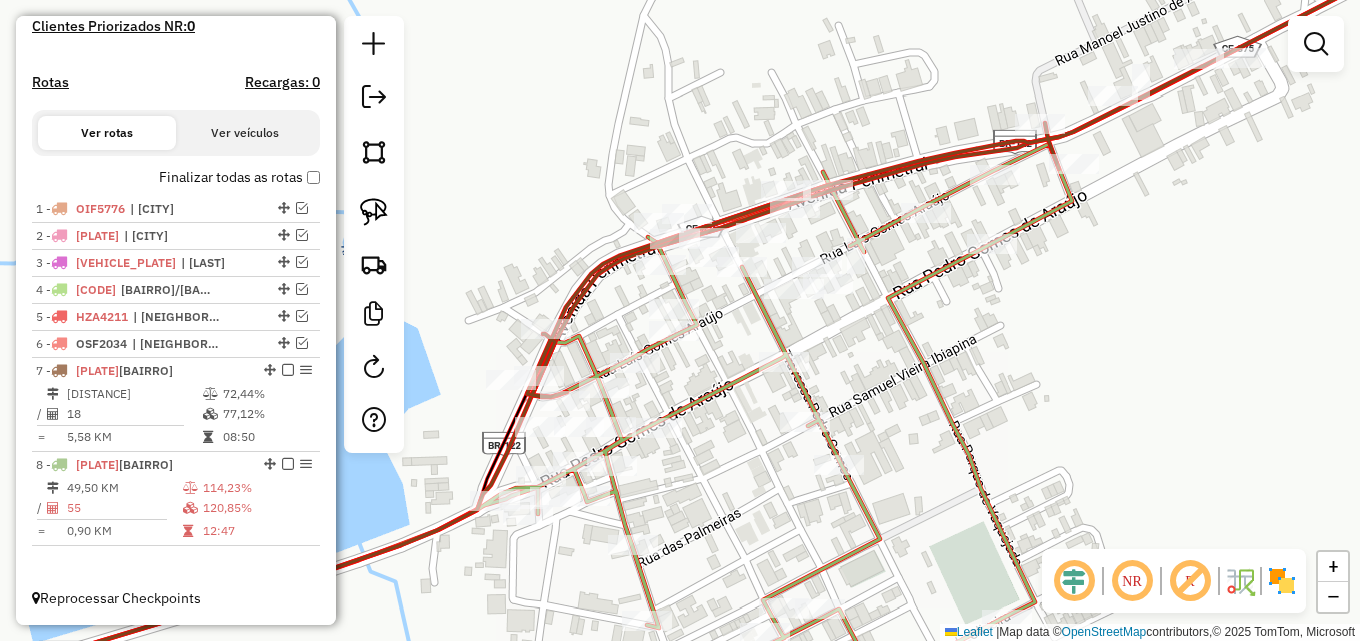 drag, startPoint x: 571, startPoint y: 340, endPoint x: 436, endPoint y: 350, distance: 135.36986 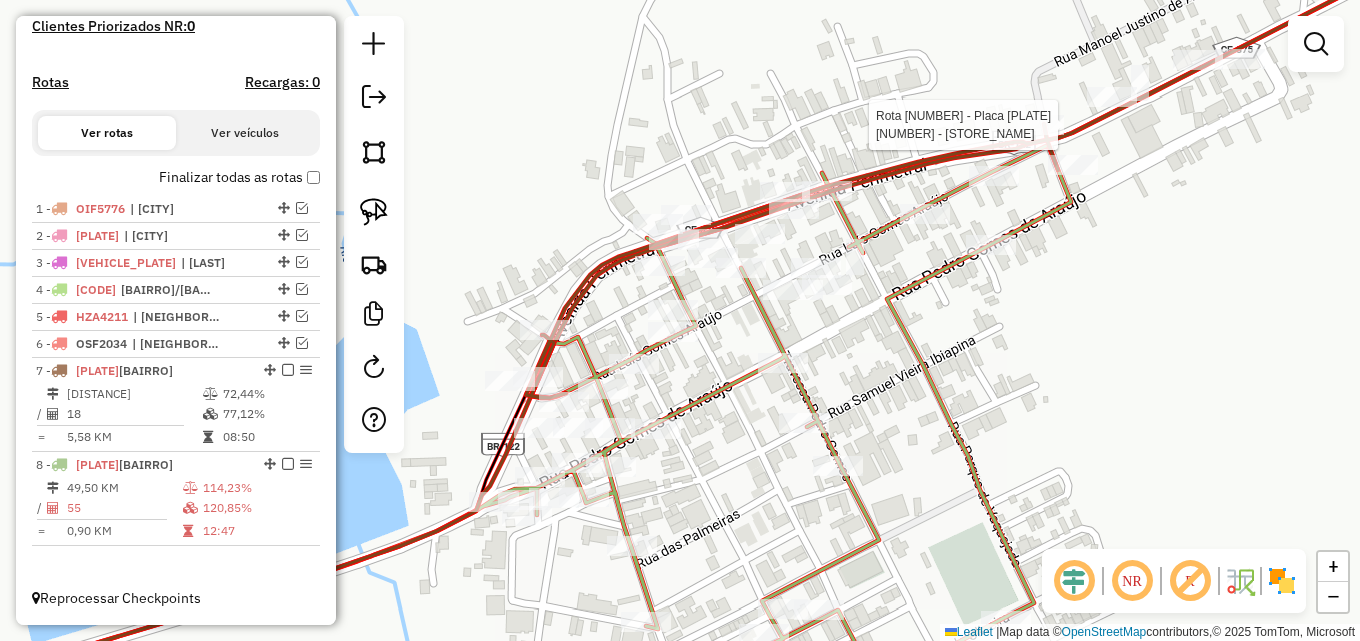 select on "*********" 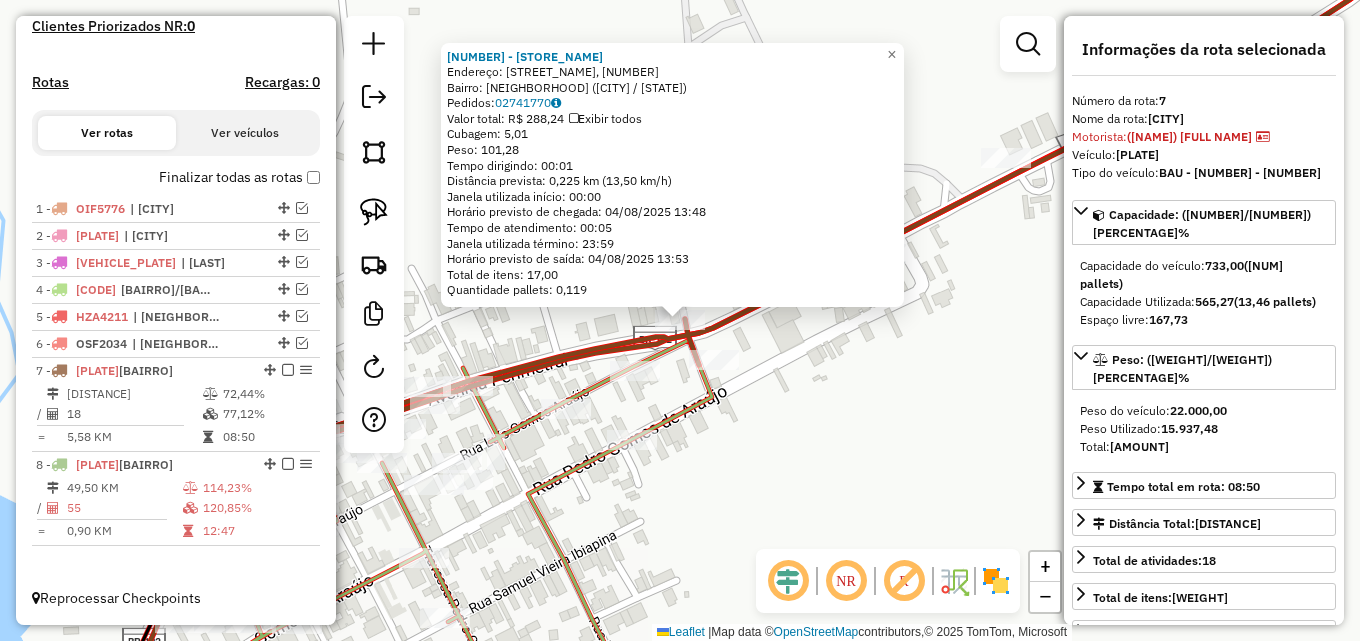 click on "12556 - LANCH. FAMILIA M  Endereço: AV  PERIMETRAL, 32   Bairro: CENTRO (QUIXELO / CE)   Pedidos:  02741770   Valor total: R$ 288,24   Exibir todos   Cubagem: 5,01  Peso: 101,28  Tempo dirigindo: 00:01   Distância prevista: 0,225 km (13,50 km/h)   Janela utilizada início: 00:00   Horário previsto de chegada: 04/08/2025 13:48   Tempo de atendimento: 00:05   Janela utilizada término: 23:59   Horário previsto de saída: 04/08/2025 13:53   Total de itens: 17,00   Quantidade pallets: 0,119  × Janela de atendimento Grade de atendimento Capacidade Transportadoras Veículos Cliente Pedidos  Rotas Selecione os dias de semana para filtrar as janelas de atendimento  Seg   Ter   Qua   Qui   Sex   Sáb   Dom  Informe o período da janela de atendimento: De: Até:  Filtrar exatamente a janela do cliente  Considerar janela de atendimento padrão  Selecione os dias de semana para filtrar as grades de atendimento  Seg   Ter   Qua   Qui   Sex   Sáb   Dom   Considerar clientes sem dia de atendimento cadastrado  De:  De:" 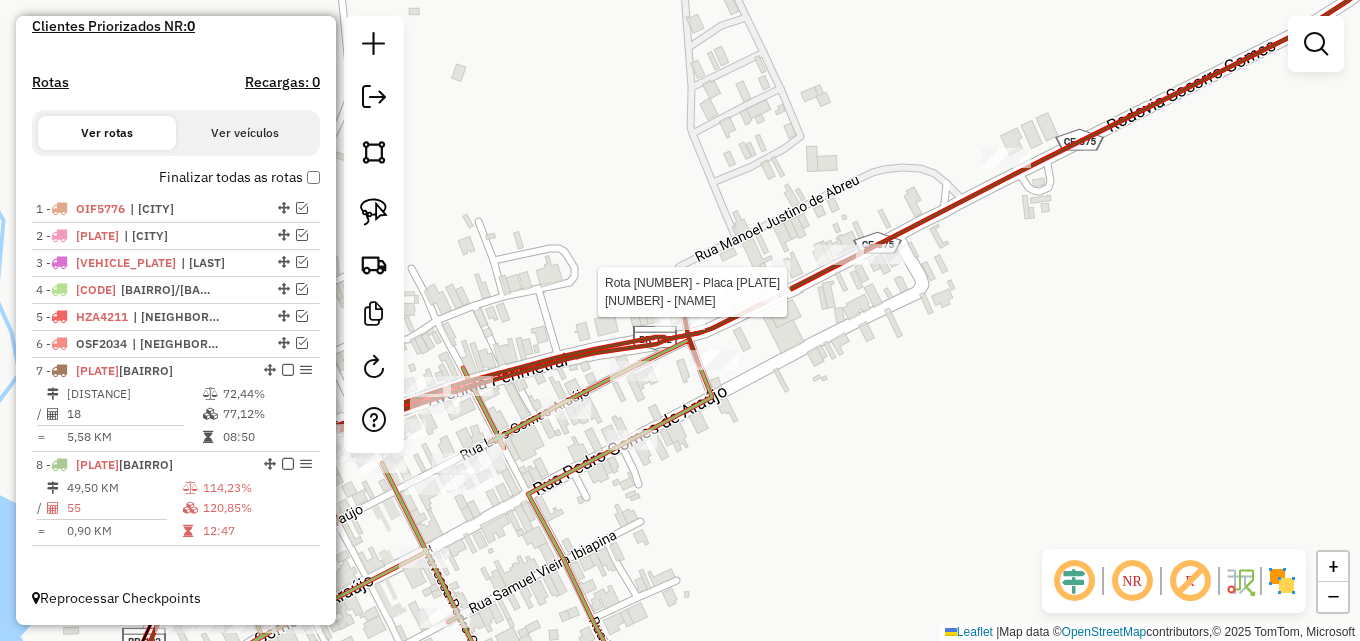 select on "*********" 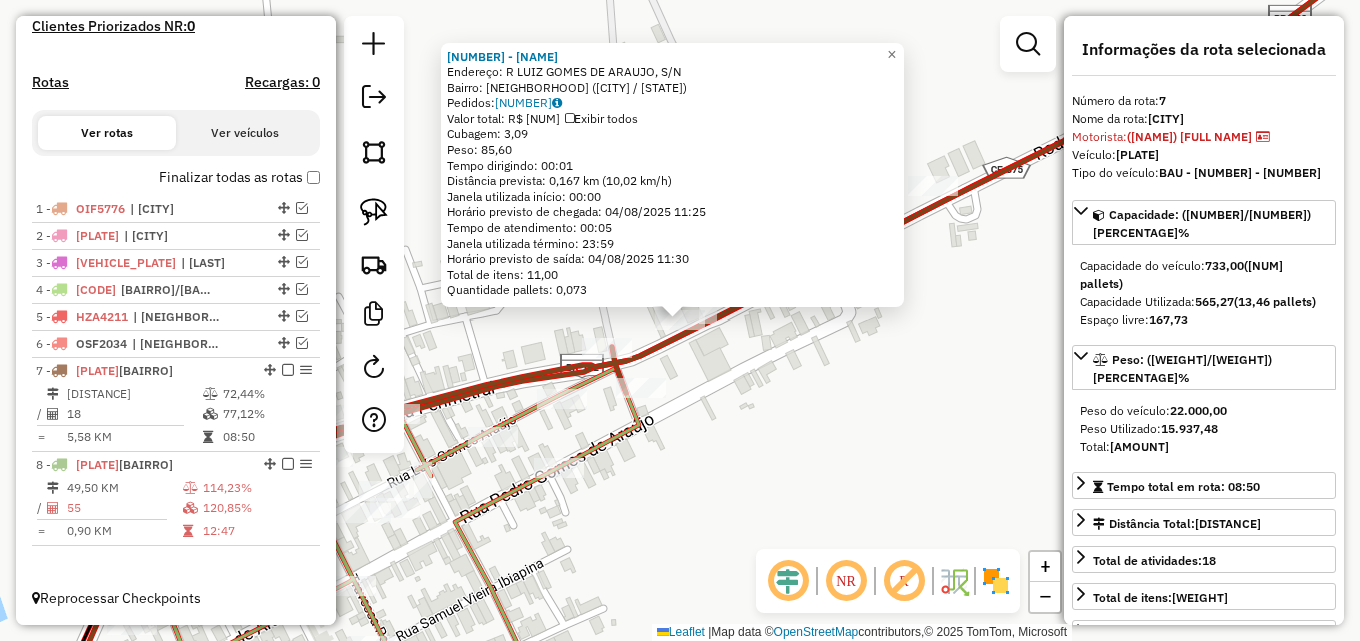 click on "13412 - BAR DO FEIJAO  Endereço: R   LUIZ GOMES DE ARAUJO, S/N   Bairro: CENTRO (QUIXELO / CE)   Pedidos:  02741779   Valor total: R$ 422,13   Exibir todos   Cubagem: 3,09  Peso: 85,60  Tempo dirigindo: 00:01   Distância prevista: 0,167 km (10,02 km/h)   Janela utilizada início: 00:00   Horário previsto de chegada: 04/08/2025 11:25   Tempo de atendimento: 00:05   Janela utilizada término: 23:59   Horário previsto de saída: 04/08/2025 11:30   Total de itens: 11,00   Quantidade pallets: 0,073  × Janela de atendimento Grade de atendimento Capacidade Transportadoras Veículos Cliente Pedidos  Rotas Selecione os dias de semana para filtrar as janelas de atendimento  Seg   Ter   Qua   Qui   Sex   Sáb   Dom  Informe o período da janela de atendimento: De: Até:  Filtrar exatamente a janela do cliente  Considerar janela de atendimento padrão  Selecione os dias de semana para filtrar as grades de atendimento  Seg   Ter   Qua   Qui   Sex   Sáb   Dom   Considerar clientes sem dia de atendimento cadastrado +" 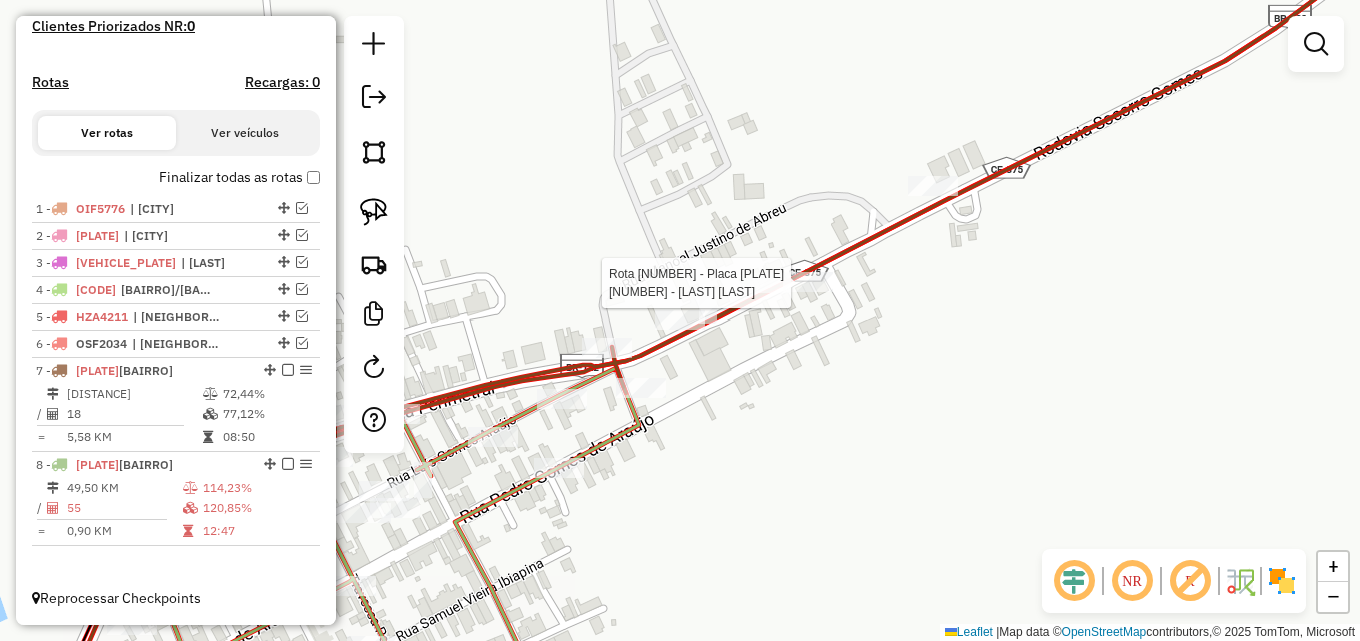 select on "*********" 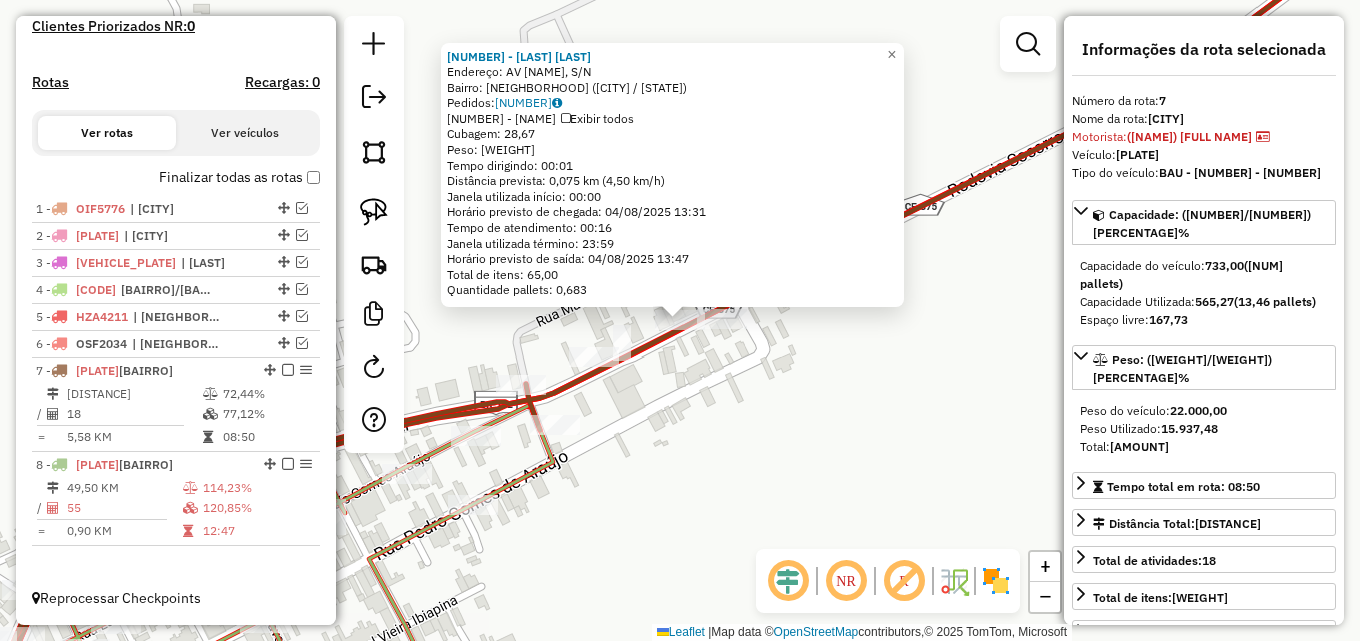 drag, startPoint x: 768, startPoint y: 402, endPoint x: 749, endPoint y: 364, distance: 42.48529 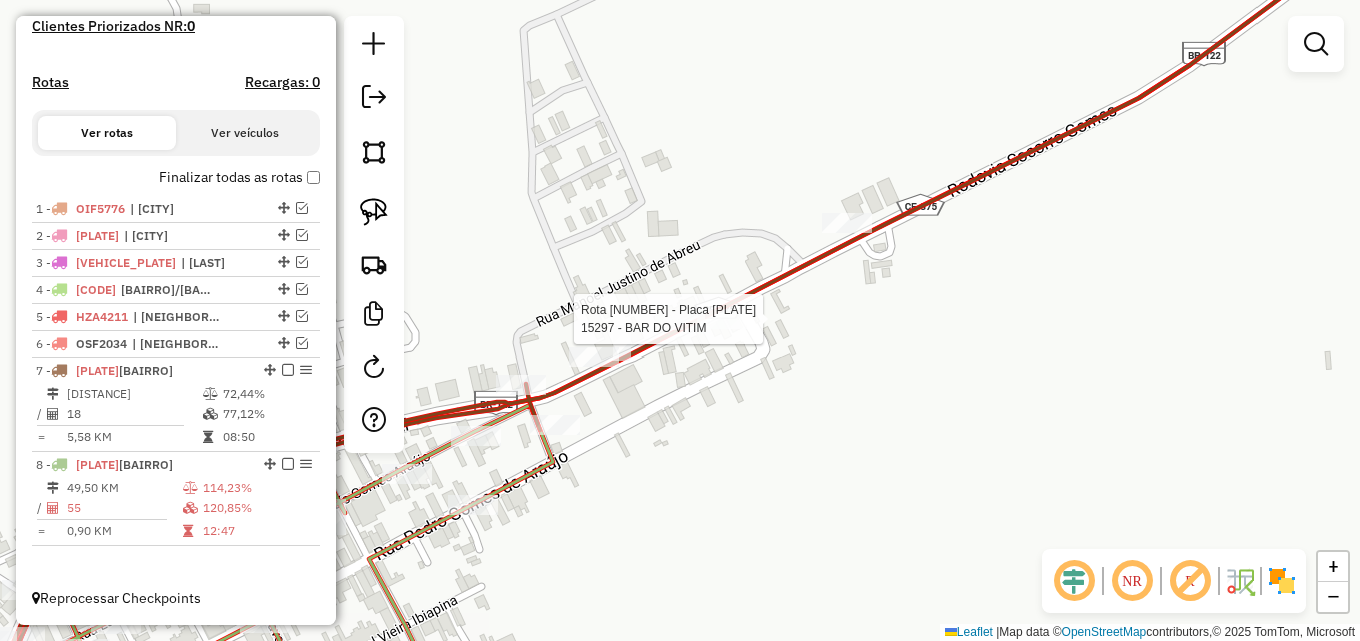 select on "*********" 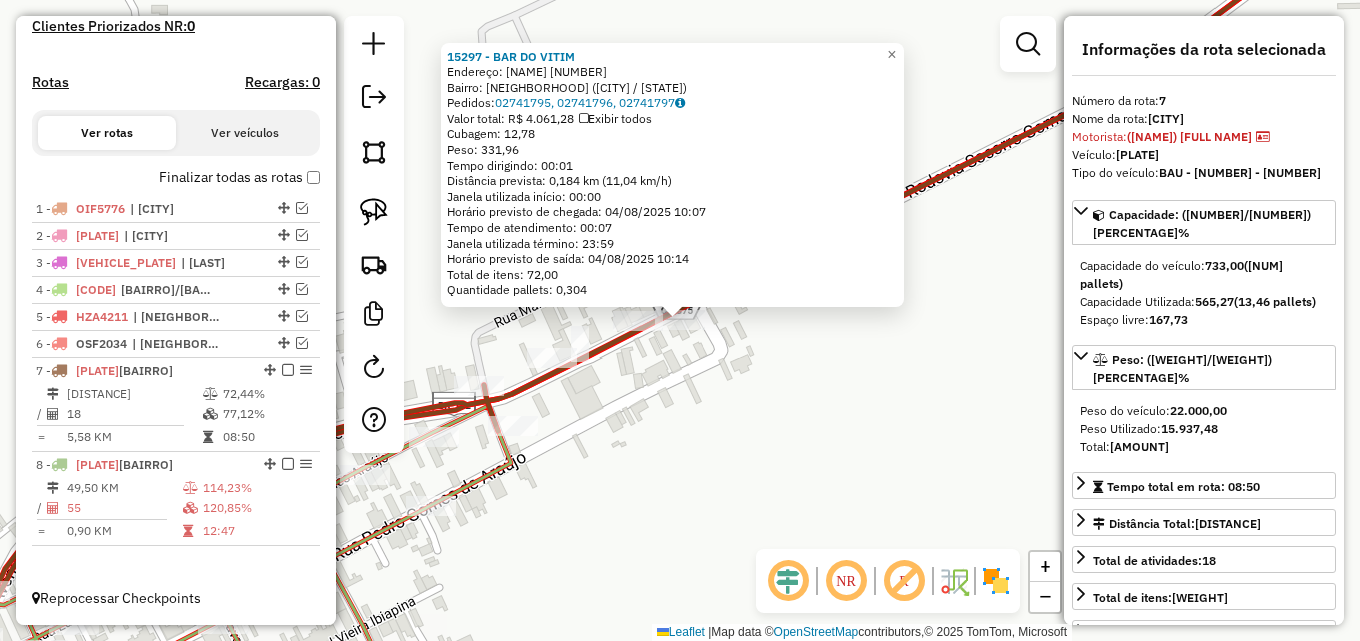 click on "15297 - BAR DO VITIM  Endereço:  LUIS GOMES DE ARAUJO 1123   Bairro: CENTRO (QUIXELO / CE)   Pedidos:  02741795, 02741796, 02741797   Valor total: R$ 4.061,28   Exibir todos   Cubagem: 12,78  Peso: 331,96  Tempo dirigindo: 00:01   Distância prevista: 0,184 km (11,04 km/h)   Janela utilizada início: 00:00   Horário previsto de chegada: 04/08/2025 10:07   Tempo de atendimento: 00:07   Janela utilizada término: 23:59   Horário previsto de saída: 04/08/2025 10:14   Total de itens: 72,00   Quantidade pallets: 0,304  × Janela de atendimento Grade de atendimento Capacidade Transportadoras Veículos Cliente Pedidos  Rotas Selecione os dias de semana para filtrar as janelas de atendimento  Seg   Ter   Qua   Qui   Sex   Sáb   Dom  Informe o período da janela de atendimento: De: Até:  Filtrar exatamente a janela do cliente  Considerar janela de atendimento padrão  Selecione os dias de semana para filtrar as grades de atendimento  Seg   Ter   Qua   Qui   Sex   Sáb   Dom   Peso mínimo:   Peso máximo:   De:" 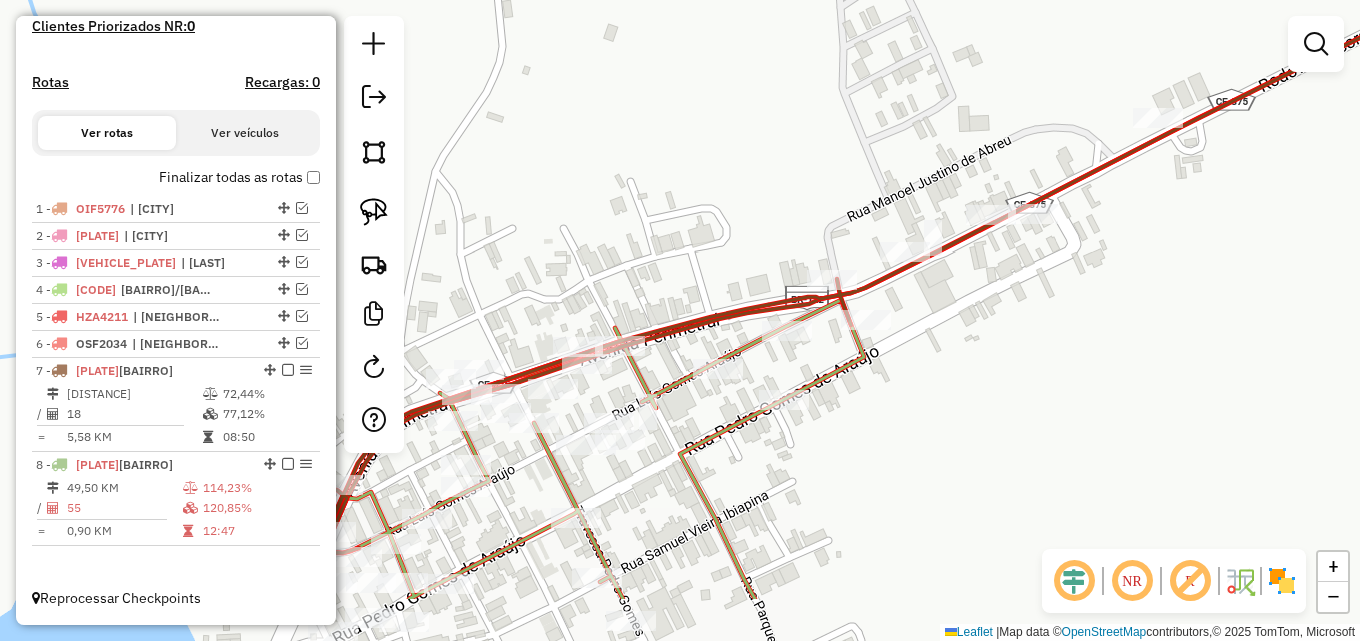 drag, startPoint x: 676, startPoint y: 394, endPoint x: 1028, endPoint y: 290, distance: 367.04224 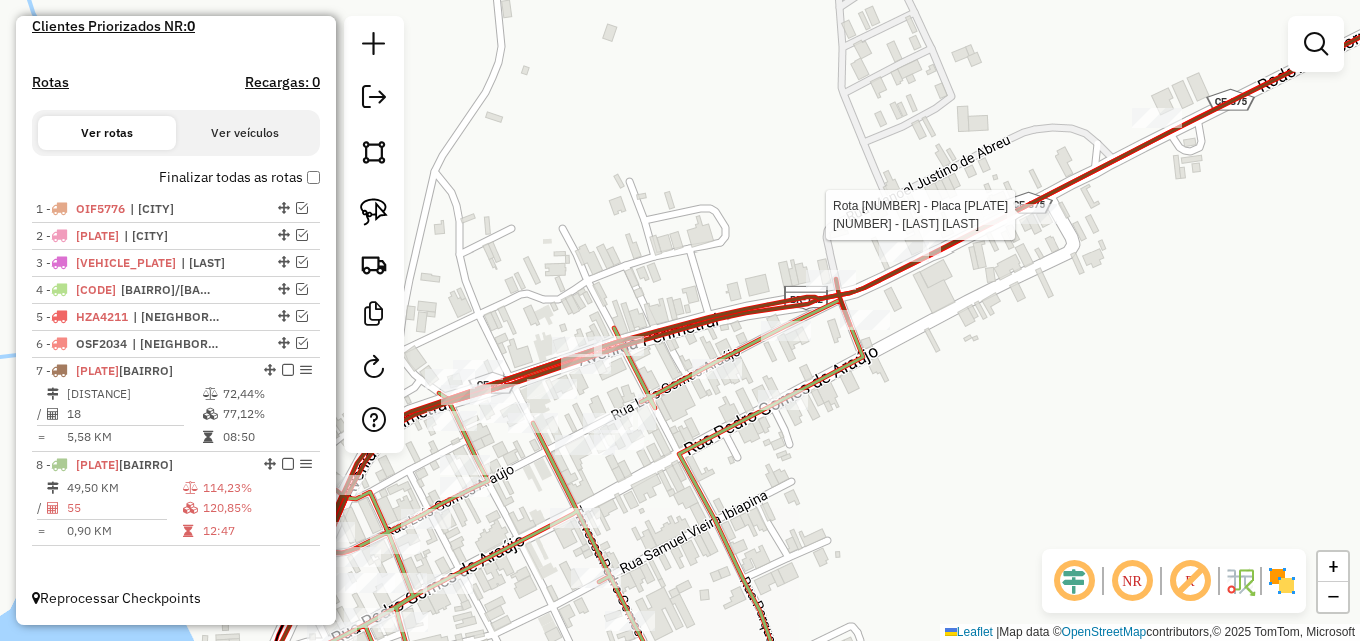 select on "*********" 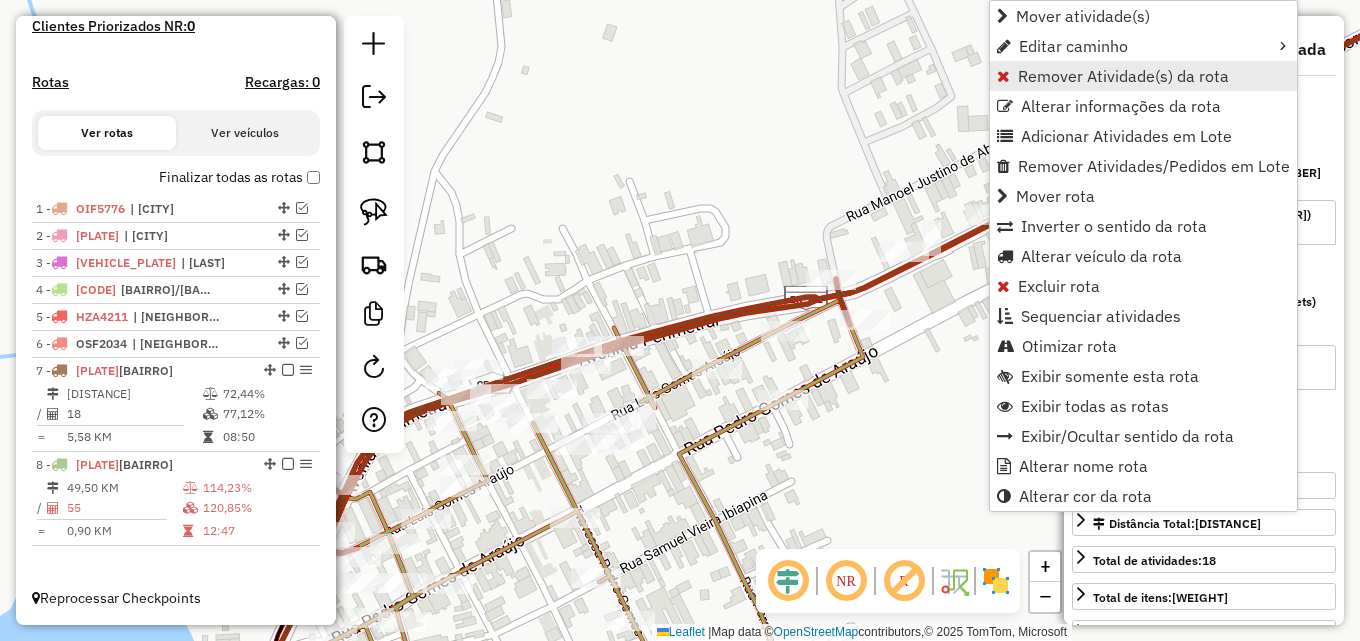 click on "Remover Atividade(s) da rota" at bounding box center (1123, 76) 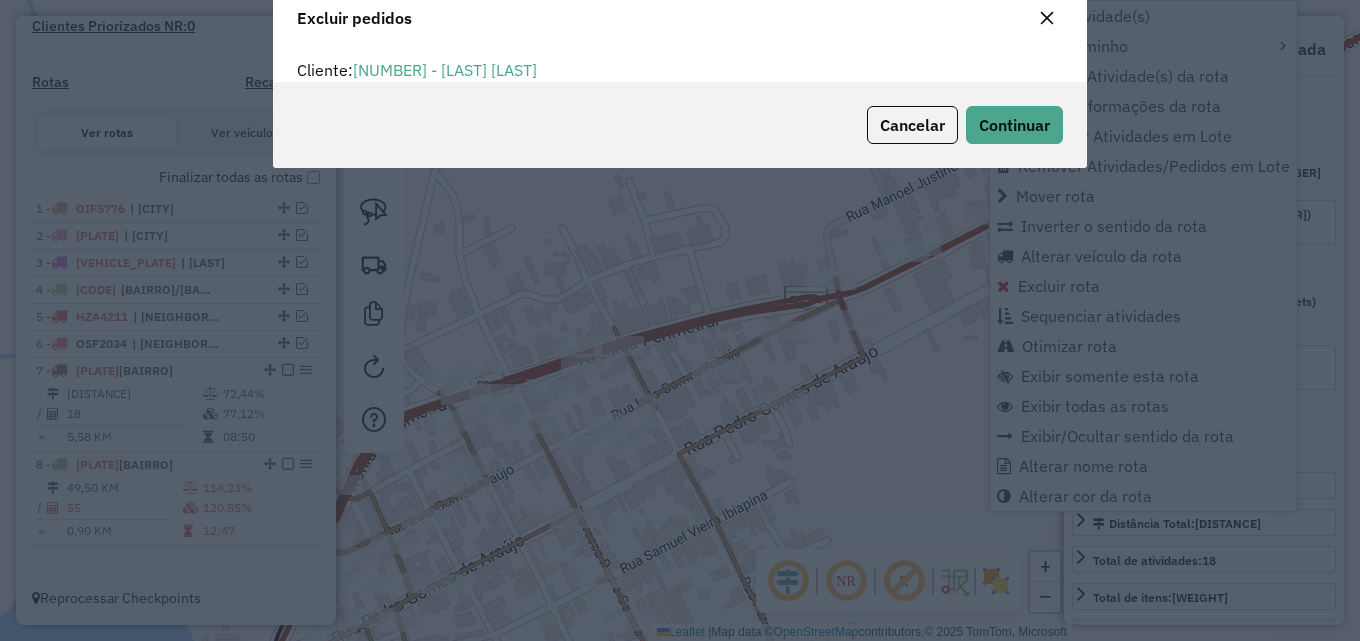 scroll, scrollTop: 12, scrollLeft: 6, axis: both 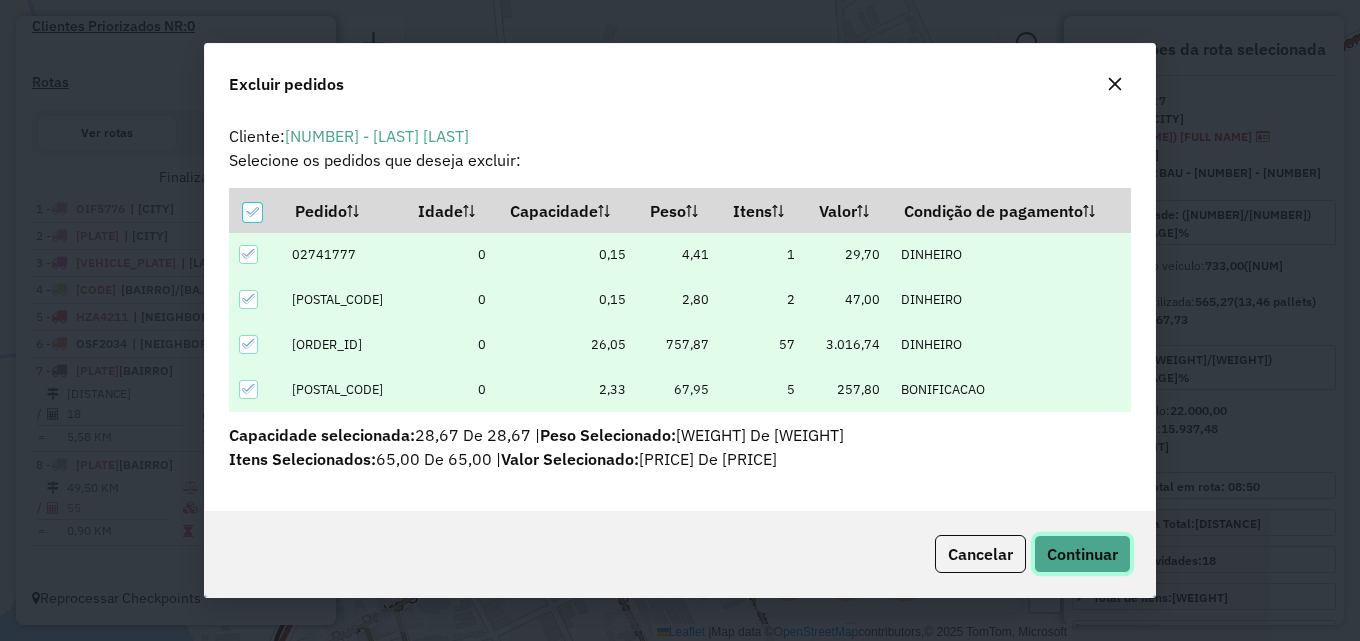 click on "Continuar" 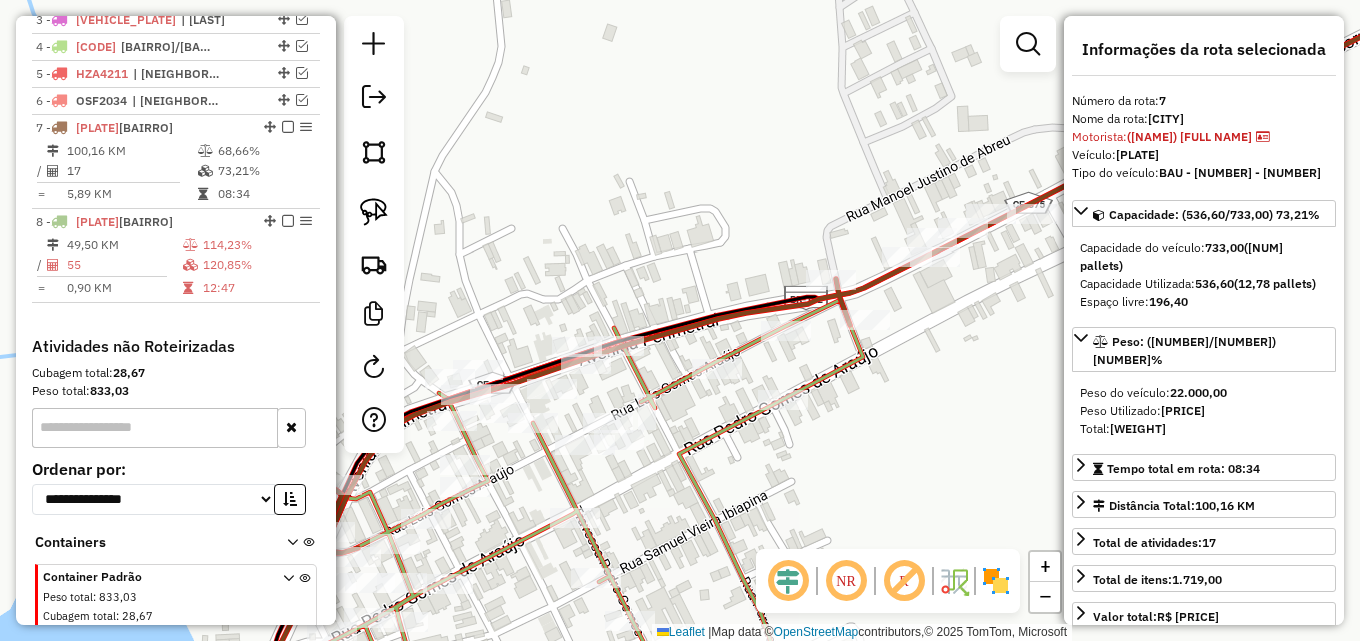 scroll, scrollTop: 884, scrollLeft: 0, axis: vertical 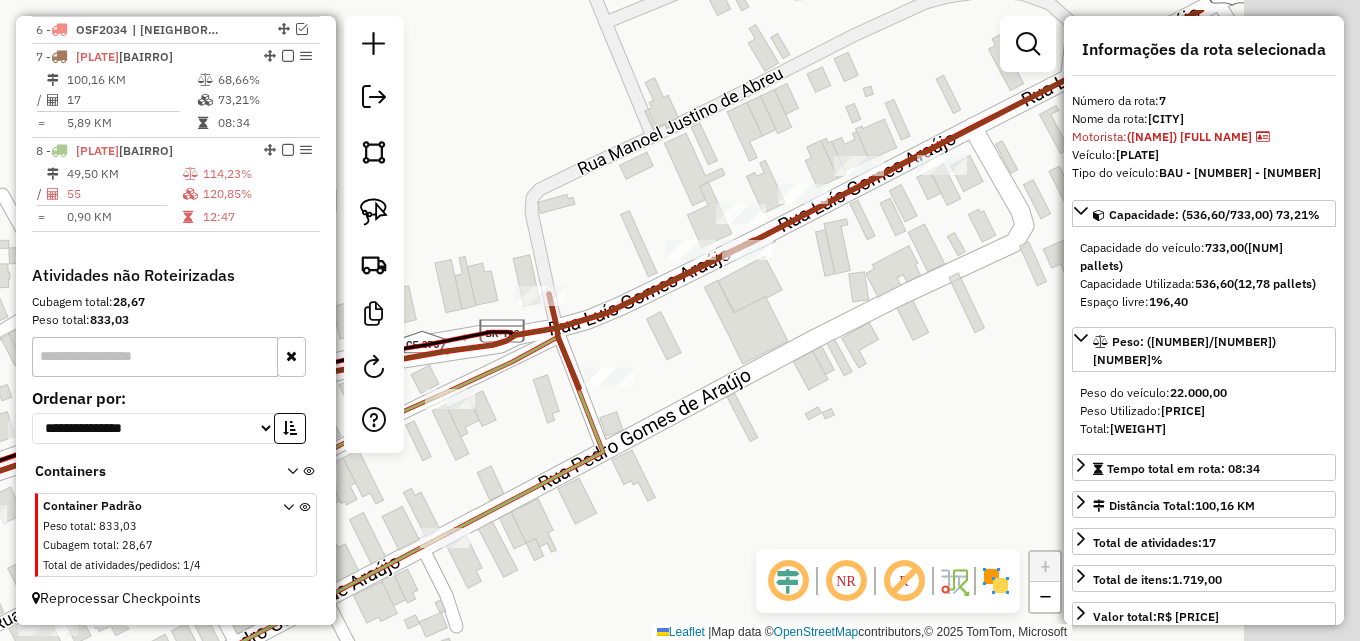 drag, startPoint x: 960, startPoint y: 290, endPoint x: 826, endPoint y: 364, distance: 153.07515 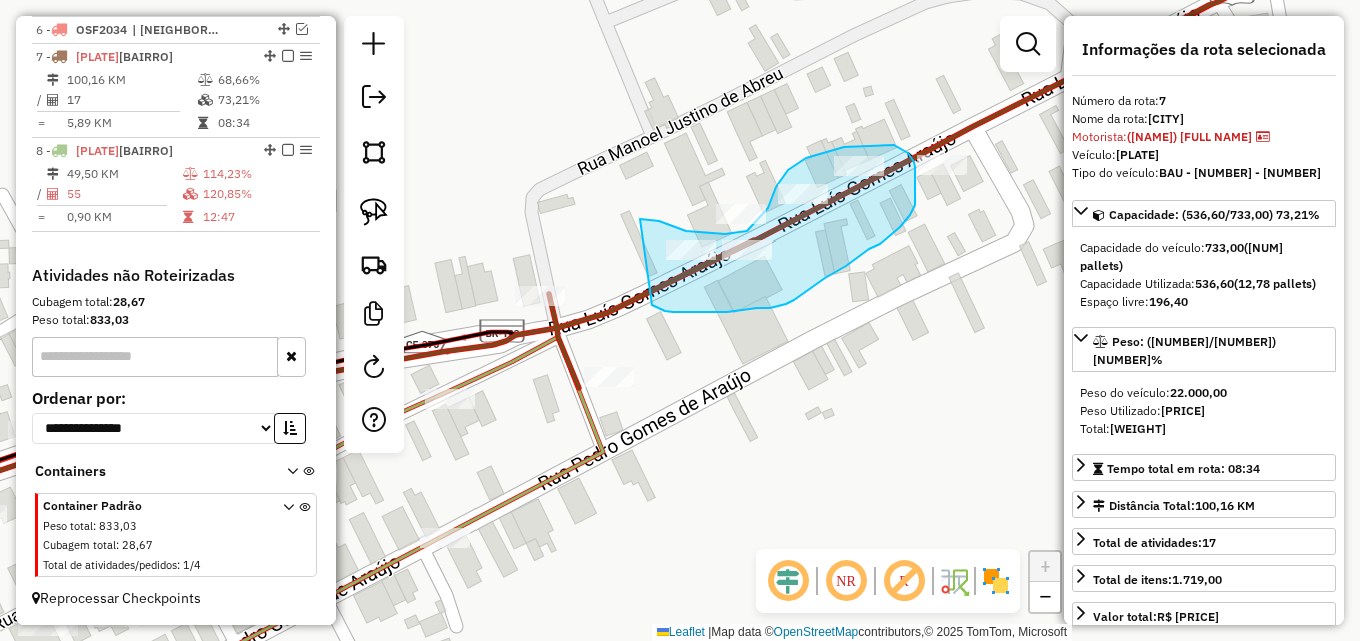 drag, startPoint x: 640, startPoint y: 219, endPoint x: 651, endPoint y: 305, distance: 86.70064 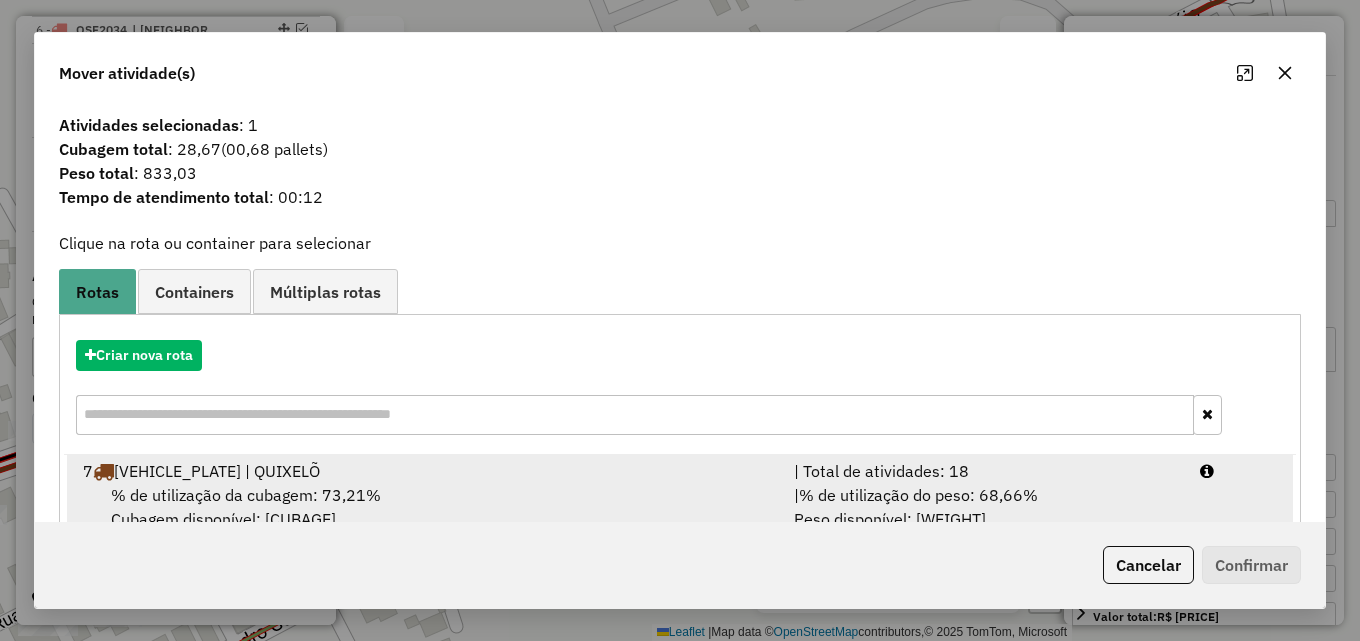 click on "|  % de utilização do peso: 68,66%  | Peso disponível: 6.895,55" at bounding box center [985, 507] 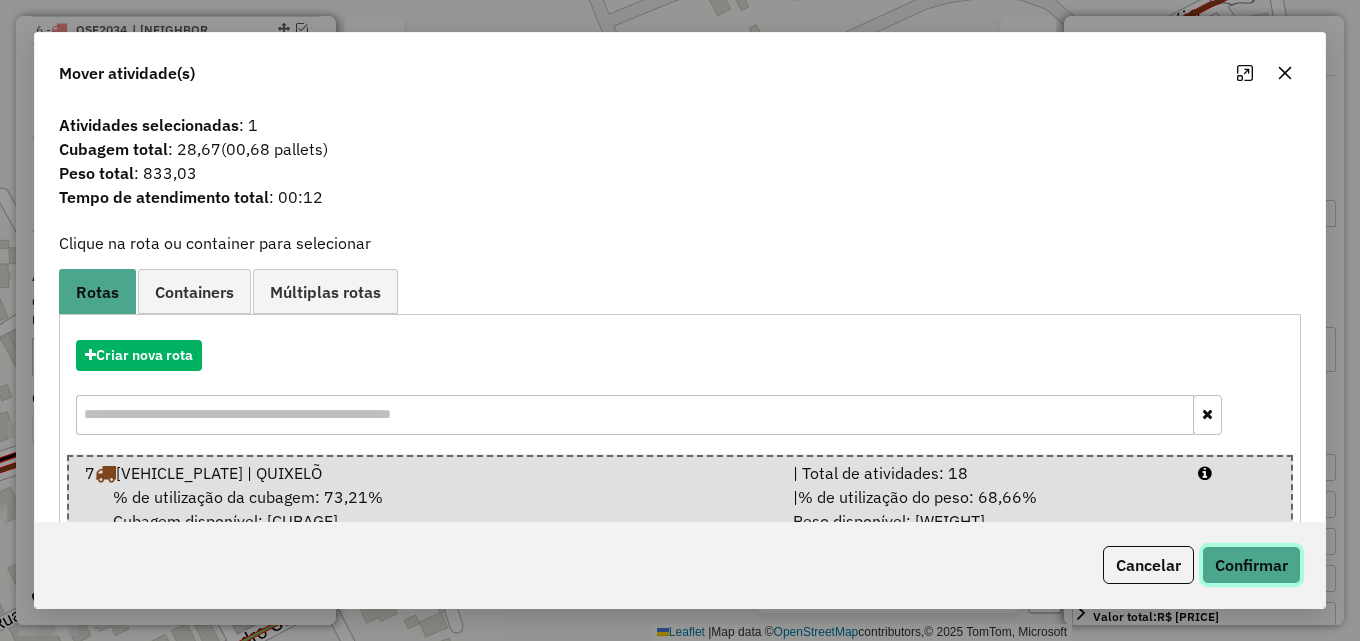 click on "Confirmar" 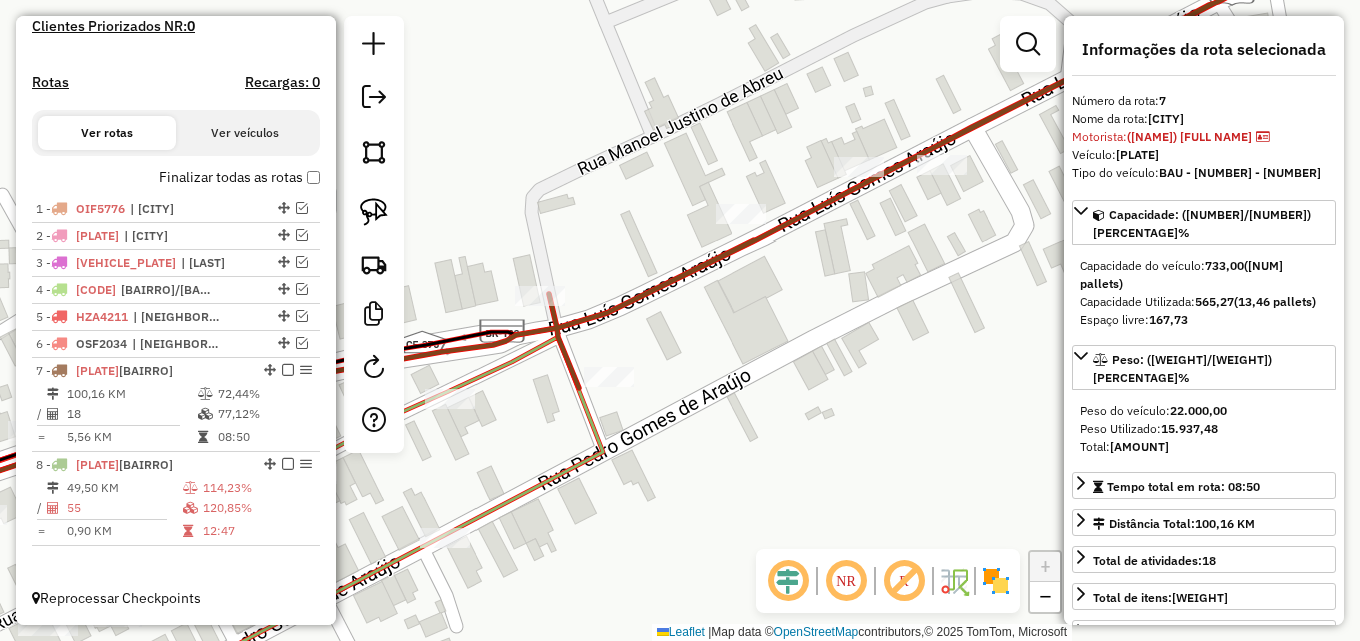 scroll, scrollTop: 570, scrollLeft: 0, axis: vertical 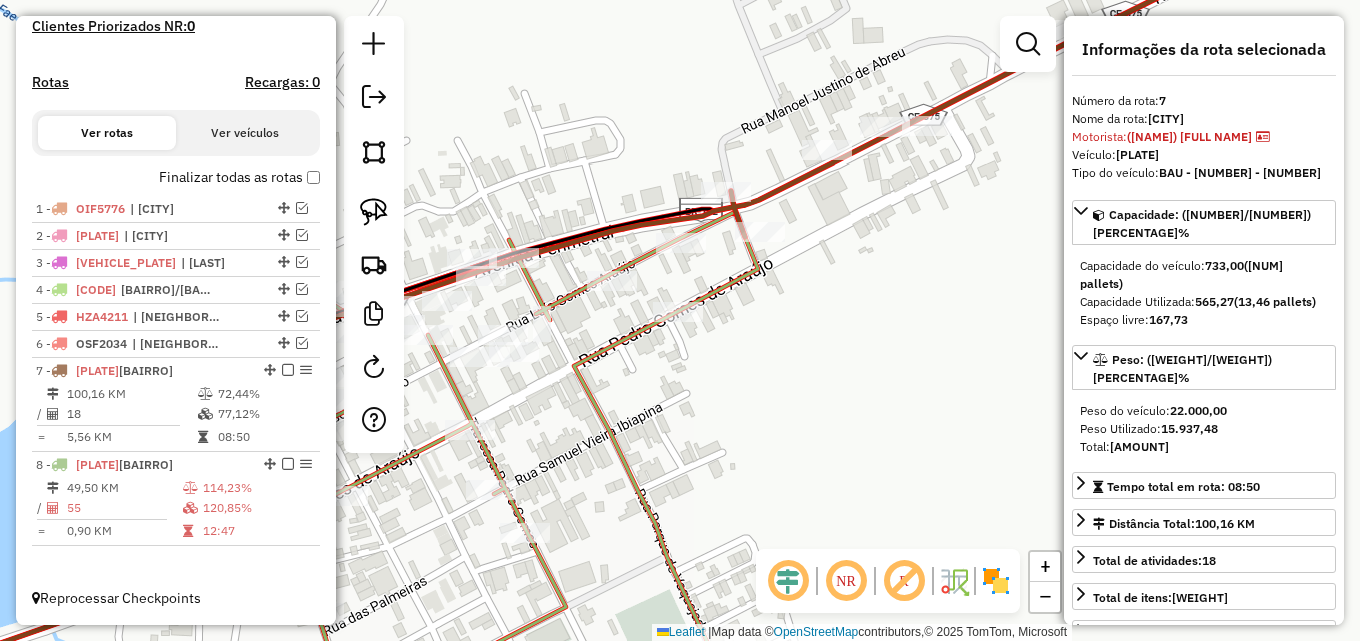 drag, startPoint x: 637, startPoint y: 186, endPoint x: 932, endPoint y: 50, distance: 324.83997 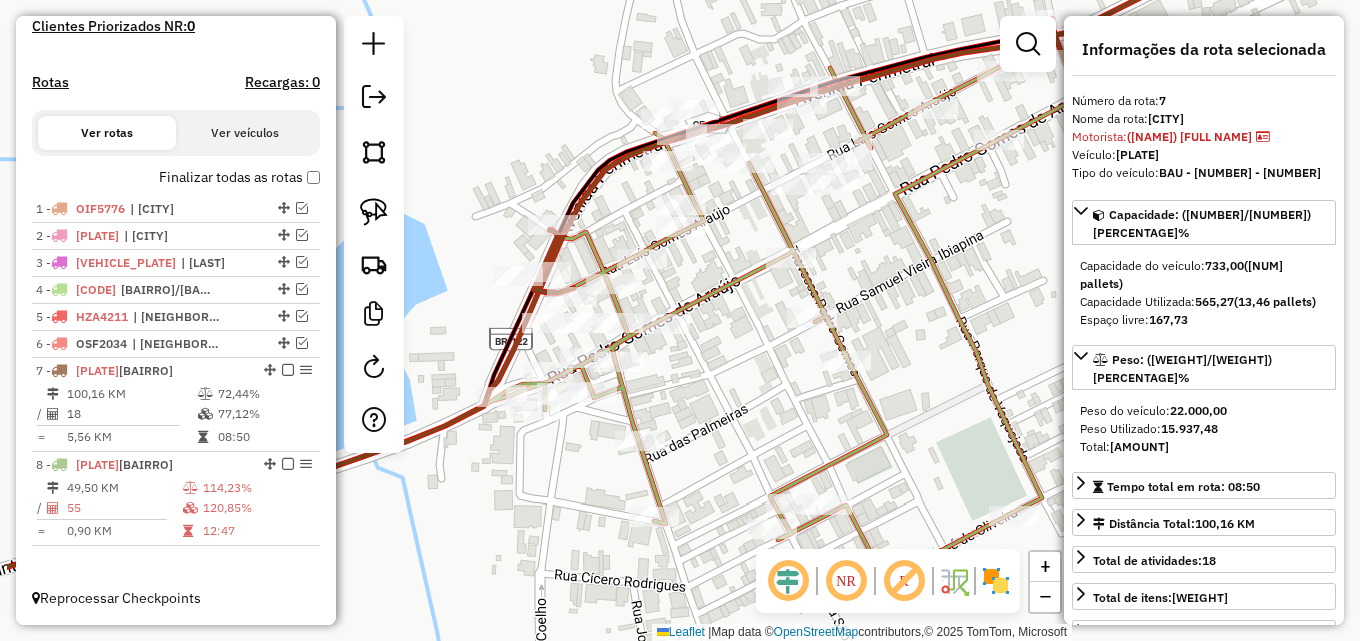 drag, startPoint x: 878, startPoint y: 366, endPoint x: 939, endPoint y: 284, distance: 102.20078 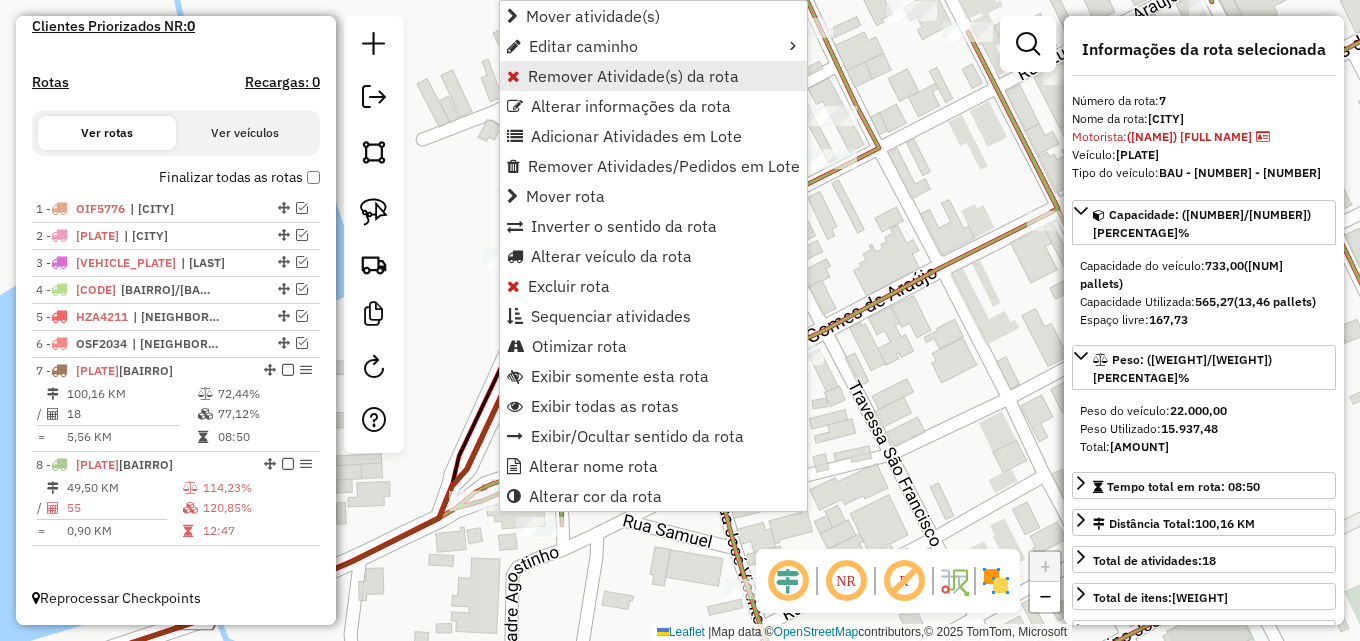 click on "Remover Atividade(s) da rota" at bounding box center [633, 76] 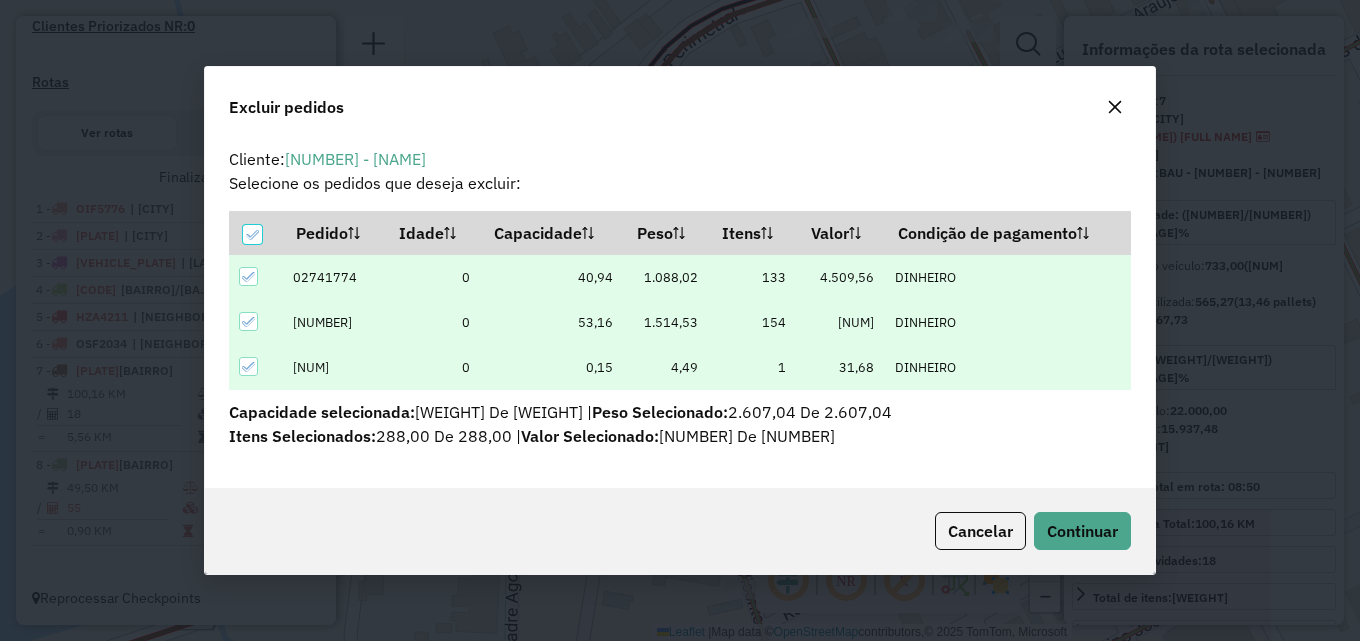 scroll, scrollTop: 0, scrollLeft: 0, axis: both 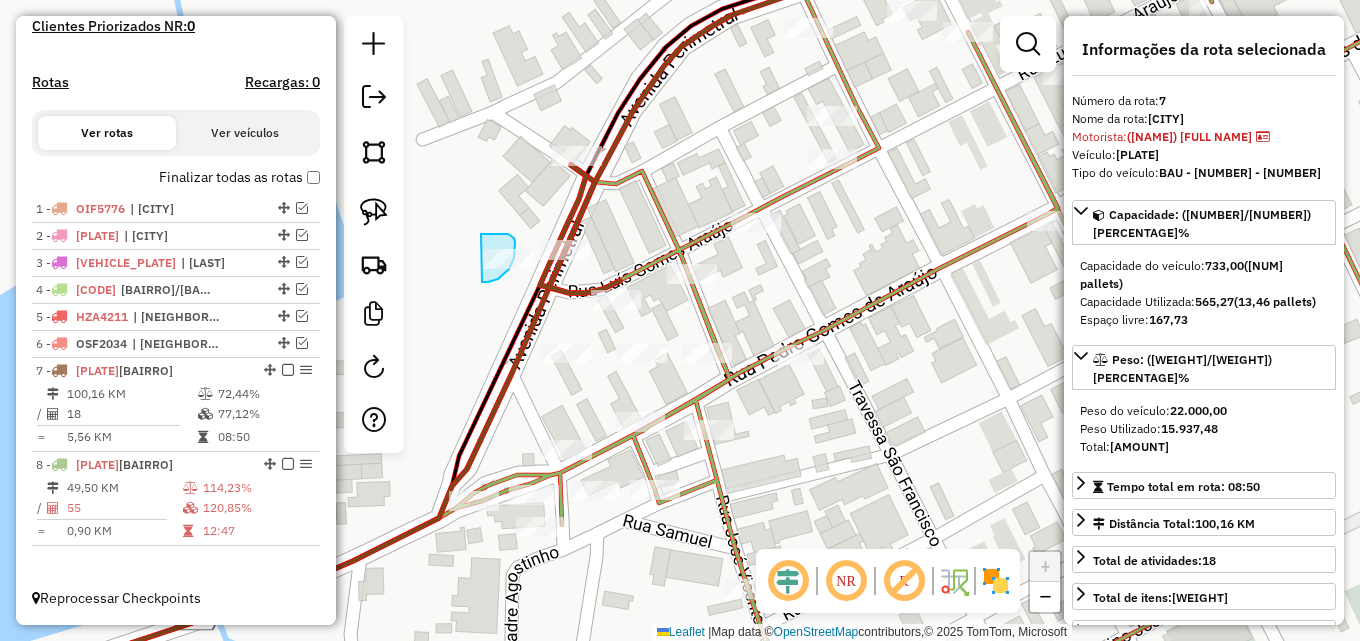 drag, startPoint x: 481, startPoint y: 234, endPoint x: 472, endPoint y: 282, distance: 48.83646 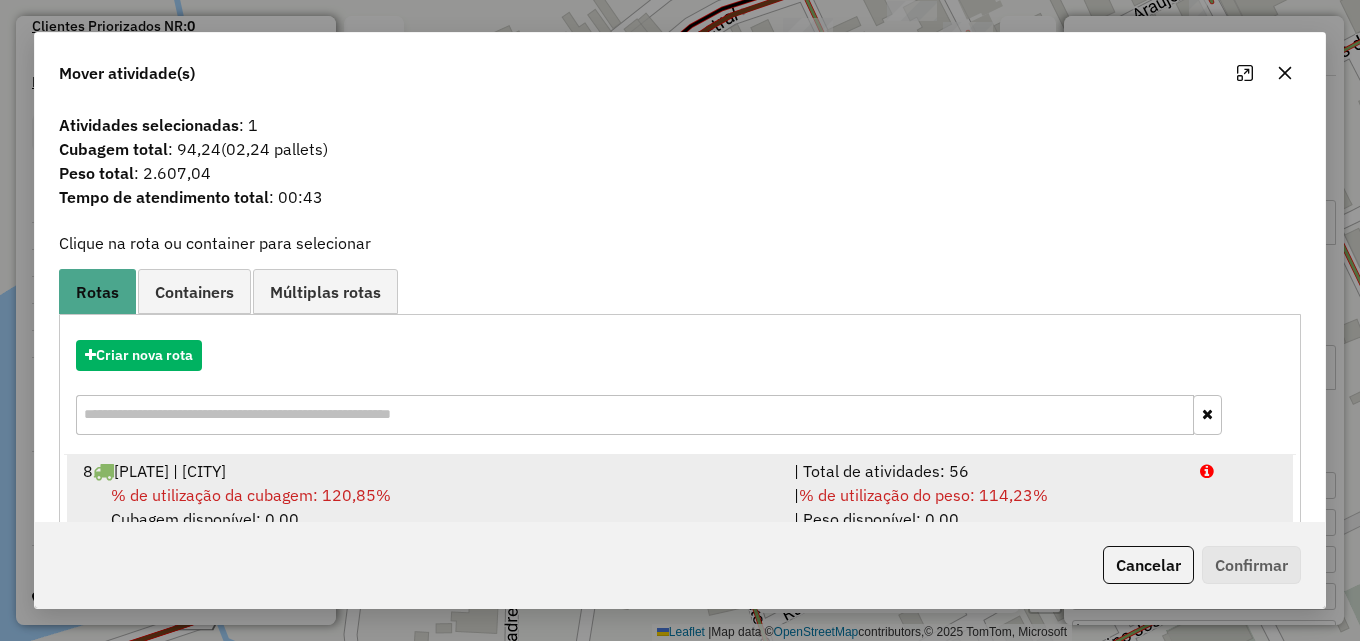 click on "8  EVO8640 | QUIXELÕ" at bounding box center [426, 471] 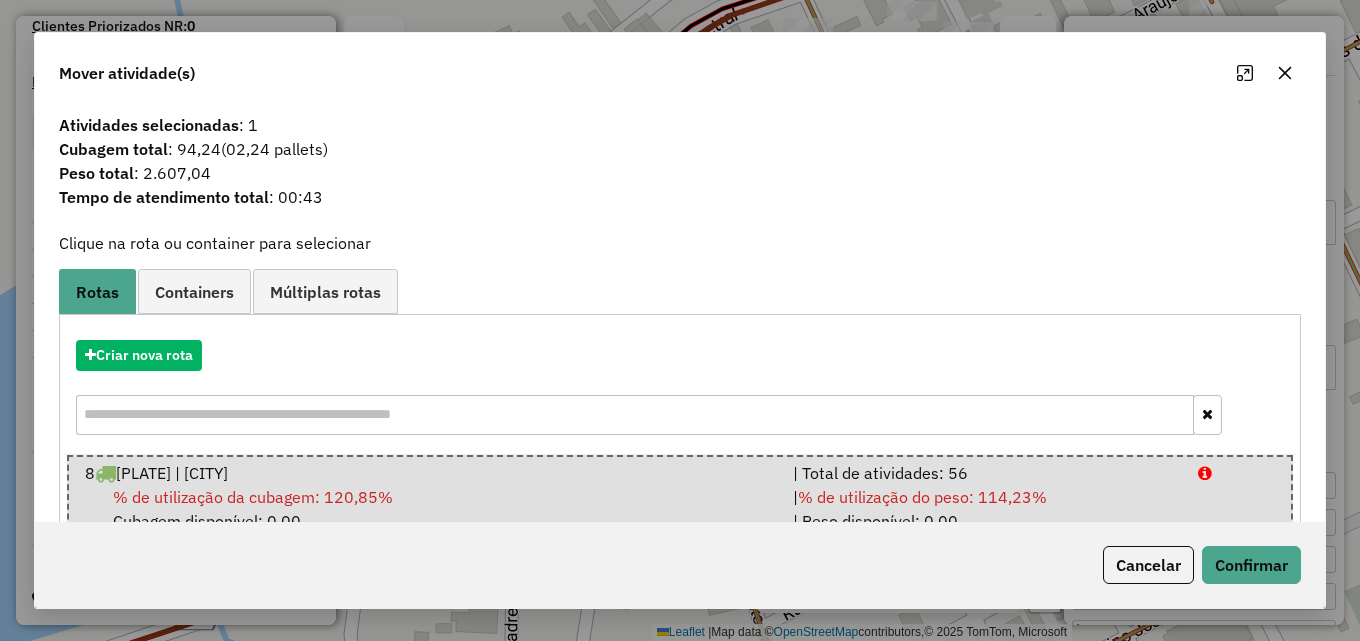 click on "Cancelar   Confirmar" 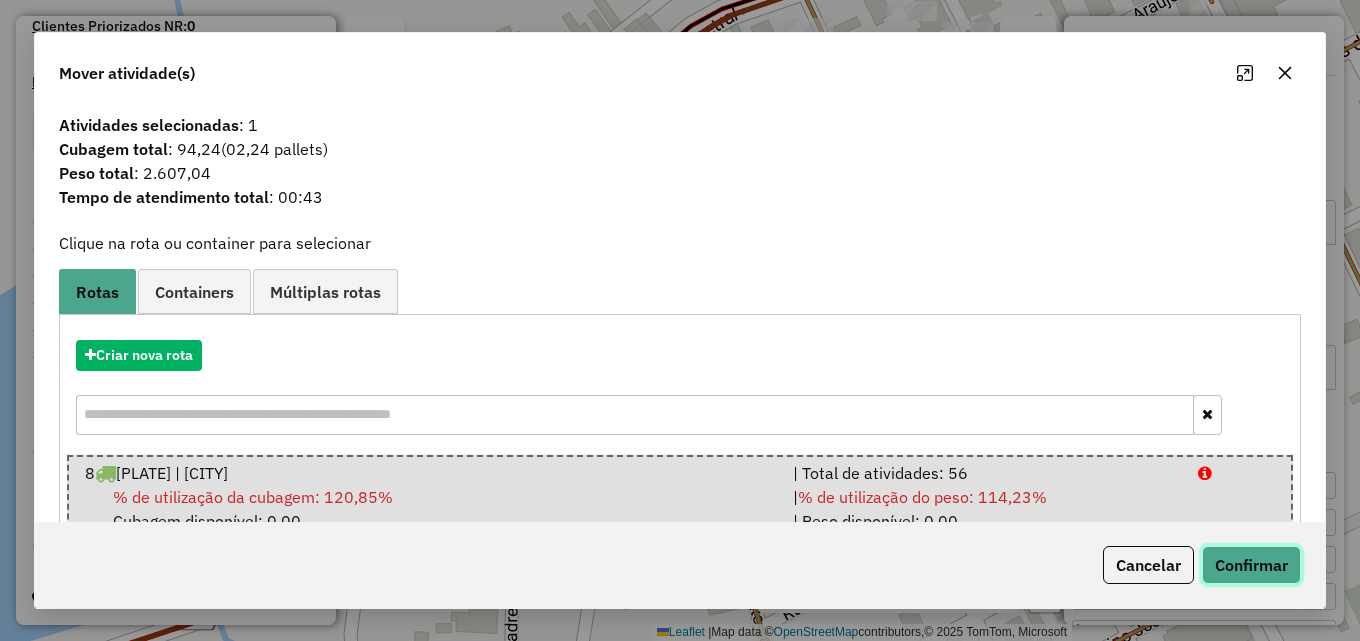 click on "Confirmar" 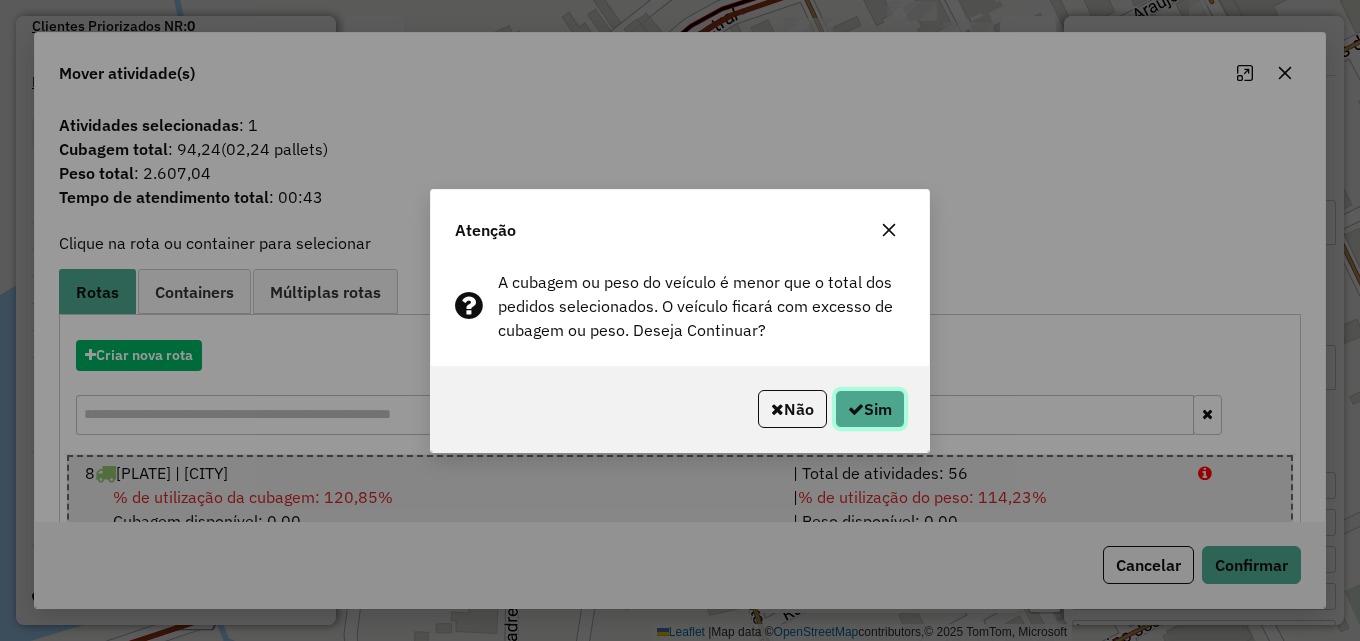 click 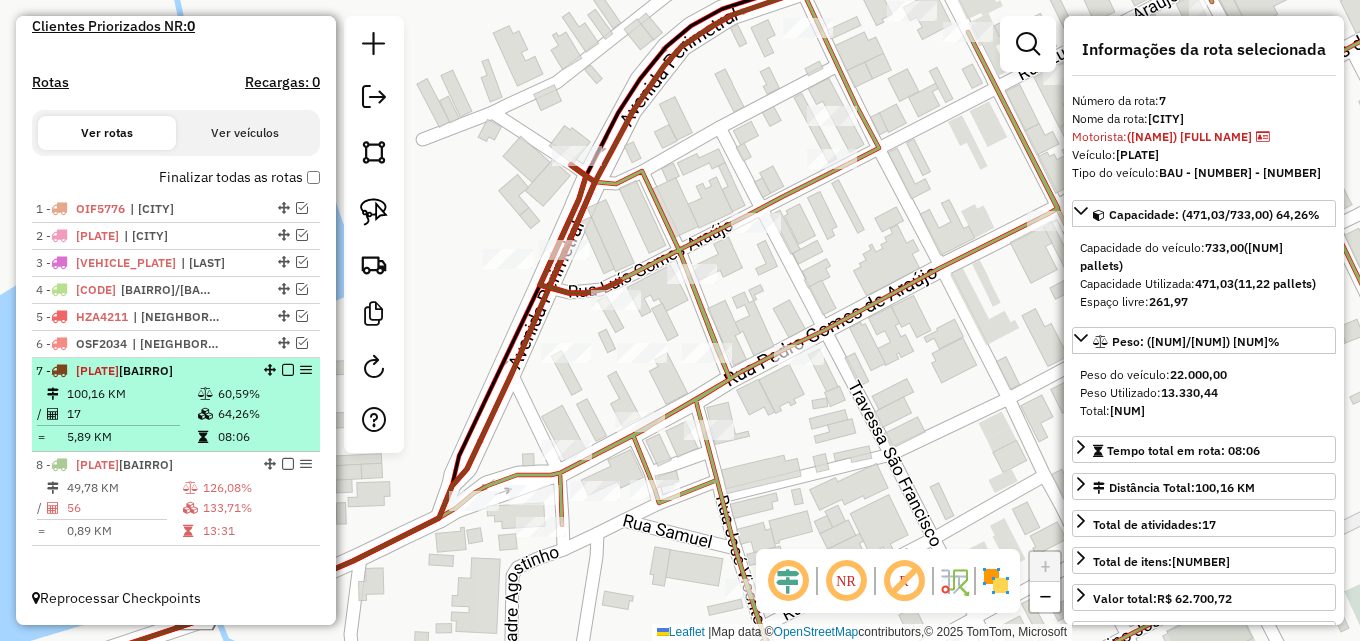 click on "17" at bounding box center (131, 414) 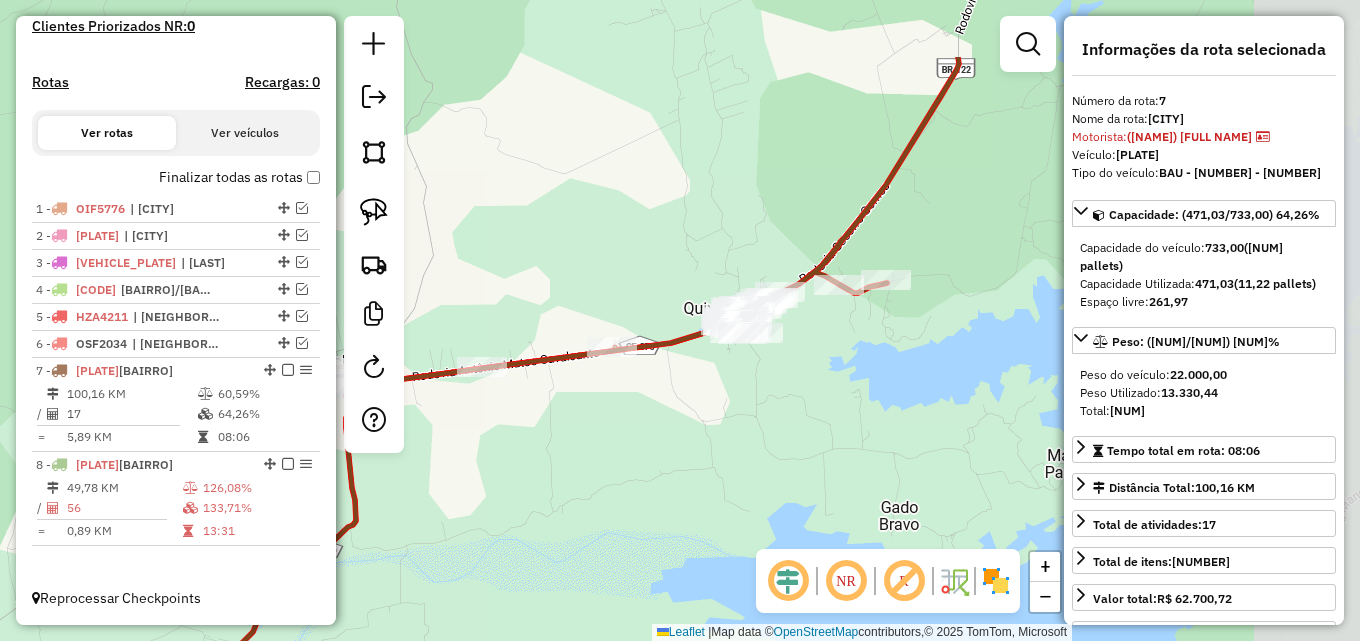 drag, startPoint x: 910, startPoint y: 286, endPoint x: 635, endPoint y: 390, distance: 294.0085 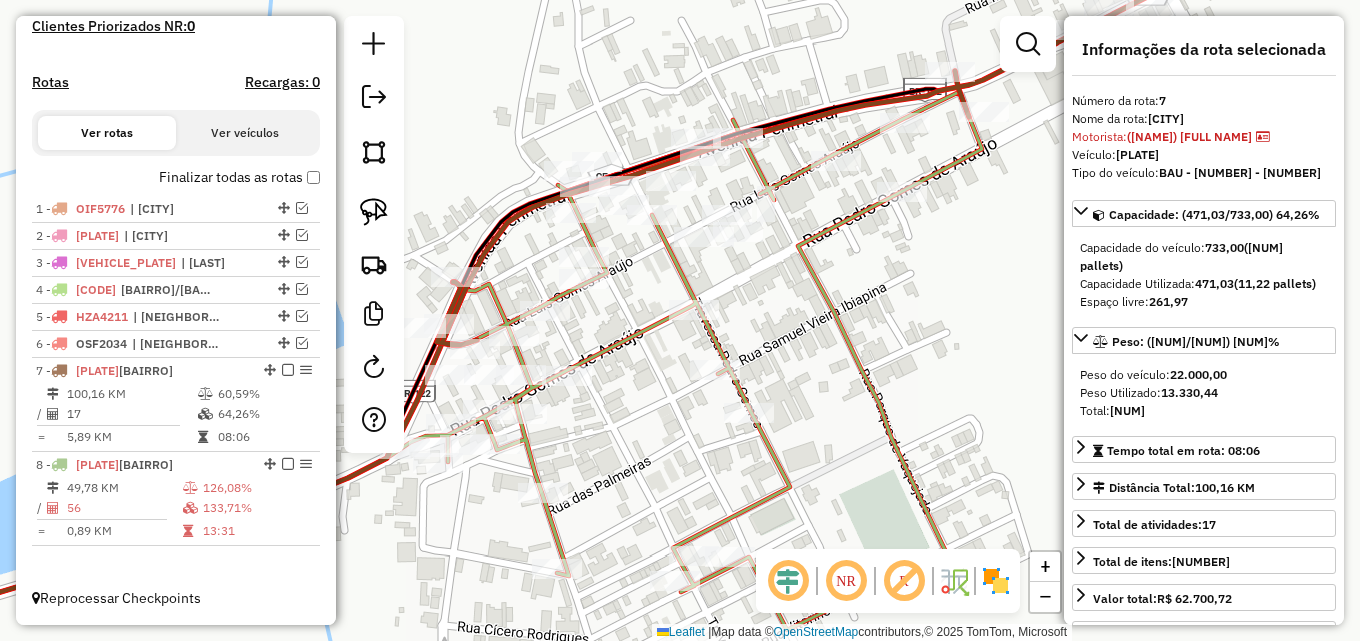 click on "Janela de atendimento Grade de atendimento Capacidade Transportadoras Veículos Cliente Pedidos  Rotas Selecione os dias de semana para filtrar as janelas de atendimento  Seg   Ter   Qua   Qui   Sex   Sáb   Dom  Informe o período da janela de atendimento: De: Até:  Filtrar exatamente a janela do cliente  Considerar janela de atendimento padrão  Selecione os dias de semana para filtrar as grades de atendimento  Seg   Ter   Qua   Qui   Sex   Sáb   Dom   Considerar clientes sem dia de atendimento cadastrado  Clientes fora do dia de atendimento selecionado Filtrar as atividades entre os valores definidos abaixo:  Peso mínimo:   Peso máximo:   Cubagem mínima:   Cubagem máxima:   De:   Até:  Filtrar as atividades entre o tempo de atendimento definido abaixo:  De:   Até:   Considerar capacidade total dos clientes não roteirizados Transportadora: Selecione um ou mais itens Tipo de veículo: Selecione um ou mais itens Veículo: Selecione um ou mais itens Motorista: Selecione um ou mais itens Nome: Rótulo:" 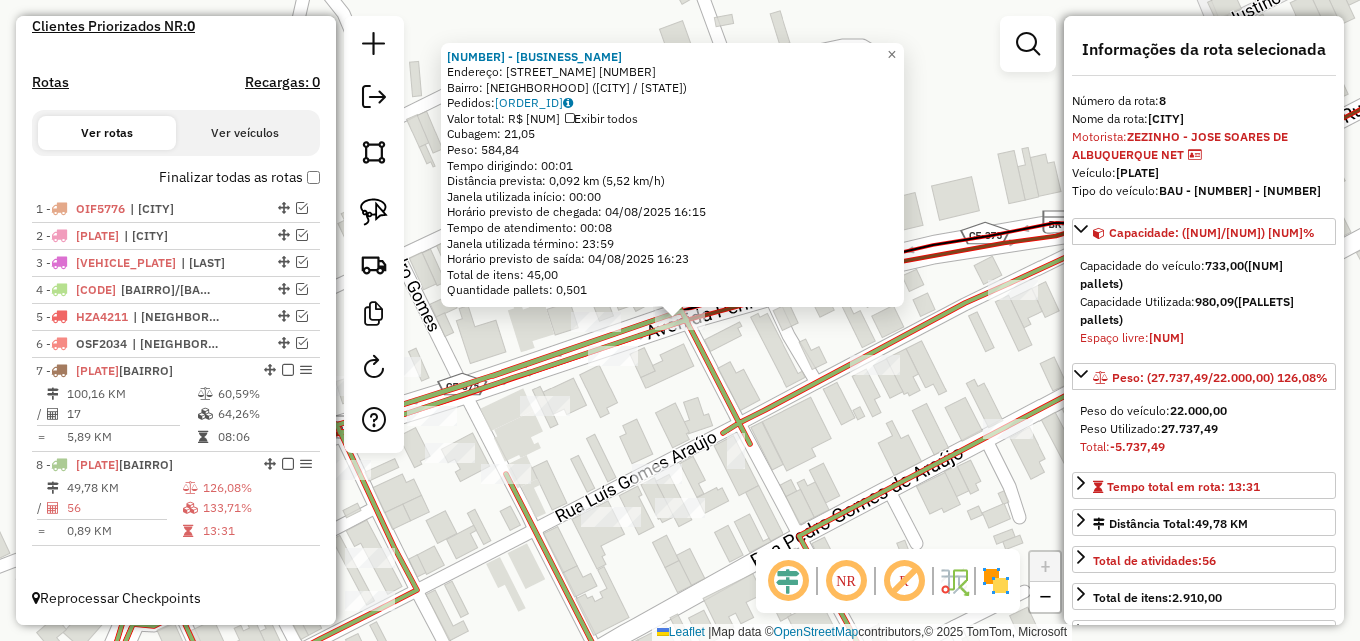 click on "15351 - MINHA RESIDENCIA  Endereço:  RUA SAMOEL VIEIRA IBIAPINO 109   Bairro: CENTRO (QUIXELO / CE)   Pedidos:  02741798   Valor total: R$ 2.336,12   Exibir todos   Cubagem: 21,05  Peso: 584,84  Tempo dirigindo: 00:01   Distância prevista: 0,092 km (5,52 km/h)   Janela utilizada início: 00:00   Horário previsto de chegada: 04/08/2025 16:15   Tempo de atendimento: 00:08   Janela utilizada término: 23:59   Horário previsto de saída: 04/08/2025 16:23   Total de itens: 45,00   Quantidade pallets: 0,501  × Janela de atendimento Grade de atendimento Capacidade Transportadoras Veículos Cliente Pedidos  Rotas Selecione os dias de semana para filtrar as janelas de atendimento  Seg   Ter   Qua   Qui   Sex   Sáb   Dom  Informe o período da janela de atendimento: De: Até:  Filtrar exatamente a janela do cliente  Considerar janela de atendimento padrão  Selecione os dias de semana para filtrar as grades de atendimento  Seg   Ter   Qua   Qui   Sex   Sáb   Dom   Clientes fora do dia de atendimento selecionado" 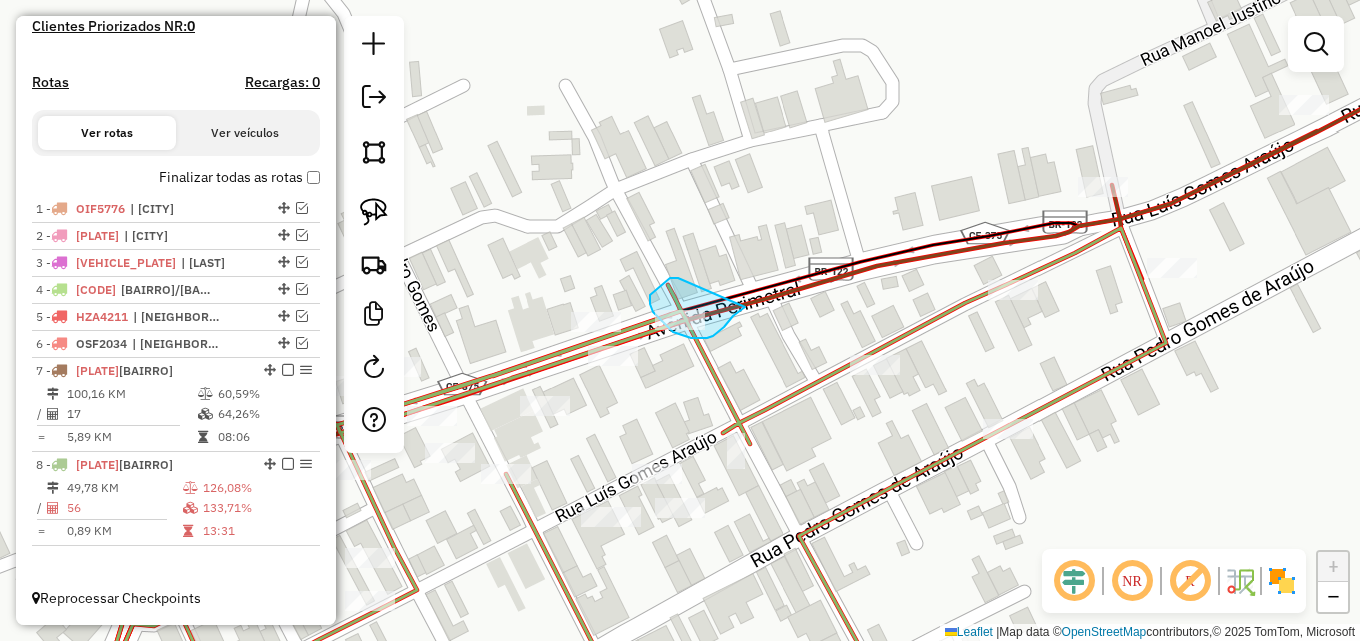 drag, startPoint x: 675, startPoint y: 278, endPoint x: 745, endPoint y: 307, distance: 75.76939 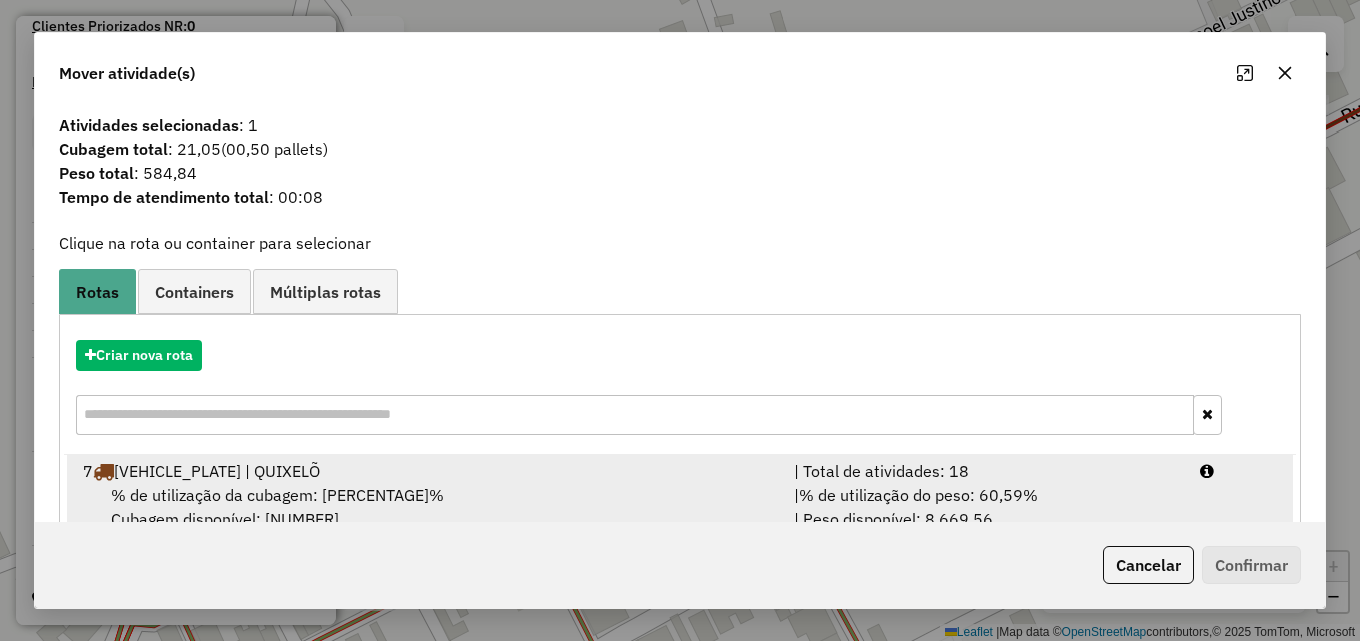 click on "| Total de atividades: 18" at bounding box center [985, 471] 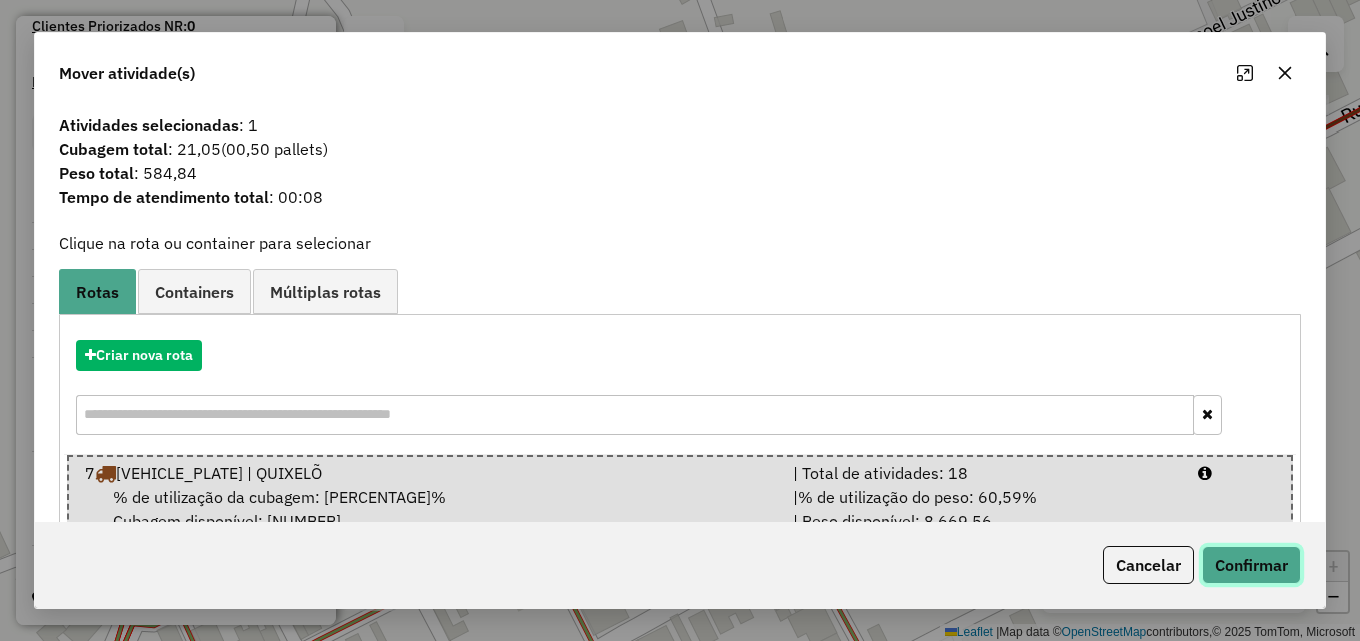 click on "Confirmar" 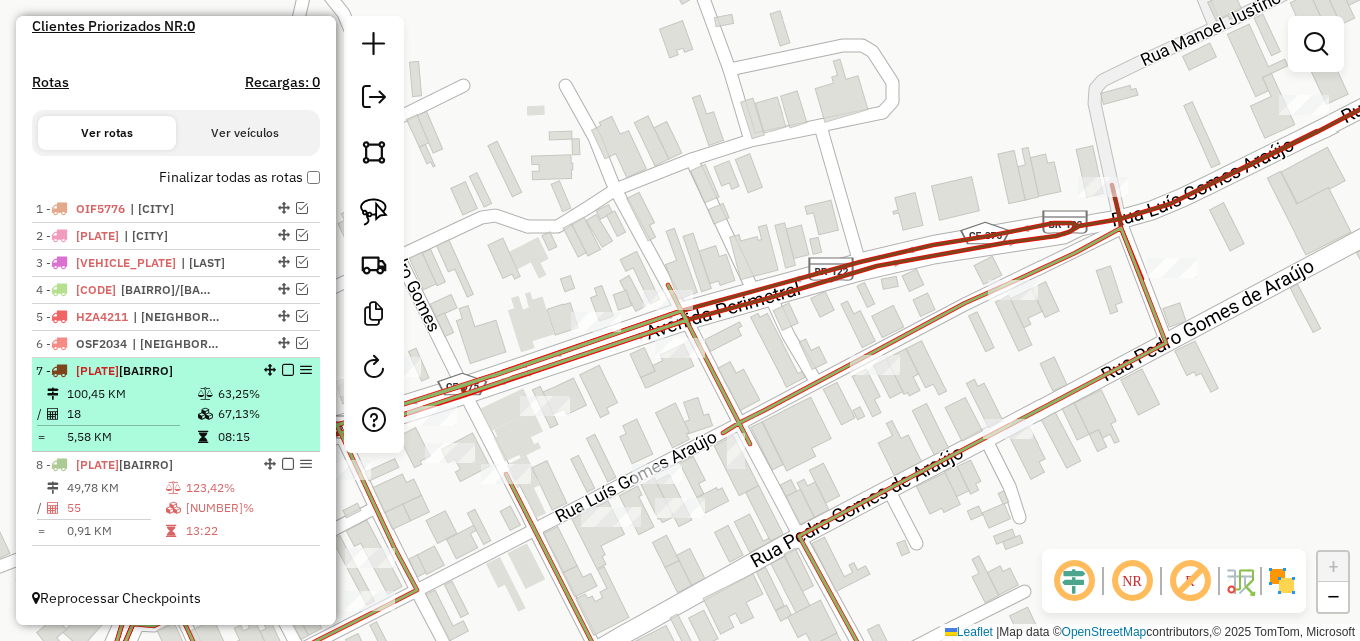 click on "63,25%" at bounding box center [264, 394] 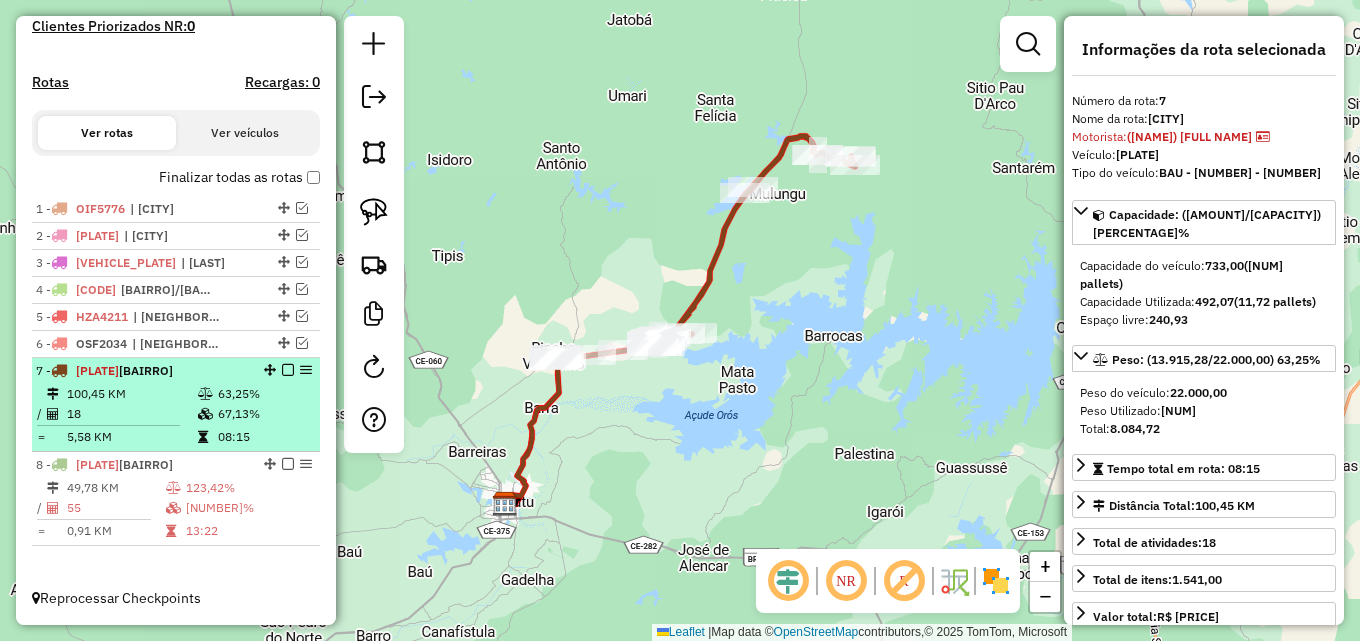 click at bounding box center [288, 370] 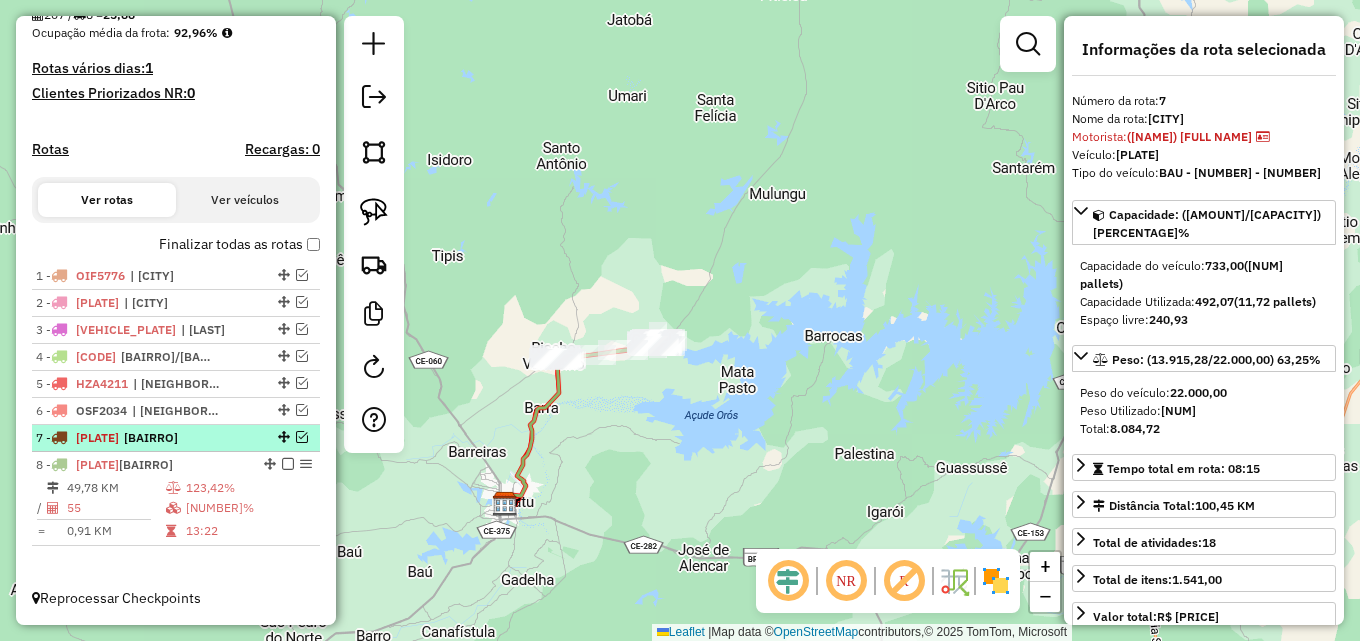 scroll, scrollTop: 503, scrollLeft: 0, axis: vertical 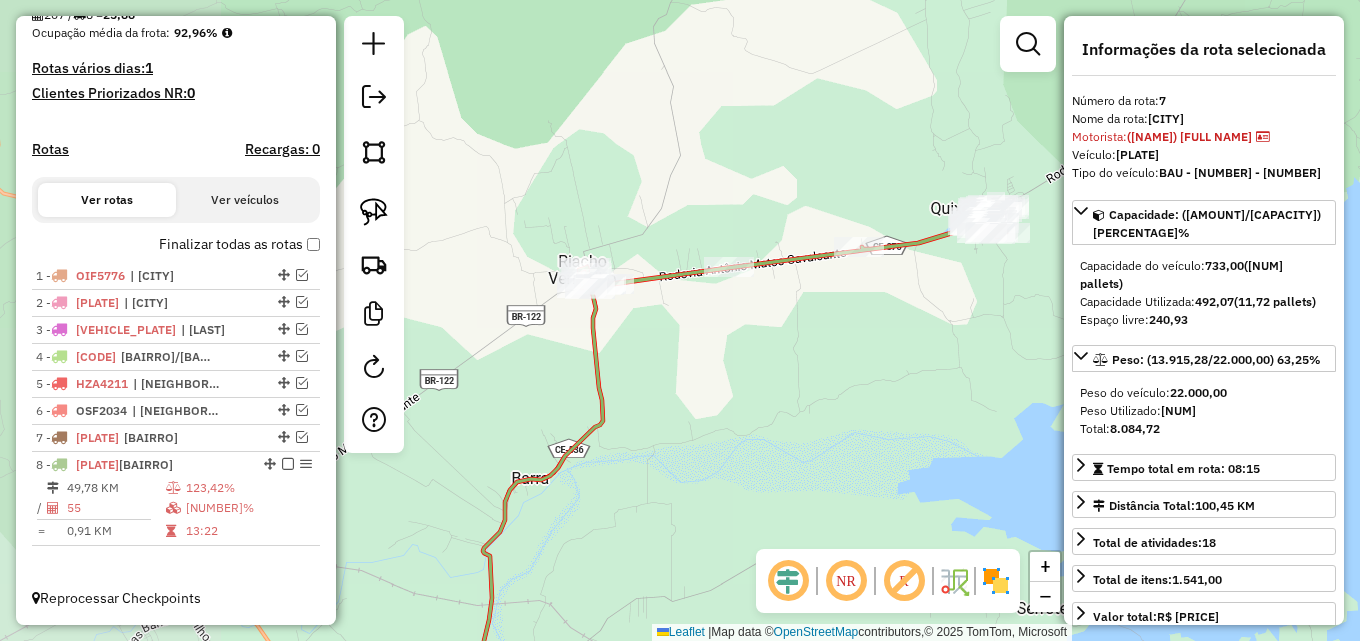 drag, startPoint x: 634, startPoint y: 369, endPoint x: 901, endPoint y: 327, distance: 270.28317 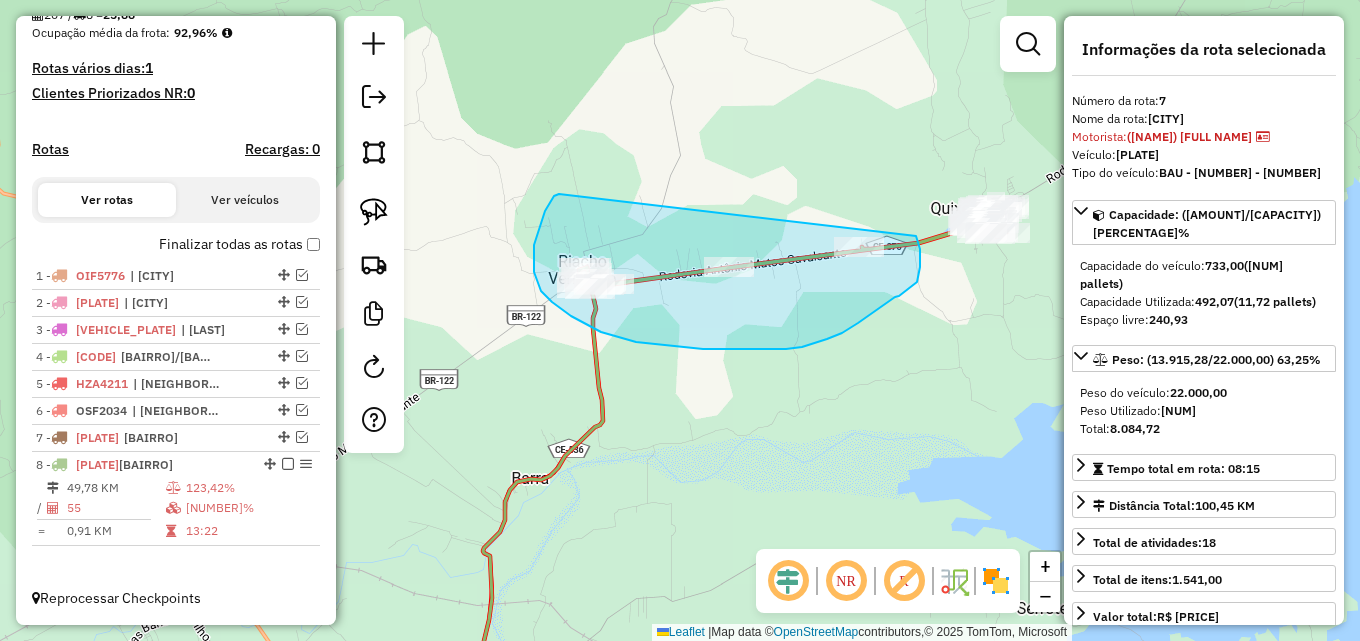drag, startPoint x: 559, startPoint y: 194, endPoint x: 906, endPoint y: 209, distance: 347.32407 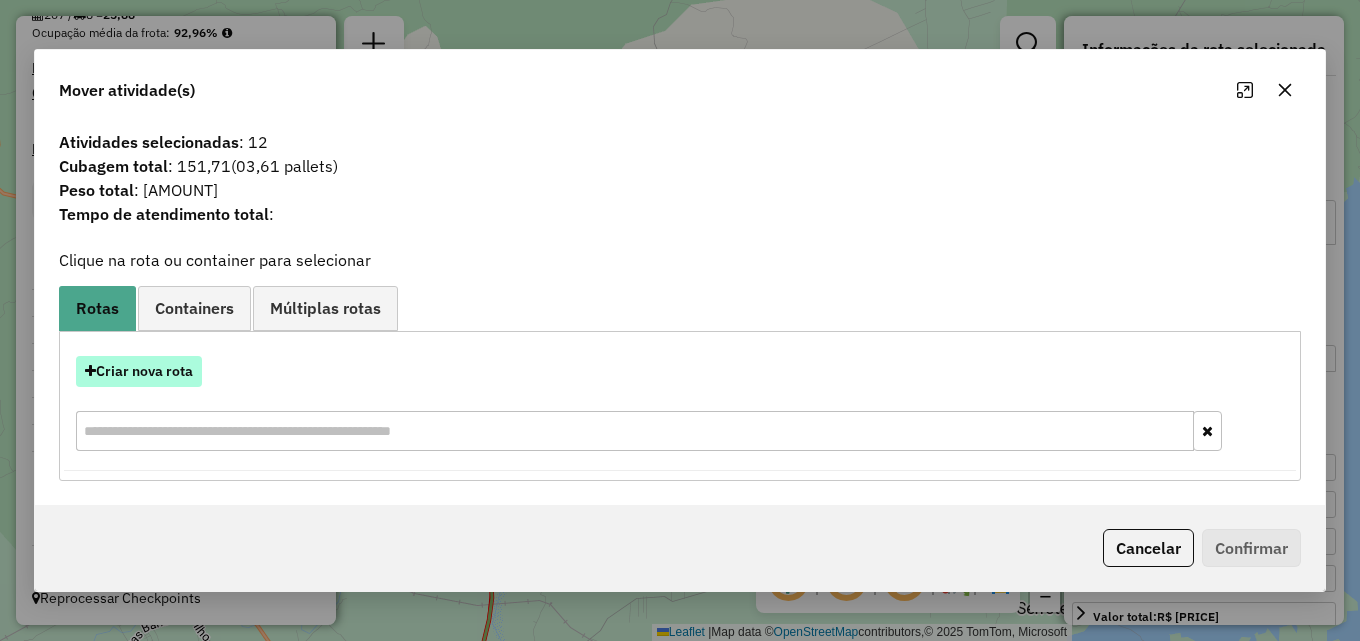 click on "Criar nova rota" at bounding box center (139, 371) 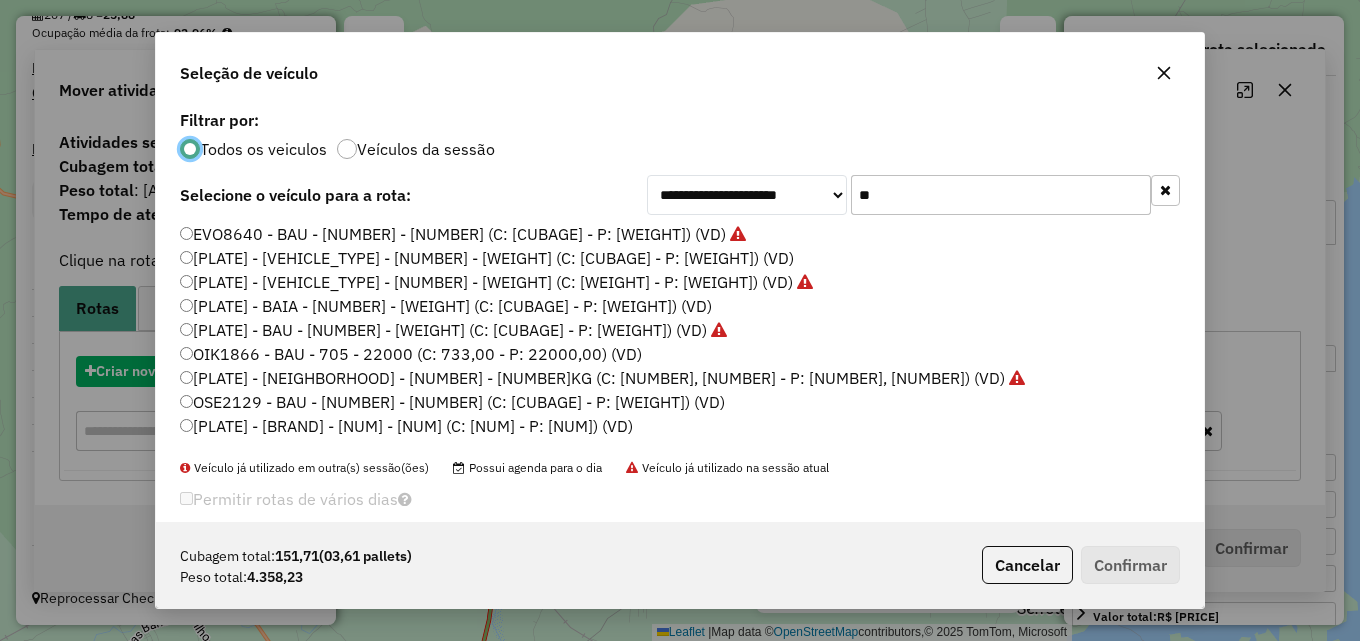 scroll, scrollTop: 11, scrollLeft: 6, axis: both 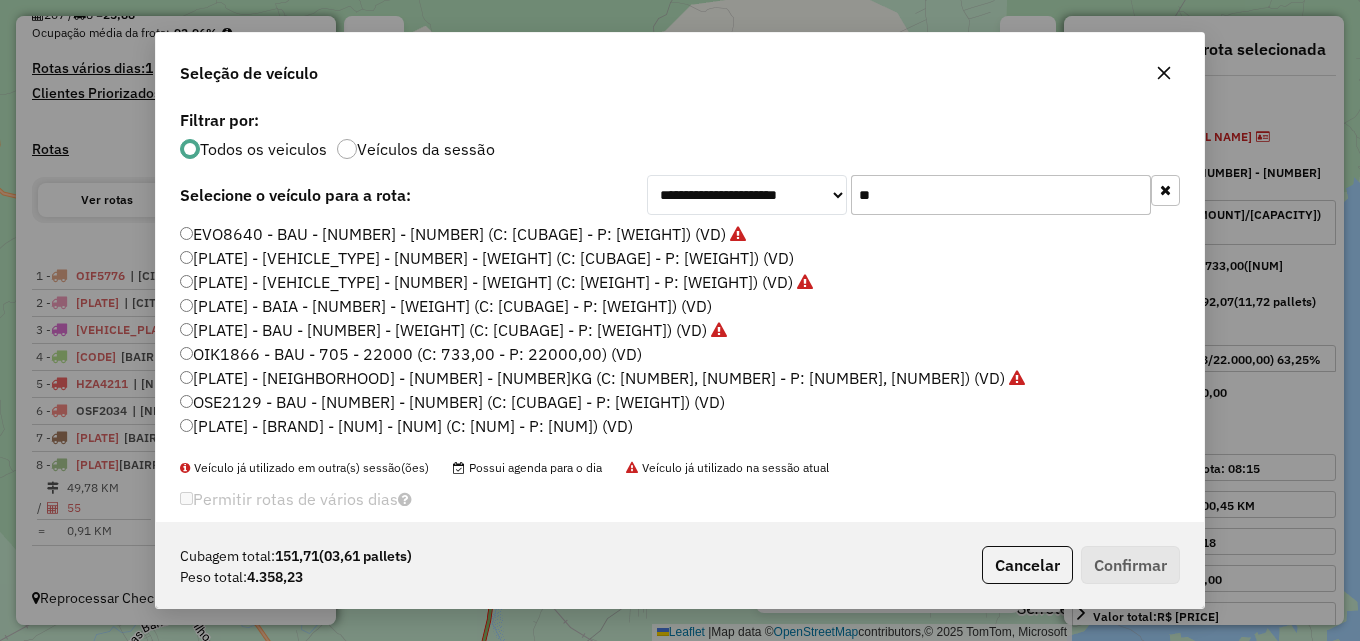 drag, startPoint x: 964, startPoint y: 199, endPoint x: 542, endPoint y: 226, distance: 422.86285 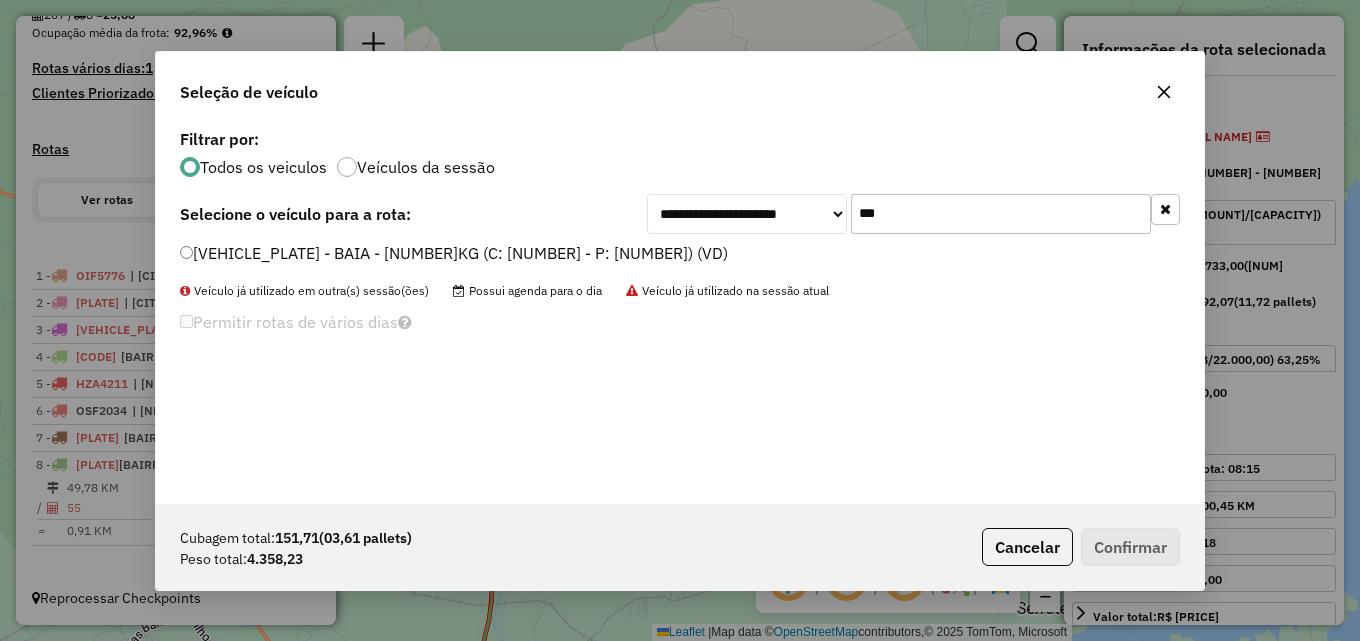 type on "***" 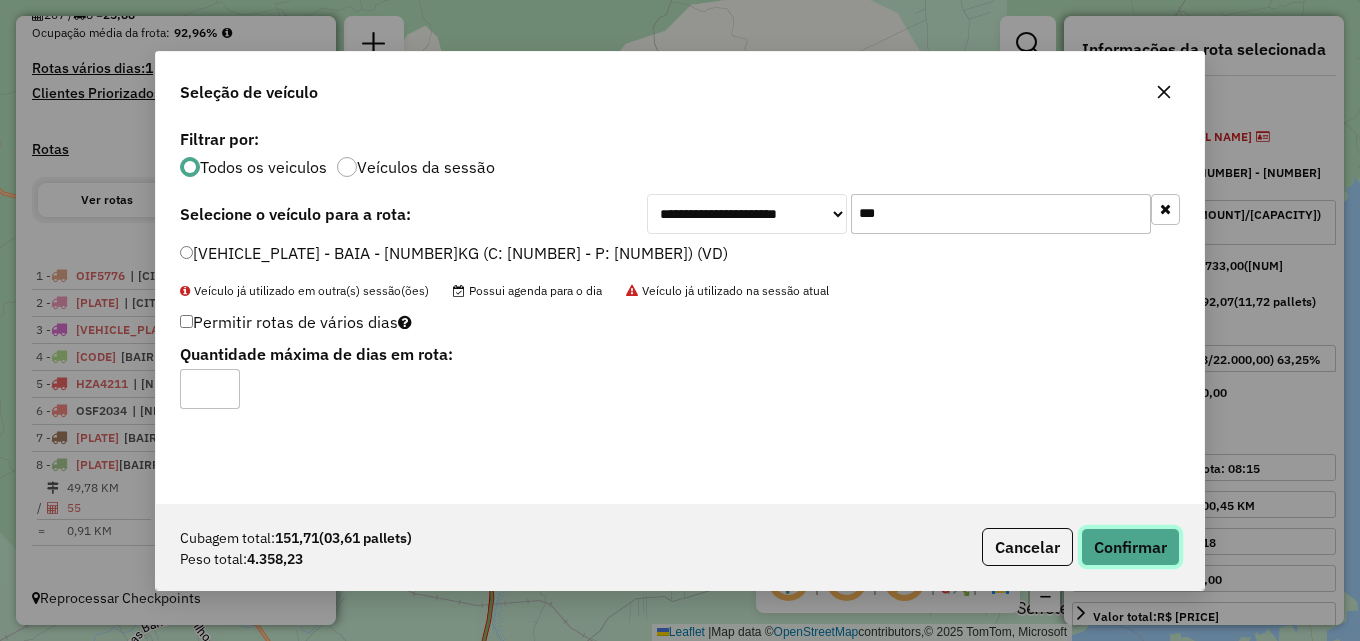 click on "Confirmar" 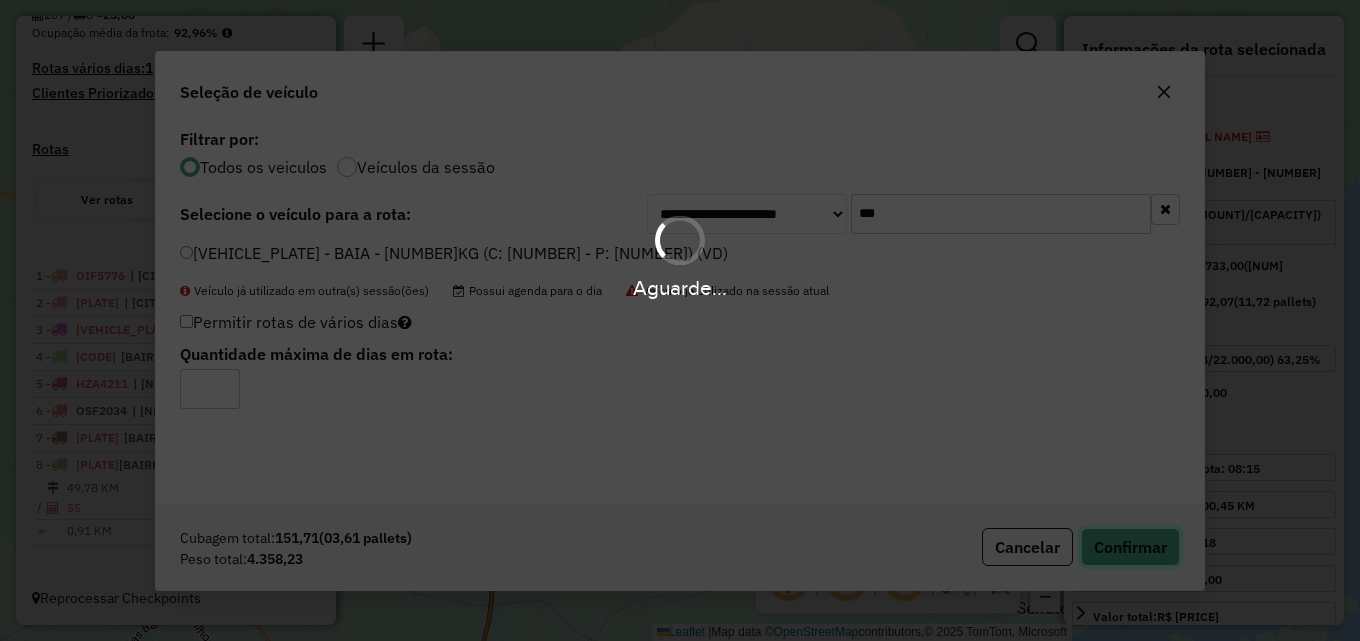 type 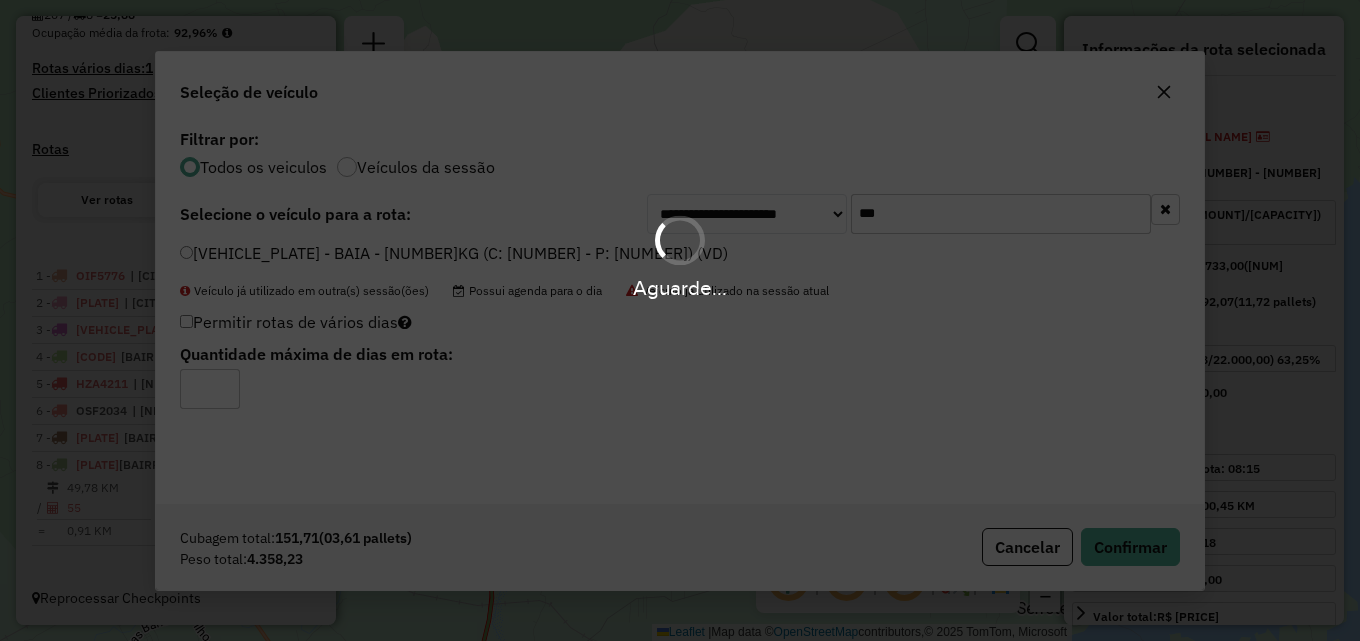 type 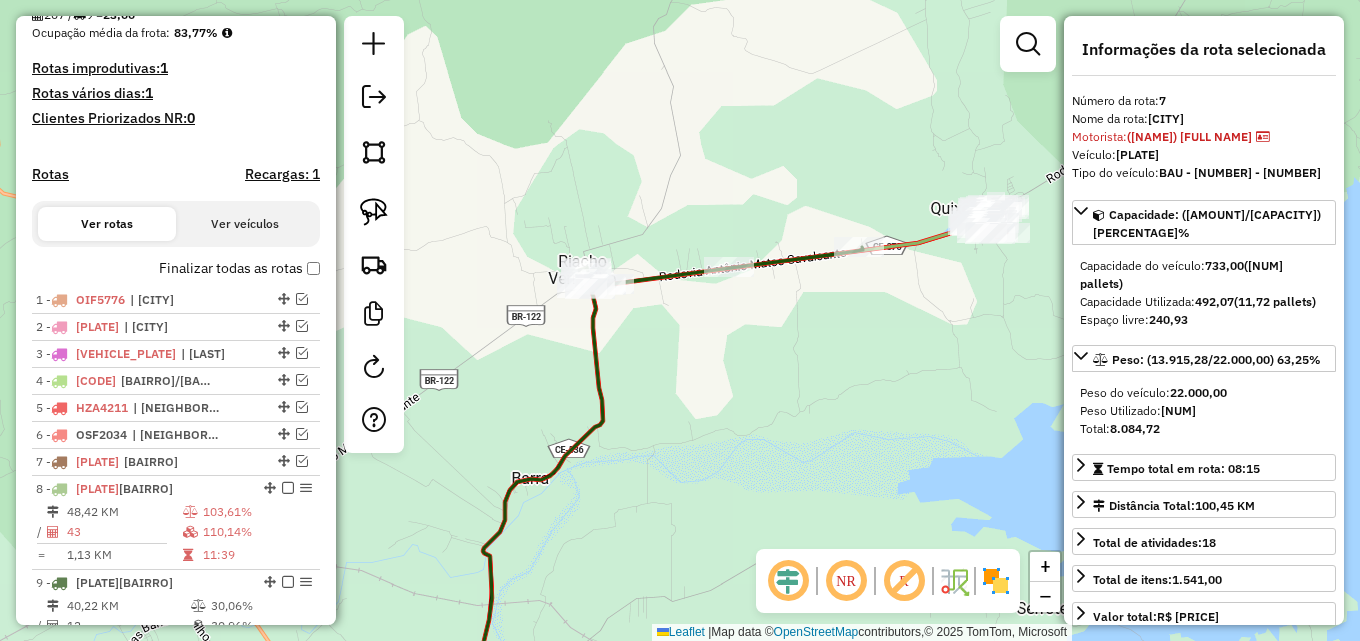 scroll, scrollTop: 621, scrollLeft: 0, axis: vertical 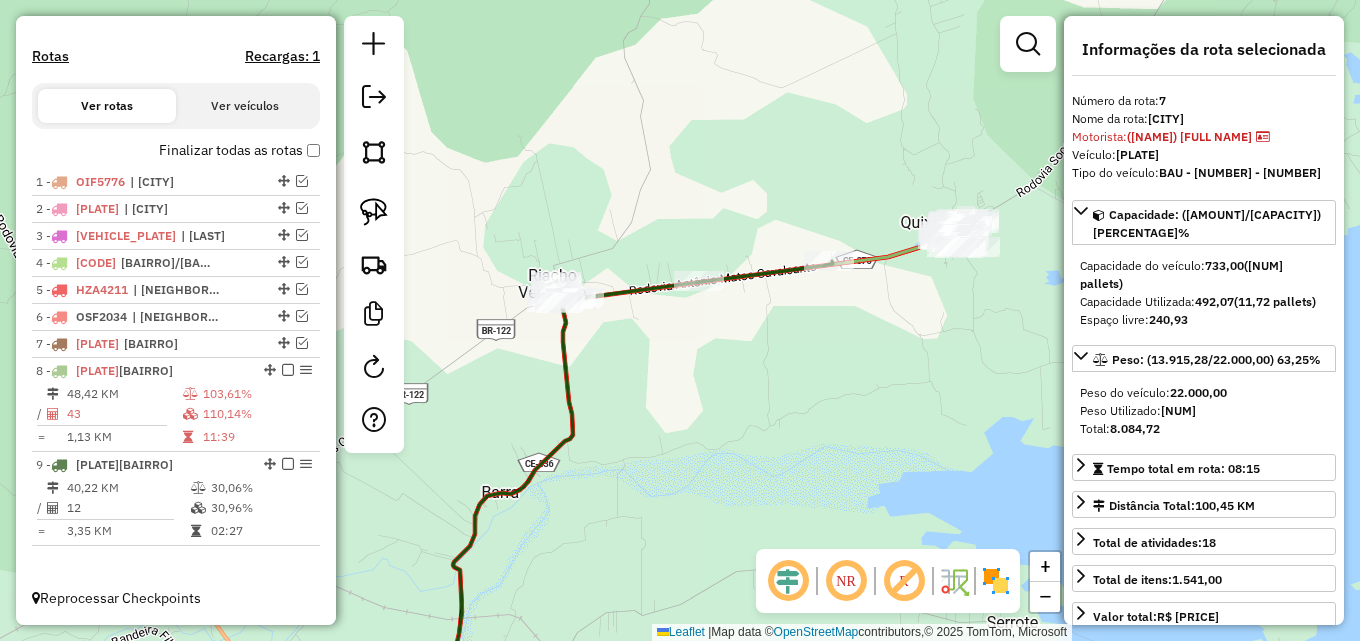 drag, startPoint x: 804, startPoint y: 340, endPoint x: 583, endPoint y: 382, distance: 224.95555 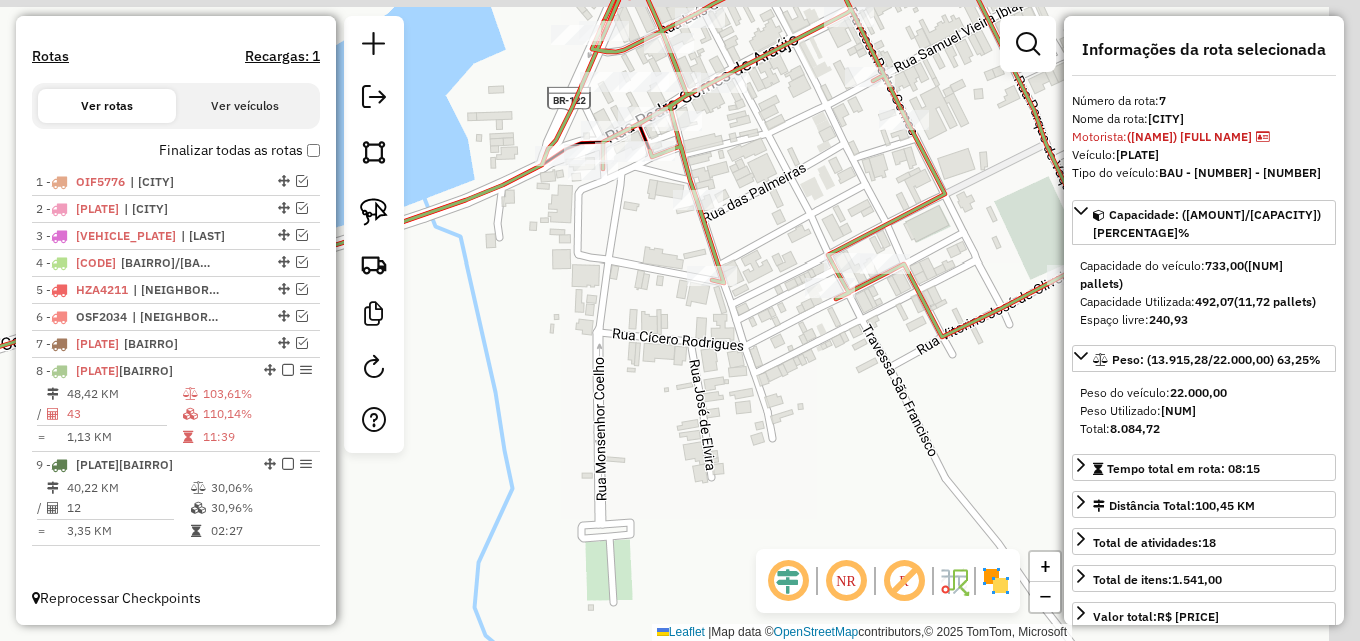 drag, startPoint x: 606, startPoint y: 238, endPoint x: 556, endPoint y: 316, distance: 92.64988 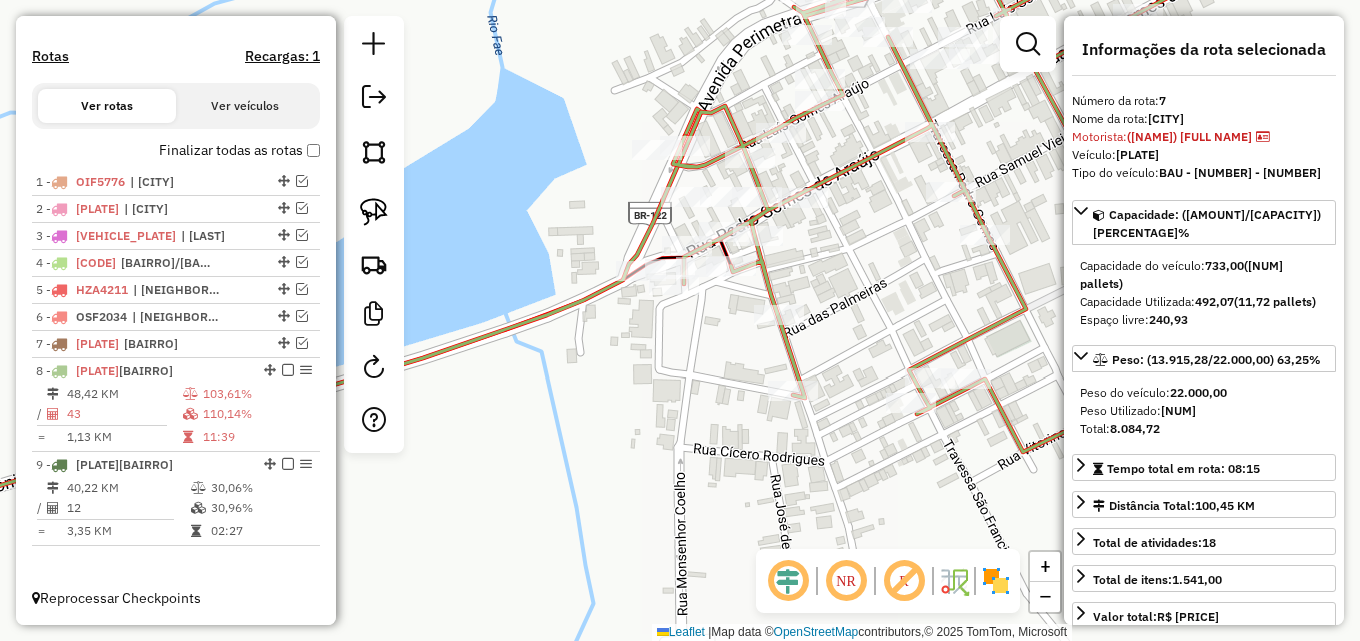 drag, startPoint x: 554, startPoint y: 318, endPoint x: 688, endPoint y: 355, distance: 139.01439 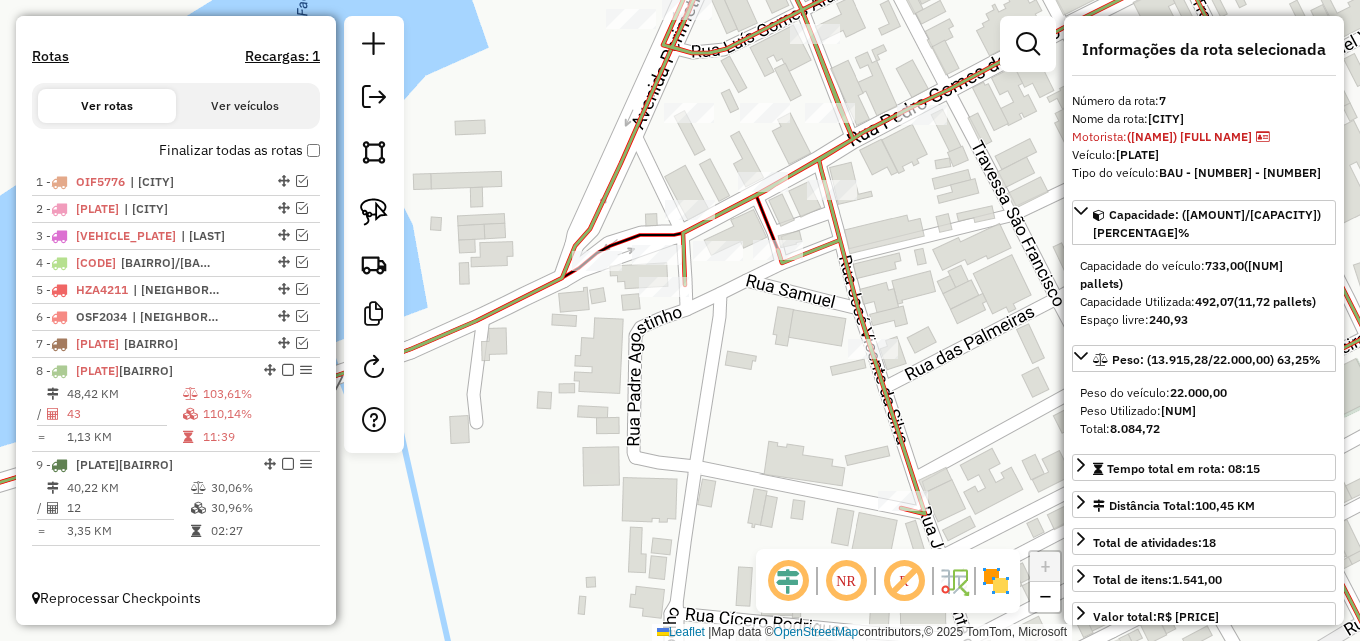 drag, startPoint x: 678, startPoint y: 325, endPoint x: 670, endPoint y: 368, distance: 43.737854 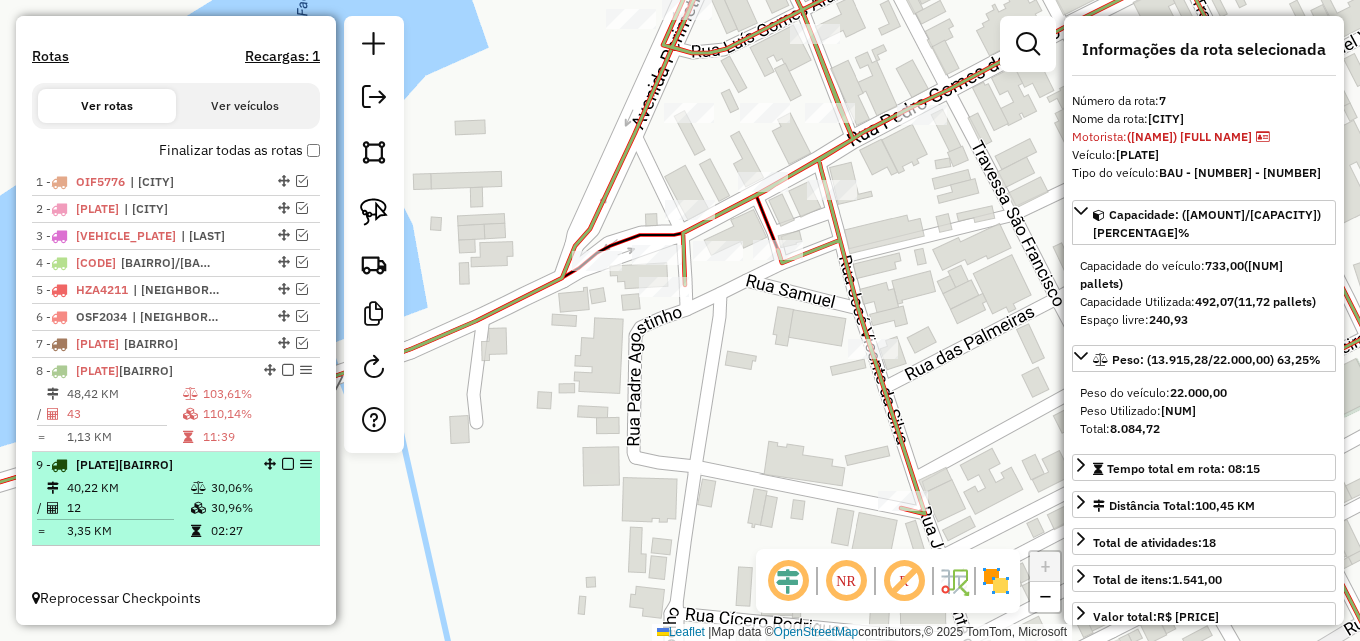 drag, startPoint x: 186, startPoint y: 474, endPoint x: 195, endPoint y: 465, distance: 12.727922 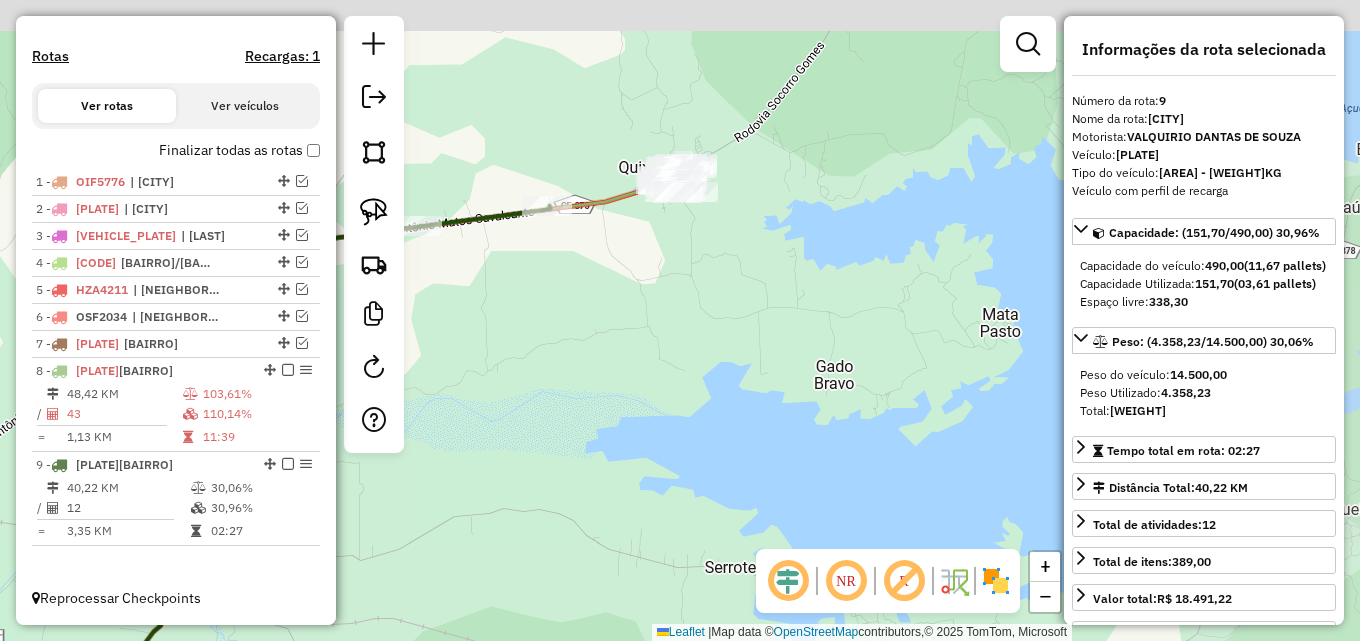 drag, startPoint x: 889, startPoint y: 142, endPoint x: 537, endPoint y: 343, distance: 405.34552 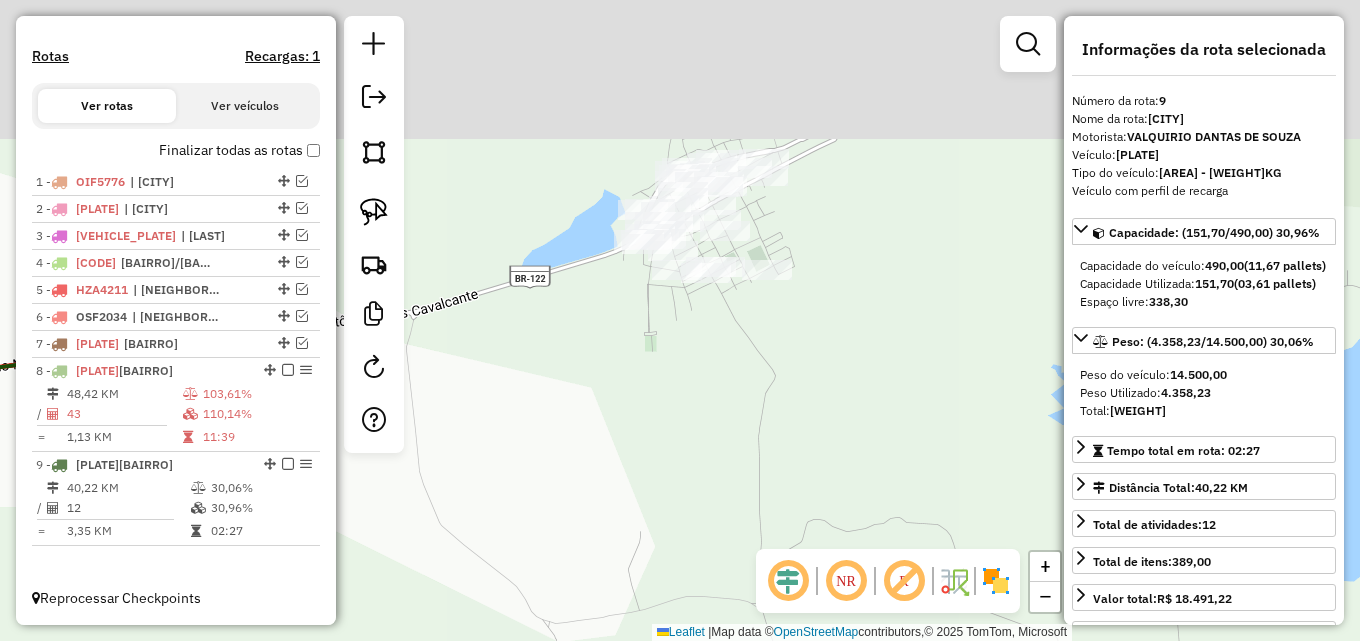 drag, startPoint x: 641, startPoint y: 173, endPoint x: 748, endPoint y: 581, distance: 421.79733 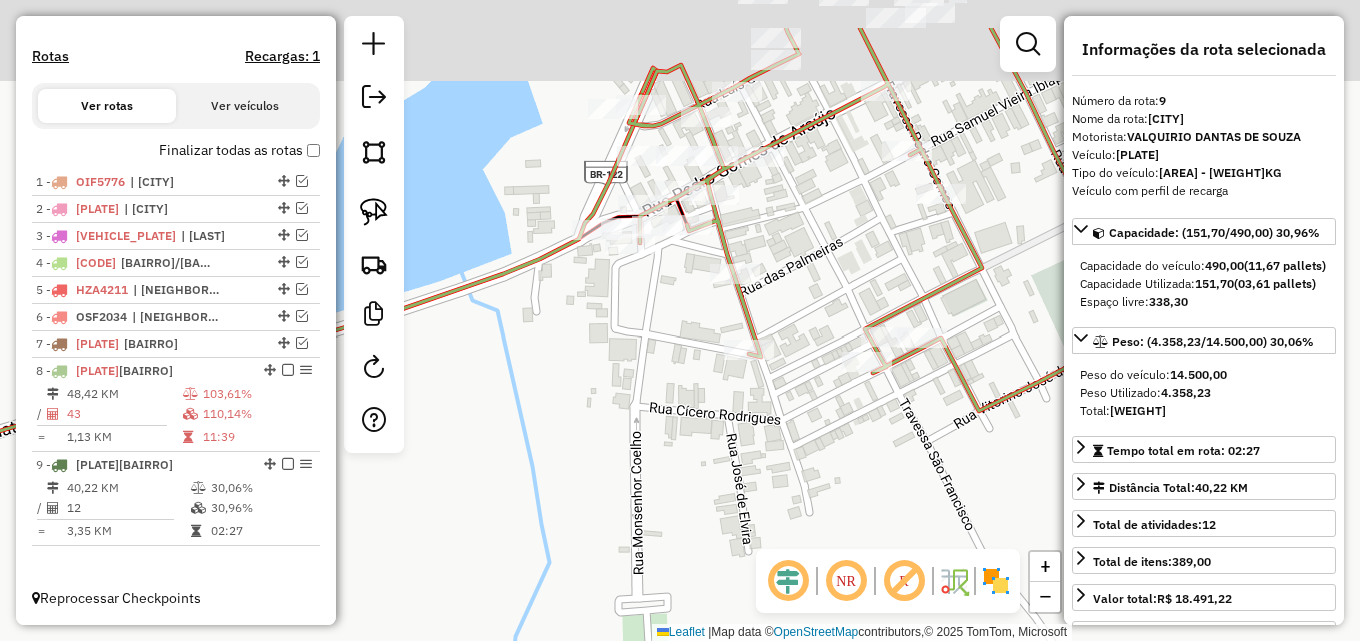 drag, startPoint x: 668, startPoint y: 211, endPoint x: 609, endPoint y: 361, distance: 161.18623 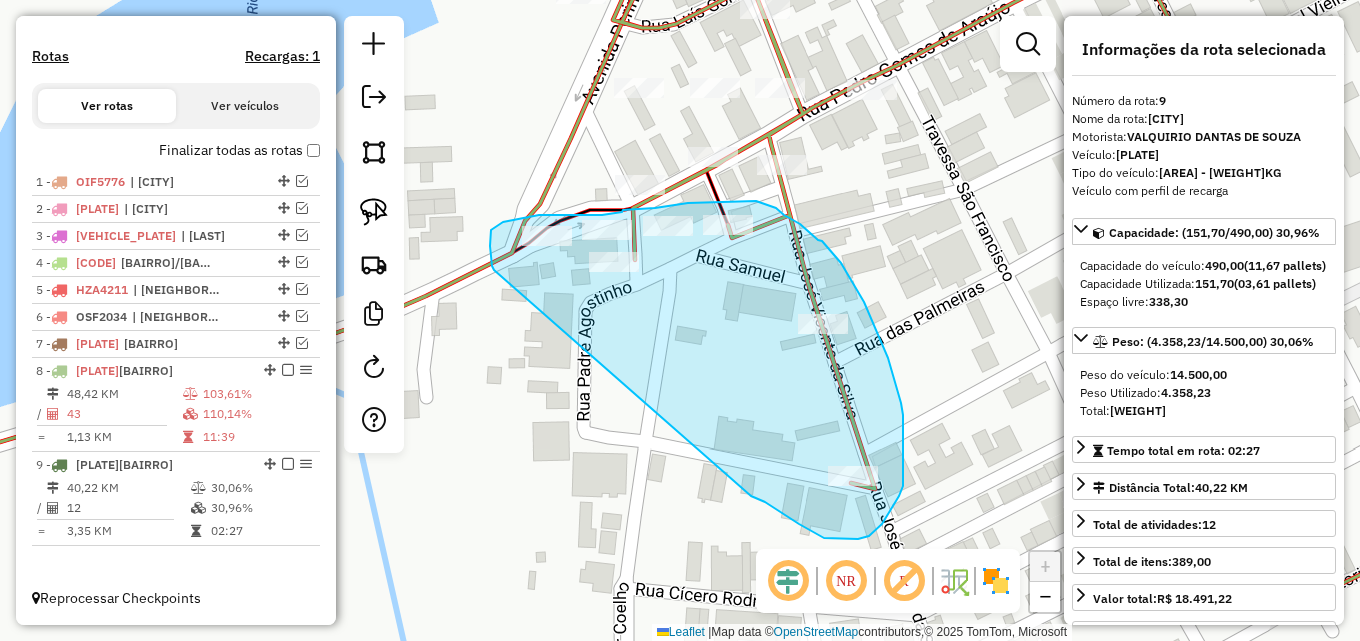 drag, startPoint x: 490, startPoint y: 246, endPoint x: 751, endPoint y: 496, distance: 361.41528 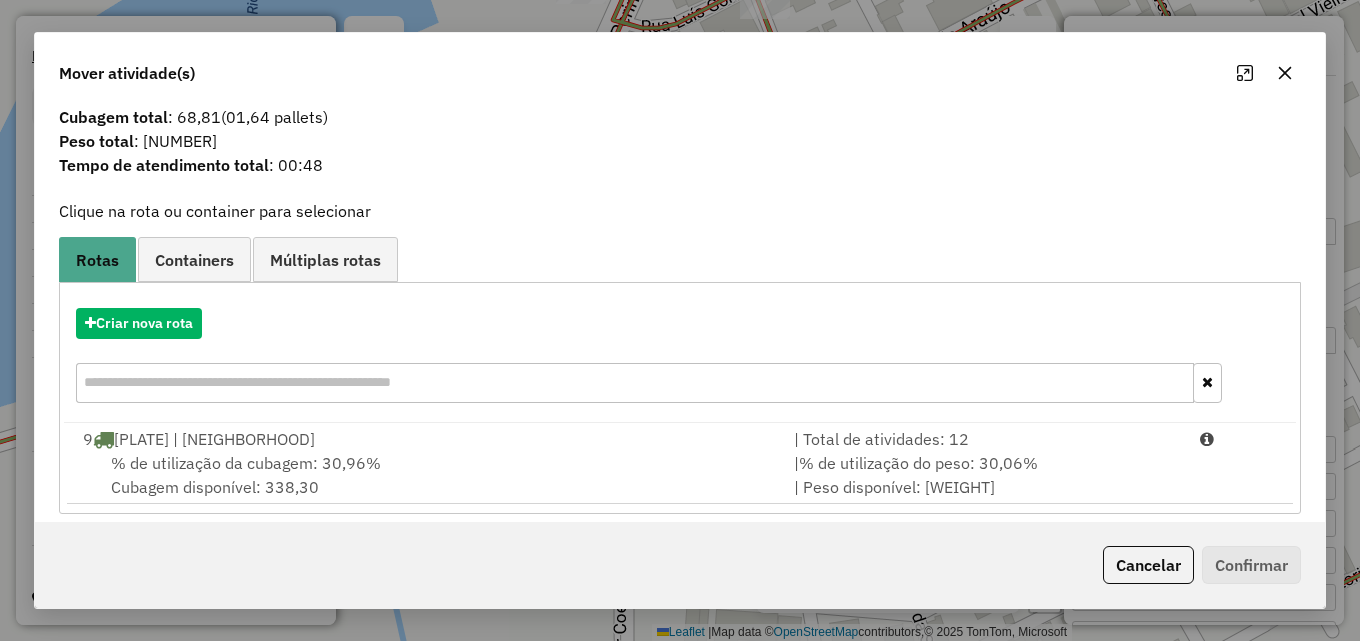 scroll, scrollTop: 48, scrollLeft: 0, axis: vertical 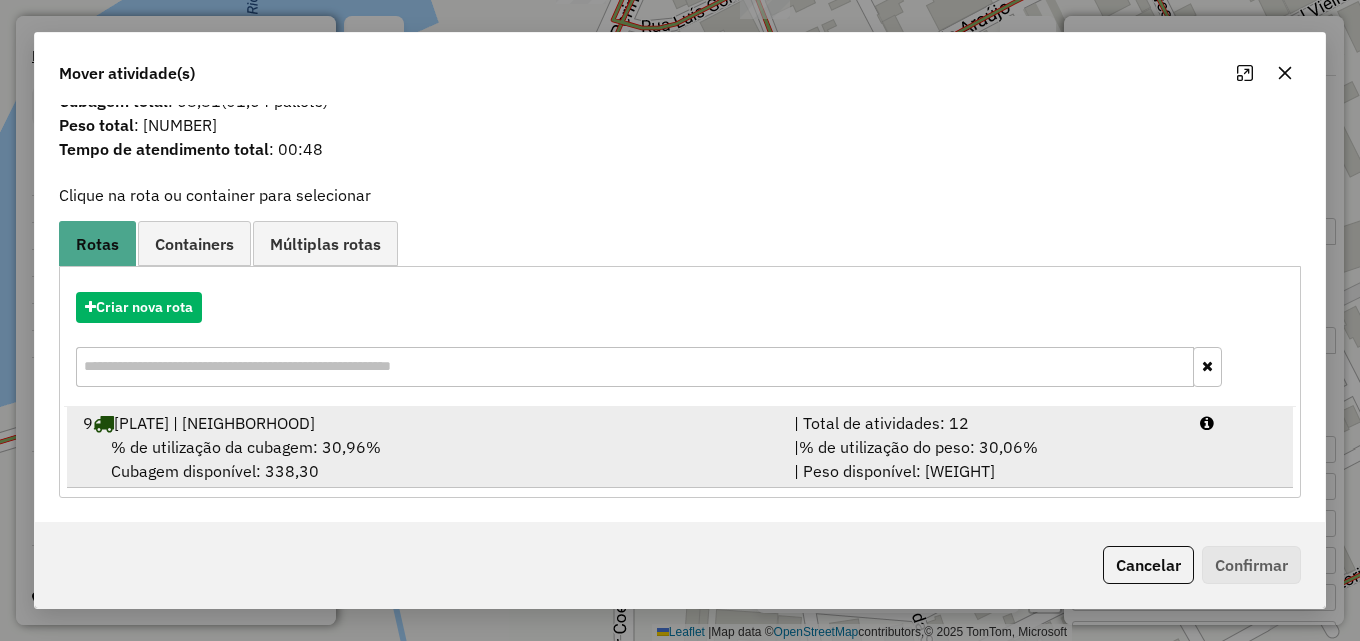 click on "|  % de utilização do peso: 30,06%  | Peso disponível: 10.141,77" at bounding box center [985, 459] 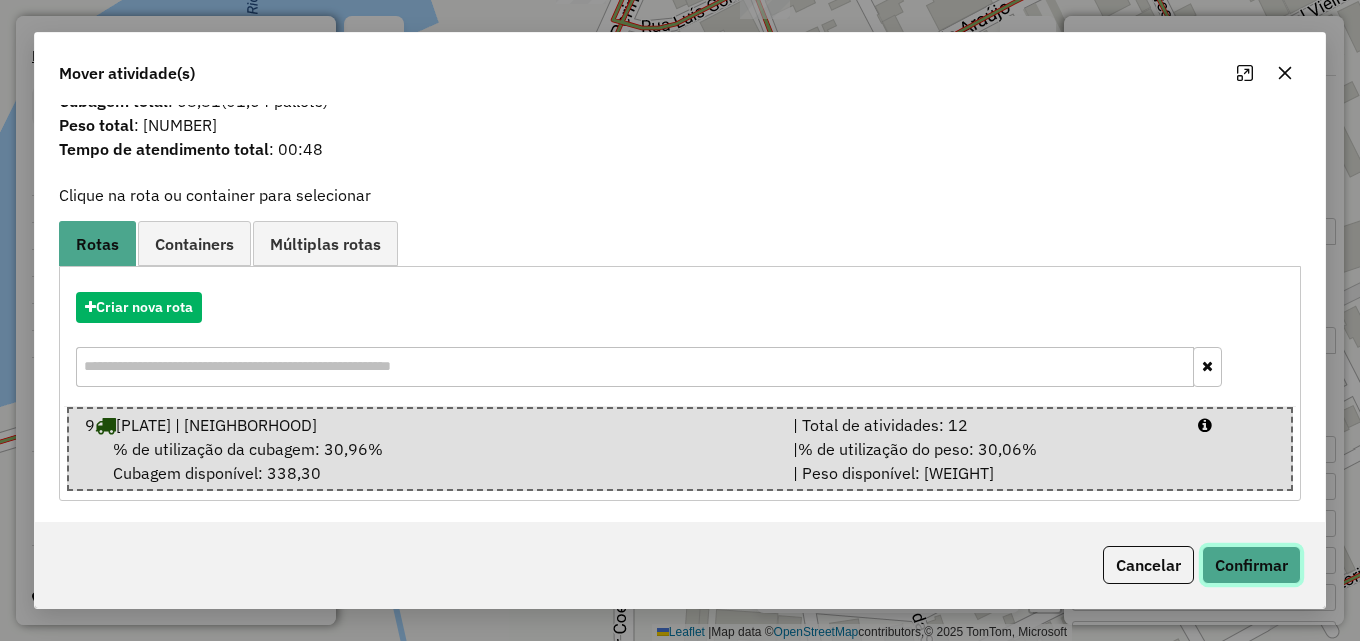 click on "Confirmar" 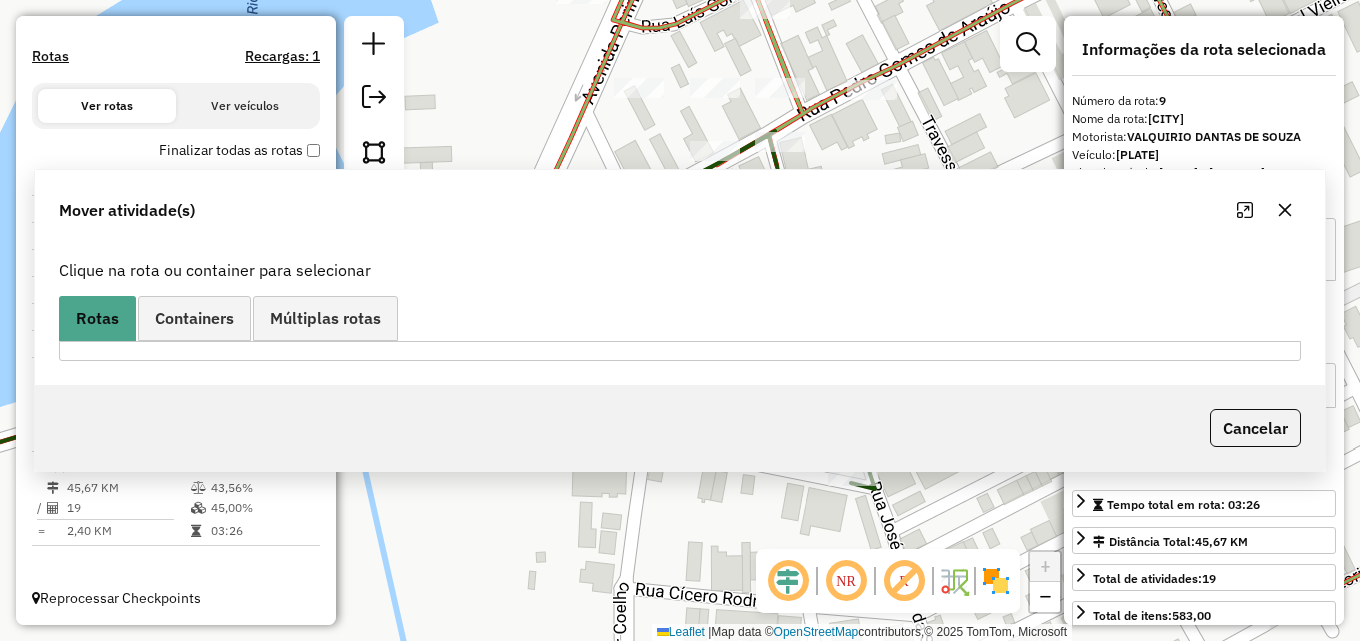 scroll, scrollTop: 0, scrollLeft: 0, axis: both 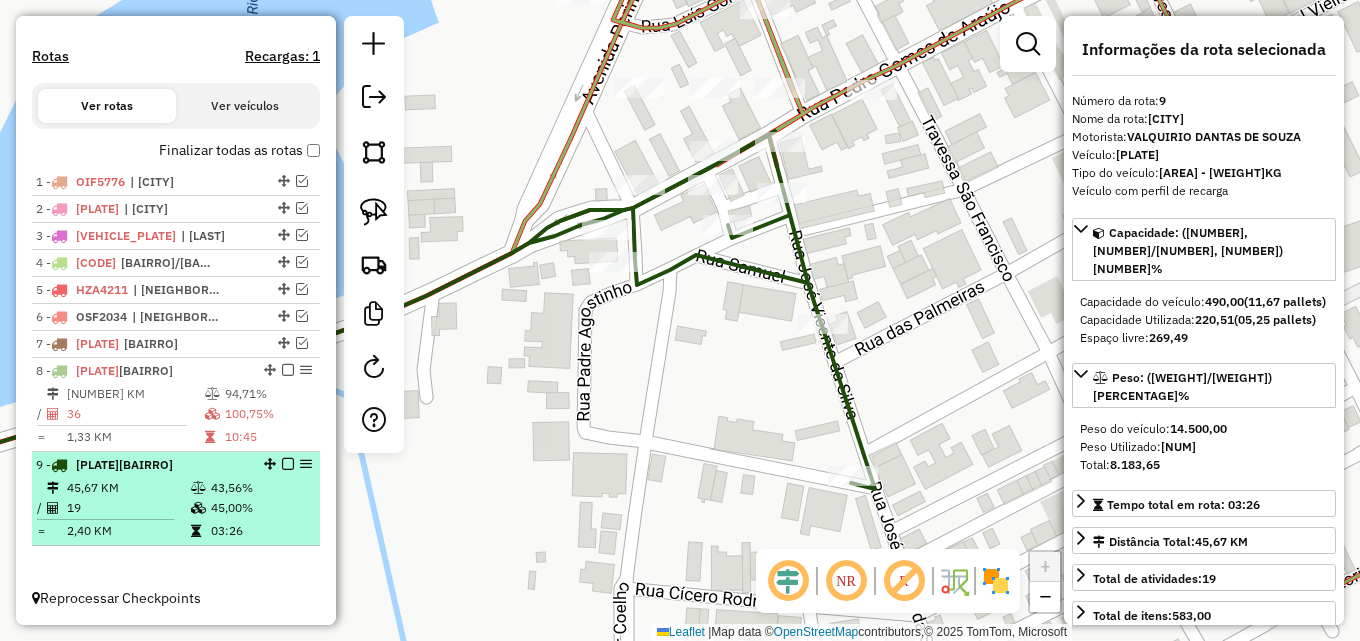 click on "43,56%" at bounding box center [260, 488] 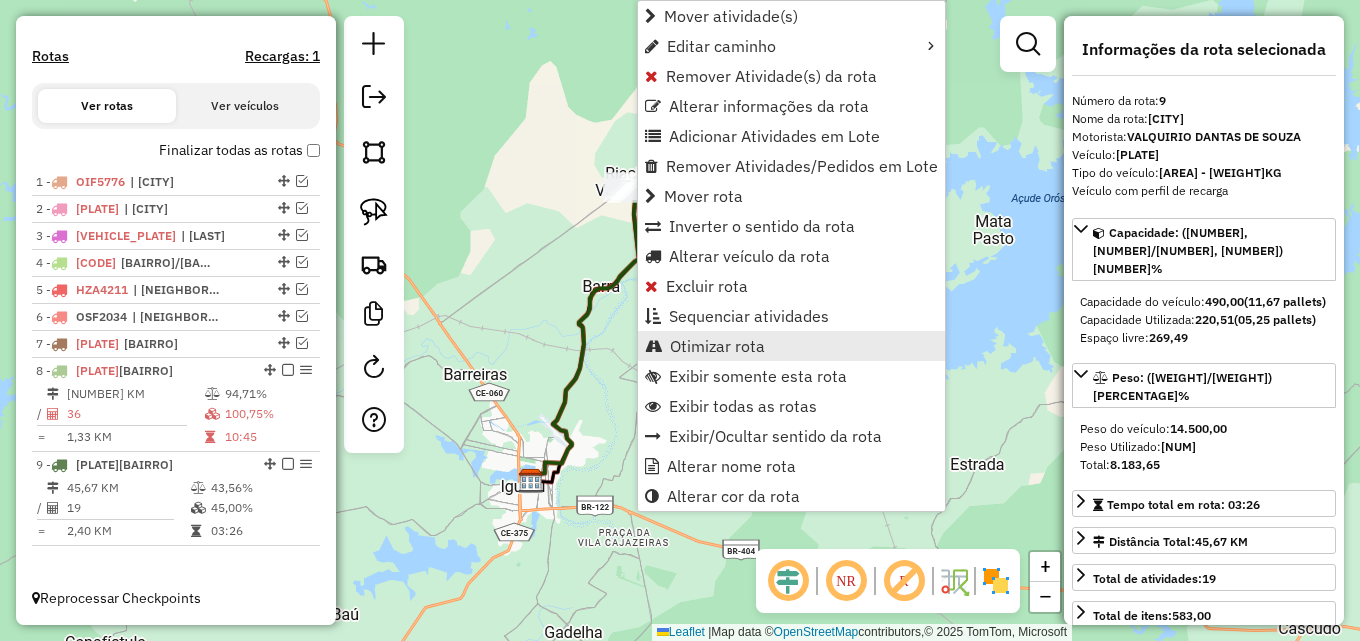 click on "Otimizar rota" at bounding box center (717, 346) 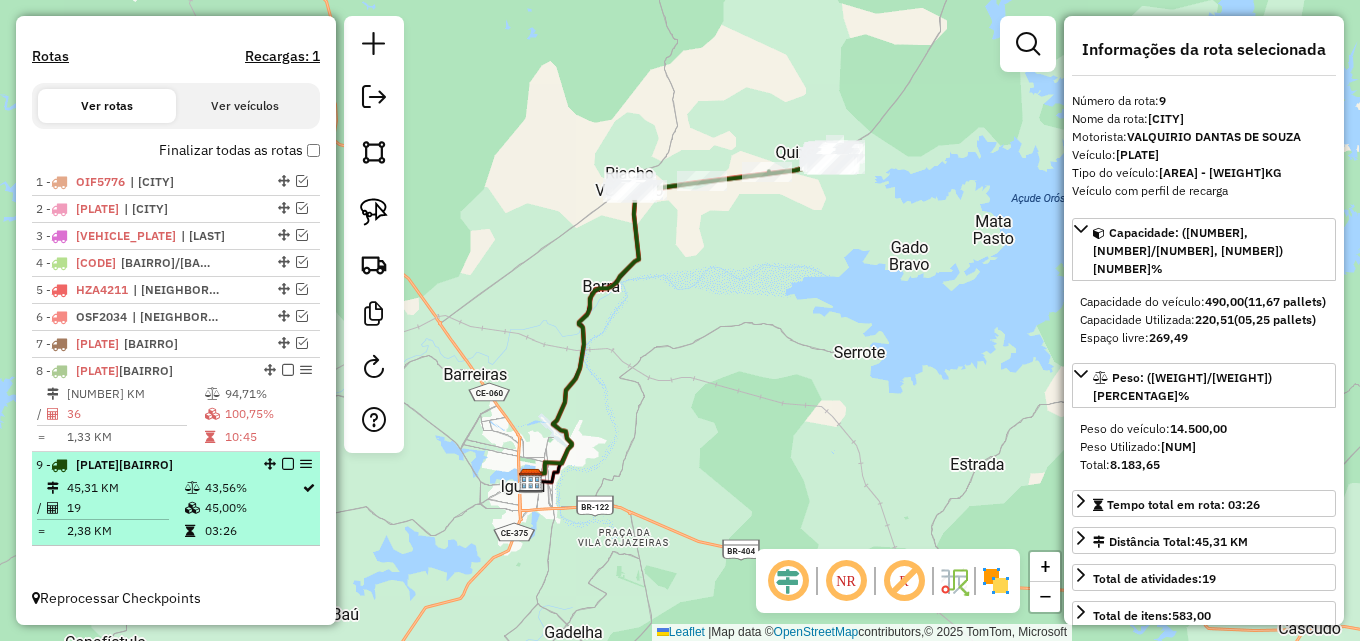 click at bounding box center [288, 464] 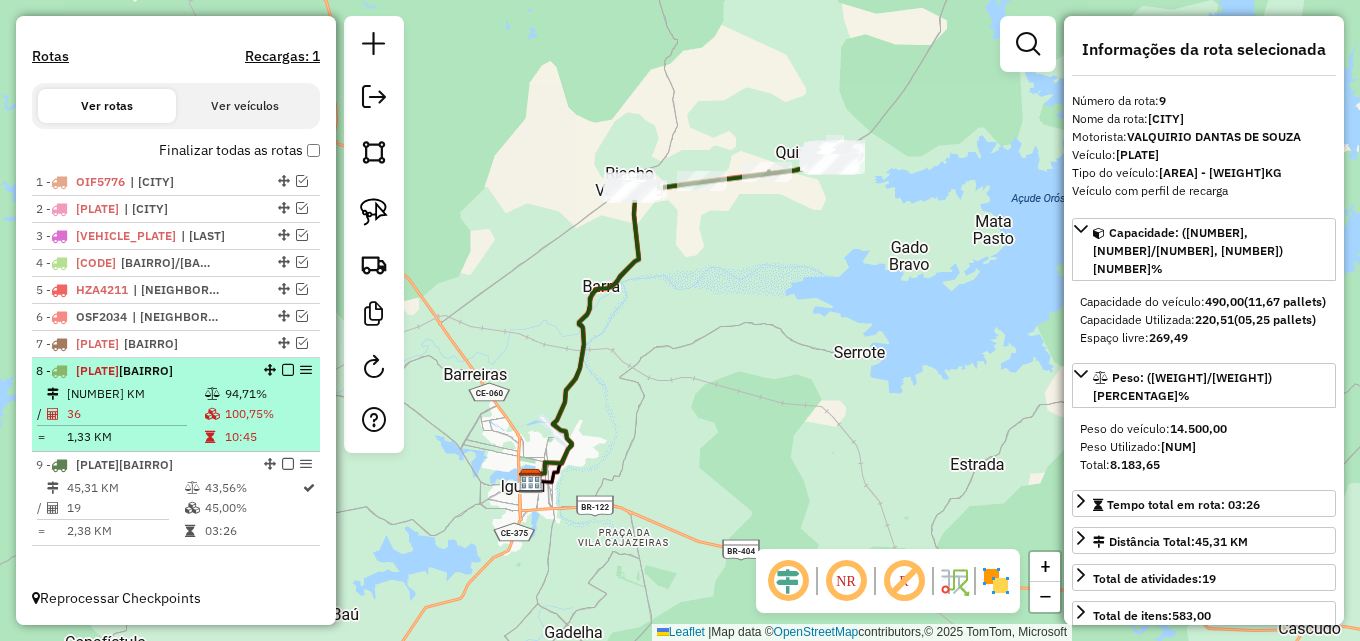 scroll, scrollTop: 554, scrollLeft: 0, axis: vertical 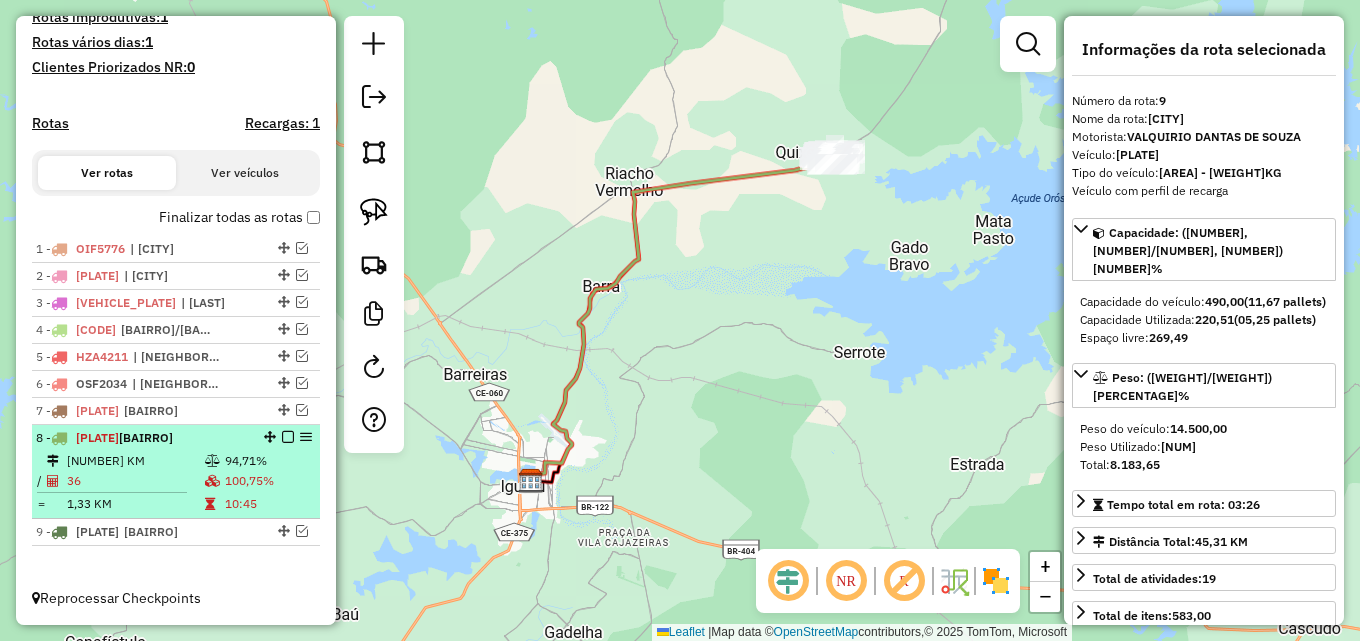 click on "94,71%" at bounding box center [268, 461] 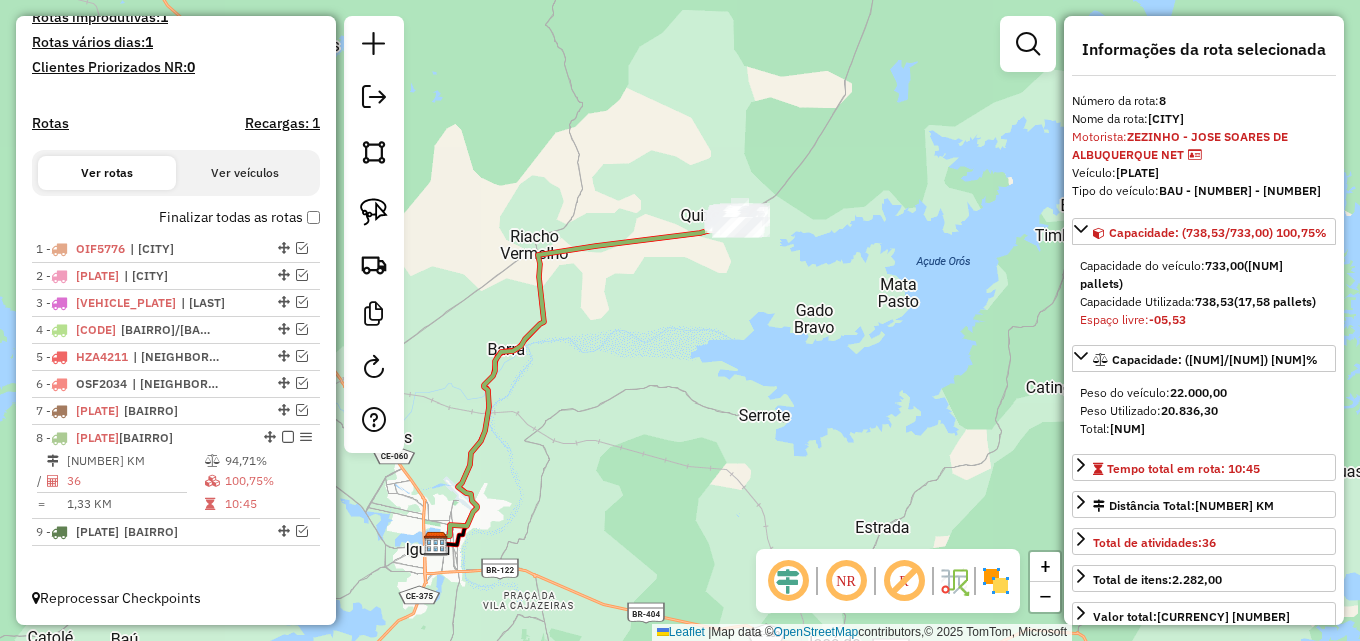 drag, startPoint x: 747, startPoint y: 289, endPoint x: 709, endPoint y: 284, distance: 38.327538 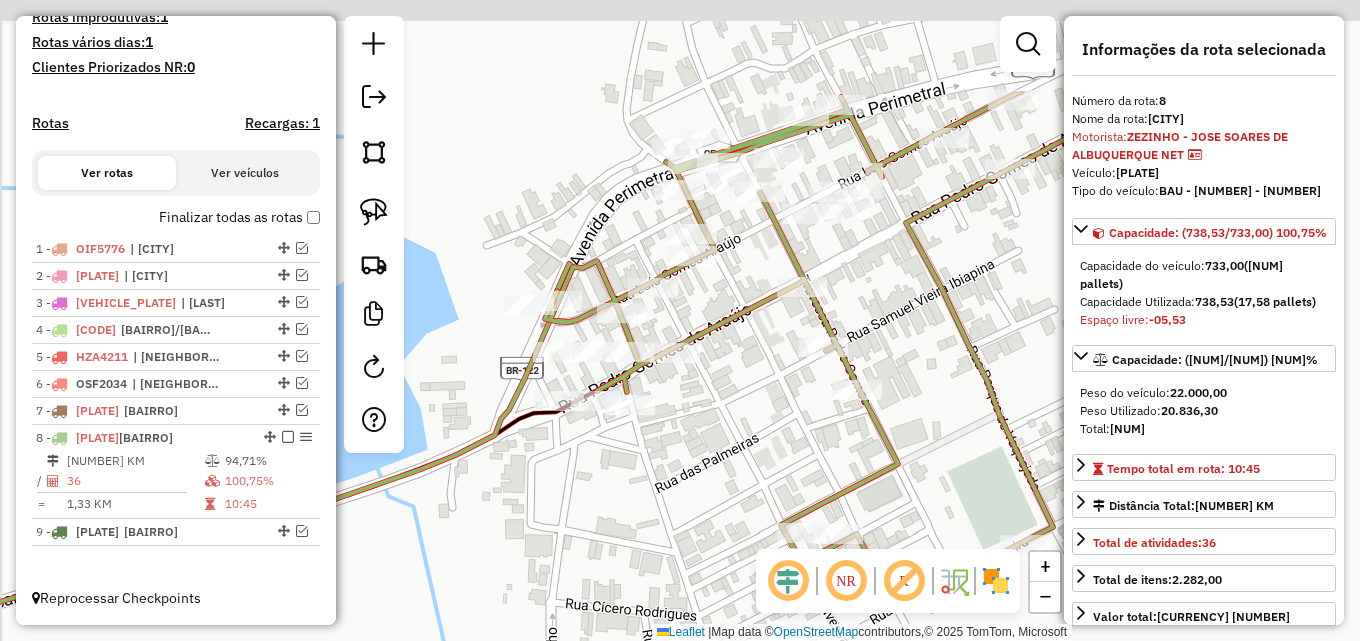 drag, startPoint x: 700, startPoint y: 242, endPoint x: 738, endPoint y: 392, distance: 154.7385 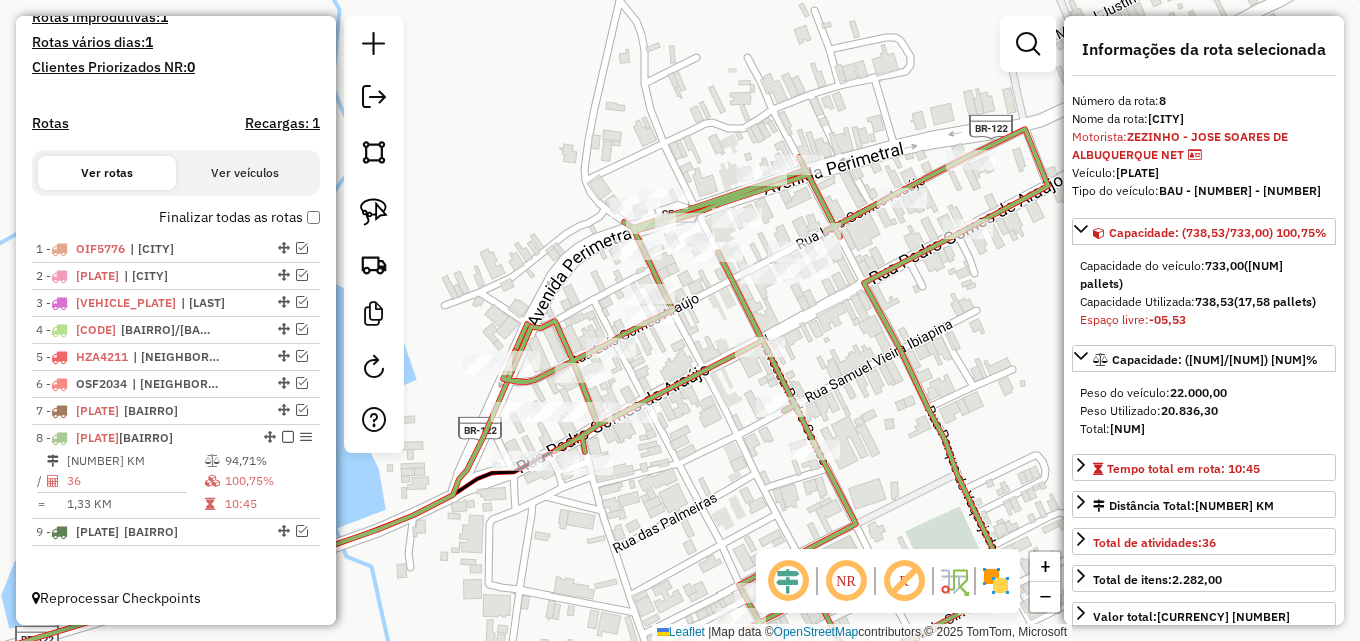drag, startPoint x: 719, startPoint y: 240, endPoint x: 627, endPoint y: 310, distance: 115.60277 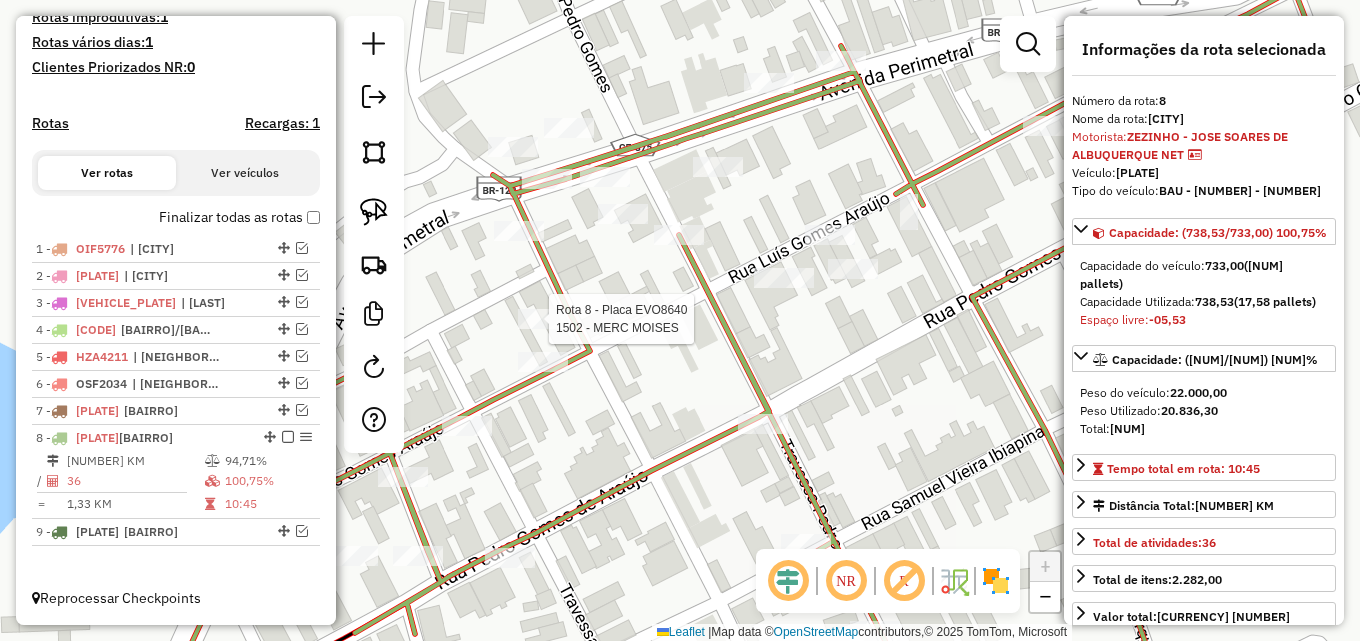 click on "Rota 8 - Placa EVO8640  1502 - MERC MOISES Janela de atendimento Grade de atendimento Capacidade Transportadoras Veículos Cliente Pedidos  Rotas Selecione os dias de semana para filtrar as janelas de atendimento  Seg   Ter   Qua   Qui   Sex   Sáb   Dom  Informe o período da janela de atendimento: De: Até:  Filtrar exatamente a janela do cliente  Considerar janela de atendimento padrão  Selecione os dias de semana para filtrar as grades de atendimento  Seg   Ter   Qua   Qui   Sex   Sáb   Dom   Considerar clientes sem dia de atendimento cadastrado  Clientes fora do dia de atendimento selecionado Filtrar as atividades entre os valores definidos abaixo:  Peso mínimo:   Peso máximo:   Cubagem mínima:   Cubagem máxima:   De:   Até:  Filtrar as atividades entre o tempo de atendimento definido abaixo:  De:   Até:   Considerar capacidade total dos clientes não roteirizados Transportadora: Selecione um ou mais itens Tipo de veículo: Selecione um ou mais itens Veículo: Selecione um ou mais itens Nome: De:" 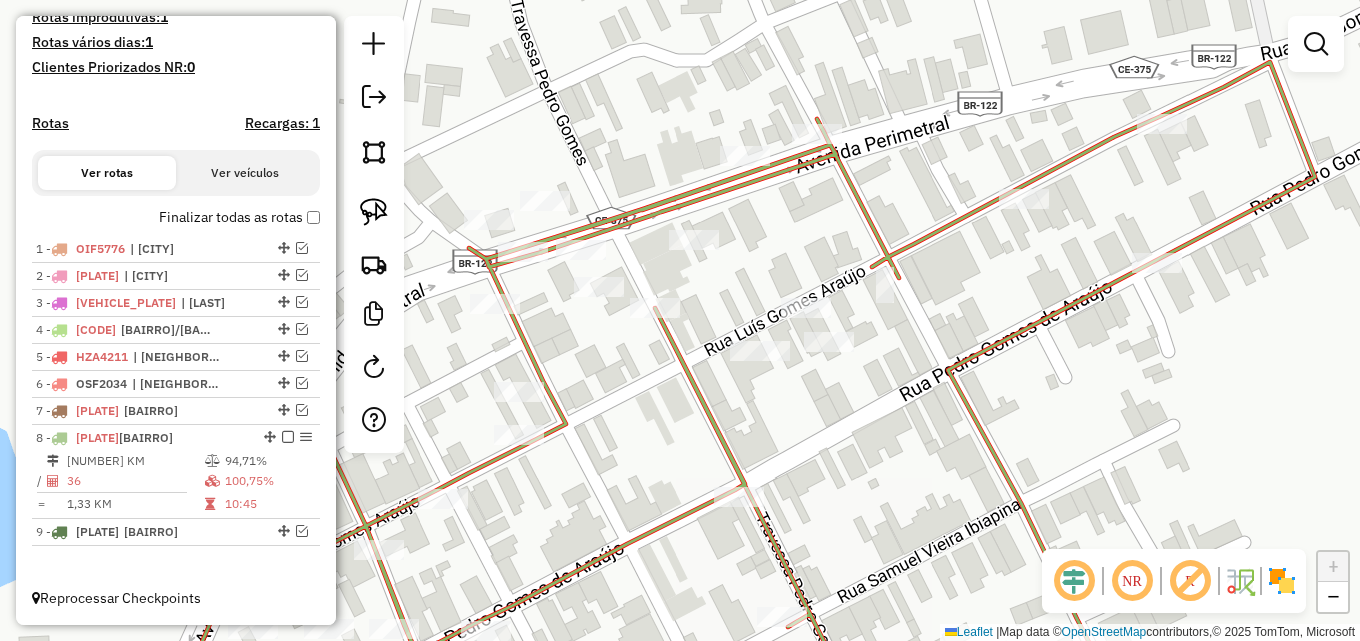 drag, startPoint x: 788, startPoint y: 356, endPoint x: 764, endPoint y: 429, distance: 76.843994 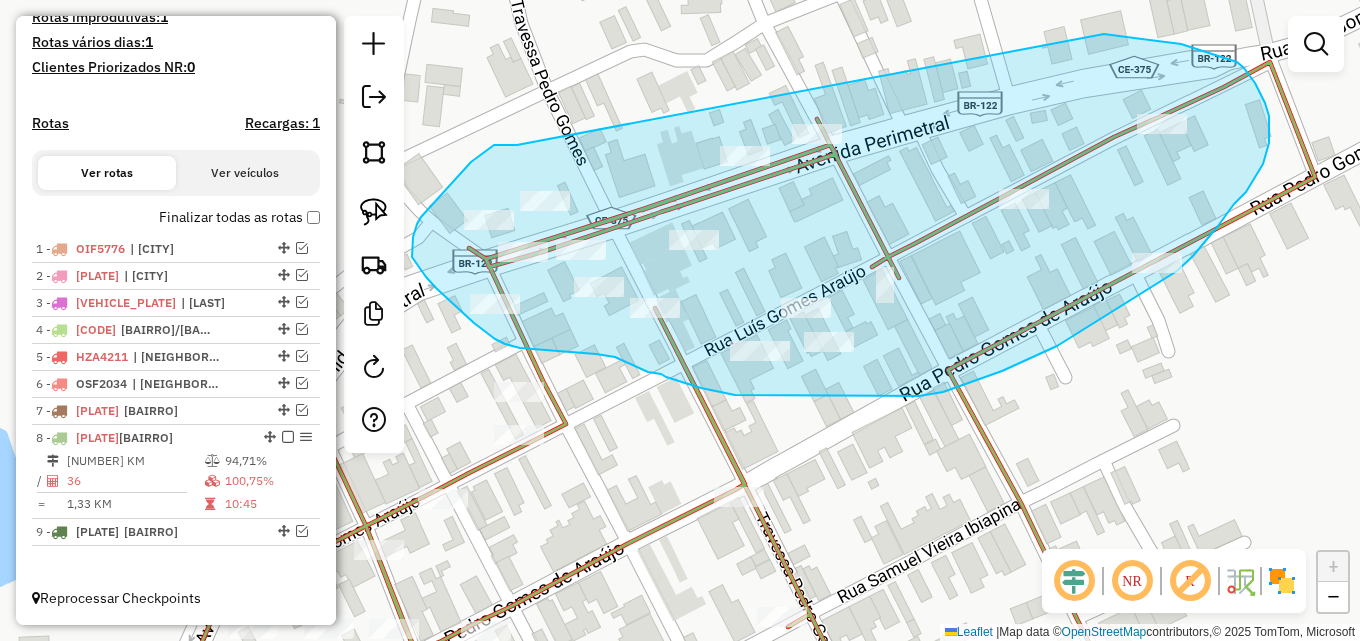 drag, startPoint x: 503, startPoint y: 145, endPoint x: 1097, endPoint y: 33, distance: 604.46674 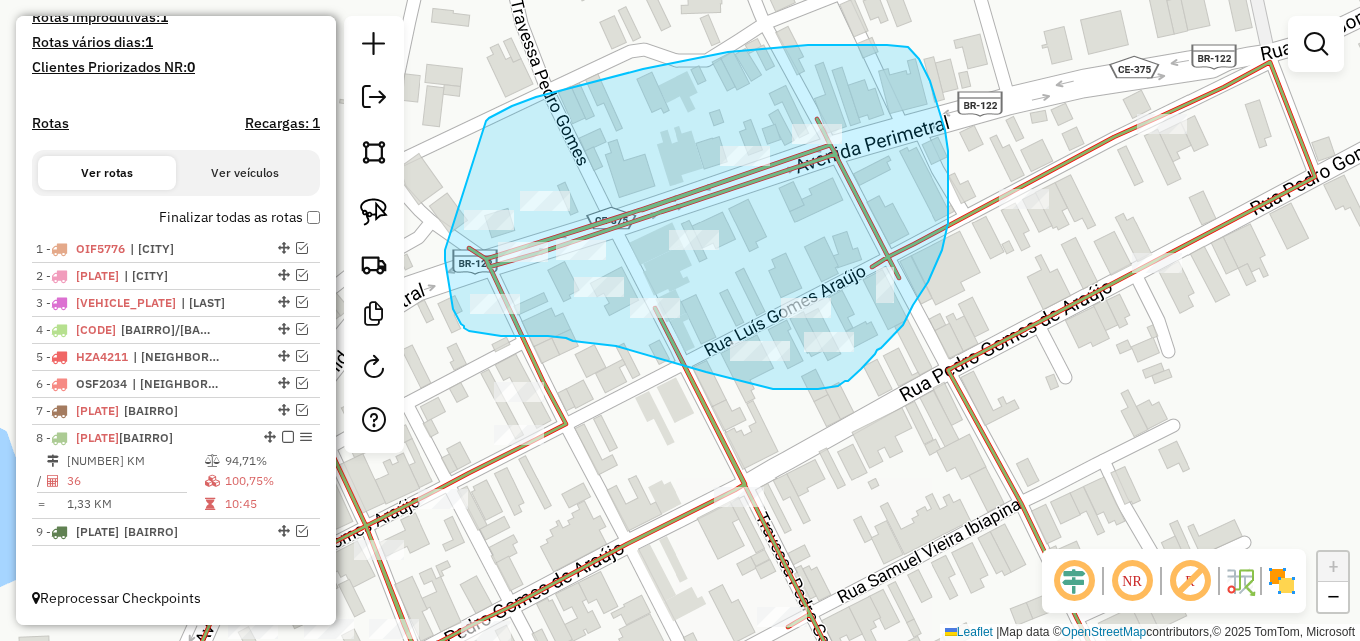 drag, startPoint x: 486, startPoint y: 121, endPoint x: 445, endPoint y: 234, distance: 120.20815 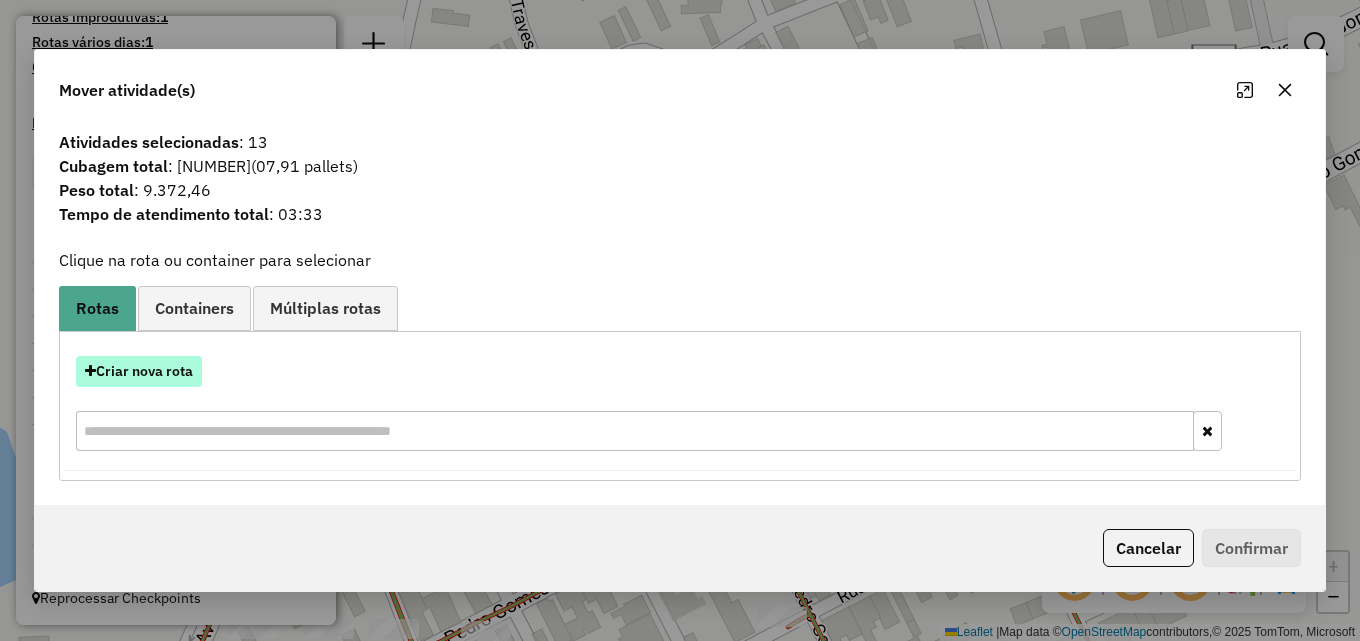 click on "Criar nova rota" at bounding box center (139, 371) 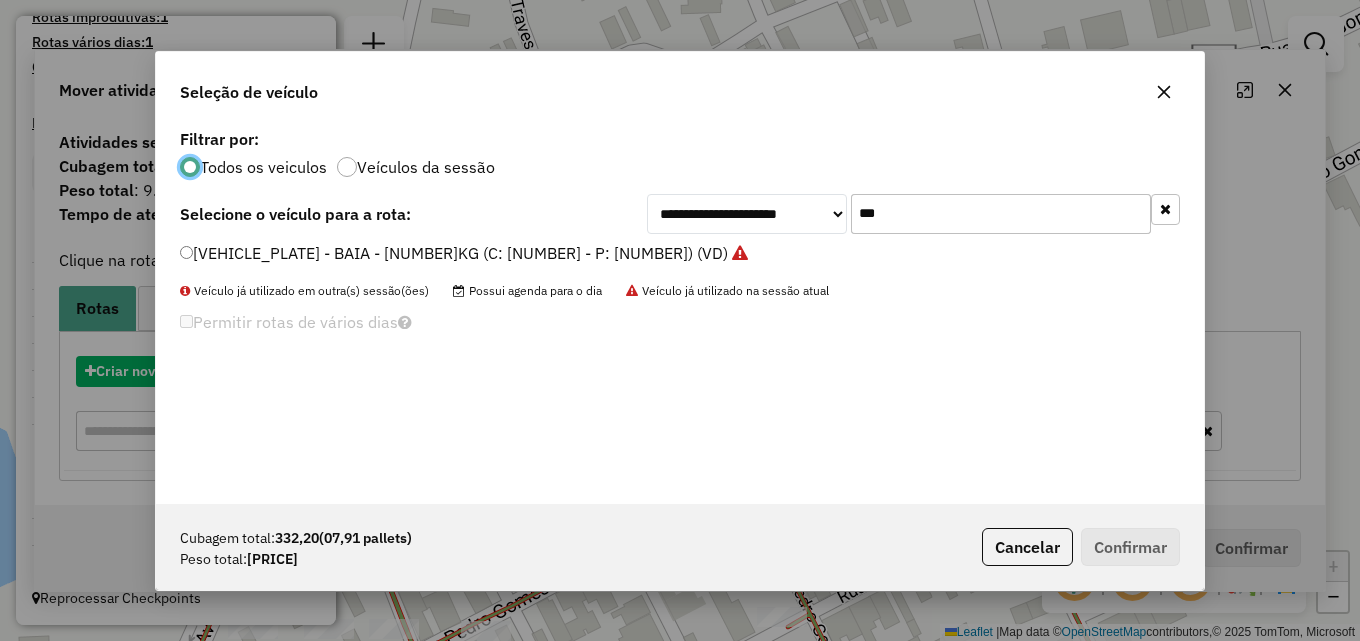 scroll, scrollTop: 11, scrollLeft: 6, axis: both 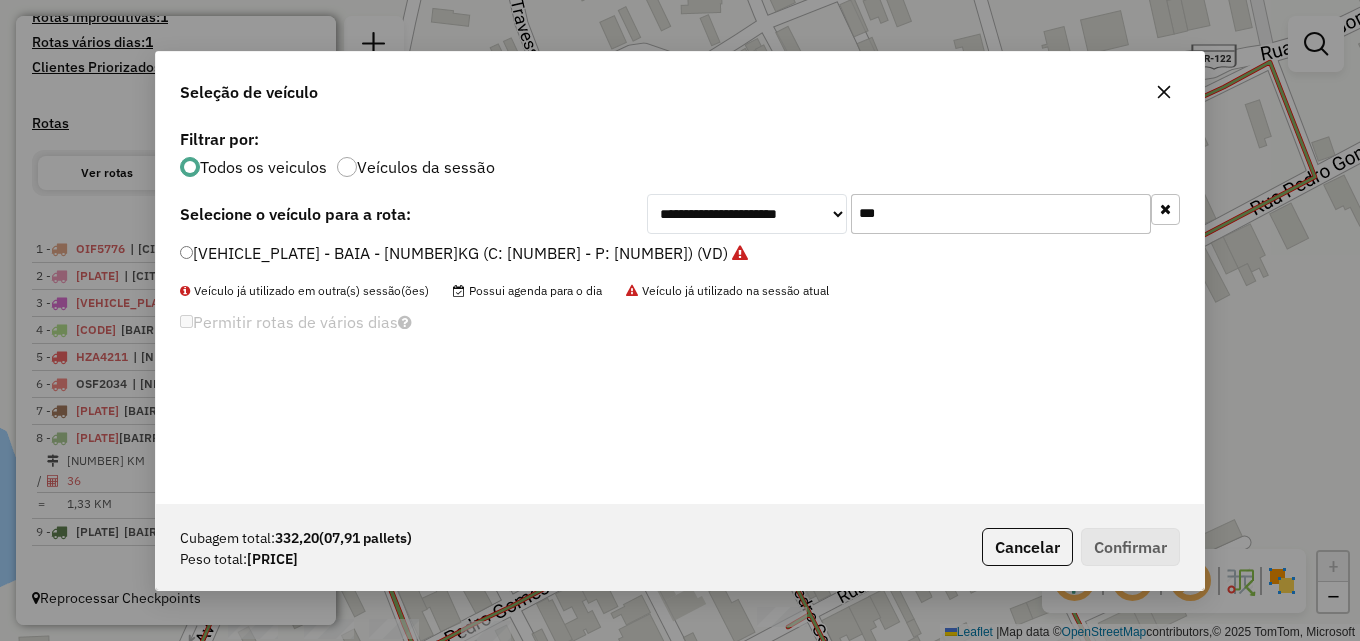 drag, startPoint x: 909, startPoint y: 207, endPoint x: 688, endPoint y: 235, distance: 222.7667 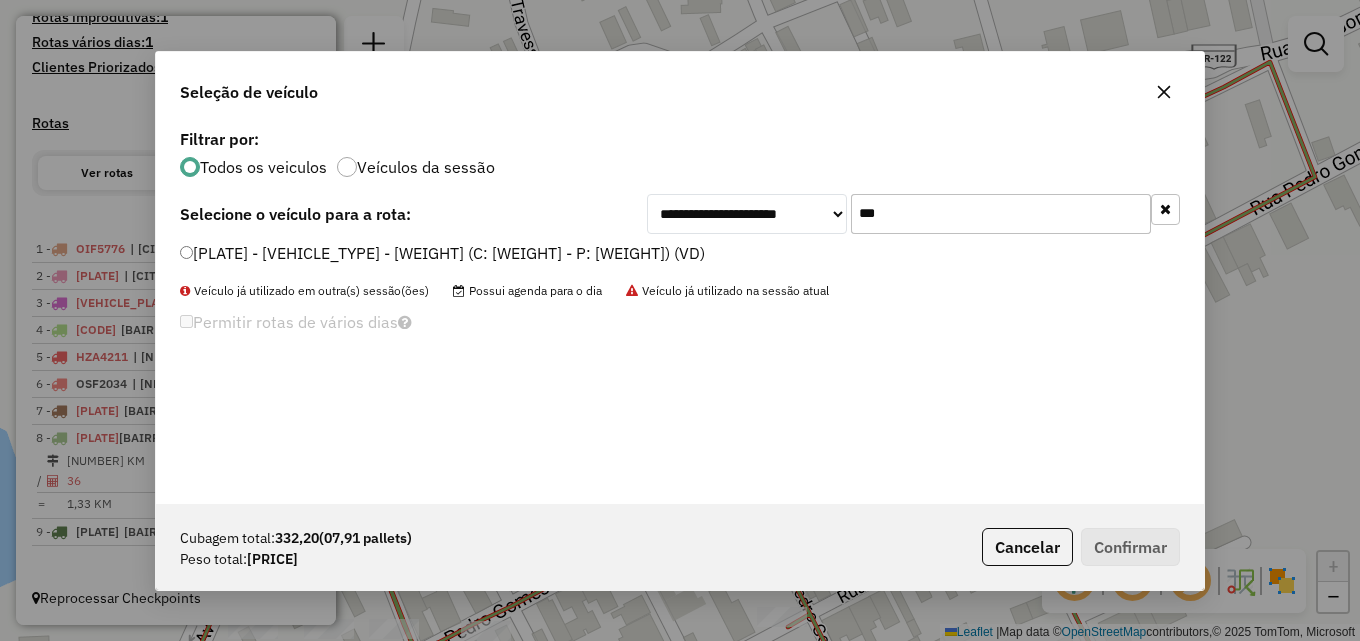 type on "***" 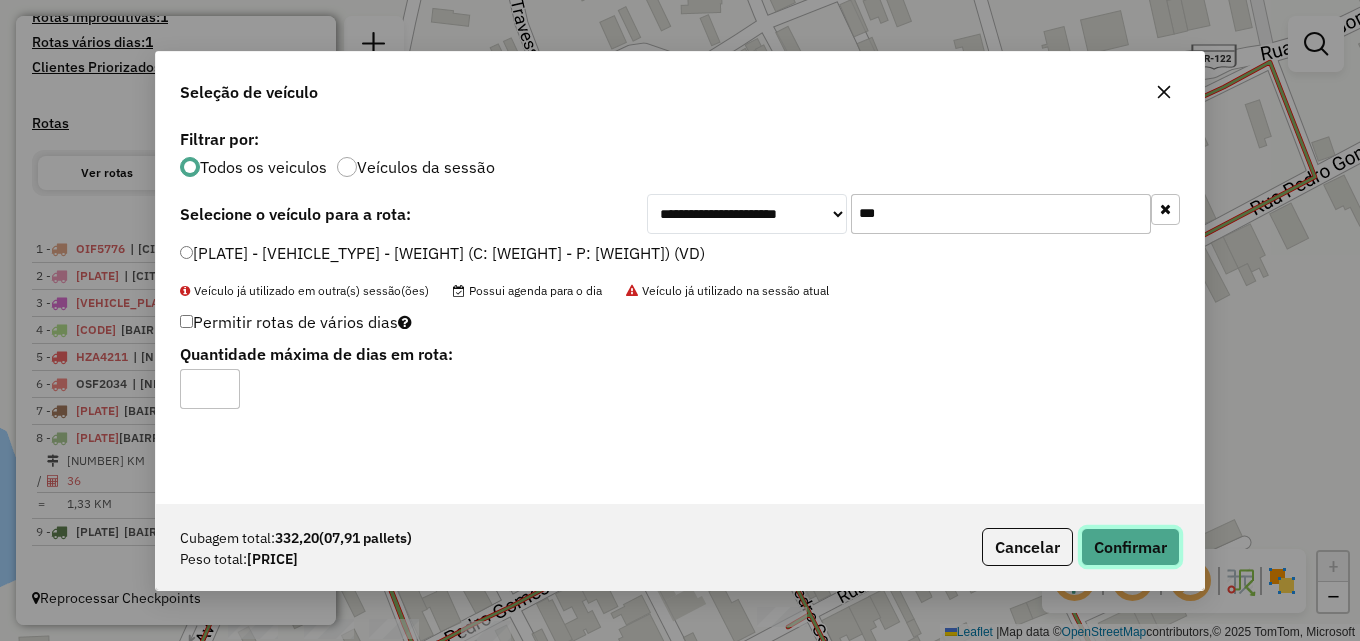 click on "Confirmar" 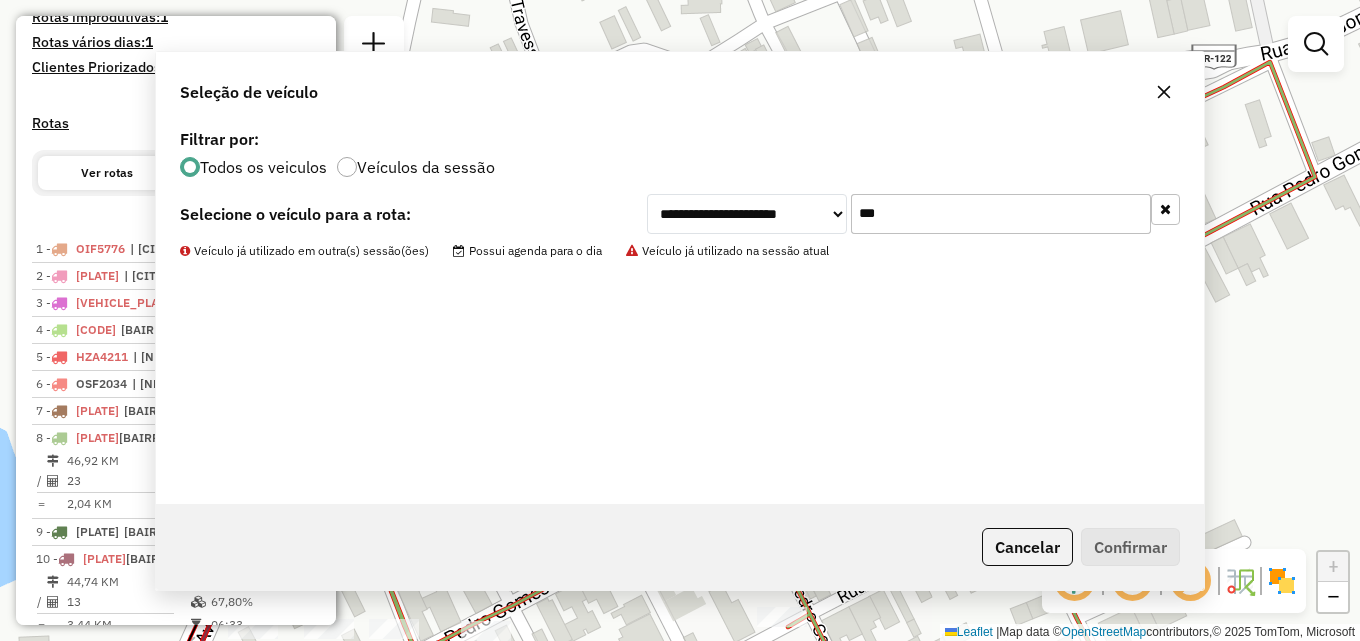 scroll, scrollTop: 648, scrollLeft: 0, axis: vertical 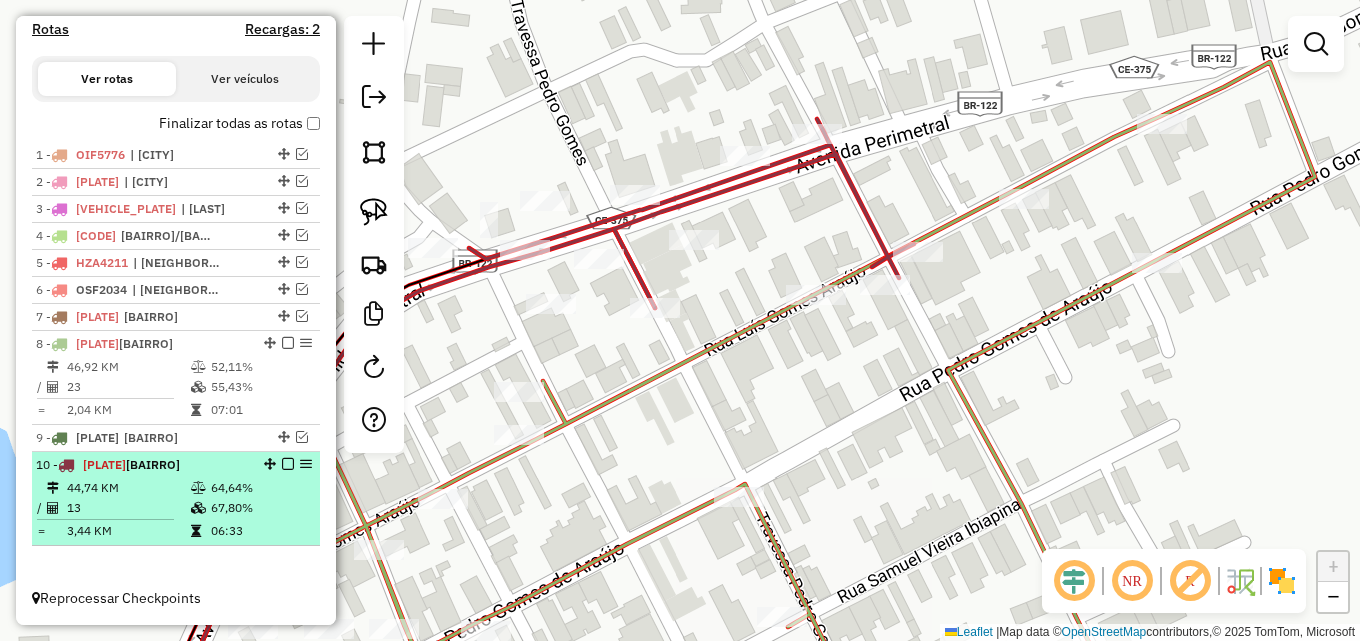 click on "44,74 KM" at bounding box center [128, 488] 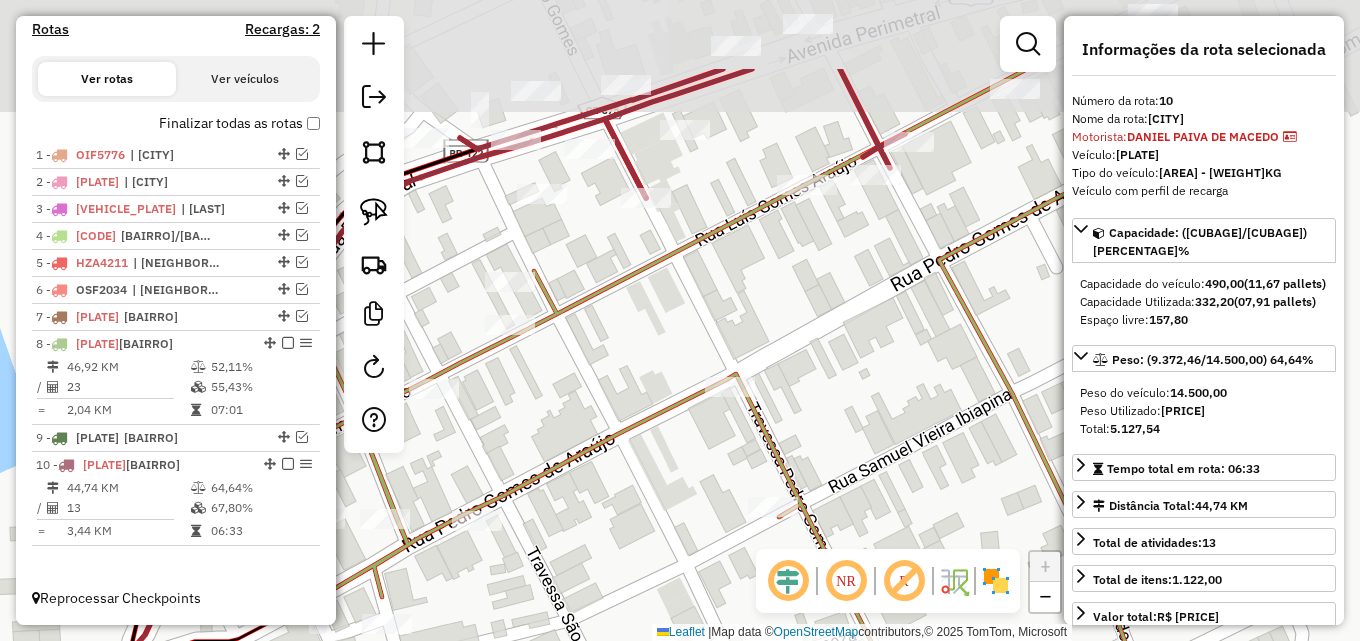 drag, startPoint x: 892, startPoint y: 165, endPoint x: 798, endPoint y: 345, distance: 203.0665 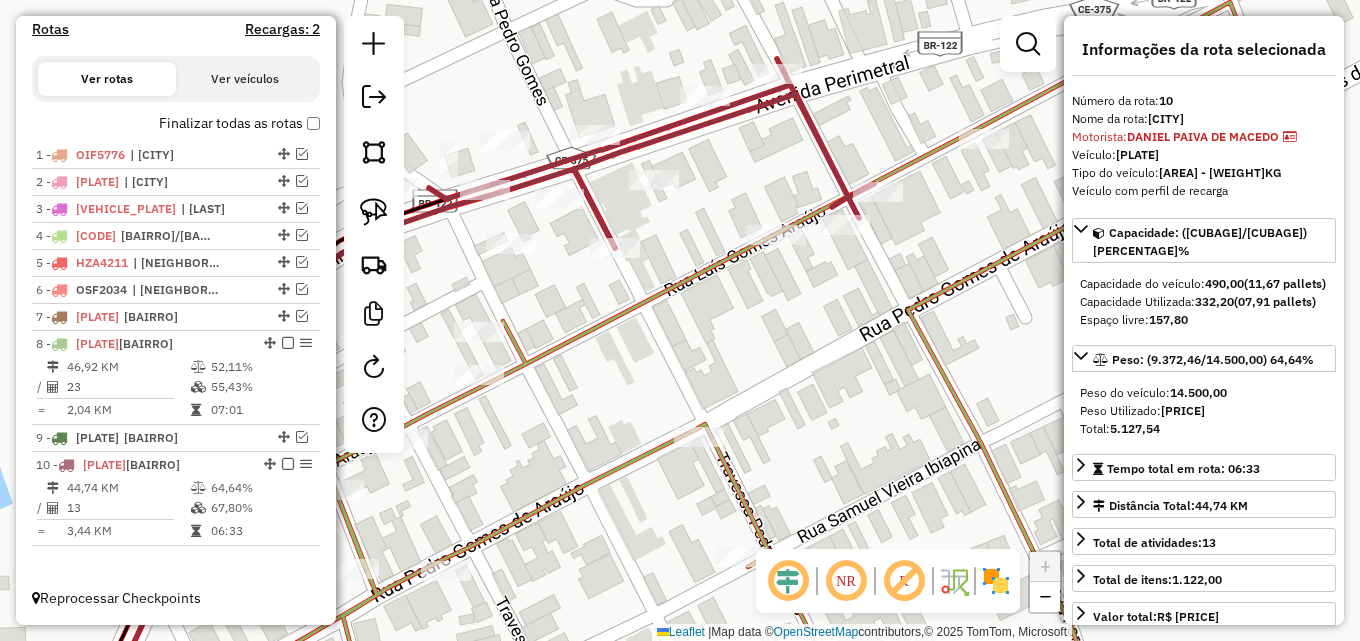drag, startPoint x: 621, startPoint y: 313, endPoint x: 705, endPoint y: 314, distance: 84.00595 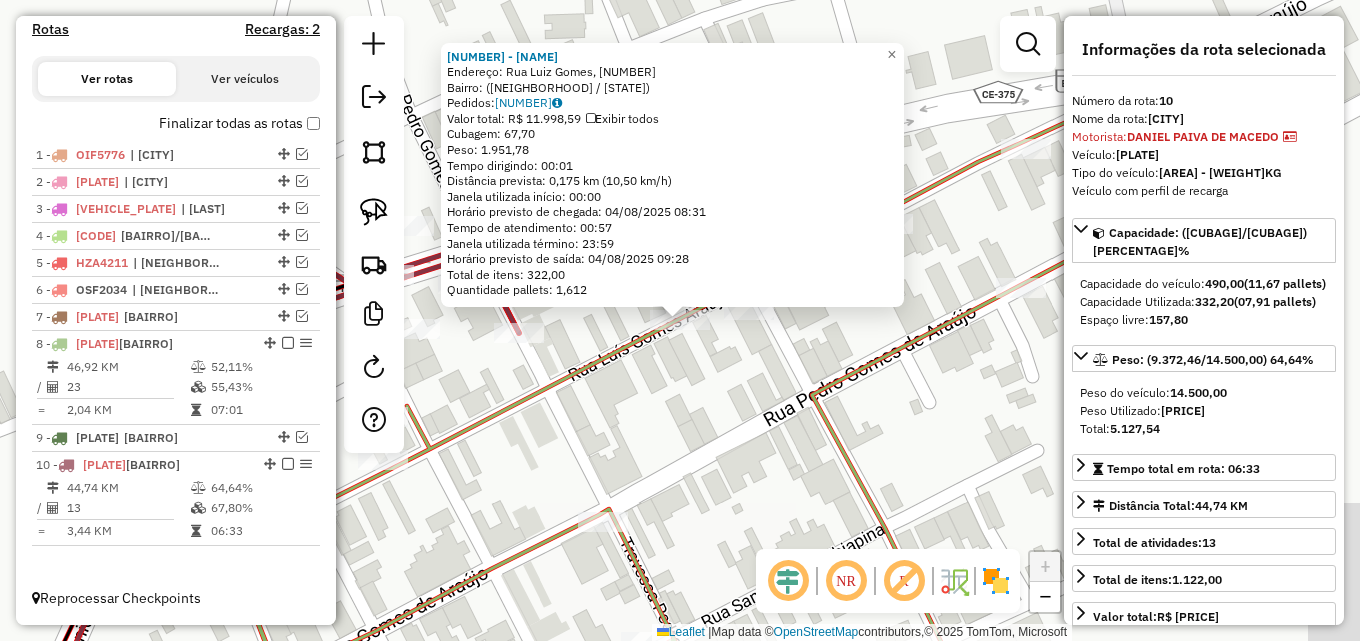 click 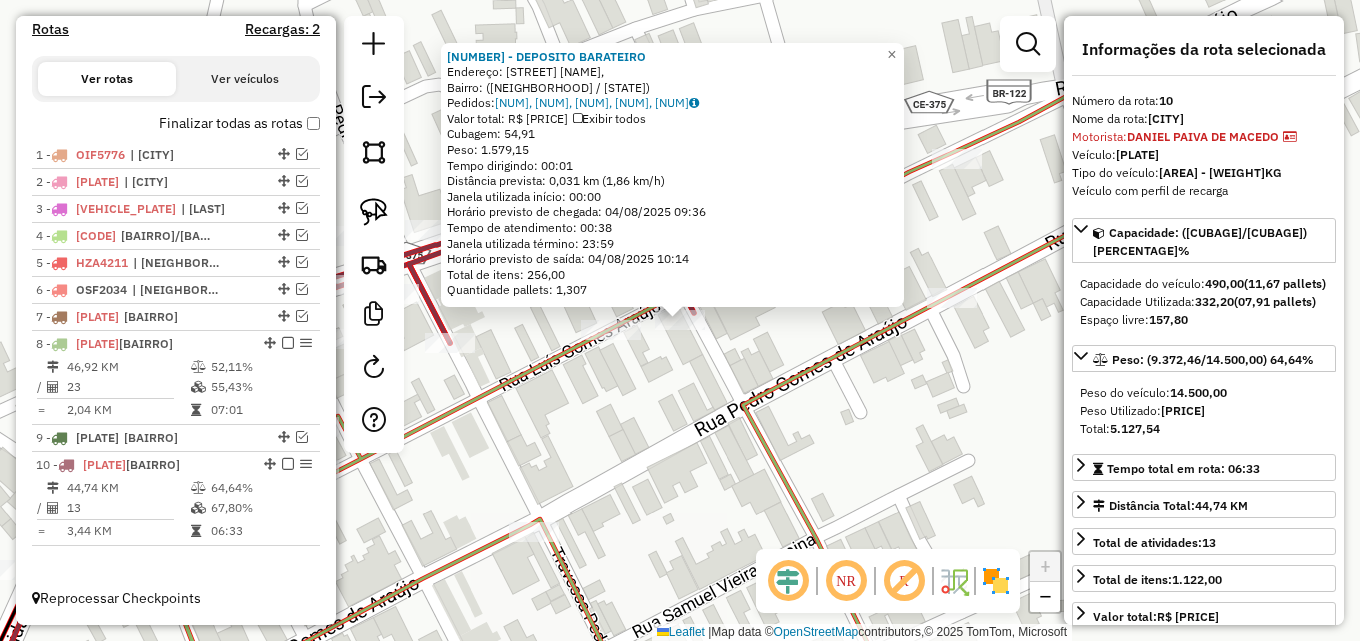 click on "1509 - DEPOSITO BARATEIRO  Endereço: Rua Parque de Vaquejada,    Bairro:  (Quixelô / CE)   Pedidos:  02741647, 02741648, 02741651, 02741650, 02741642   Valor total: R$ 8.649,84   Exibir todos   Cubagem: 54,91  Peso: 1.579,15  Tempo dirigindo: 00:01   Distância prevista: 0,031 km (1,86 km/h)   Janela utilizada início: 00:00   Horário previsto de chegada: 04/08/2025 09:36   Tempo de atendimento: 00:38   Janela utilizada término: 23:59   Horário previsto de saída: 04/08/2025 10:14   Total de itens: 256,00   Quantidade pallets: 1,307  × Janela de atendimento Grade de atendimento Capacidade Transportadoras Veículos Cliente Pedidos  Rotas Selecione os dias de semana para filtrar as janelas de atendimento  Seg   Ter   Qua   Qui   Sex   Sáb   Dom  Informe o período da janela de atendimento: De: Até:  Filtrar exatamente a janela do cliente  Considerar janela de atendimento padrão  Selecione os dias de semana para filtrar as grades de atendimento  Seg   Ter   Qua   Qui   Sex   Sáb   Dom   Peso mínimo:" 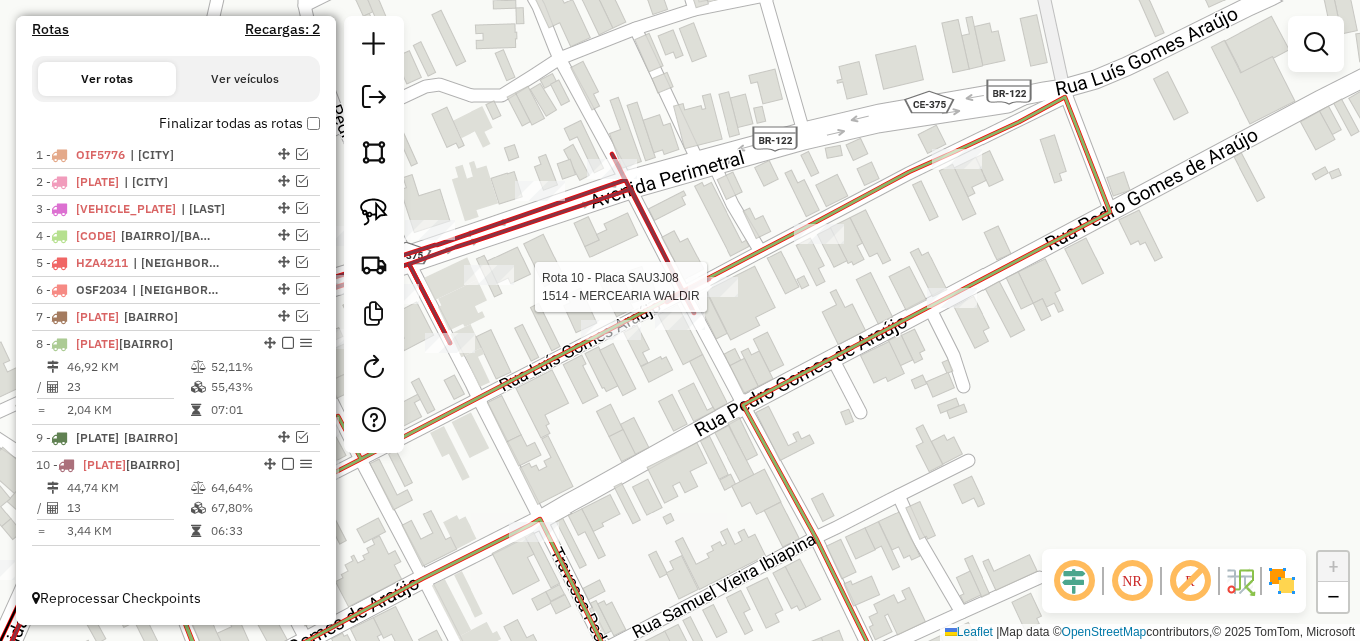 select on "*********" 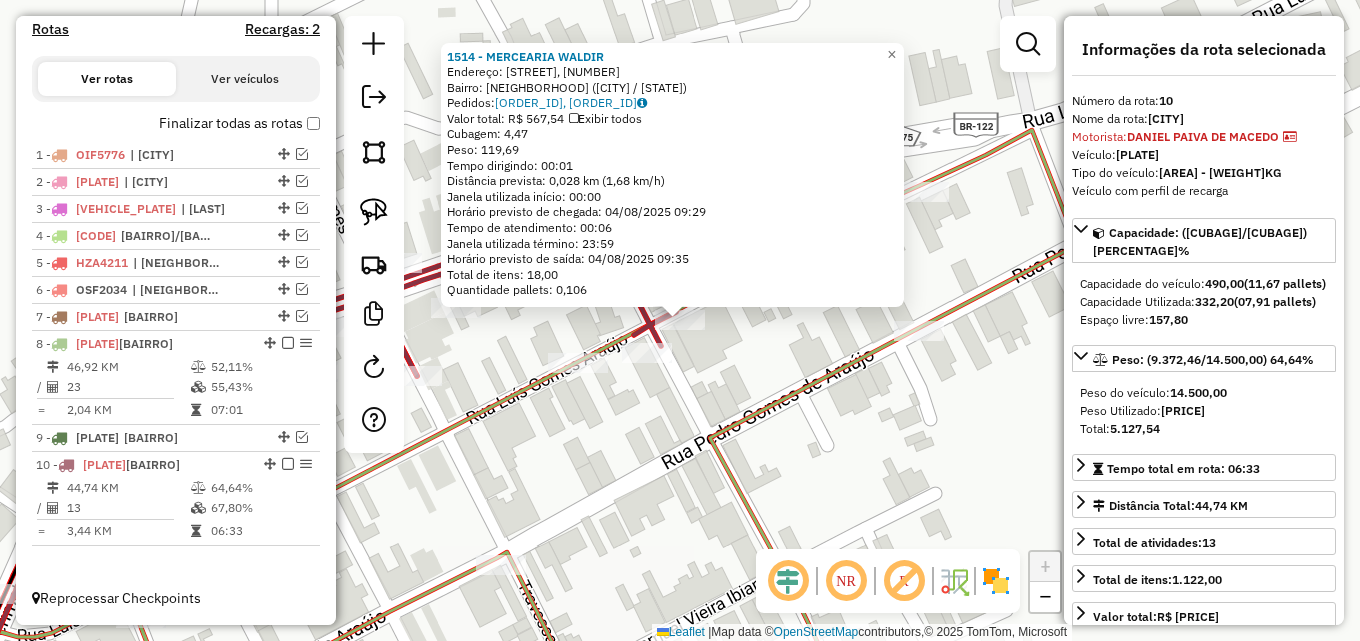 click on "1514 - MERCEARIA WALDIR  Endereço: R    LUIZ GOMES DE ARAUJO,, 412   Bairro: CENTRO (QUIXELO / CE)   Pedidos:  02742110, 02742111   Valor total: R$ 567,54   Exibir todos   Cubagem: 4,47  Peso: 119,69  Tempo dirigindo: 00:01   Distância prevista: 0,028 km (1,68 km/h)   Janela utilizada início: 00:00   Horário previsto de chegada: 04/08/2025 09:29   Tempo de atendimento: 00:06   Janela utilizada término: 23:59   Horário previsto de saída: 04/08/2025 09:35   Total de itens: 18,00   Quantidade pallets: 0,106  × Janela de atendimento Grade de atendimento Capacidade Transportadoras Veículos Cliente Pedidos  Rotas Selecione os dias de semana para filtrar as janelas de atendimento  Seg   Ter   Qua   Qui   Sex   Sáb   Dom  Informe o período da janela de atendimento: De: Até:  Filtrar exatamente a janela do cliente  Considerar janela de atendimento padrão  Selecione os dias de semana para filtrar as grades de atendimento  Seg   Ter   Qua   Qui   Sex   Sáb   Dom   Peso mínimo:   Peso máximo:   De:   De:" 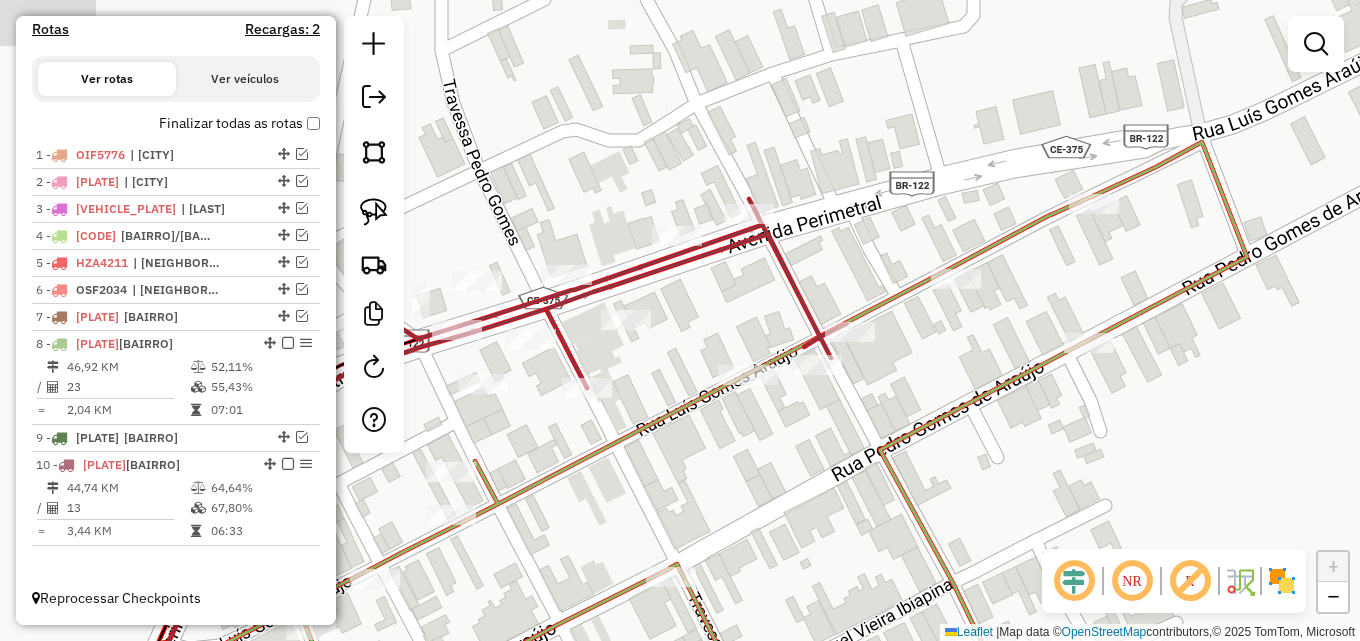 drag, startPoint x: 516, startPoint y: 345, endPoint x: 651, endPoint y: 359, distance: 135.72398 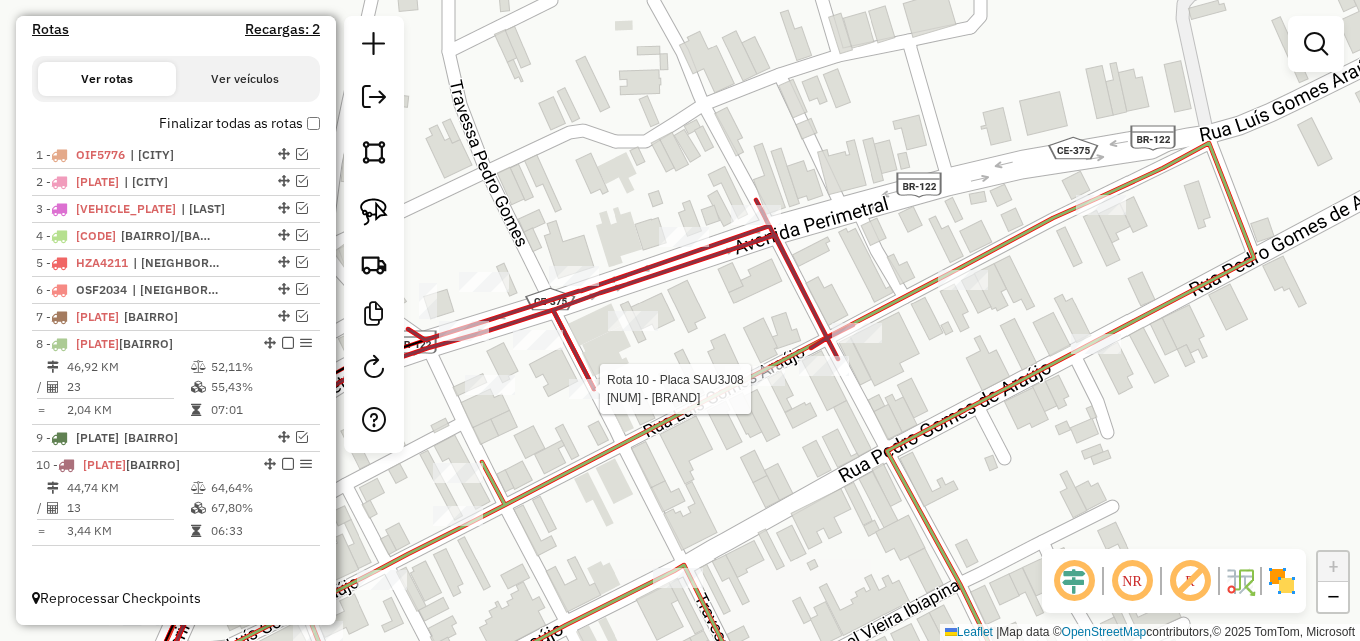 select on "*********" 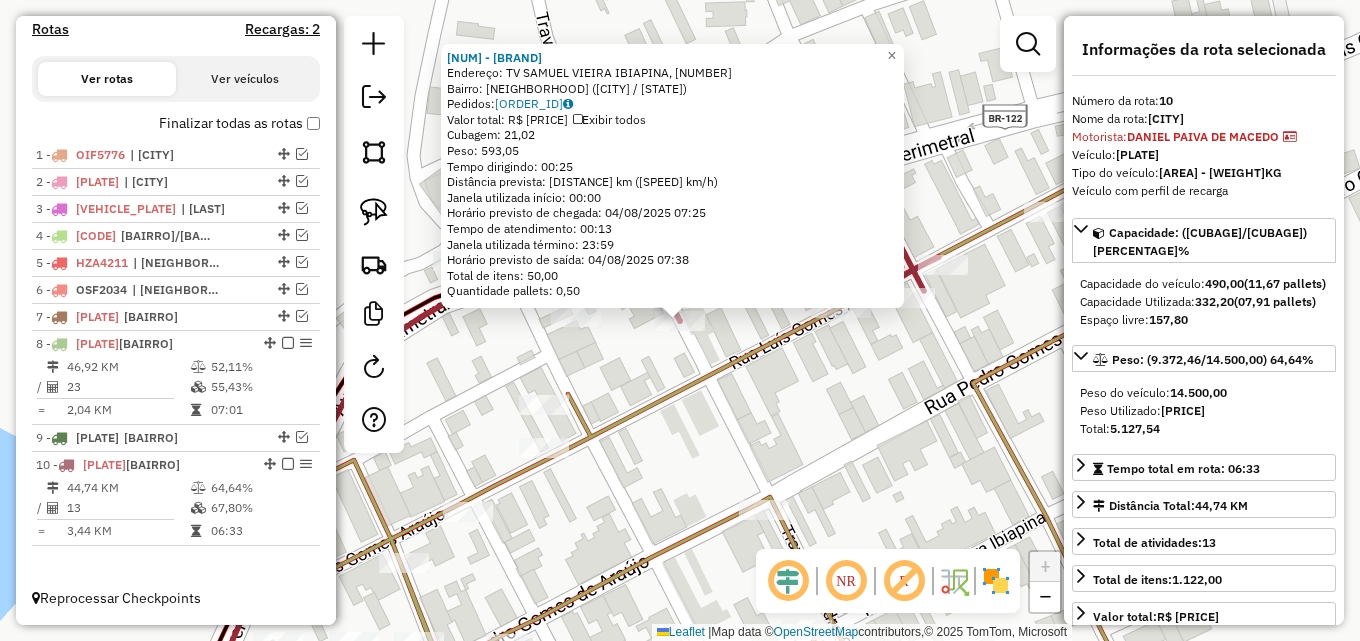 click on "692 - MERC STO EXPEDITO  Endereço: TV  SAMUEL VIEIRA IBIAPINA, 999   Bairro: CENTRO (QUIXELO / CE)   Pedidos:  02742108   Valor total: R$ 2.521,35   Exibir todos   Cubagem: 21,02  Peso: 593,05  Tempo dirigindo: 00:25   Distância prevista: 22,132 km (53,12 km/h)   Janela utilizada início: 00:00   Horário previsto de chegada: 04/08/2025 07:25   Tempo de atendimento: 00:13   Janela utilizada término: 23:59   Horário previsto de saída: 04/08/2025 07:38   Total de itens: 50,00   Quantidade pallets: 0,50  × Janela de atendimento Grade de atendimento Capacidade Transportadoras Veículos Cliente Pedidos  Rotas Selecione os dias de semana para filtrar as janelas de atendimento  Seg   Ter   Qua   Qui   Sex   Sáb   Dom  Informe o período da janela de atendimento: De: Até:  Filtrar exatamente a janela do cliente  Considerar janela de atendimento padrão  Selecione os dias de semana para filtrar as grades de atendimento  Seg   Ter   Qua   Qui   Sex   Sáb   Dom   Clientes fora do dia de atendimento selecionado" 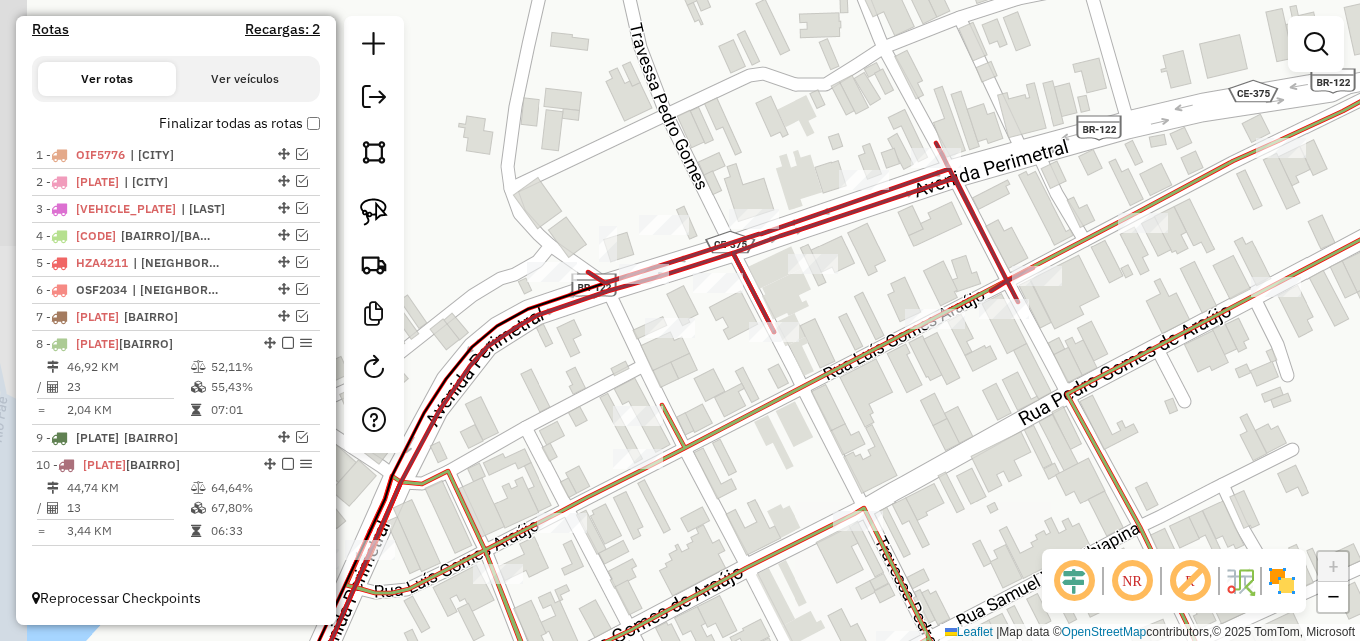 drag, startPoint x: 609, startPoint y: 365, endPoint x: 718, endPoint y: 378, distance: 109.77249 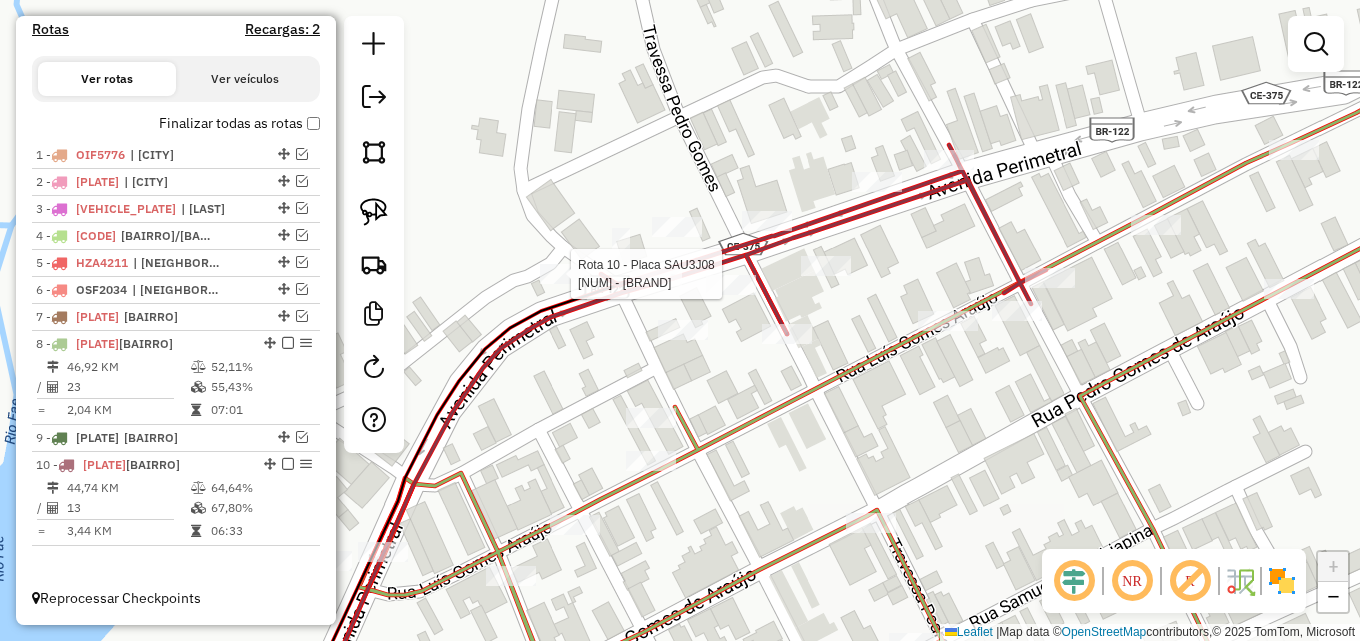select on "*********" 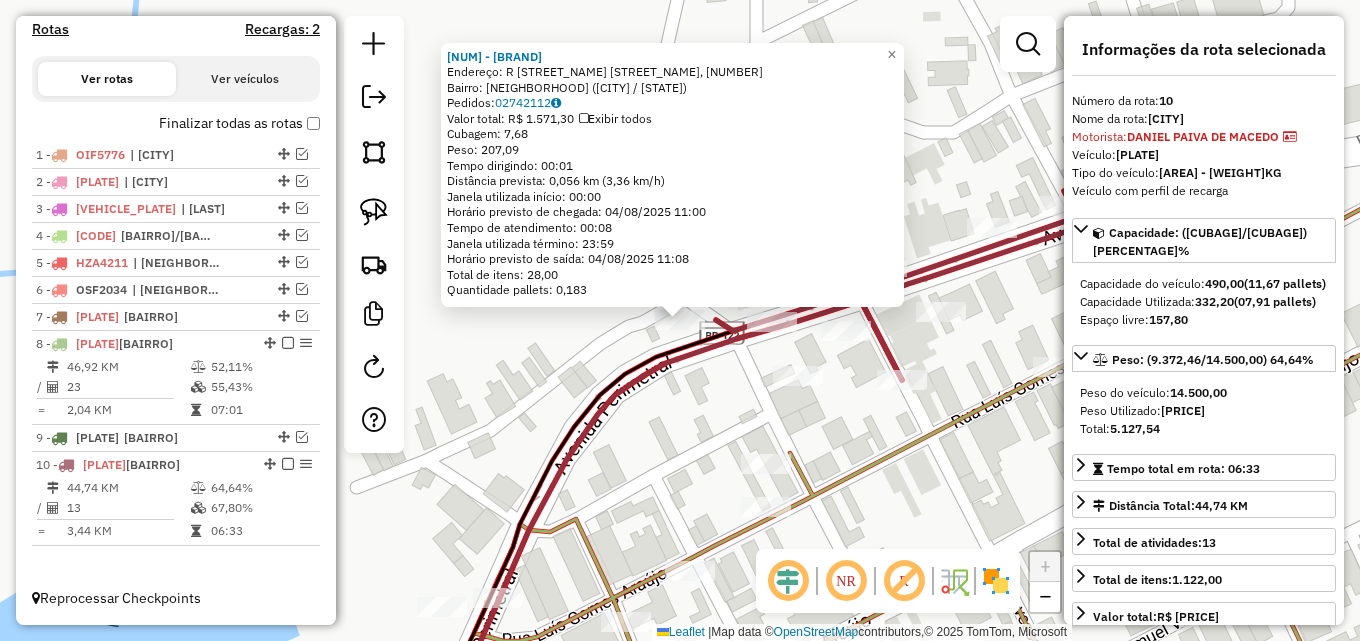 drag, startPoint x: 602, startPoint y: 333, endPoint x: 663, endPoint y: 345, distance: 62.169125 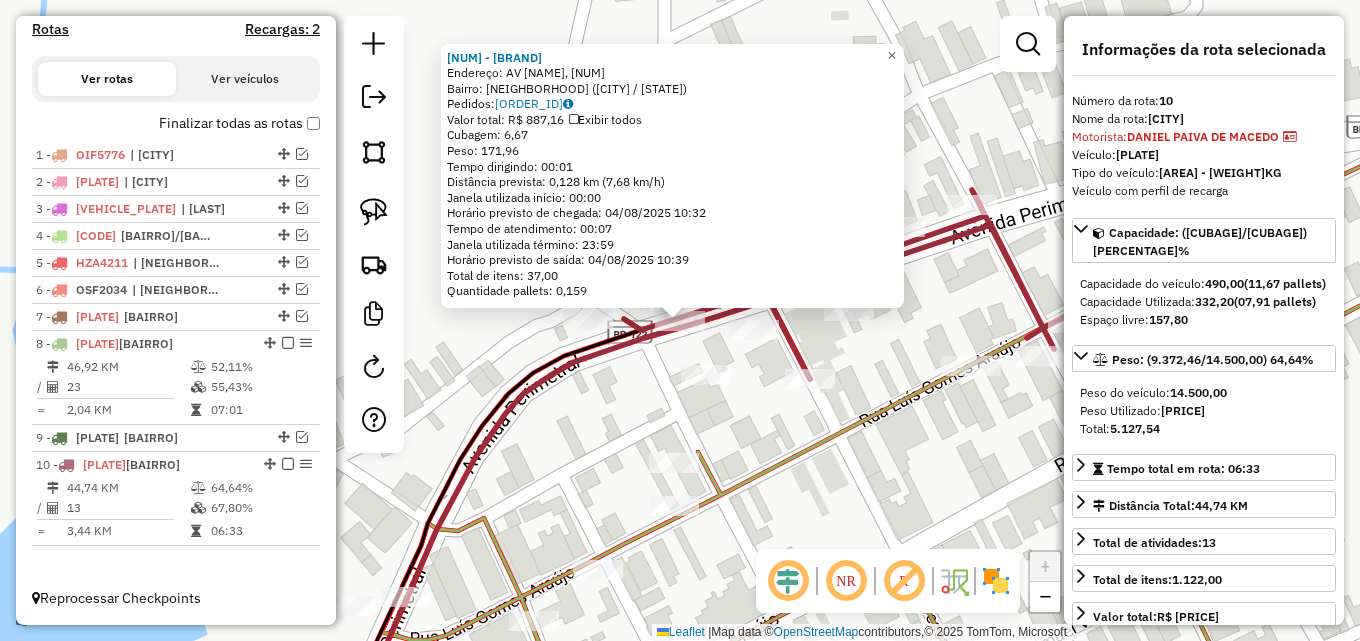click on "13550 - DEP DO BIINHA  Endereço: AV  PERIMETRAL, 862   Bairro: CENTRO (QUIXELO / CE)   Pedidos:  02741780   Valor total: R$ 887,16   Exibir todos   Cubagem: 6,67  Peso: 171,96  Tempo dirigindo: 00:01   Distância prevista: 0,128 km (7,68 km/h)   Janela utilizada início: 00:00   Horário previsto de chegada: 04/08/2025 10:32   Tempo de atendimento: 00:07   Janela utilizada término: 23:59   Horário previsto de saída: 04/08/2025 10:39   Total de itens: 37,00   Quantidade pallets: 0,159  × Janela de atendimento Grade de atendimento Capacidade Transportadoras Veículos Cliente Pedidos  Rotas Selecione os dias de semana para filtrar as janelas de atendimento  Seg   Ter   Qua   Qui   Sex   Sáb   Dom  Informe o período da janela de atendimento: De: Até:  Filtrar exatamente a janela do cliente  Considerar janela de atendimento padrão  Selecione os dias de semana para filtrar as grades de atendimento  Seg   Ter   Qua   Qui   Sex   Sáb   Dom   Considerar clientes sem dia de atendimento cadastrado  De:   De:" 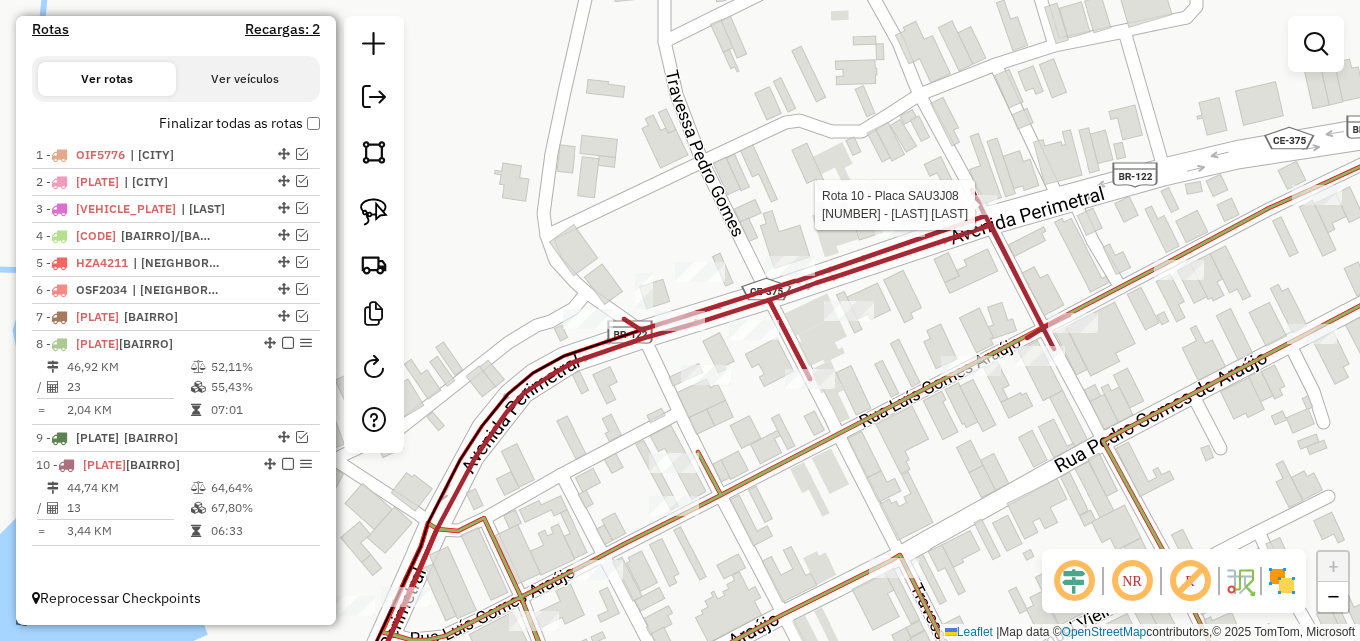 select on "*********" 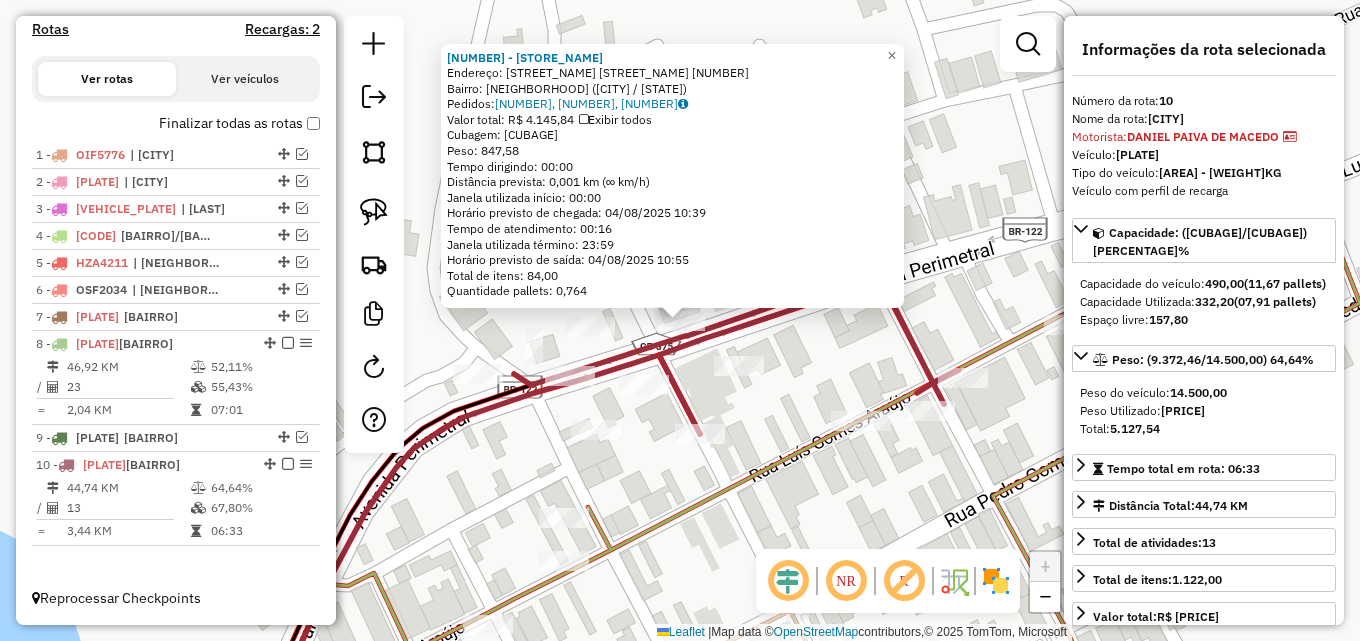 click on "15440 - GELADAO BEBIDAS  Endereço:  AVENIDA PERIMETRAL 07   Bairro: CENTRO (QUIXELO / CE)   Pedidos:  02741799, 02741800, 02741801   Valor total: R$ 4.145,84   Exibir todos   Cubagem: 32,09  Peso: 847,58  Tempo dirigindo: 00:00   Distância prevista: 0,001 km (∞ km/h)   Janela utilizada início: 00:00   Horário previsto de chegada: 04/08/2025 10:39   Tempo de atendimento: 00:16   Janela utilizada término: 23:59   Horário previsto de saída: 04/08/2025 10:55   Total de itens: 84,00   Quantidade pallets: 0,764  × Janela de atendimento Grade de atendimento Capacidade Transportadoras Veículos Cliente Pedidos  Rotas Selecione os dias de semana para filtrar as janelas de atendimento  Seg   Ter   Qua   Qui   Sex   Sáb   Dom  Informe o período da janela de atendimento: De: Até:  Filtrar exatamente a janela do cliente  Considerar janela de atendimento padrão  Selecione os dias de semana para filtrar as grades de atendimento  Seg   Ter   Qua   Qui   Sex   Sáb   Dom   Peso mínimo:   Peso máximo:   De:  +" 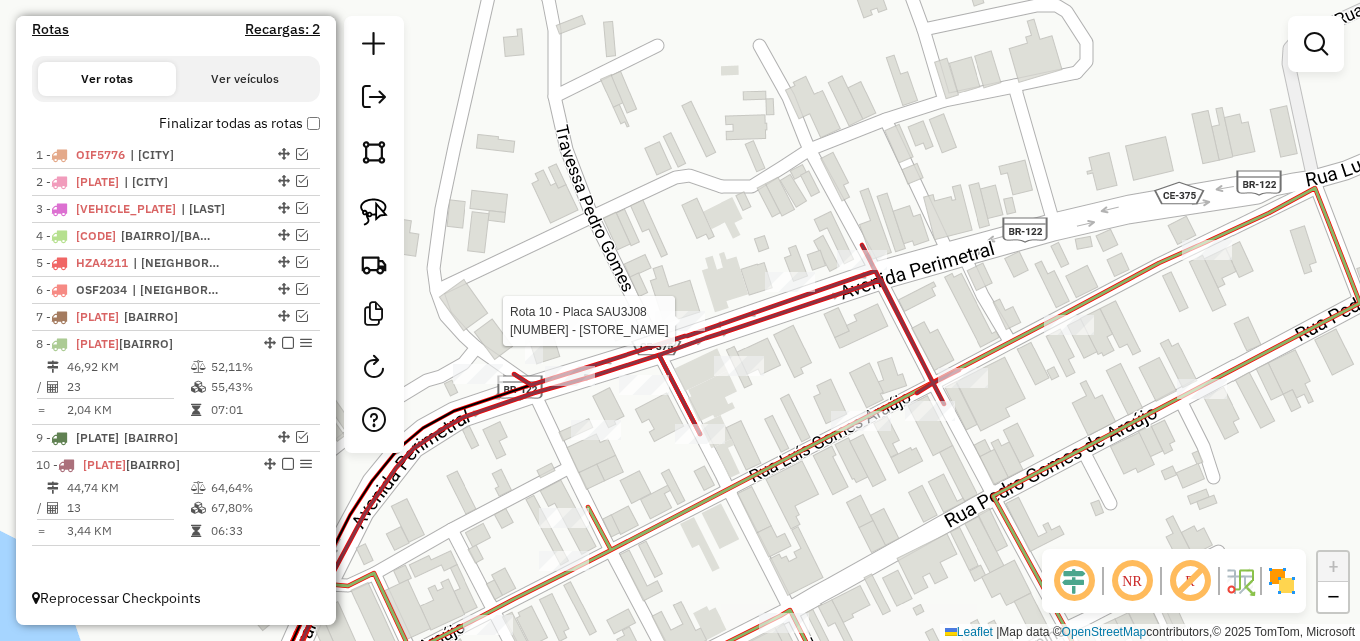 select on "*********" 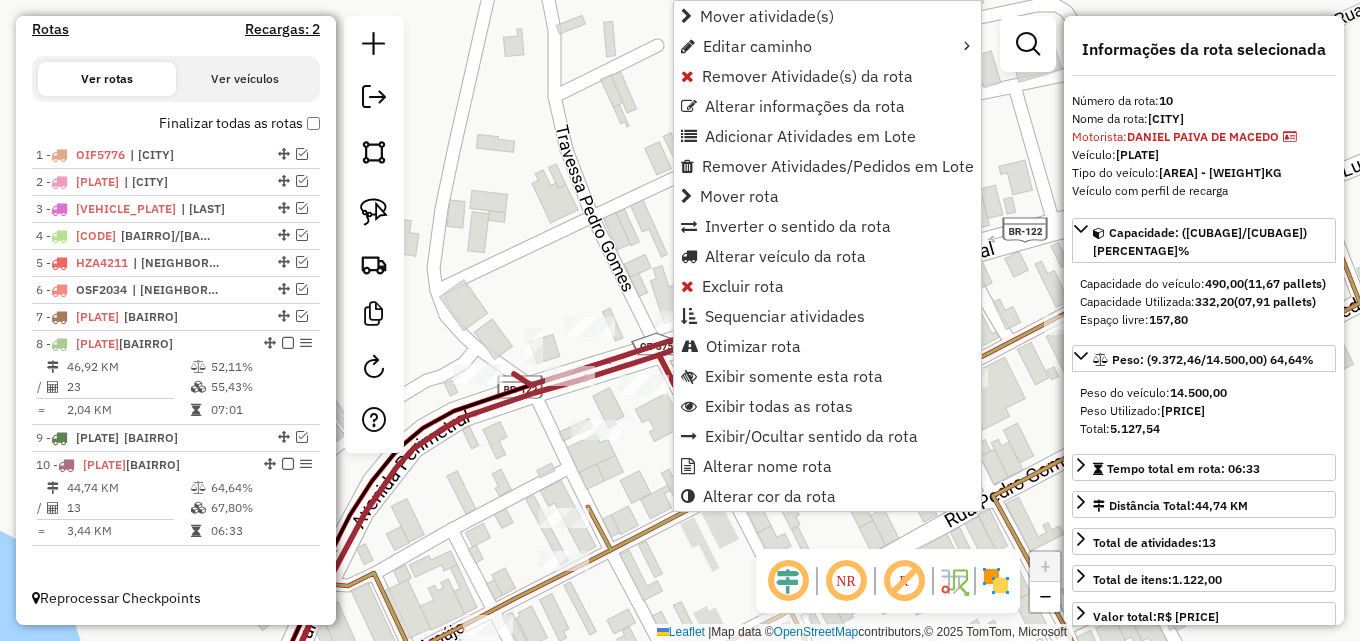 click on "Janela de atendimento Grade de atendimento Capacidade Transportadoras Veículos Cliente Pedidos  Rotas Selecione os dias de semana para filtrar as janelas de atendimento  Seg   Ter   Qua   Qui   Sex   Sáb   Dom  Informe o período da janela de atendimento: De: Até:  Filtrar exatamente a janela do cliente  Considerar janela de atendimento padrão  Selecione os dias de semana para filtrar as grades de atendimento  Seg   Ter   Qua   Qui   Sex   Sáb   Dom   Considerar clientes sem dia de atendimento cadastrado  Clientes fora do dia de atendimento selecionado Filtrar as atividades entre os valores definidos abaixo:  Peso mínimo:   Peso máximo:   Cubagem mínima:   Cubagem máxima:   De:   Até:  Filtrar as atividades entre o tempo de atendimento definido abaixo:  De:   Até:   Considerar capacidade total dos clientes não roteirizados Transportadora: Selecione um ou mais itens Tipo de veículo: Selecione um ou mais itens Veículo: Selecione um ou mais itens Motorista: Selecione um ou mais itens Nome: Rótulo:" 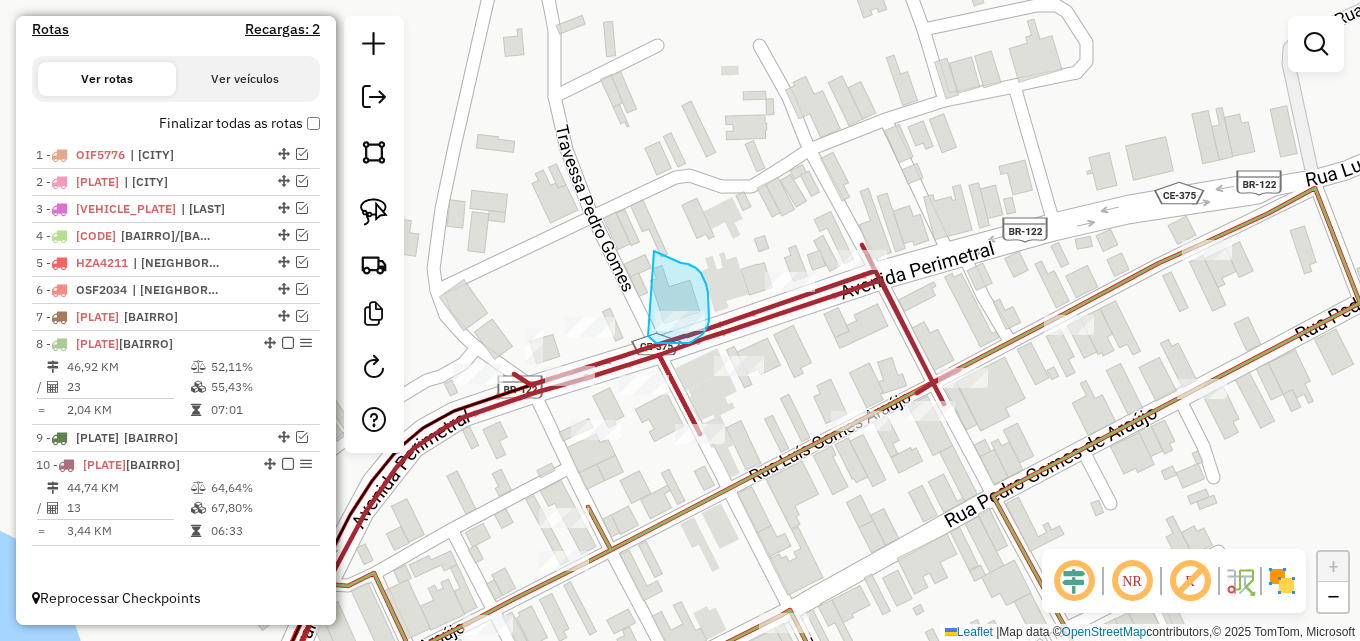drag, startPoint x: 672, startPoint y: 258, endPoint x: 644, endPoint y: 326, distance: 73.53911 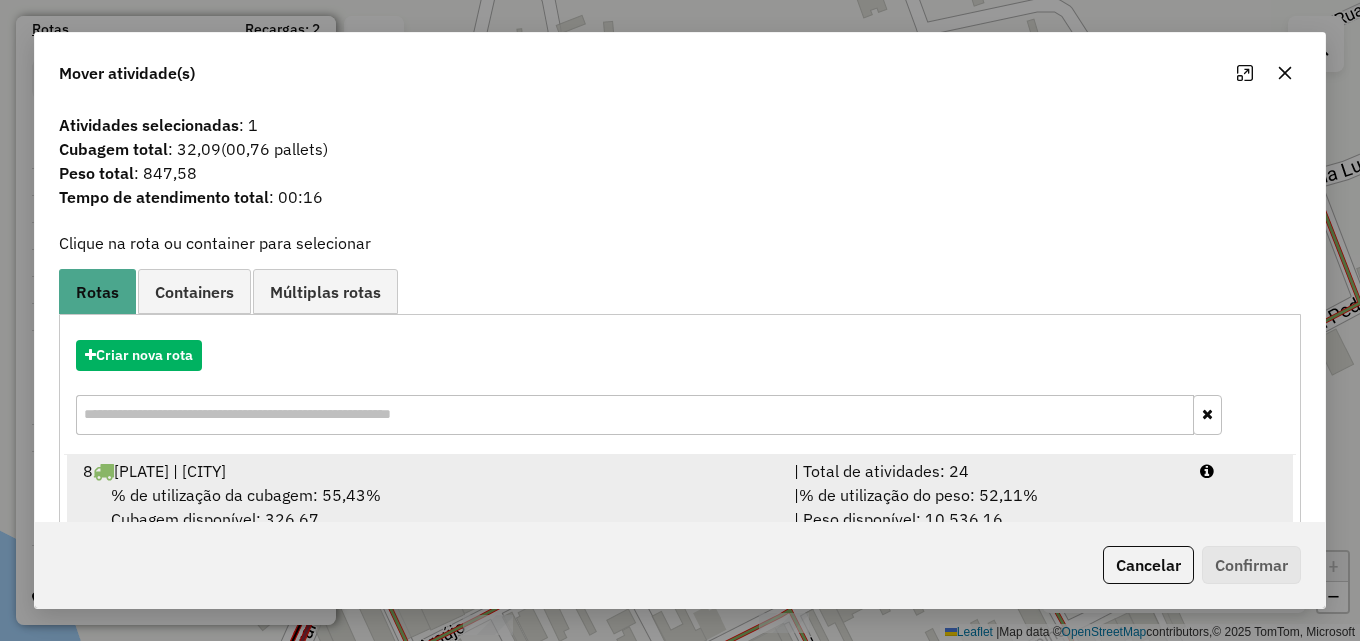 drag, startPoint x: 982, startPoint y: 489, endPoint x: 1030, endPoint y: 491, distance: 48.04165 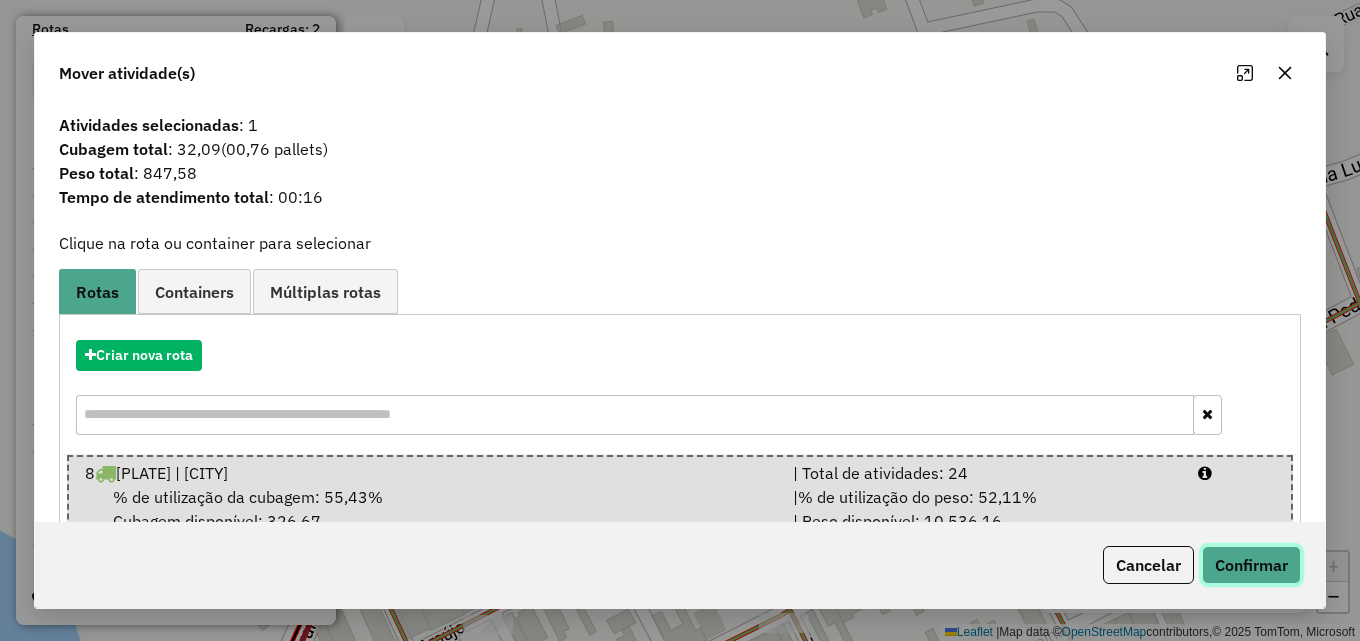 click on "Confirmar" 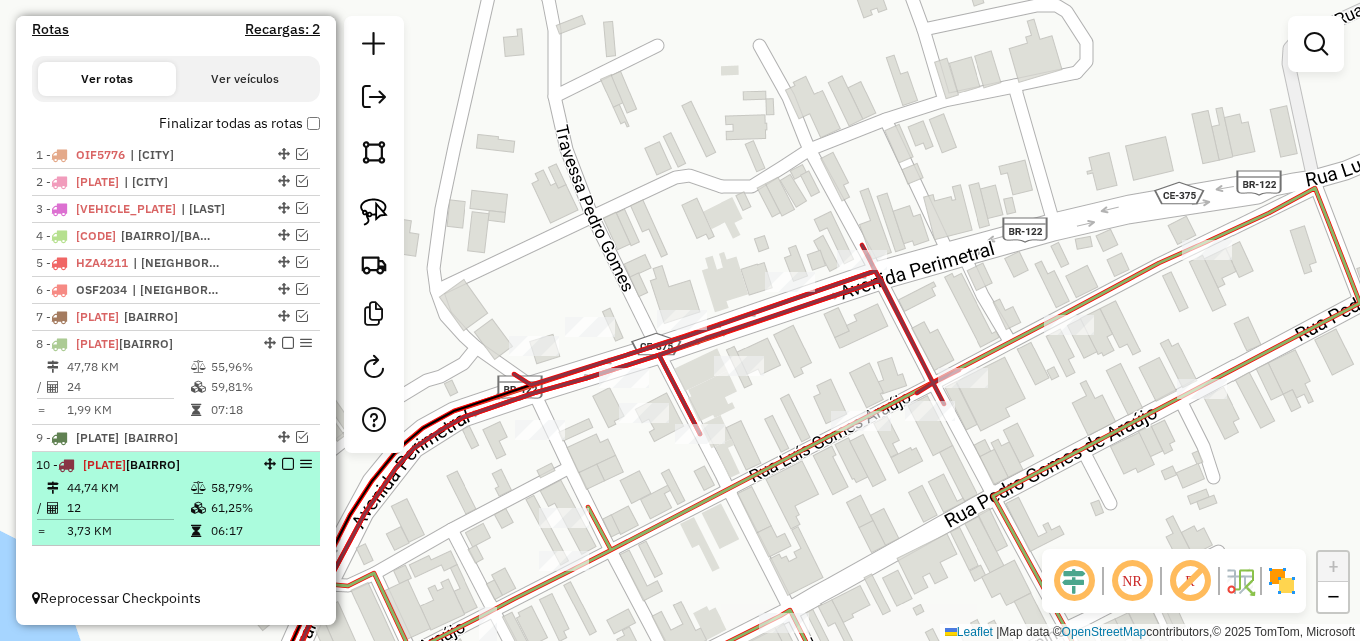 click on "44,74 KM" at bounding box center [128, 488] 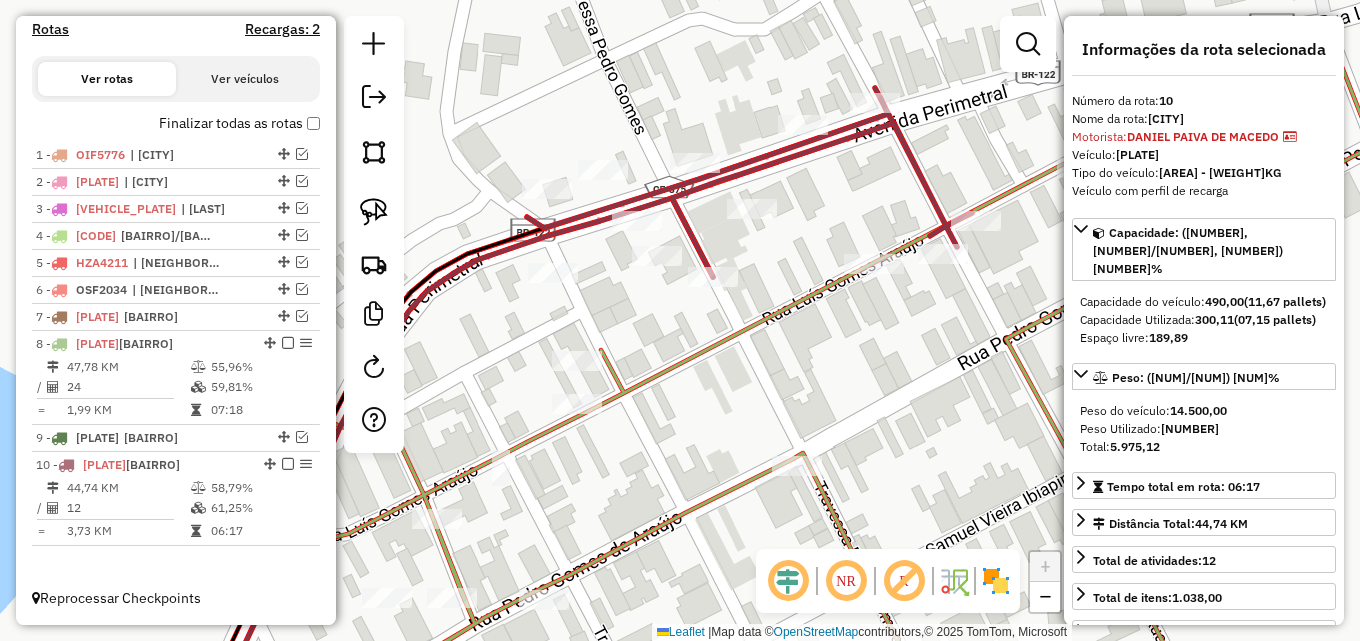 drag, startPoint x: 731, startPoint y: 226, endPoint x: 755, endPoint y: 275, distance: 54.56189 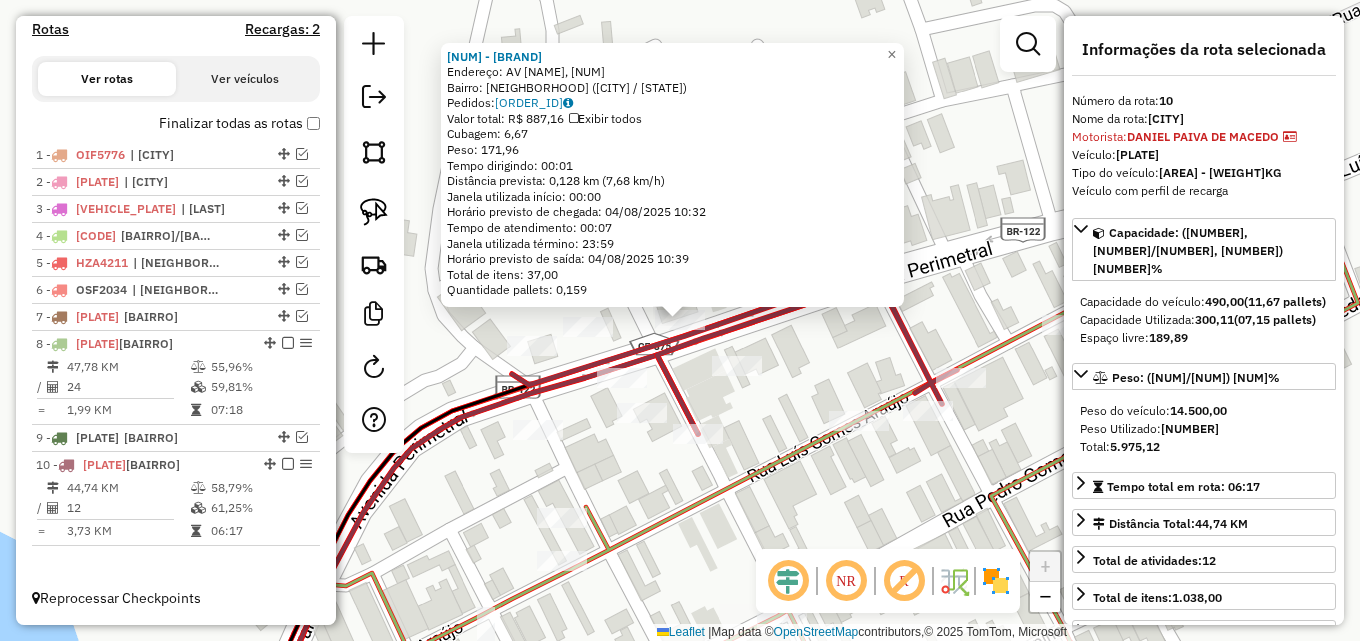click on "13550 - DEP DO BIINHA  Endereço: AV  PERIMETRAL, 862   Bairro: CENTRO (QUIXELO / CE)   Pedidos:  02741780   Valor total: R$ 887,16   Exibir todos   Cubagem: 6,67  Peso: 171,96  Tempo dirigindo: 00:01   Distância prevista: 0,128 km (7,68 km/h)   Janela utilizada início: 00:00   Horário previsto de chegada: 04/08/2025 10:32   Tempo de atendimento: 00:07   Janela utilizada término: 23:59   Horário previsto de saída: 04/08/2025 10:39   Total de itens: 37,00   Quantidade pallets: 0,159  × Janela de atendimento Grade de atendimento Capacidade Transportadoras Veículos Cliente Pedidos  Rotas Selecione os dias de semana para filtrar as janelas de atendimento  Seg   Ter   Qua   Qui   Sex   Sáb   Dom  Informe o período da janela de atendimento: De: Até:  Filtrar exatamente a janela do cliente  Considerar janela de atendimento padrão  Selecione os dias de semana para filtrar as grades de atendimento  Seg   Ter   Qua   Qui   Sex   Sáb   Dom   Considerar clientes sem dia de atendimento cadastrado  De:   De:" 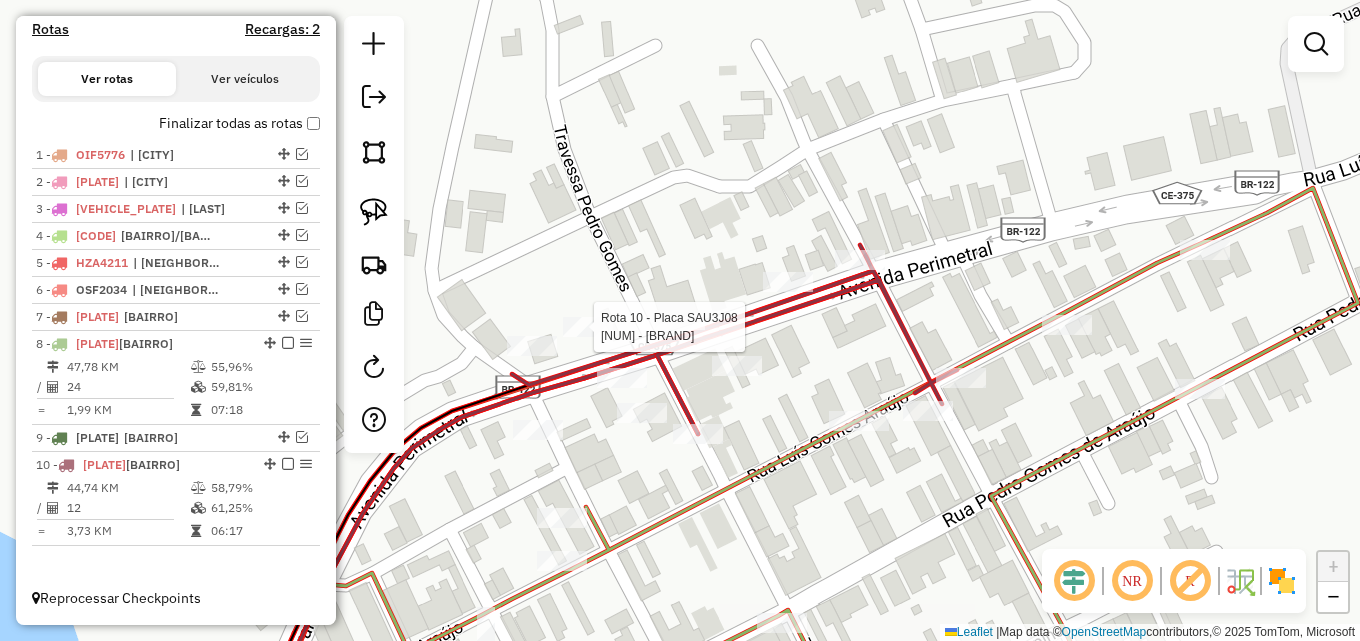 select on "*********" 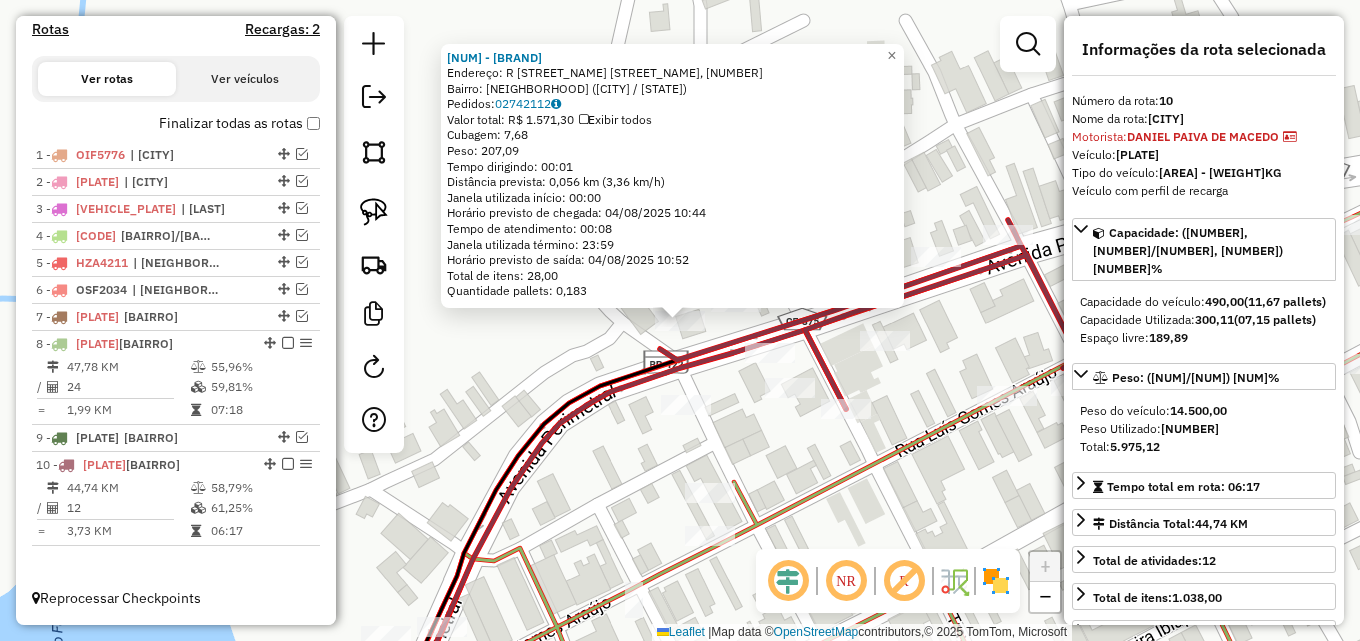 click on "1929 - FAE COMERCIO E SERVI  Endereço: R   LUIZ VICENTE DA SILVA, 17   Bairro: CENTRO (QUIXELO / CE)   Pedidos:  02742112   Valor total: R$ 1.571,30   Exibir todos   Cubagem: 7,68  Peso: 207,09  Tempo dirigindo: 00:01   Distância prevista: 0,056 km (3,36 km/h)   Janela utilizada início: 00:00   Horário previsto de chegada: 04/08/2025 10:44   Tempo de atendimento: 00:08   Janela utilizada término: 23:59   Horário previsto de saída: 04/08/2025 10:52   Total de itens: 28,00   Quantidade pallets: 0,183  × Janela de atendimento Grade de atendimento Capacidade Transportadoras Veículos Cliente Pedidos  Rotas Selecione os dias de semana para filtrar as janelas de atendimento  Seg   Ter   Qua   Qui   Sex   Sáb   Dom  Informe o período da janela de atendimento: De: Até:  Filtrar exatamente a janela do cliente  Considerar janela de atendimento padrão  Selecione os dias de semana para filtrar as grades de atendimento  Seg   Ter   Qua   Qui   Sex   Sáb   Dom   Clientes fora do dia de atendimento selecionado" 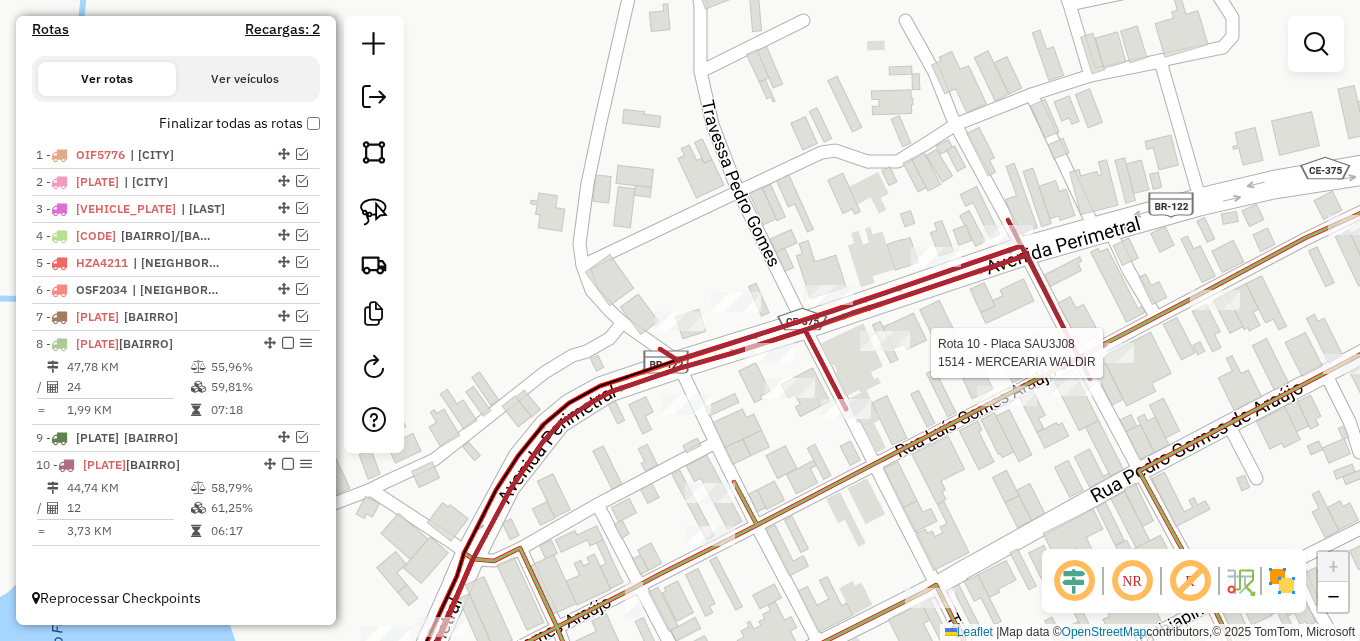 select on "*********" 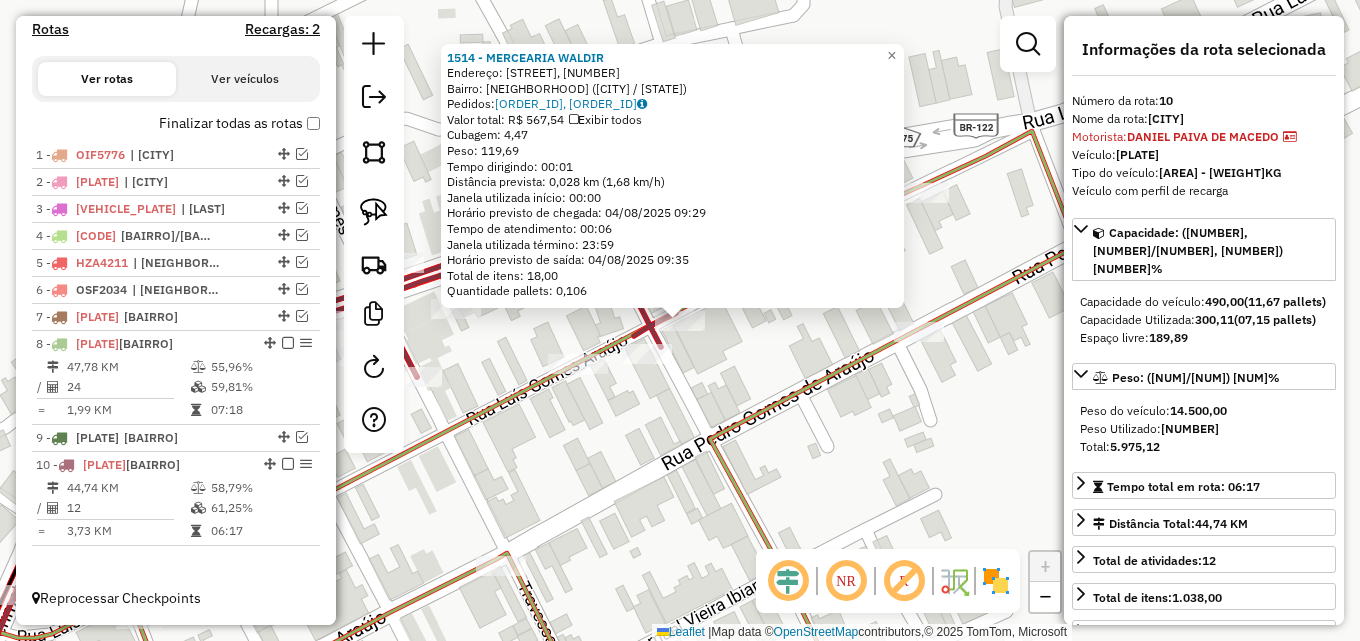 click on "1514 - MERCEARIA WALDIR  Endereço: R    LUIZ GOMES DE ARAUJO,, 412   Bairro: CENTRO (QUIXELO / CE)   Pedidos:  02742110, 02742111   Valor total: R$ 567,54   Exibir todos   Cubagem: 4,47  Peso: 119,69  Tempo dirigindo: 00:01   Distância prevista: 0,028 km (1,68 km/h)   Janela utilizada início: 00:00   Horário previsto de chegada: 04/08/2025 09:29   Tempo de atendimento: 00:06   Janela utilizada término: 23:59   Horário previsto de saída: 04/08/2025 09:35   Total de itens: 18,00   Quantidade pallets: 0,106  × Janela de atendimento Grade de atendimento Capacidade Transportadoras Veículos Cliente Pedidos  Rotas Selecione os dias de semana para filtrar as janelas de atendimento  Seg   Ter   Qua   Qui   Sex   Sáb   Dom  Informe o período da janela de atendimento: De: Até:  Filtrar exatamente a janela do cliente  Considerar janela de atendimento padrão  Selecione os dias de semana para filtrar as grades de atendimento  Seg   Ter   Qua   Qui   Sex   Sáb   Dom   Peso mínimo:   Peso máximo:   De:   De:" 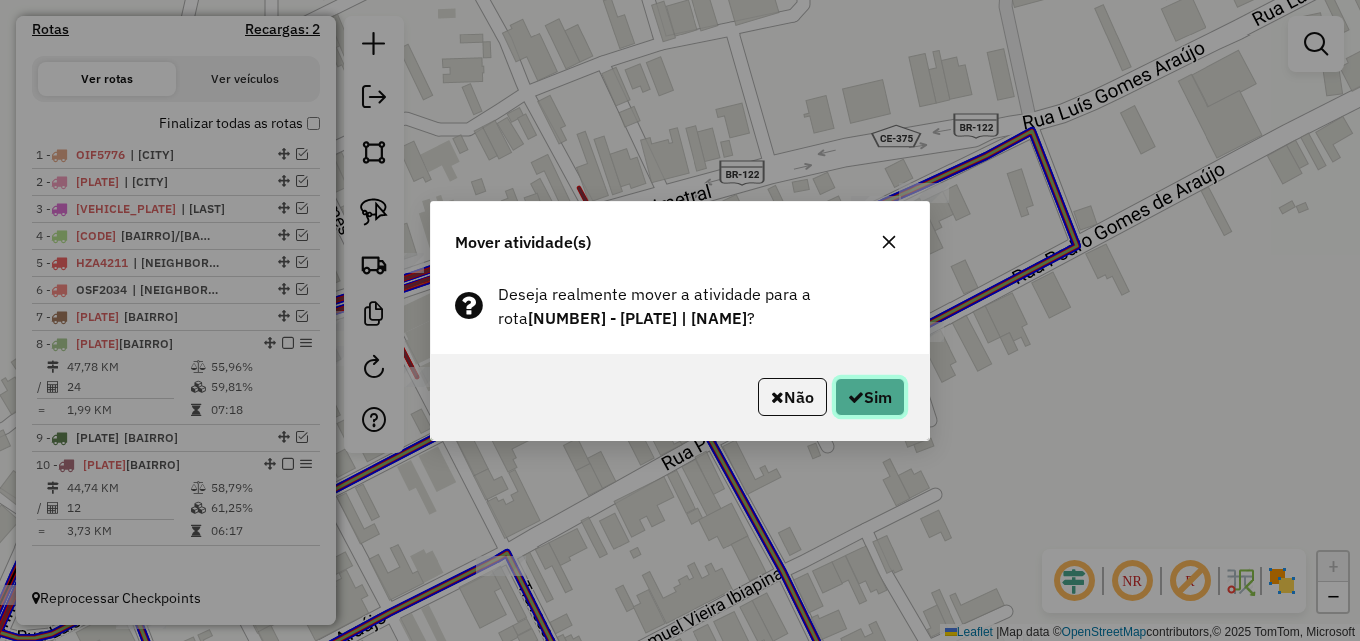 click on "Sim" 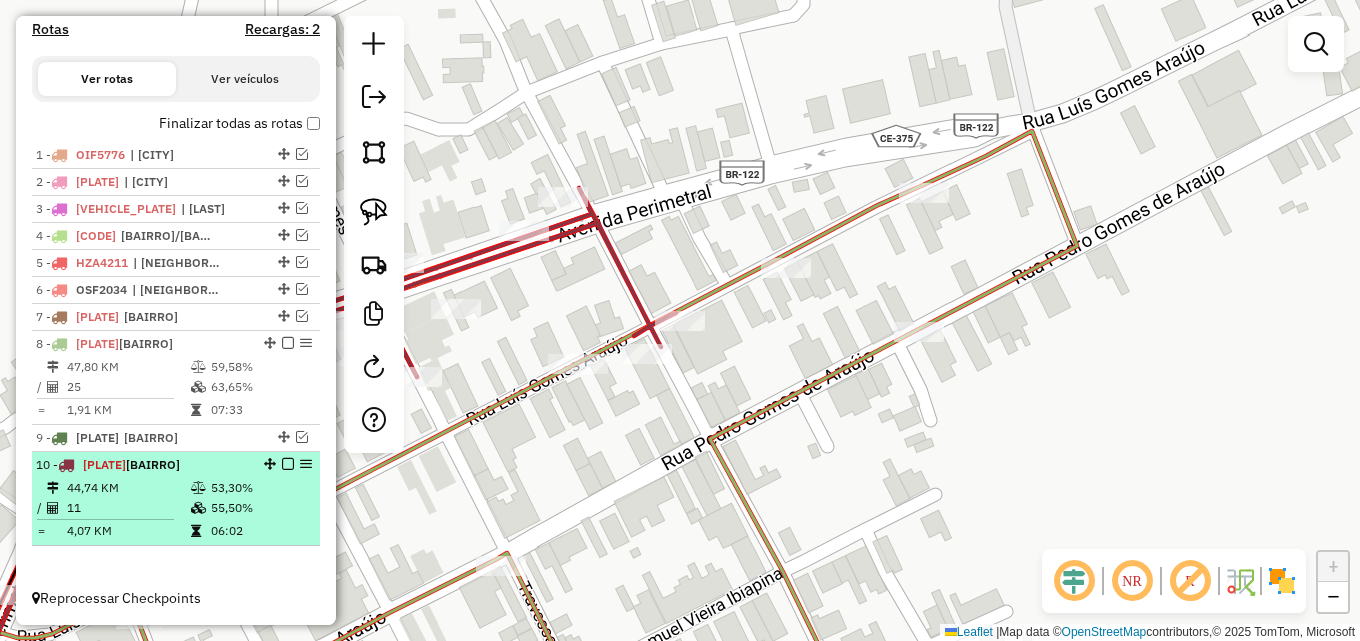 click on "10 -       SAU3J08   | QUIXELÕ  44,74 KM   53,30%  /  11   55,50%     =  4,07 KM   06:02" at bounding box center (176, 499) 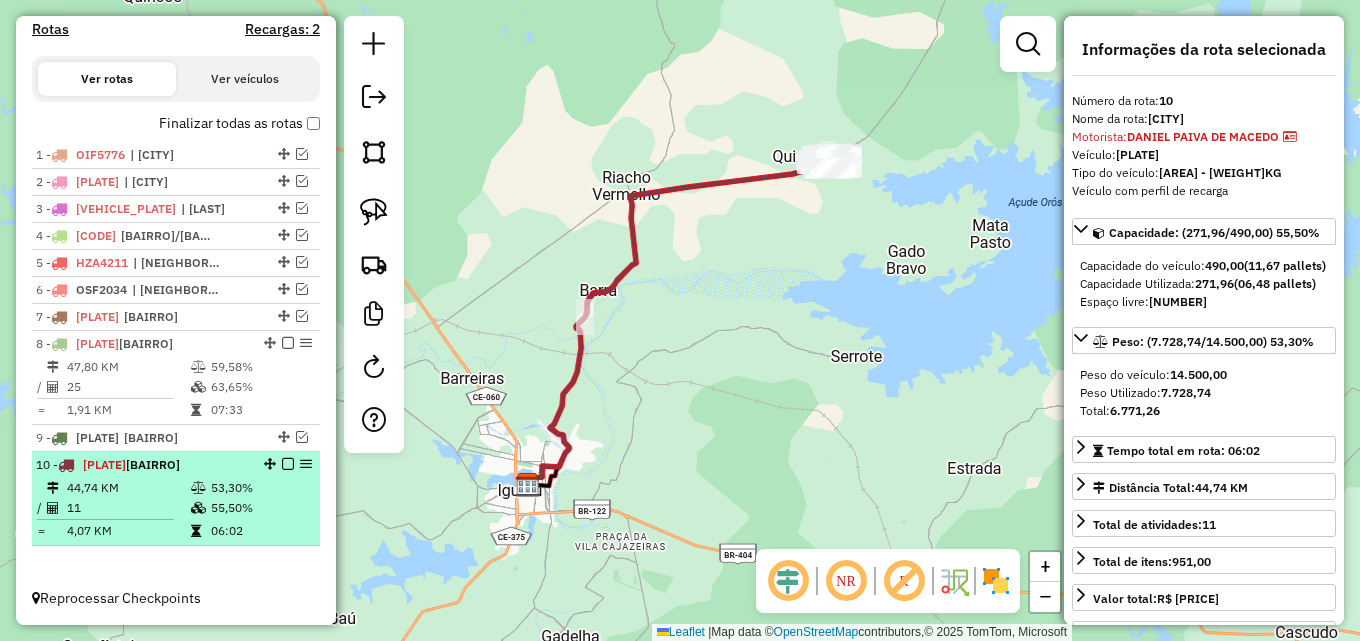 click at bounding box center [288, 464] 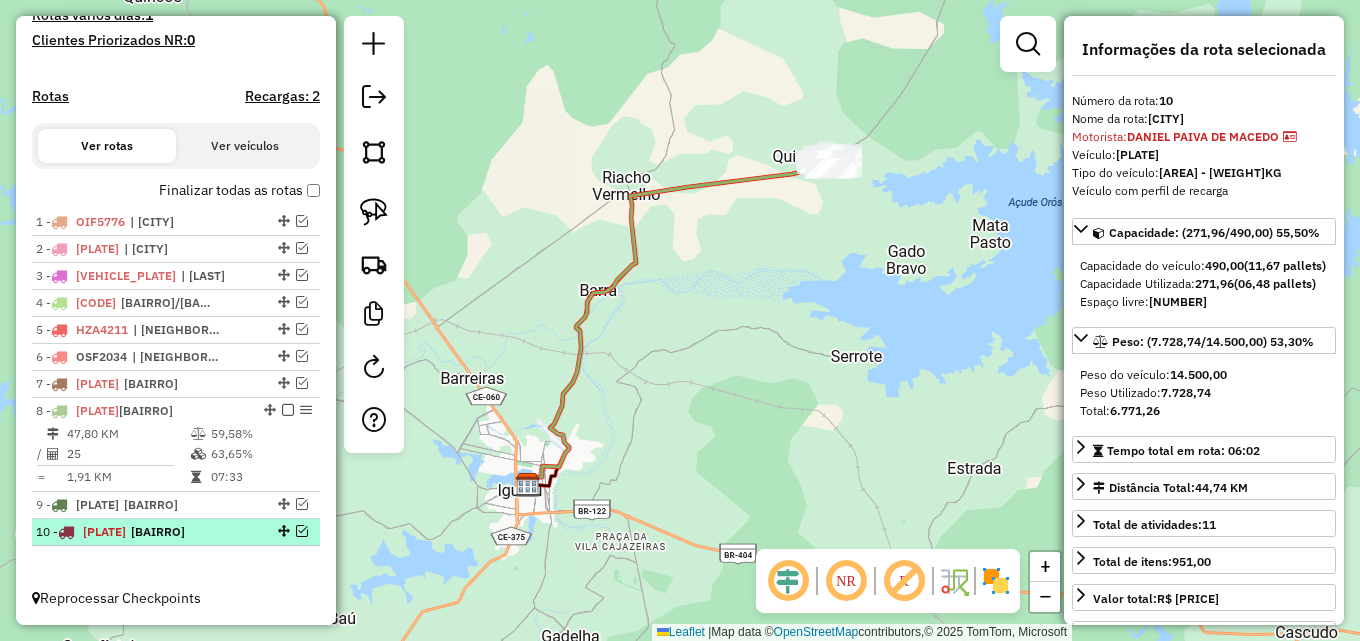 scroll, scrollTop: 581, scrollLeft: 0, axis: vertical 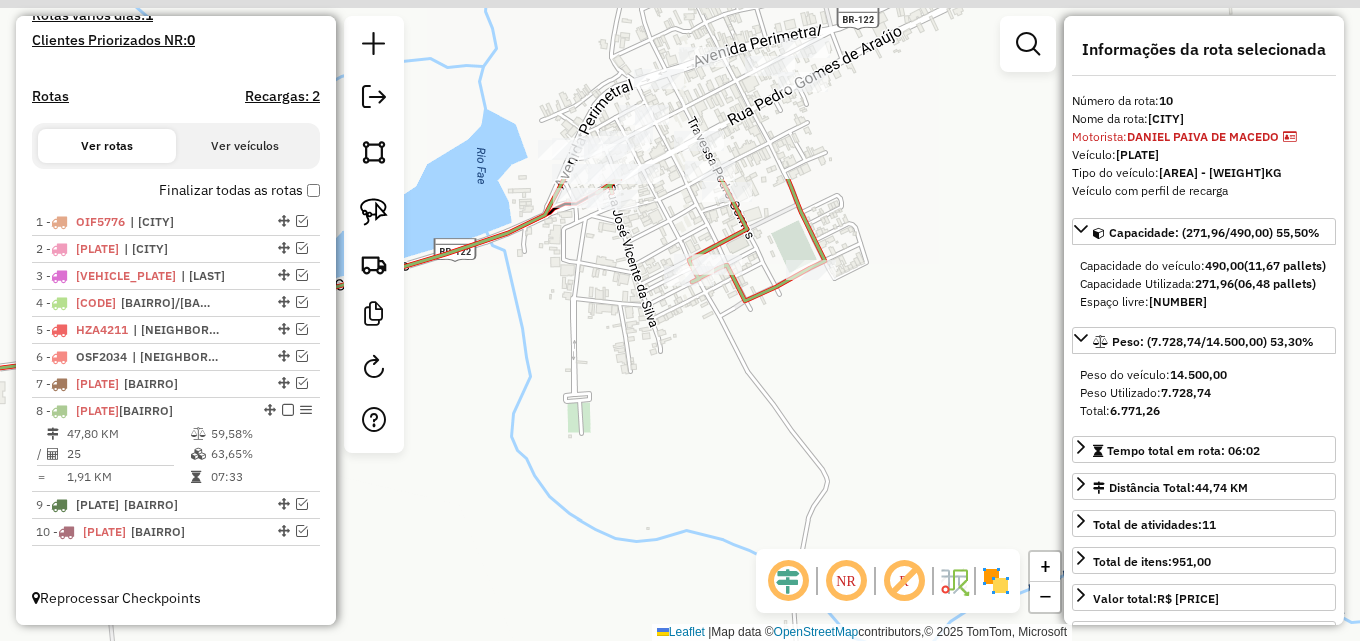 drag, startPoint x: 835, startPoint y: 97, endPoint x: 716, endPoint y: 351, distance: 280.4942 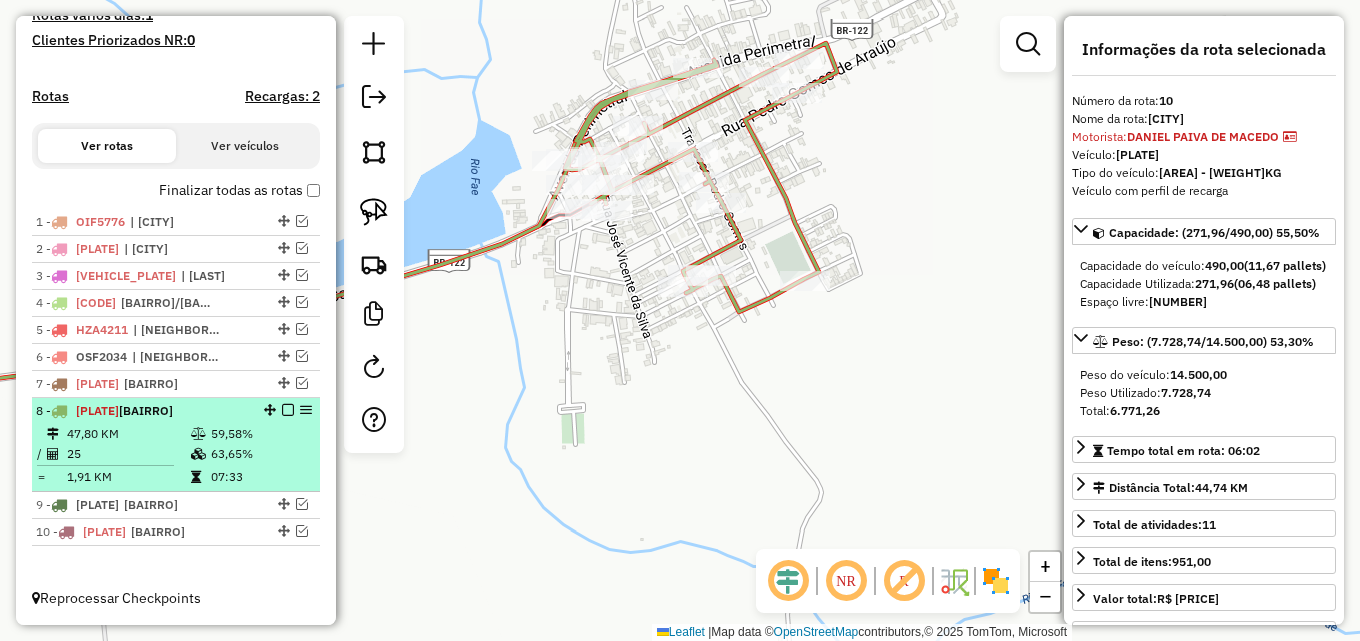 click on "59,58%" at bounding box center [260, 434] 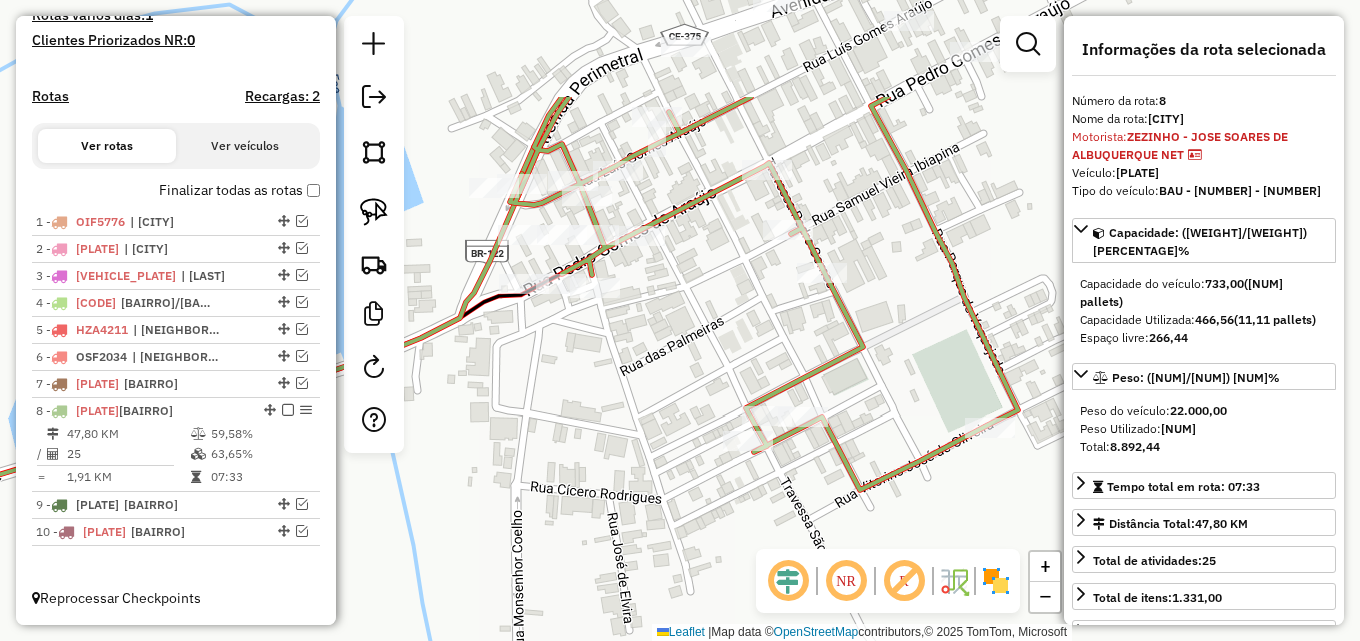 drag, startPoint x: 756, startPoint y: 166, endPoint x: 655, endPoint y: 327, distance: 190.05789 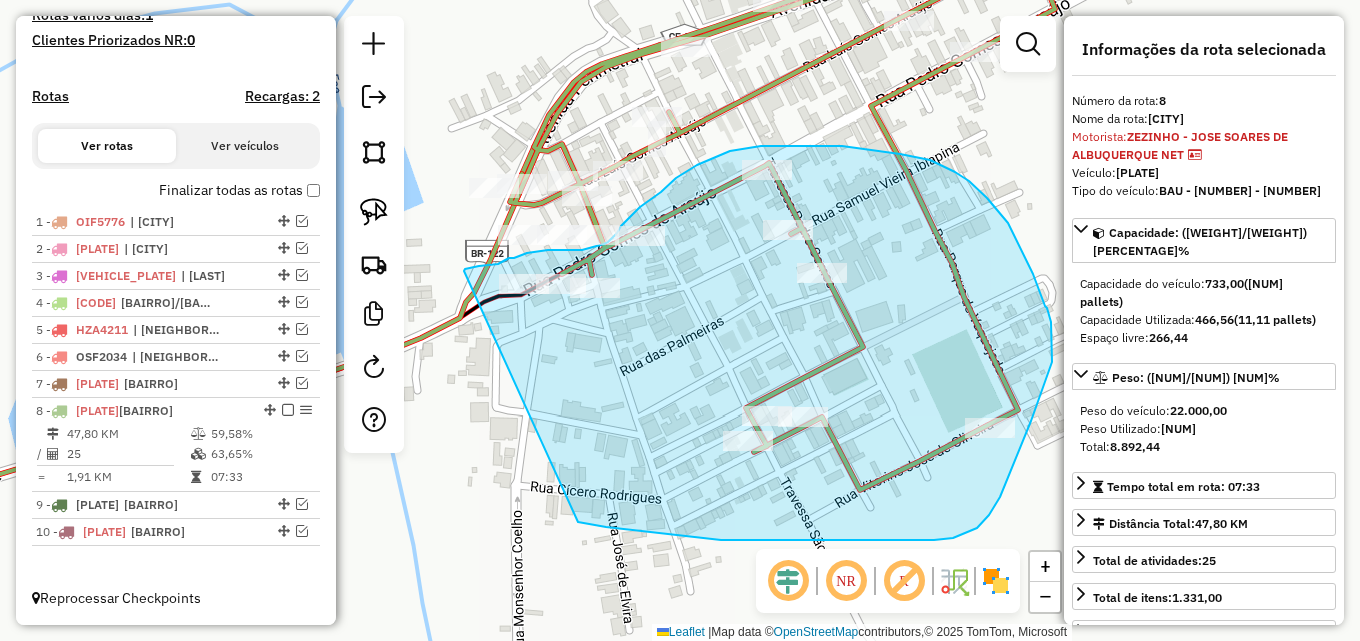 drag, startPoint x: 464, startPoint y: 271, endPoint x: 556, endPoint y: 515, distance: 260.7681 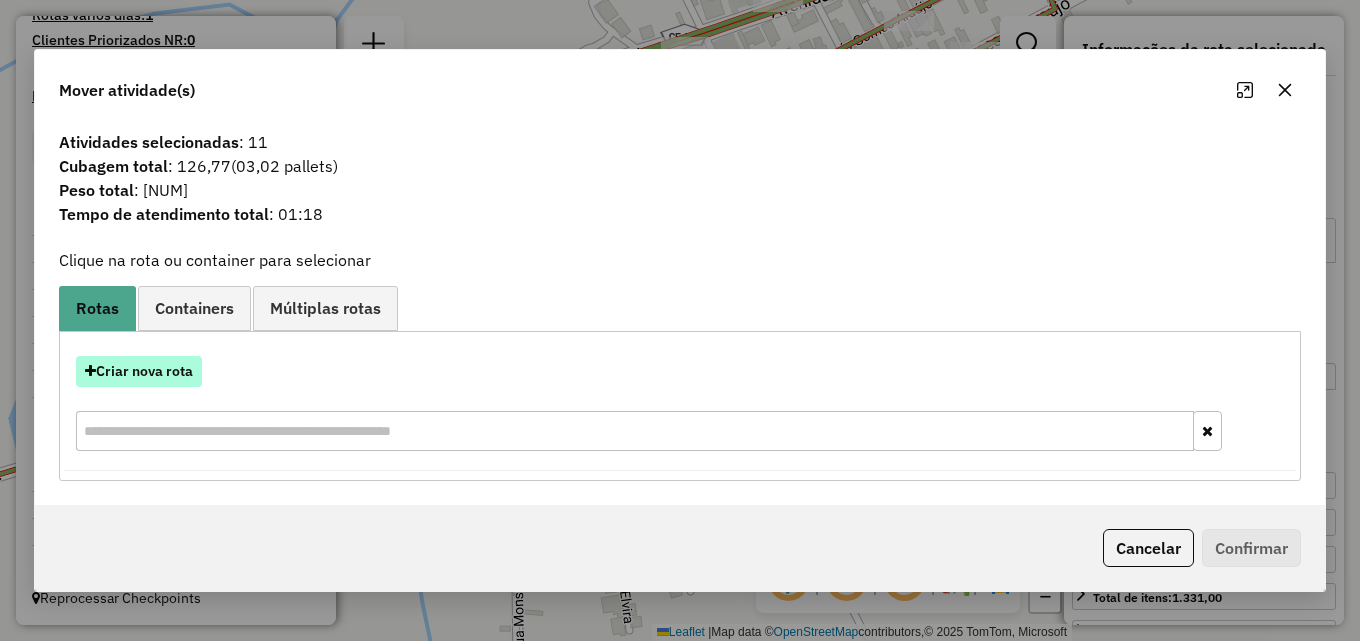 click on "Criar nova rota" at bounding box center [139, 371] 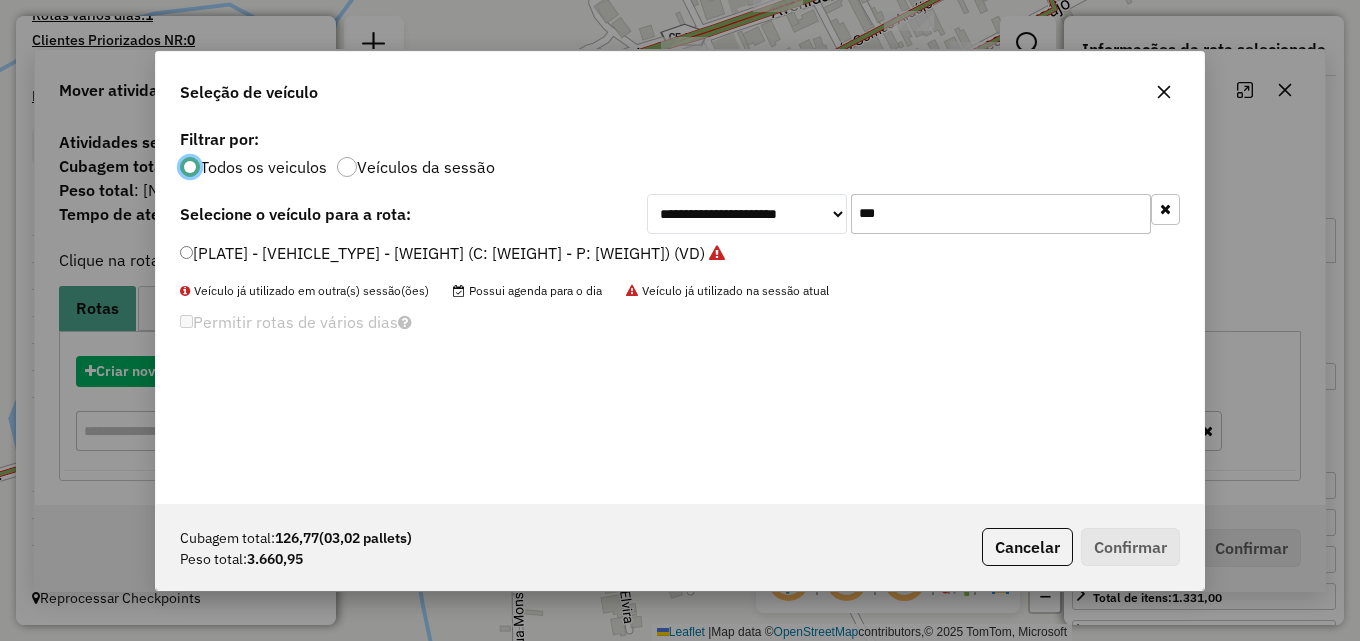 scroll, scrollTop: 11, scrollLeft: 6, axis: both 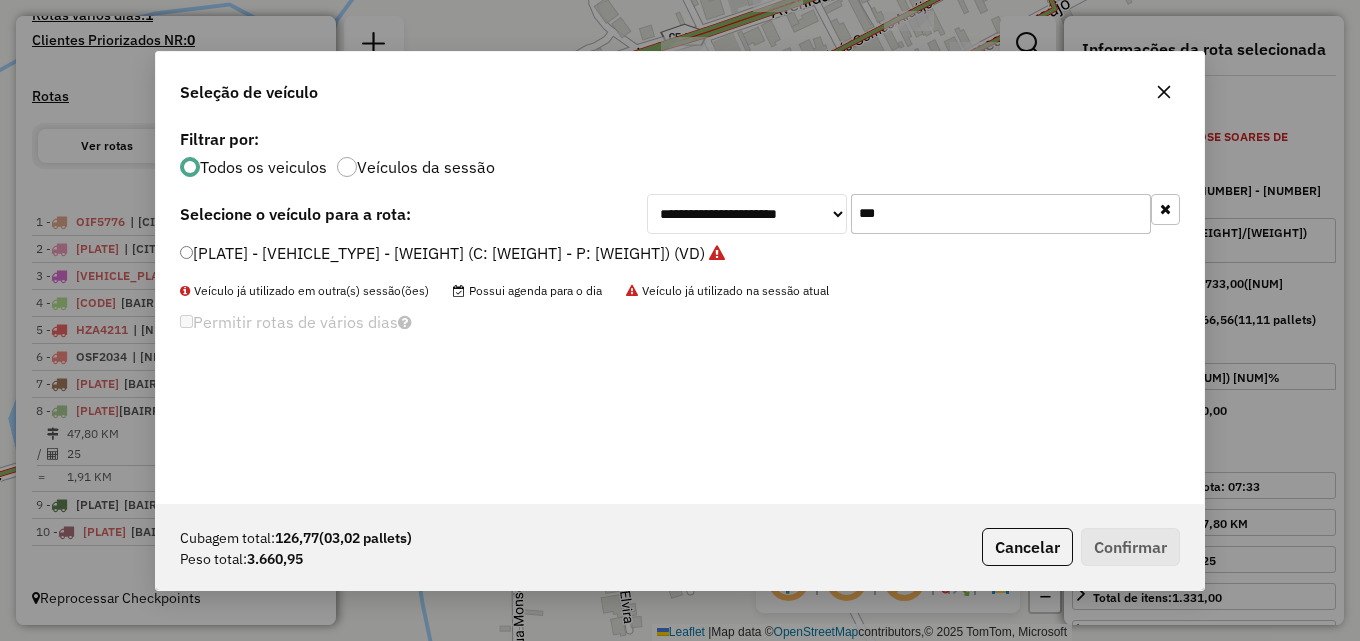 drag, startPoint x: 899, startPoint y: 225, endPoint x: 722, endPoint y: 226, distance: 177.00282 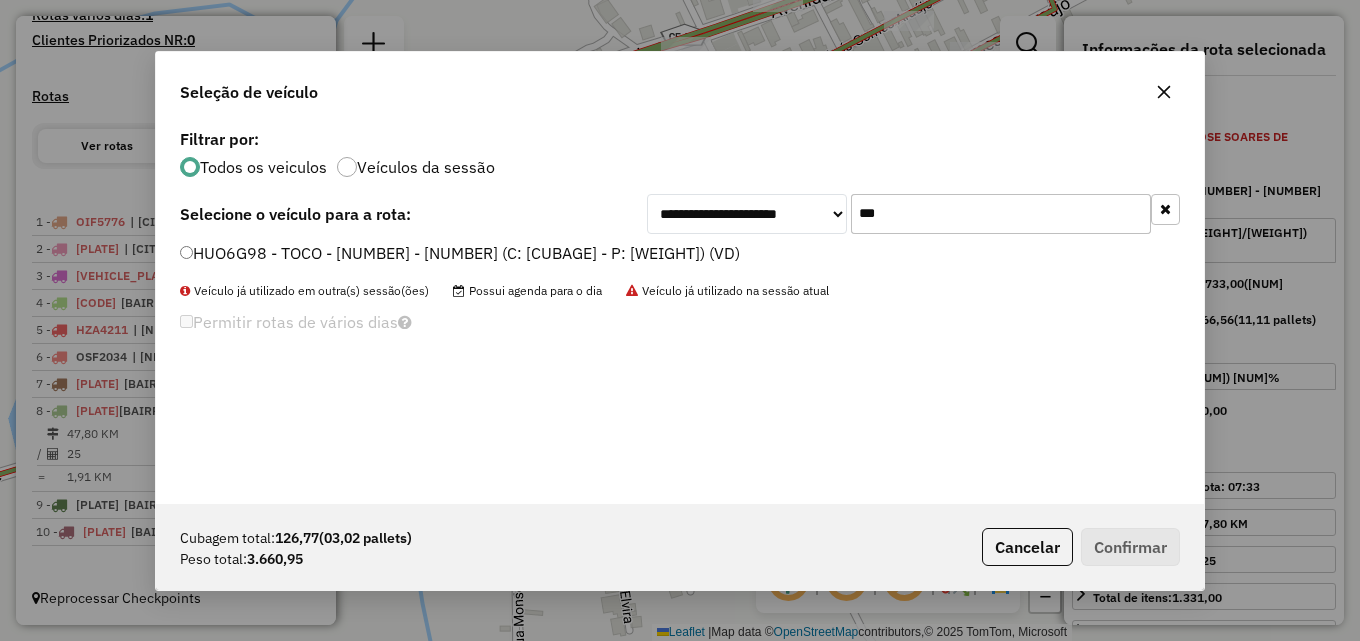 type on "***" 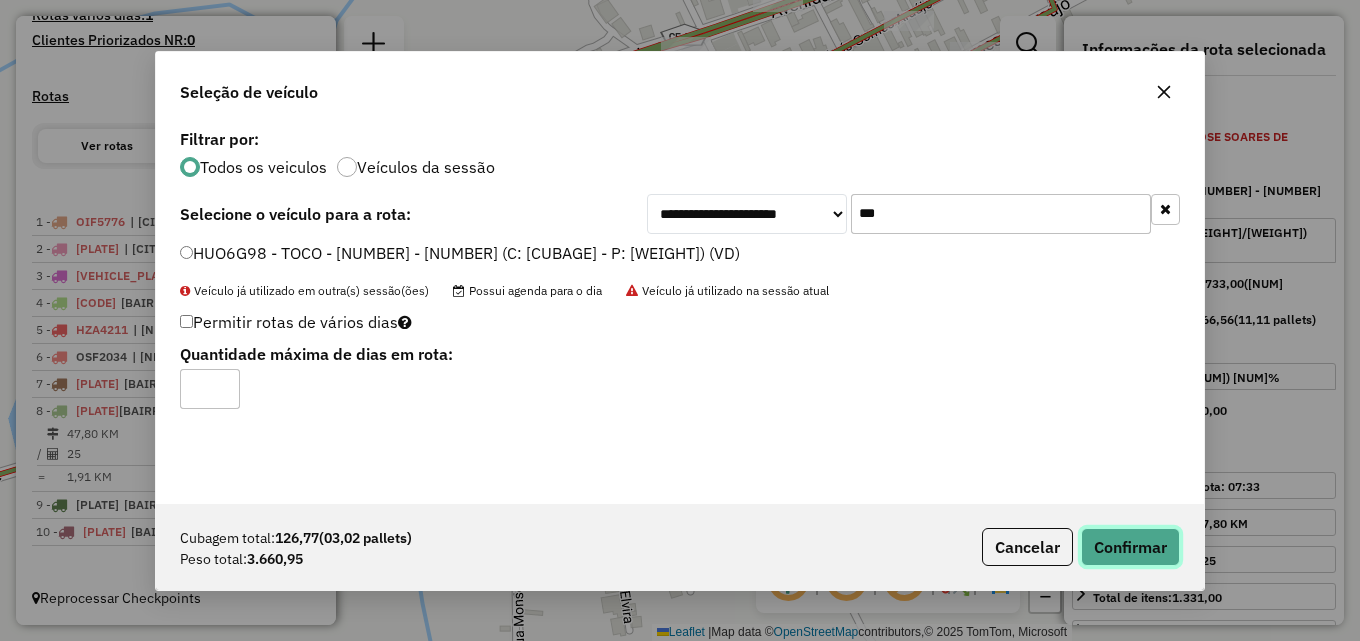 click on "Confirmar" 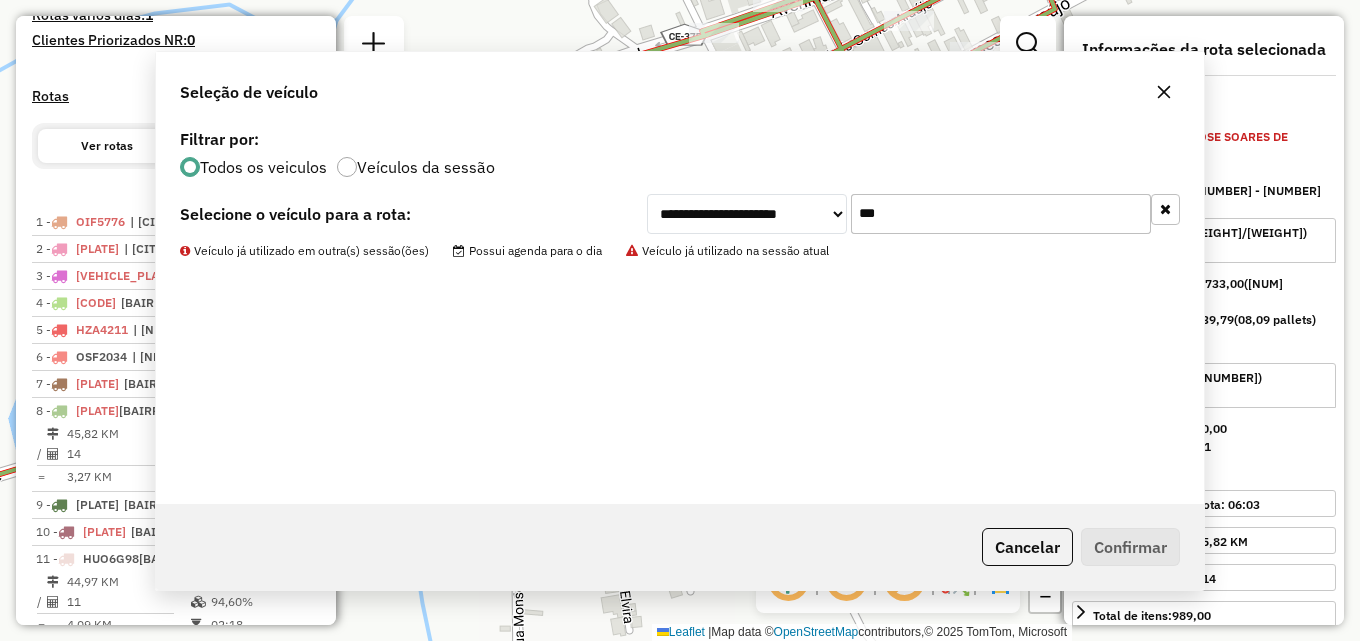 scroll, scrollTop: 675, scrollLeft: 0, axis: vertical 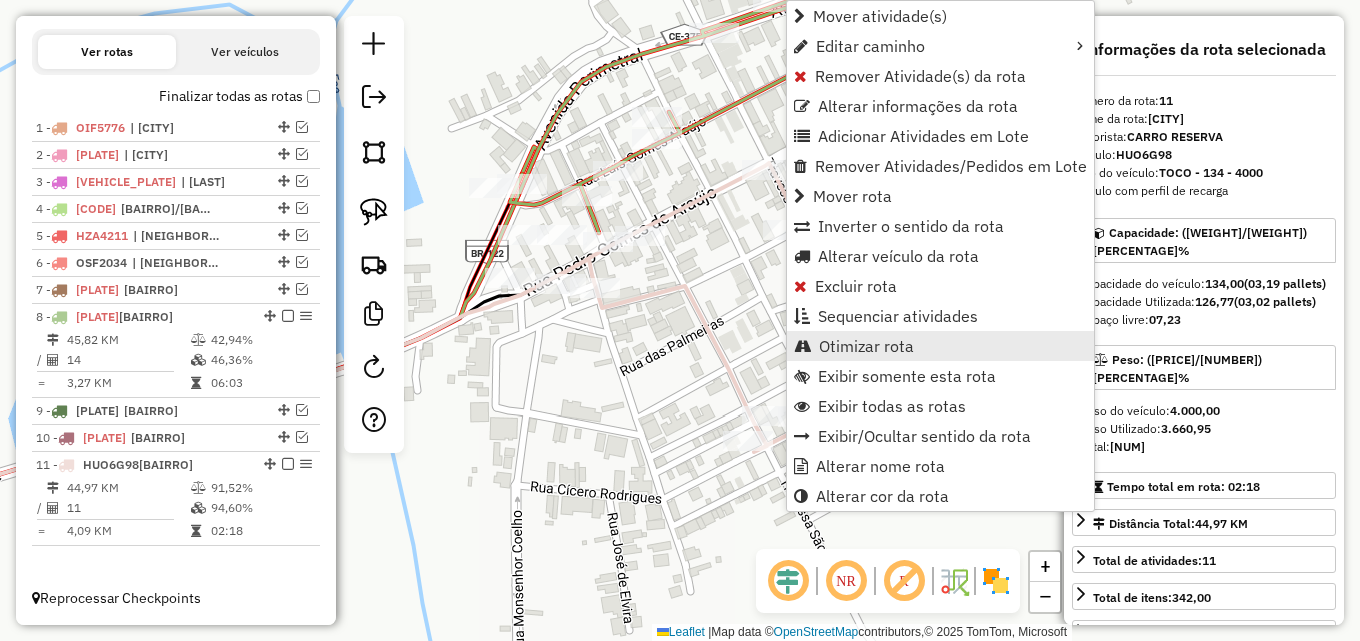 click on "Otimizar rota" at bounding box center (866, 346) 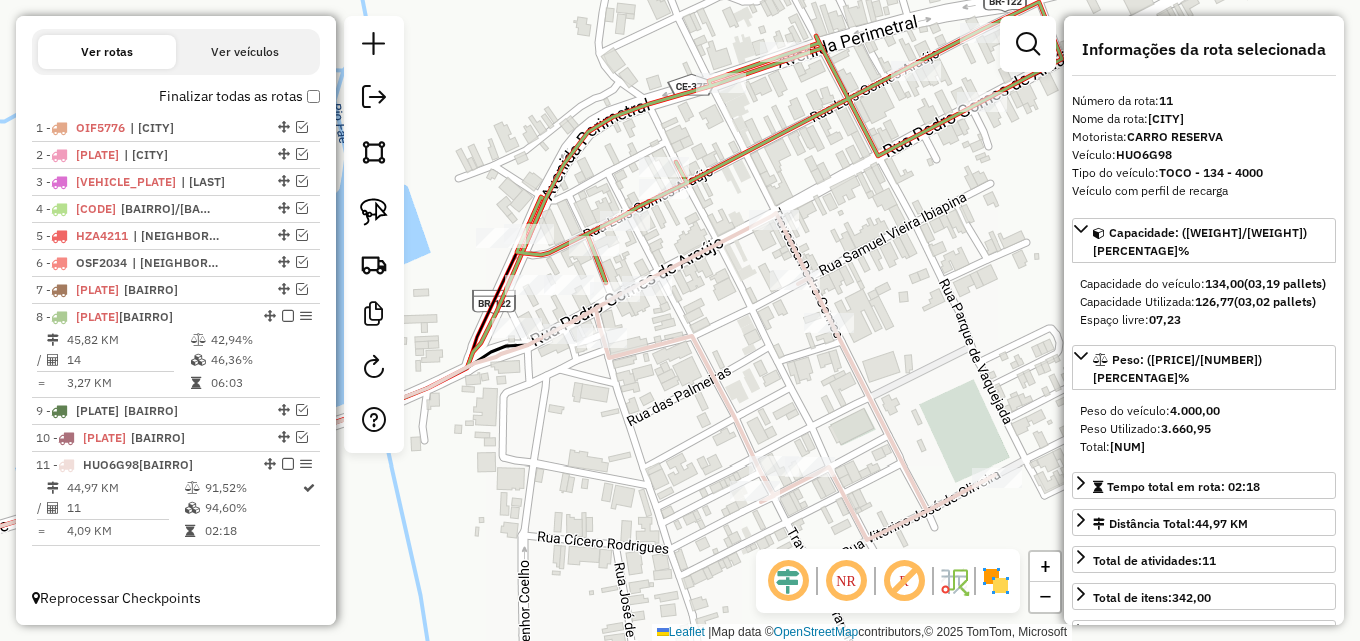 drag, startPoint x: 620, startPoint y: 365, endPoint x: 628, endPoint y: 393, distance: 29.12044 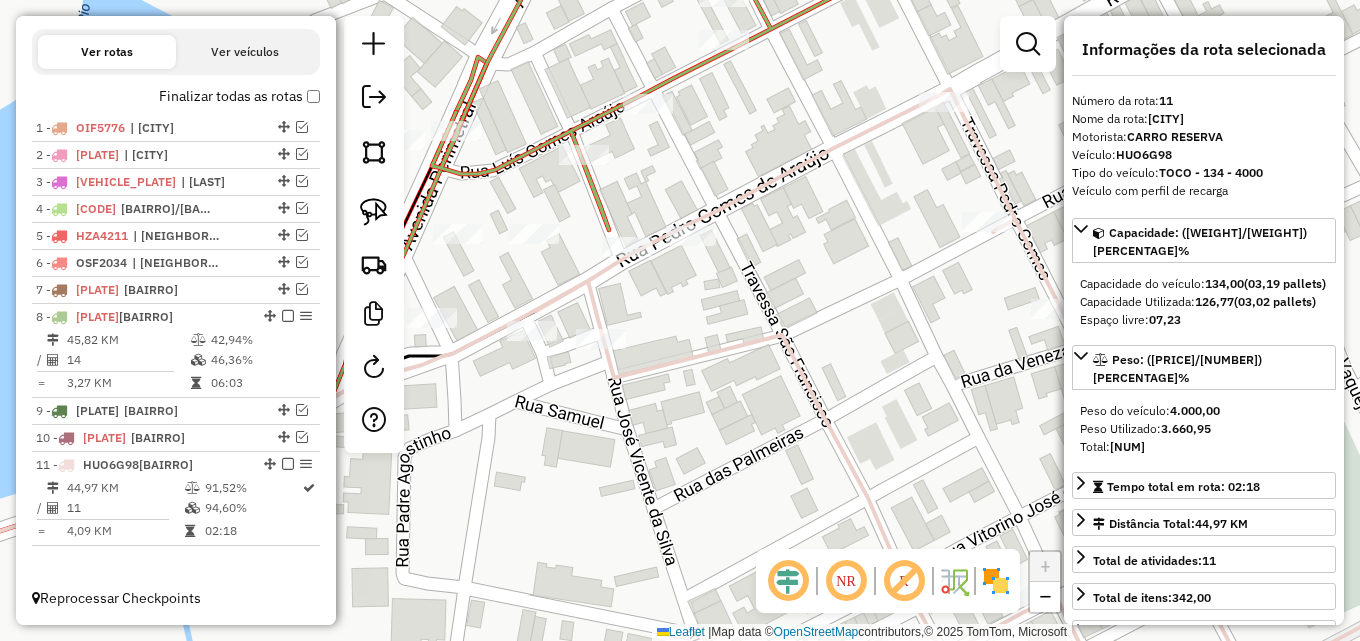 drag, startPoint x: 729, startPoint y: 279, endPoint x: 732, endPoint y: 297, distance: 18.248287 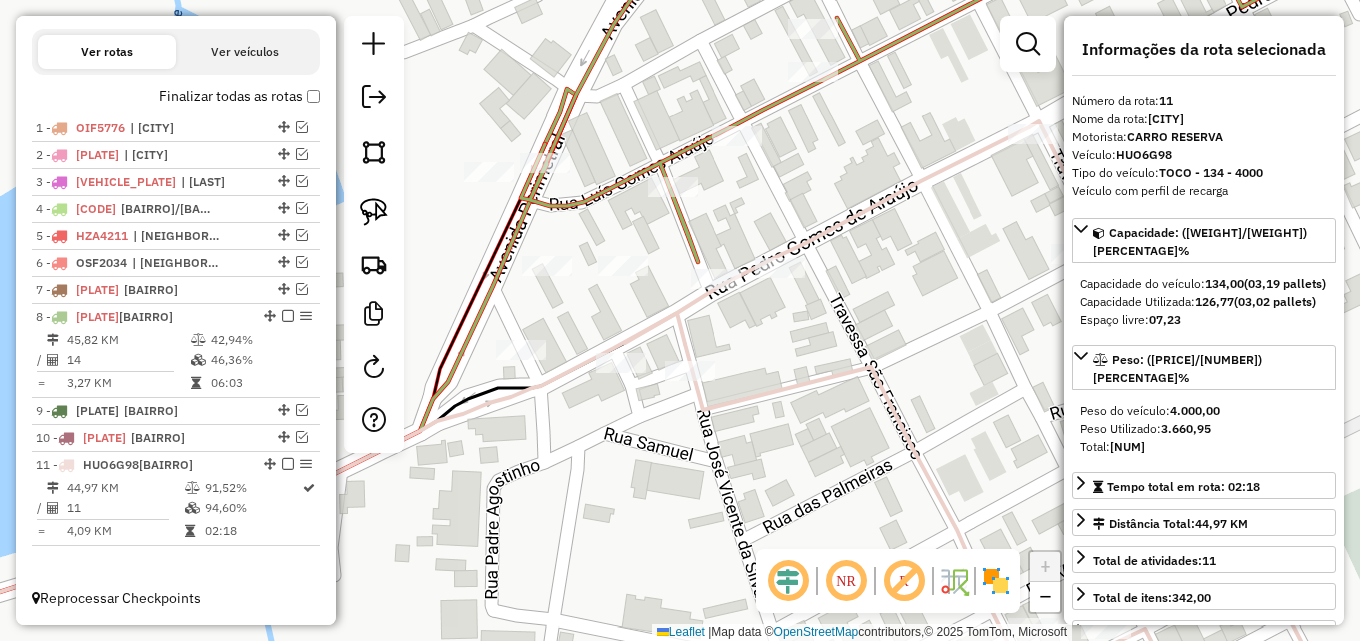 drag, startPoint x: 732, startPoint y: 297, endPoint x: 850, endPoint y: 369, distance: 138.23169 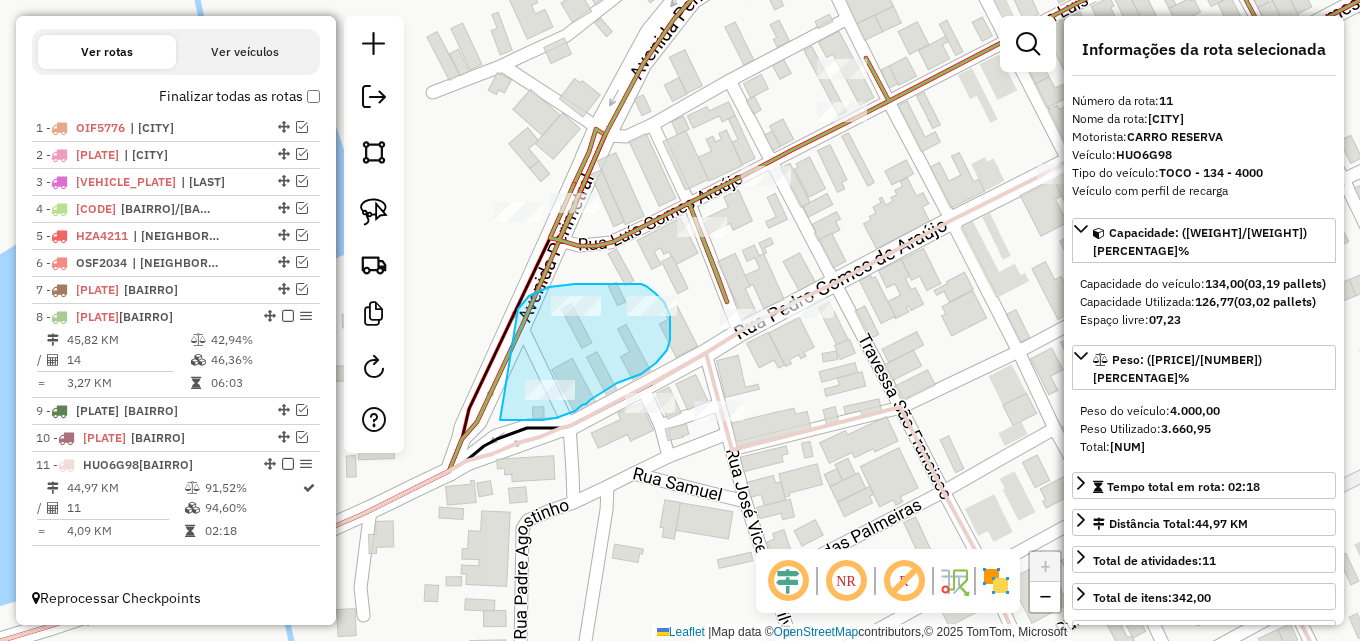 drag, startPoint x: 532, startPoint y: 294, endPoint x: 500, endPoint y: 420, distance: 130 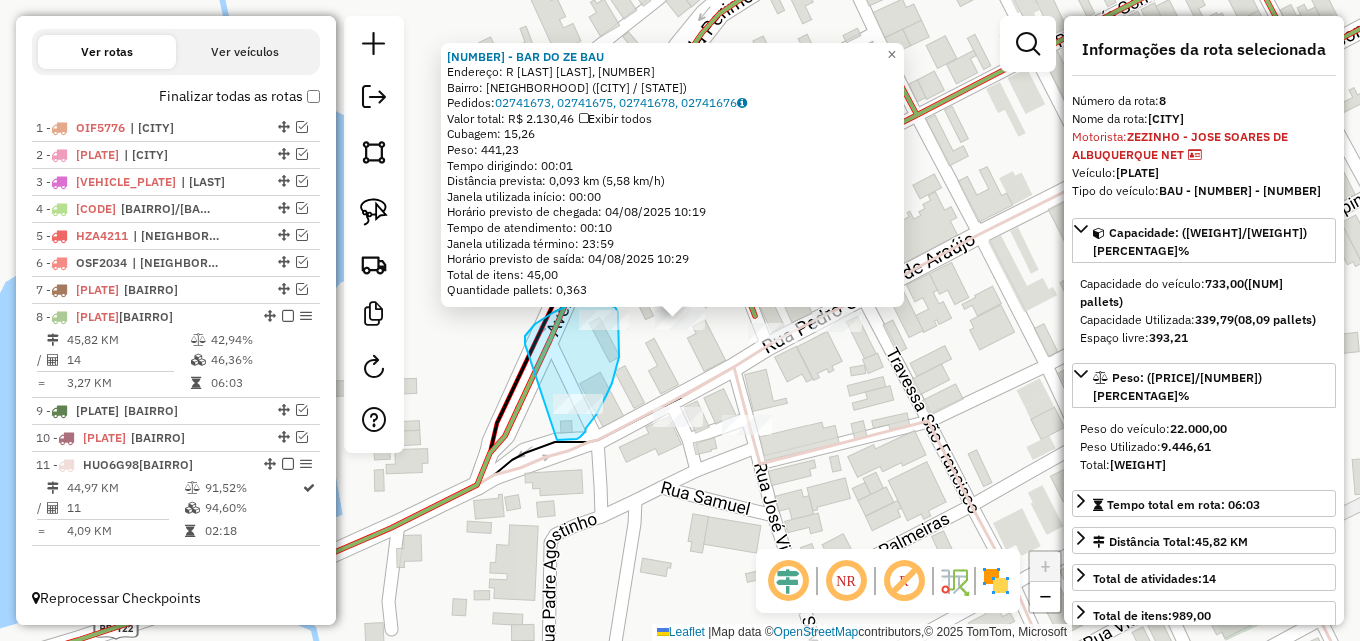 drag, startPoint x: 525, startPoint y: 344, endPoint x: 553, endPoint y: 437, distance: 97.123634 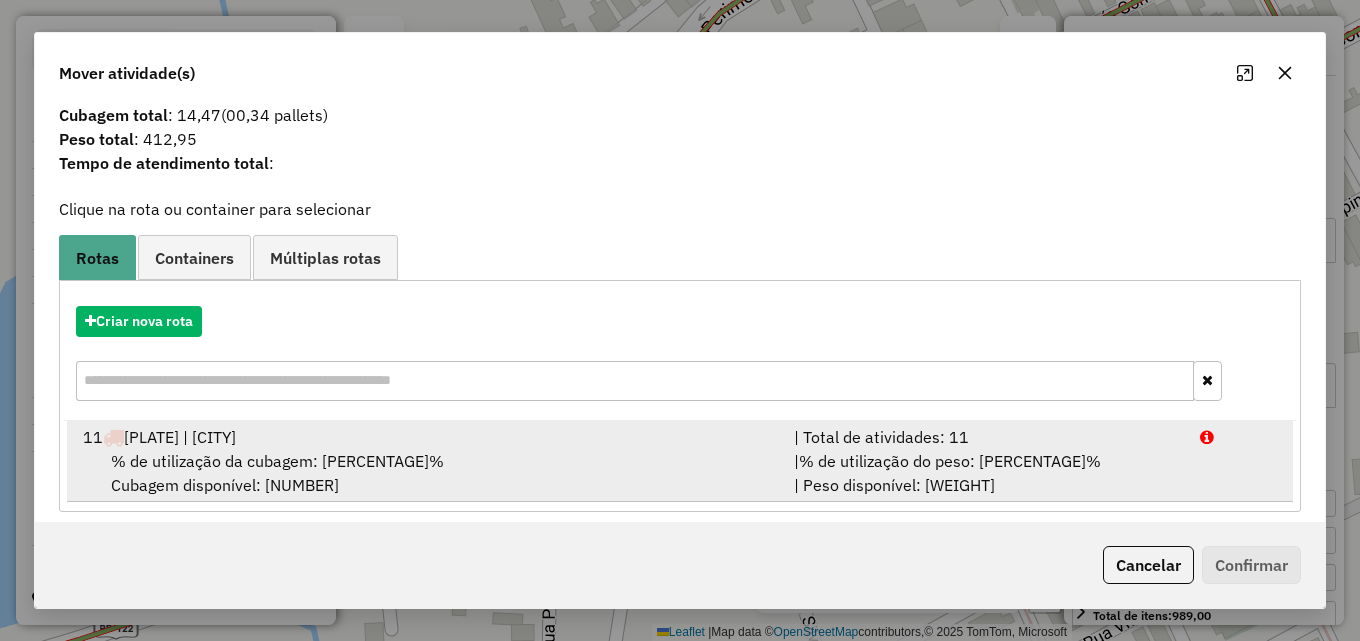 scroll, scrollTop: 48, scrollLeft: 0, axis: vertical 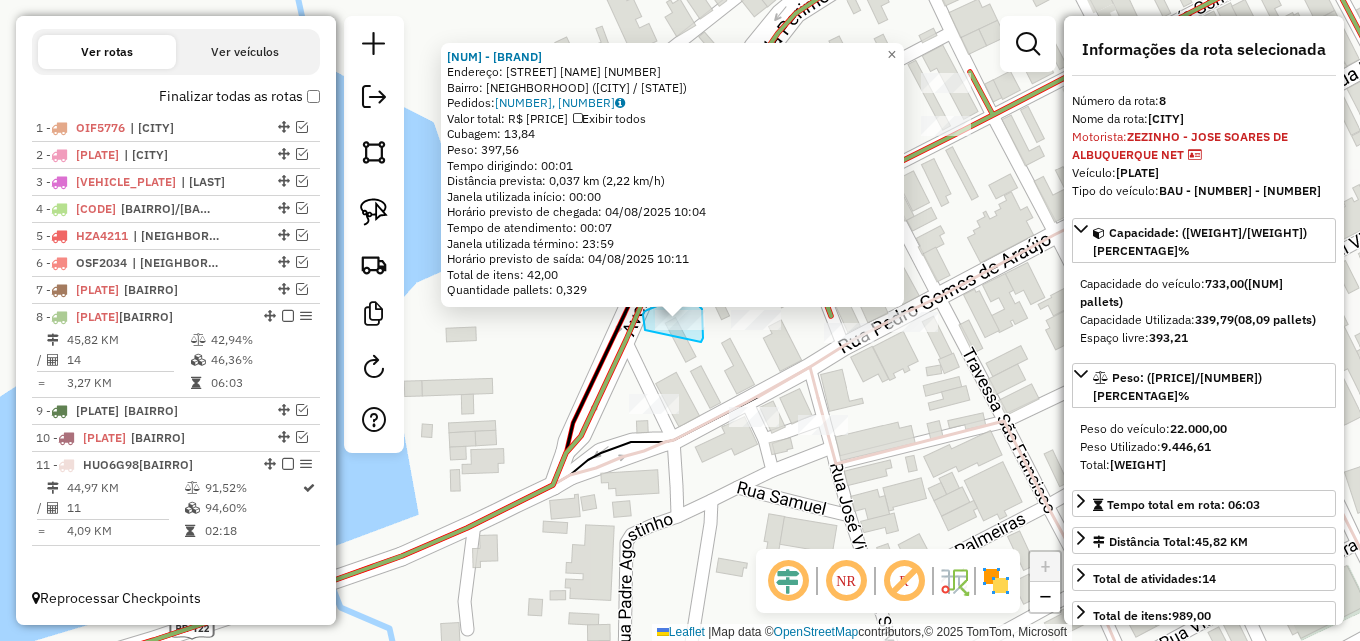 drag, startPoint x: 643, startPoint y: 319, endPoint x: 699, endPoint y: 345, distance: 61.741398 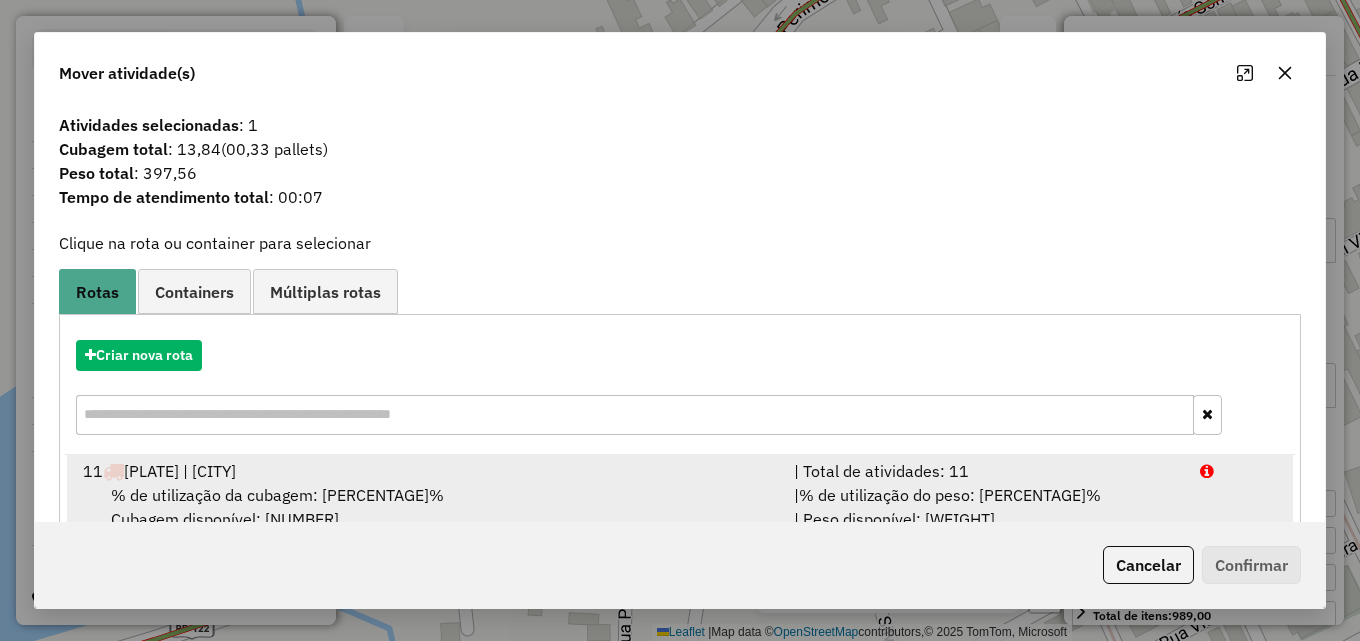drag, startPoint x: 776, startPoint y: 468, endPoint x: 859, endPoint y: 472, distance: 83.09633 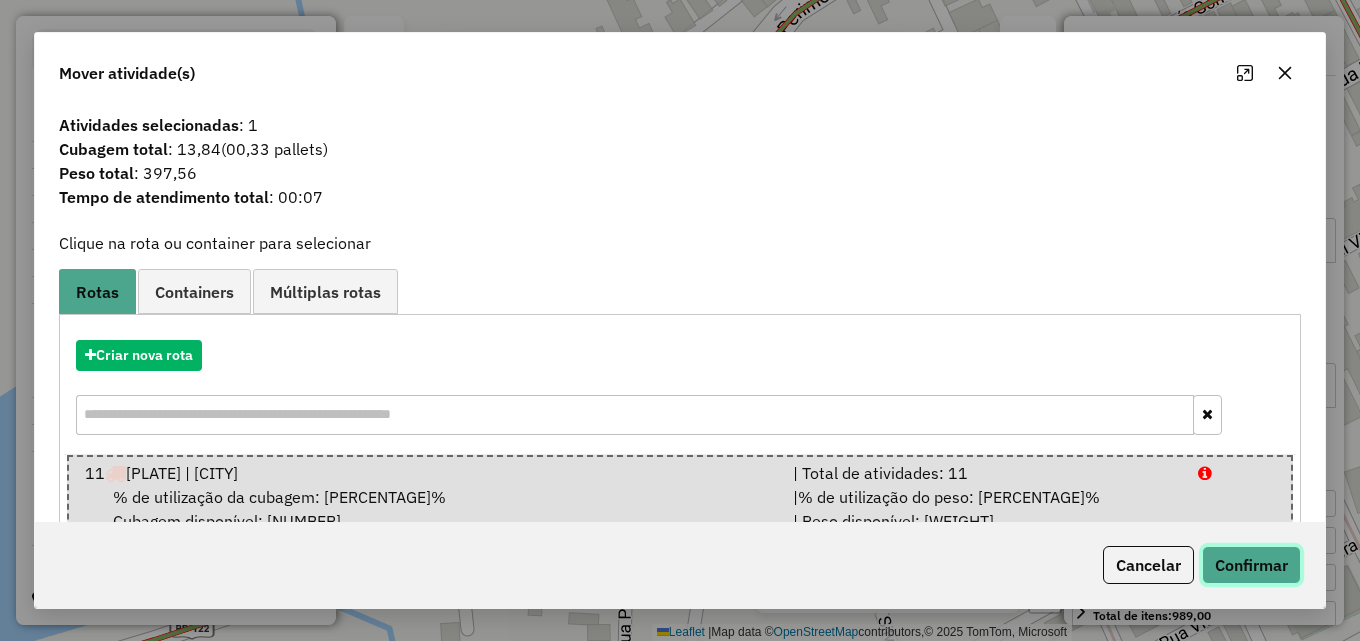 click on "Confirmar" 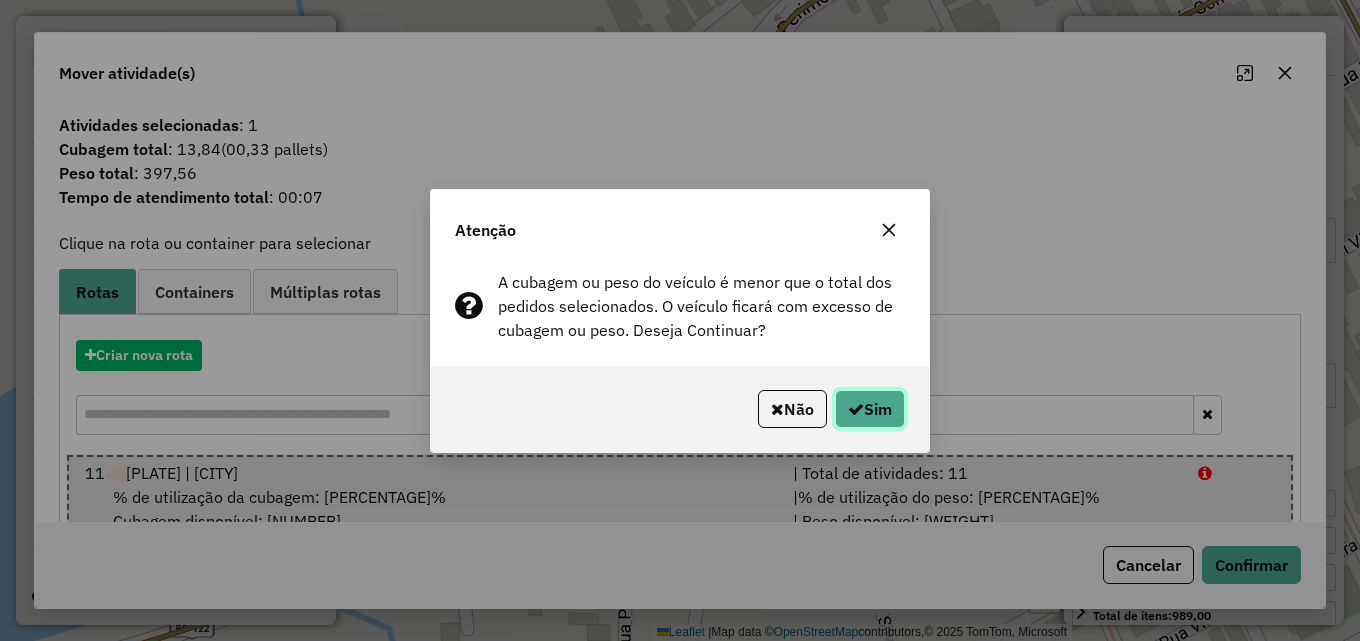 click on "Sim" 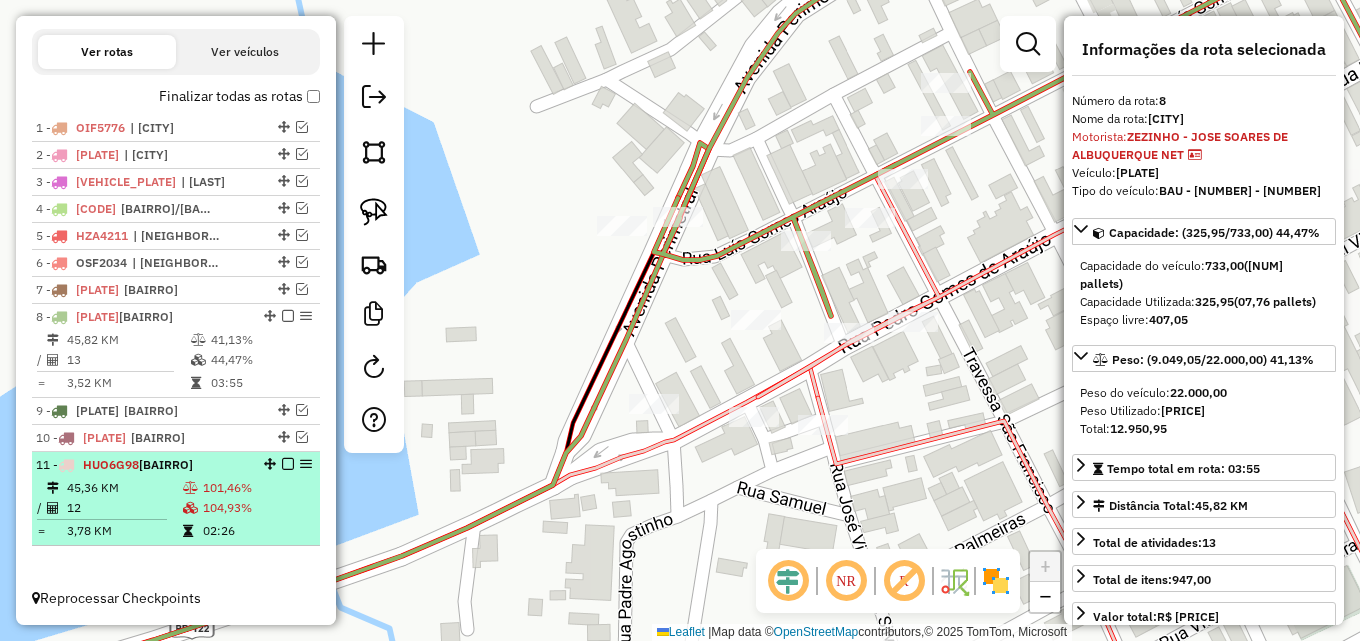 click at bounding box center (192, 488) 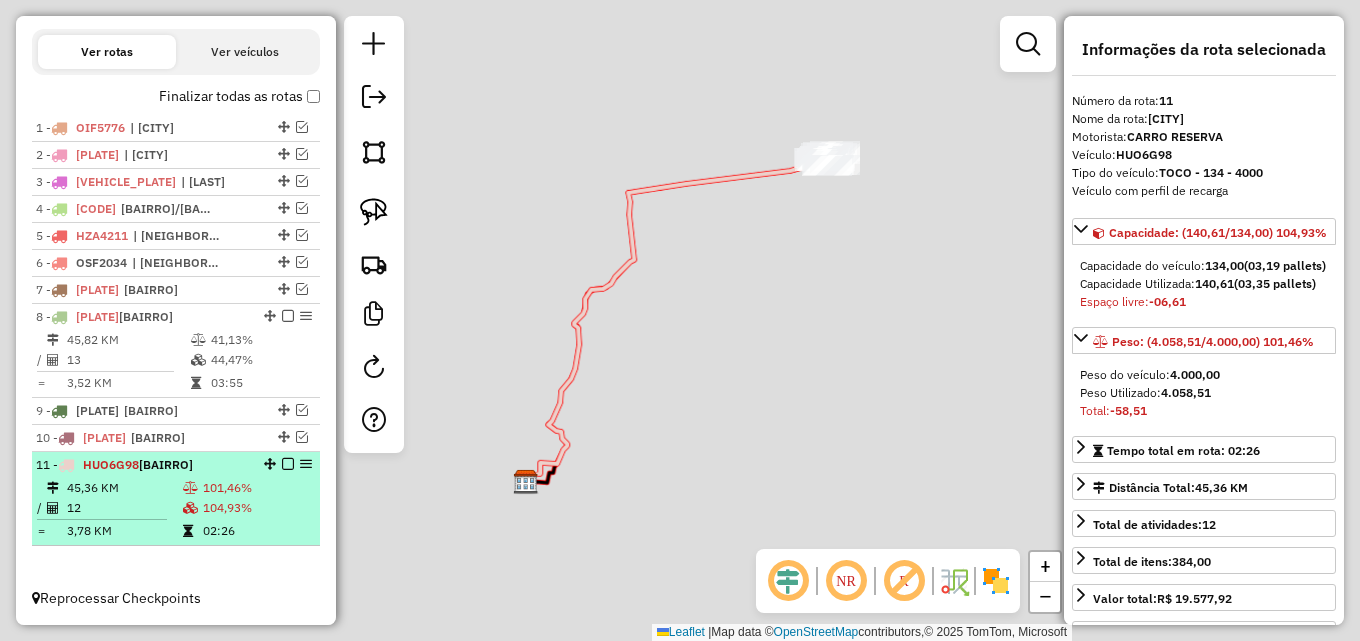 click at bounding box center (288, 464) 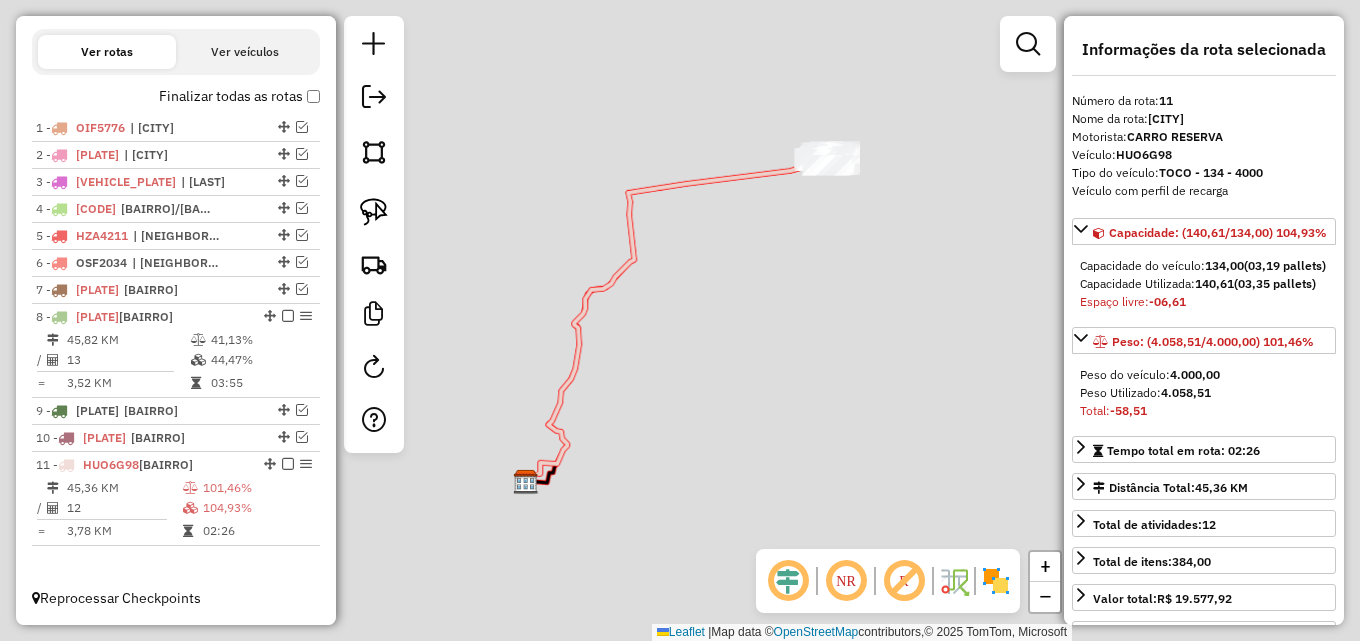scroll, scrollTop: 608, scrollLeft: 0, axis: vertical 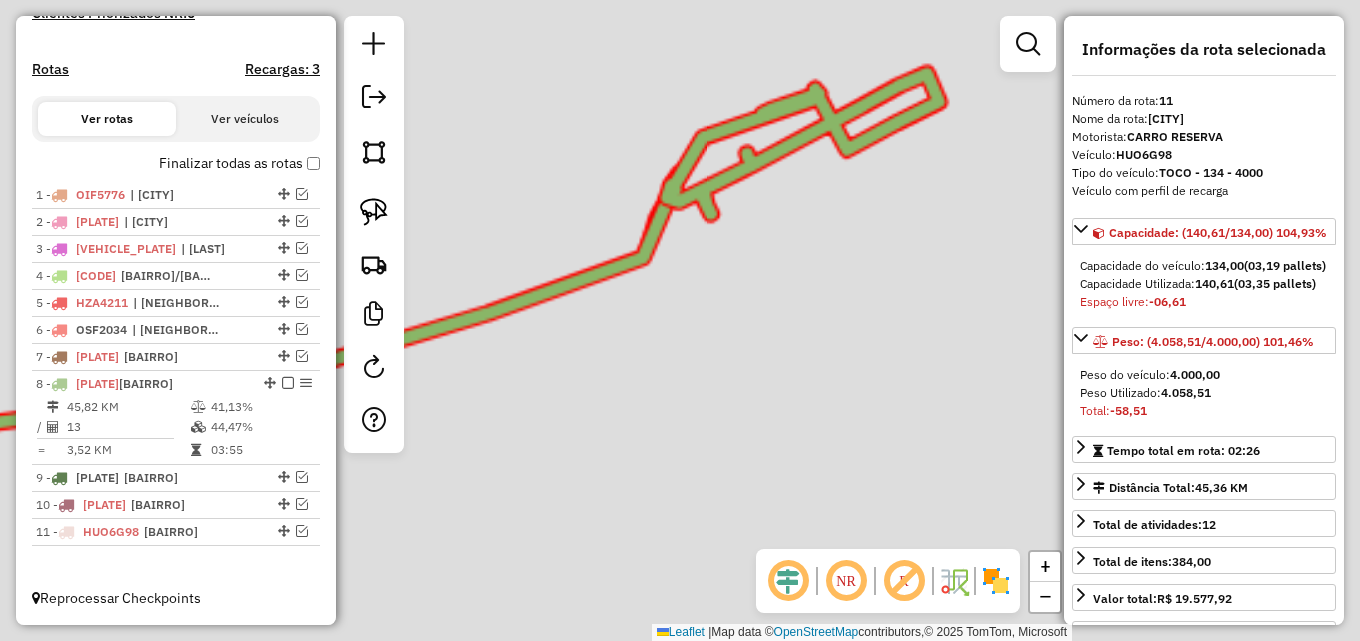 click on "Janela de atendimento Grade de atendimento Capacidade Transportadoras Veículos Cliente Pedidos  Rotas Selecione os dias de semana para filtrar as janelas de atendimento  Seg   Ter   Qua   Qui   Sex   Sáb   Dom  Informe o período da janela de atendimento: De: Até:  Filtrar exatamente a janela do cliente  Considerar janela de atendimento padrão  Selecione os dias de semana para filtrar as grades de atendimento  Seg   Ter   Qua   Qui   Sex   Sáb   Dom   Considerar clientes sem dia de atendimento cadastrado  Clientes fora do dia de atendimento selecionado Filtrar as atividades entre os valores definidos abaixo:  Peso mínimo:   Peso máximo:   Cubagem mínima:   Cubagem máxima:   De:   Até:  Filtrar as atividades entre o tempo de atendimento definido abaixo:  De:   Até:   Considerar capacidade total dos clientes não roteirizados Transportadora: Selecione um ou mais itens Tipo de veículo: Selecione um ou mais itens Veículo: Selecione um ou mais itens Motorista: Selecione um ou mais itens Nome: Rótulo:" 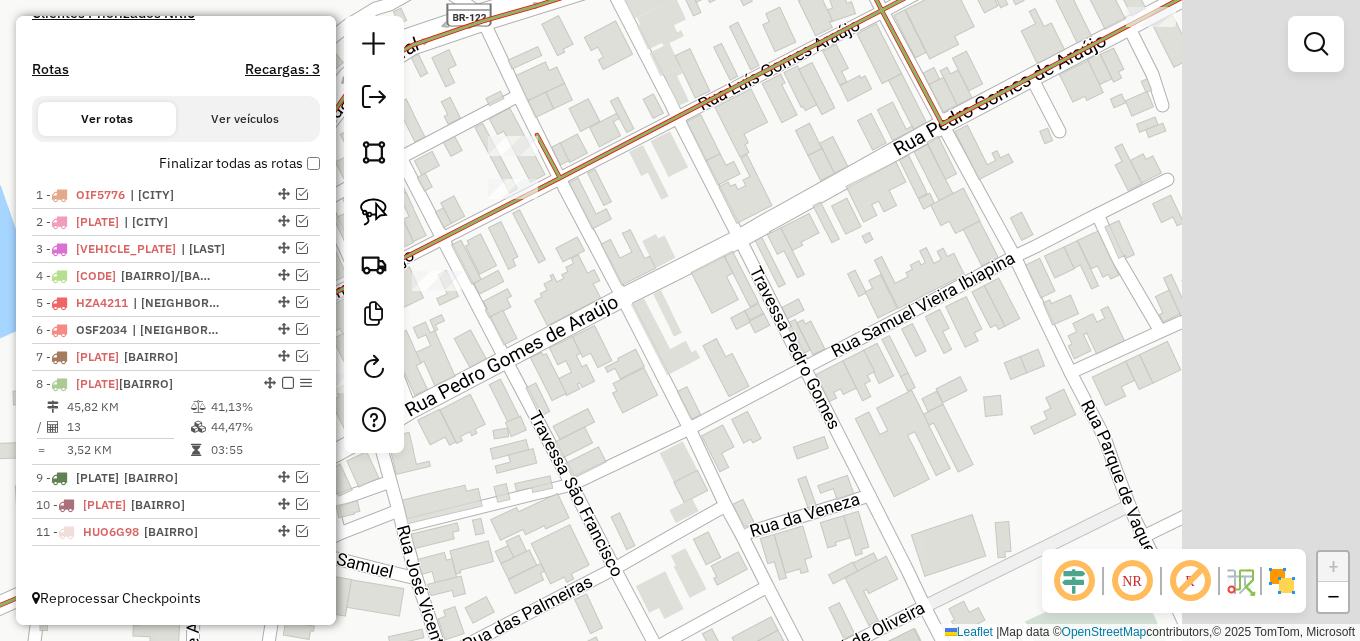 drag, startPoint x: 793, startPoint y: 194, endPoint x: 908, endPoint y: 203, distance: 115.35164 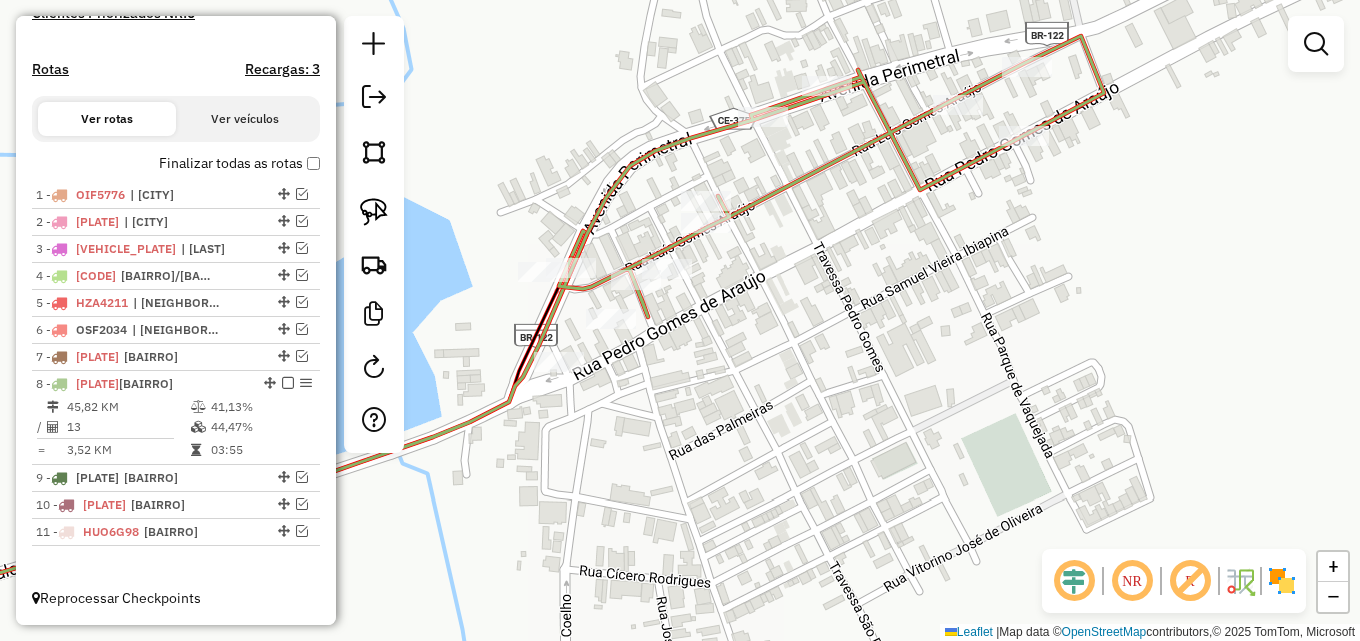 drag, startPoint x: 869, startPoint y: 247, endPoint x: 866, endPoint y: 259, distance: 12.369317 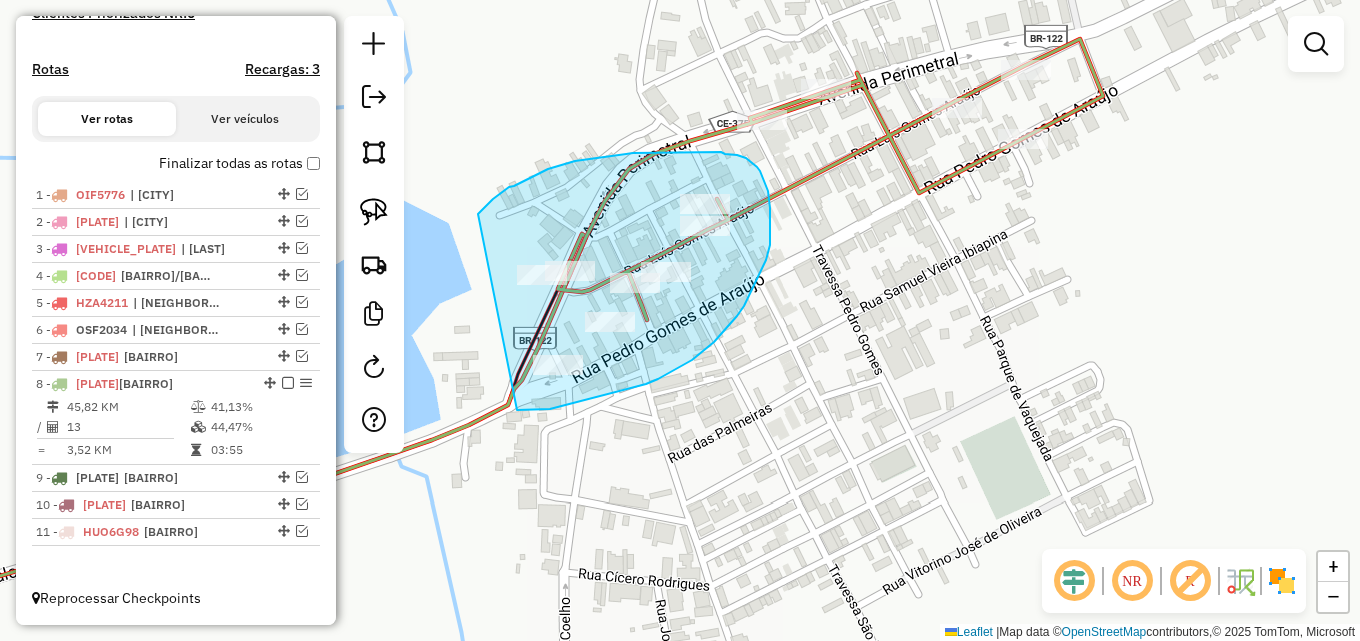 drag, startPoint x: 478, startPoint y: 214, endPoint x: 496, endPoint y: 403, distance: 189.85521 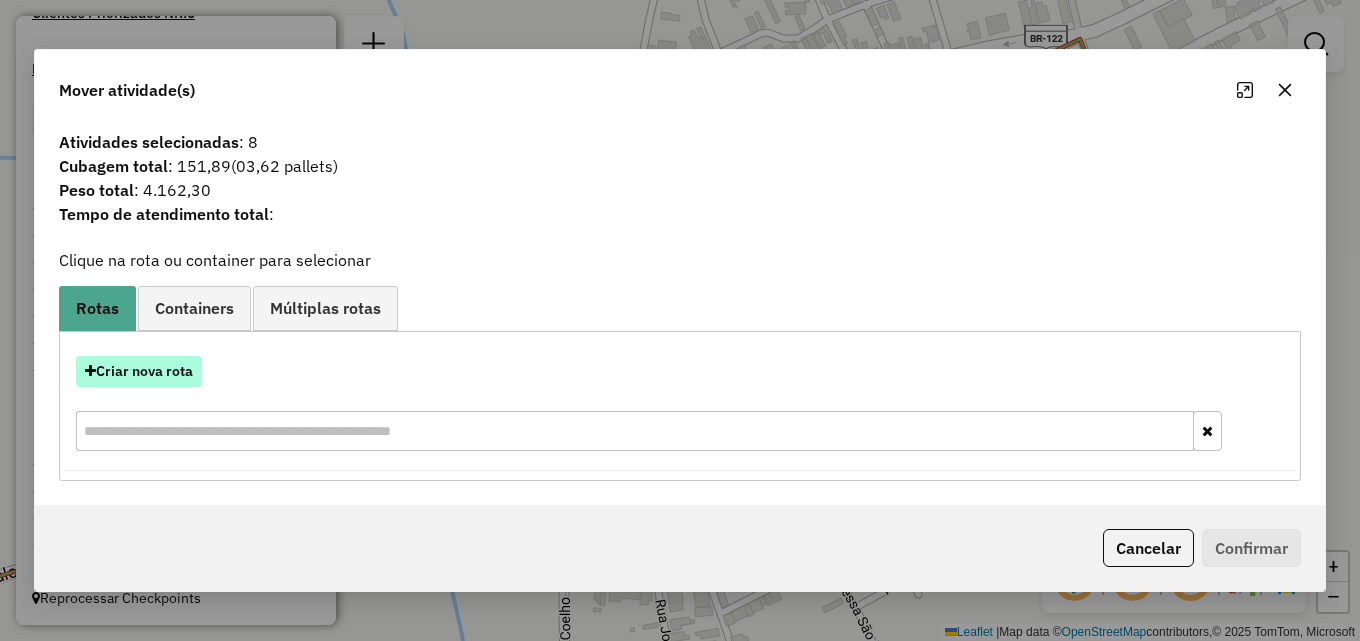 click on "Criar nova rota" at bounding box center (139, 371) 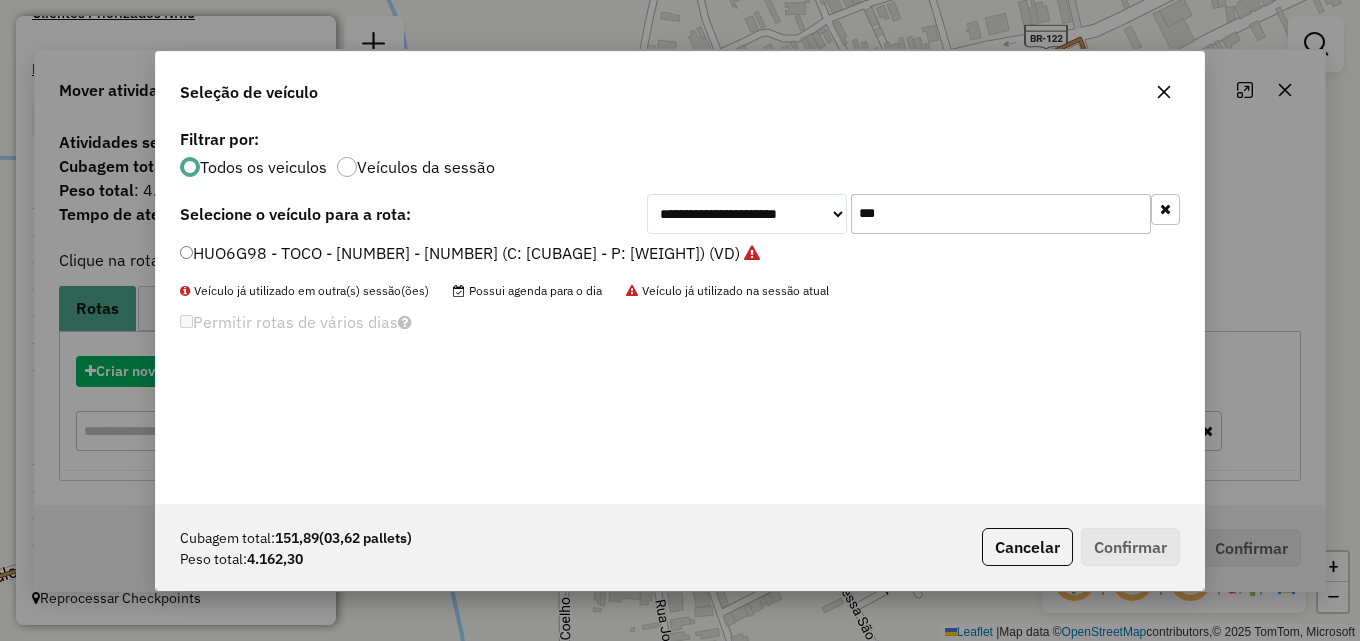 scroll, scrollTop: 11, scrollLeft: 6, axis: both 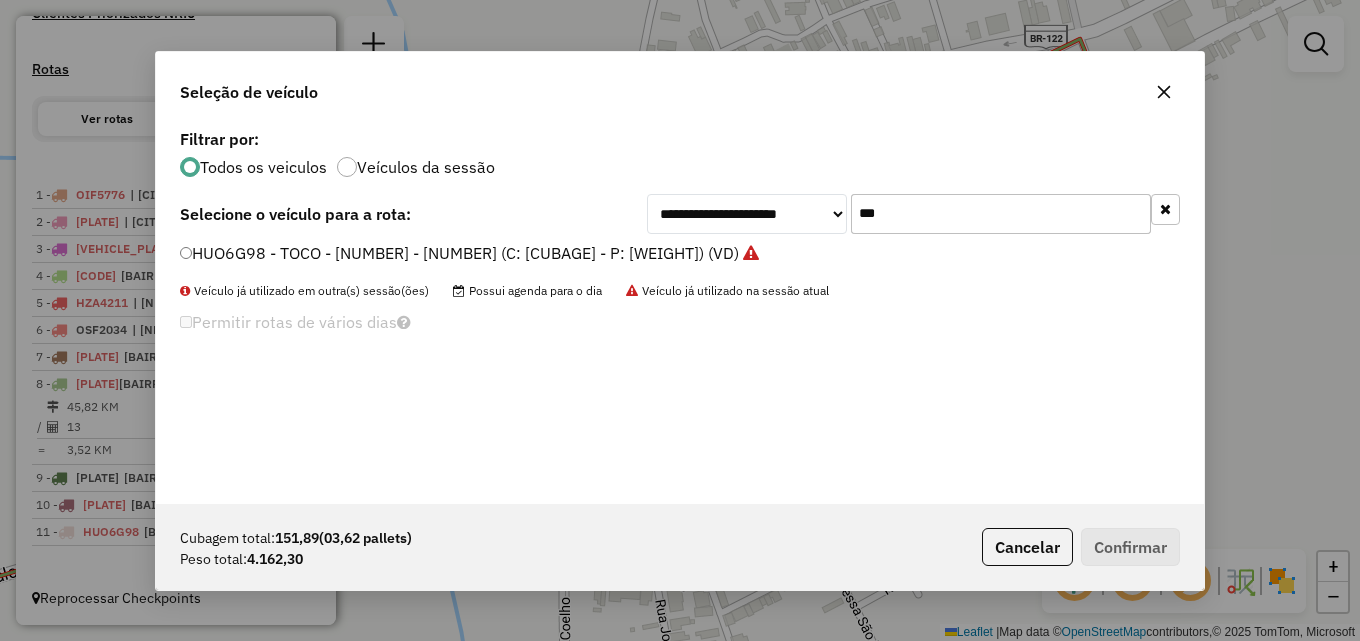 drag, startPoint x: 915, startPoint y: 213, endPoint x: 676, endPoint y: 214, distance: 239.00209 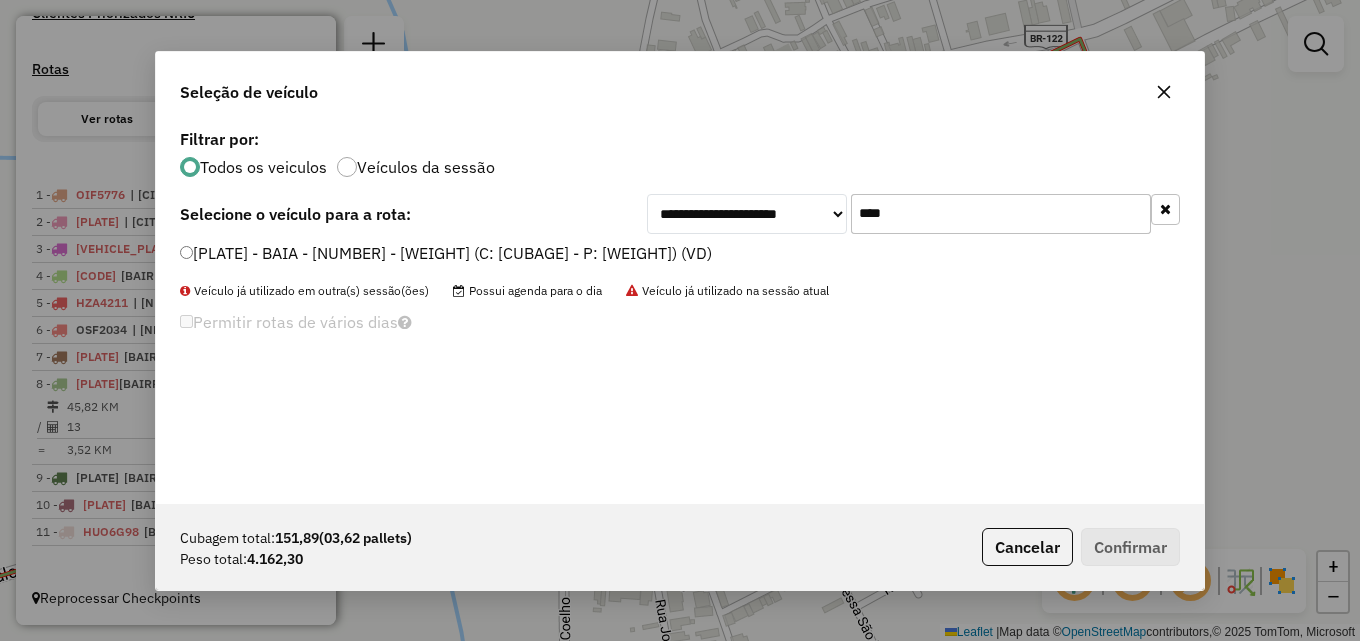 type on "****" 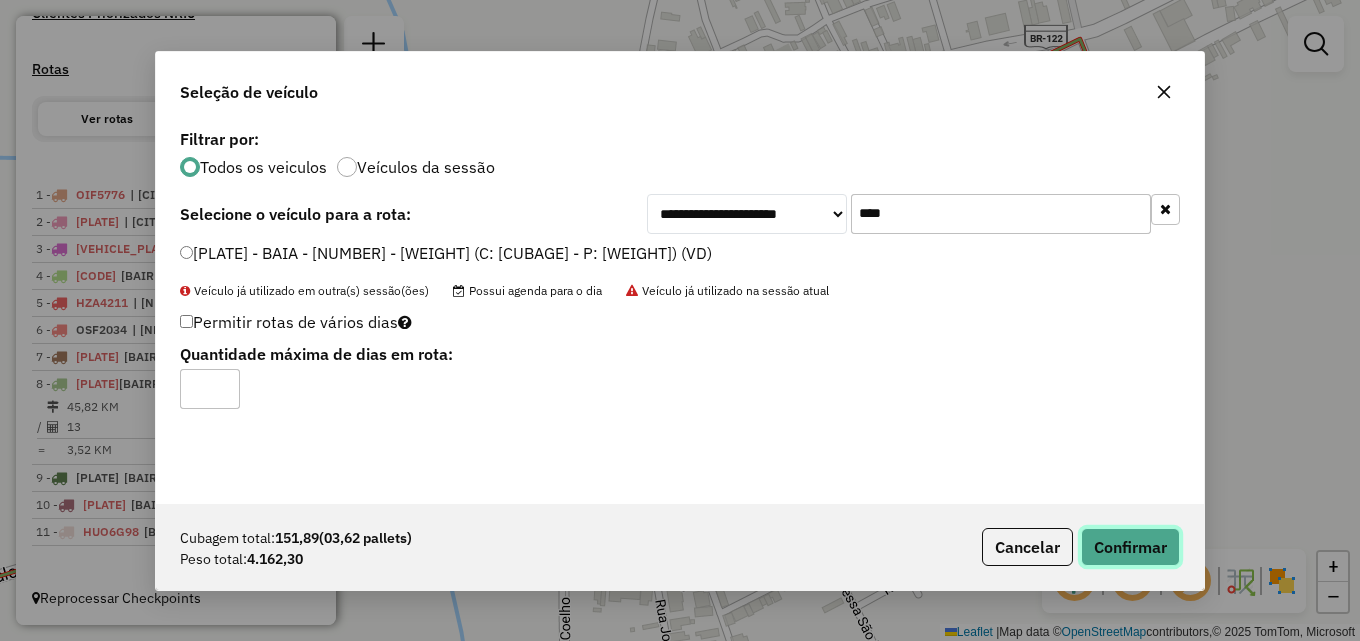 click on "Confirmar" 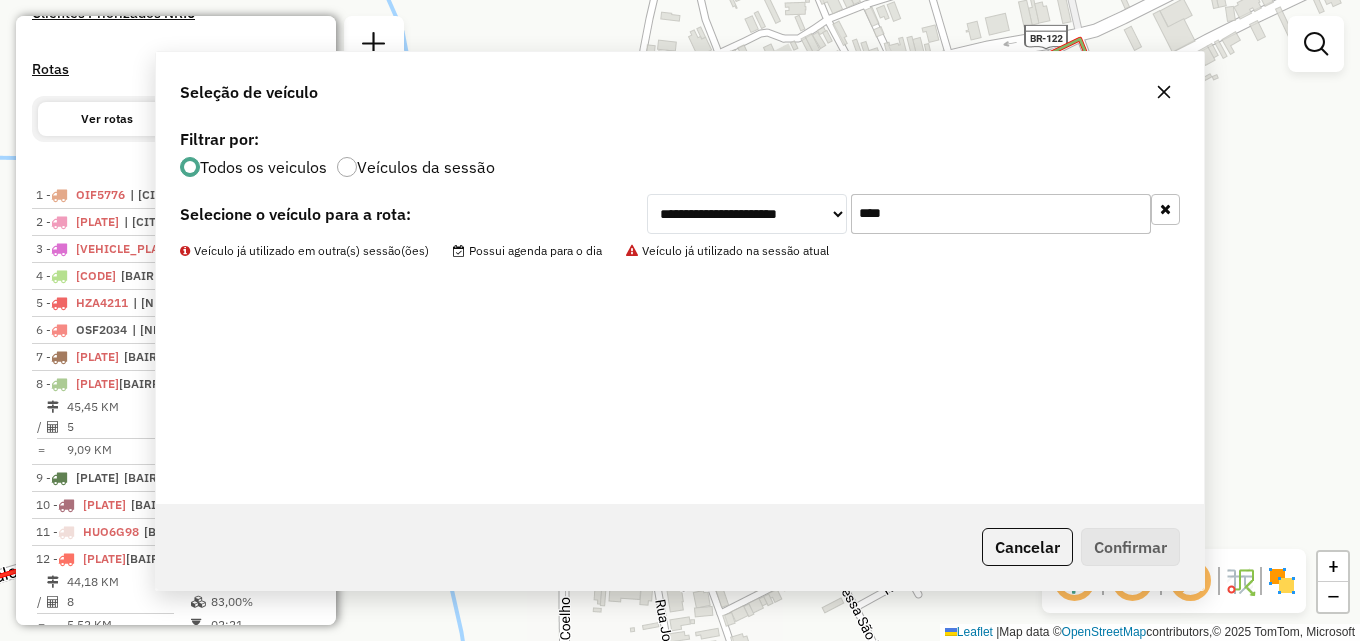 scroll, scrollTop: 702, scrollLeft: 0, axis: vertical 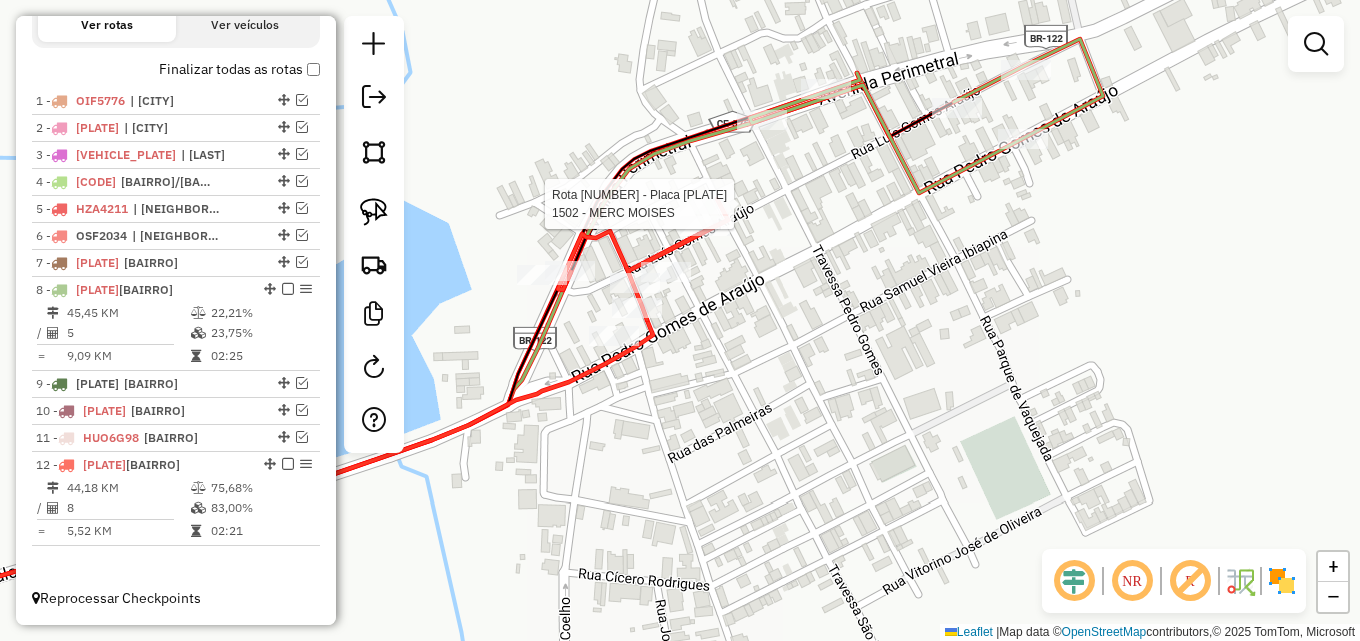 select on "*********" 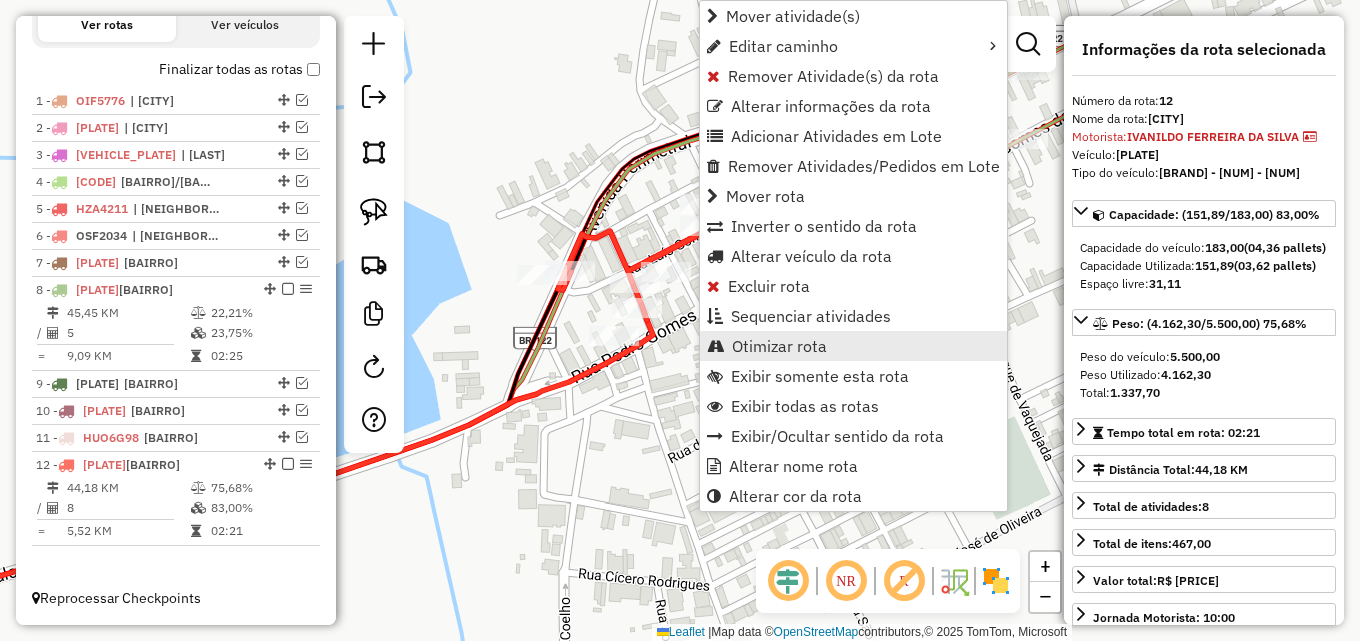 click on "Otimizar rota" at bounding box center (779, 346) 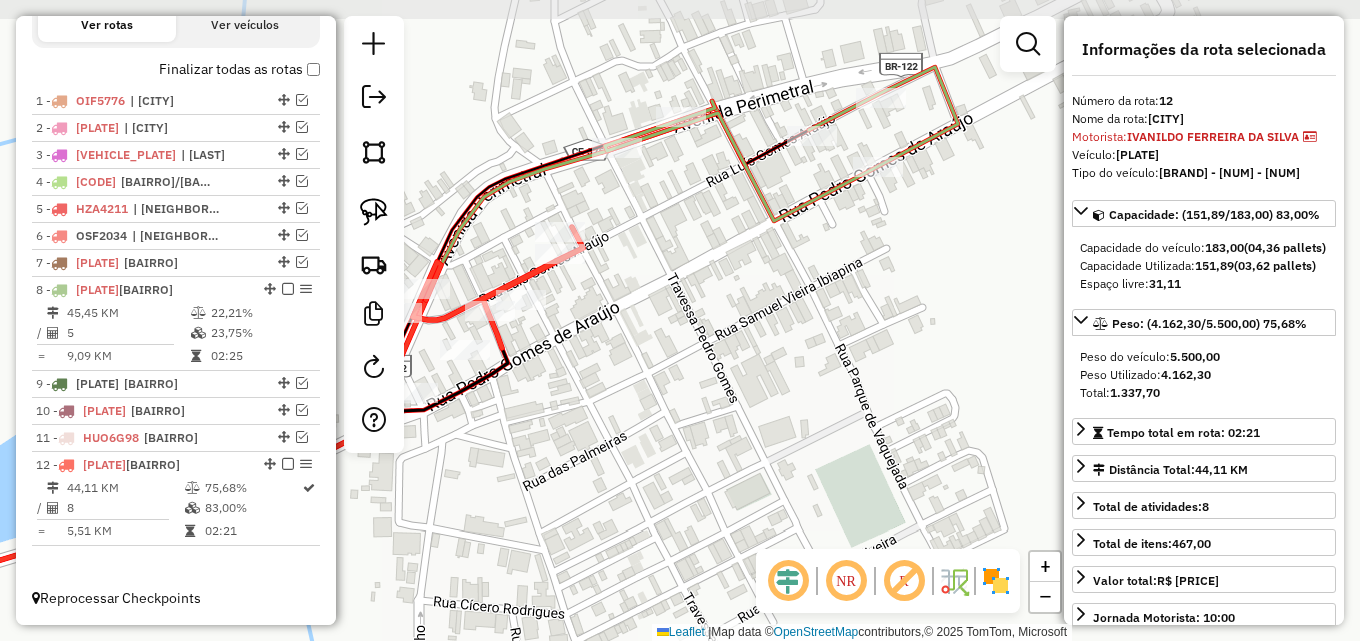 drag, startPoint x: 839, startPoint y: 216, endPoint x: 697, endPoint y: 245, distance: 144.93102 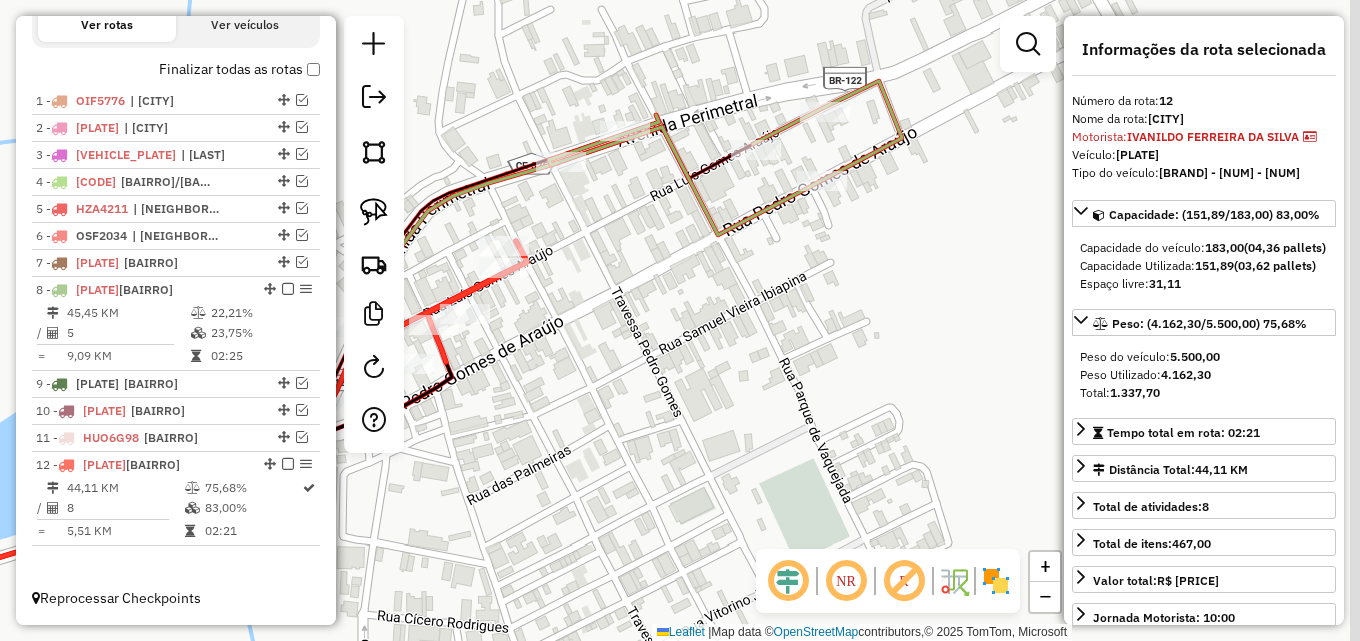 drag, startPoint x: 849, startPoint y: 305, endPoint x: 829, endPoint y: 314, distance: 21.931713 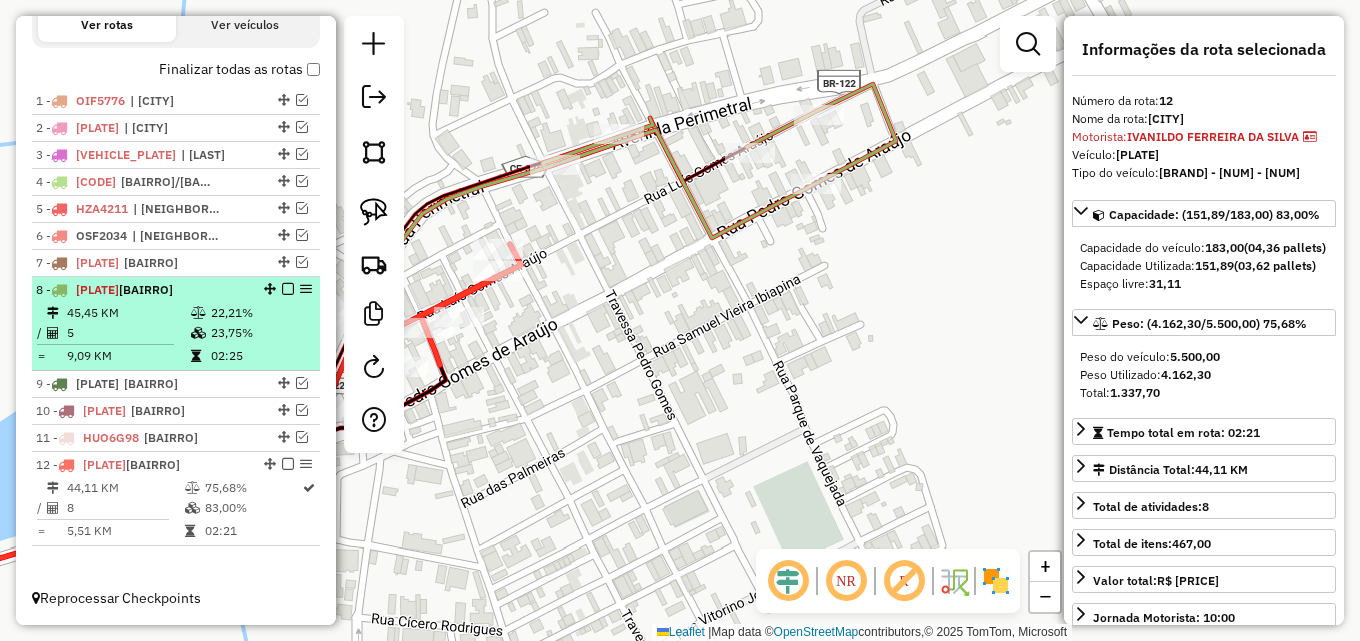 click on "5" at bounding box center [128, 333] 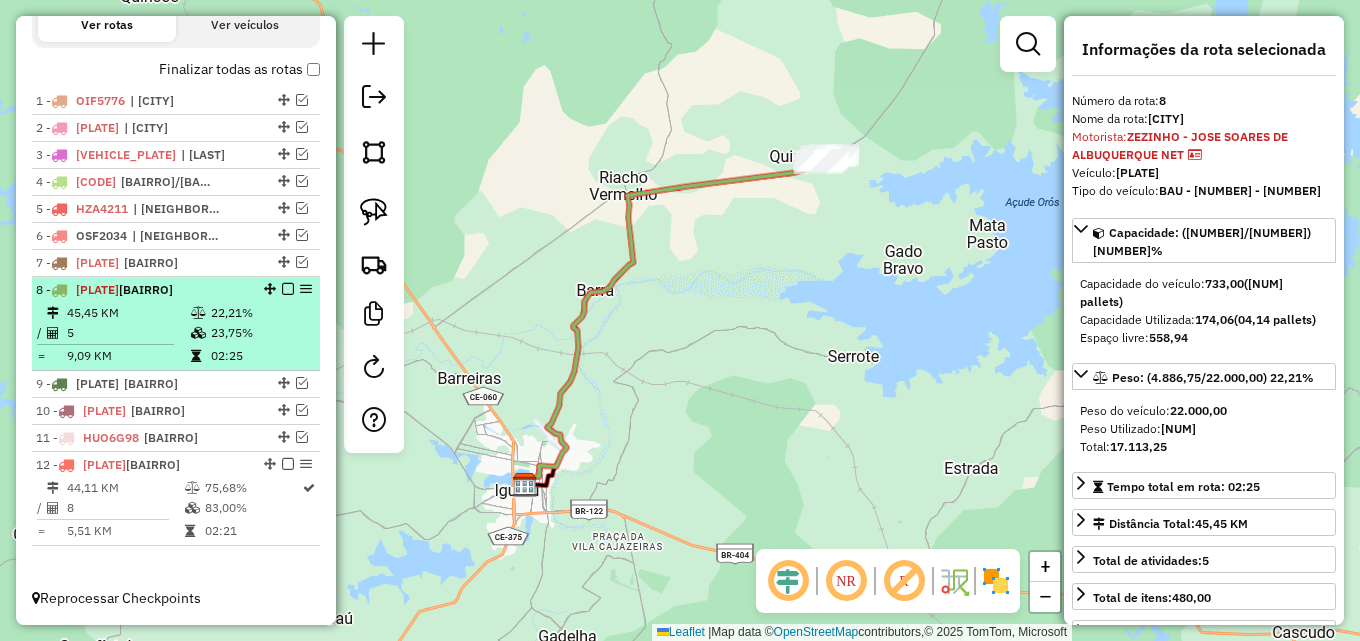 click on "22,21%" at bounding box center (260, 313) 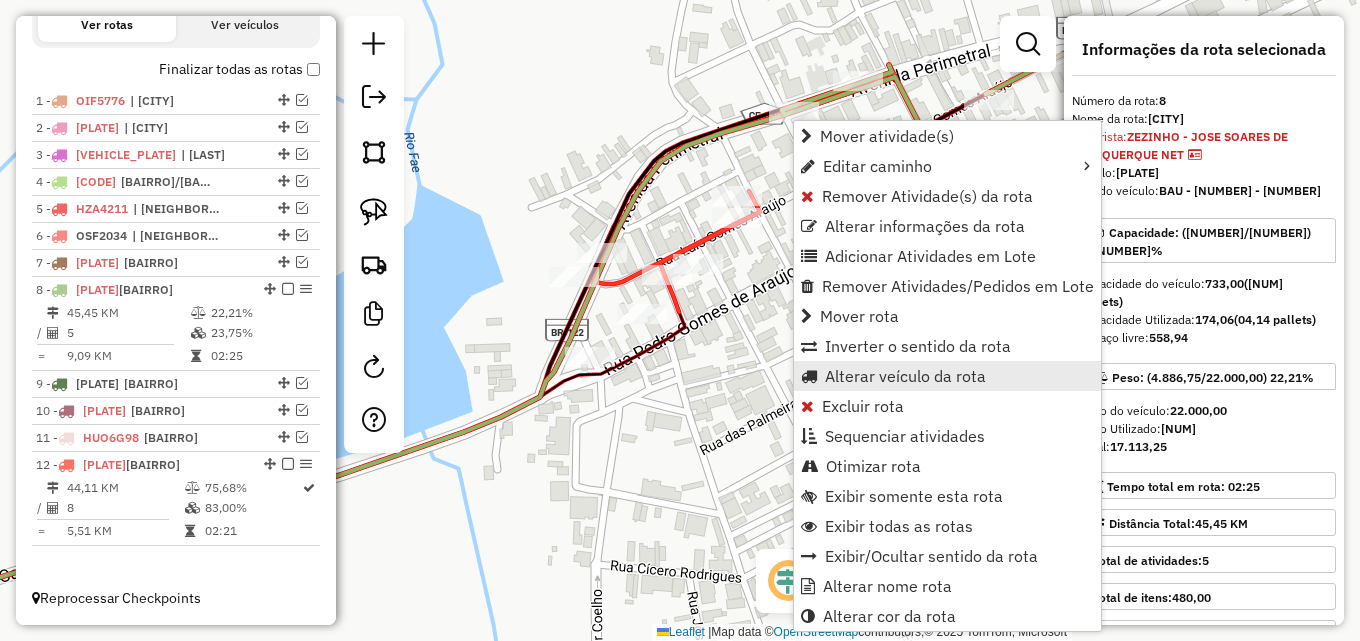 click on "Alterar veículo da rota" at bounding box center (905, 376) 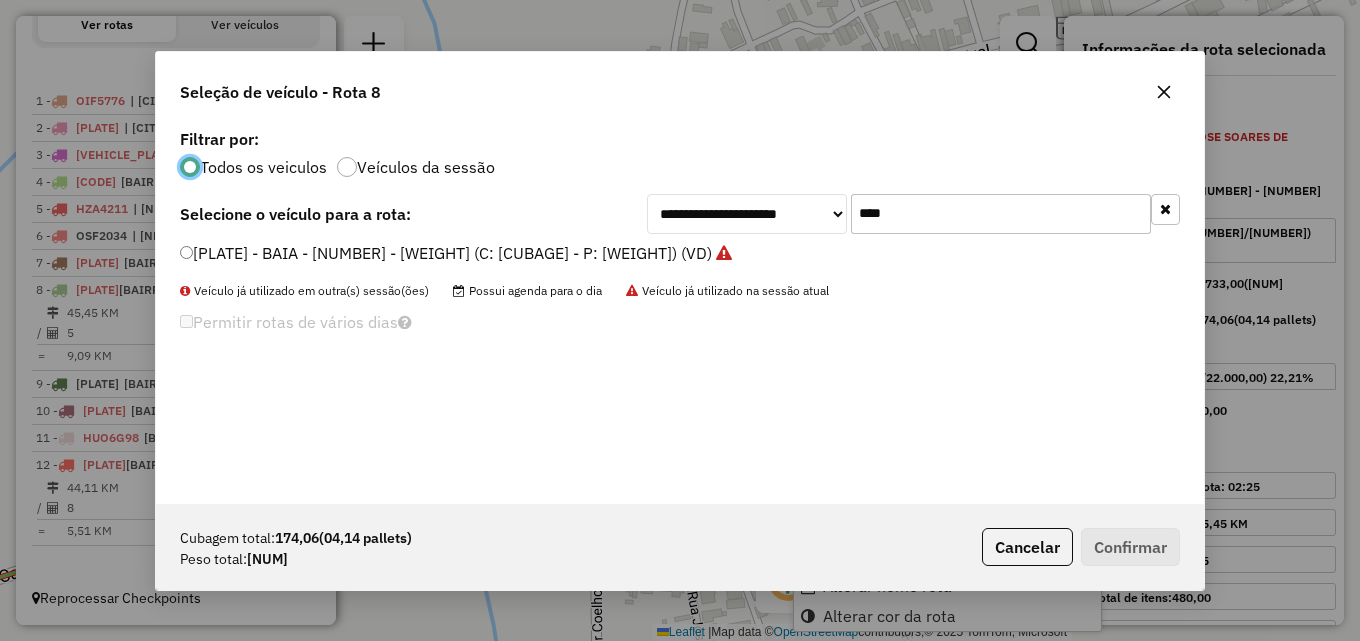 scroll, scrollTop: 11, scrollLeft: 6, axis: both 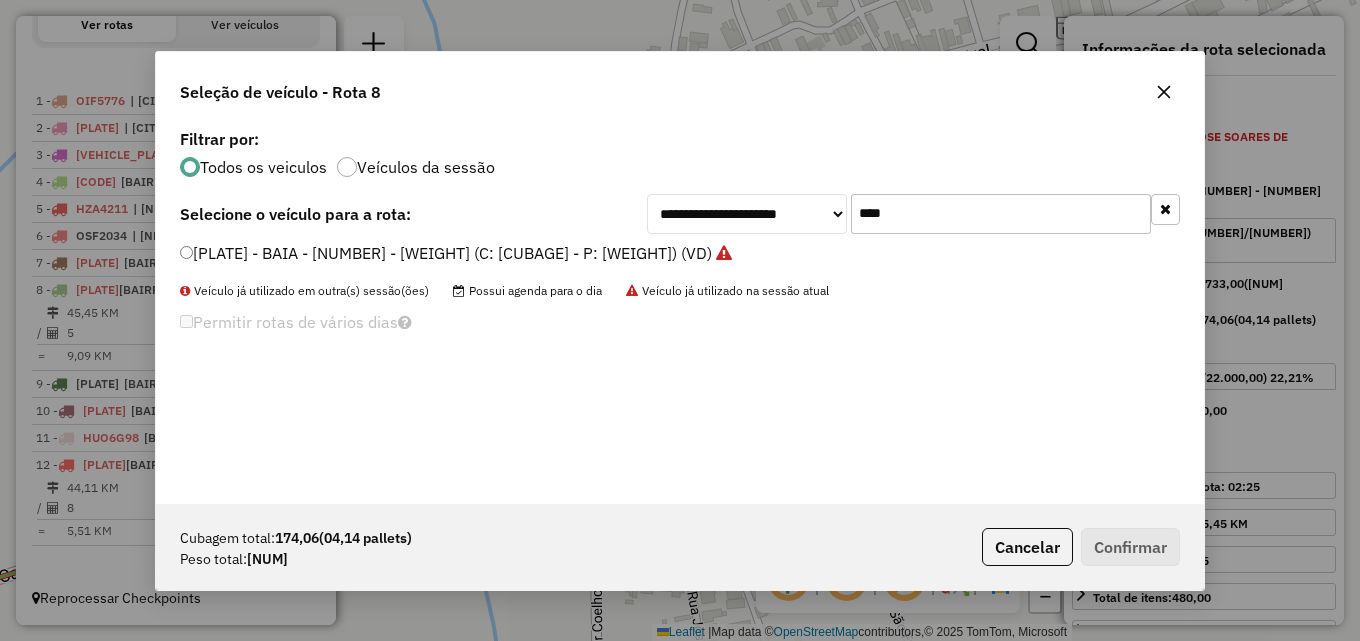 drag, startPoint x: 938, startPoint y: 213, endPoint x: 721, endPoint y: 213, distance: 217 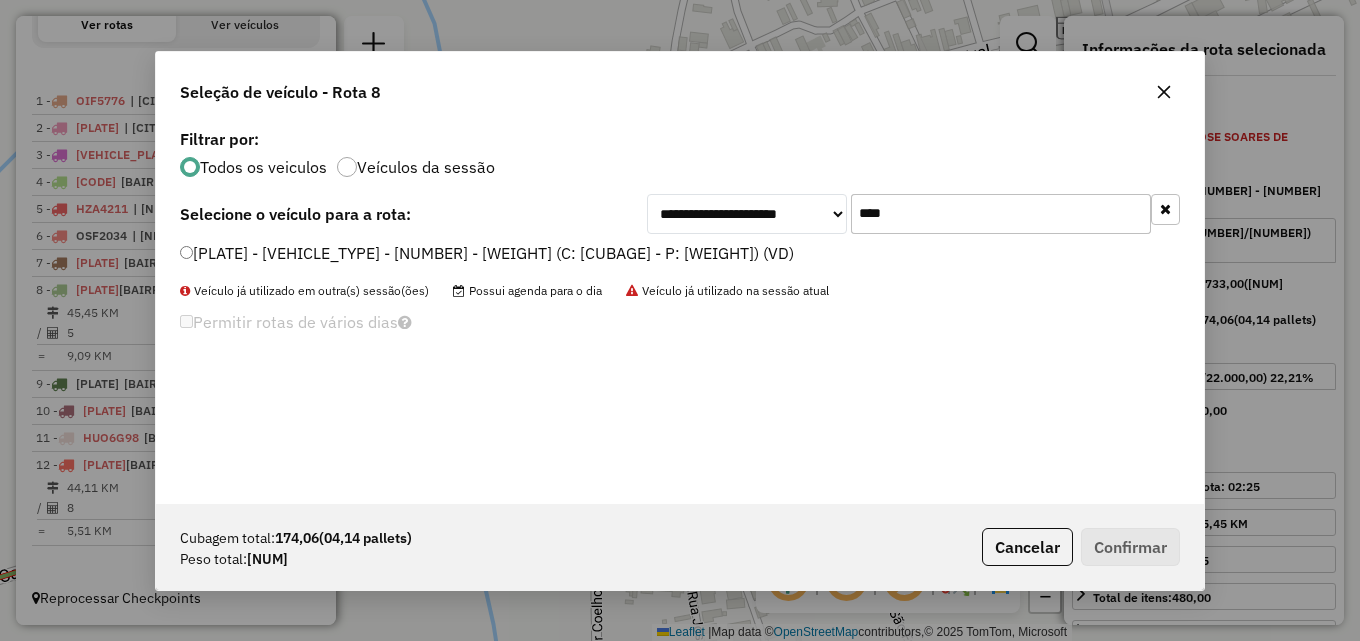 type on "****" 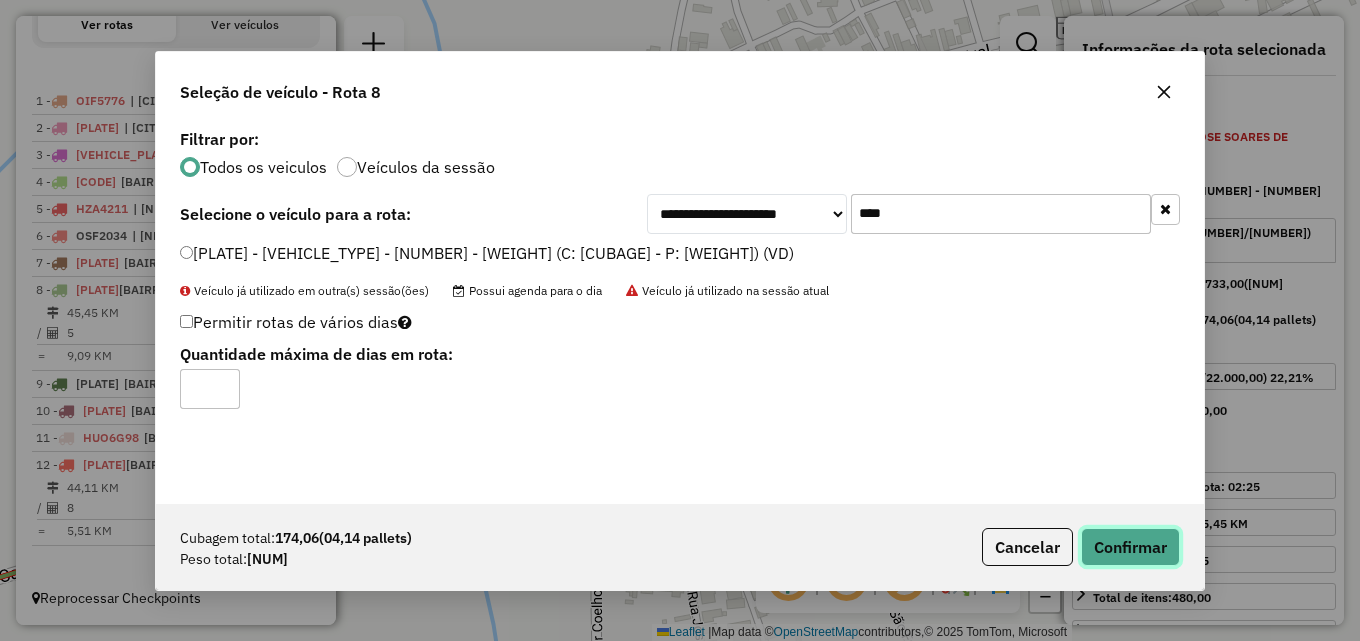 click on "Confirmar" 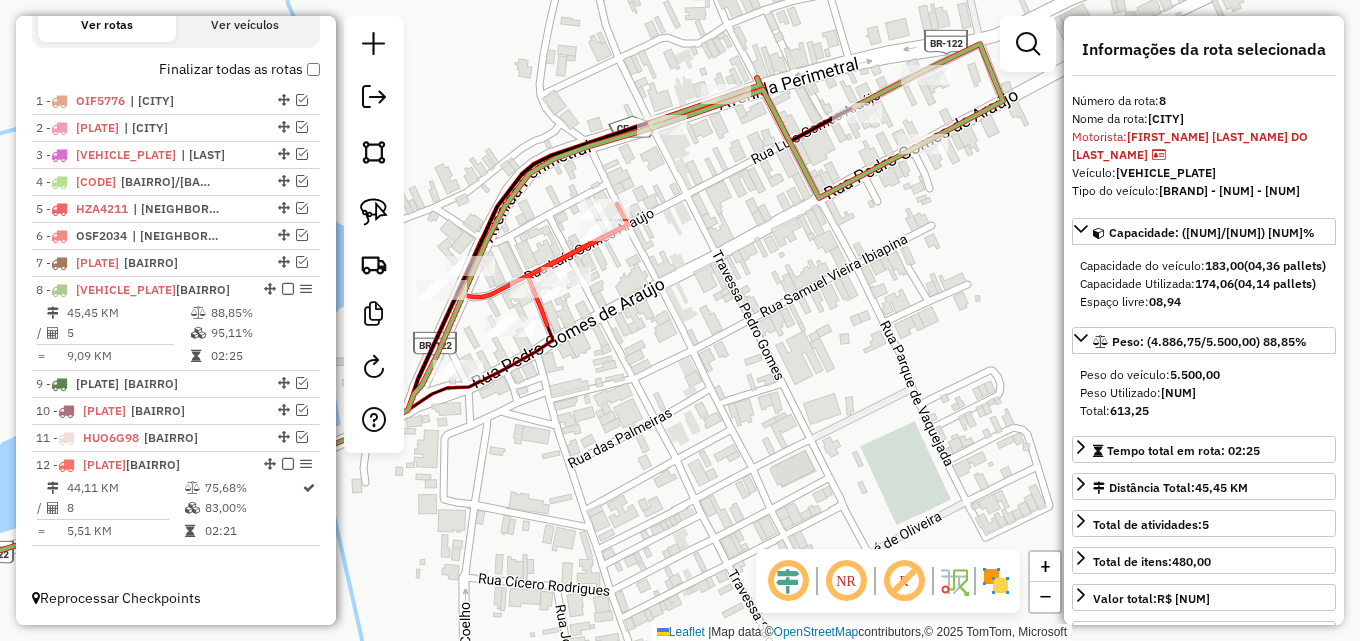 drag, startPoint x: 937, startPoint y: 310, endPoint x: 805, endPoint y: 323, distance: 132.63861 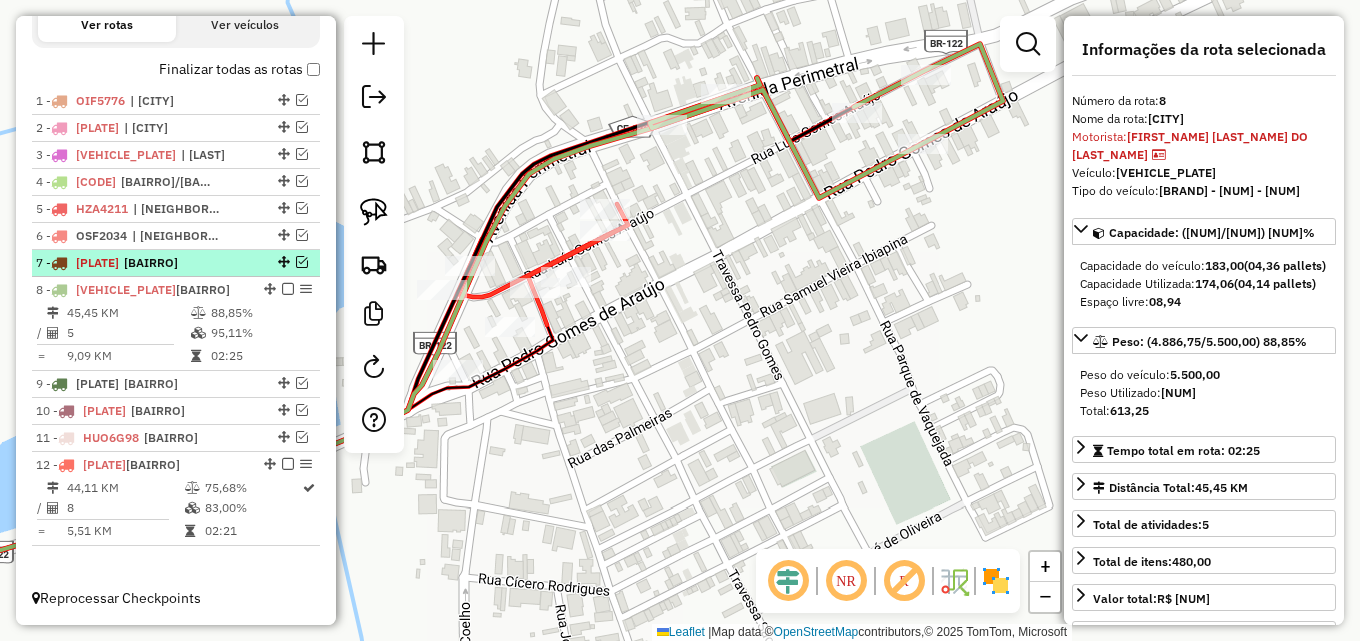 click at bounding box center (302, 262) 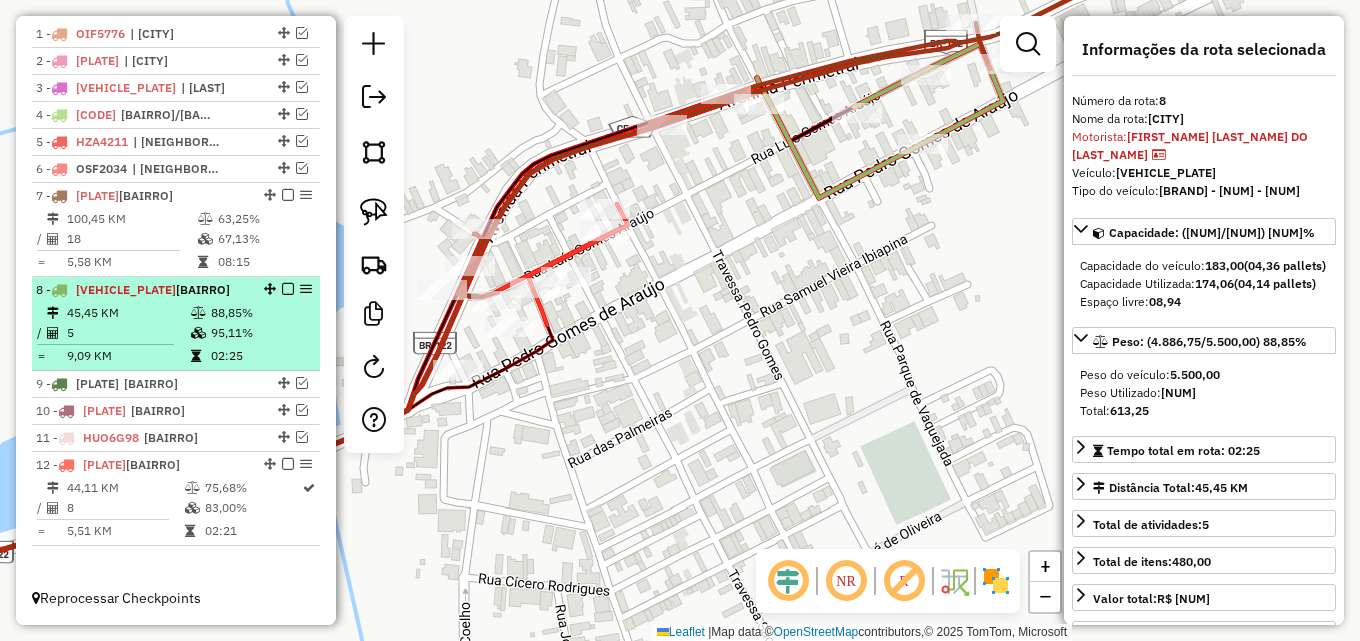 click on "8 -       NRE5551   | QUIXELÕ" at bounding box center (142, 290) 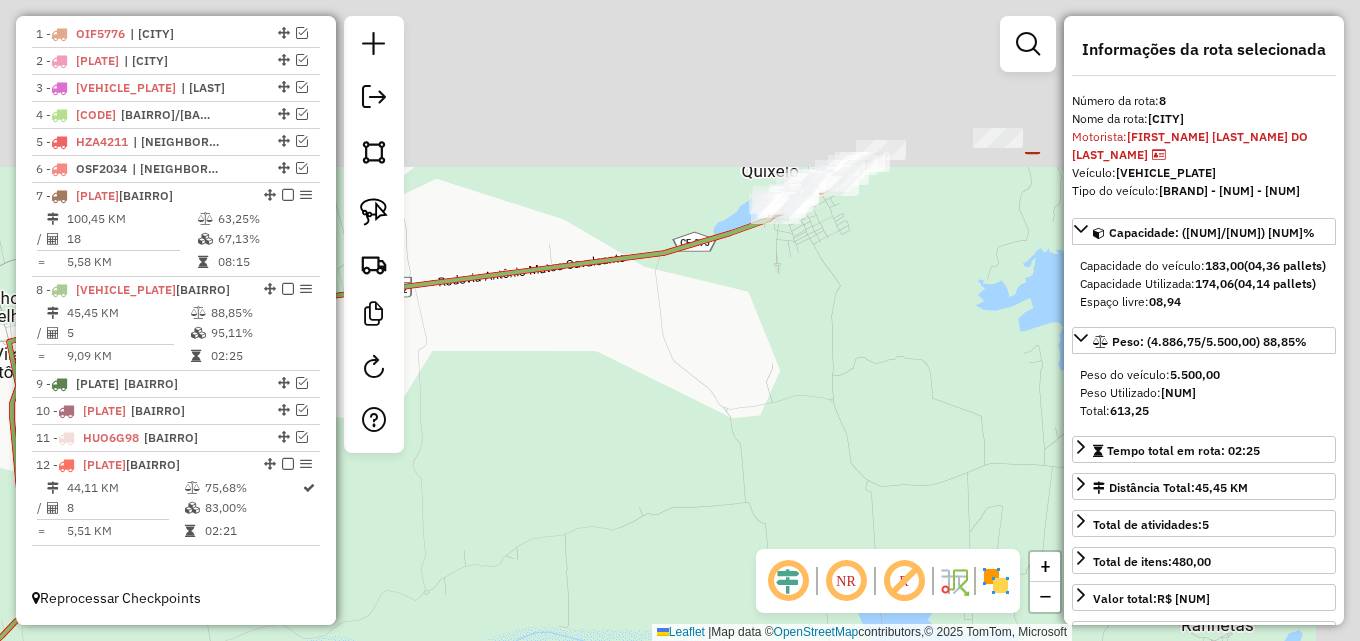 drag, startPoint x: 701, startPoint y: 254, endPoint x: 423, endPoint y: 510, distance: 377.91534 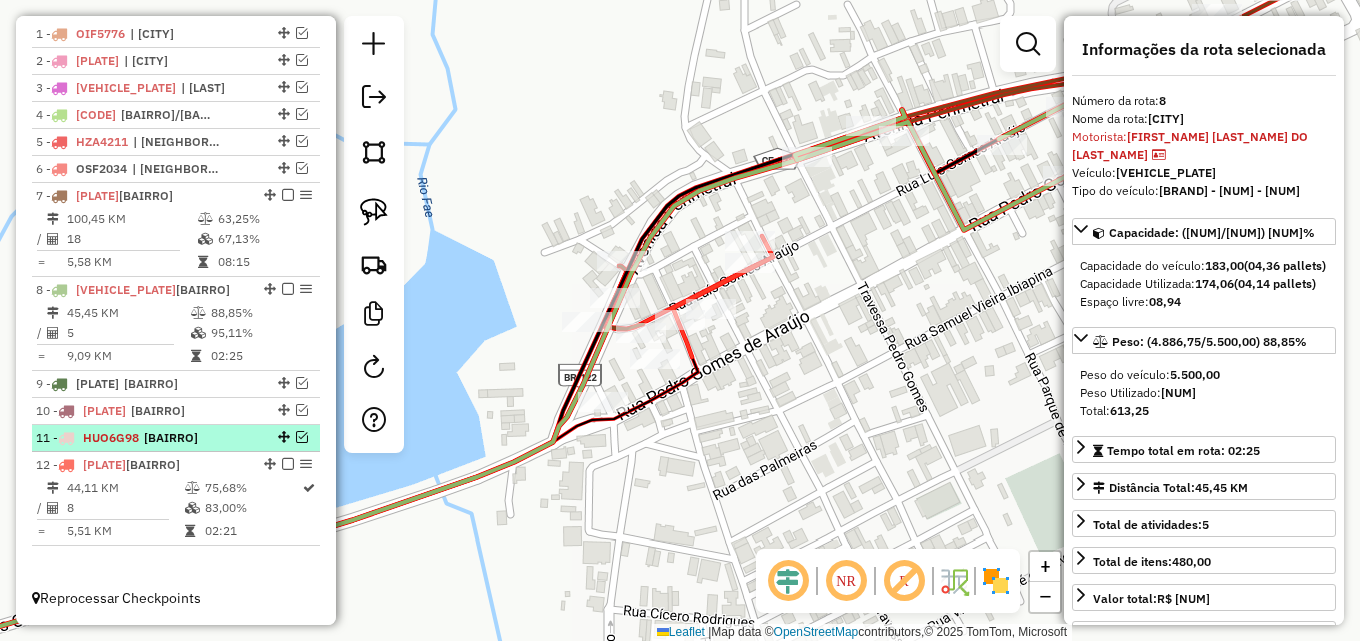 click at bounding box center [302, 437] 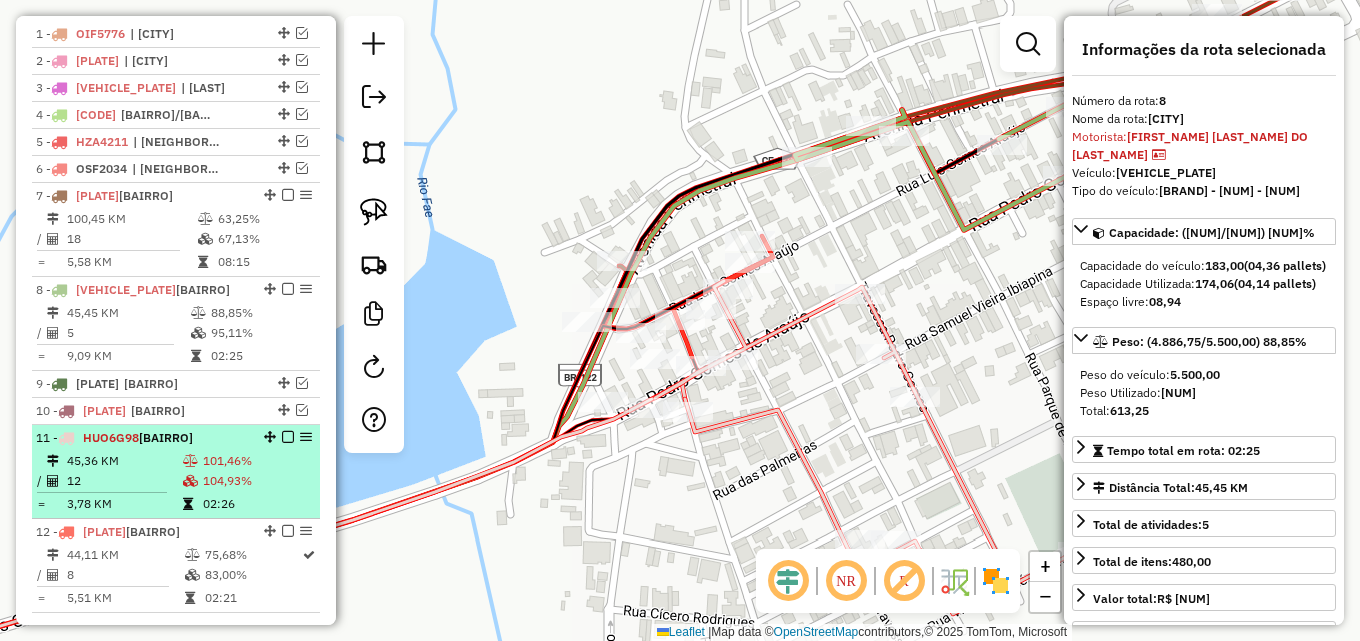 scroll, scrollTop: 836, scrollLeft: 0, axis: vertical 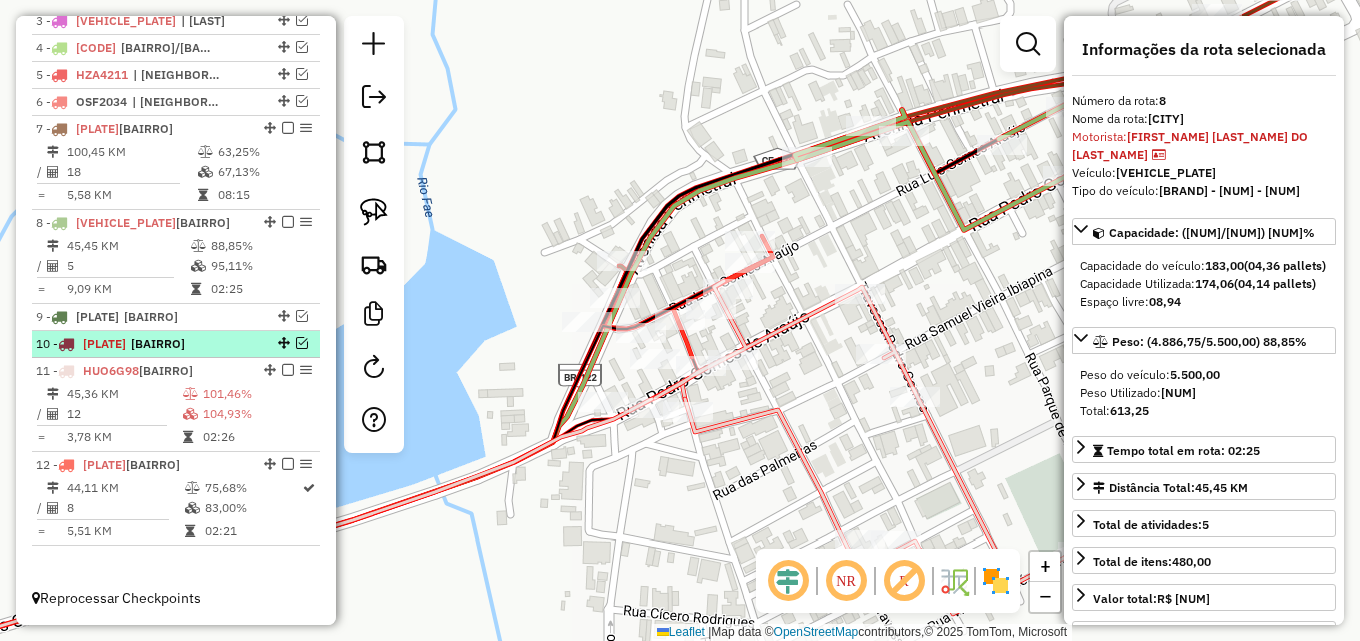 click at bounding box center [302, 343] 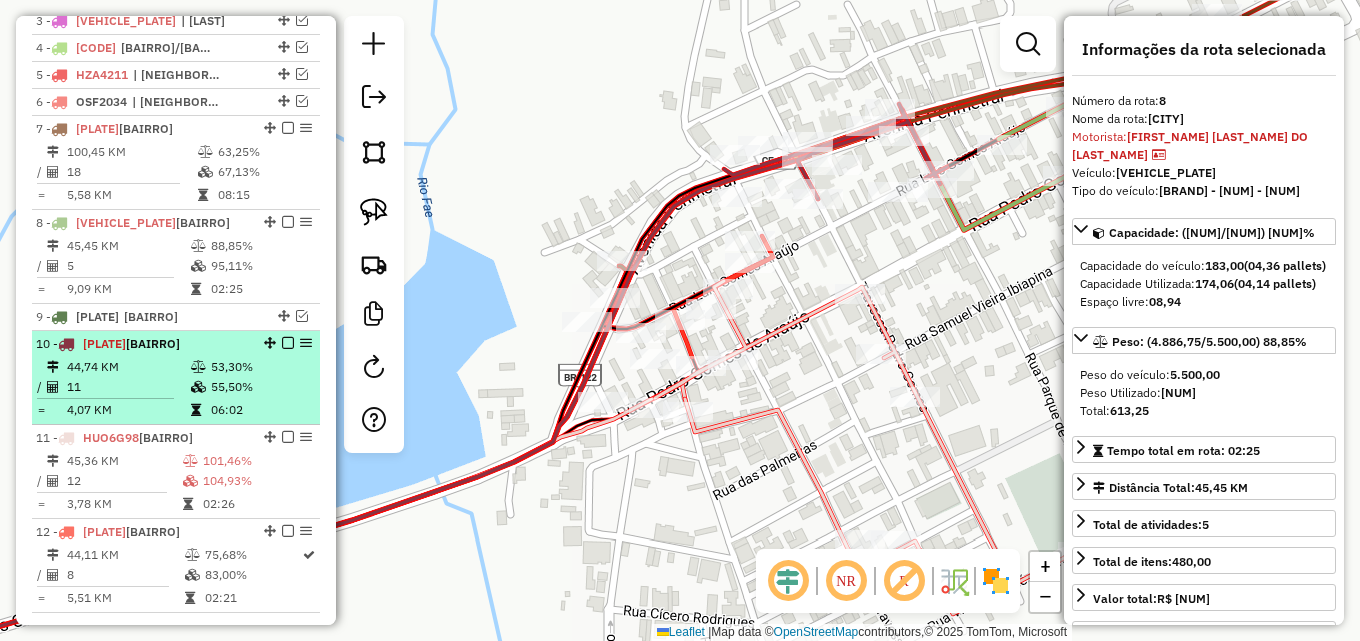 scroll, scrollTop: 903, scrollLeft: 0, axis: vertical 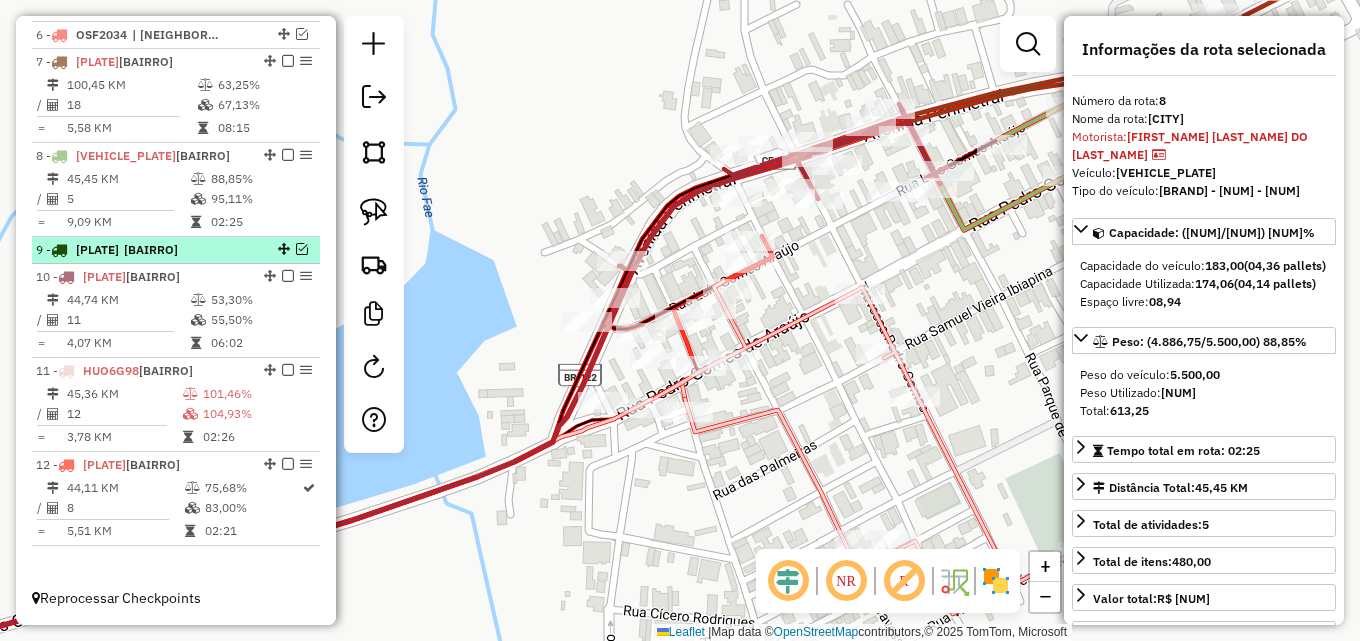 click at bounding box center (282, 249) 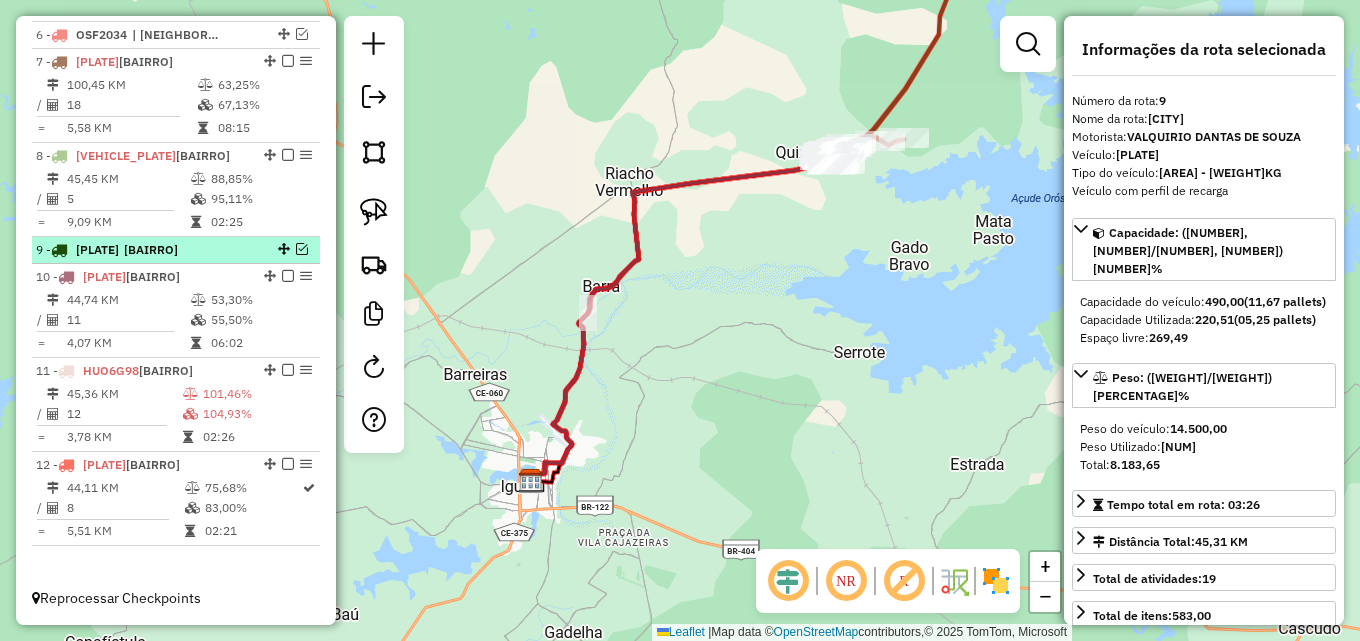 click at bounding box center (302, 249) 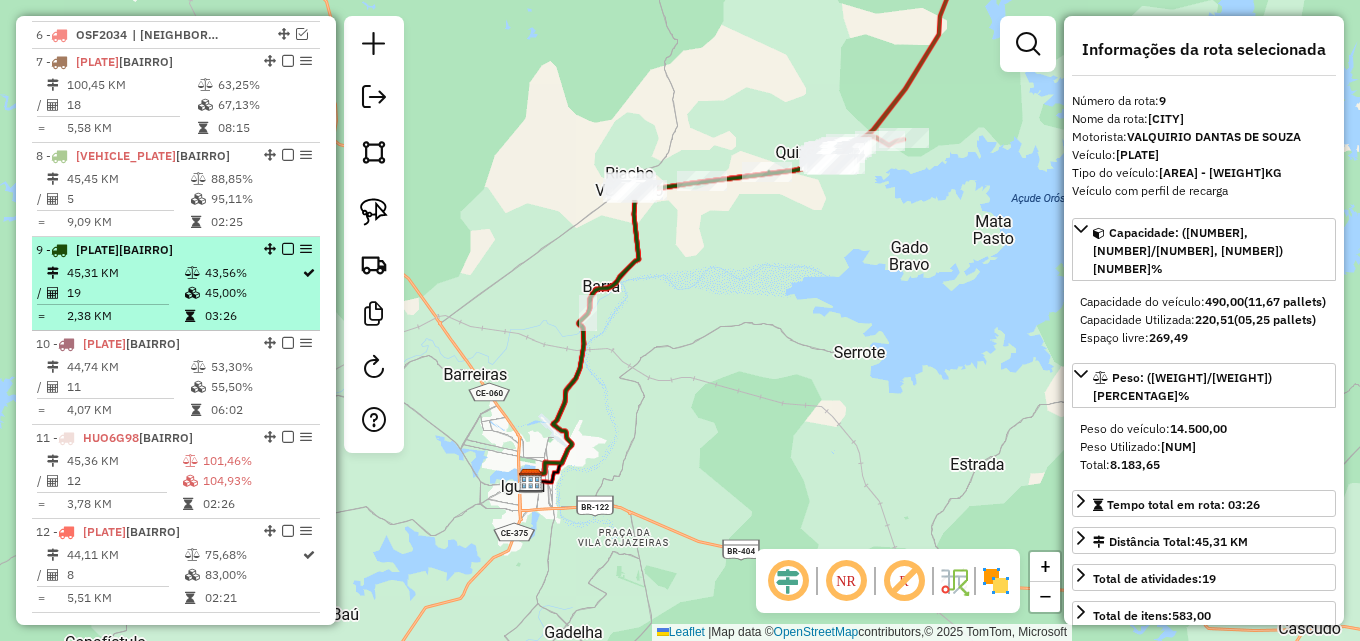 scroll, scrollTop: 908, scrollLeft: 0, axis: vertical 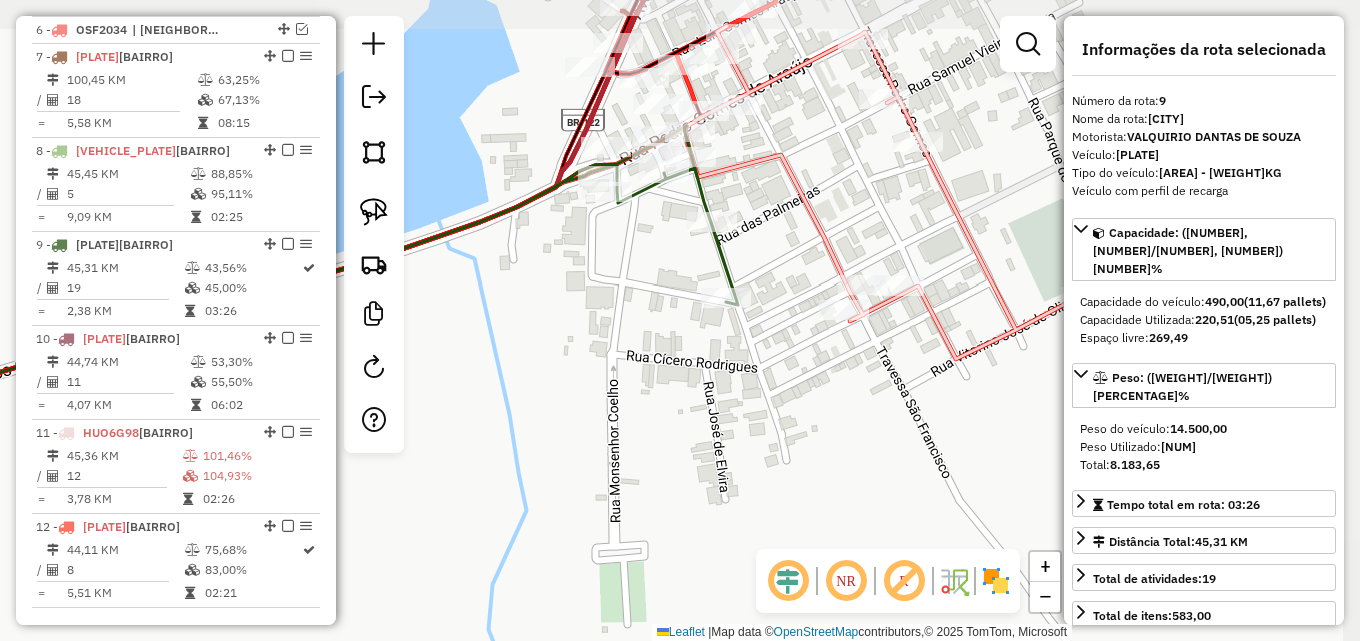 drag, startPoint x: 795, startPoint y: 249, endPoint x: 666, endPoint y: 280, distance: 132.67253 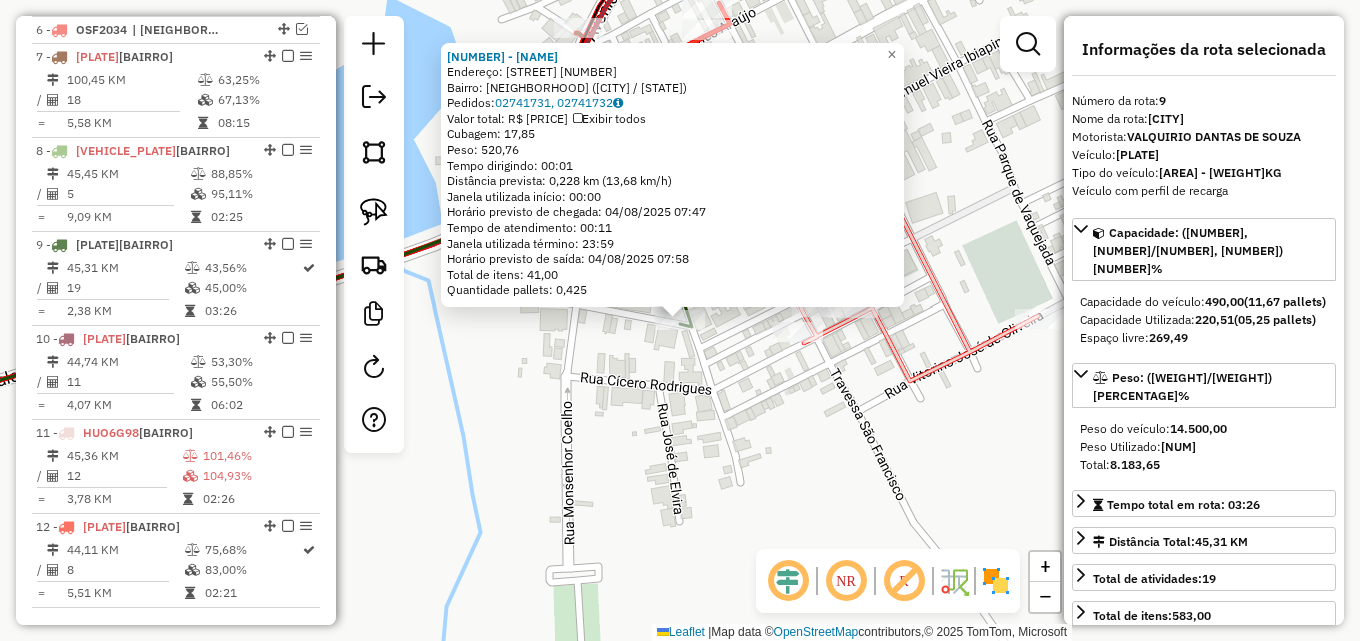 scroll, scrollTop: 970, scrollLeft: 0, axis: vertical 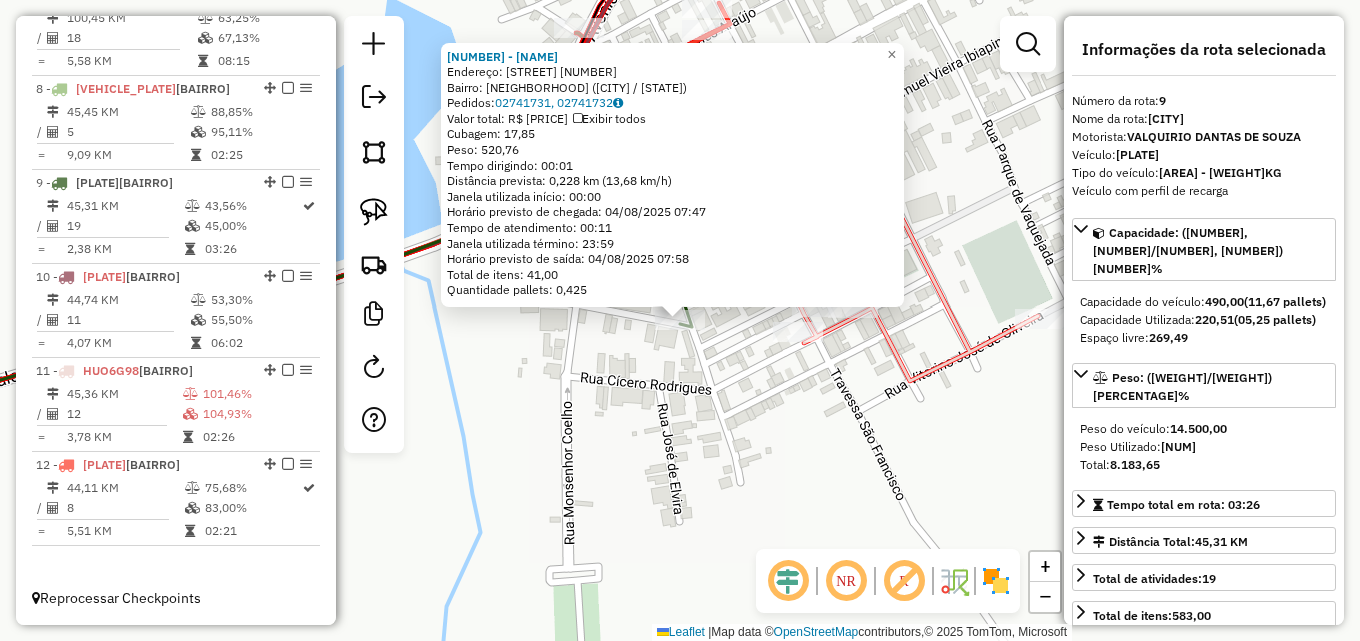 click on "4355 - BAR DO RONY  Endereço:  JOSE VICENTE 182   Bairro: CENTRO (QUIXELO / CE)   Pedidos:  02741731, 02741732   Valor total: R$ 2.668,04   Exibir todos   Cubagem: 17,85  Peso: 520,76  Tempo dirigindo: 00:01   Distância prevista: 0,228 km (13,68 km/h)   Janela utilizada início: 00:00   Horário previsto de chegada: 04/08/2025 07:47   Tempo de atendimento: 00:11   Janela utilizada término: 23:59   Horário previsto de saída: 04/08/2025 07:58   Total de itens: 41,00   Quantidade pallets: 0,425  × Janela de atendimento Grade de atendimento Capacidade Transportadoras Veículos Cliente Pedidos  Rotas Selecione os dias de semana para filtrar as janelas de atendimento  Seg   Ter   Qua   Qui   Sex   Sáb   Dom  Informe o período da janela de atendimento: De: Até:  Filtrar exatamente a janela do cliente  Considerar janela de atendimento padrão  Selecione os dias de semana para filtrar as grades de atendimento  Seg   Ter   Qua   Qui   Sex   Sáb   Dom   Considerar clientes sem dia de atendimento cadastrado De:" 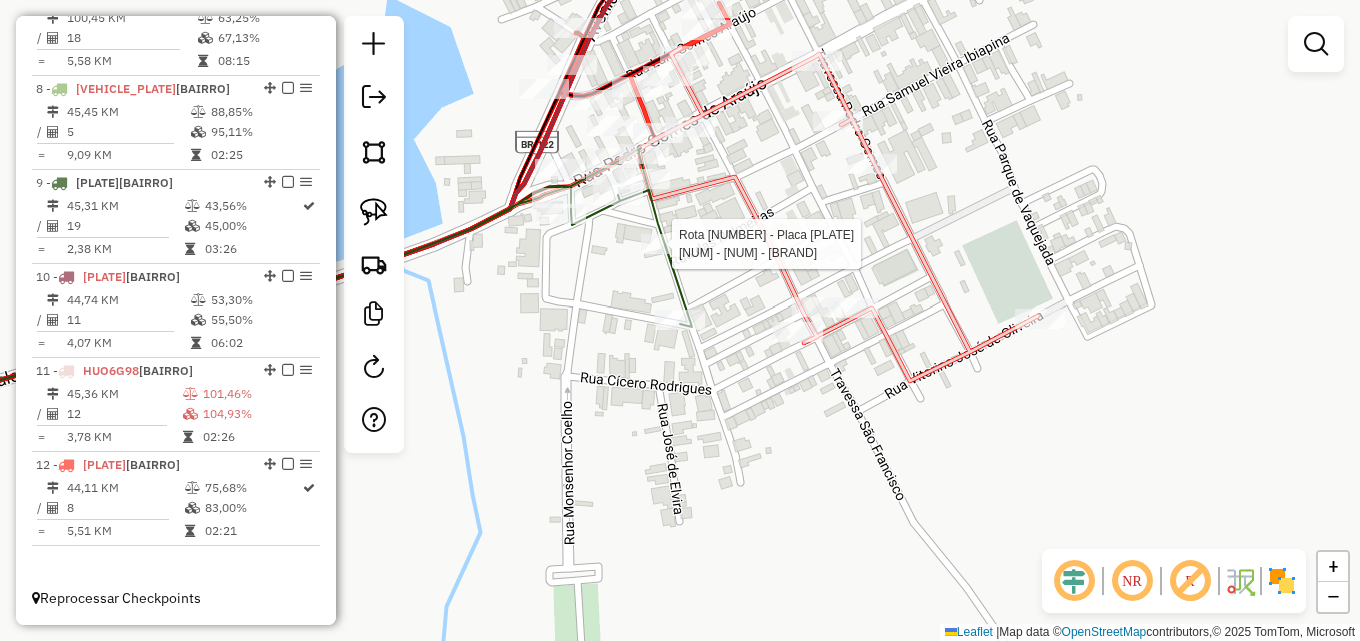 select on "*********" 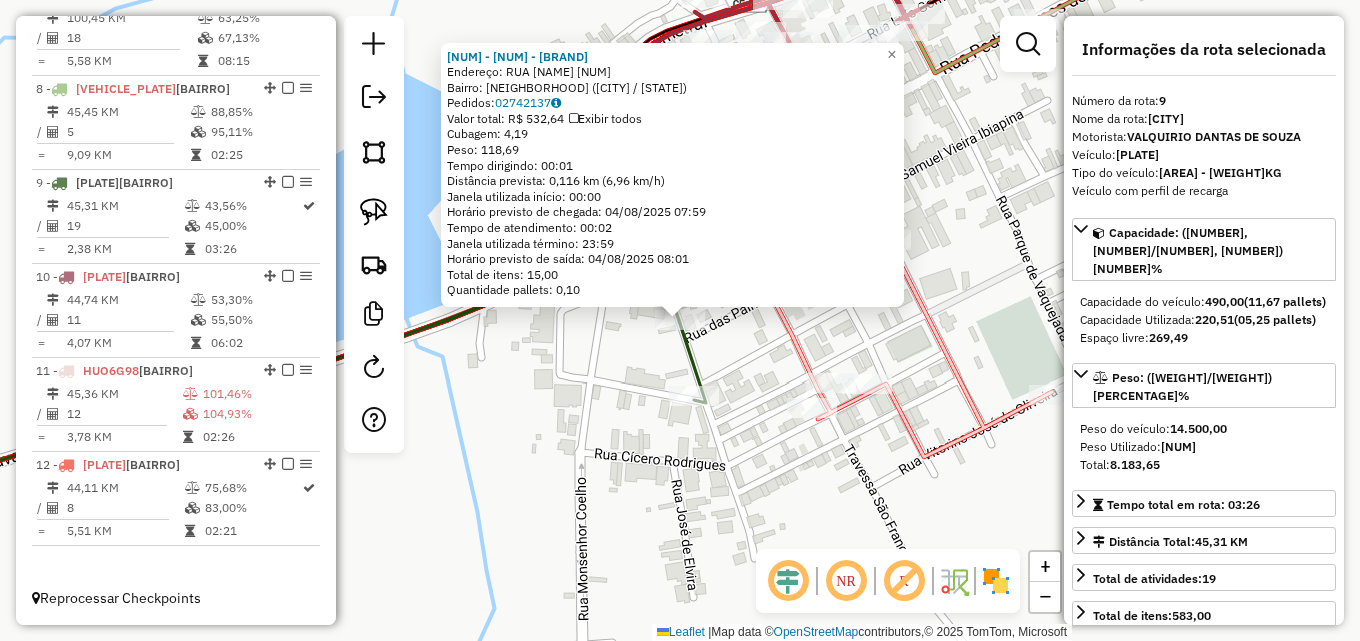 click on "15881 - BUTECO CENTRAL  Endereço:  RUA JOSE VICENTE 71   Bairro: CENTRO (QUIXELO / CE)   Pedidos:  02742137   Valor total: R$ 532,64   Exibir todos   Cubagem: 4,19  Peso: 118,69  Tempo dirigindo: 00:01   Distância prevista: 0,116 km (6,96 km/h)   Janela utilizada início: 00:00   Horário previsto de chegada: 04/08/2025 07:59   Tempo de atendimento: 00:02   Janela utilizada término: 23:59   Horário previsto de saída: 04/08/2025 08:01   Total de itens: 15,00   Quantidade pallets: 0,10  × Janela de atendimento Grade de atendimento Capacidade Transportadoras Veículos Cliente Pedidos  Rotas Selecione os dias de semana para filtrar as janelas de atendimento  Seg   Ter   Qua   Qui   Sex   Sáb   Dom  Informe o período da janela de atendimento: De: Até:  Filtrar exatamente a janela do cliente  Considerar janela de atendimento padrão  Selecione os dias de semana para filtrar as grades de atendimento  Seg   Ter   Qua   Qui   Sex   Sáb   Dom   Considerar clientes sem dia de atendimento cadastrado  De:   De:" 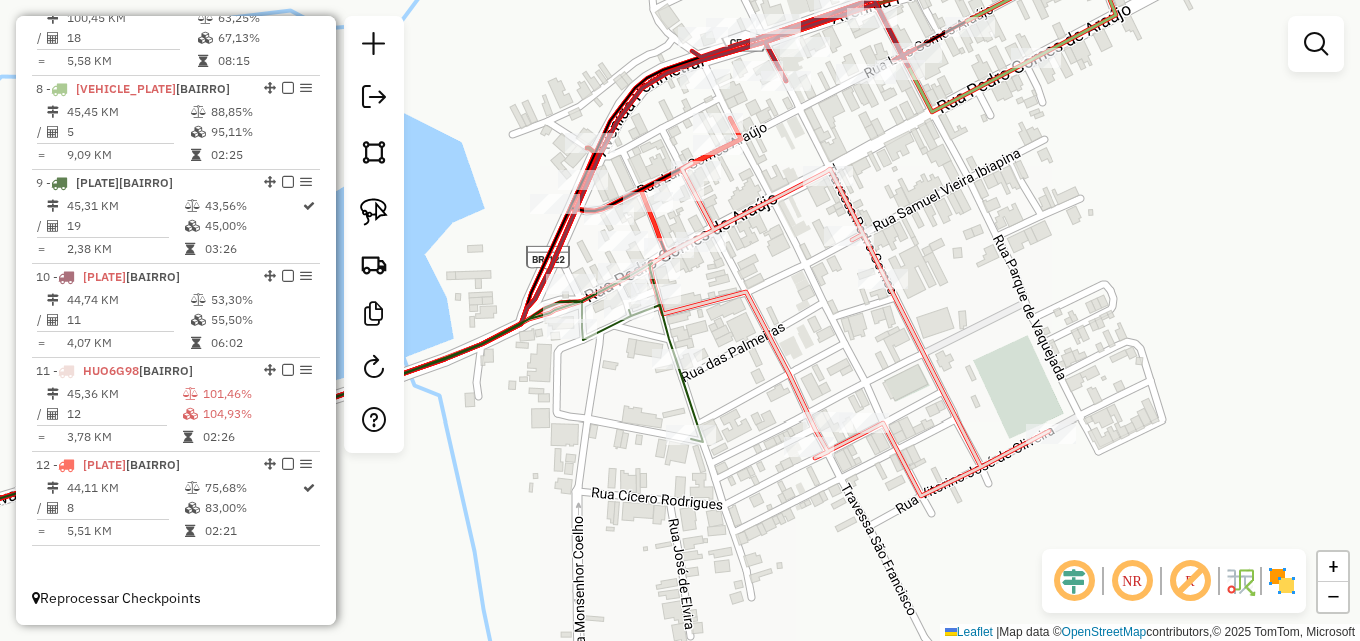 drag, startPoint x: 611, startPoint y: 329, endPoint x: 608, endPoint y: 370, distance: 41.109608 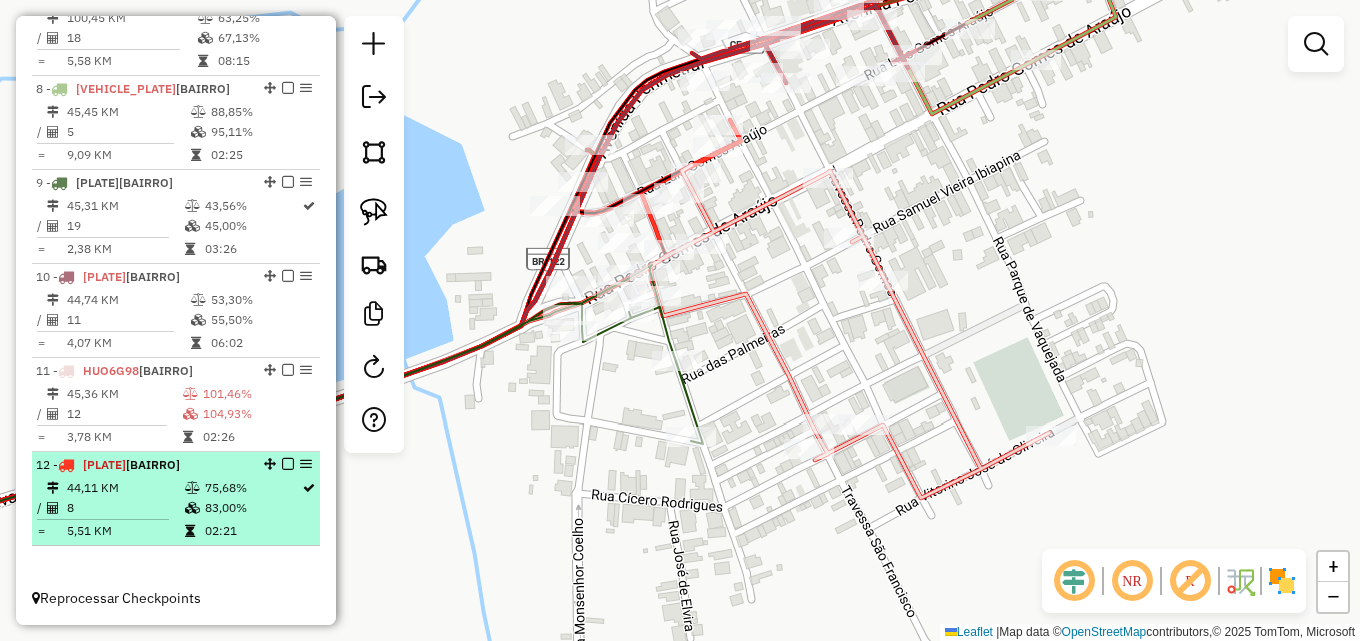 click on "44,11 KM" at bounding box center (125, 488) 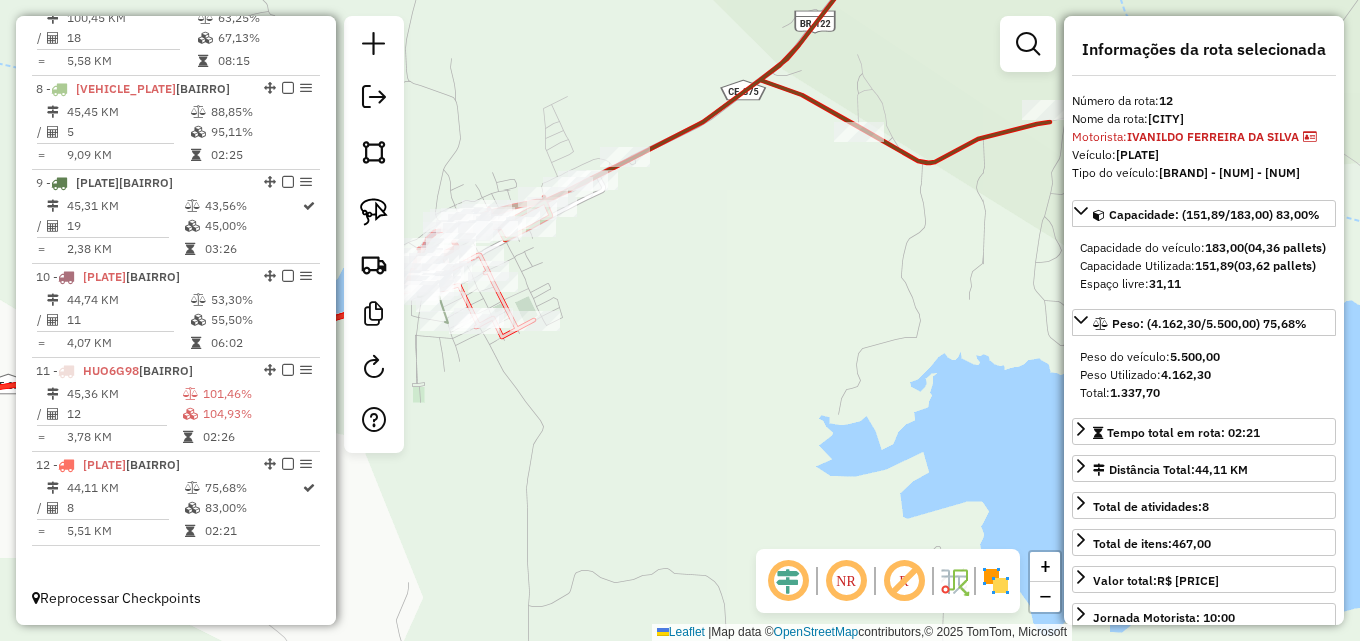 drag, startPoint x: 597, startPoint y: 294, endPoint x: 865, endPoint y: 350, distance: 273.78824 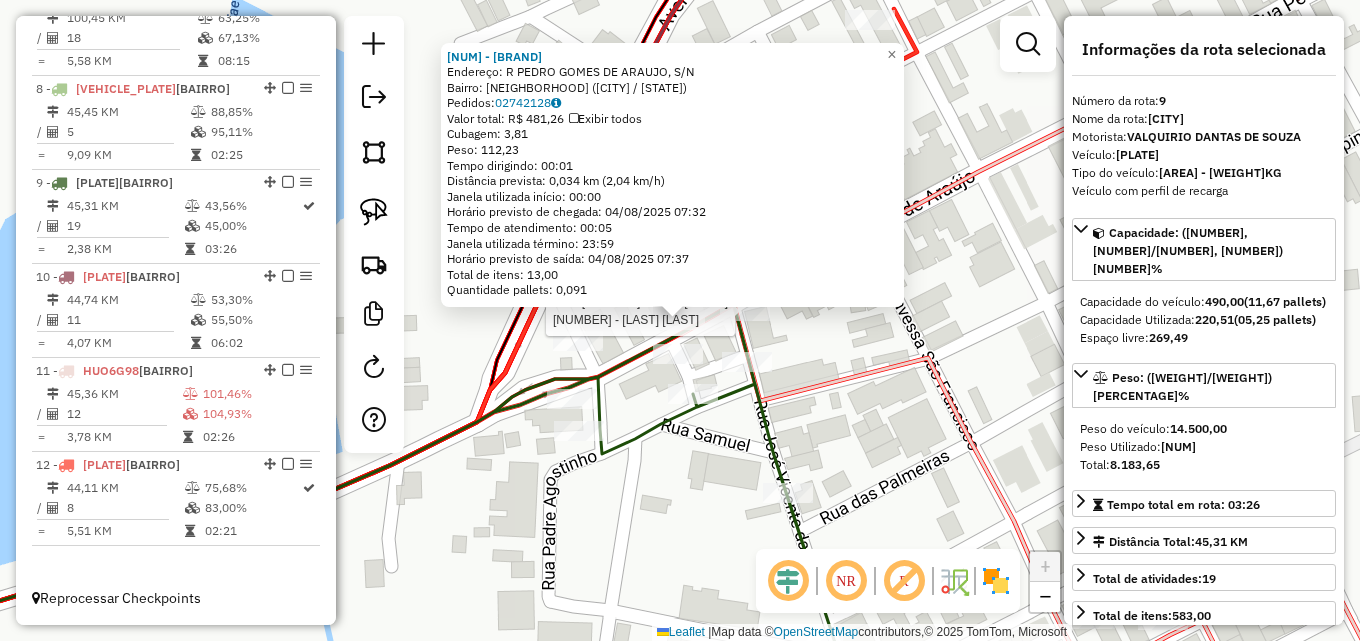 click 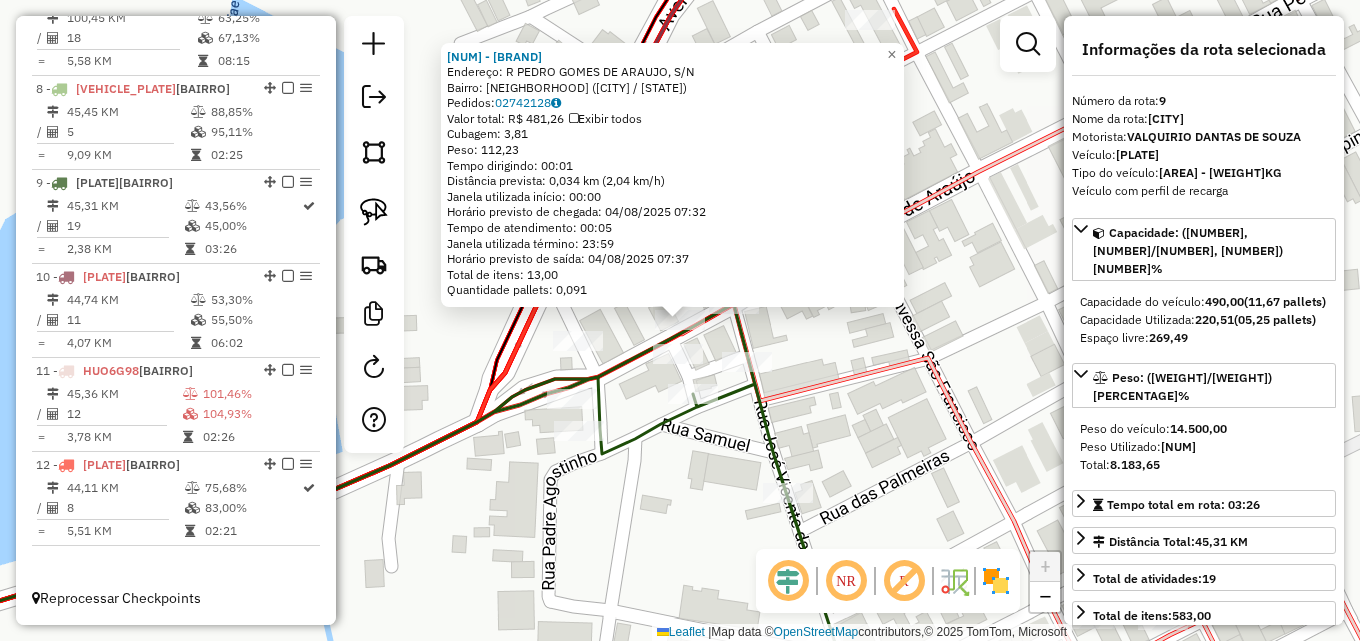 click on "6547 - MERC SERVE LAR  Endereço: R   PEDRO GOMES DE ARAUJO, S/N   Bairro: CENTRO (QUIXELO / CE)   Pedidos:  02742128   Valor total: R$ 481,26   Exibir todos   Cubagem: 3,81  Peso: 112,23  Tempo dirigindo: 00:01   Distância prevista: 0,034 km (2,04 km/h)   Janela utilizada início: 00:00   Horário previsto de chegada: 04/08/2025 07:32   Tempo de atendimento: 00:05   Janela utilizada término: 23:59   Horário previsto de saída: 04/08/2025 07:37   Total de itens: 13,00   Quantidade pallets: 0,091  × Janela de atendimento Grade de atendimento Capacidade Transportadoras Veículos Cliente Pedidos  Rotas Selecione os dias de semana para filtrar as janelas de atendimento  Seg   Ter   Qua   Qui   Sex   Sáb   Dom  Informe o período da janela de atendimento: De: Até:  Filtrar exatamente a janela do cliente  Considerar janela de atendimento padrão  Selecione os dias de semana para filtrar as grades de atendimento  Seg   Ter   Qua   Qui   Sex   Sáb   Dom   Considerar clientes sem dia de atendimento cadastrado +" 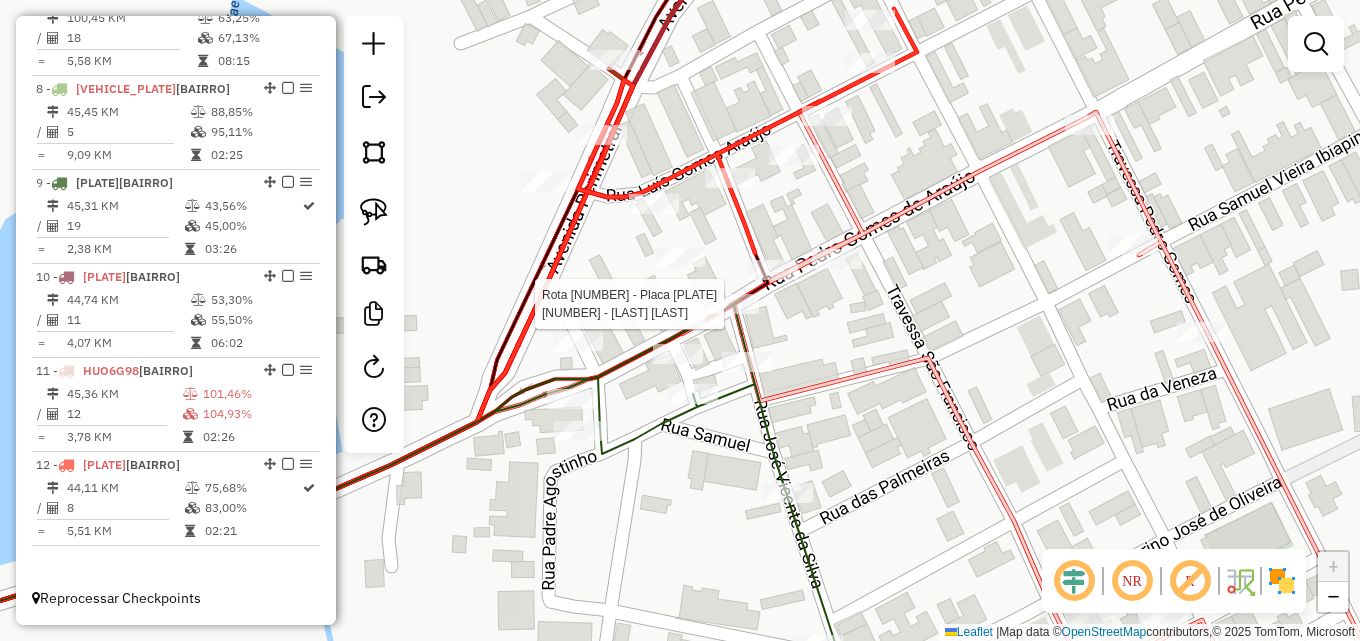 select on "*********" 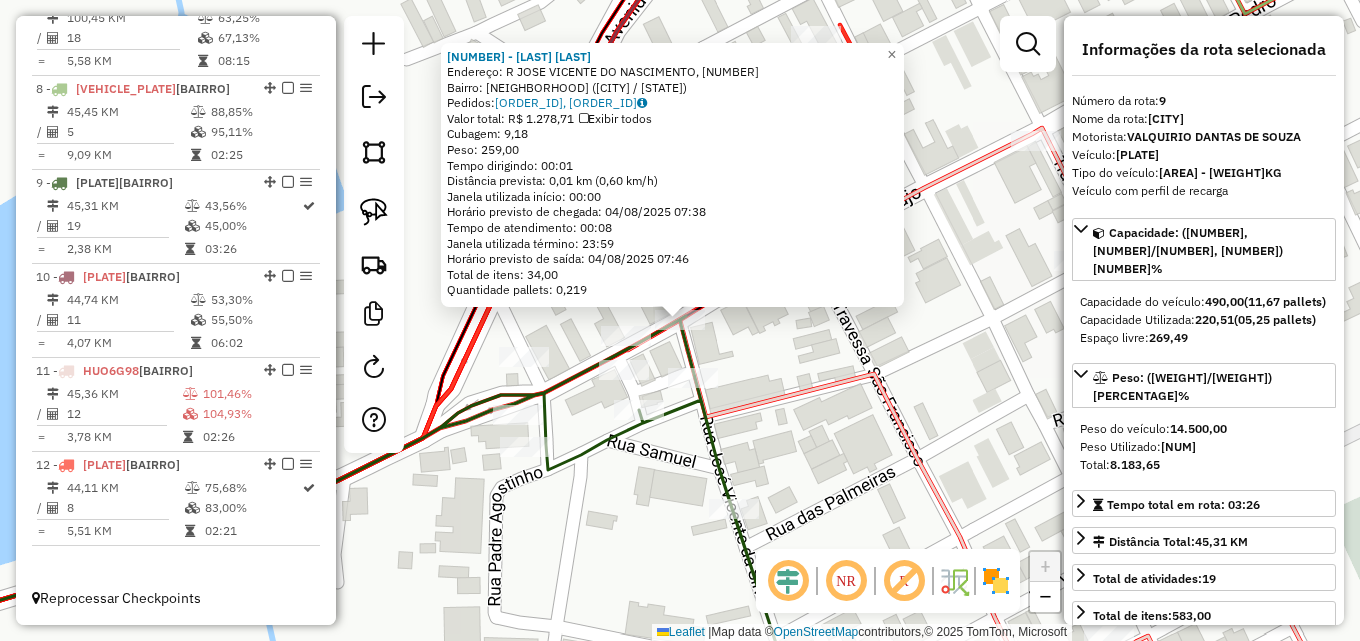 click on "11355 - BAR NOVO ENCONTRO  Endereço: R   JOSE VICENTE DO NASCIMENTO, 21   Bairro: CENTRO (QUIXELO / CE)   Pedidos:  02741769, 02741881   Valor total: R$ 1.278,71   Exibir todos   Cubagem: 9,18  Peso: 259,00  Tempo dirigindo: 00:01   Distância prevista: 0,01 km (0,60 km/h)   Janela utilizada início: 00:00   Horário previsto de chegada: 04/08/2025 07:38   Tempo de atendimento: 00:08   Janela utilizada término: 23:59   Horário previsto de saída: 04/08/2025 07:46   Total de itens: 34,00   Quantidade pallets: 0,219  × Janela de atendimento Grade de atendimento Capacidade Transportadoras Veículos Cliente Pedidos  Rotas Selecione os dias de semana para filtrar as janelas de atendimento  Seg   Ter   Qua   Qui   Sex   Sáb   Dom  Informe o período da janela de atendimento: De: Até:  Filtrar exatamente a janela do cliente  Considerar janela de atendimento padrão  Selecione os dias de semana para filtrar as grades de atendimento  Seg   Ter   Qua   Qui   Sex   Sáb   Dom   Peso mínimo:   Peso máximo:   De:" 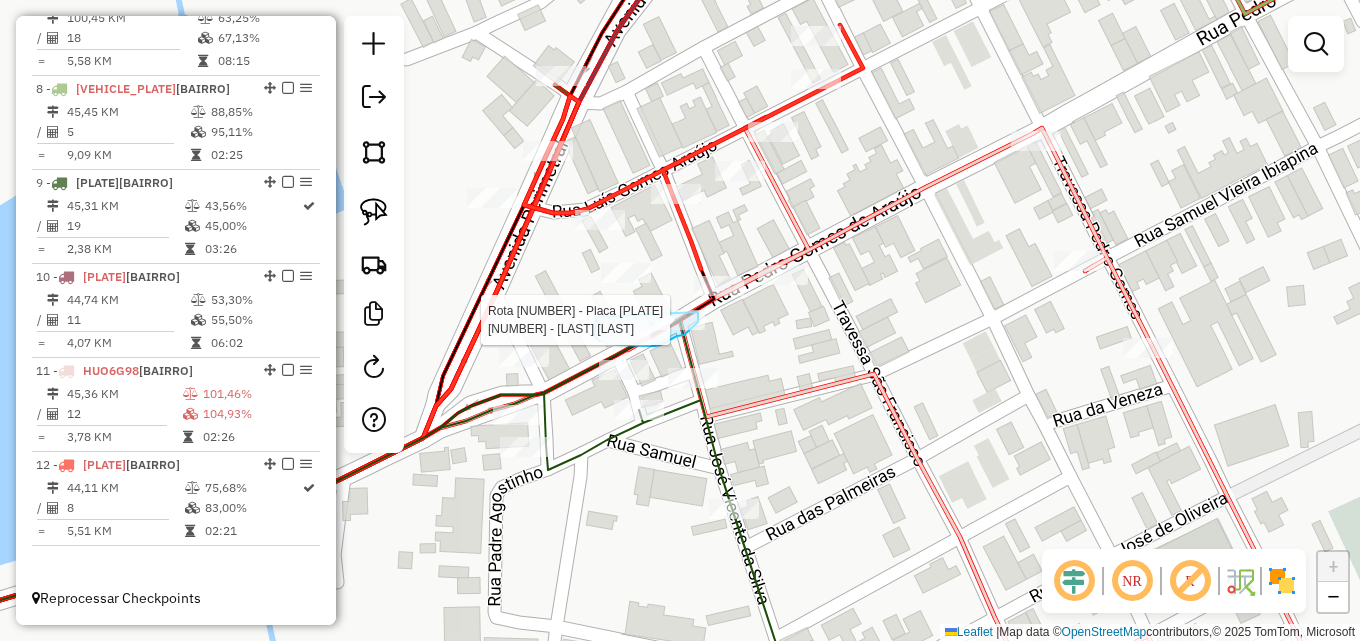 click on "Rota 9 - Placa SBP2H59  11355 - BAR NOVO ENCONTRO Janela de atendimento Grade de atendimento Capacidade Transportadoras Veículos Cliente Pedidos  Rotas Selecione os dias de semana para filtrar as janelas de atendimento  Seg   Ter   Qua   Qui   Sex   Sáb   Dom  Informe o período da janela de atendimento: De: Até:  Filtrar exatamente a janela do cliente  Considerar janela de atendimento padrão  Selecione os dias de semana para filtrar as grades de atendimento  Seg   Ter   Qua   Qui   Sex   Sáb   Dom   Considerar clientes sem dia de atendimento cadastrado  Clientes fora do dia de atendimento selecionado Filtrar as atividades entre os valores definidos abaixo:  Peso mínimo:   Peso máximo:   Cubagem mínima:   Cubagem máxima:   De:   Até:  Filtrar as atividades entre o tempo de atendimento definido abaixo:  De:   Até:   Considerar capacidade total dos clientes não roteirizados Transportadora: Selecione um ou mais itens Tipo de veículo: Selecione um ou mais itens Veículo: Selecione um ou mais itens +" 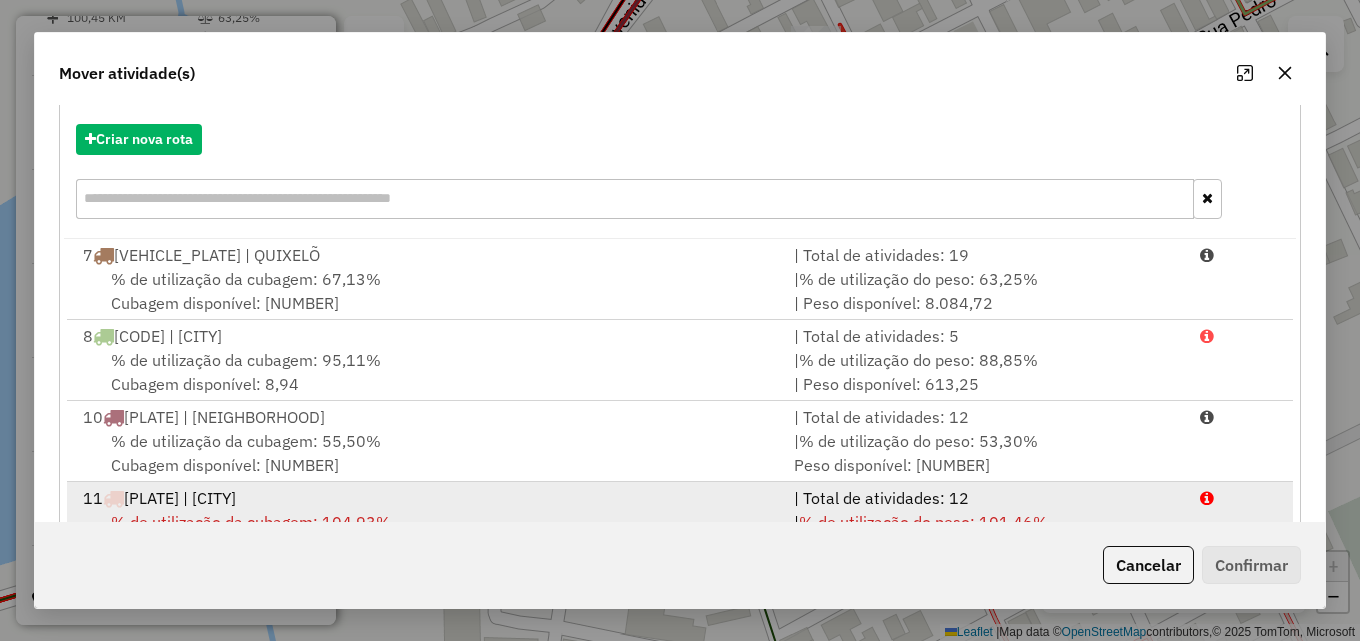 scroll, scrollTop: 367, scrollLeft: 0, axis: vertical 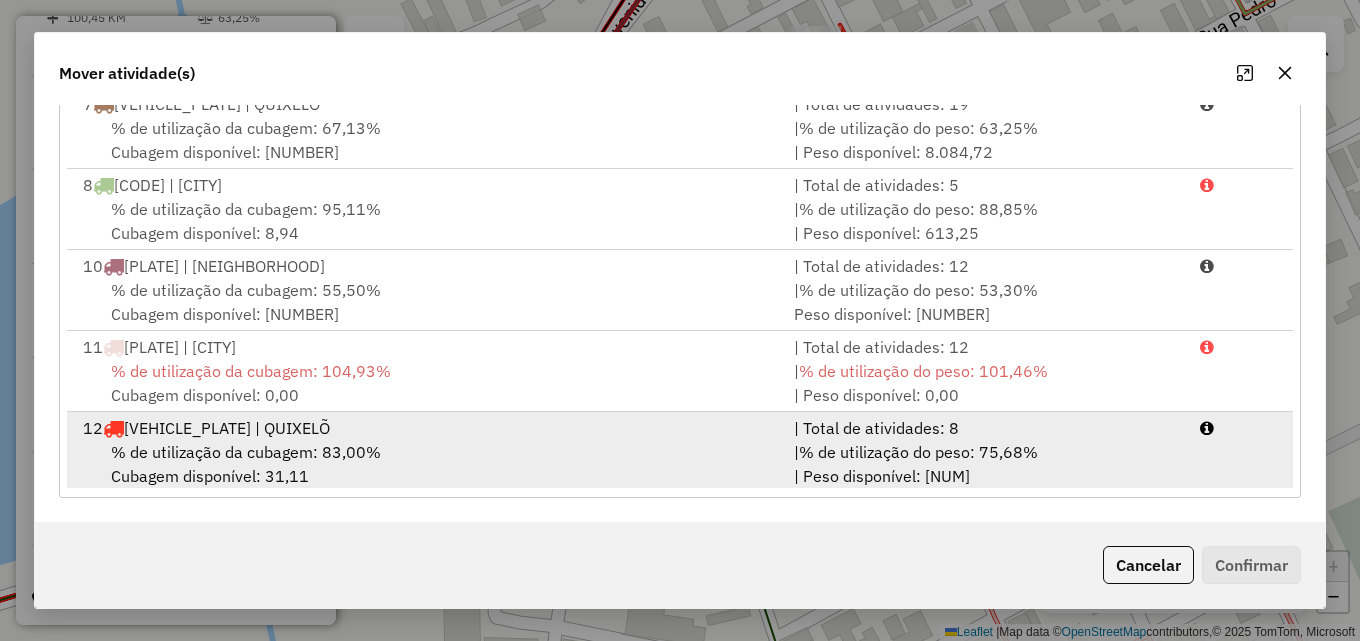 click on "|  % de utilização do peso: 75,68%  | Peso disponível: 1.337,70" at bounding box center (985, 464) 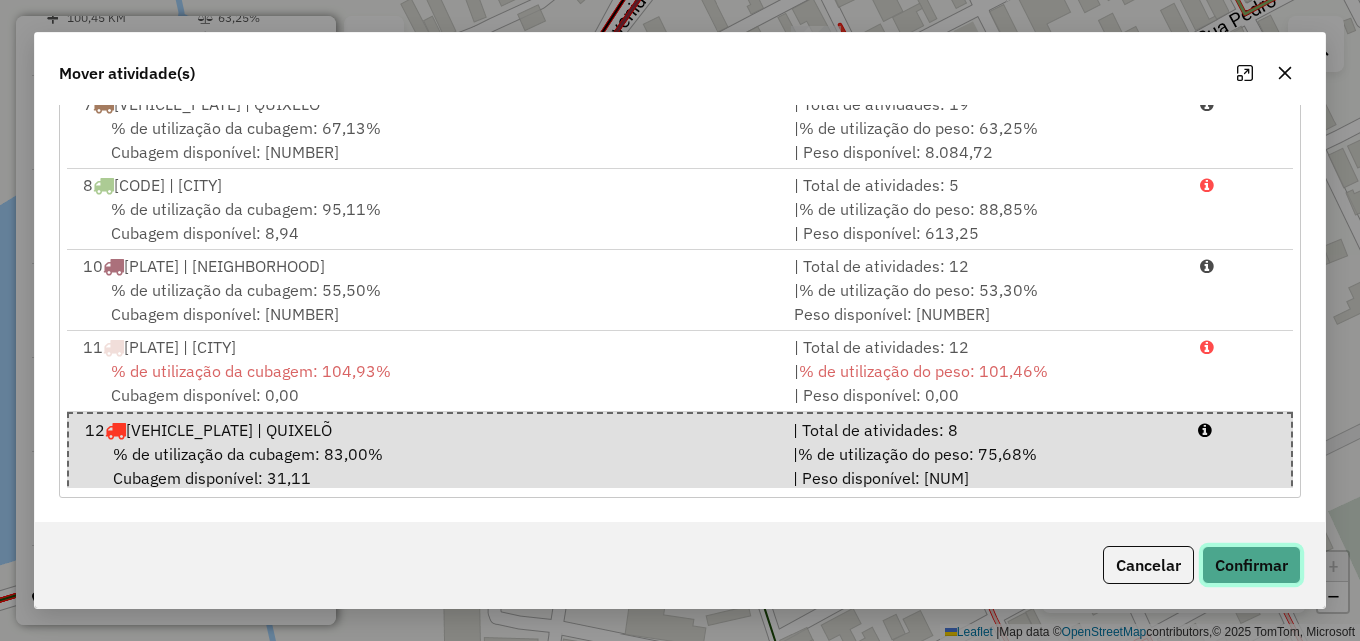 click on "Confirmar" 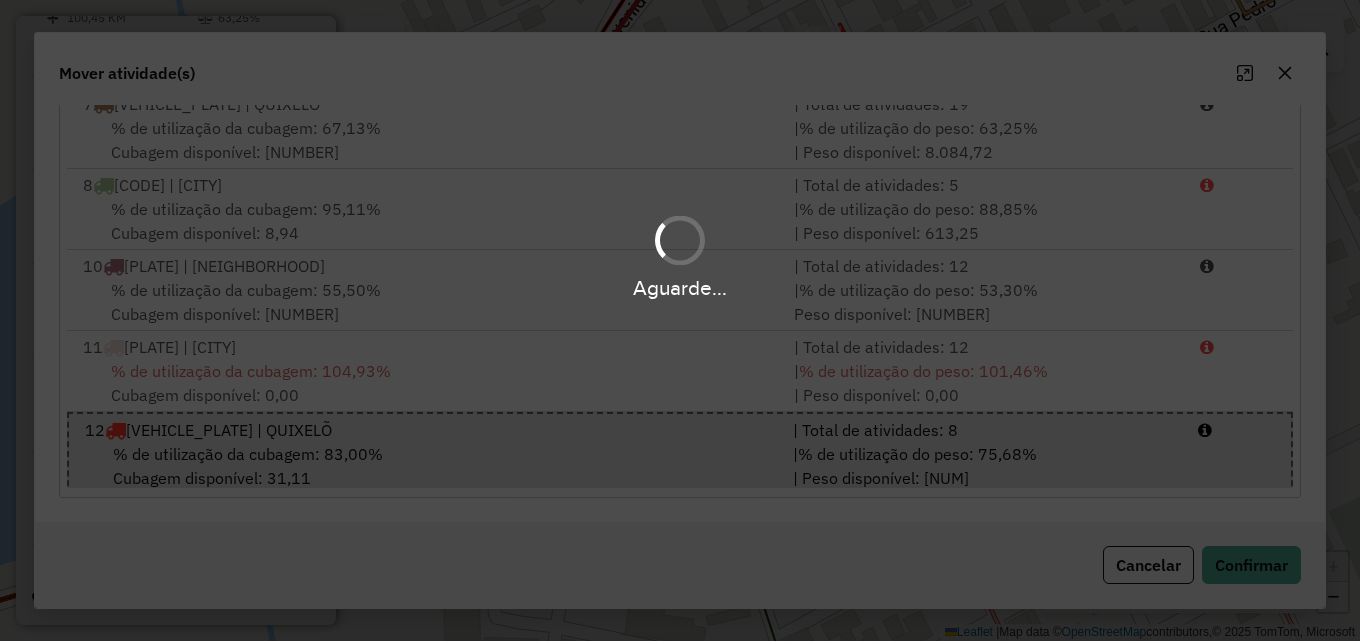 scroll, scrollTop: 0, scrollLeft: 0, axis: both 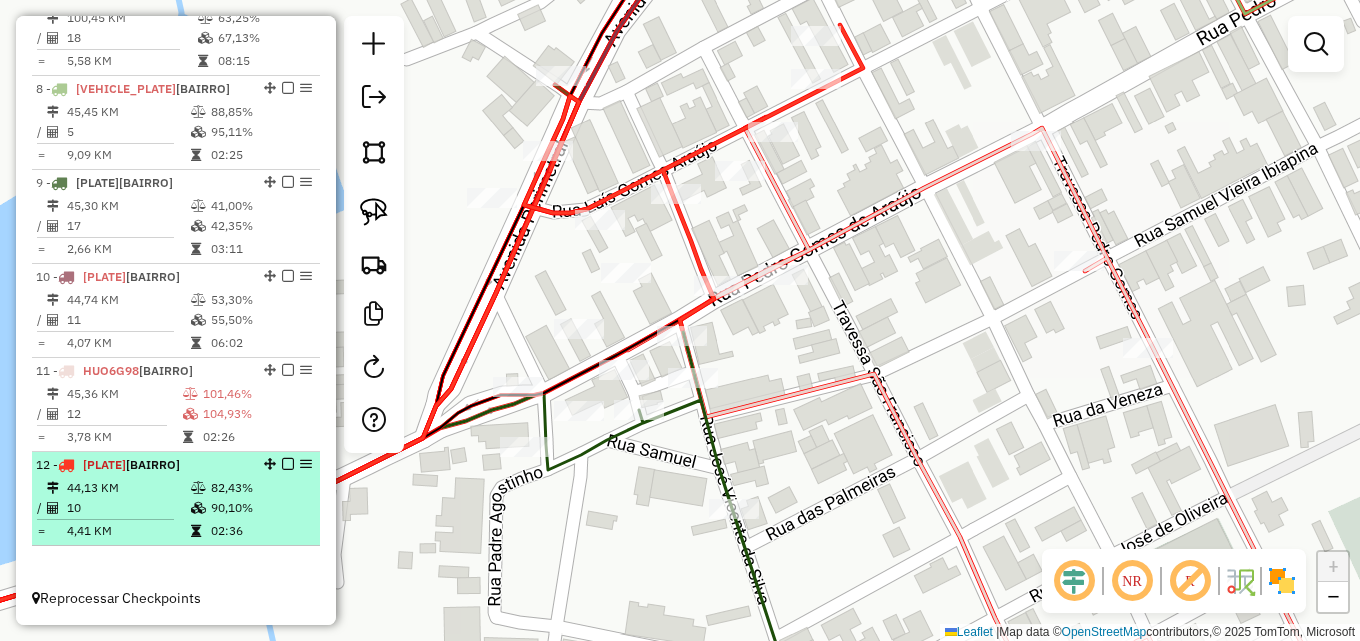 click on "12 -       OCQ2231   | QUIXELÕ" at bounding box center [142, 465] 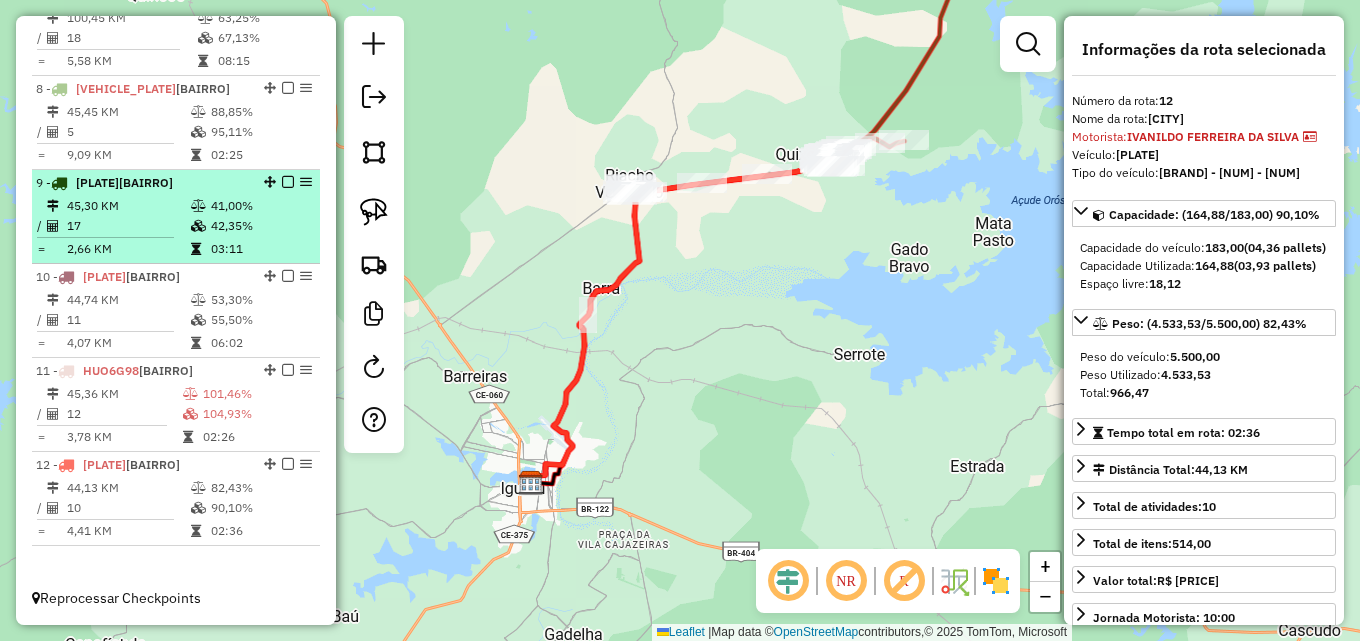 click on "41,00%" at bounding box center [260, 206] 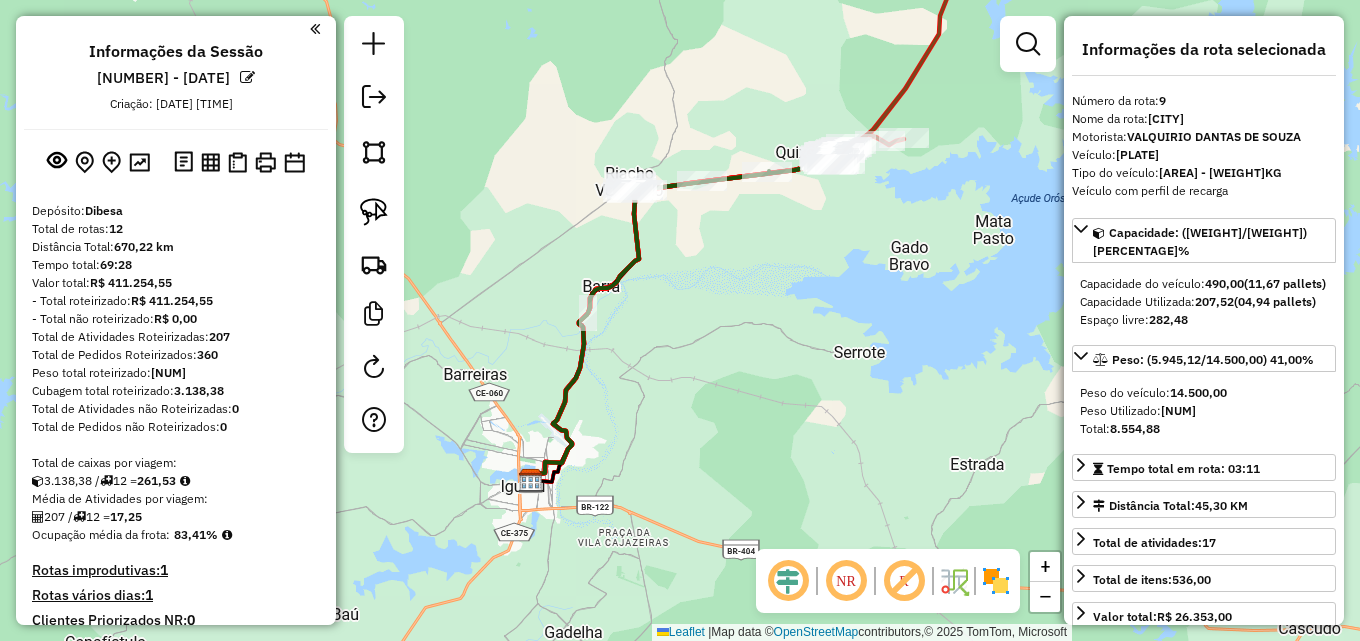 scroll, scrollTop: 0, scrollLeft: 0, axis: both 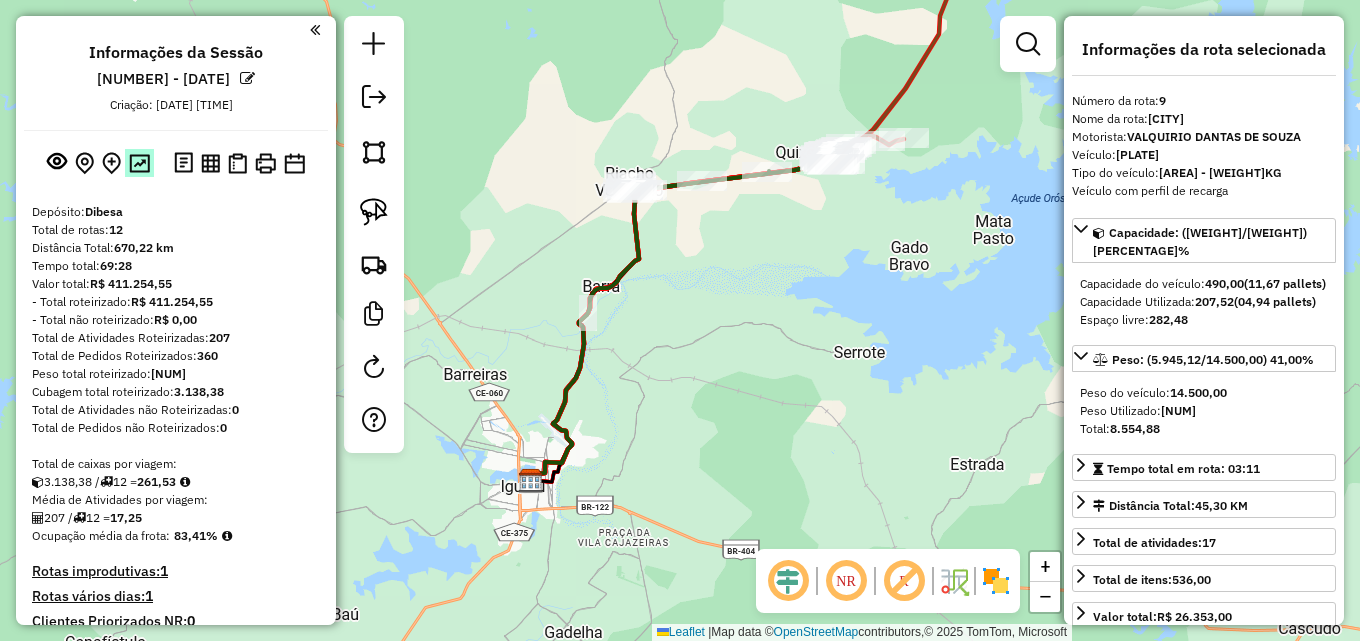 click at bounding box center (139, 163) 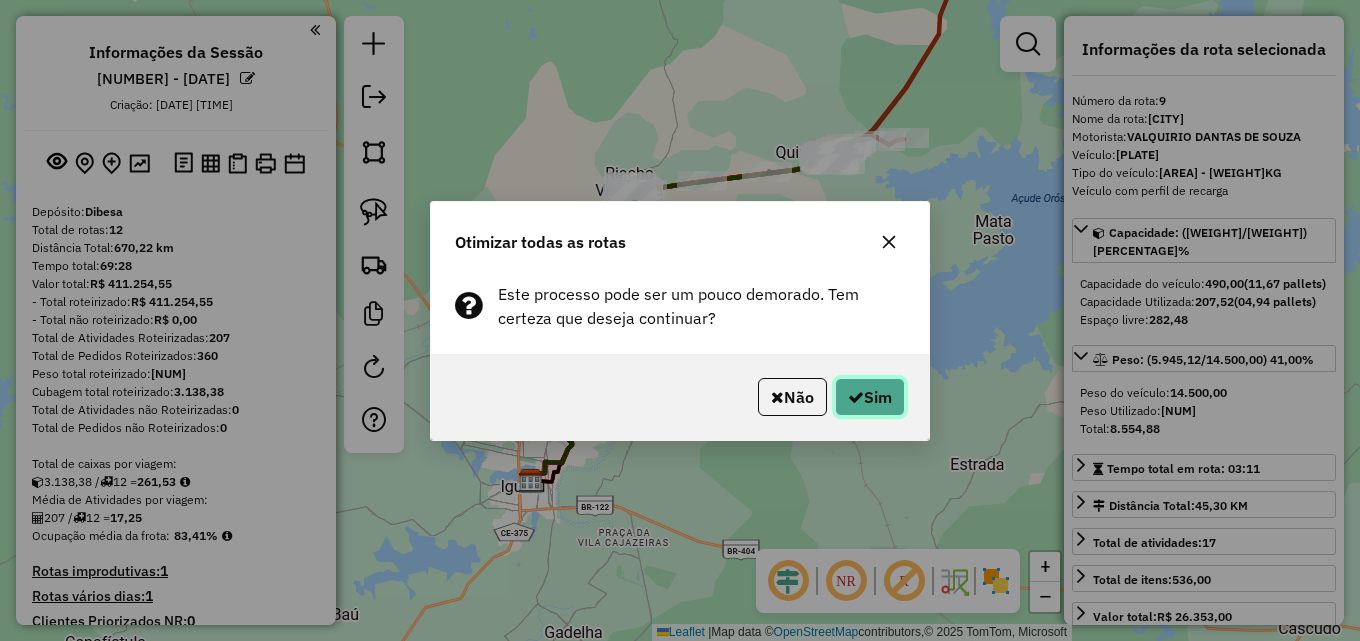 click on "Sim" 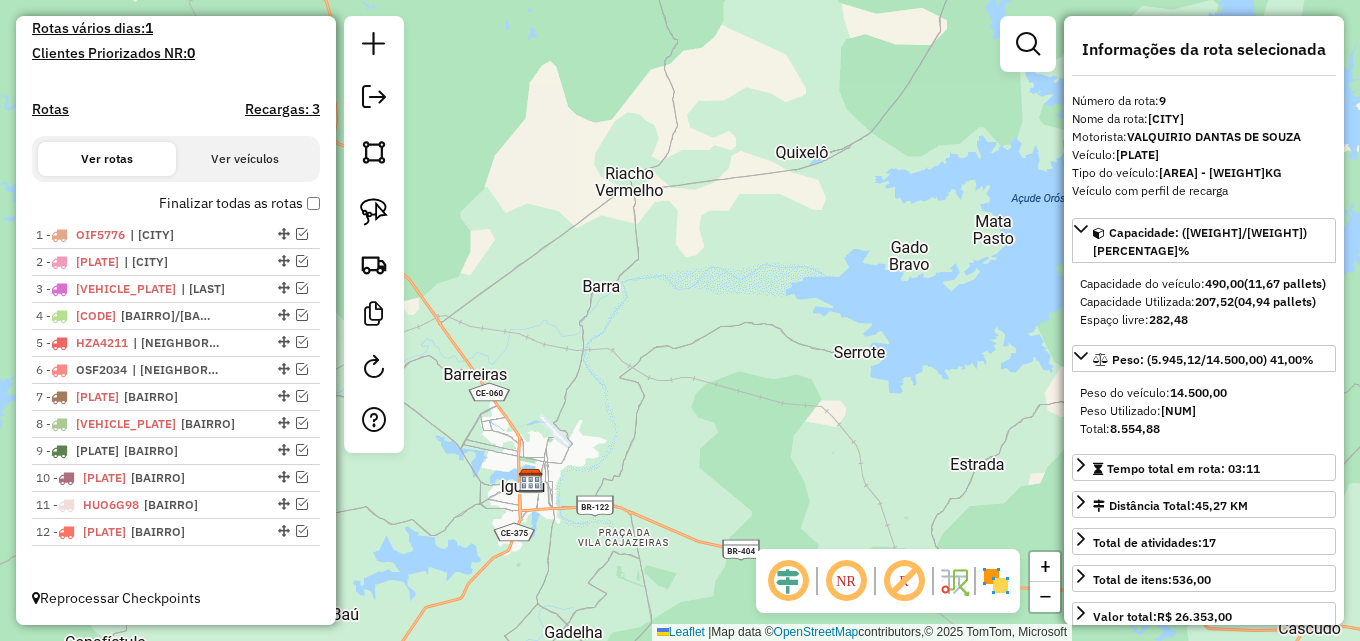 scroll, scrollTop: 568, scrollLeft: 0, axis: vertical 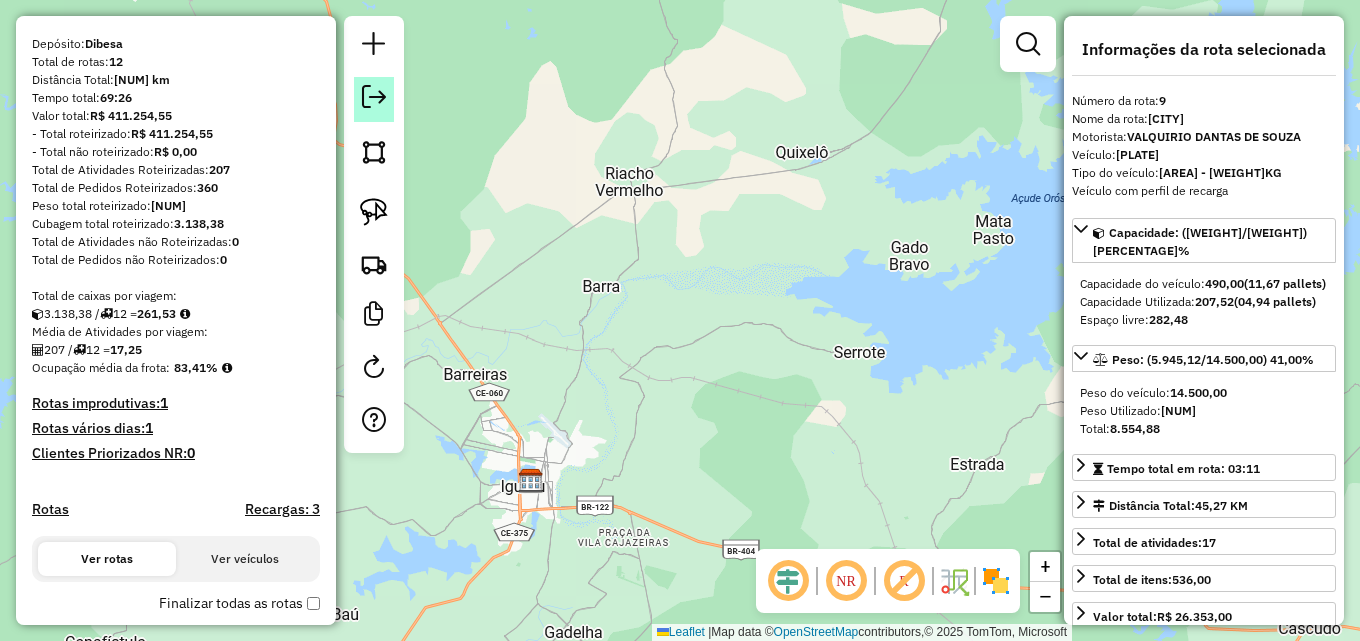click 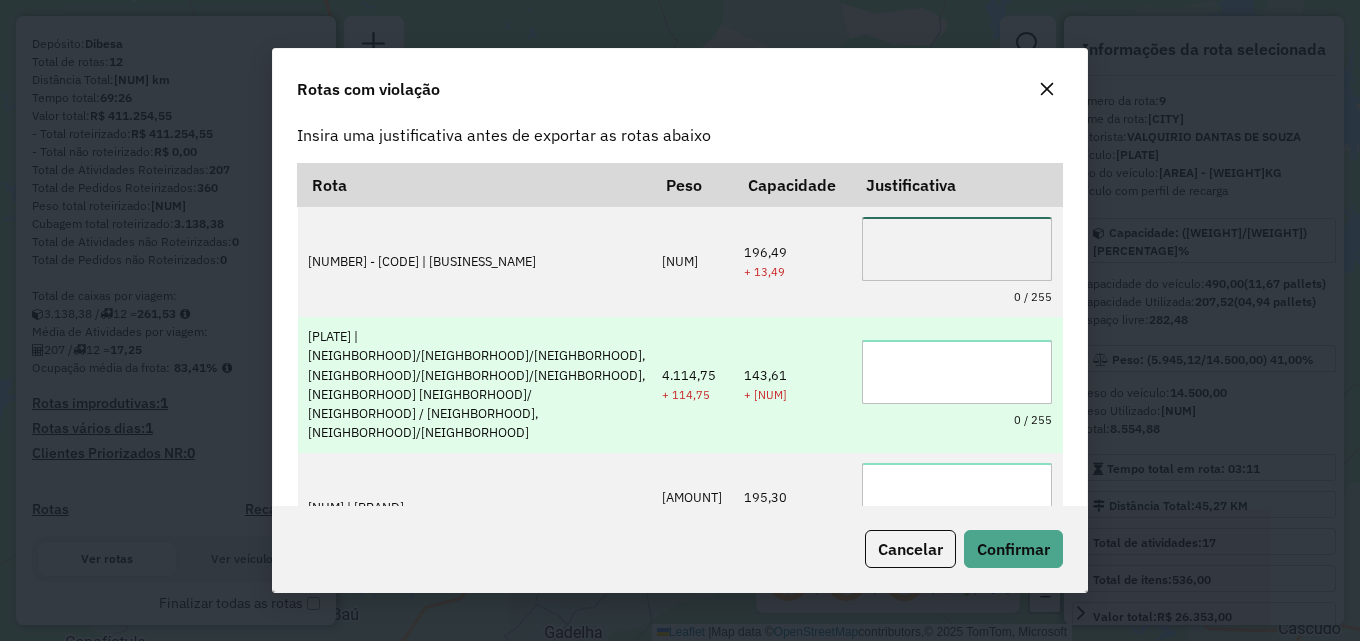 scroll, scrollTop: 0, scrollLeft: 0, axis: both 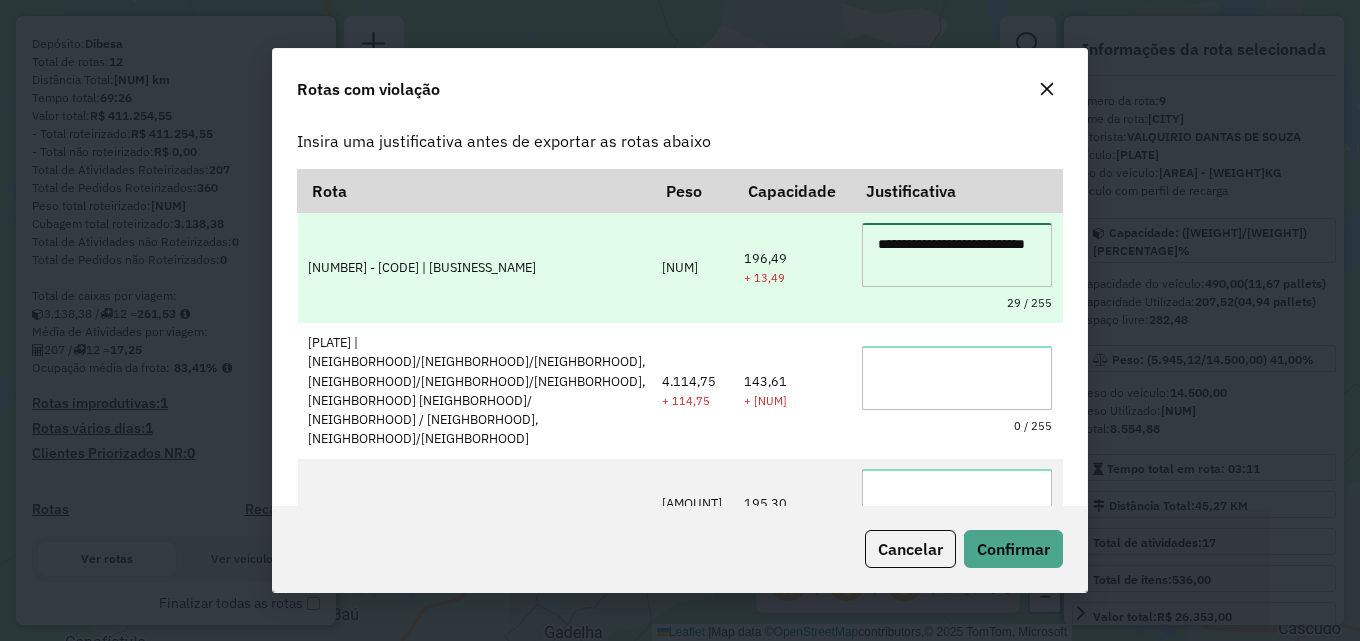 type on "**********" 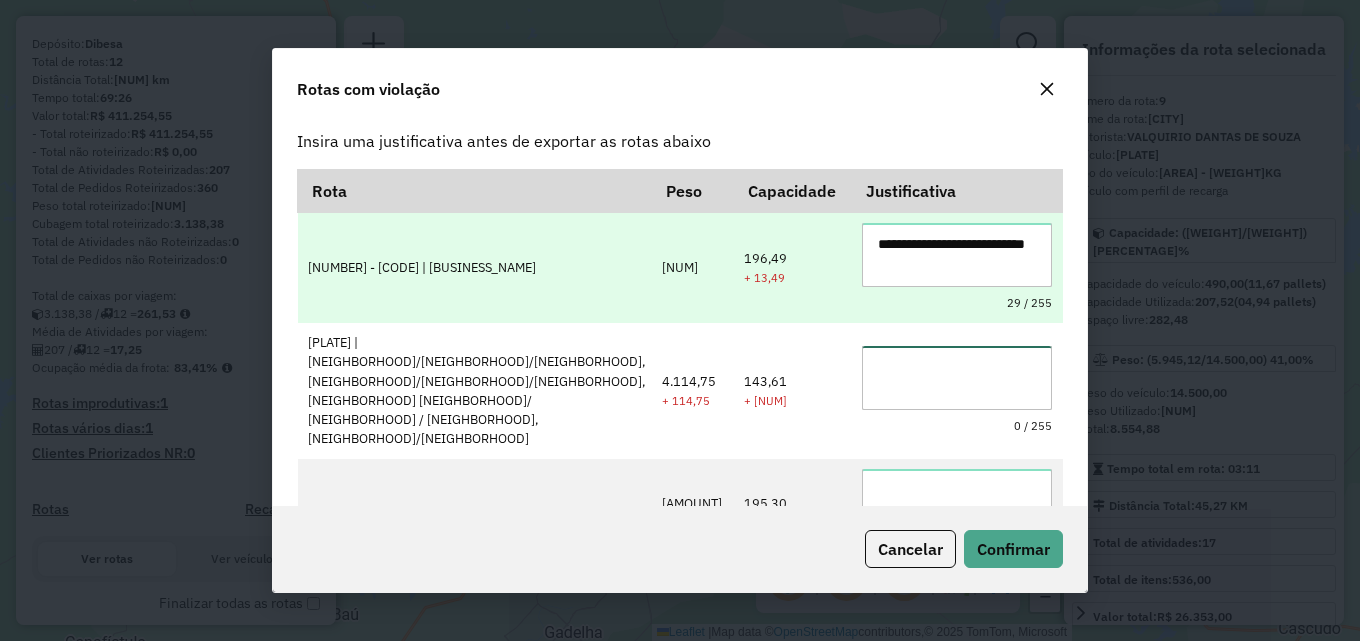 paste on "**********" 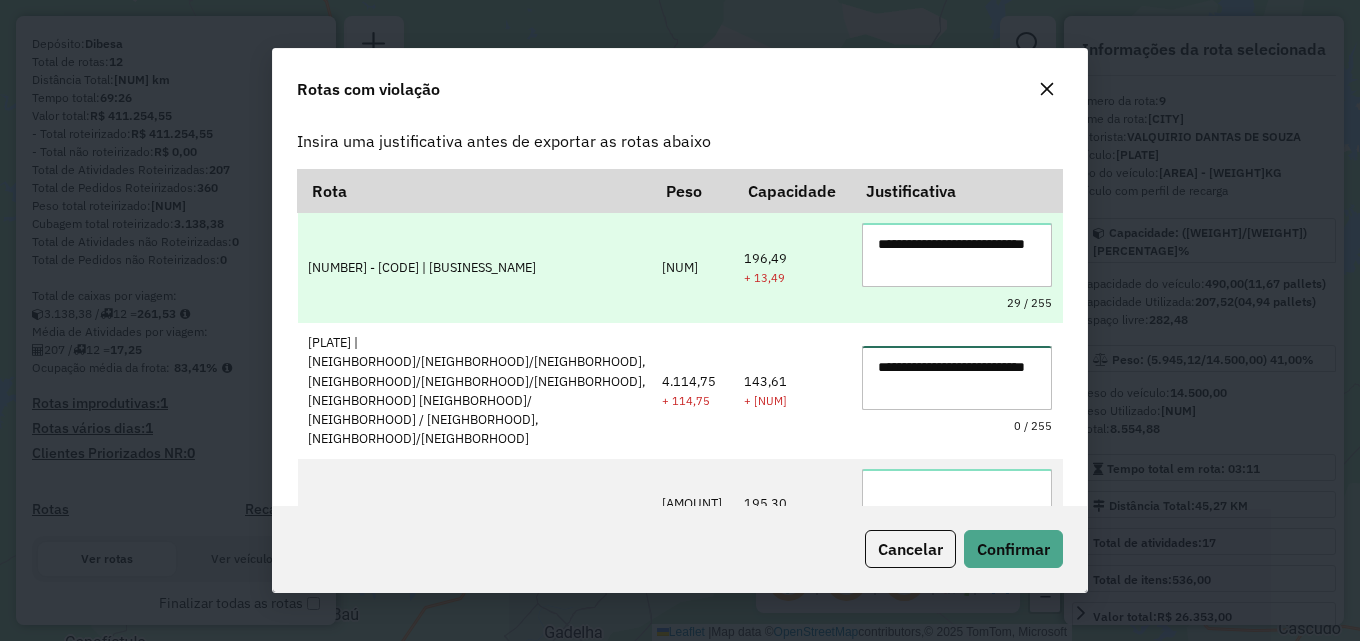 type on "**********" 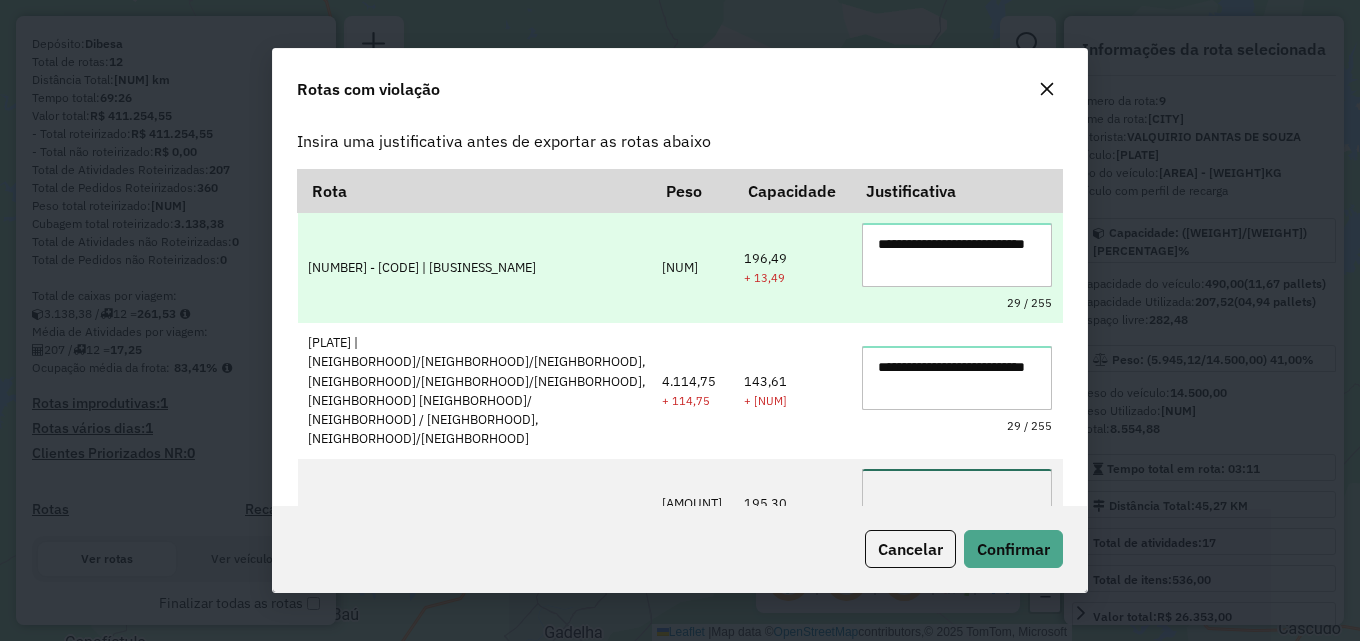 paste on "**********" 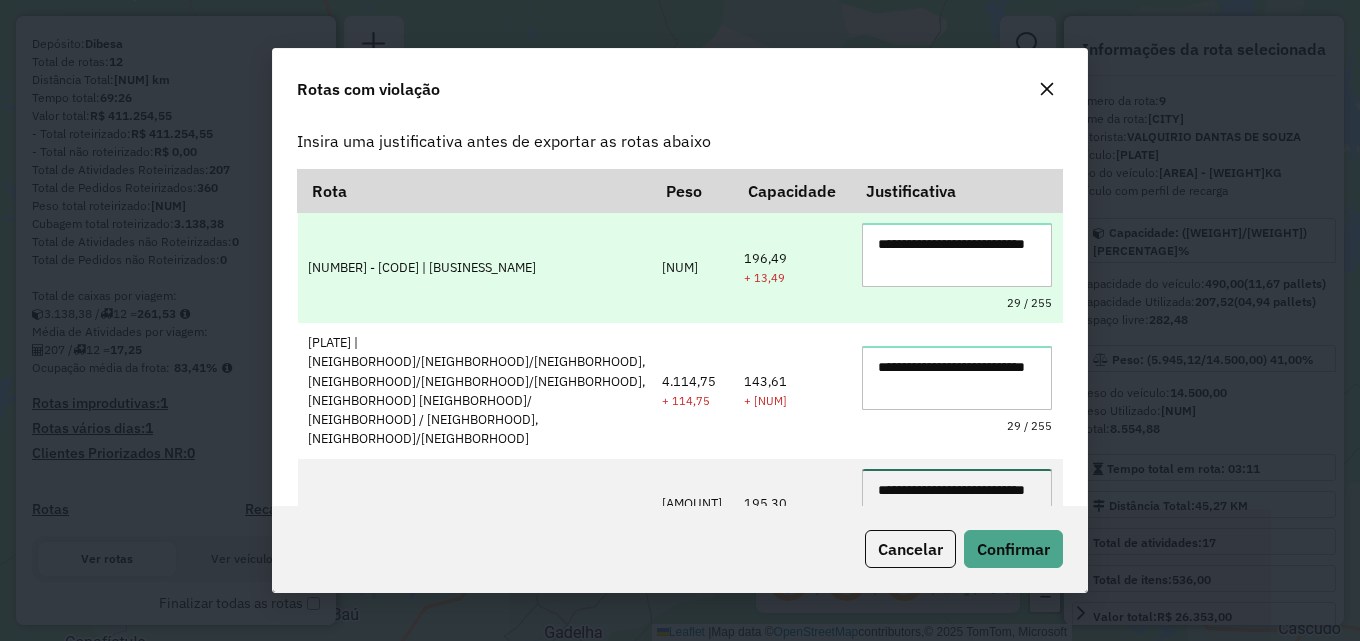 type on "**********" 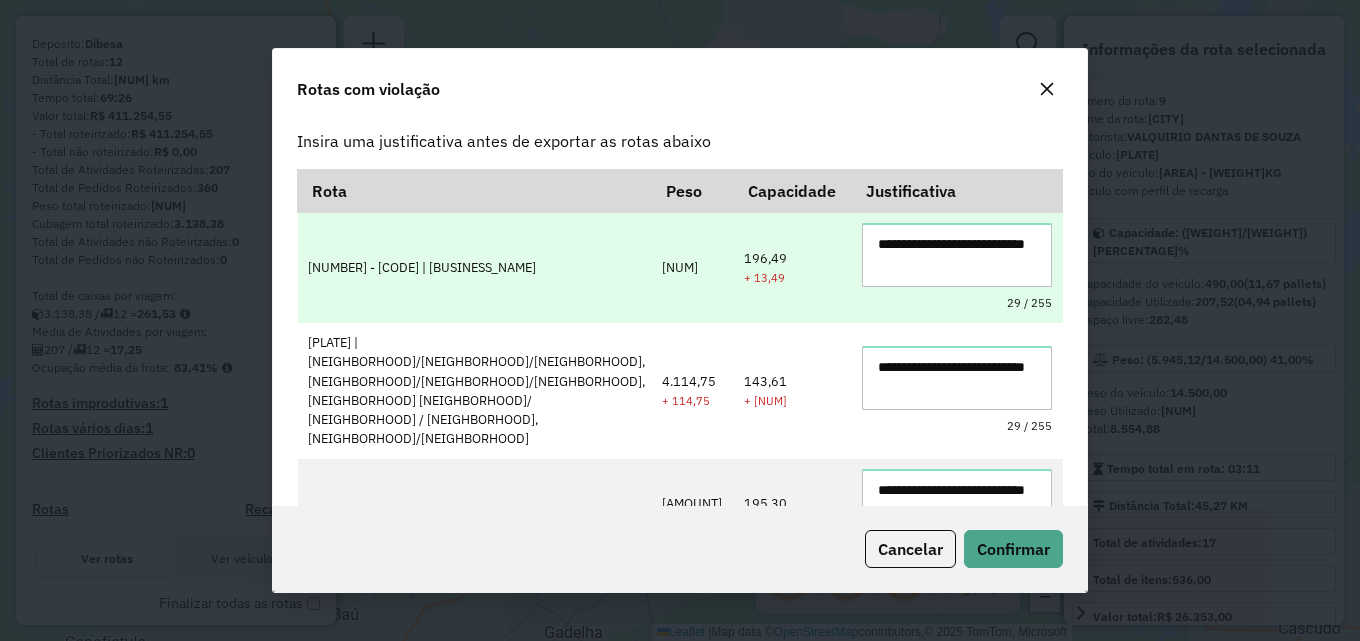 scroll, scrollTop: 146, scrollLeft: 0, axis: vertical 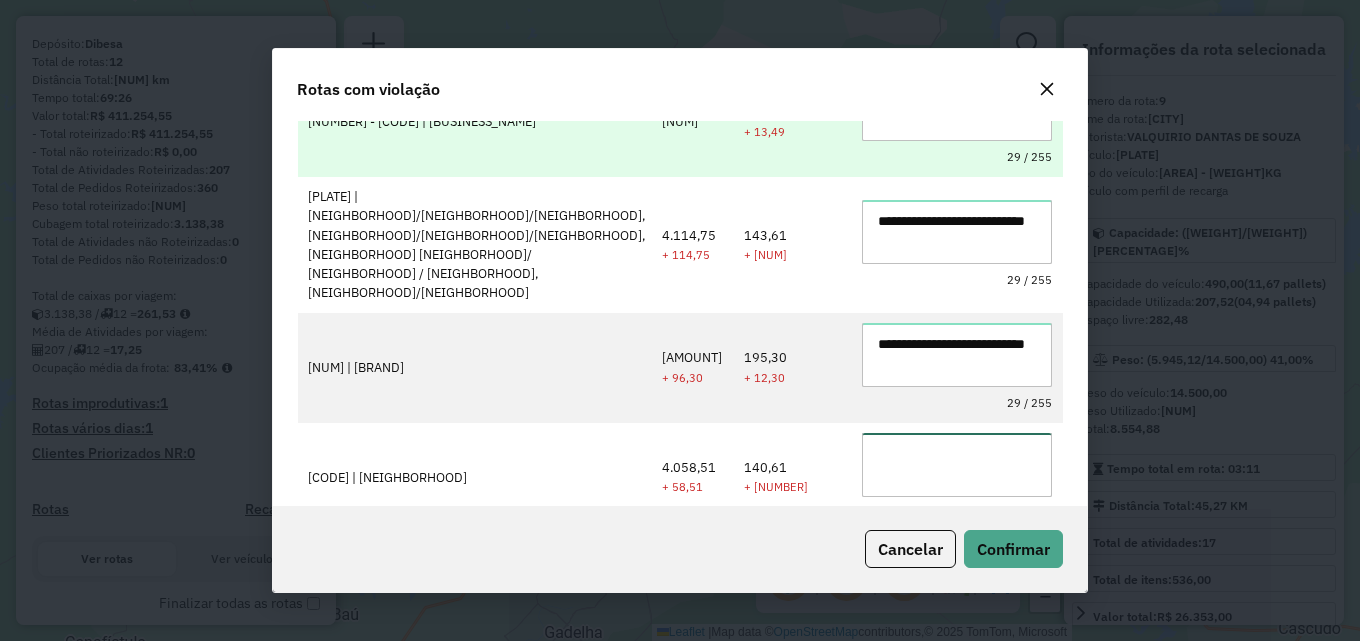 paste on "**********" 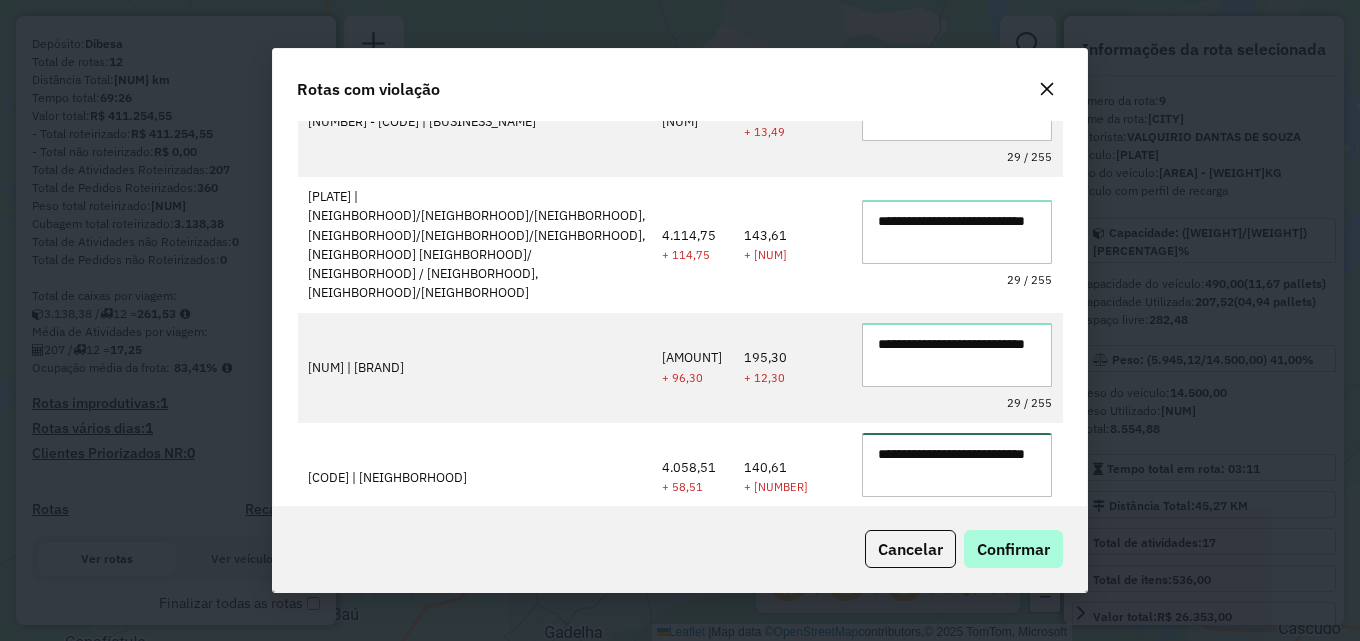 type on "**********" 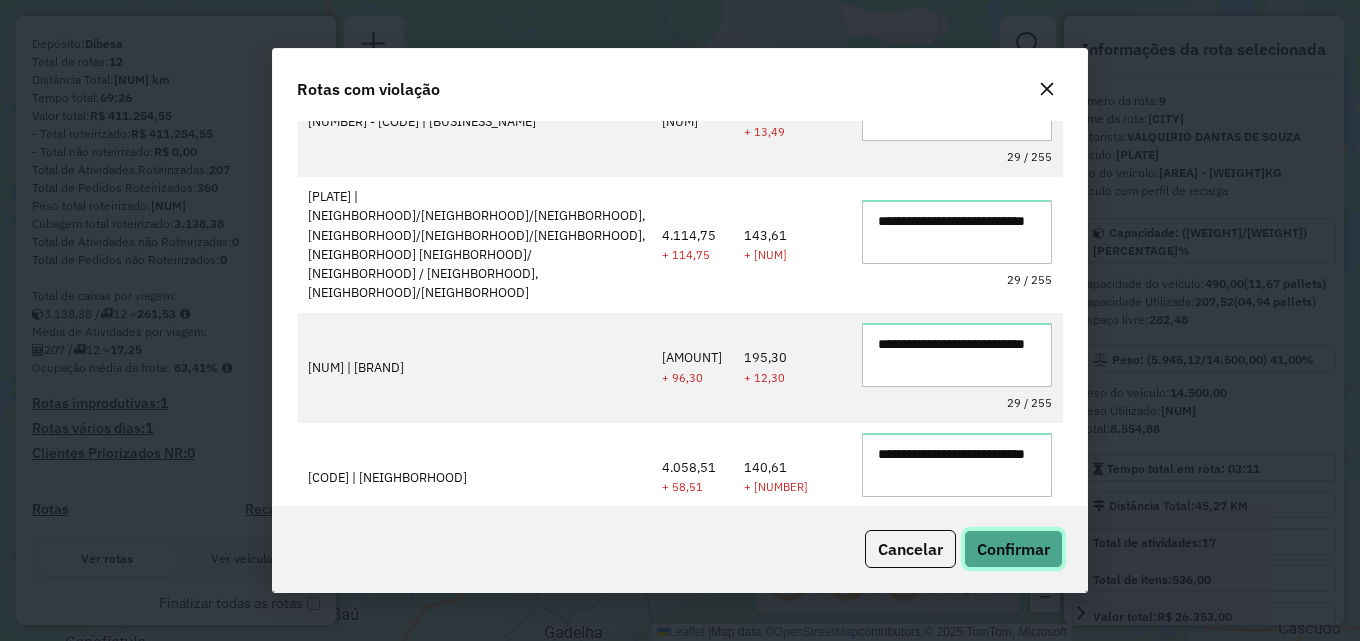 click on "Confirmar" 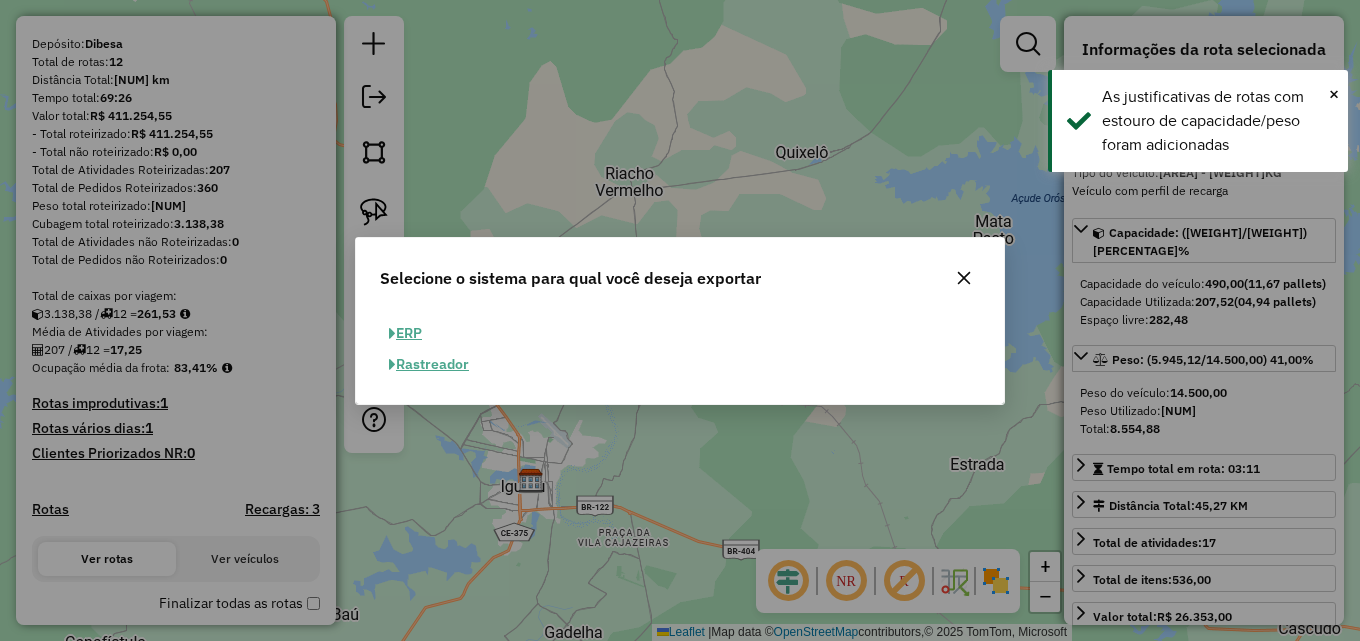 click on "ERP" 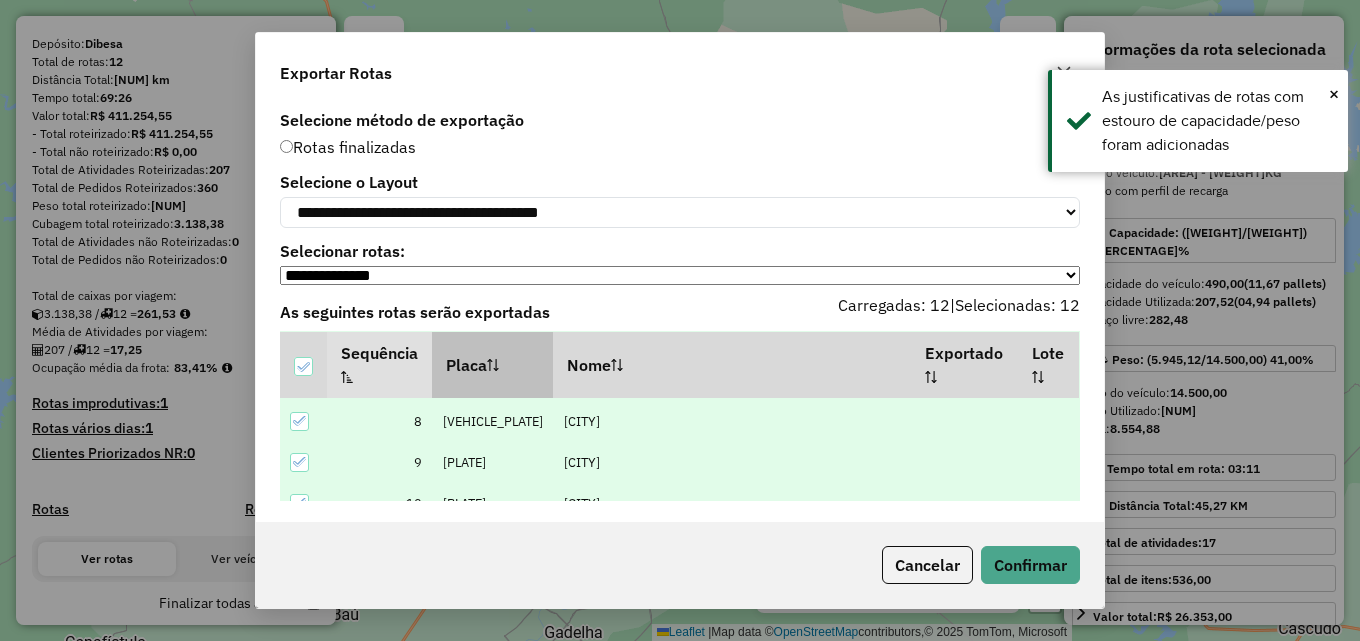 scroll, scrollTop: 485, scrollLeft: 0, axis: vertical 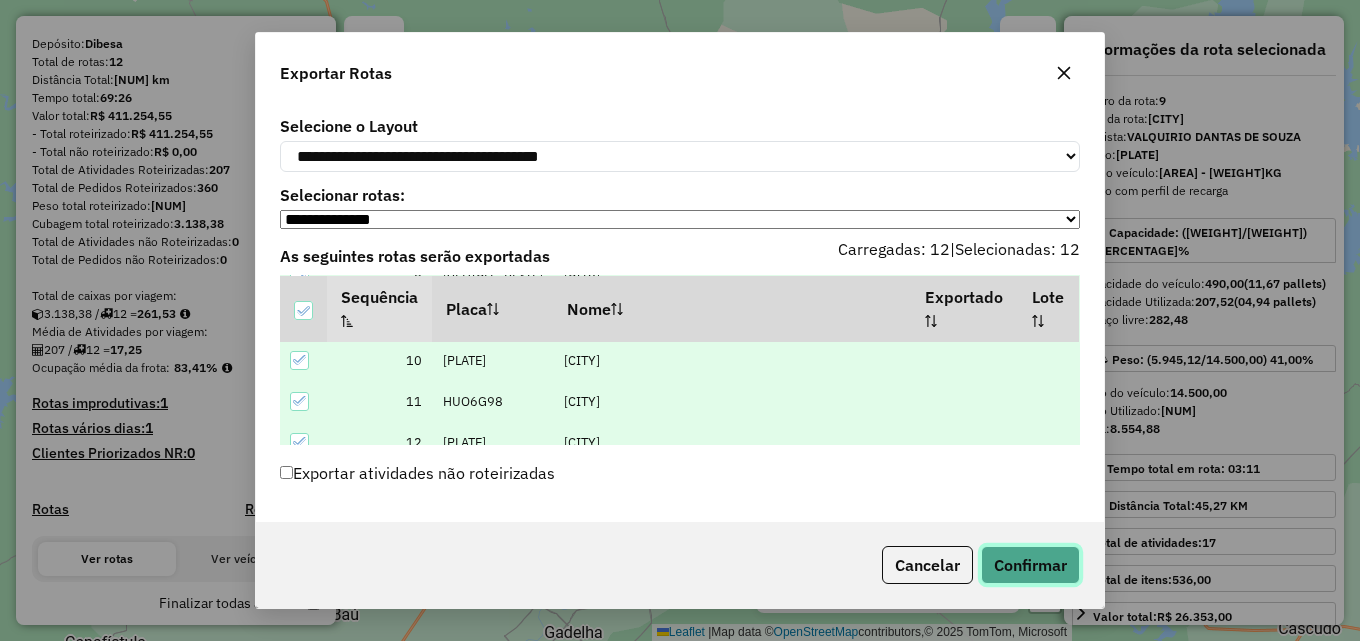 click on "Confirmar" 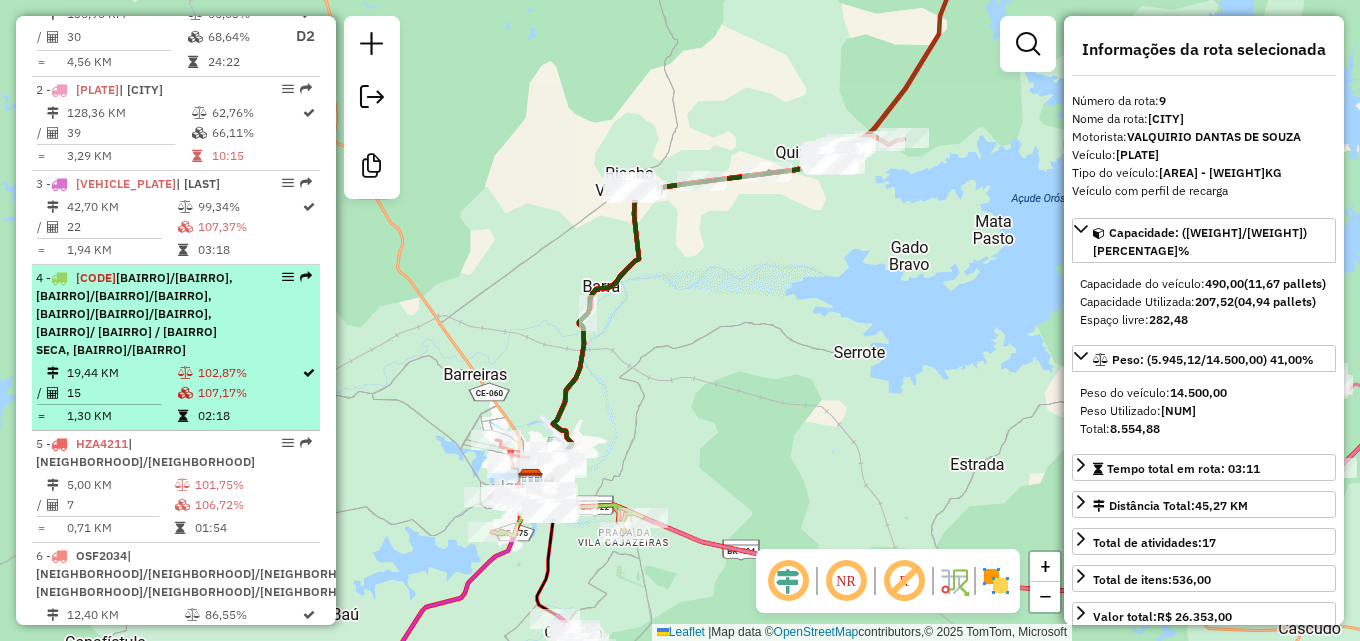 scroll, scrollTop: 626, scrollLeft: 0, axis: vertical 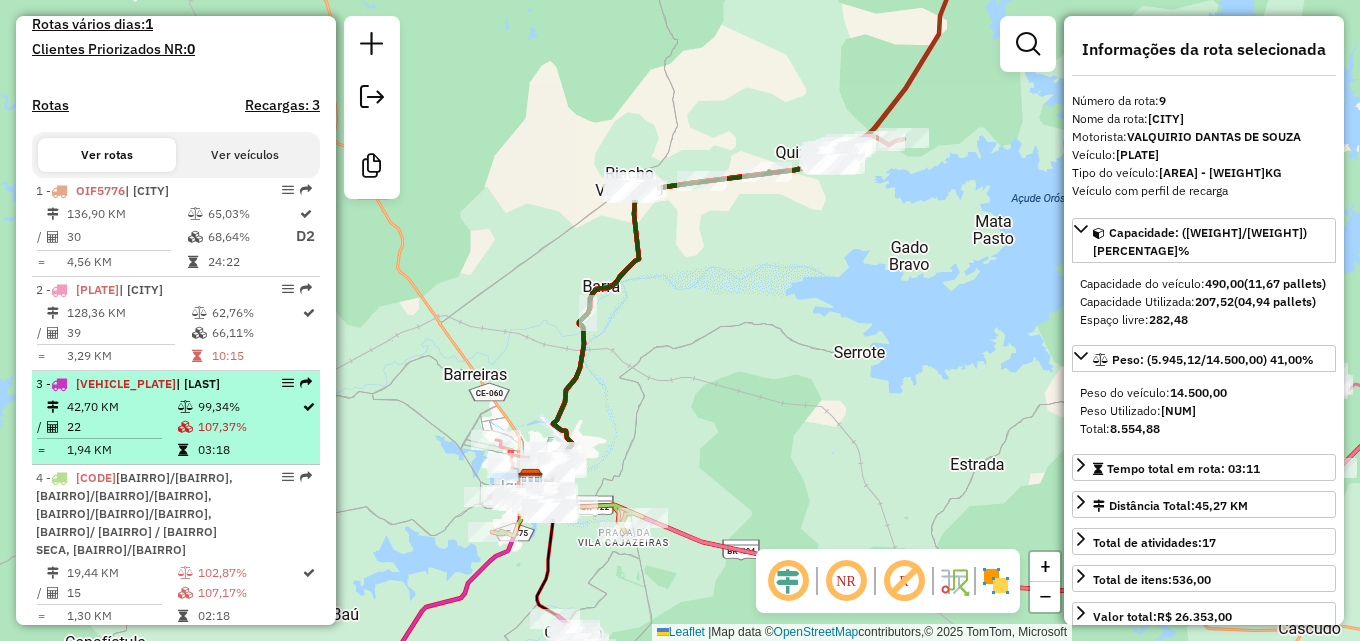 click on "| [CITY]" at bounding box center (198, 383) 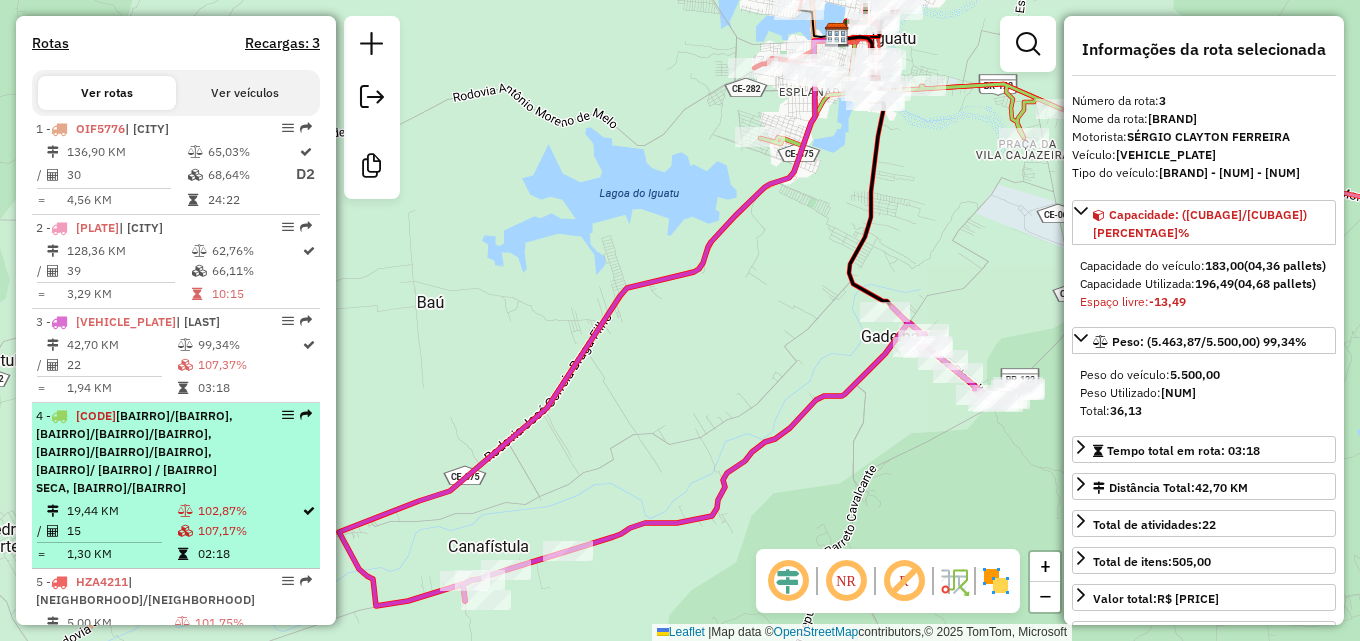 scroll, scrollTop: 726, scrollLeft: 0, axis: vertical 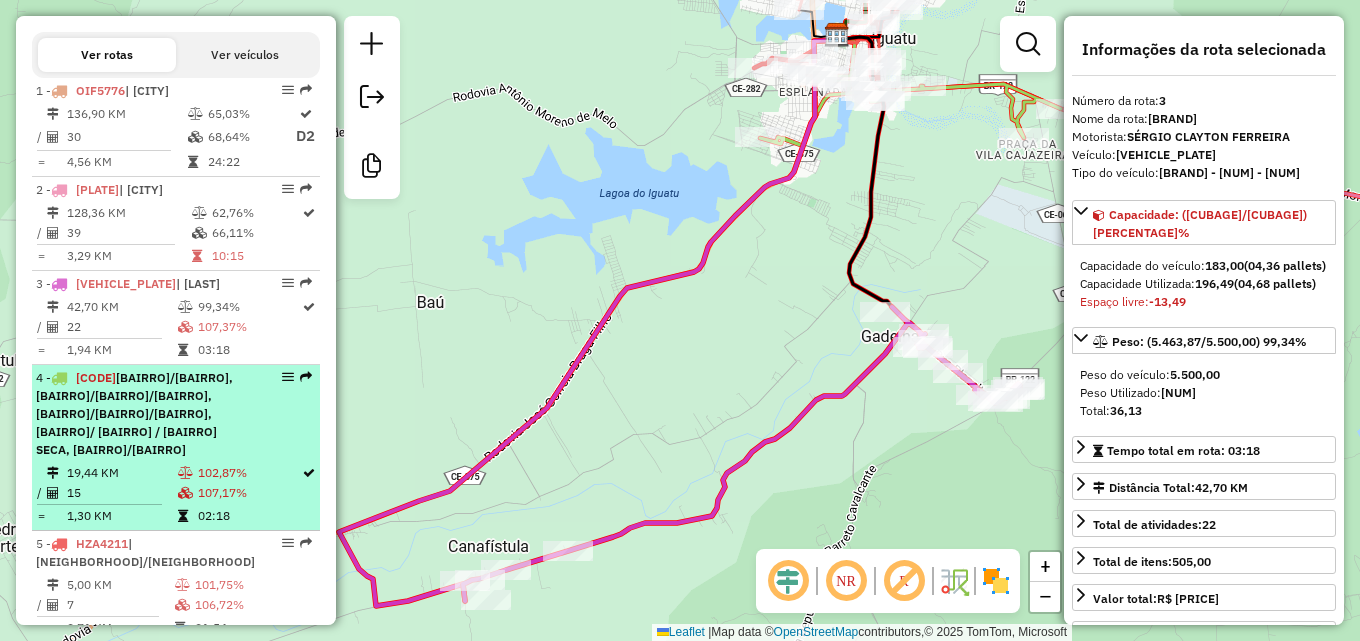 click on "| ALTIPLANO/COQUEIROS, BASTIANA/CENTRO/S.SEBASTIÃO, FLORES/CRUIRI/BUGI, JARDIM OASIS/ JPII /LAGOA SECA, PRADO/CAJAZEIRAS" at bounding box center (134, 413) 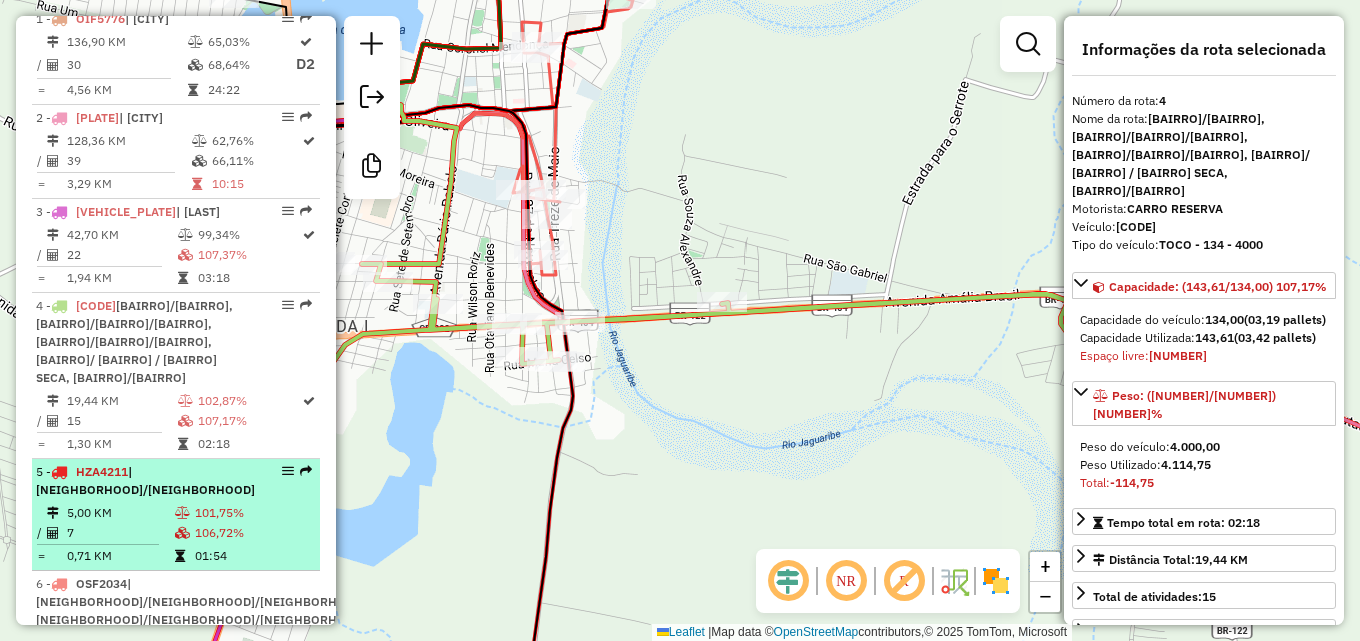 scroll, scrollTop: 826, scrollLeft: 0, axis: vertical 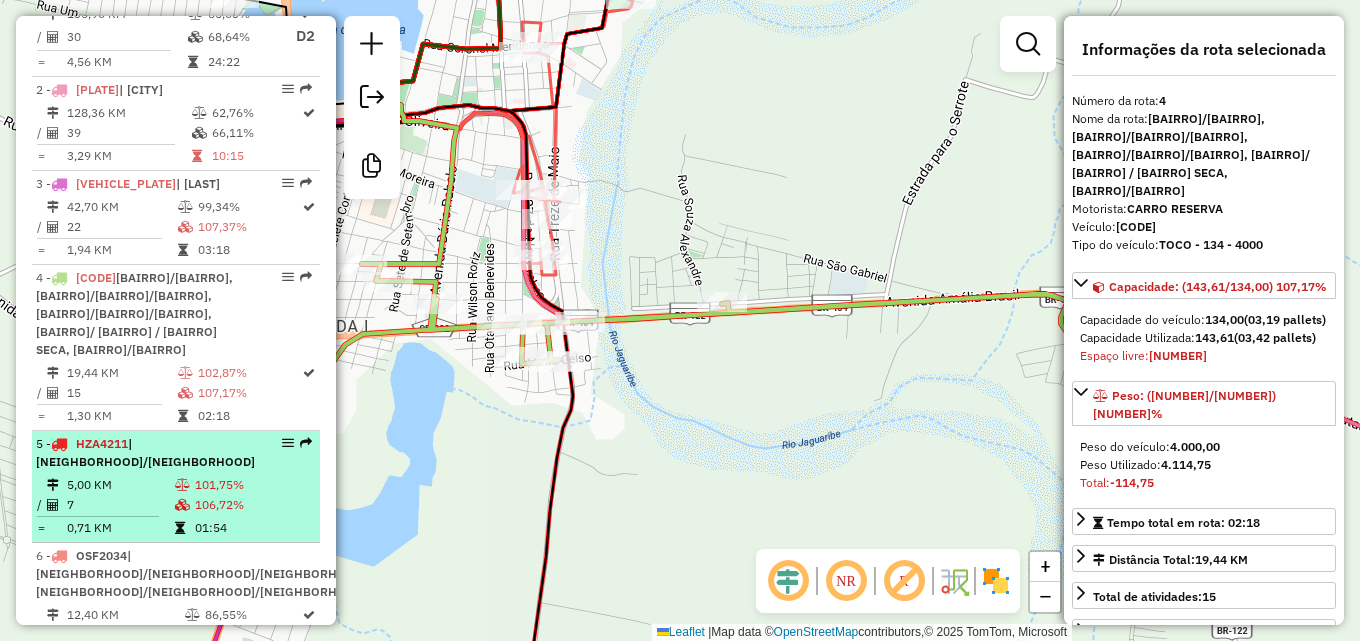 click on "5 -       HZA4211   | ALTIPLANO/COQUEIROS" at bounding box center (145, 453) 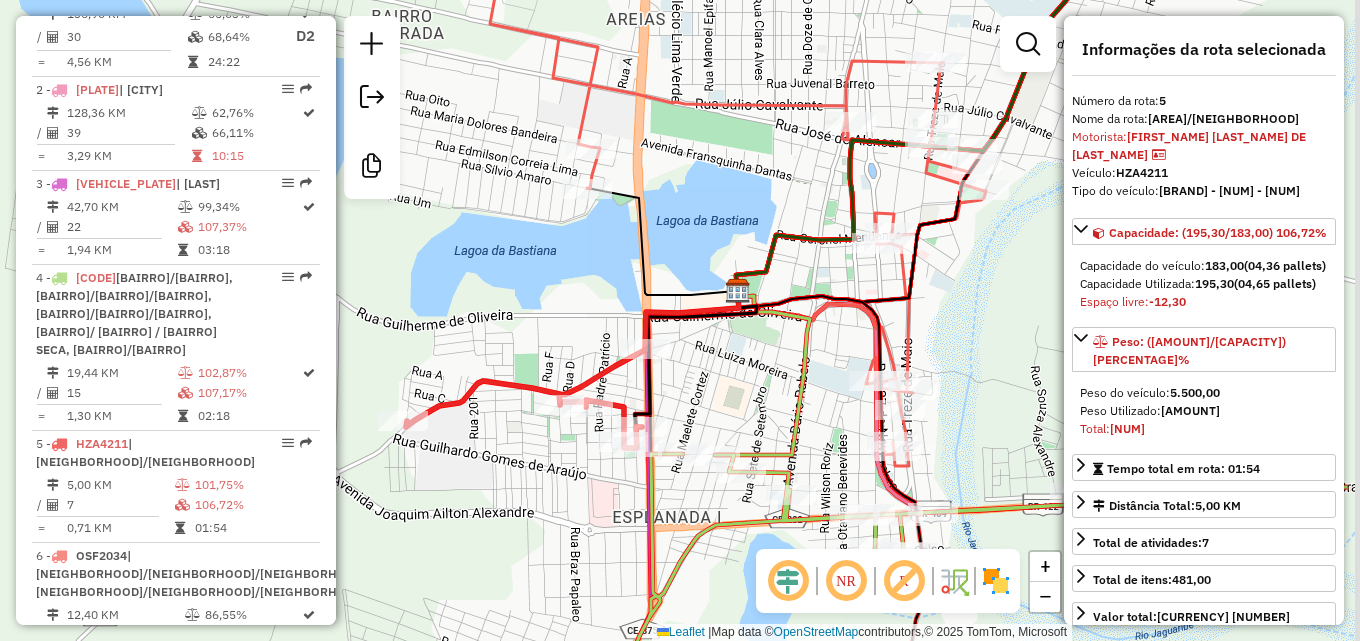 drag, startPoint x: 845, startPoint y: 415, endPoint x: 696, endPoint y: 374, distance: 154.53802 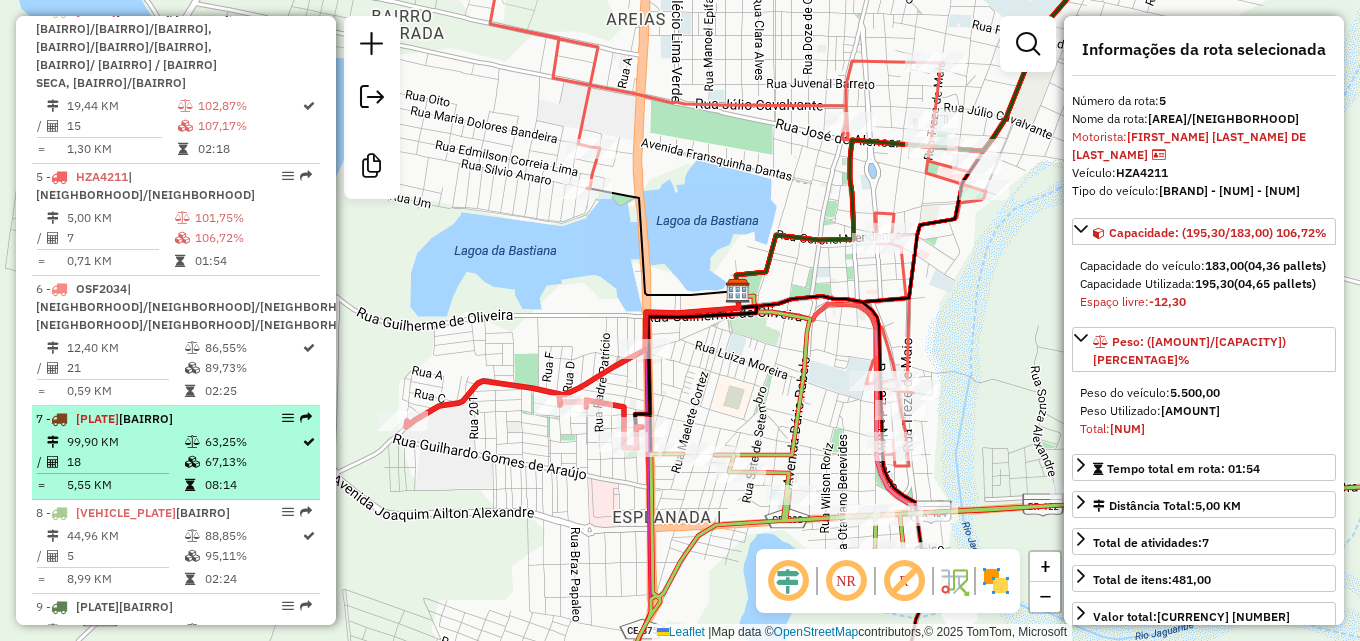 scroll, scrollTop: 1126, scrollLeft: 0, axis: vertical 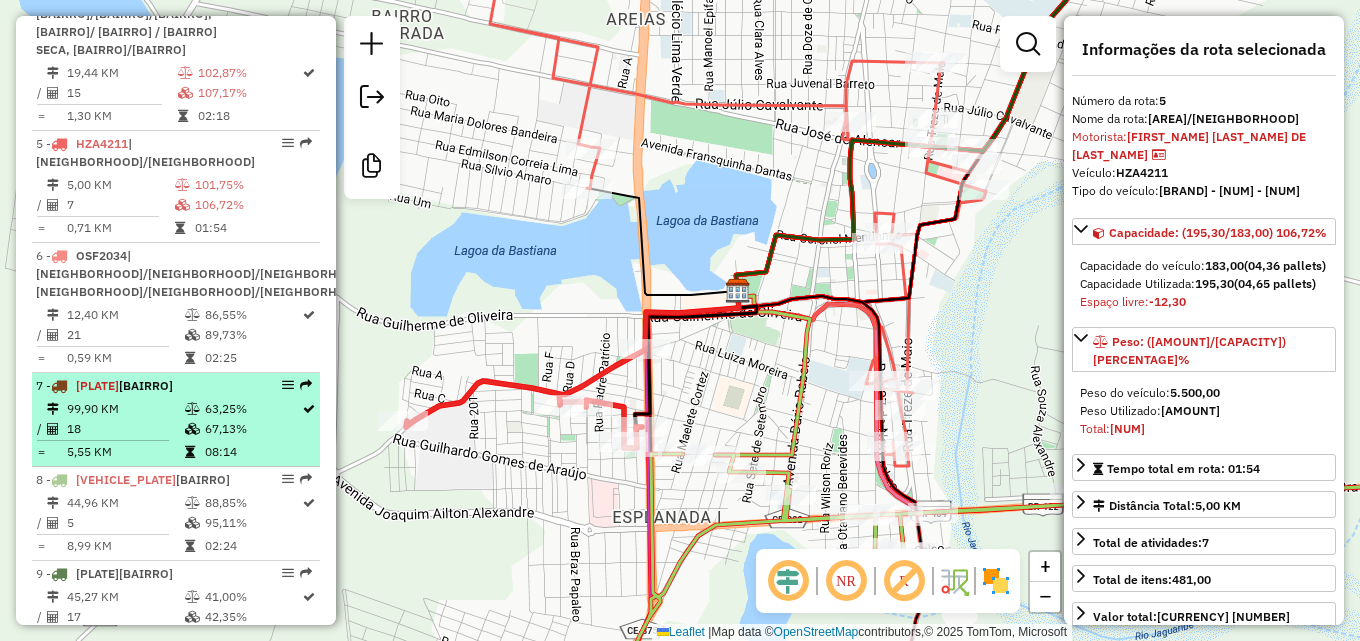 click on "63,25%" at bounding box center (252, 409) 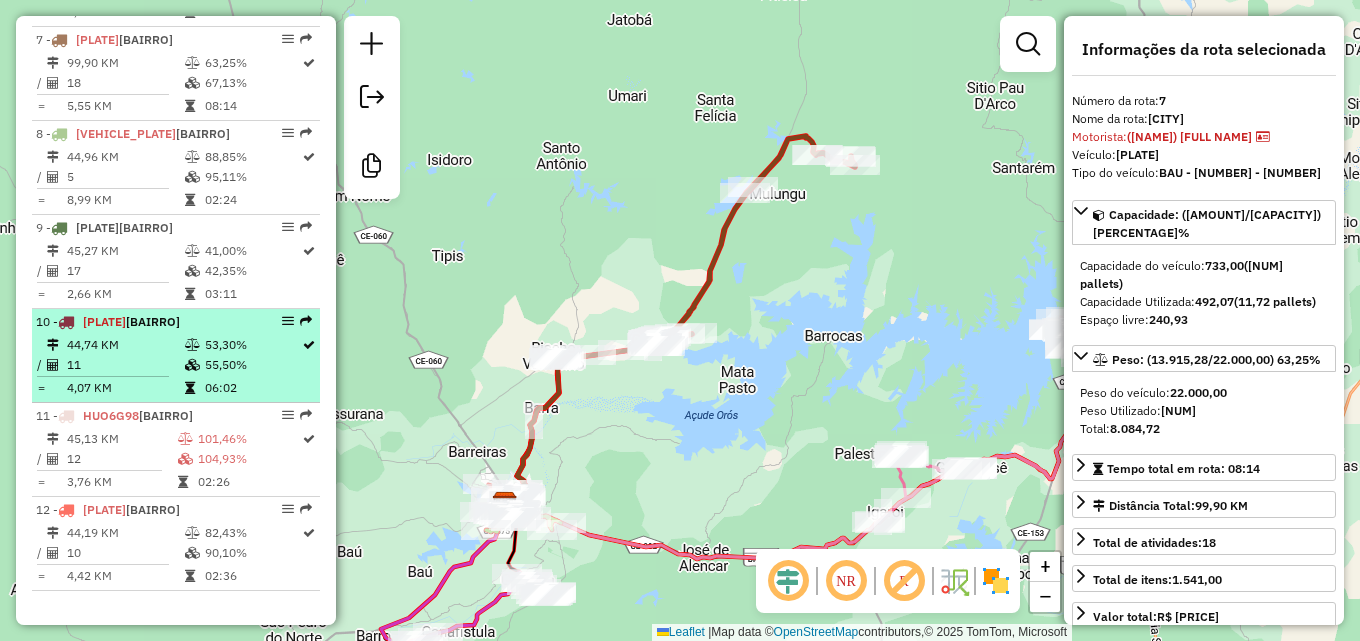 scroll, scrollTop: 1526, scrollLeft: 0, axis: vertical 